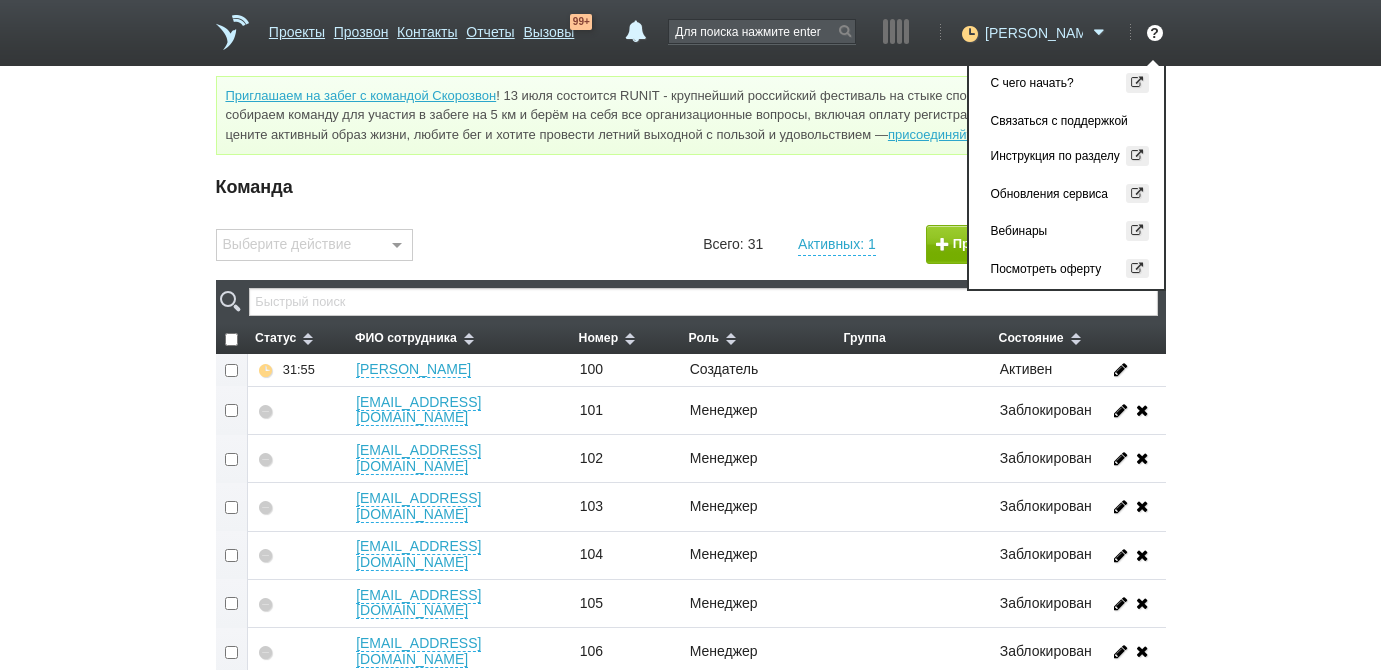 scroll, scrollTop: 0, scrollLeft: 0, axis: both 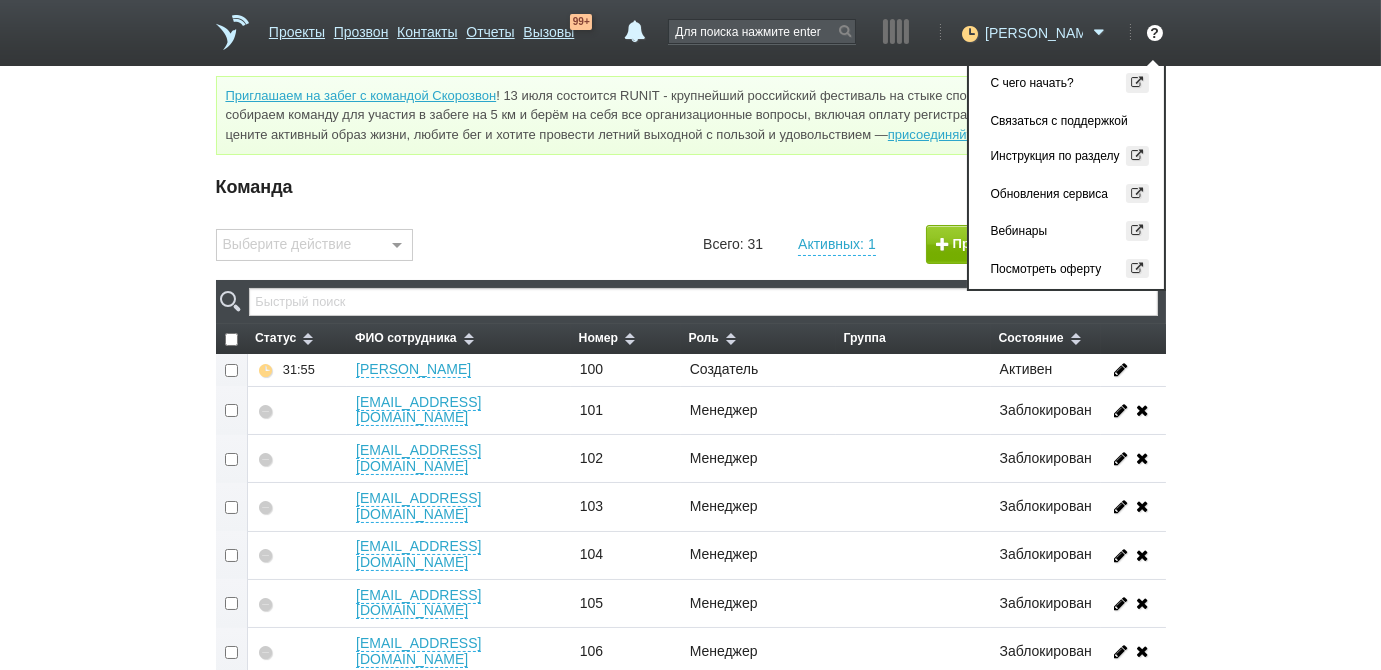 click on "[PERSON_NAME]" at bounding box center [1034, 33] 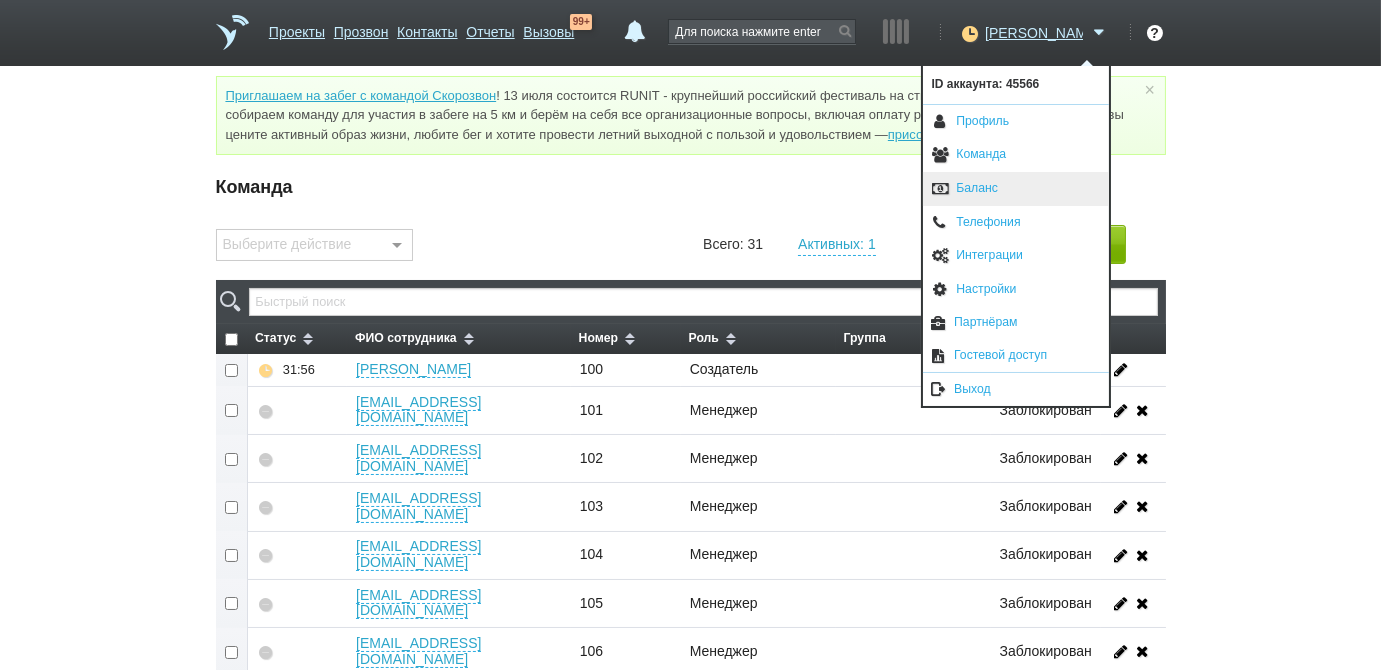 click on "Баланс" at bounding box center [1016, 189] 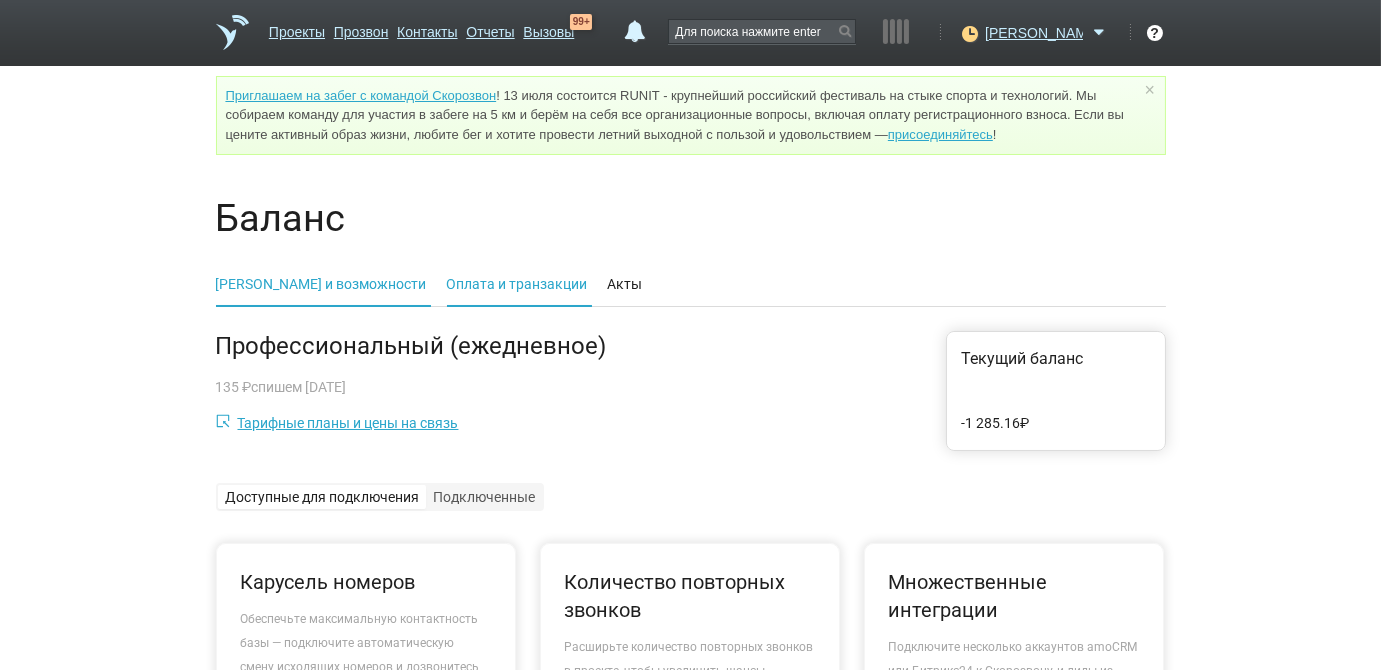 click on "Оплата и транзакции" at bounding box center [517, 284] 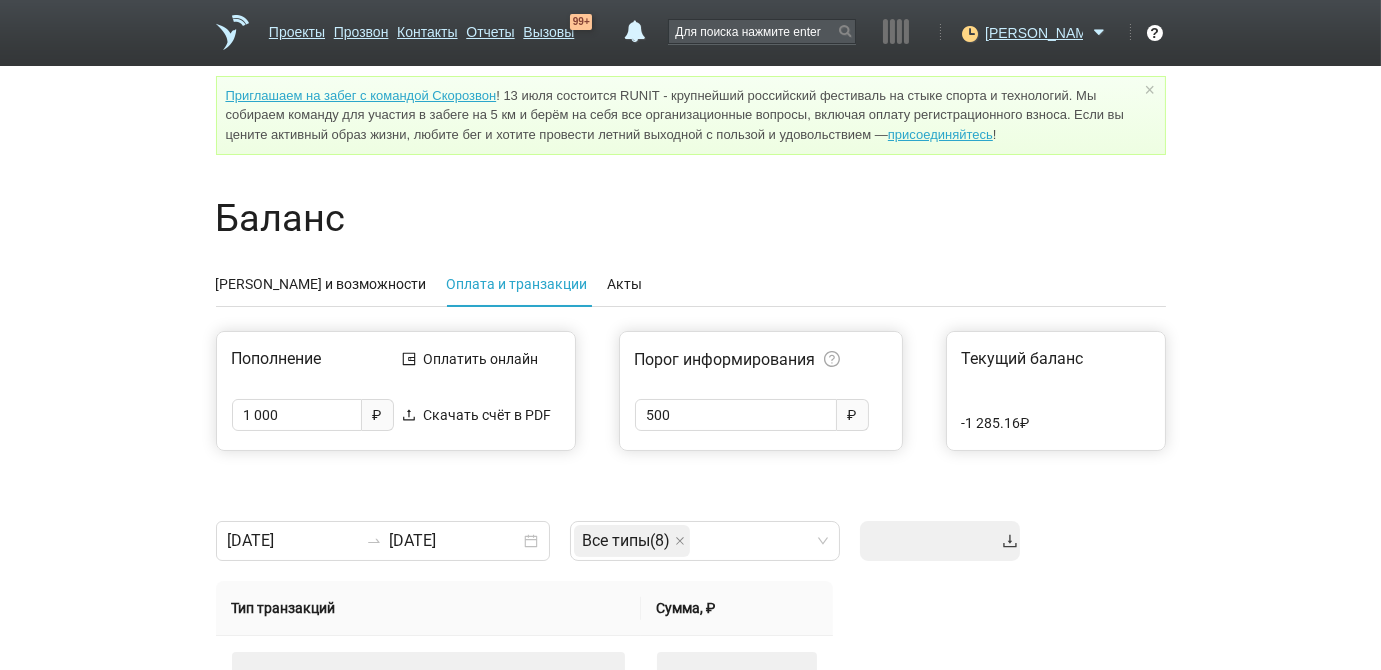 click on "Баланс Тариф и возможности Оплата и транзакции Акты Пополнение 1 000 ₽ Оплатить онлайн Скачать счёт в PDF Порог информирования 500 ₽ Текущий баланс -1 285.16 ₽ 30.06.2025 07.07.2025 Все типы  ( 8 ) + 0 ...   Тип транзакций Сумма, ₽" at bounding box center [690, 802] 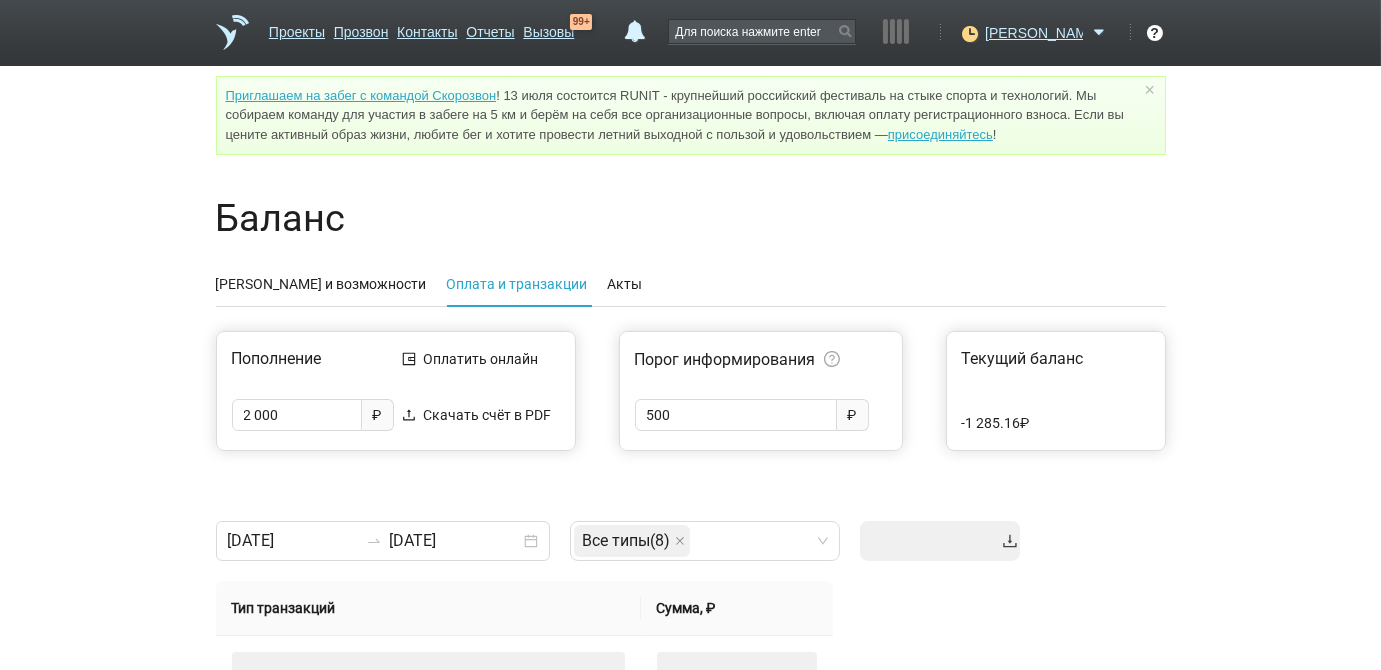 type on "2 000" 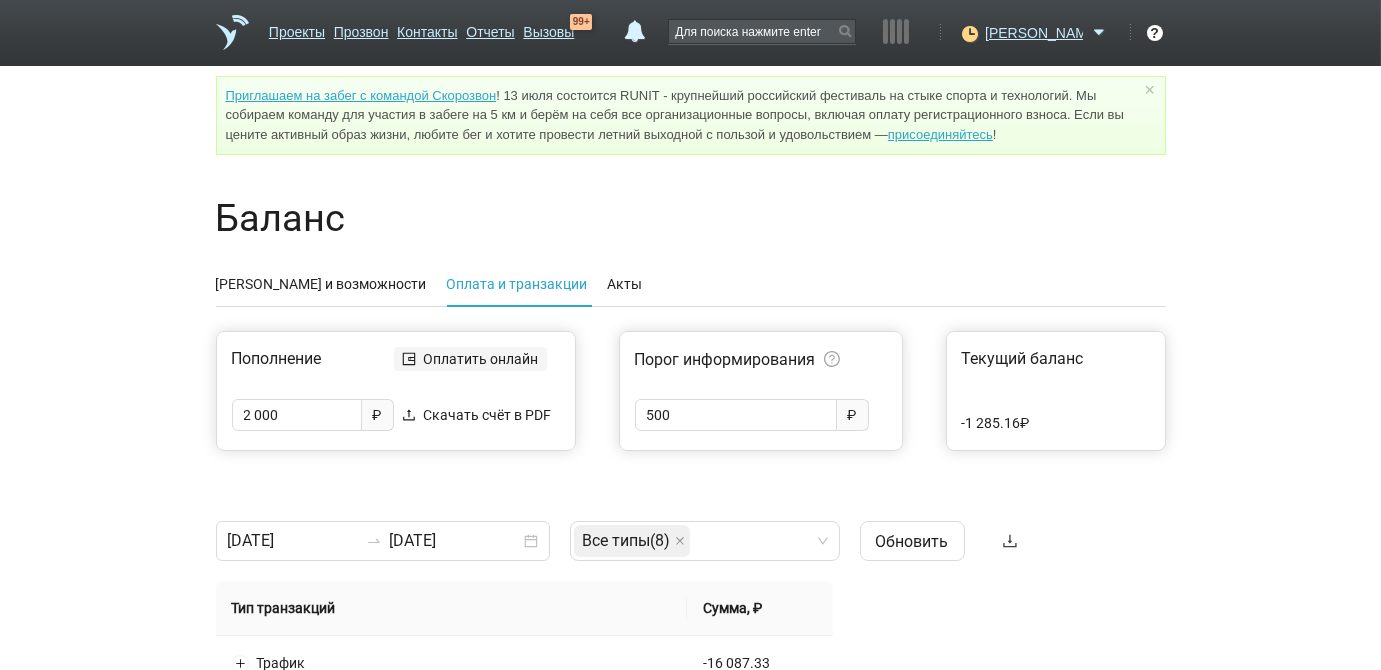 click on "Оплатить онлайн" at bounding box center [481, 359] 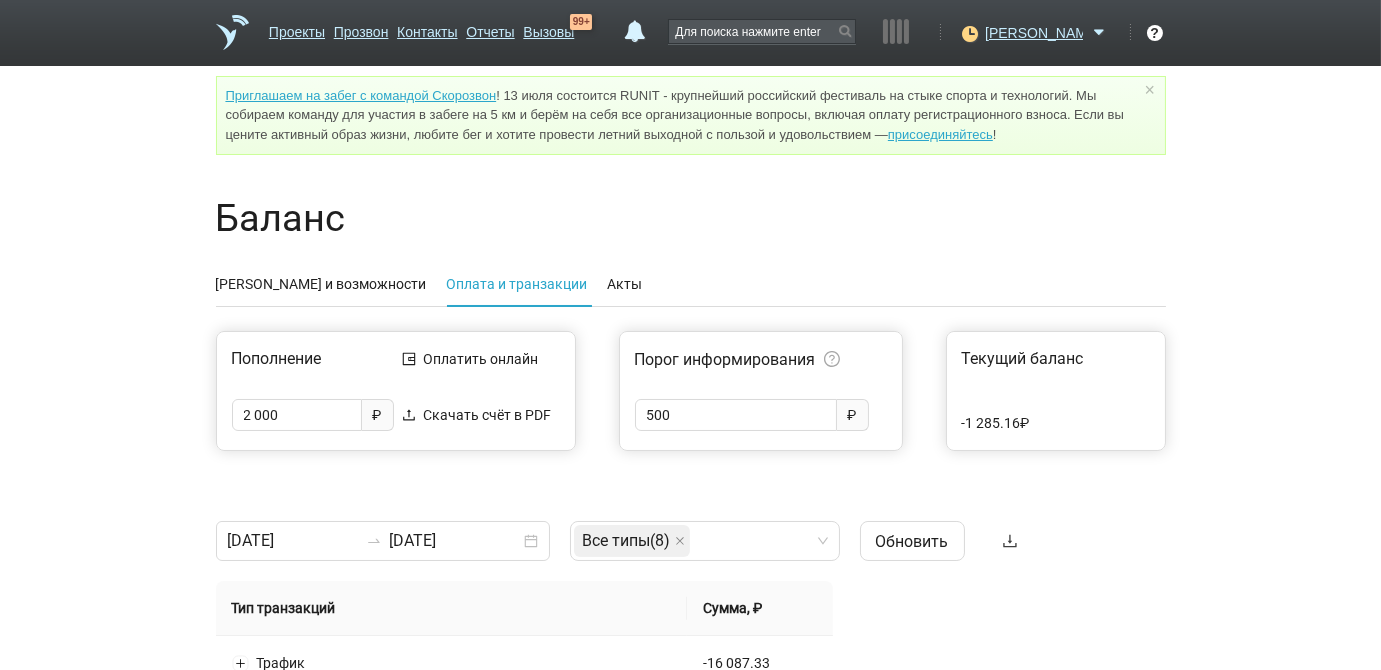 click on "Оплата и транзакции" at bounding box center [517, 284] 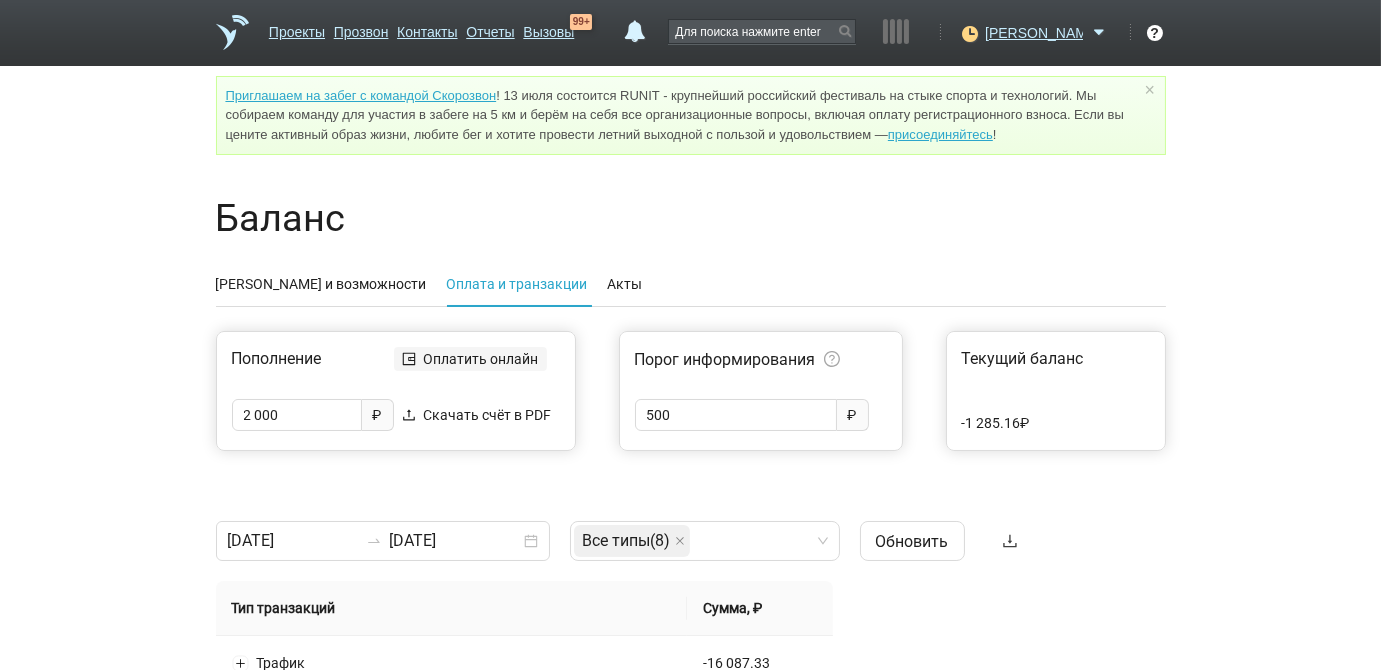 click on "Оплатить онлайн" at bounding box center (481, 359) 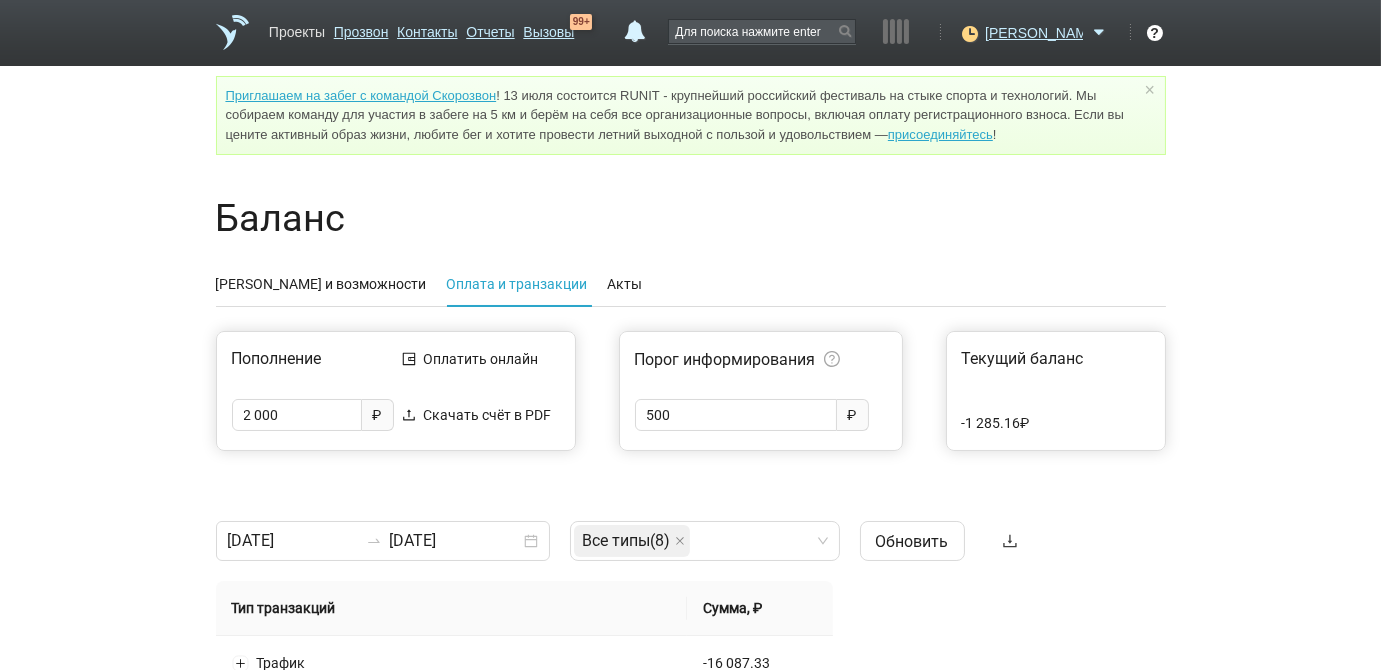 click on "Проекты" at bounding box center (297, 28) 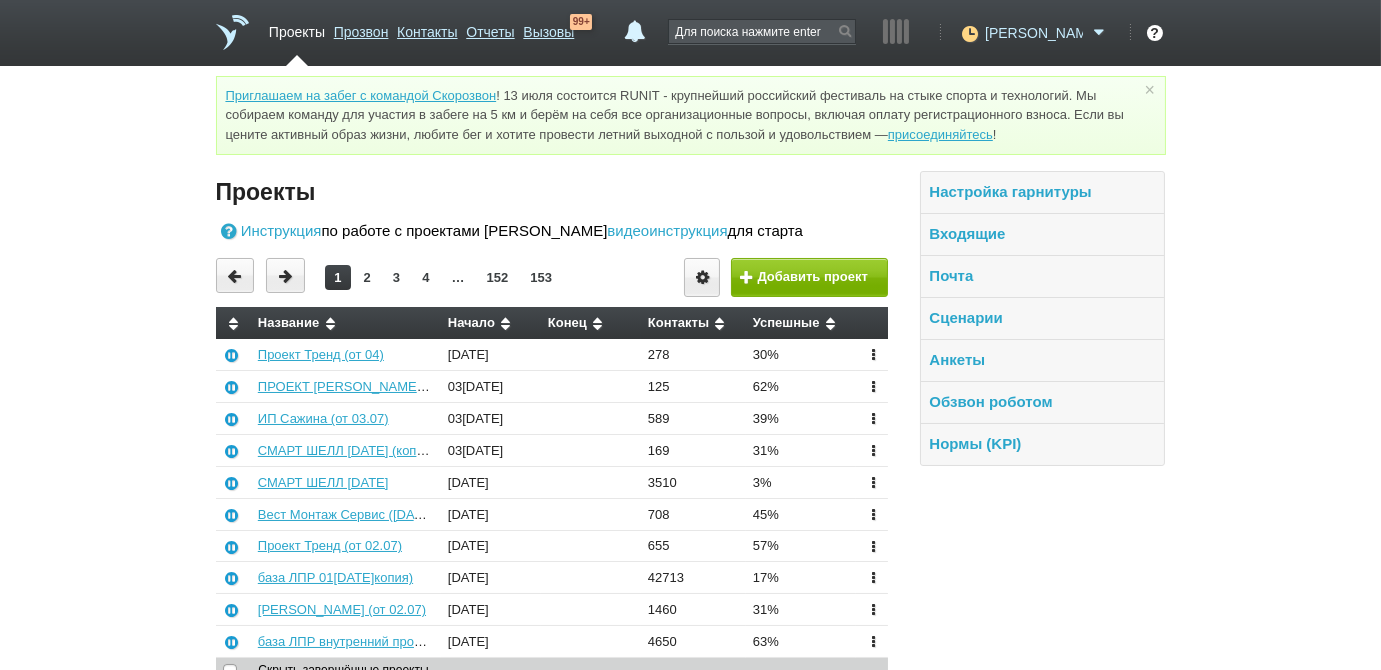 click on "[PERSON_NAME]" at bounding box center [1034, 33] 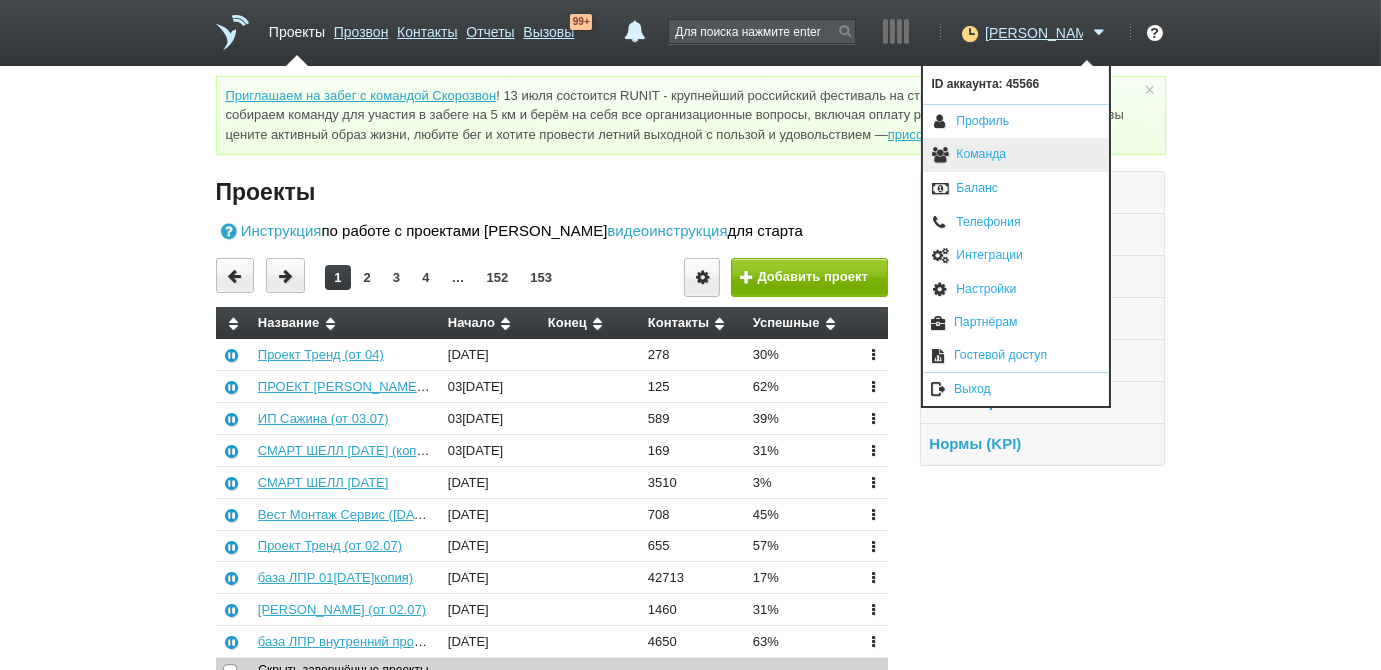 click on "Команда" at bounding box center (1016, 155) 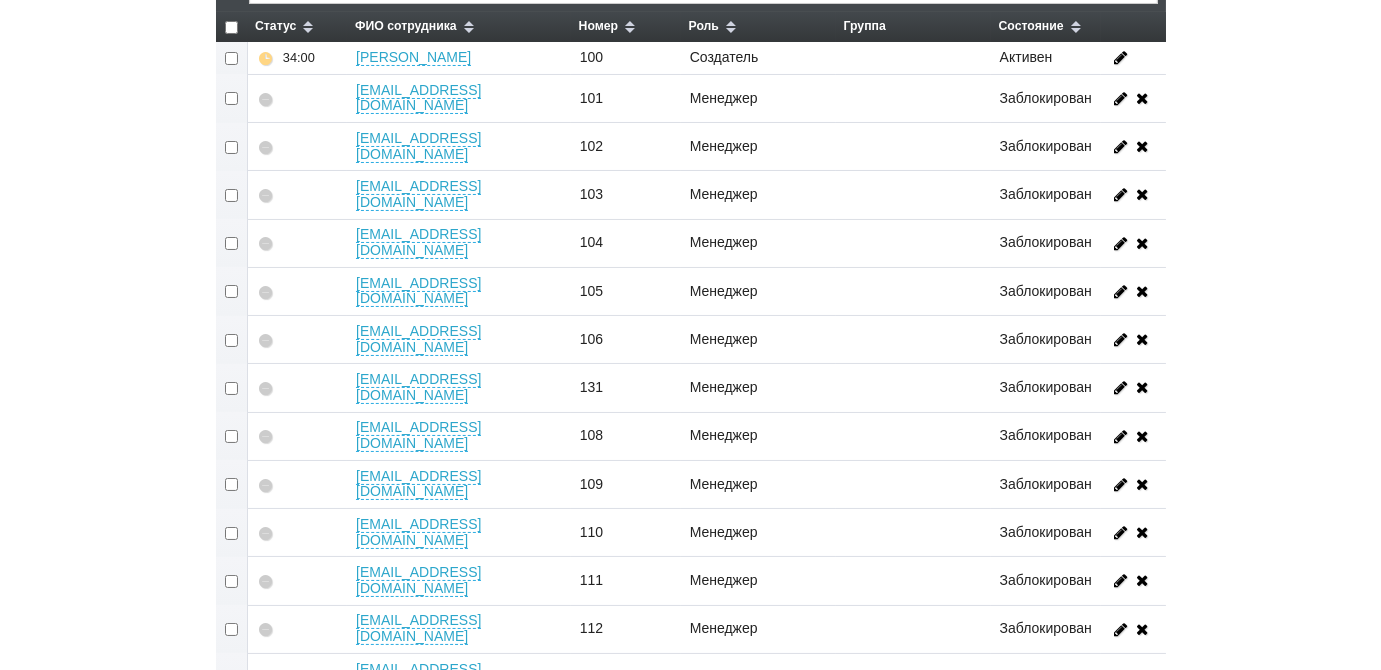 scroll, scrollTop: 363, scrollLeft: 0, axis: vertical 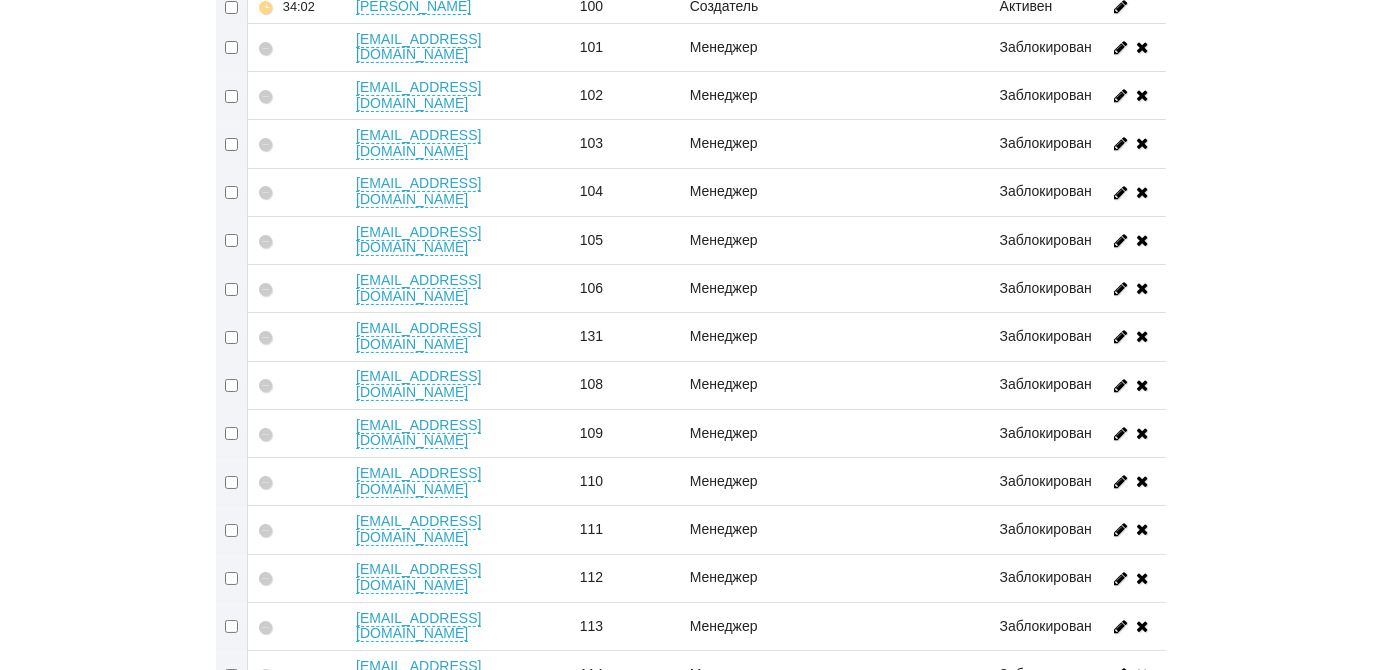 click at bounding box center [232, 626] 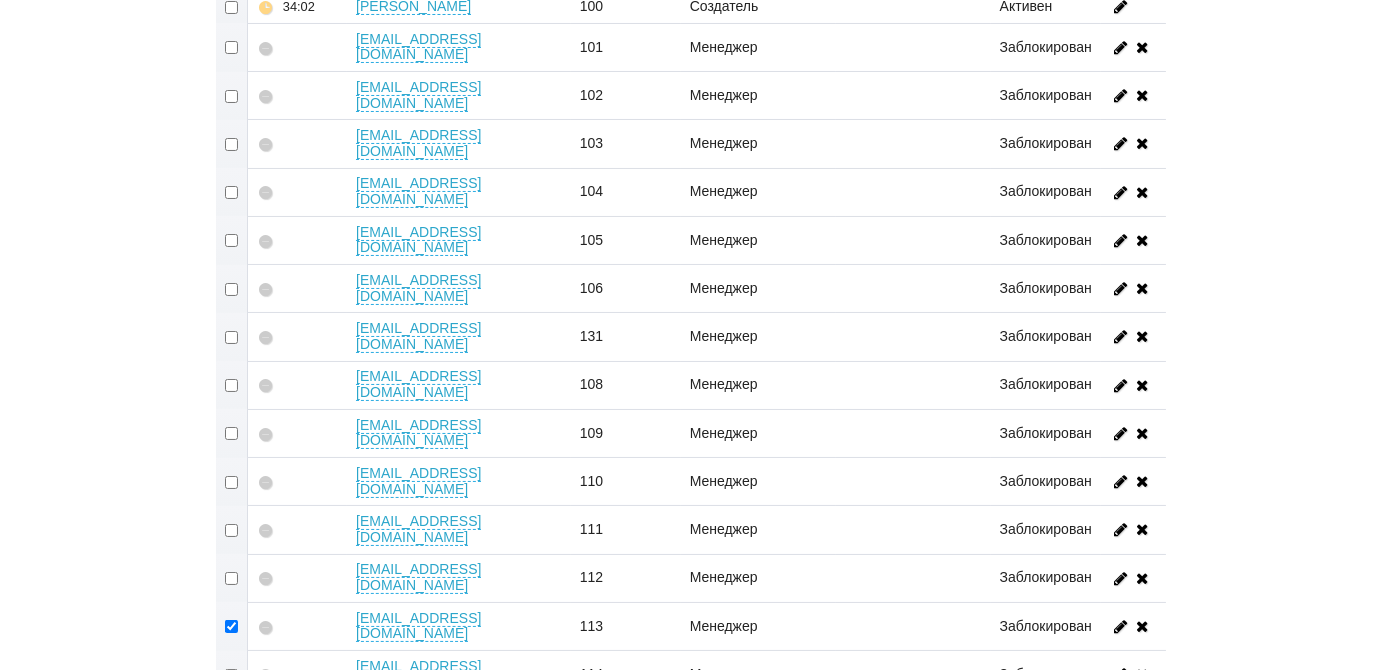 checkbox on "true" 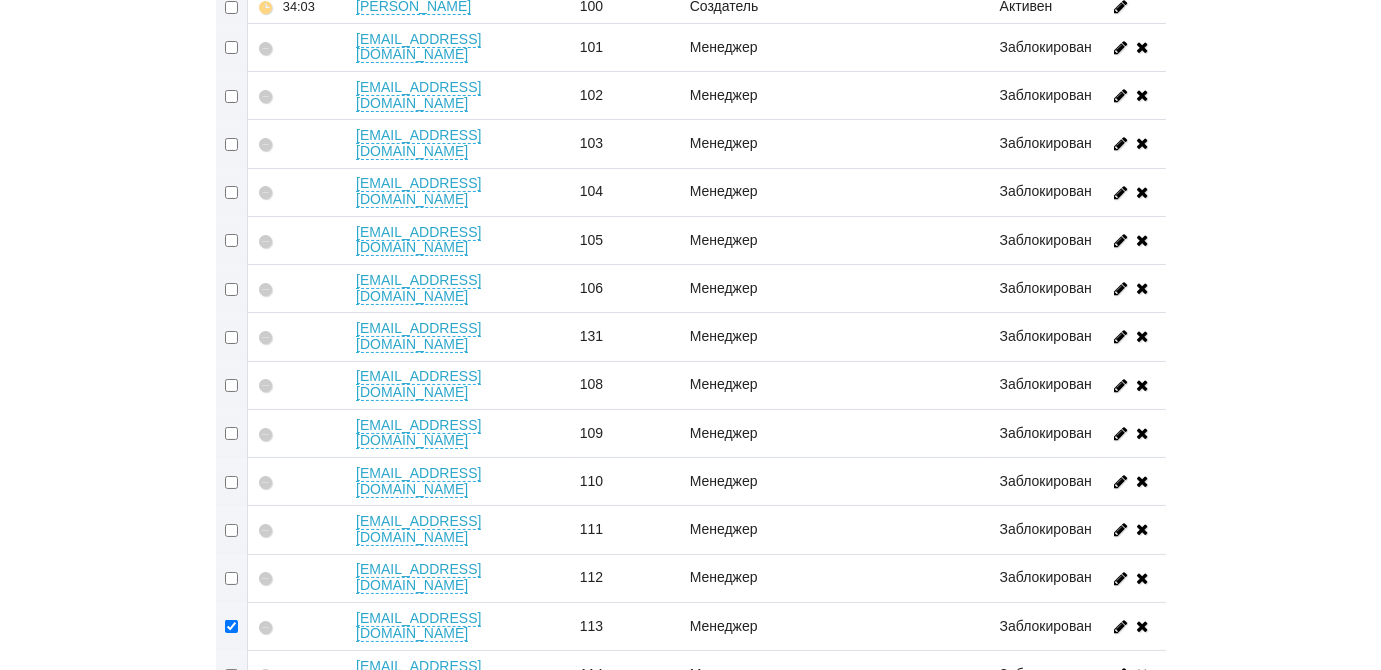 click at bounding box center [232, 578] 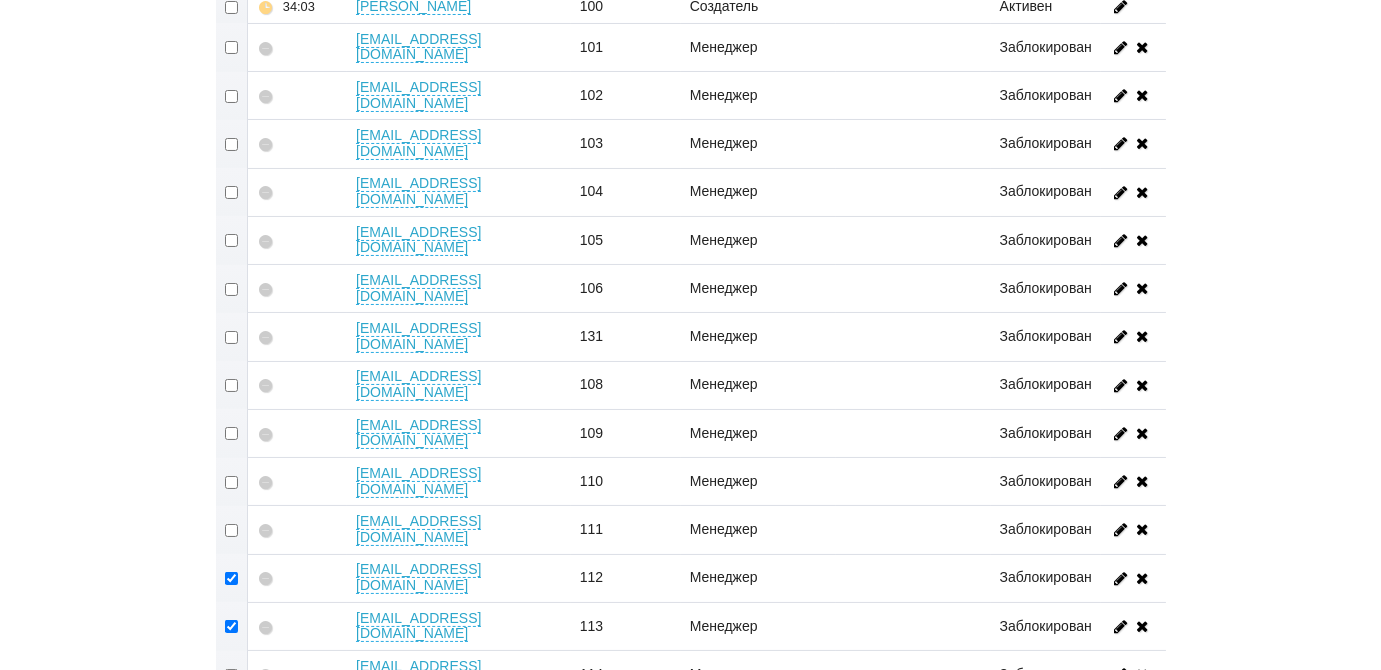 checkbox on "true" 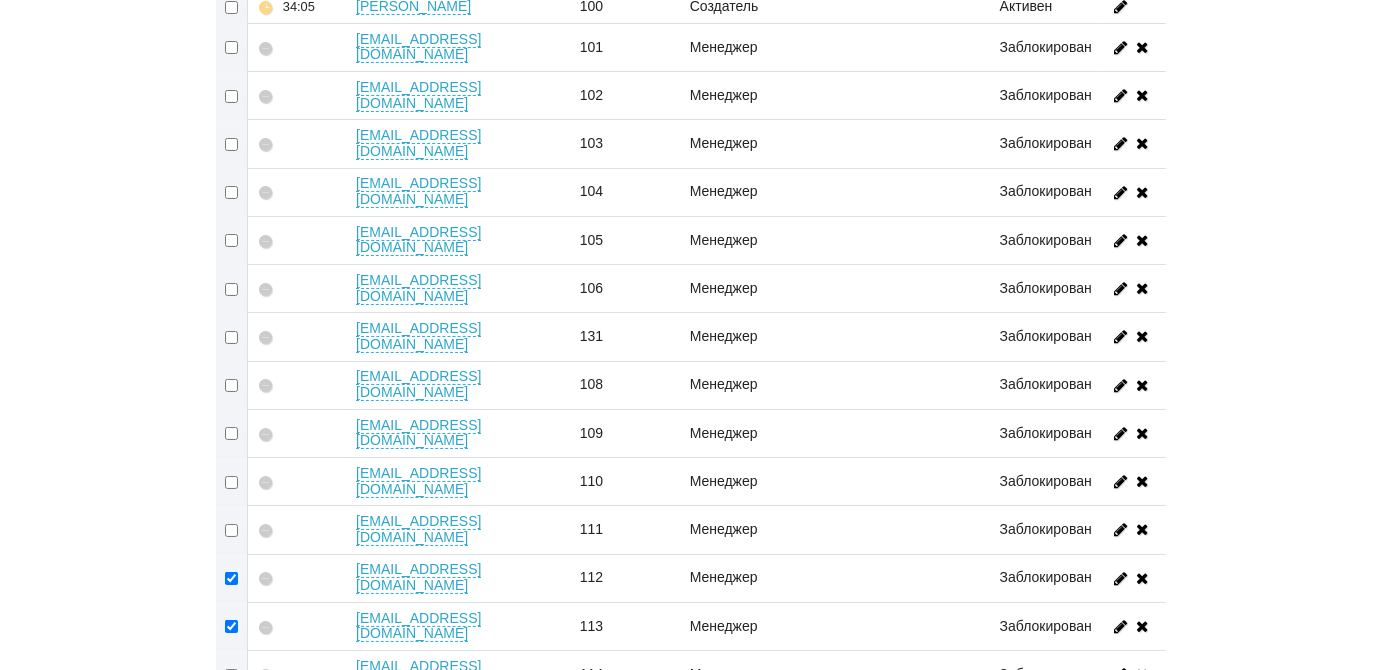 click at bounding box center [232, 385] 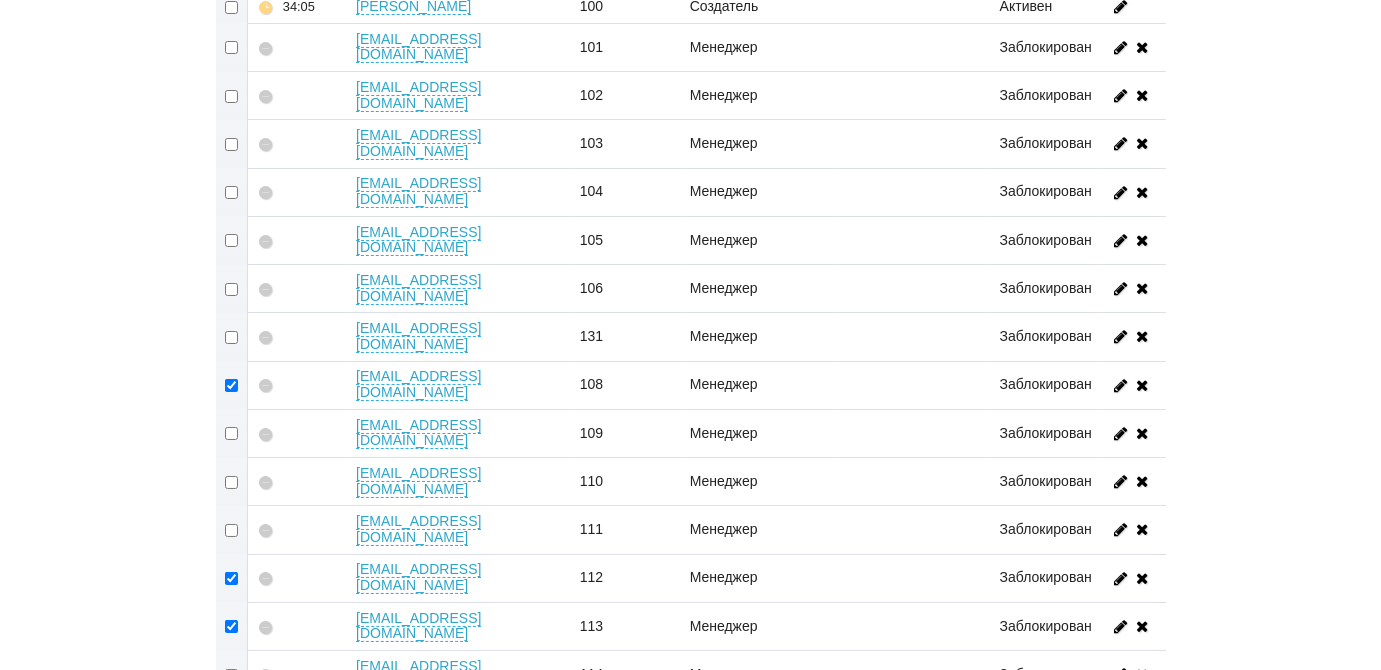 checkbox on "true" 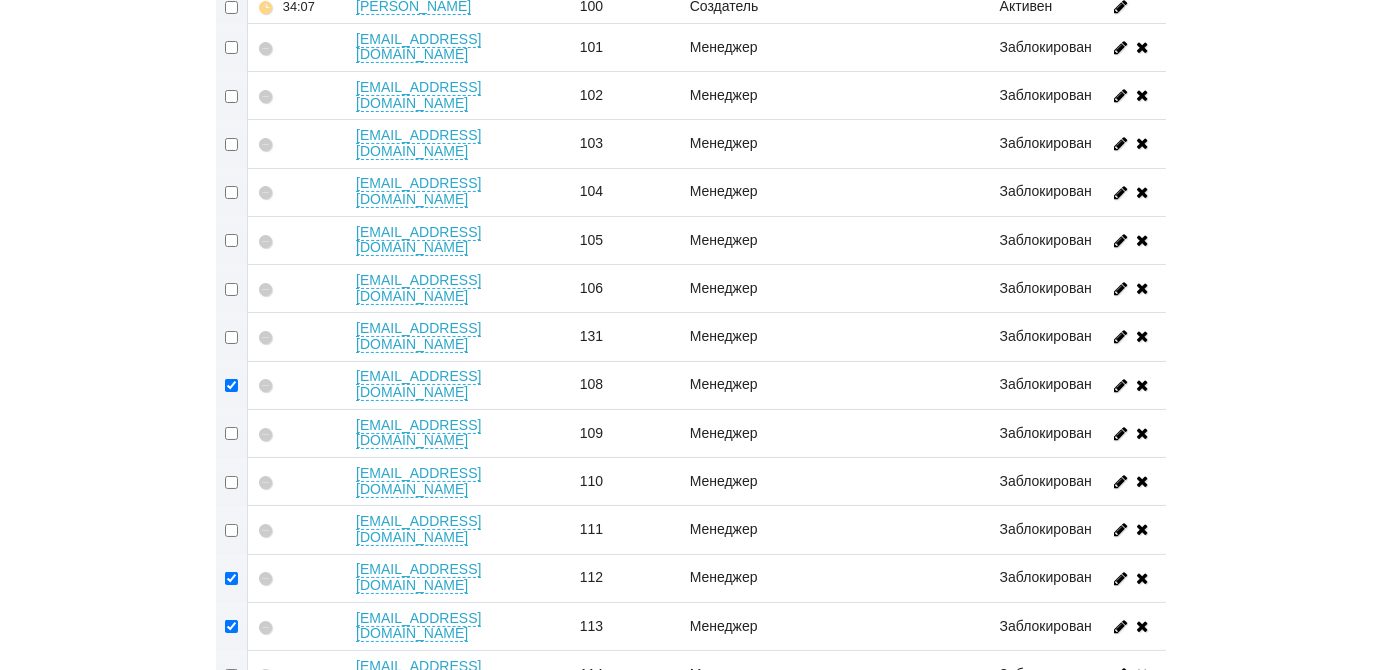 click at bounding box center (232, 530) 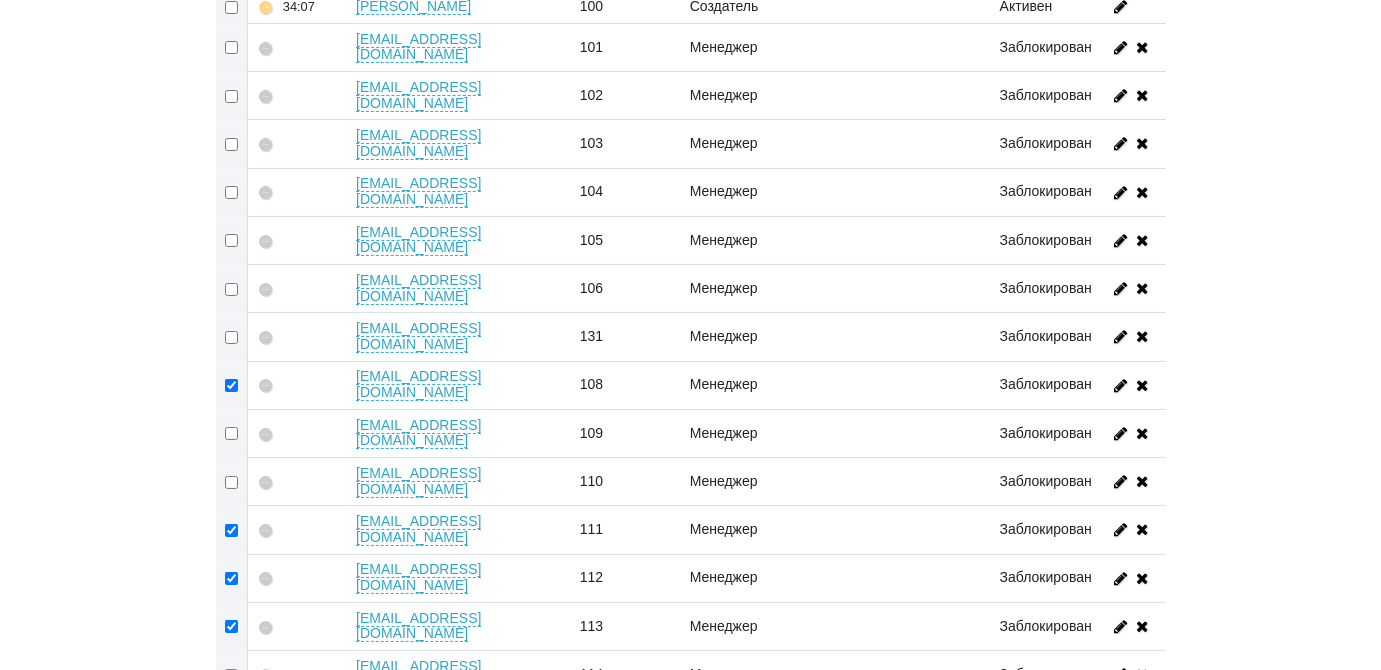 checkbox on "true" 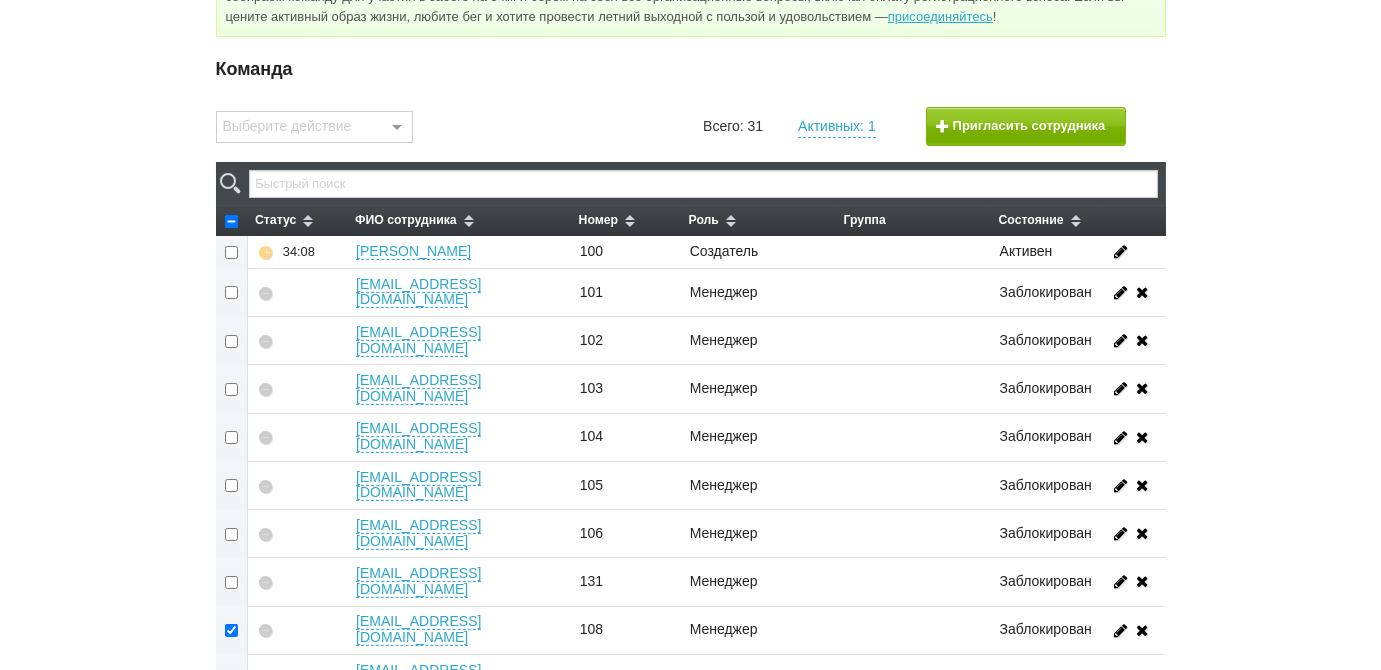 scroll, scrollTop: 0, scrollLeft: 0, axis: both 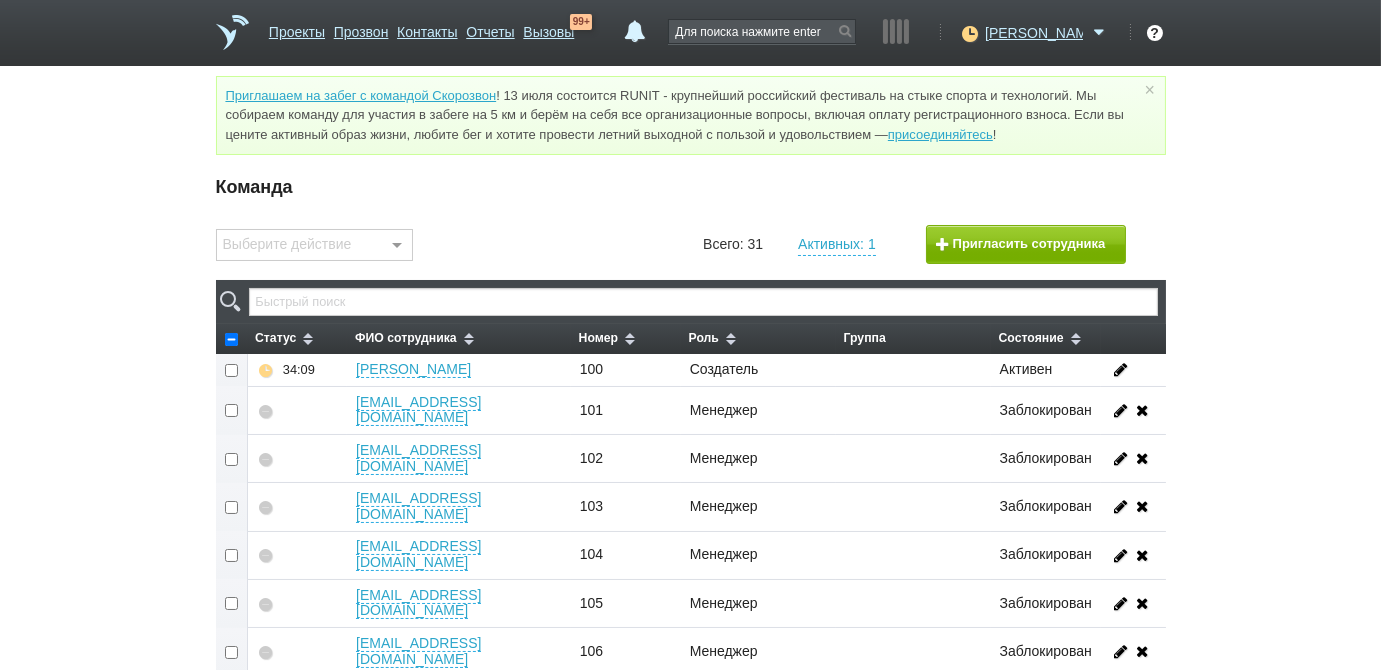 click at bounding box center (397, 246) 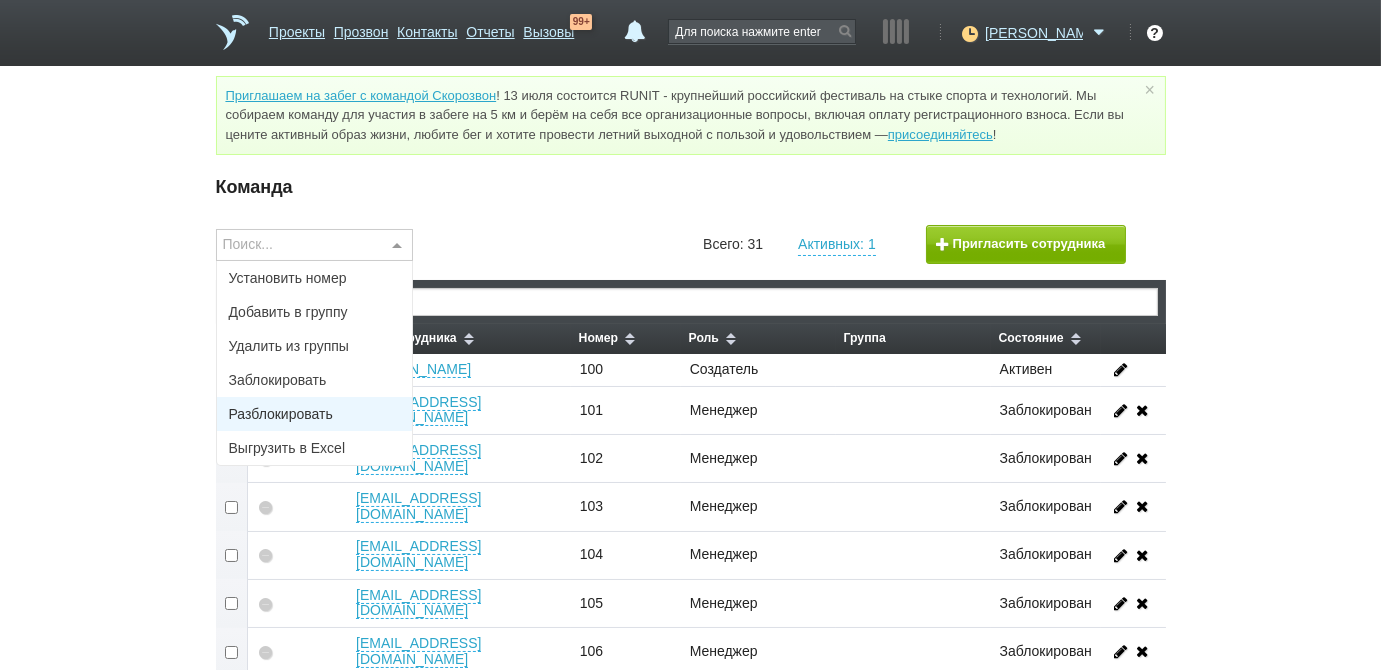 click on "Разблокировать" at bounding box center [315, 414] 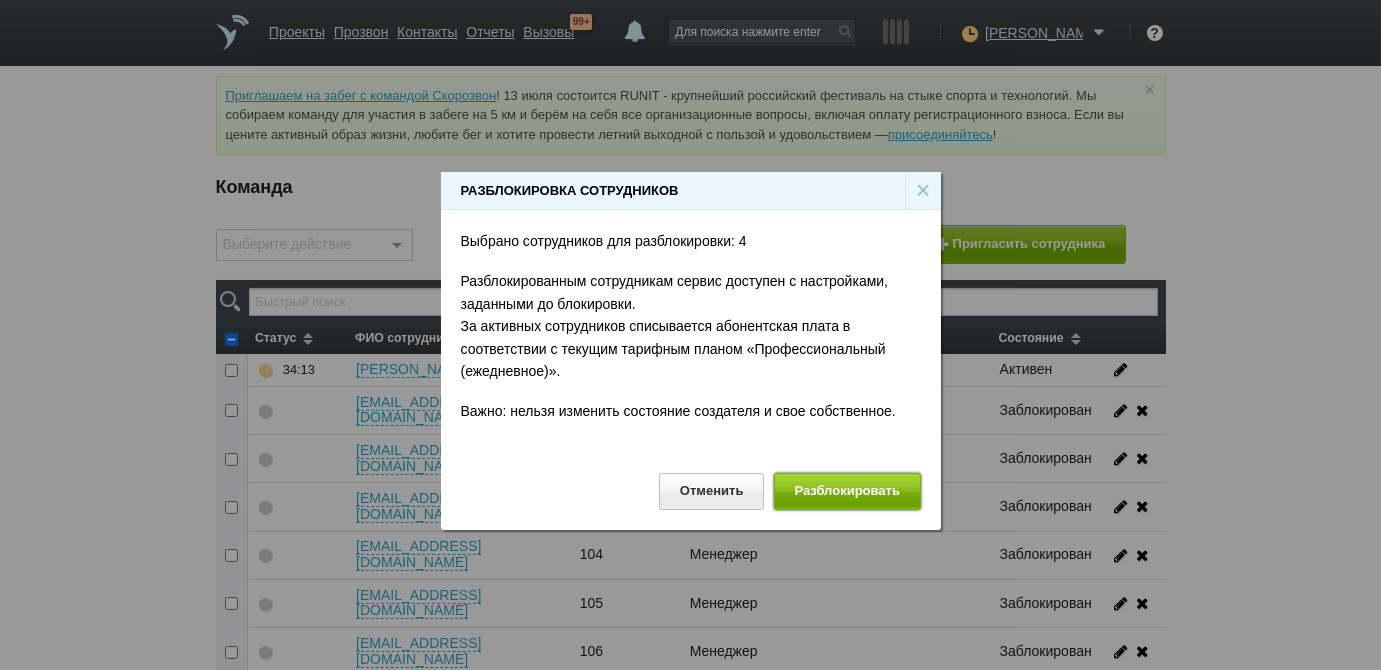 click on "Разблокировать" at bounding box center (847, 491) 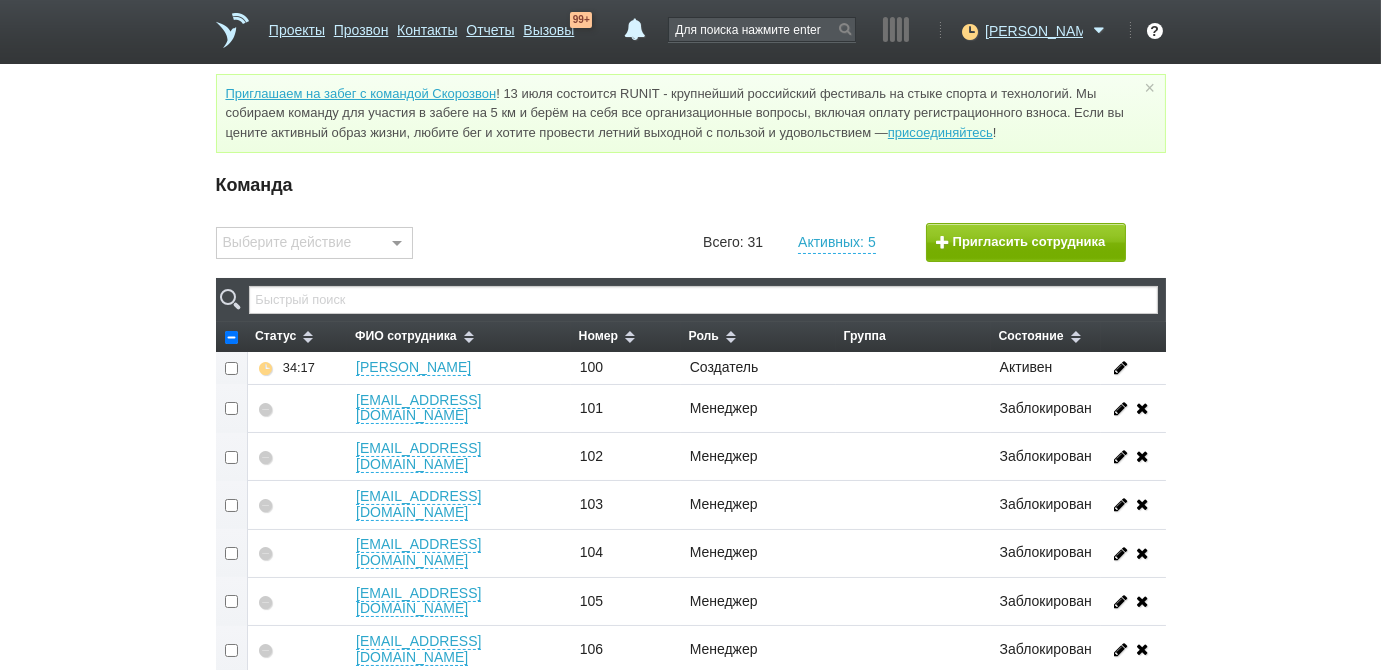 scroll, scrollTop: 0, scrollLeft: 0, axis: both 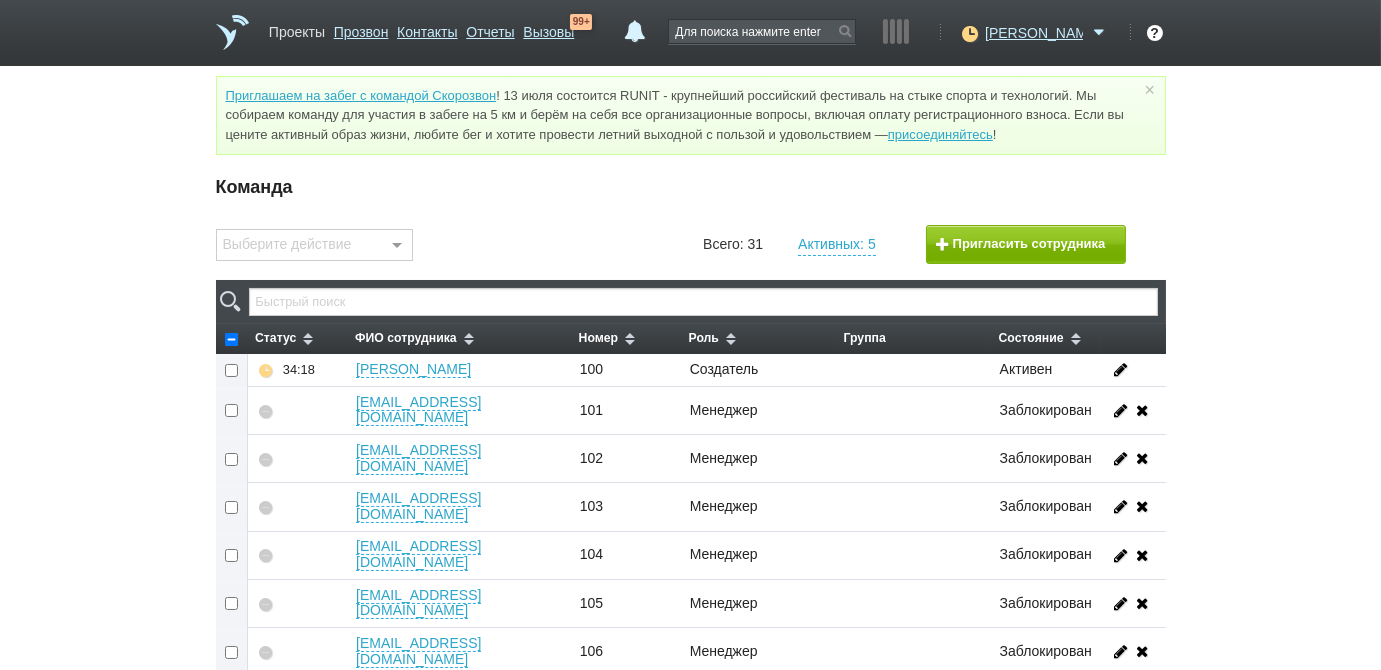 click on "Проекты" at bounding box center (297, 28) 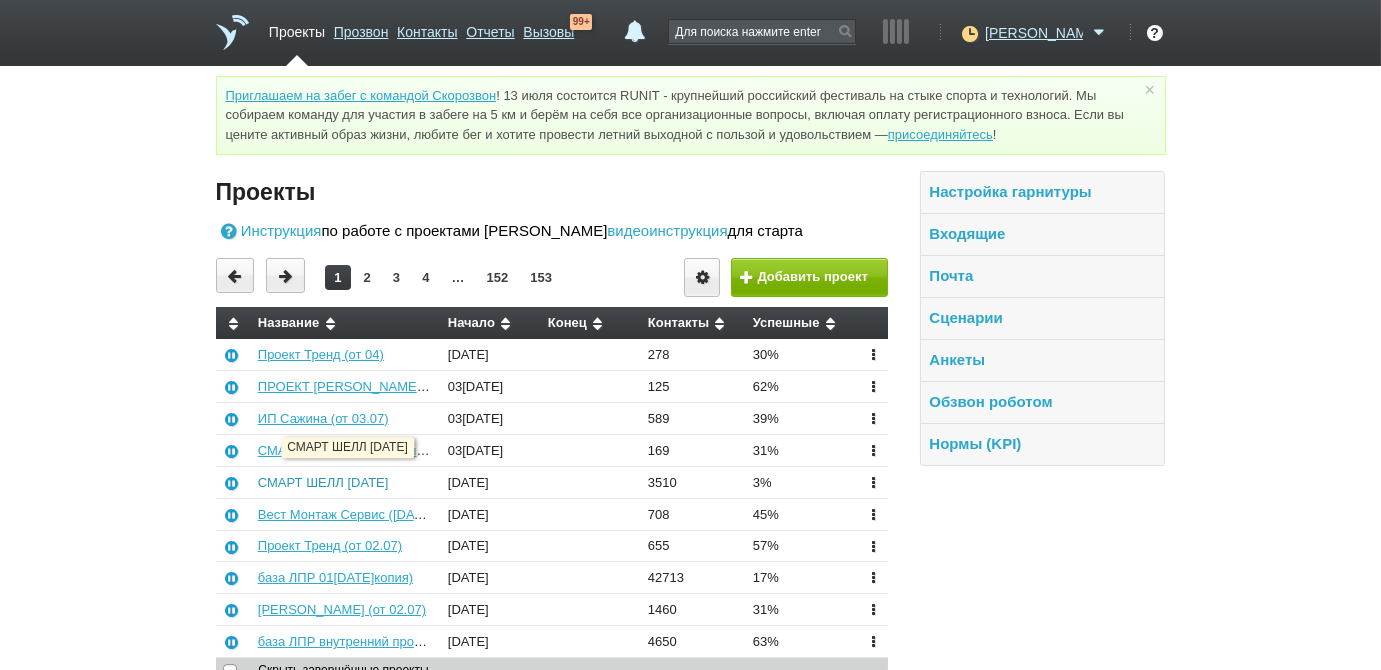 scroll, scrollTop: 72, scrollLeft: 0, axis: vertical 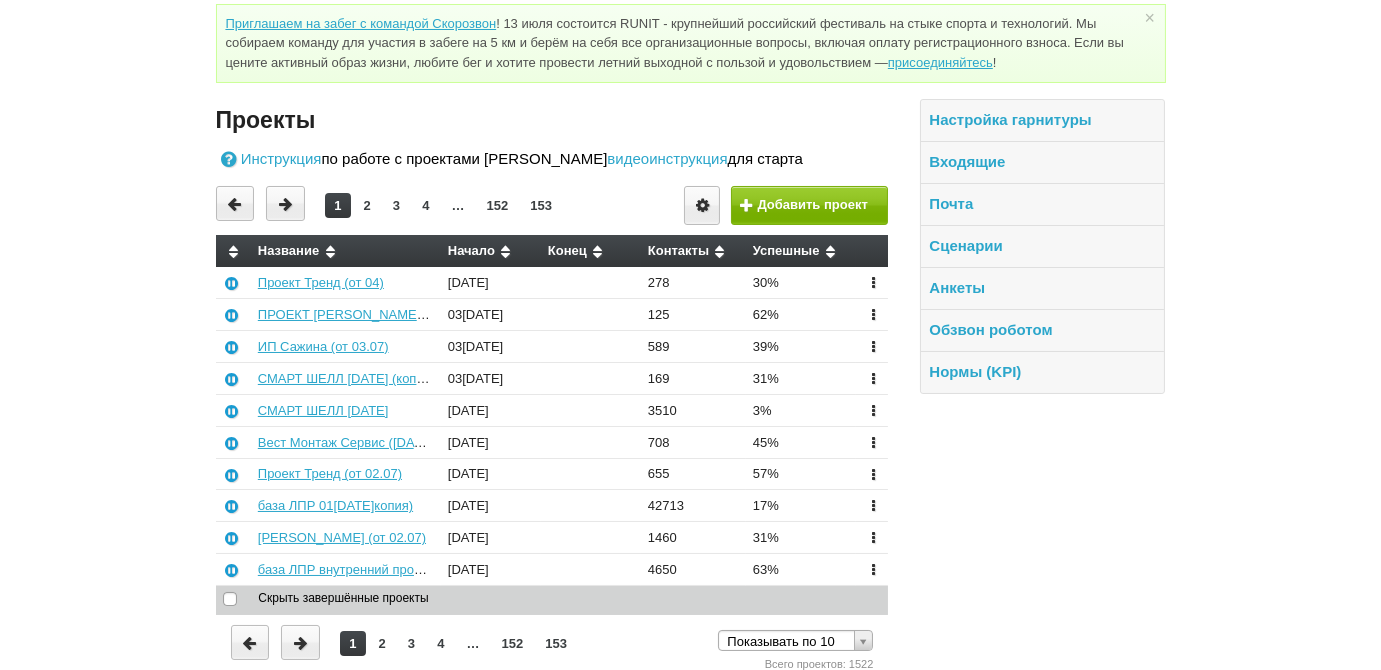 click on "2" at bounding box center (382, 643) 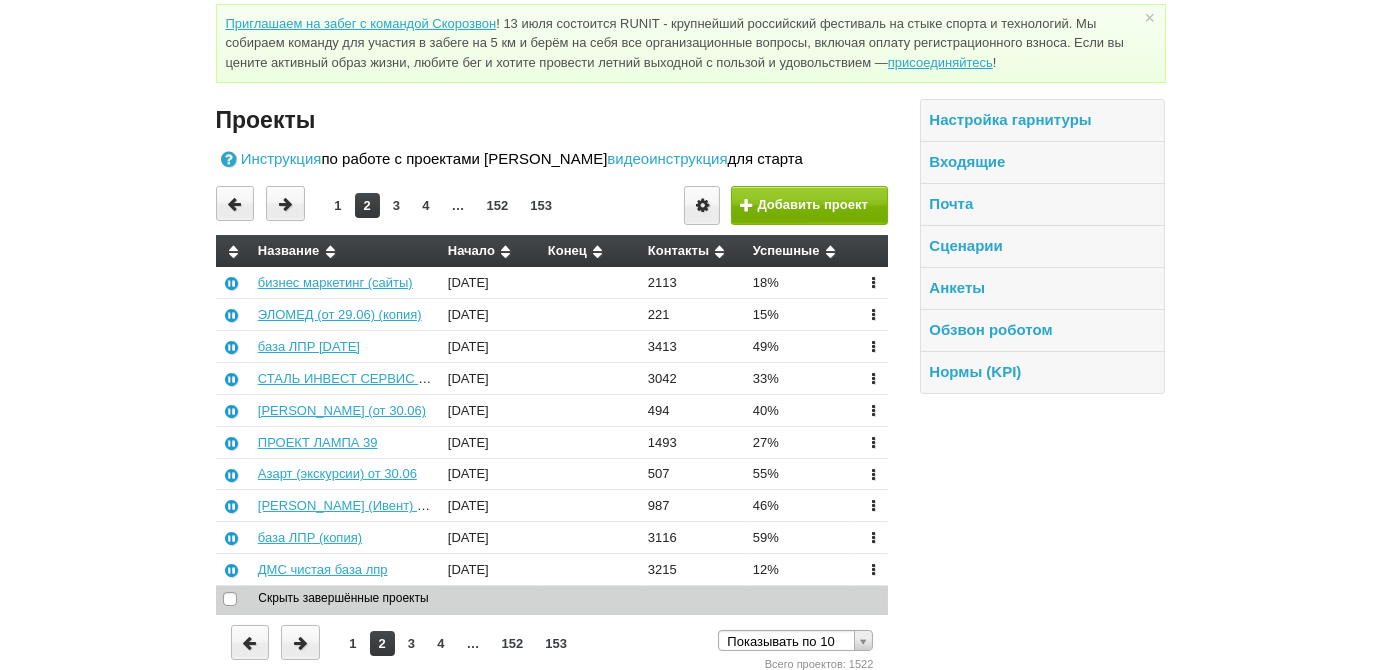 click on "1" at bounding box center [352, 643] 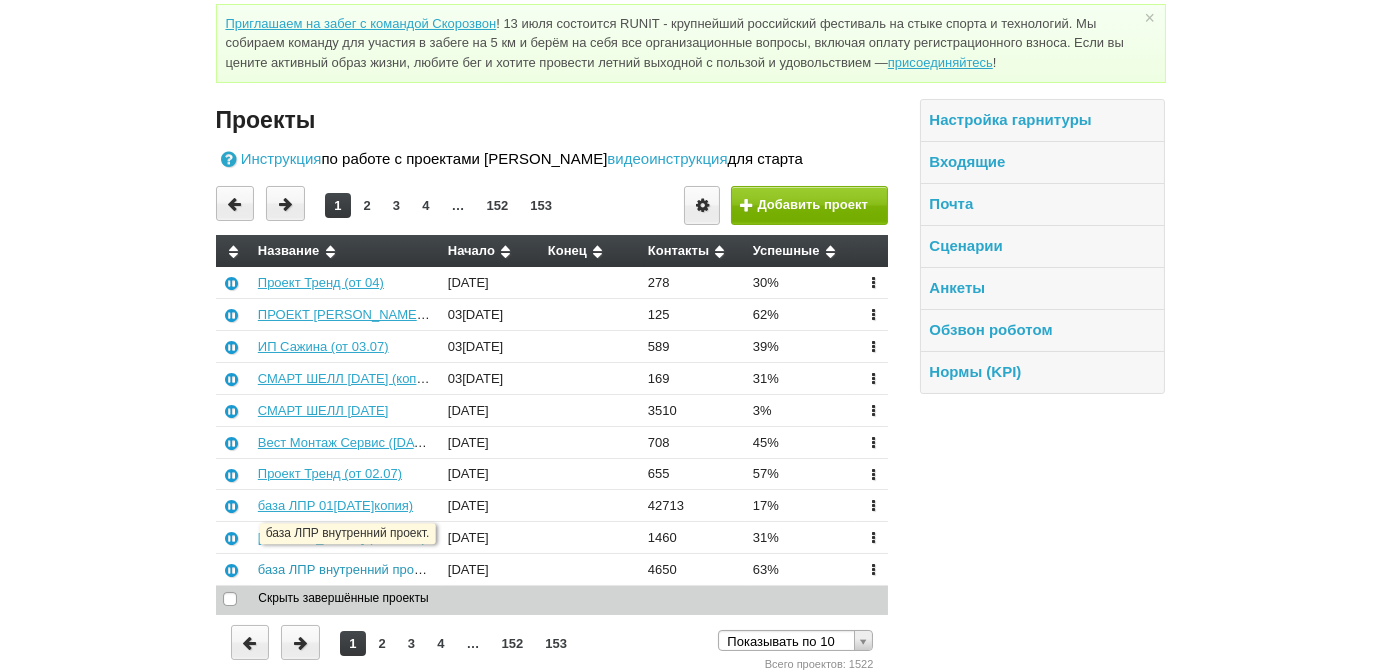 click on "база ЛПР  внутренний проект." at bounding box center [346, 569] 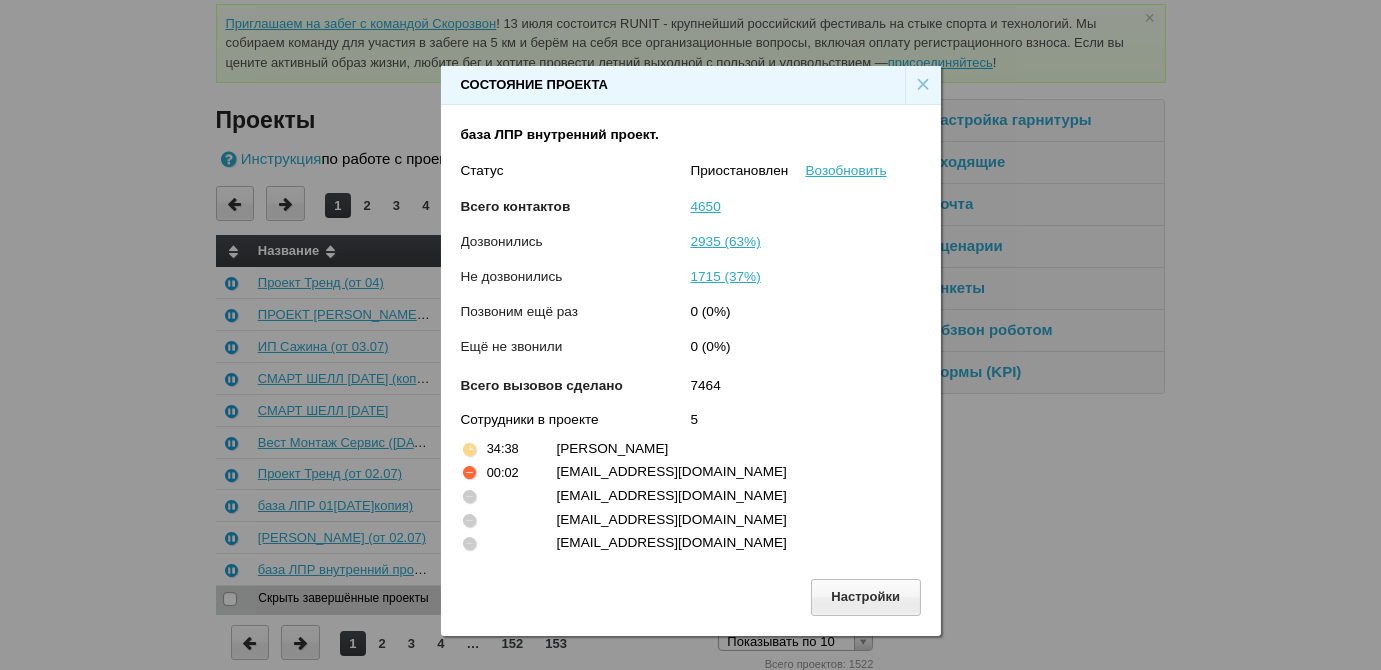 click on "×" at bounding box center (923, 85) 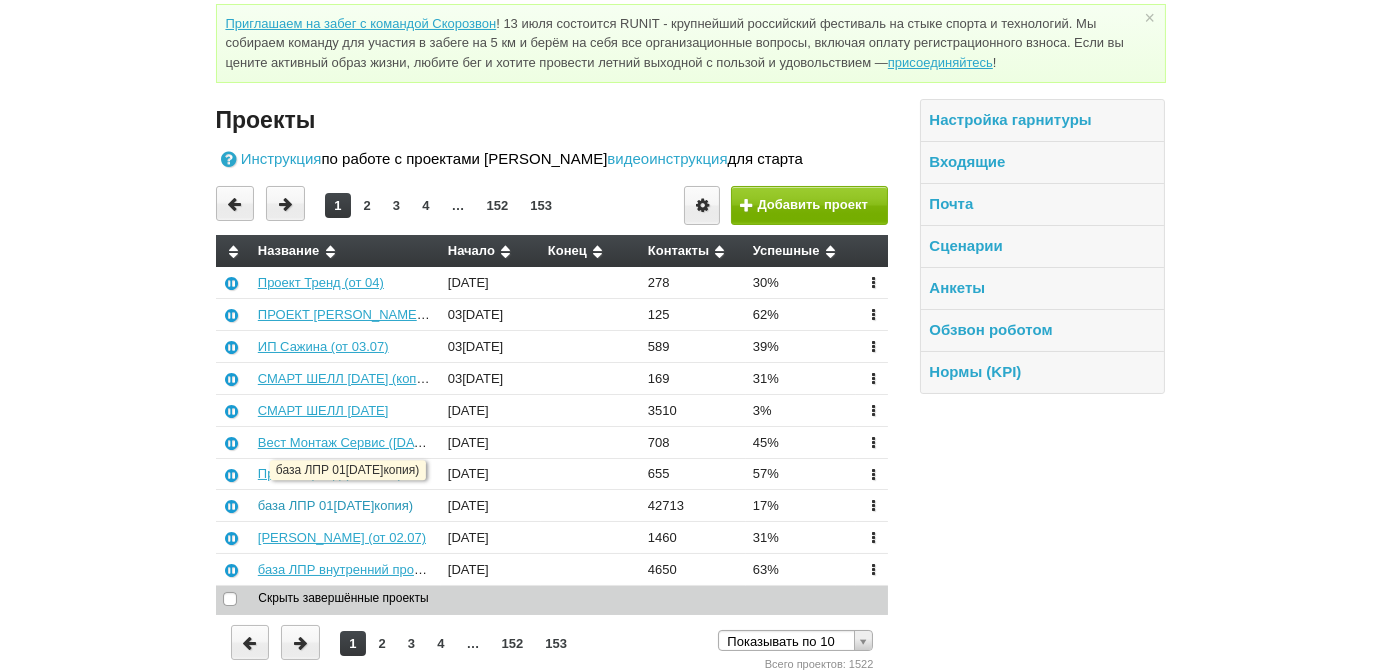 click on "база ЛПР  01.07.25 (копия)" at bounding box center (335, 505) 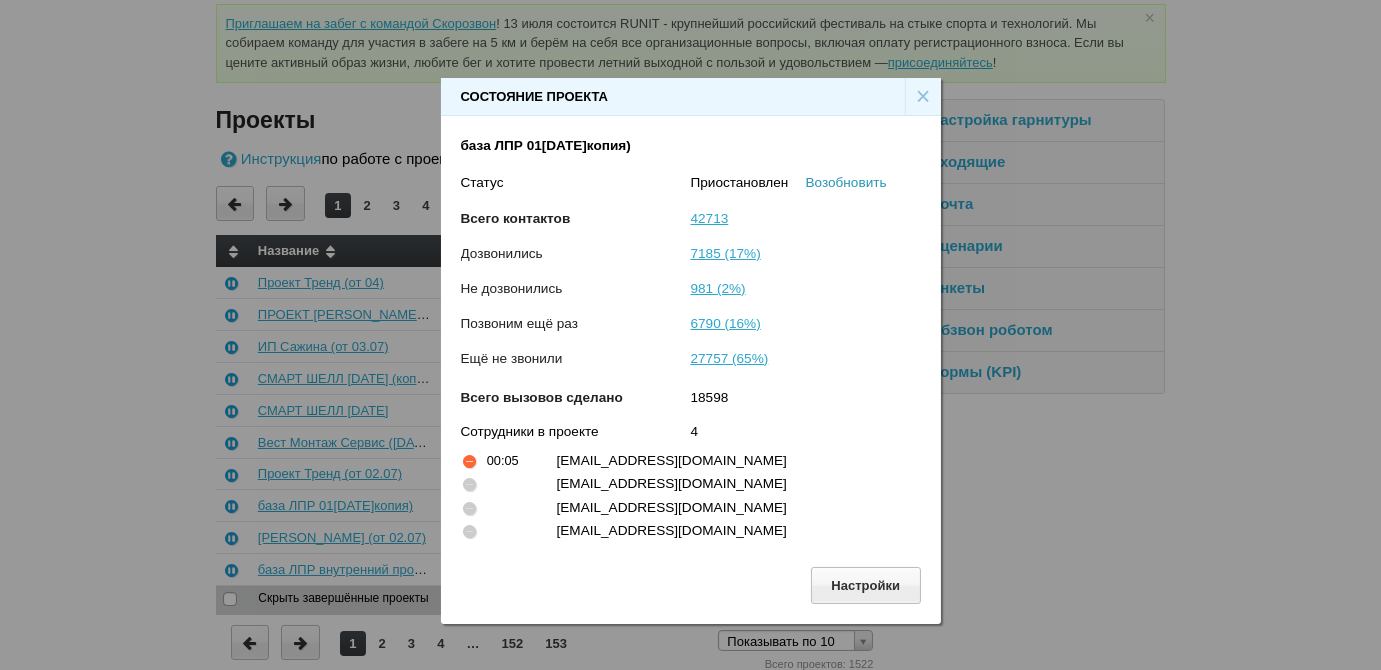 click on "Возобновить" at bounding box center [846, 182] 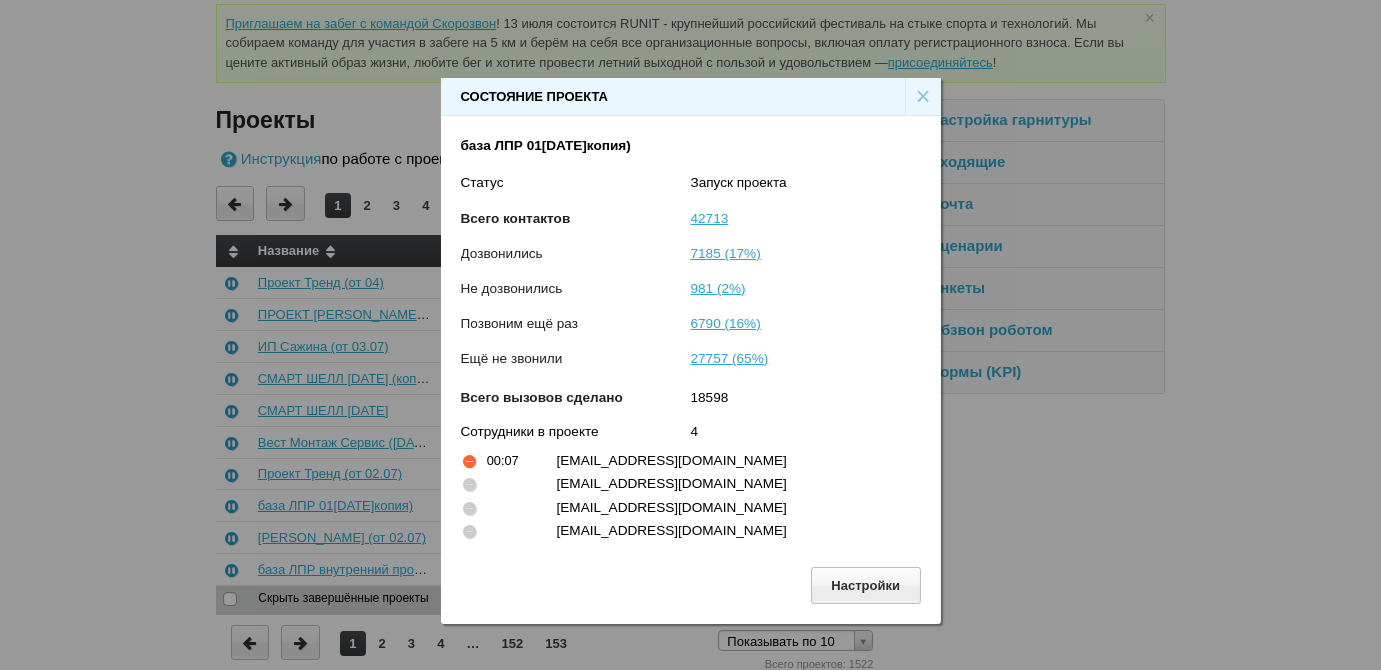 click on "×" at bounding box center (923, 97) 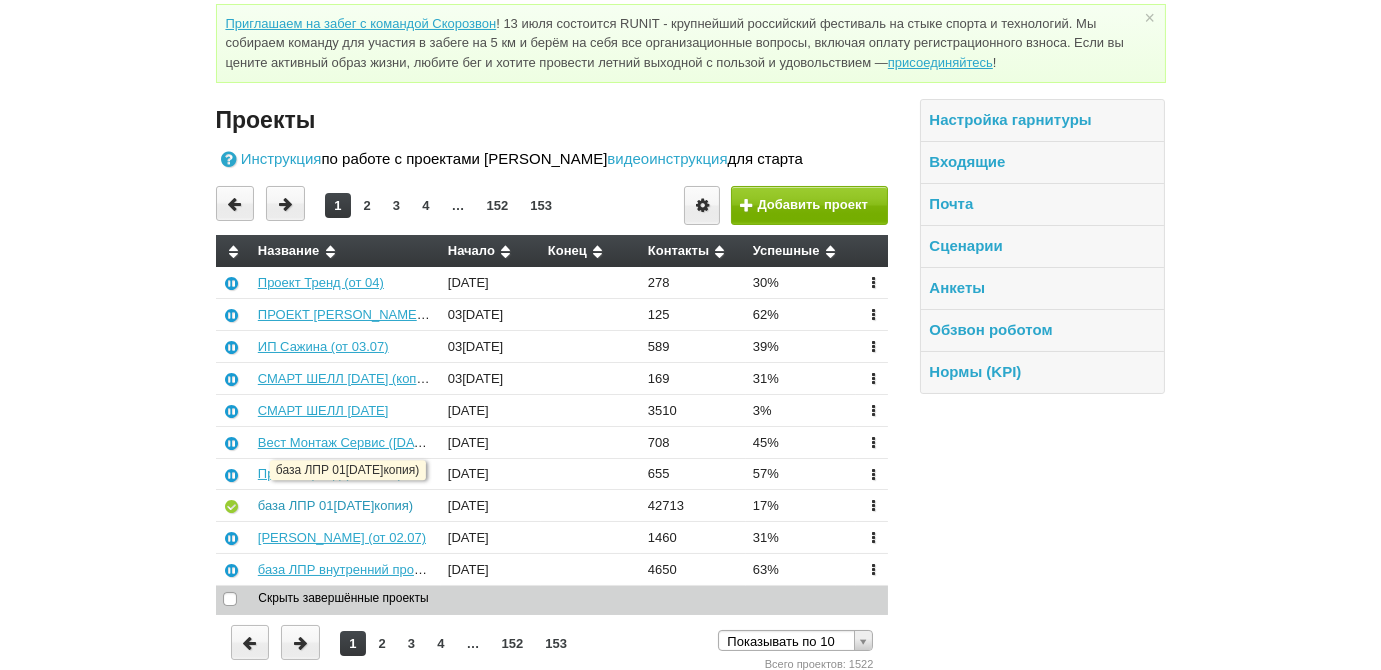 click on "база ЛПР  01.07.25 (копия)" at bounding box center [335, 505] 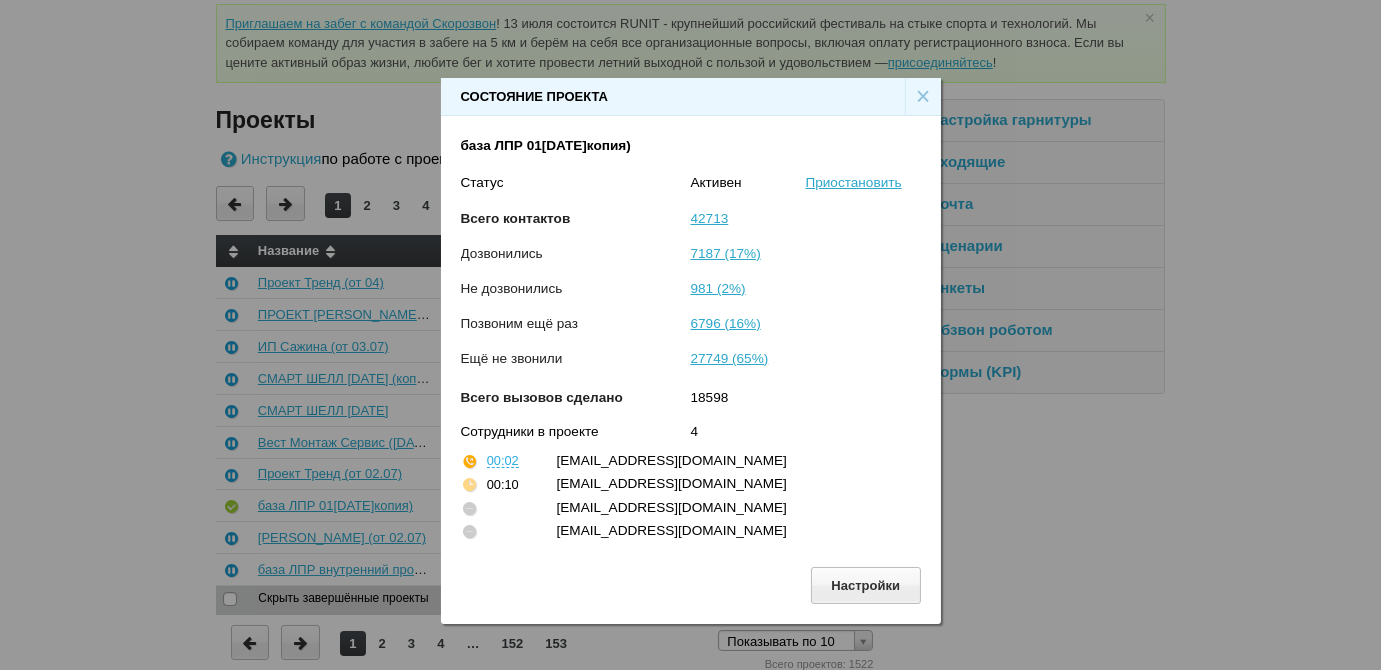 click on "×" at bounding box center (923, 97) 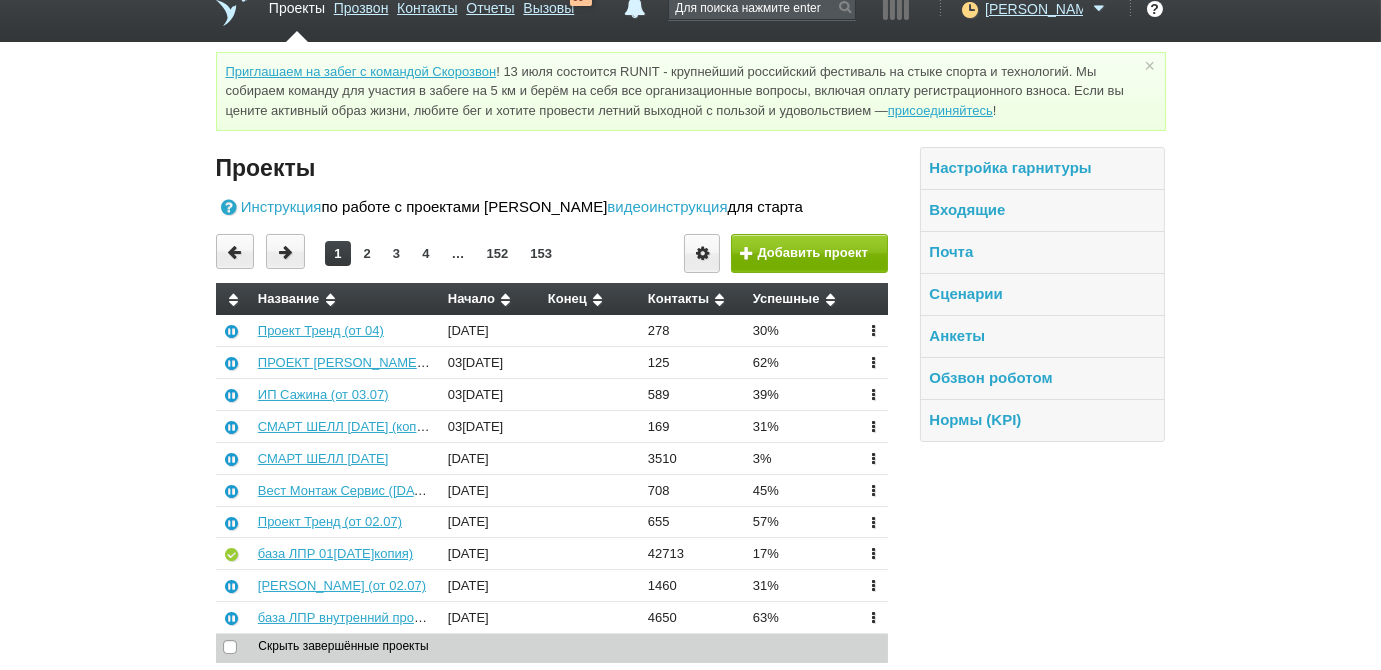 scroll, scrollTop: 0, scrollLeft: 0, axis: both 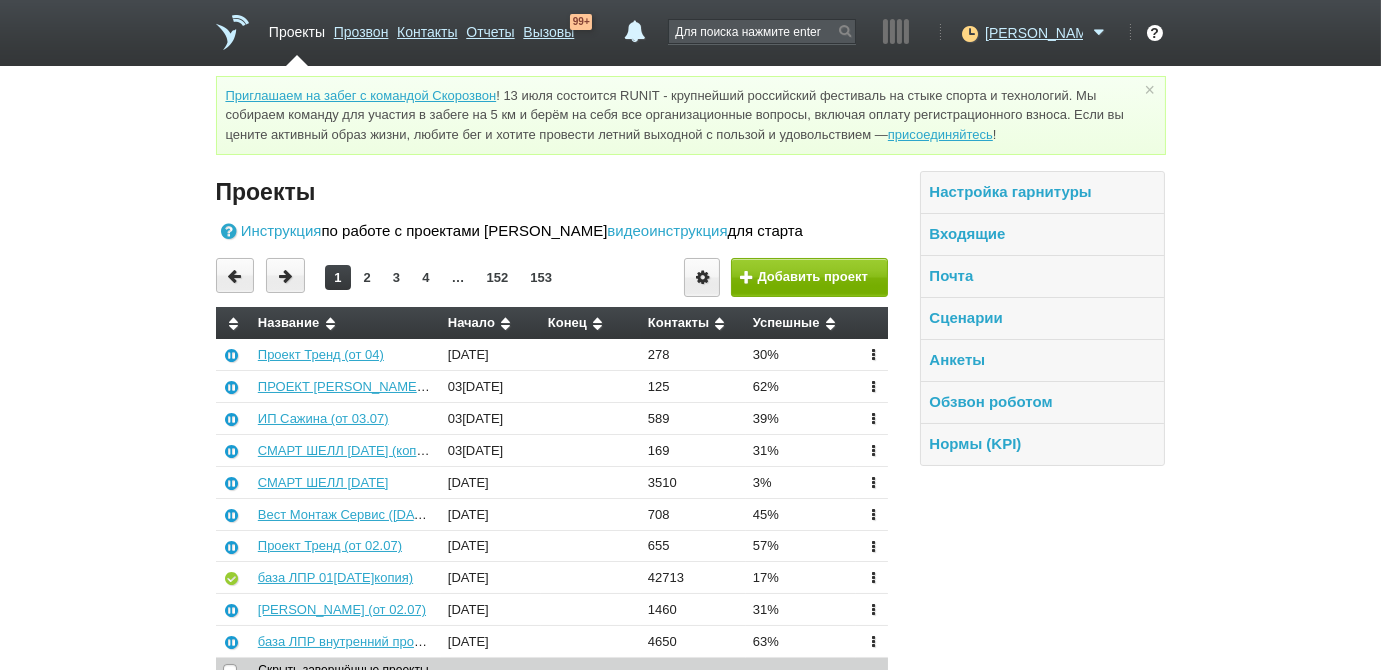click on "Проекты" at bounding box center (297, 28) 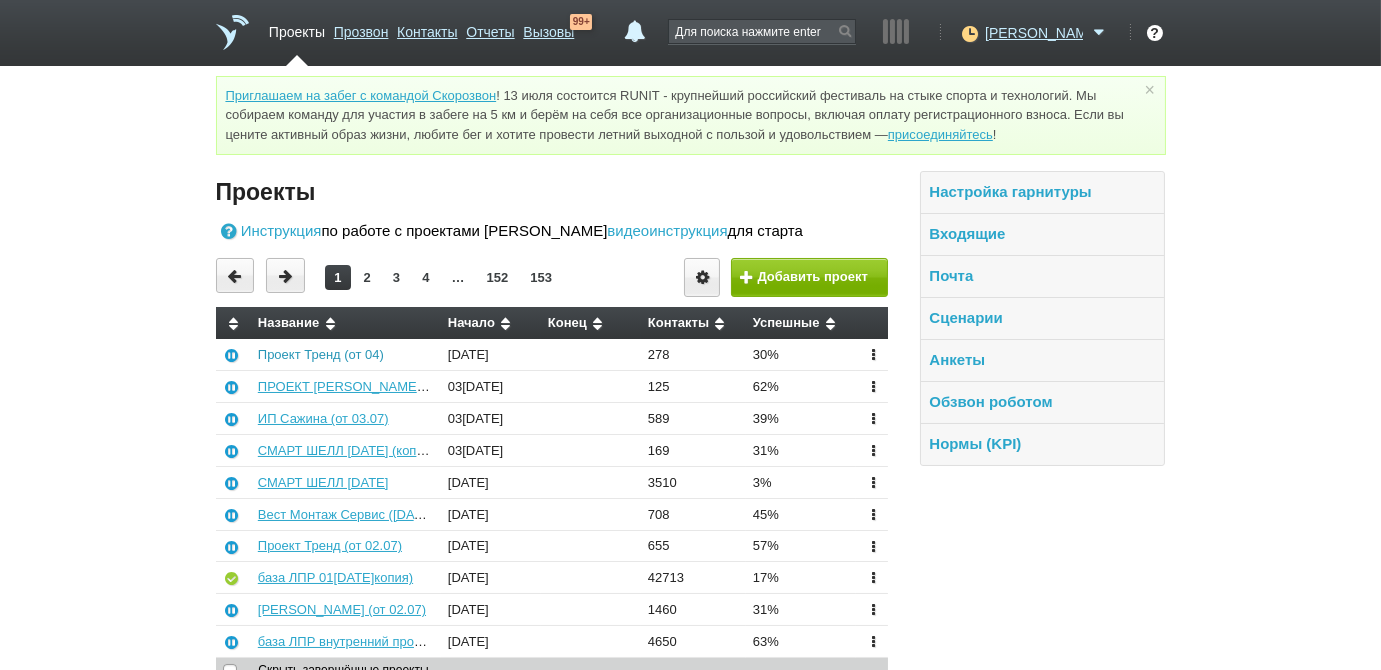 click on "Проект Тренд (от 04)" at bounding box center [321, 354] 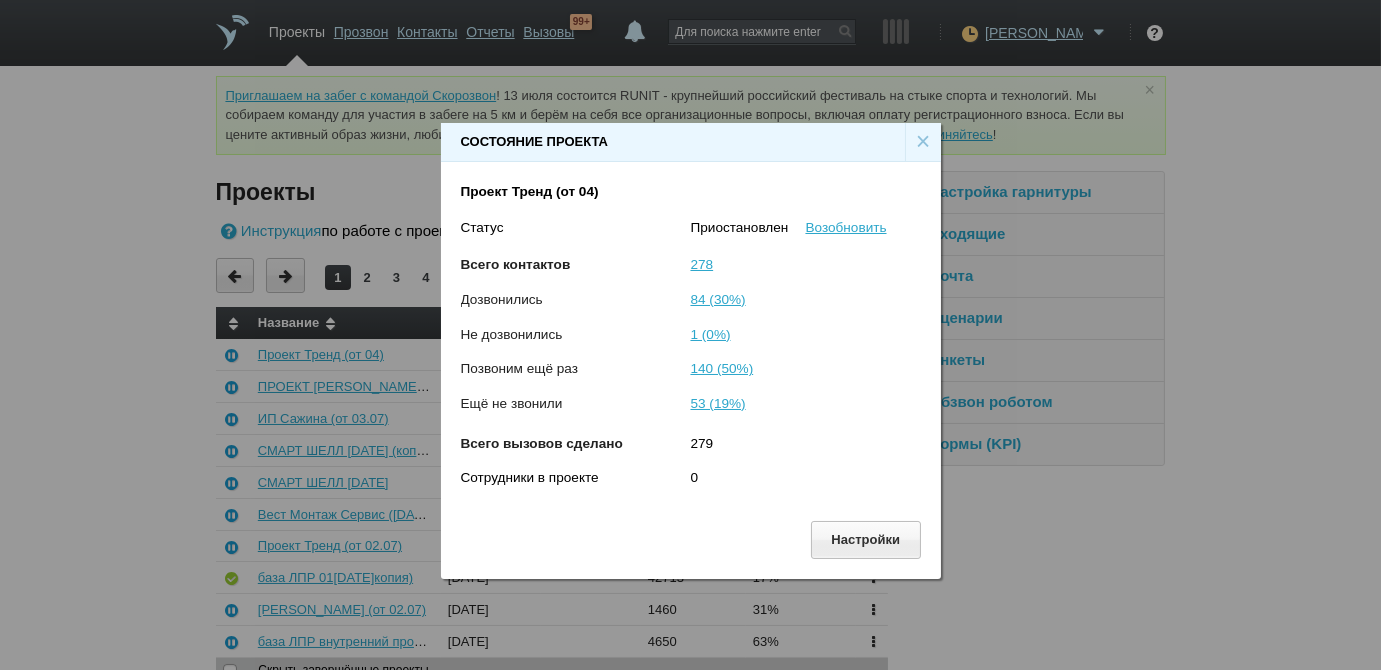 click on "×" at bounding box center (923, 142) 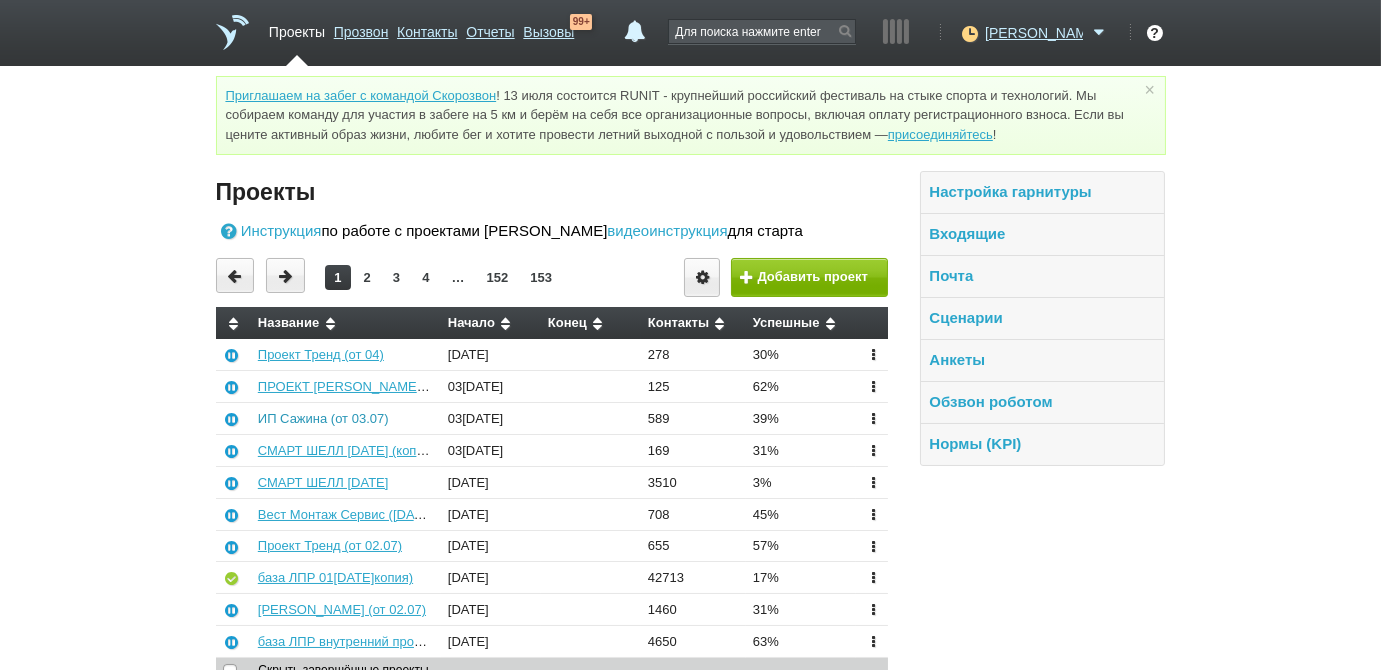 click on "ИП Сажина (от 03.07)" at bounding box center [323, 418] 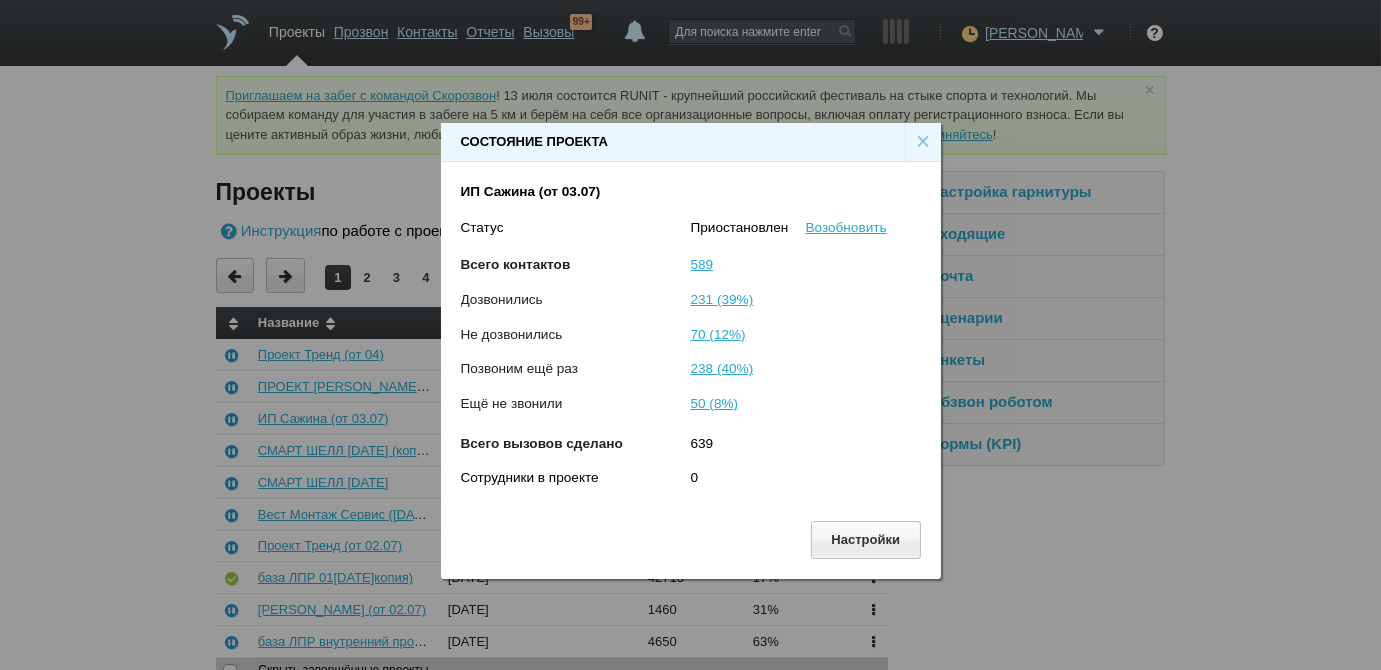click on "×" at bounding box center (923, 142) 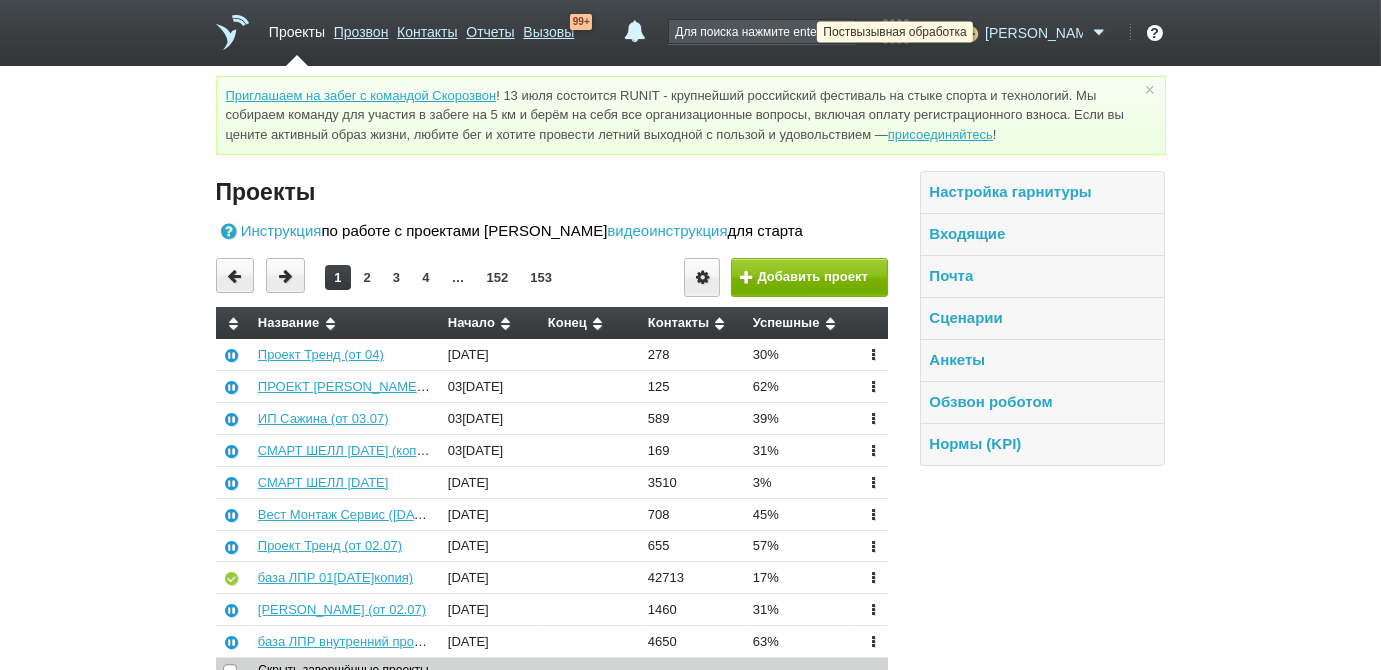 click at bounding box center (967, 33) 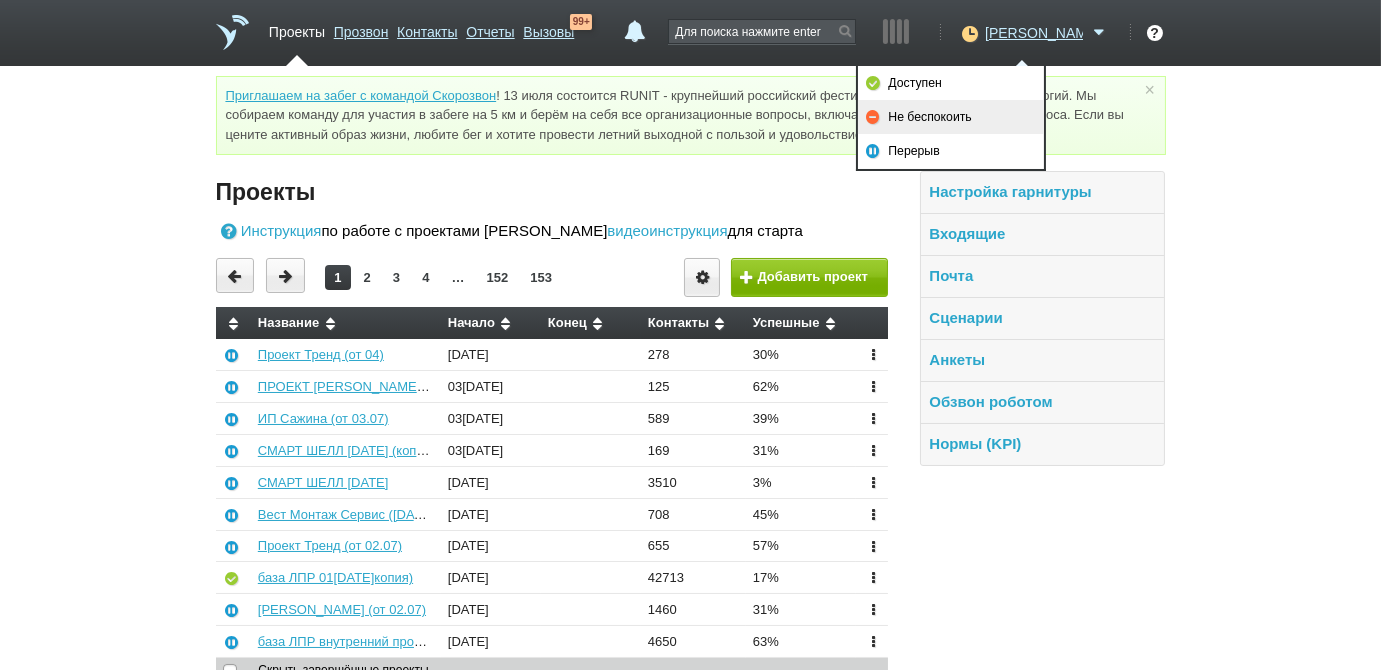 click on "Не беспокоить" at bounding box center (951, 117) 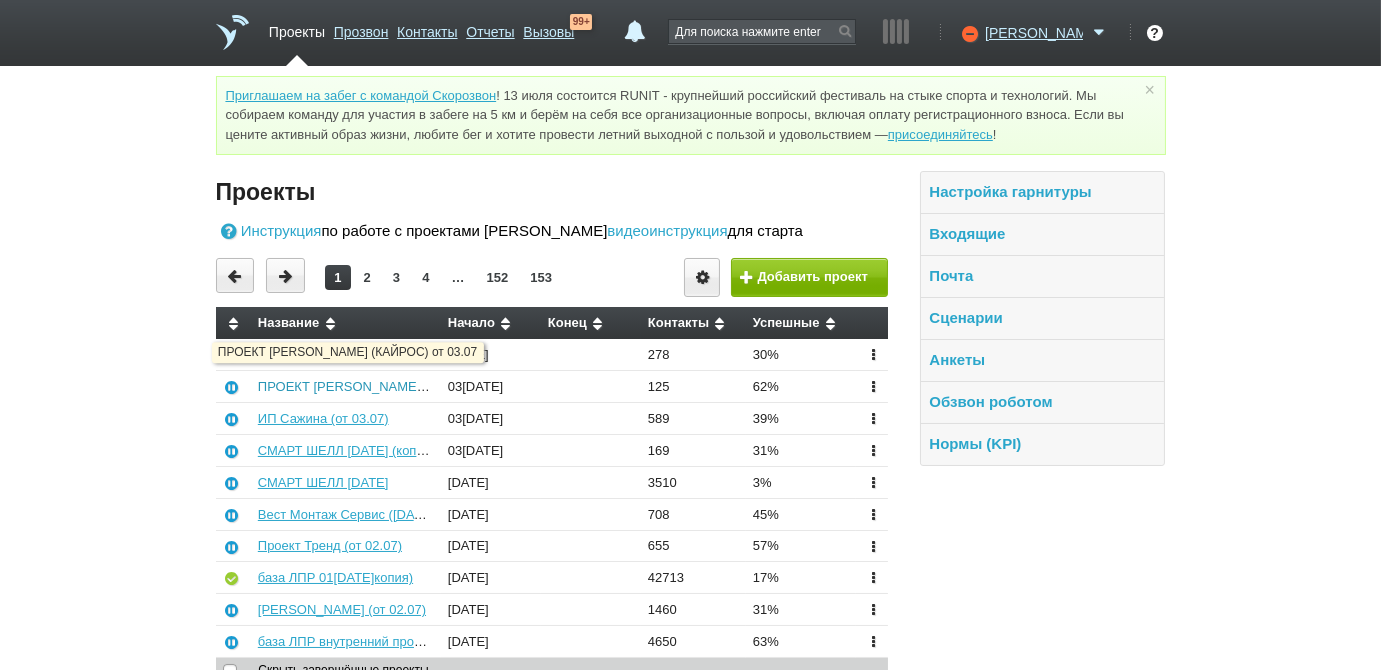 click on "ПРОЕКТ ЛАКИ ЭНИМАЛС (КАЙРОС) от 03.07" at bounding box center [398, 386] 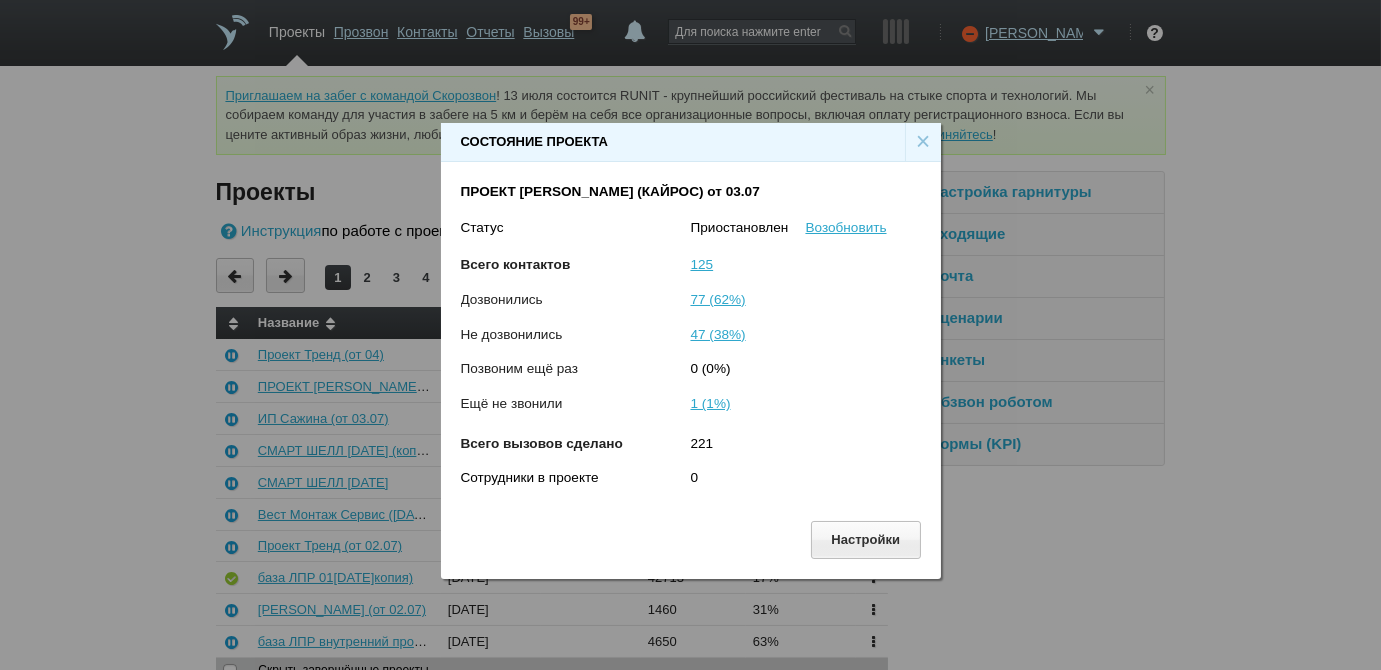 click on "×" at bounding box center [923, 142] 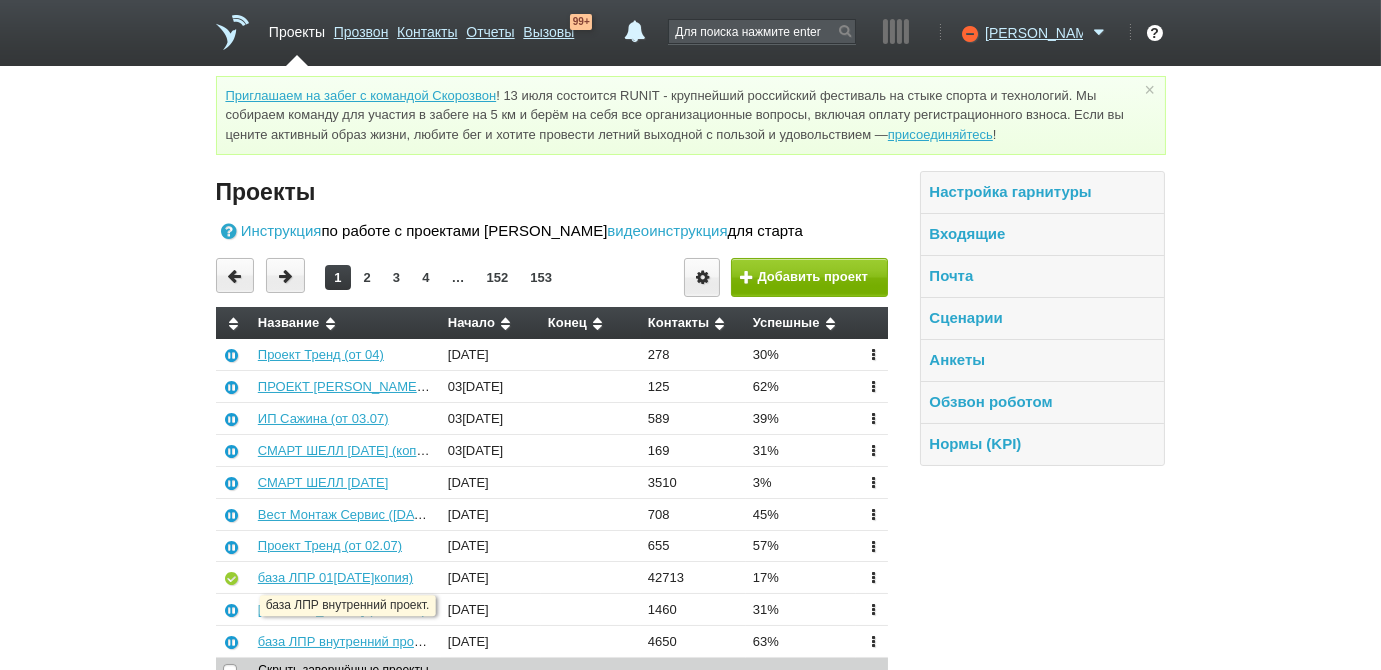 scroll, scrollTop: 72, scrollLeft: 0, axis: vertical 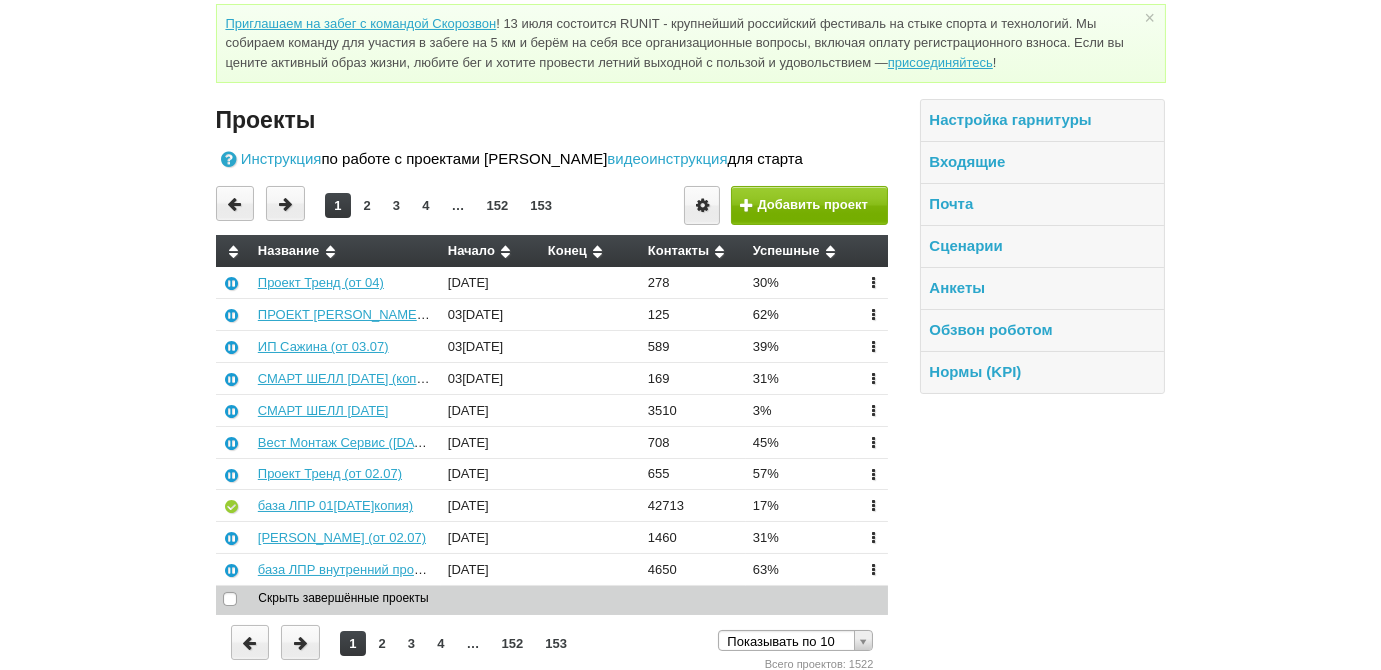 click on "2" at bounding box center [382, 643] 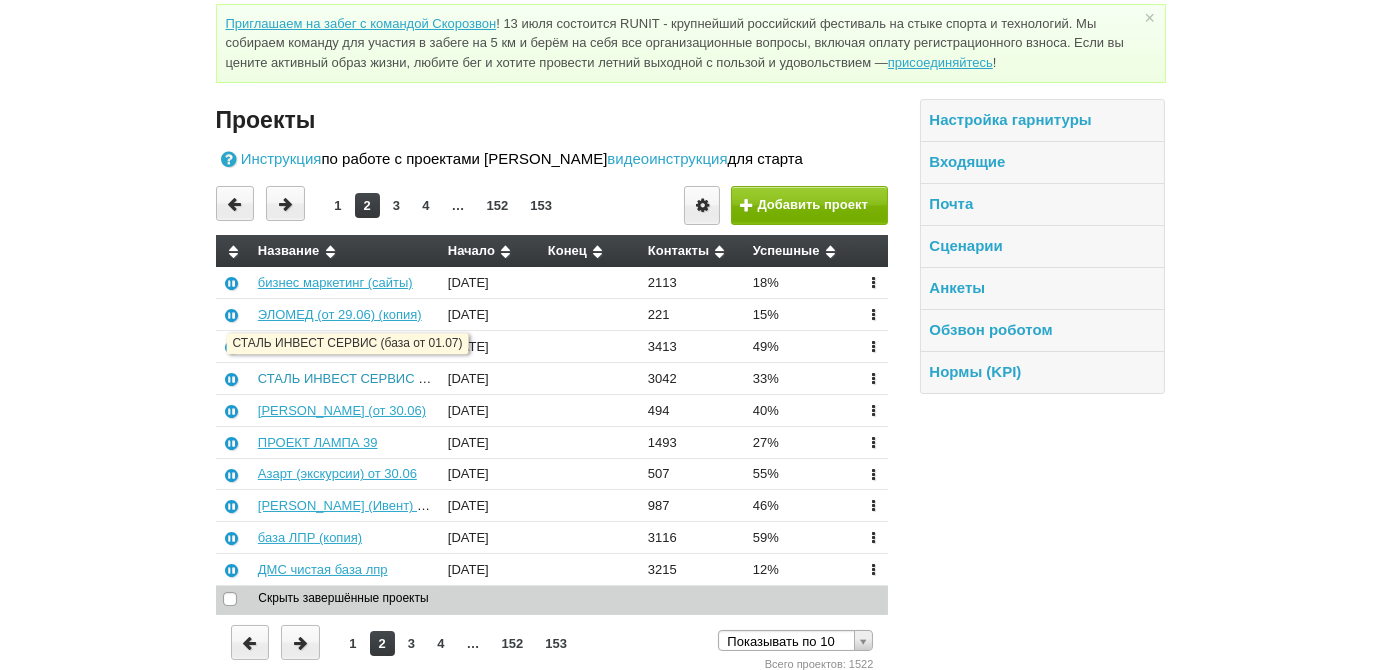 click on "СТАЛЬ ИНВЕСТ СЕРВИС (база от 01.07)" at bounding box center [382, 378] 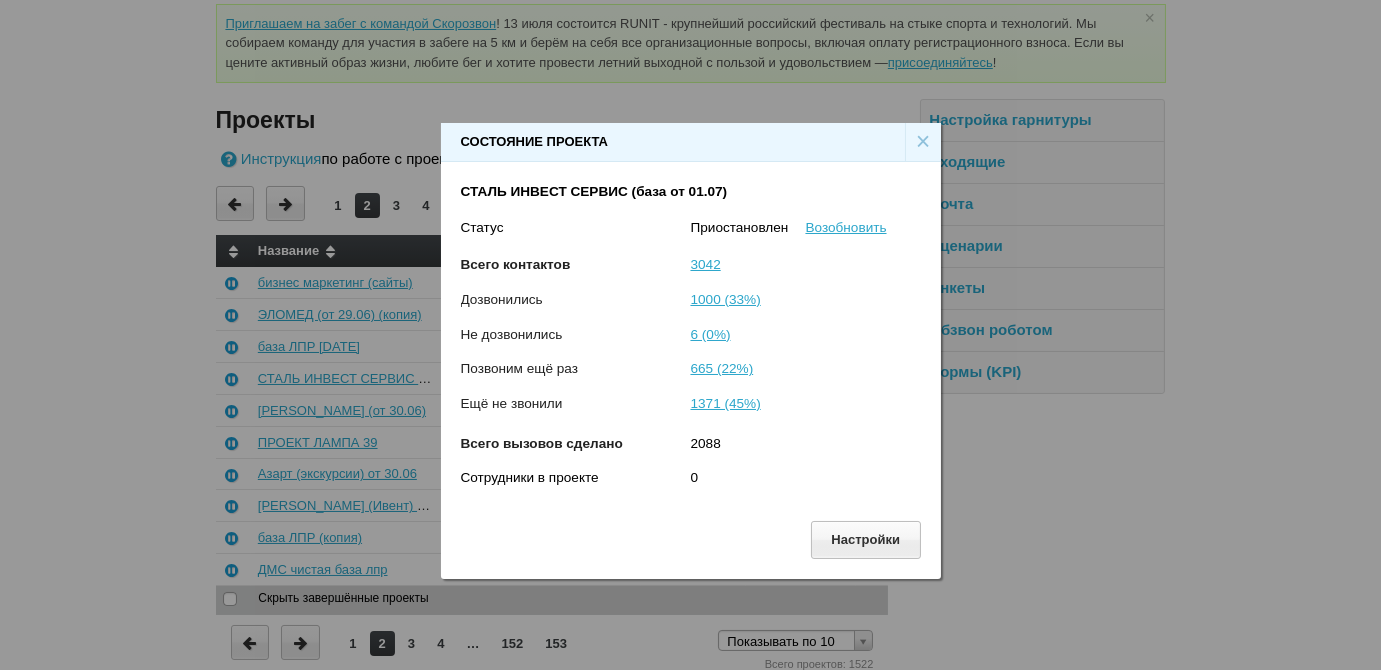click on "×" at bounding box center [923, 142] 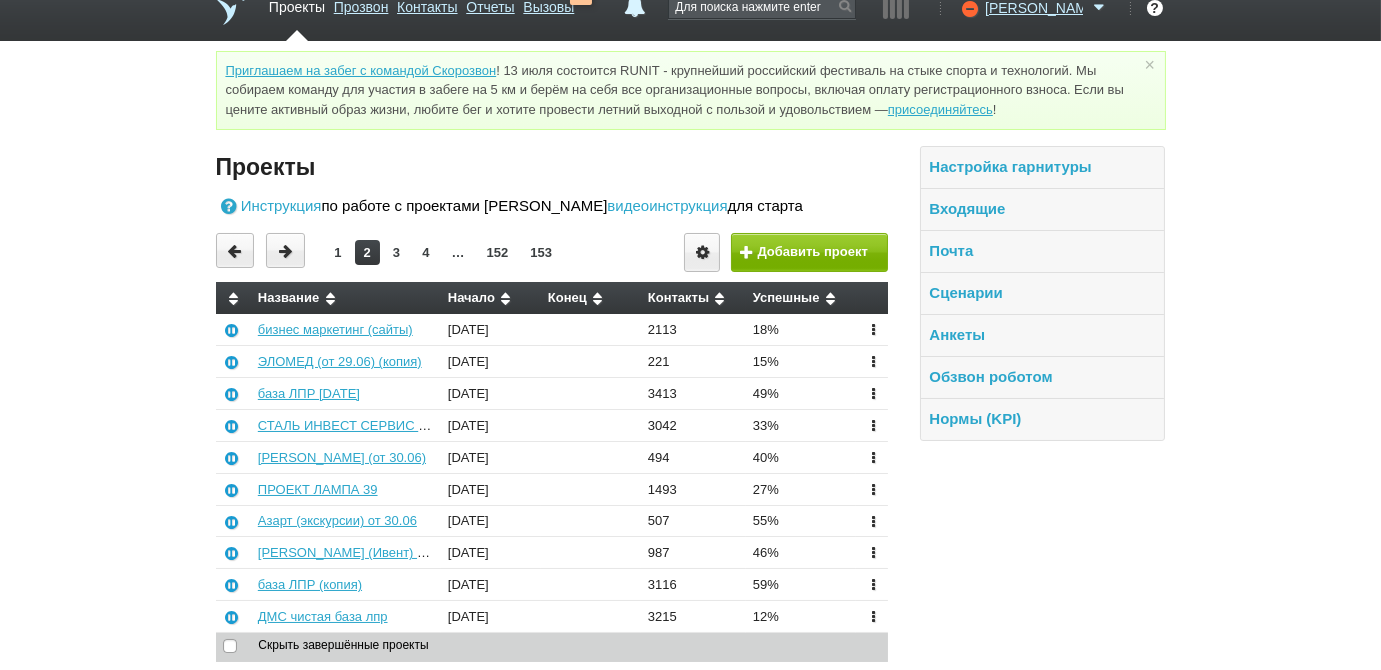 scroll, scrollTop: 0, scrollLeft: 0, axis: both 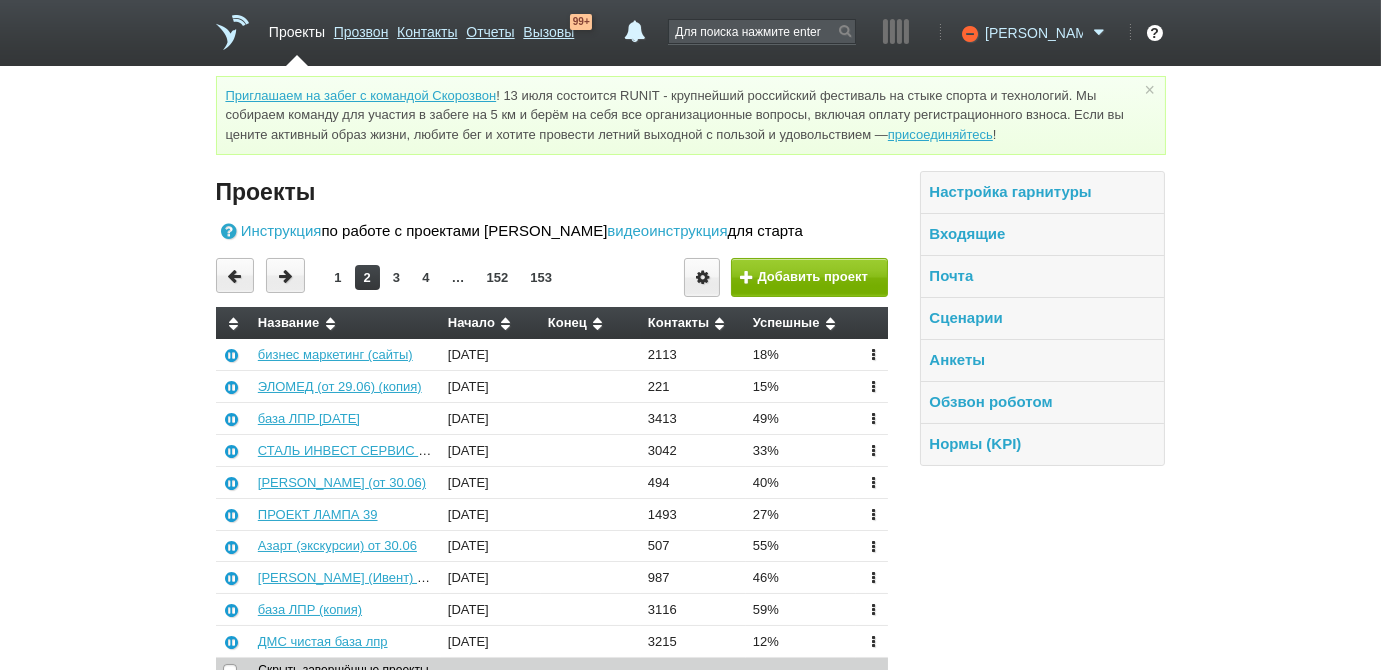 click on "[PERSON_NAME]" at bounding box center (1034, 33) 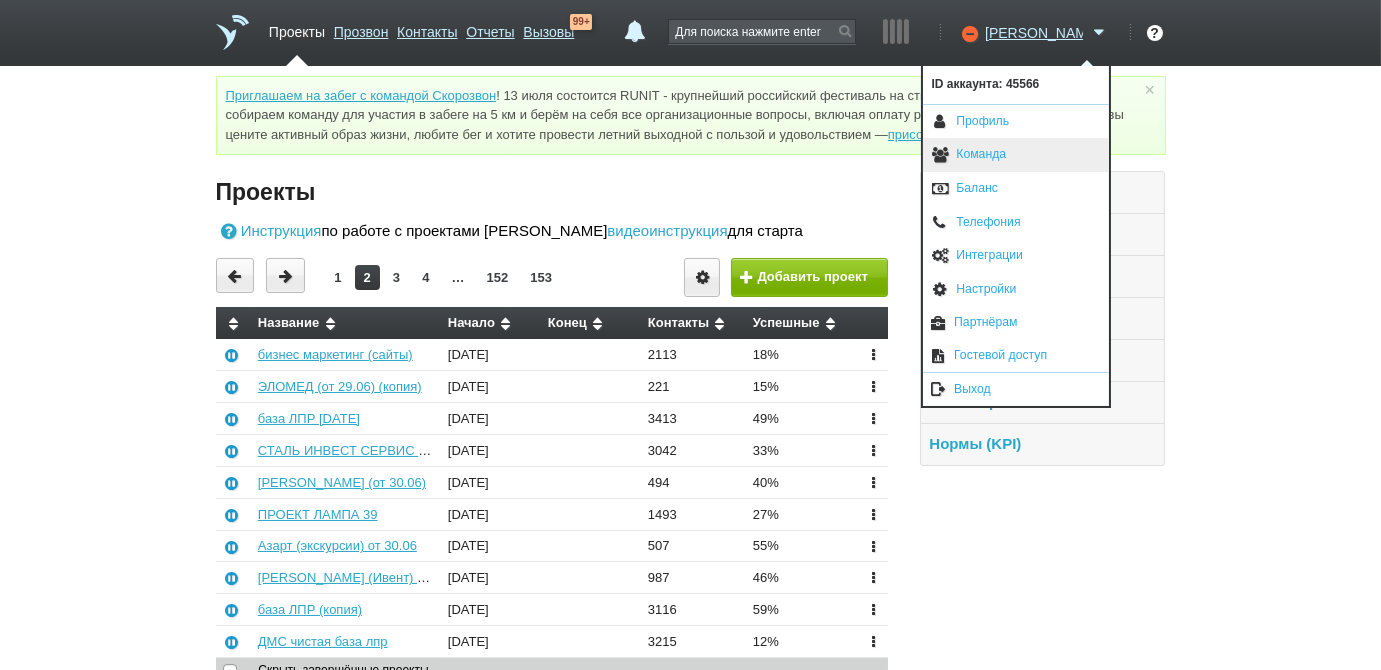 click on "Команда" at bounding box center (1016, 155) 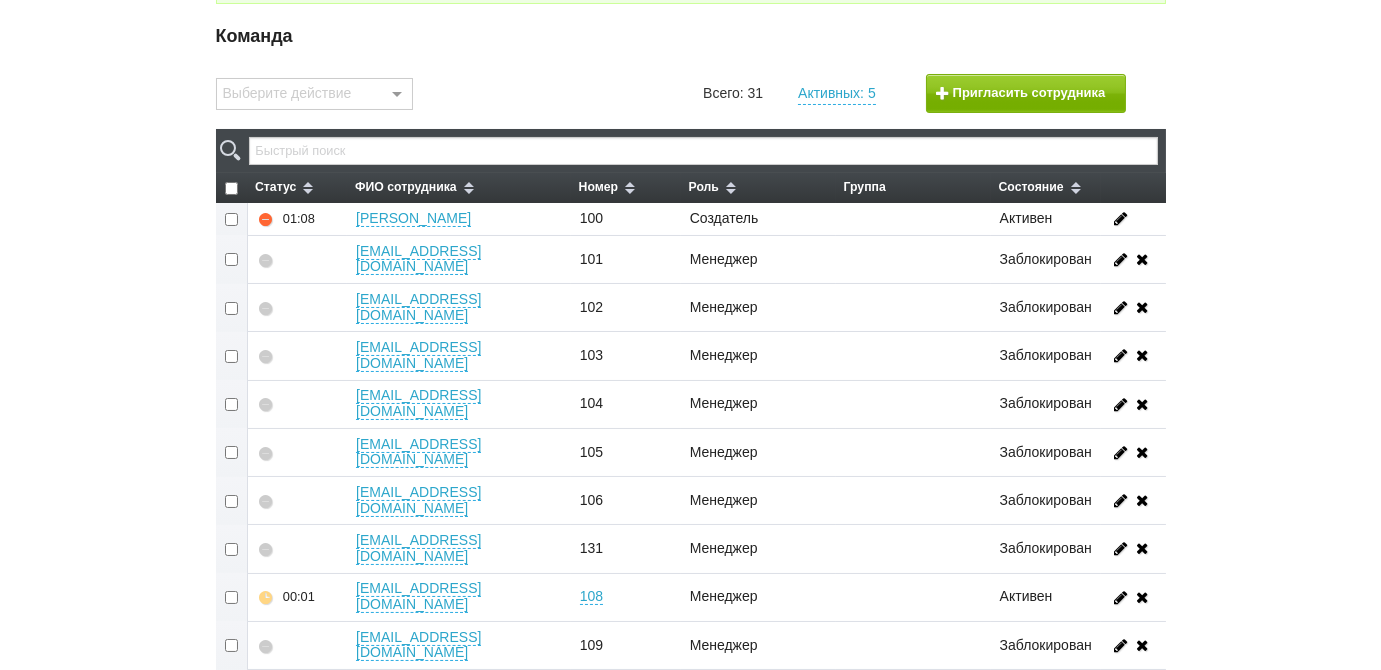 scroll, scrollTop: 181, scrollLeft: 0, axis: vertical 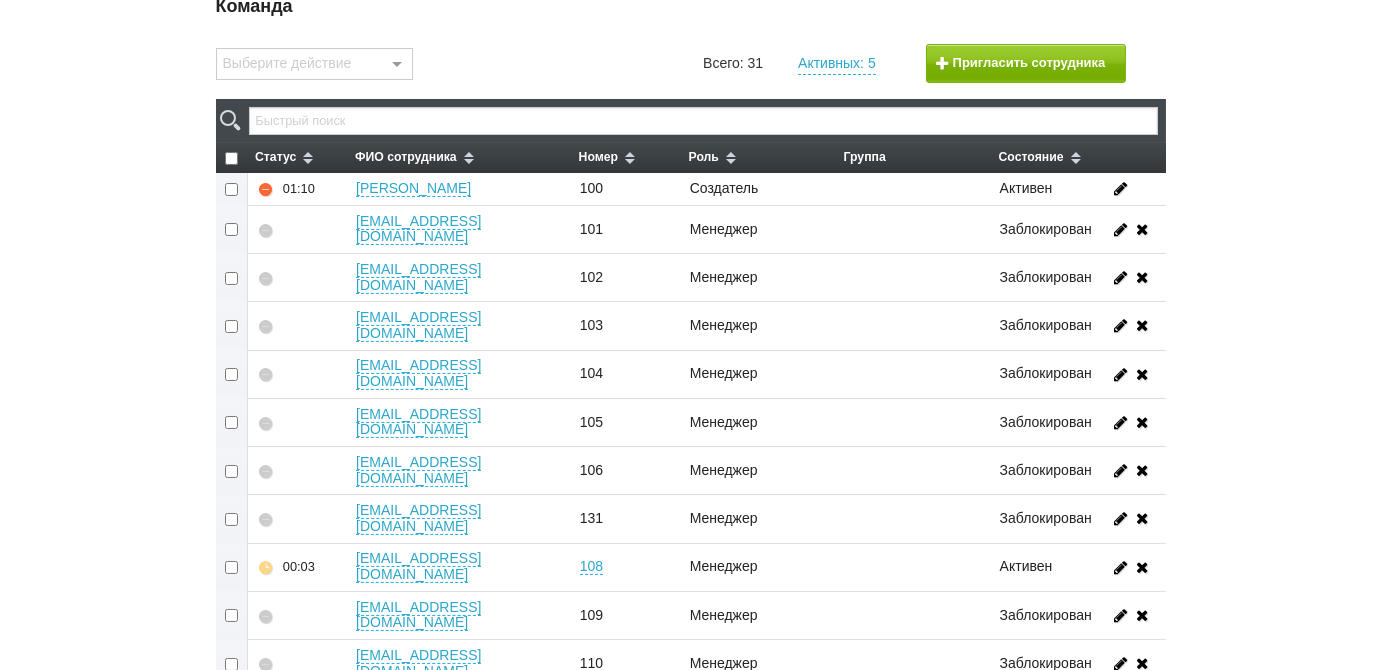 click at bounding box center [232, 664] 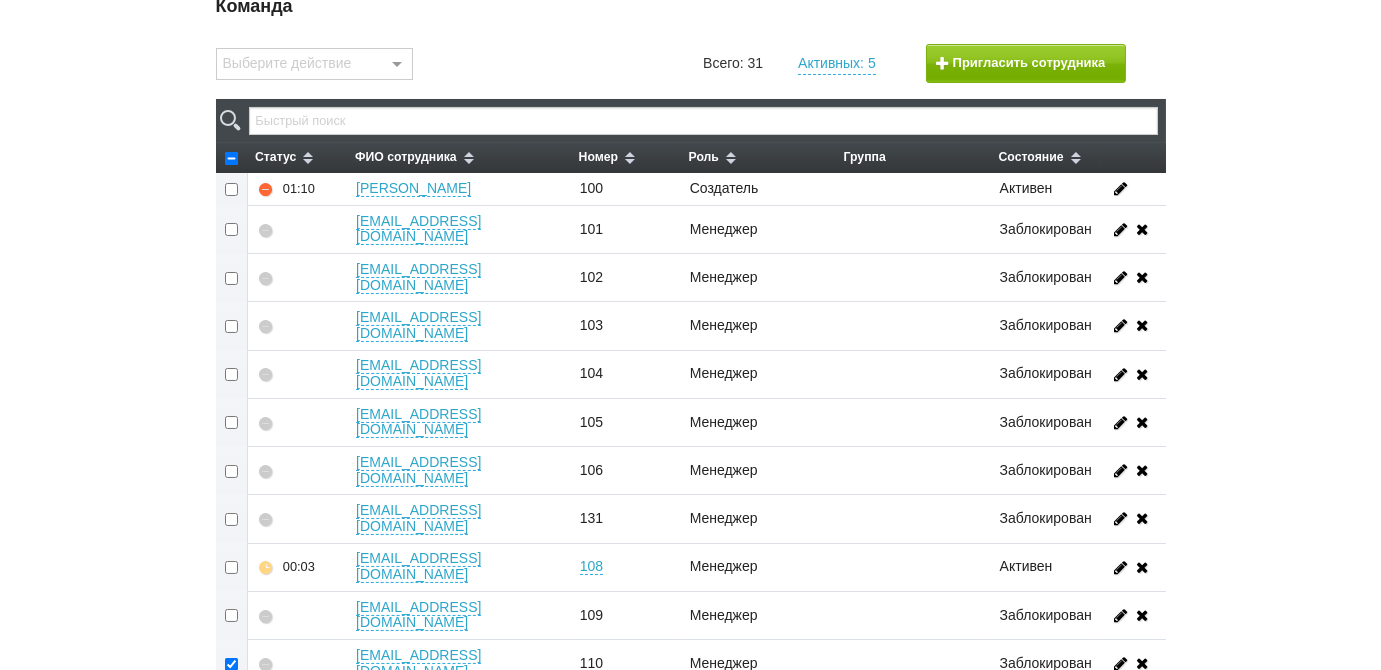 checkbox on "true" 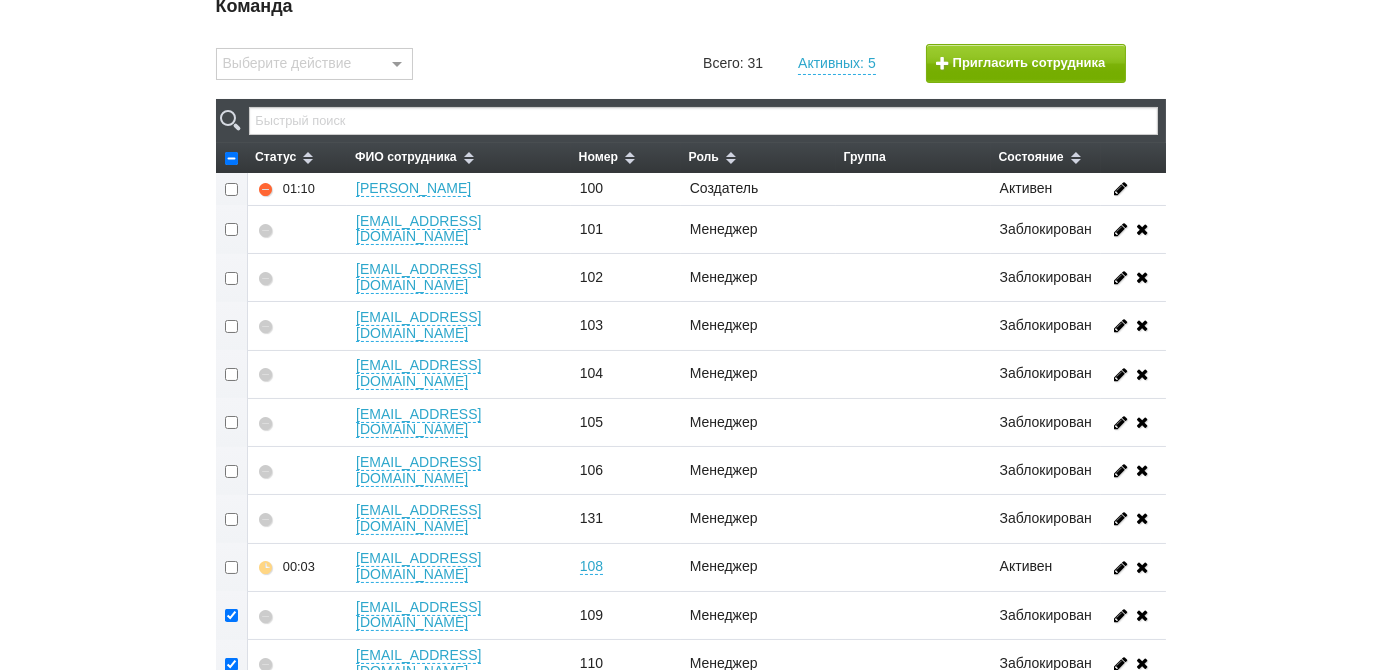 checkbox on "true" 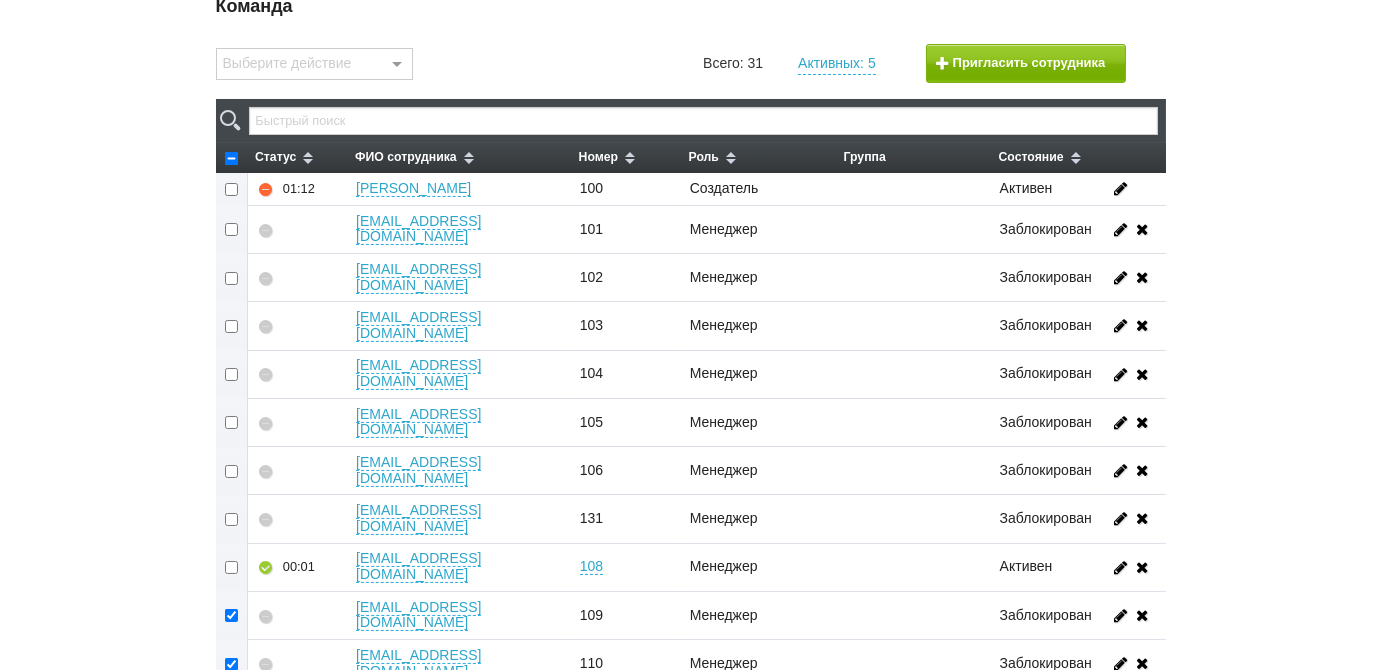 click at bounding box center (232, 519) 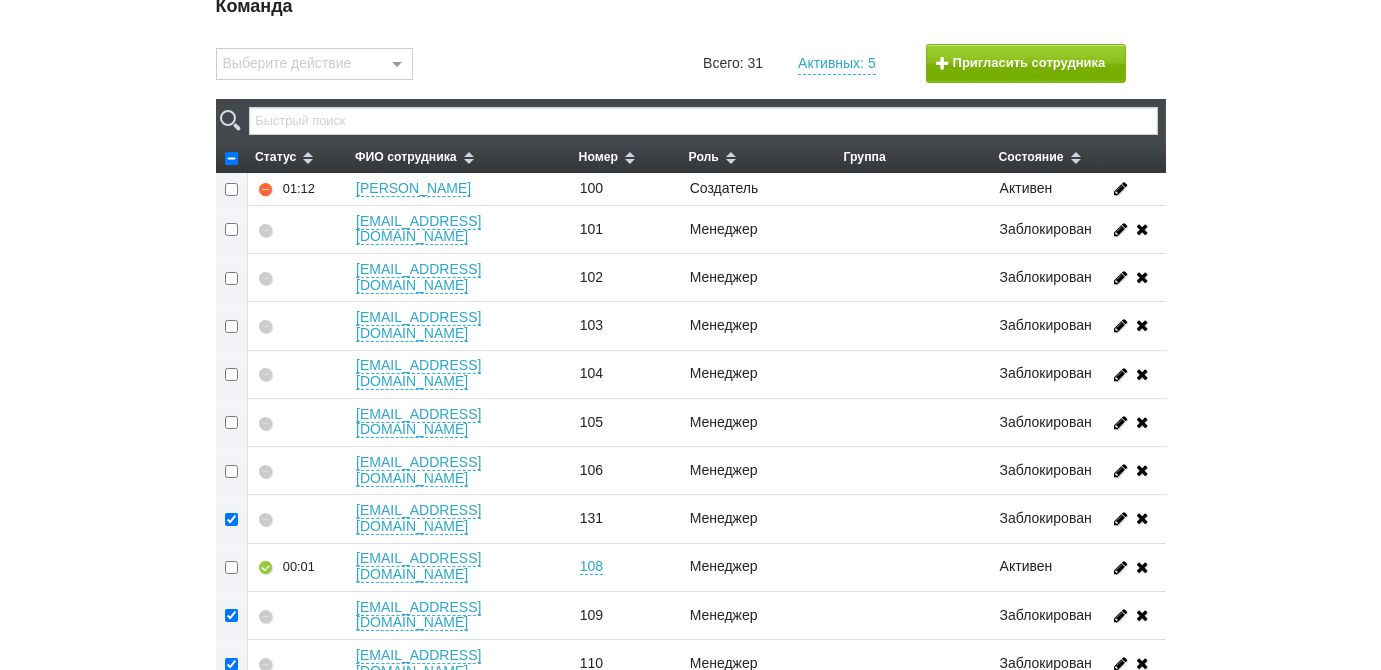 checkbox on "true" 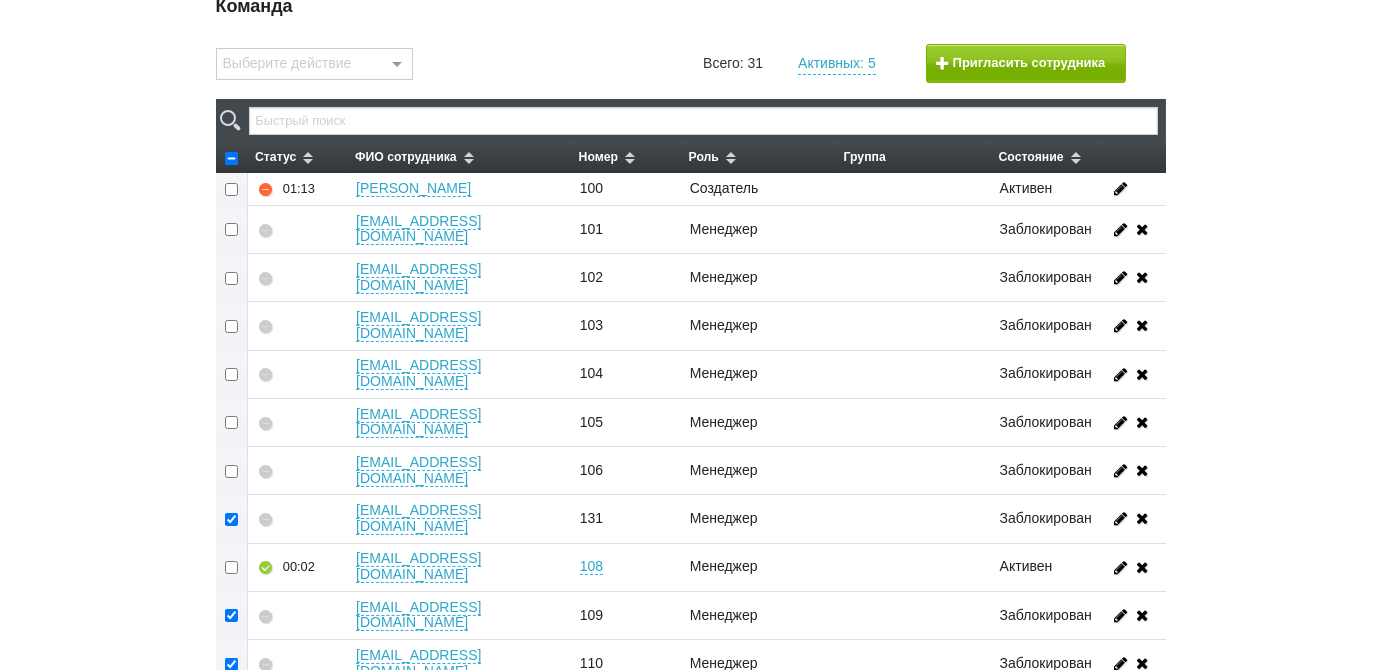 click at bounding box center [232, 471] 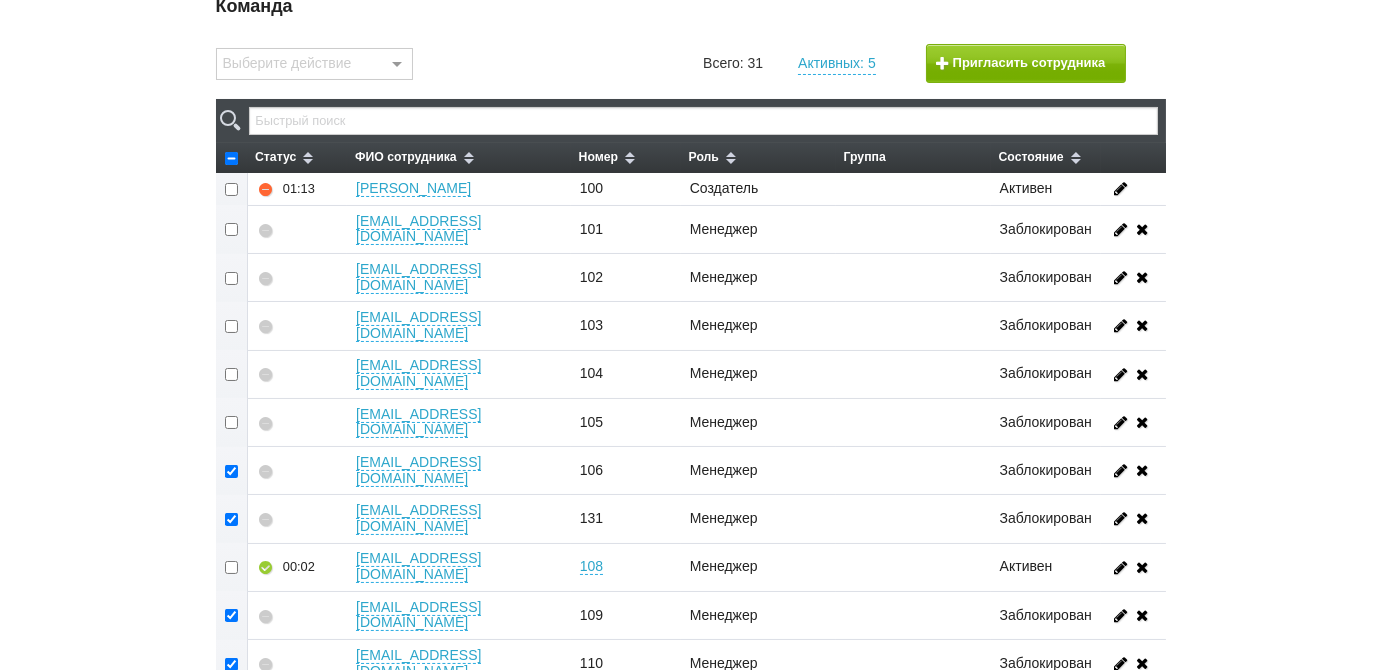 checkbox on "true" 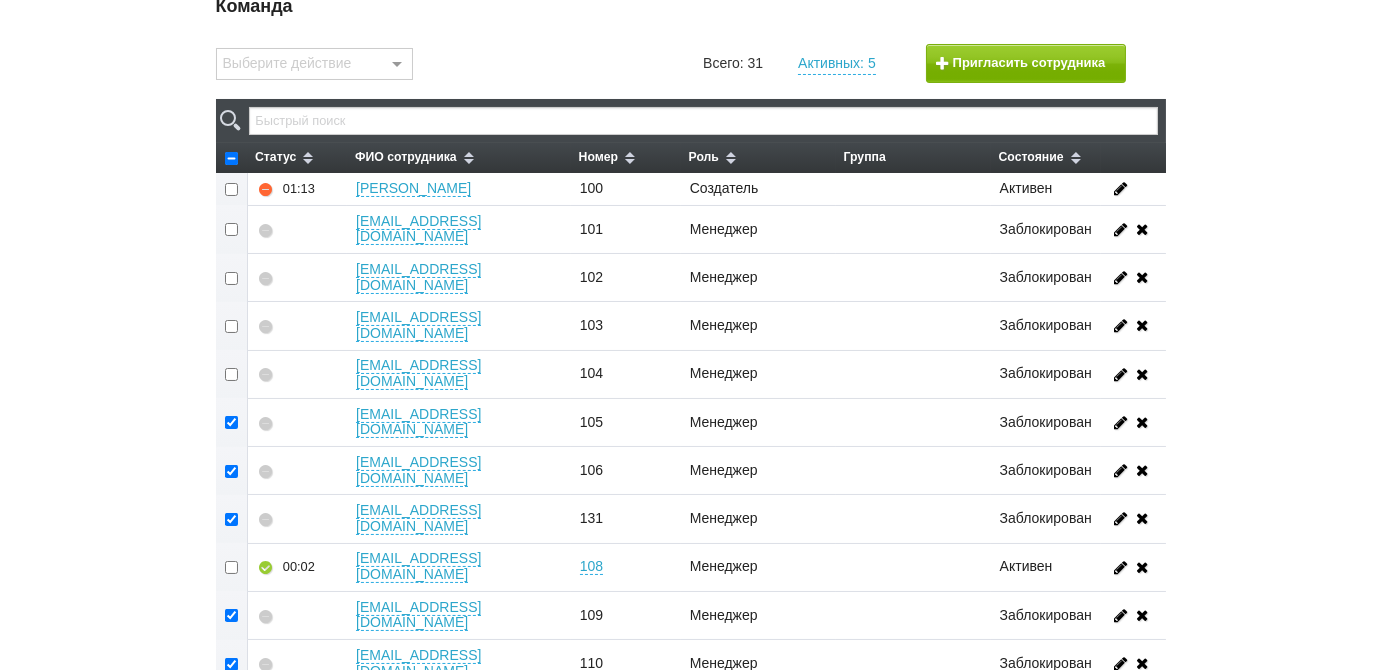 checkbox on "true" 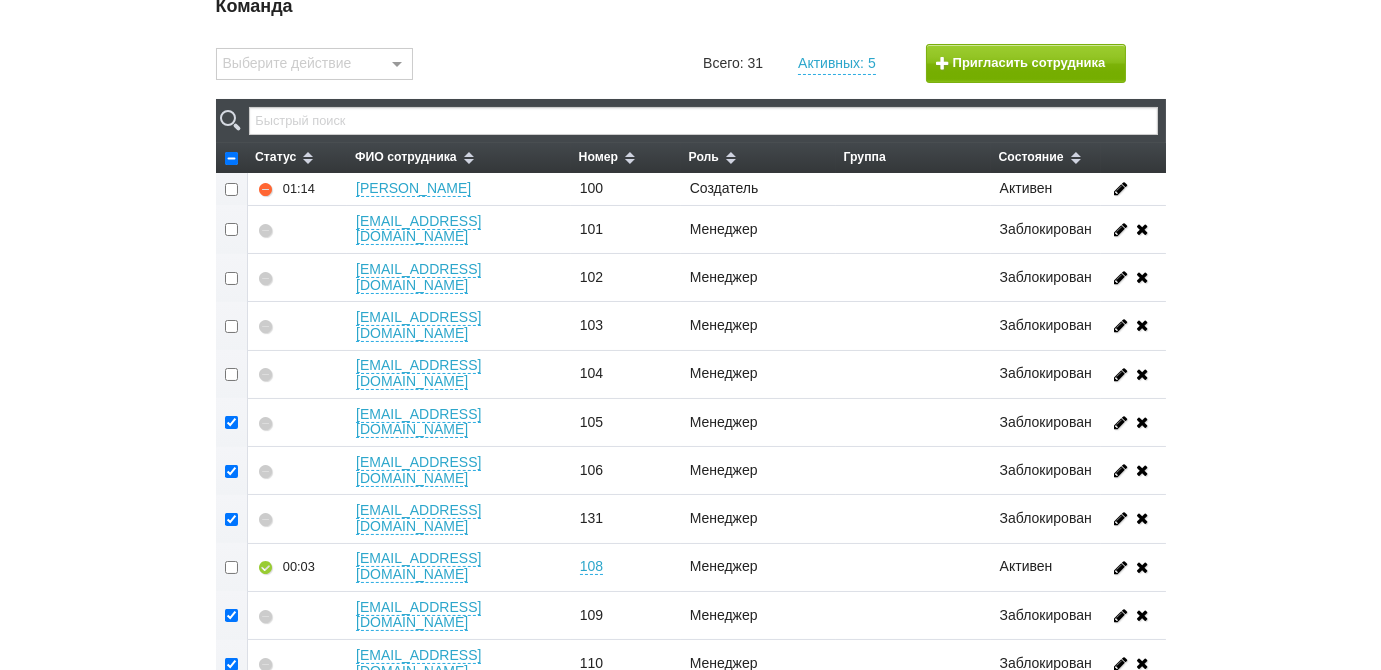 click at bounding box center (232, 374) 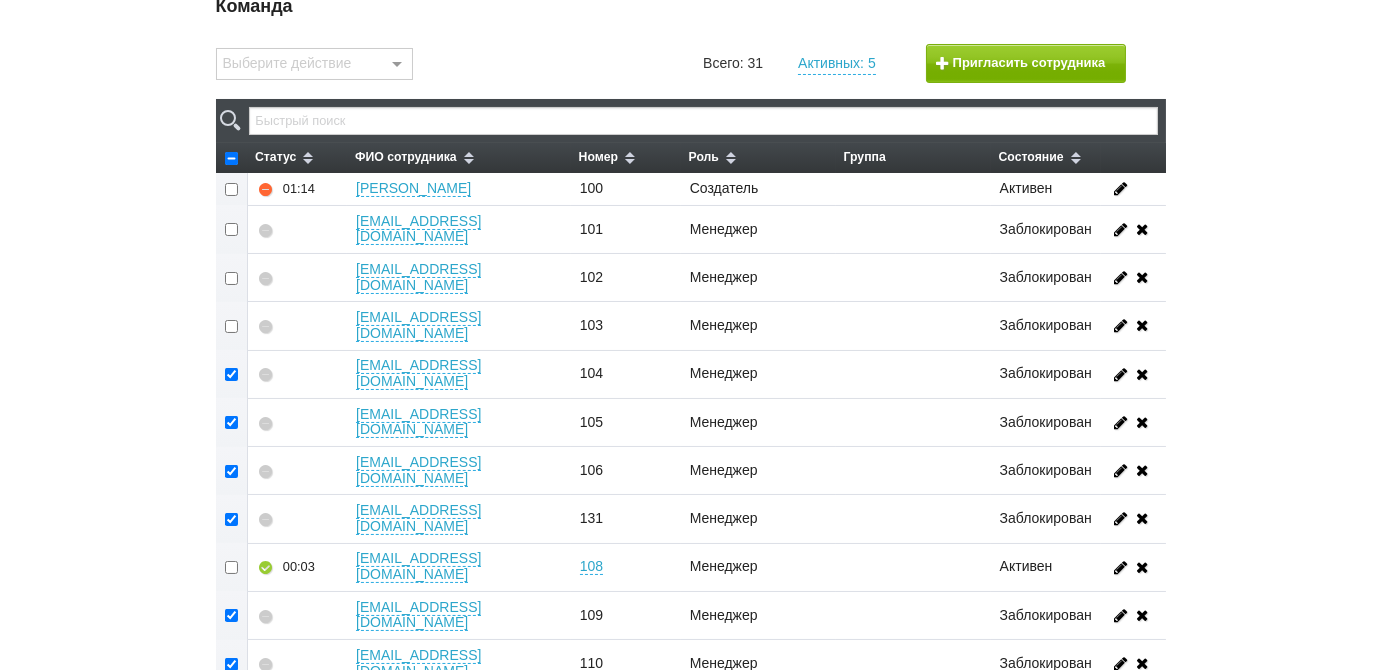 checkbox on "true" 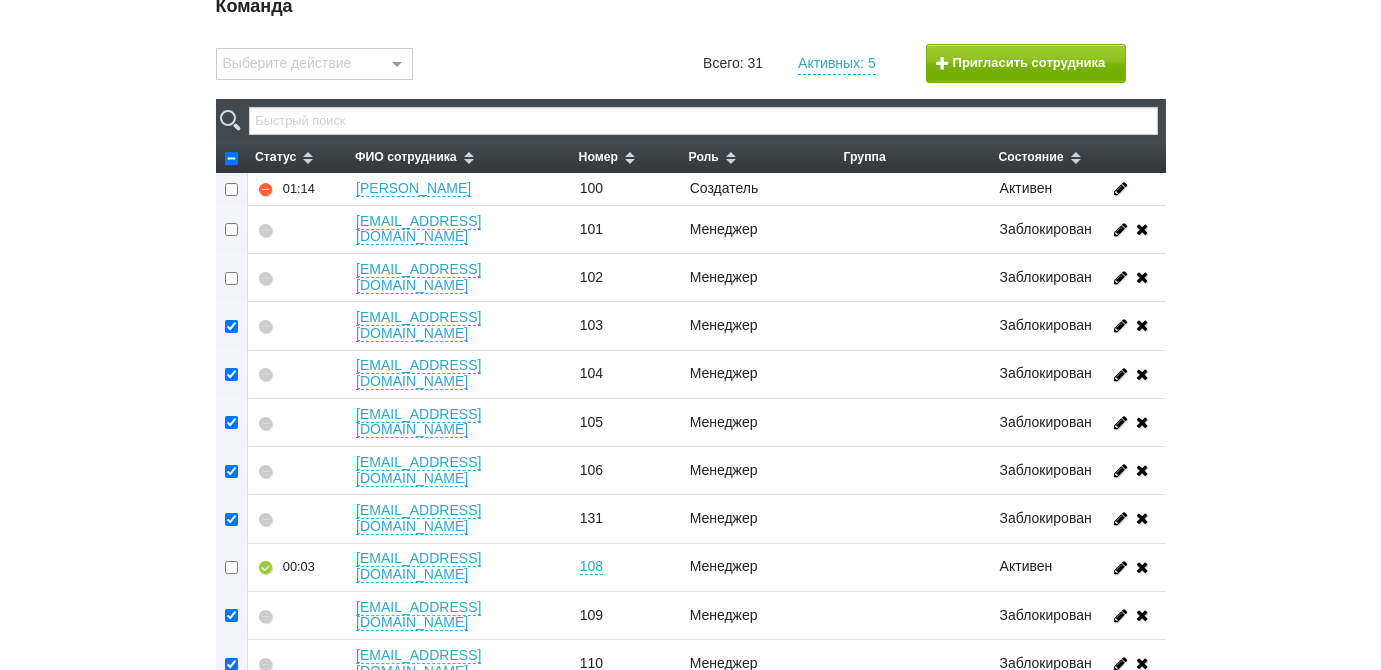 checkbox on "true" 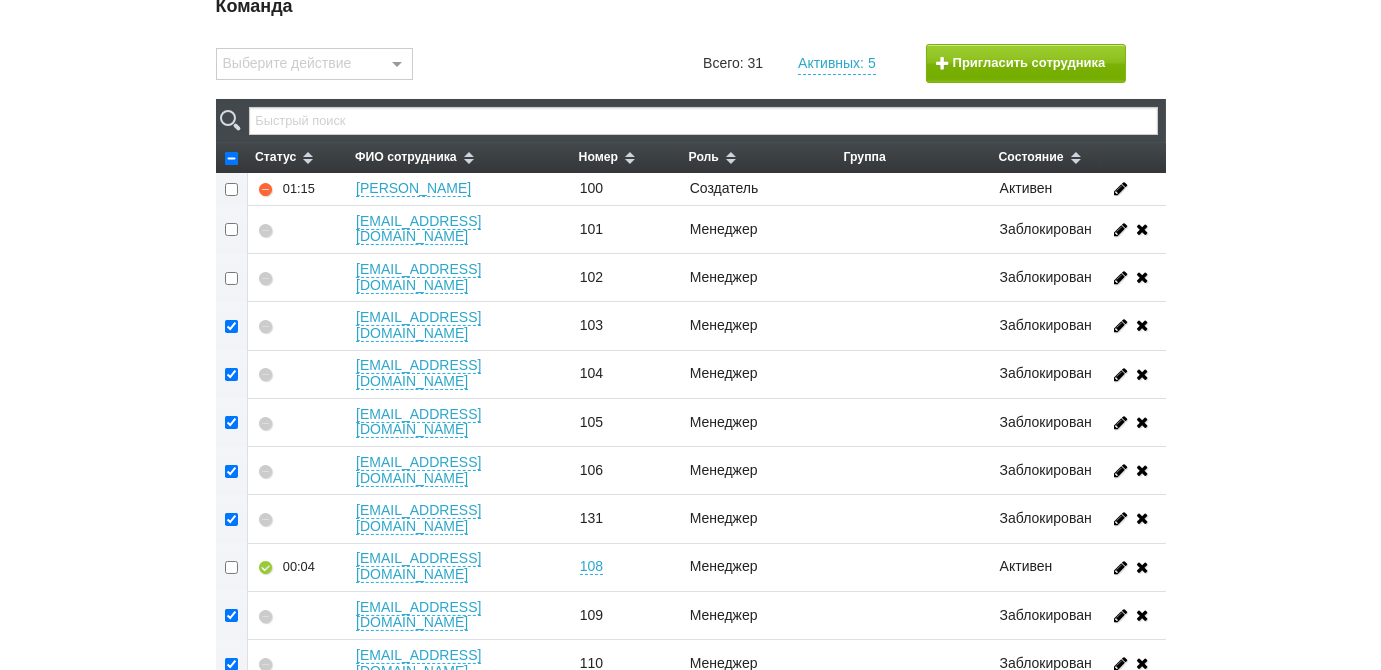 click at bounding box center [232, 278] 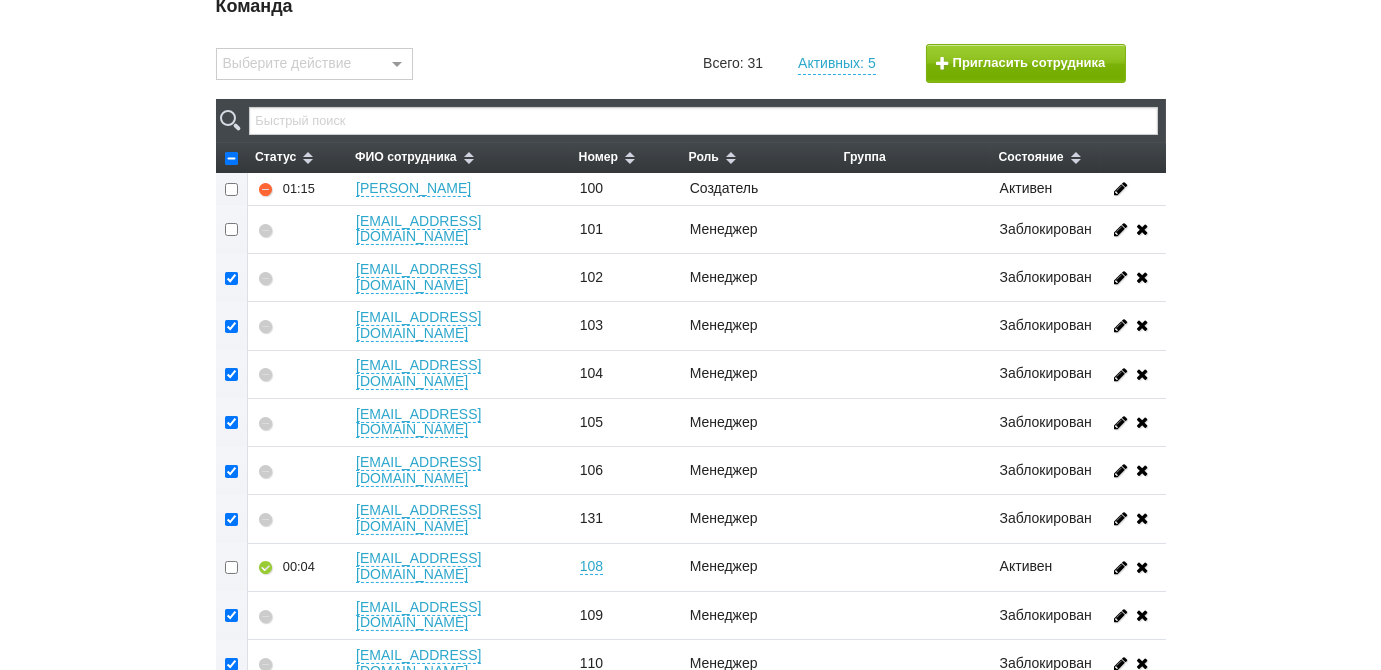 checkbox on "true" 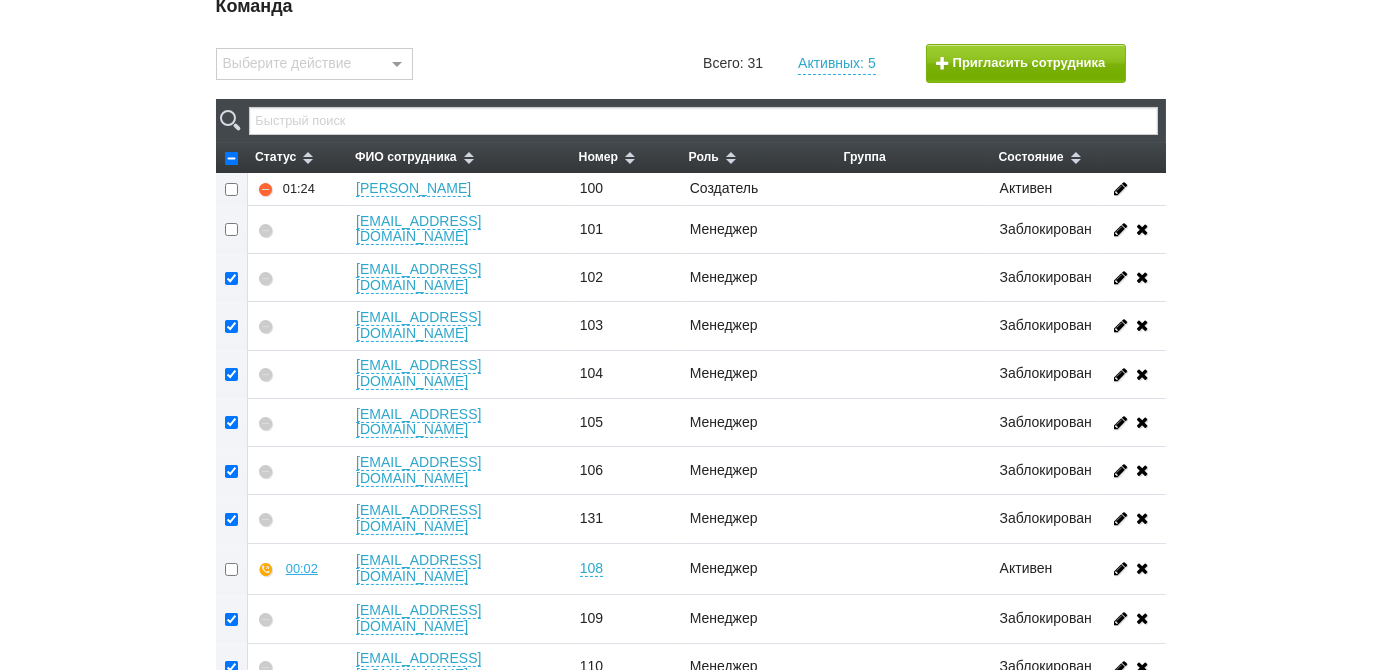 click at bounding box center (397, 65) 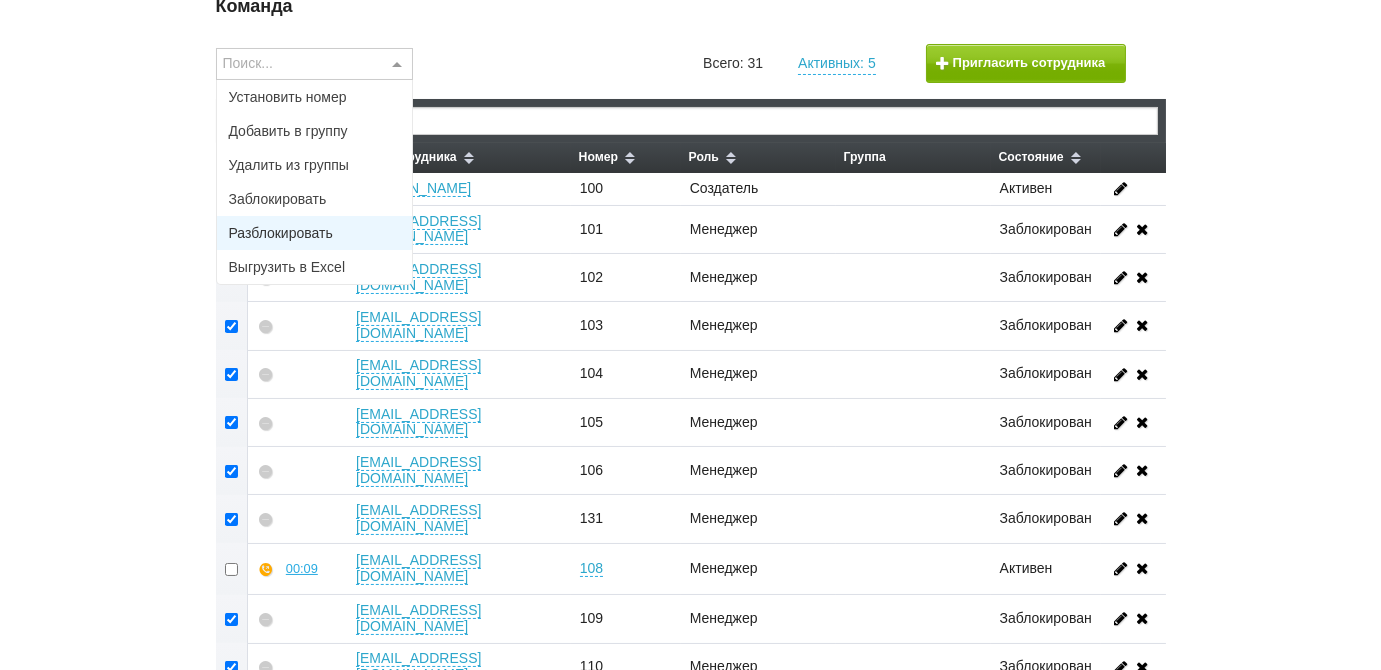 click on "Разблокировать" at bounding box center [281, 233] 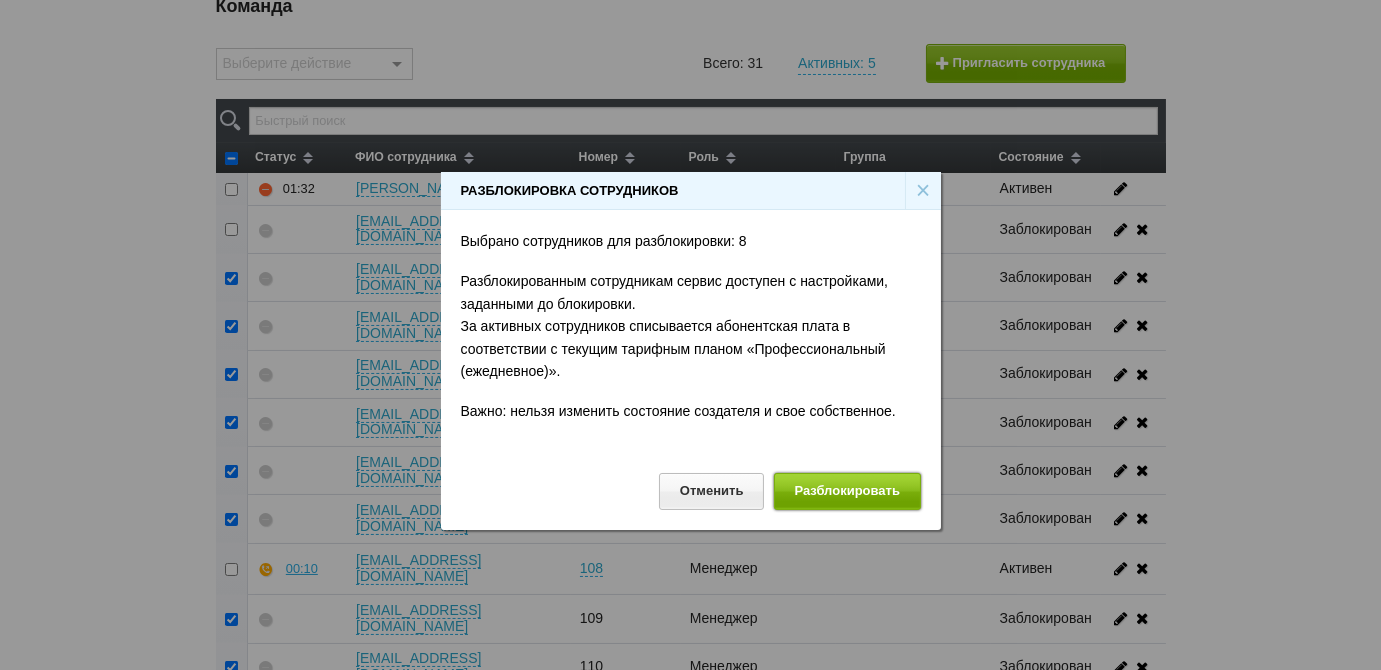 click on "Разблокировать" at bounding box center (847, 491) 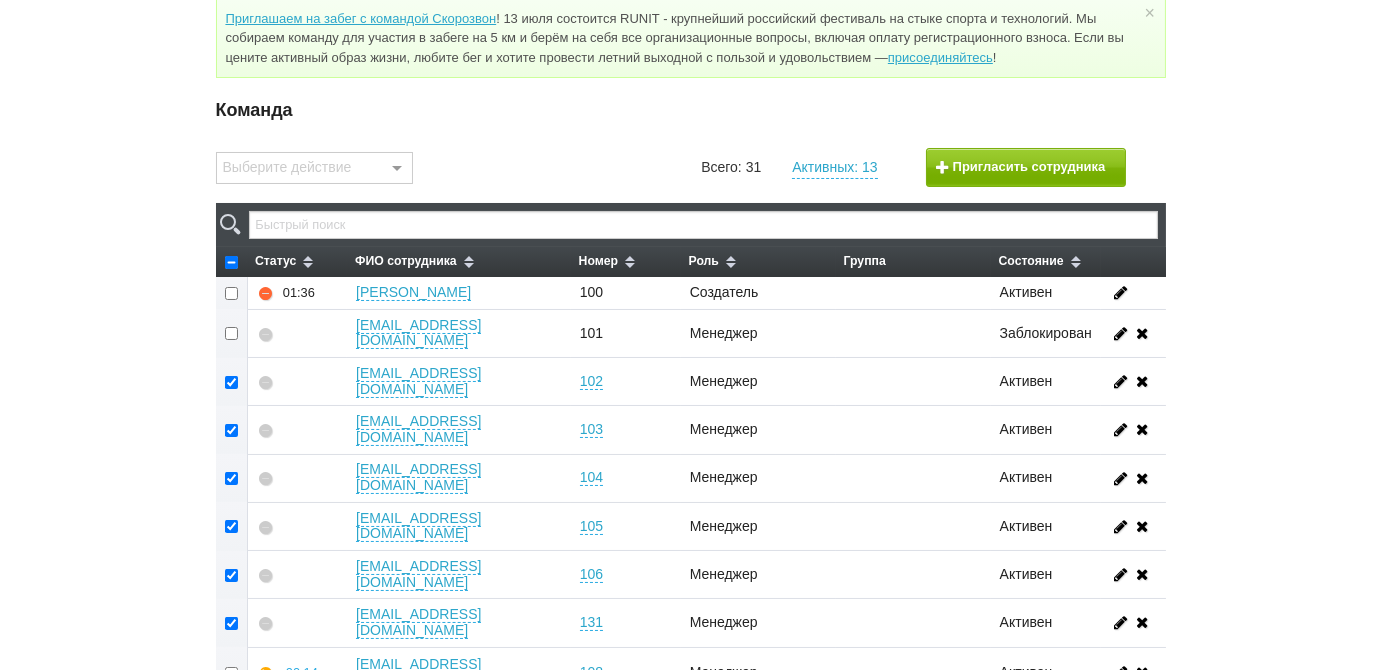 scroll, scrollTop: 0, scrollLeft: 0, axis: both 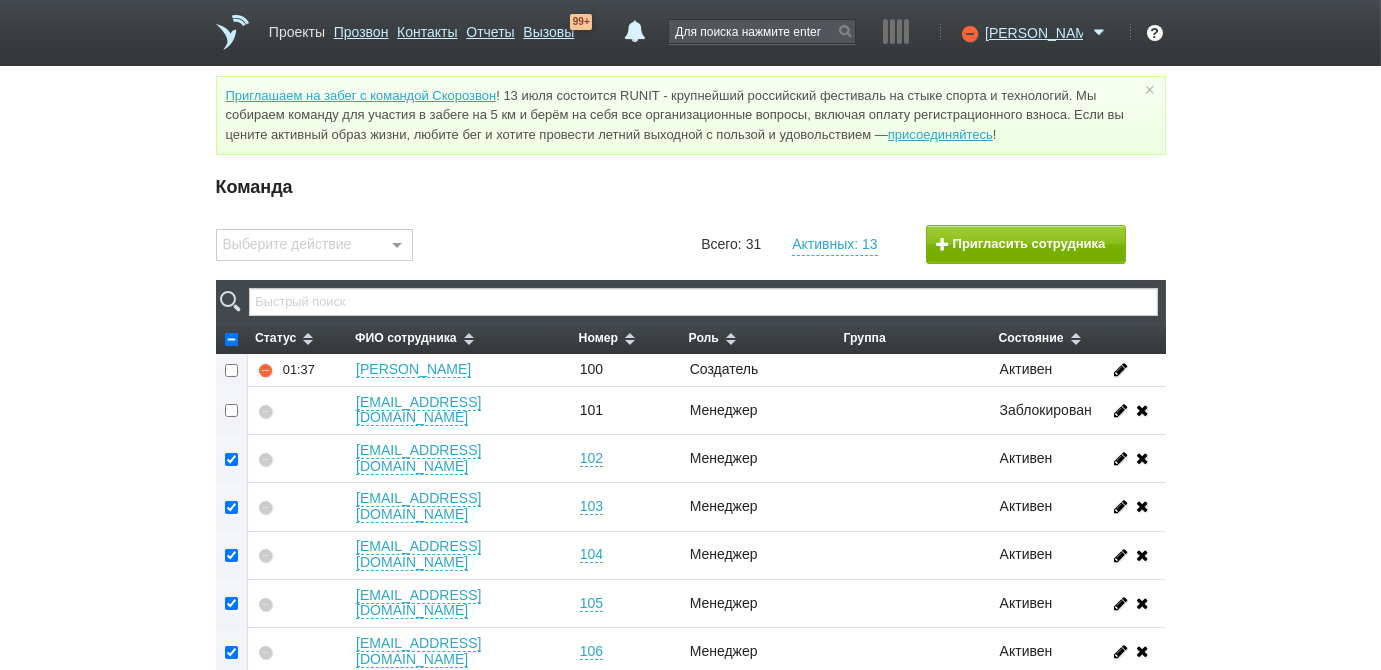 click on "Проекты" at bounding box center [297, 28] 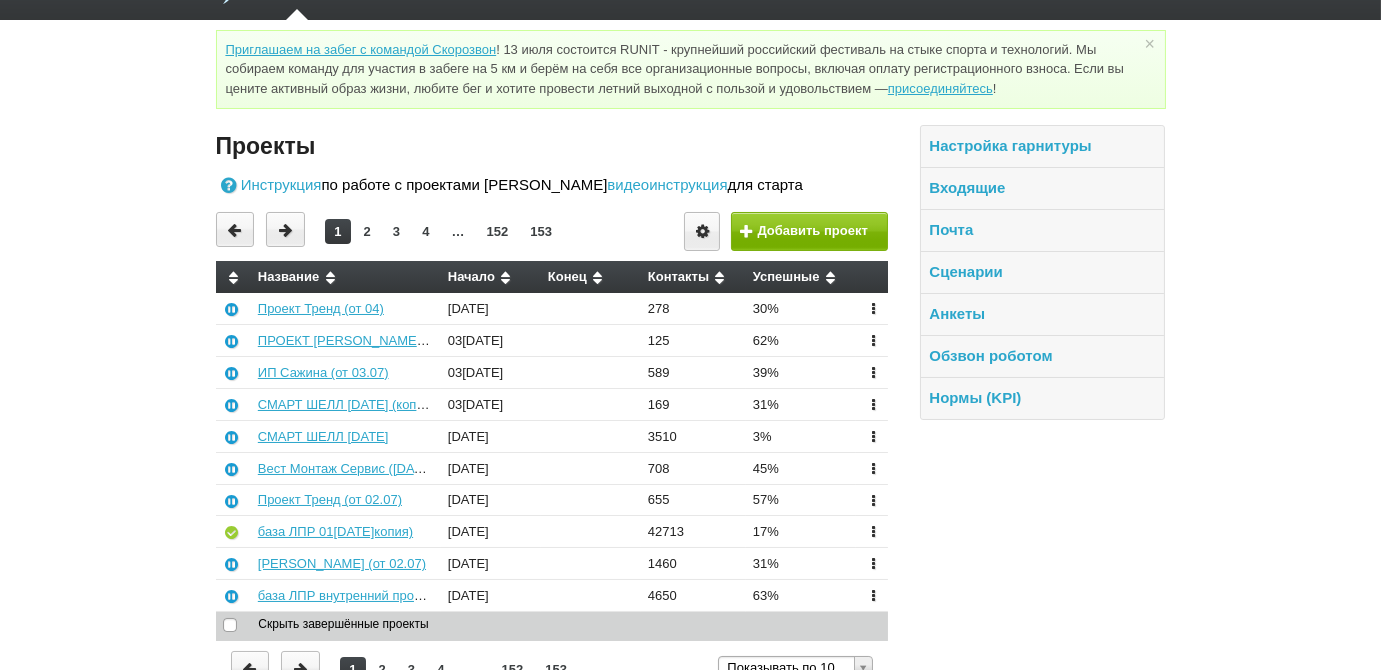 scroll, scrollTop: 72, scrollLeft: 0, axis: vertical 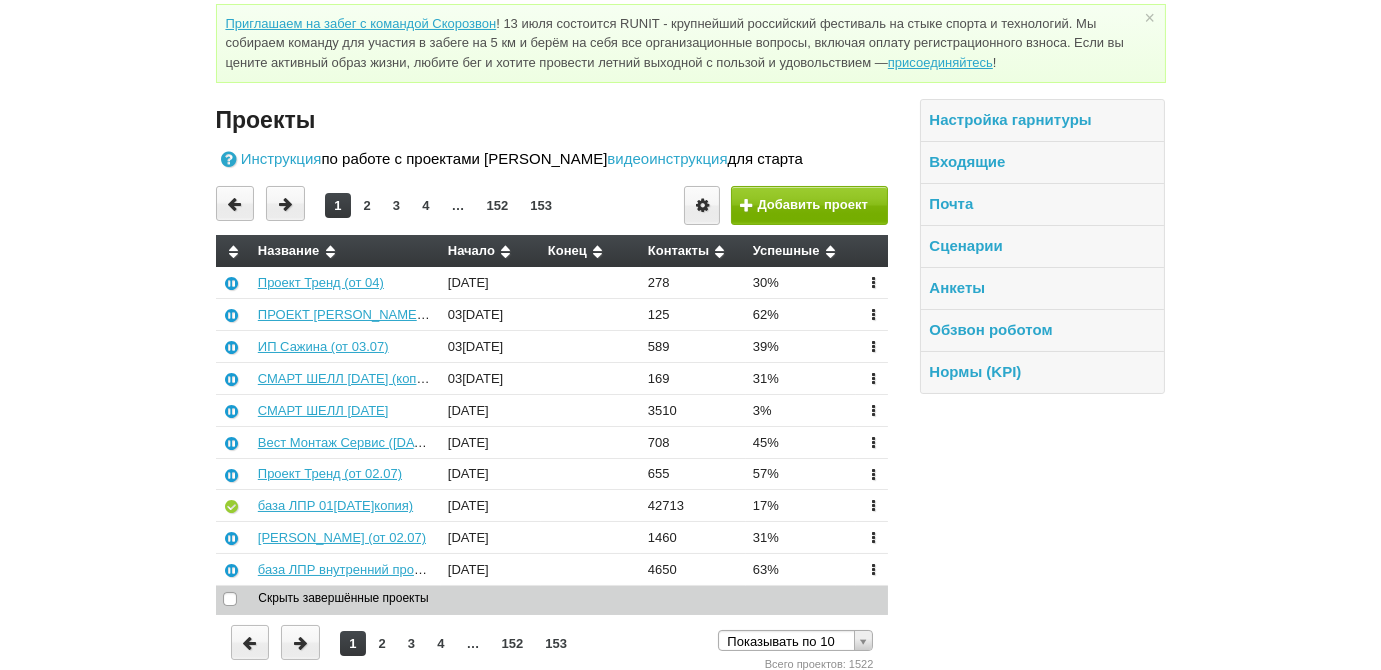 click on "2" at bounding box center [382, 643] 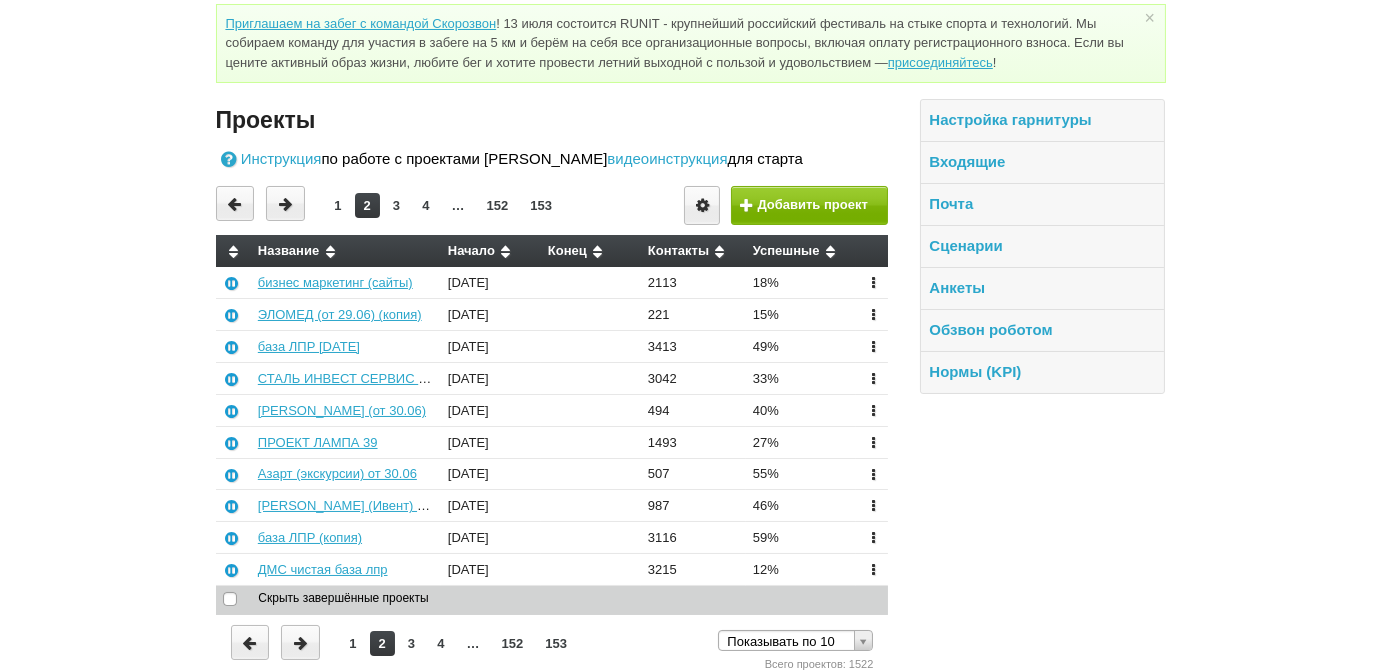 click on "3" at bounding box center [411, 643] 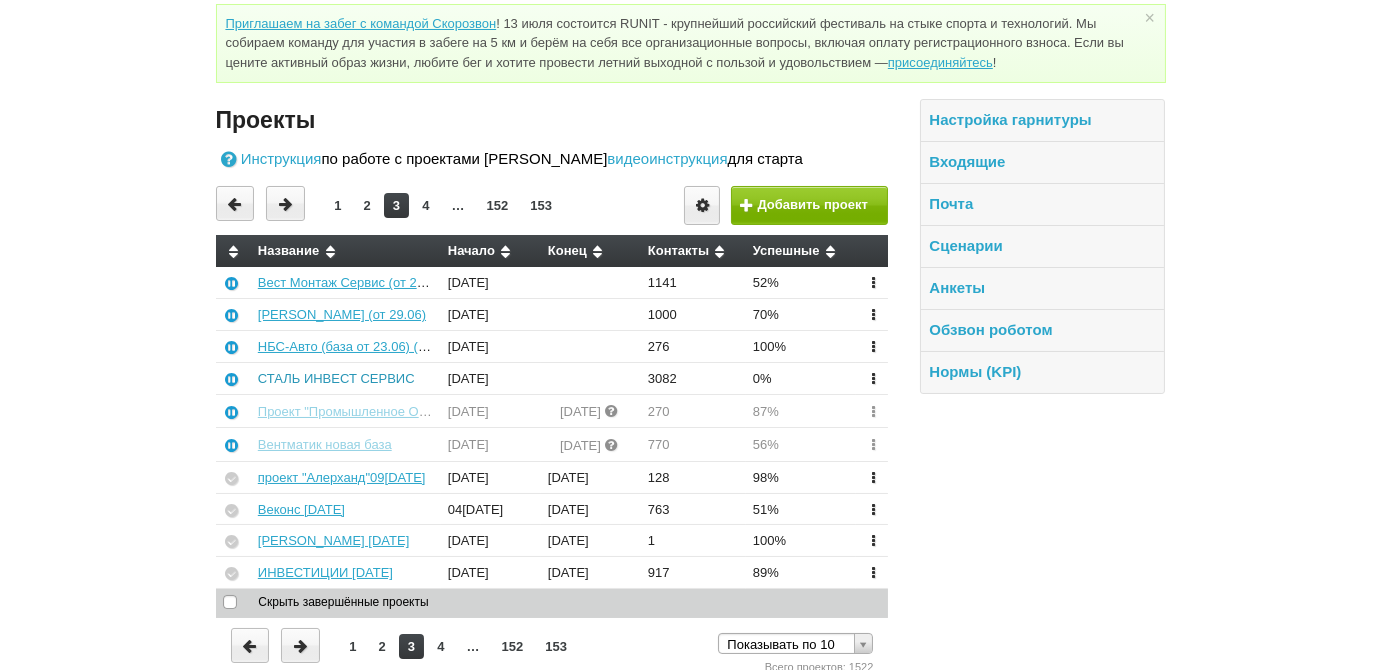 click on "СТАЛЬ ИНВЕСТ СЕРВИС" at bounding box center (336, 378) 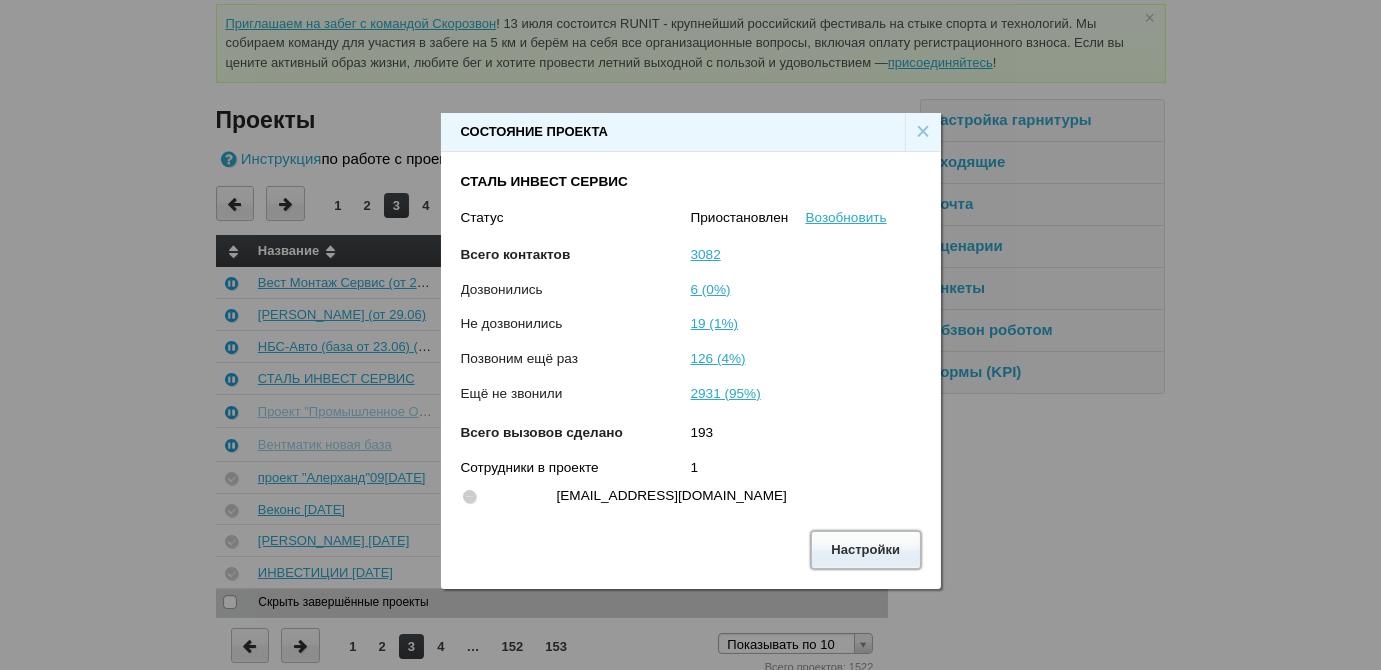 click on "Настройки" at bounding box center (866, 549) 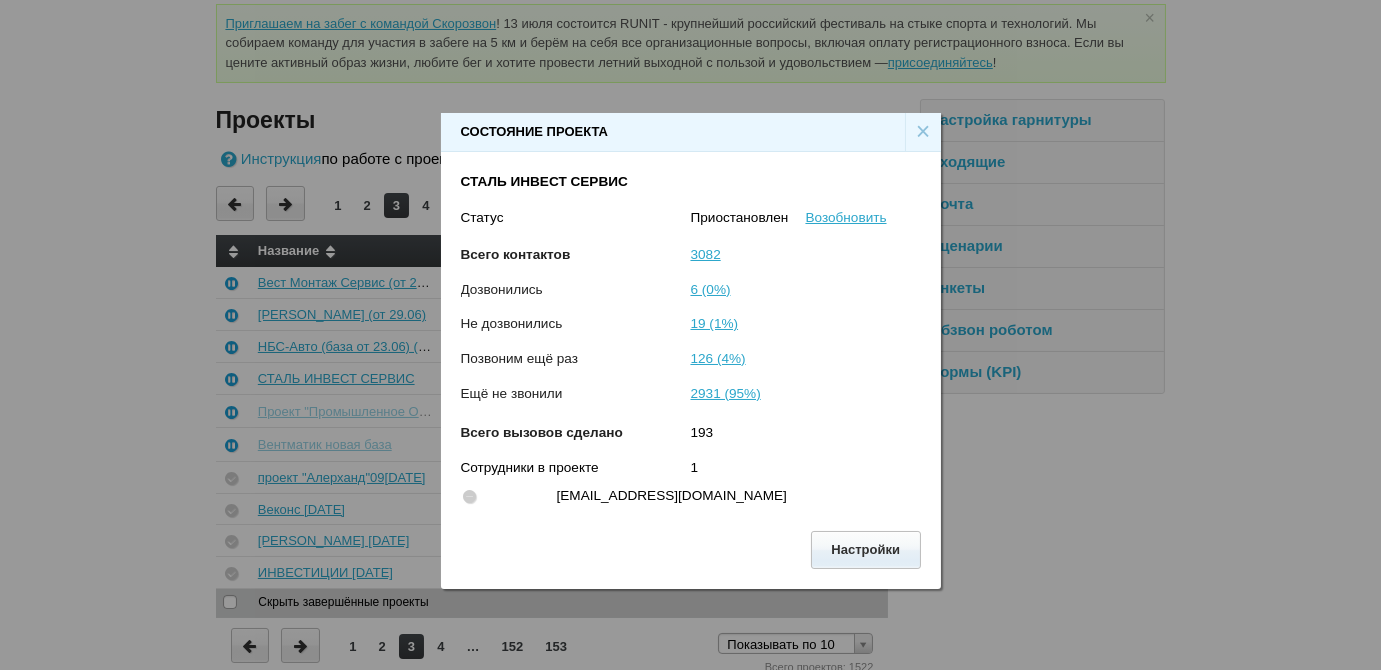 scroll, scrollTop: 0, scrollLeft: 0, axis: both 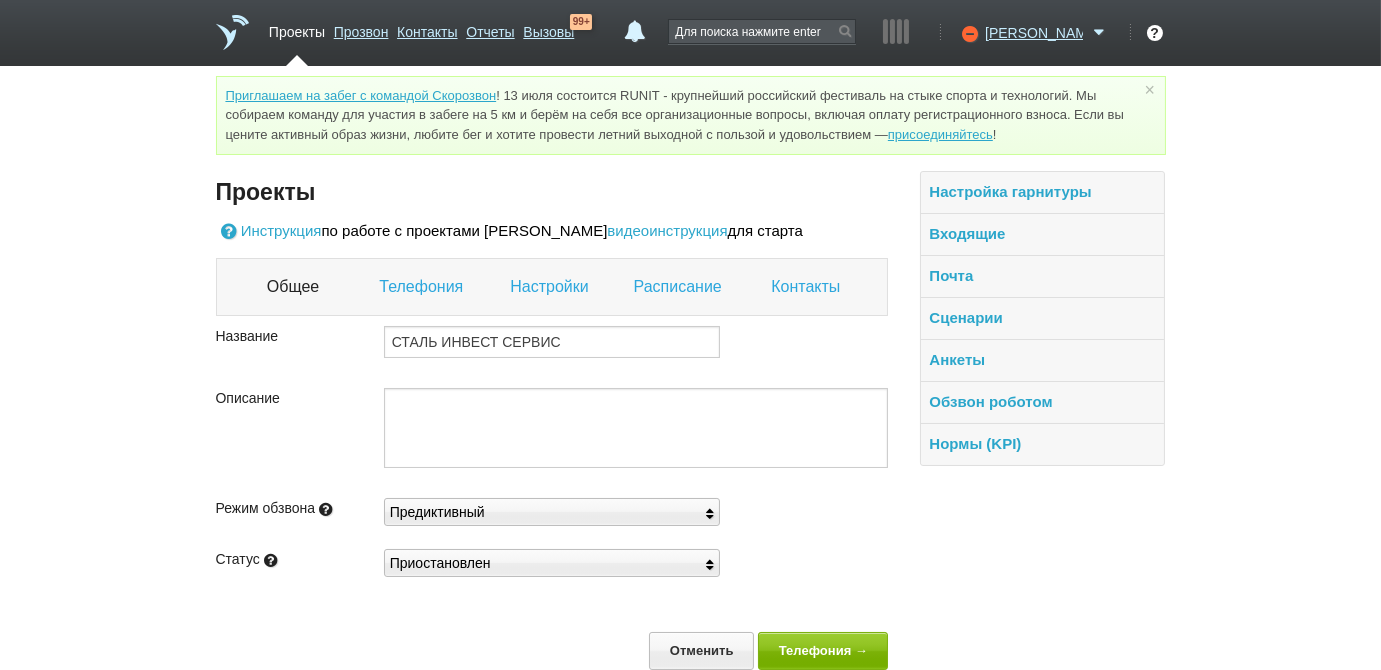 click on "Настройки" at bounding box center [551, 287] 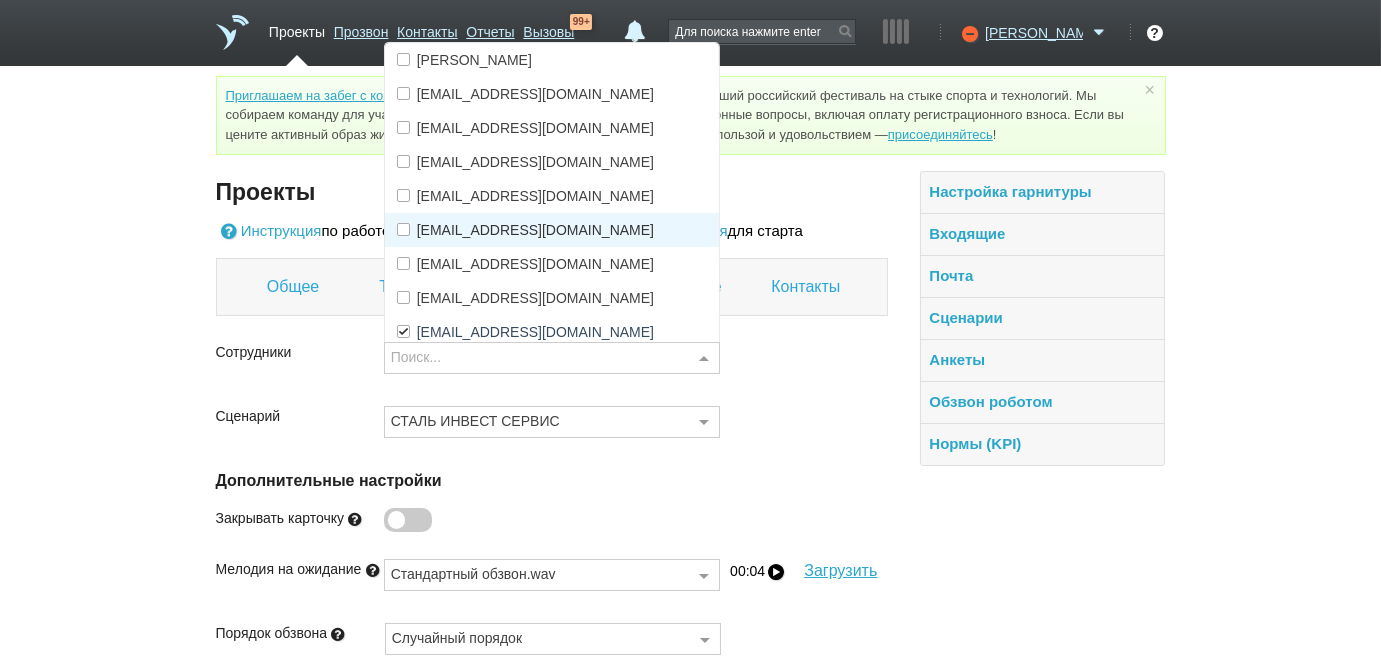 click on "[EMAIL_ADDRESS][DOMAIN_NAME]" at bounding box center [535, 230] 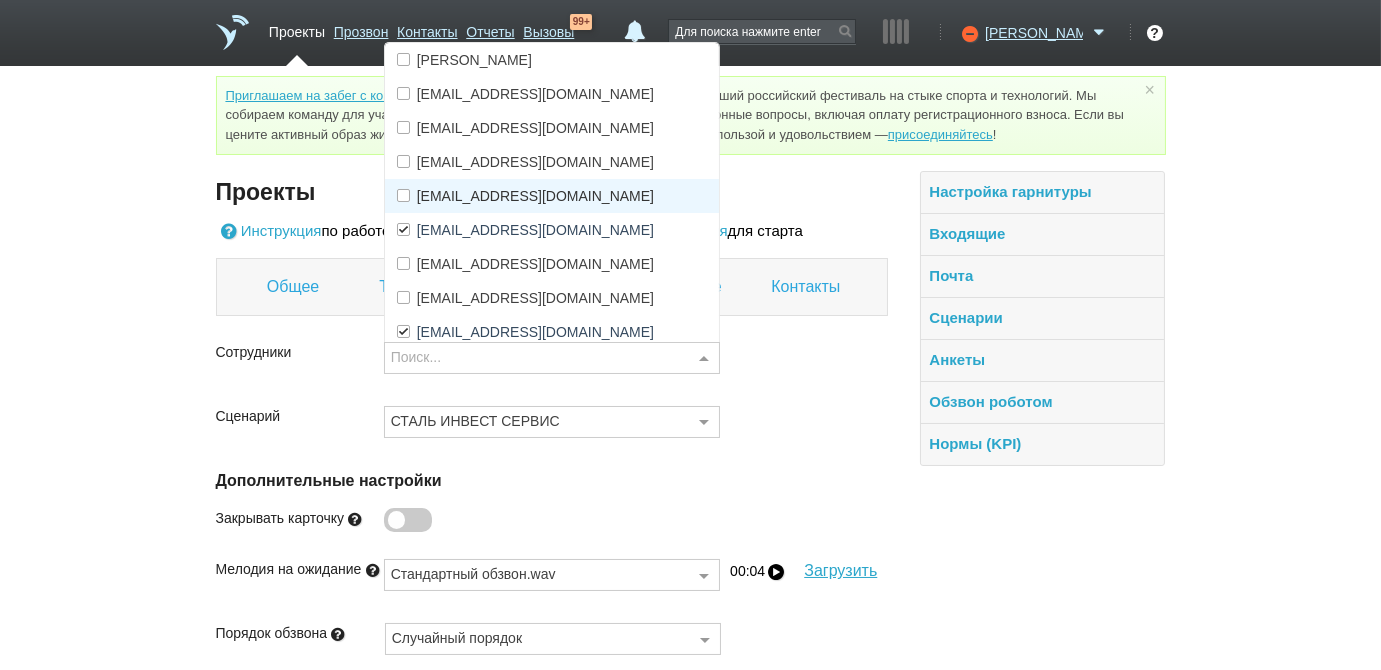 click on "[EMAIL_ADDRESS][DOMAIN_NAME]" at bounding box center [535, 196] 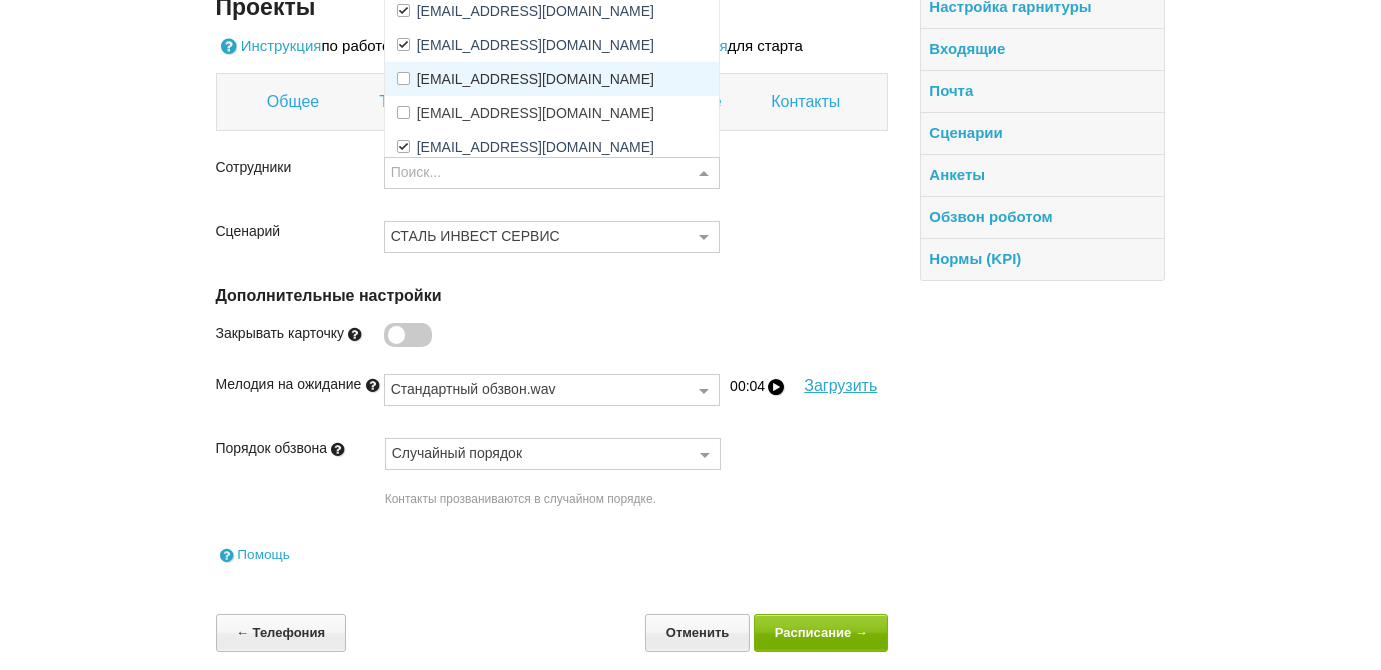 scroll, scrollTop: 196, scrollLeft: 0, axis: vertical 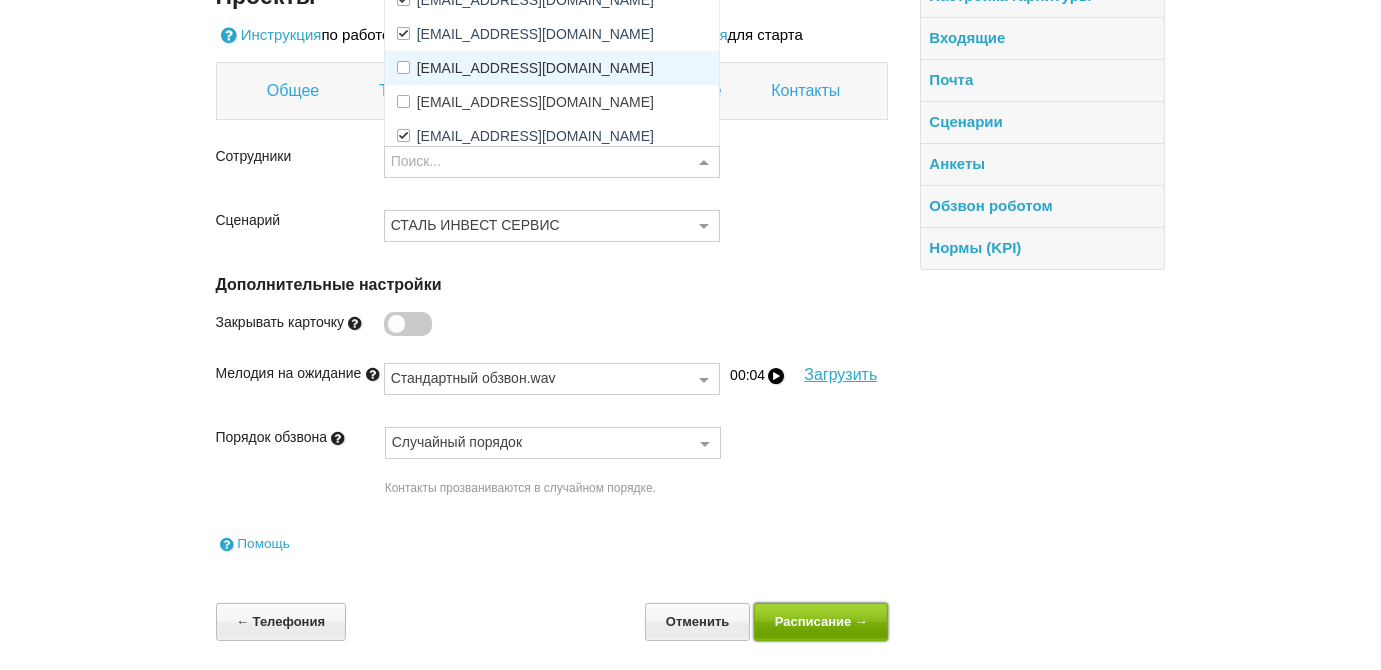 click on "Расписание →" at bounding box center [821, 621] 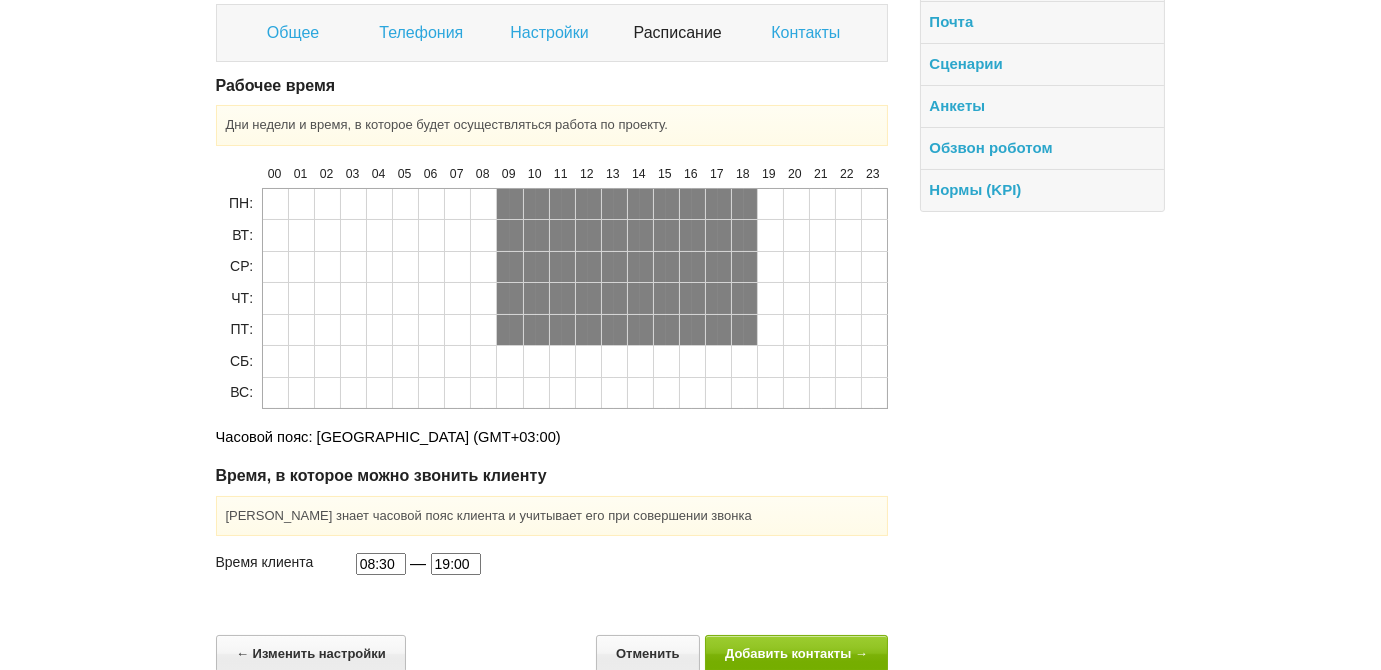 scroll, scrollTop: 285, scrollLeft: 0, axis: vertical 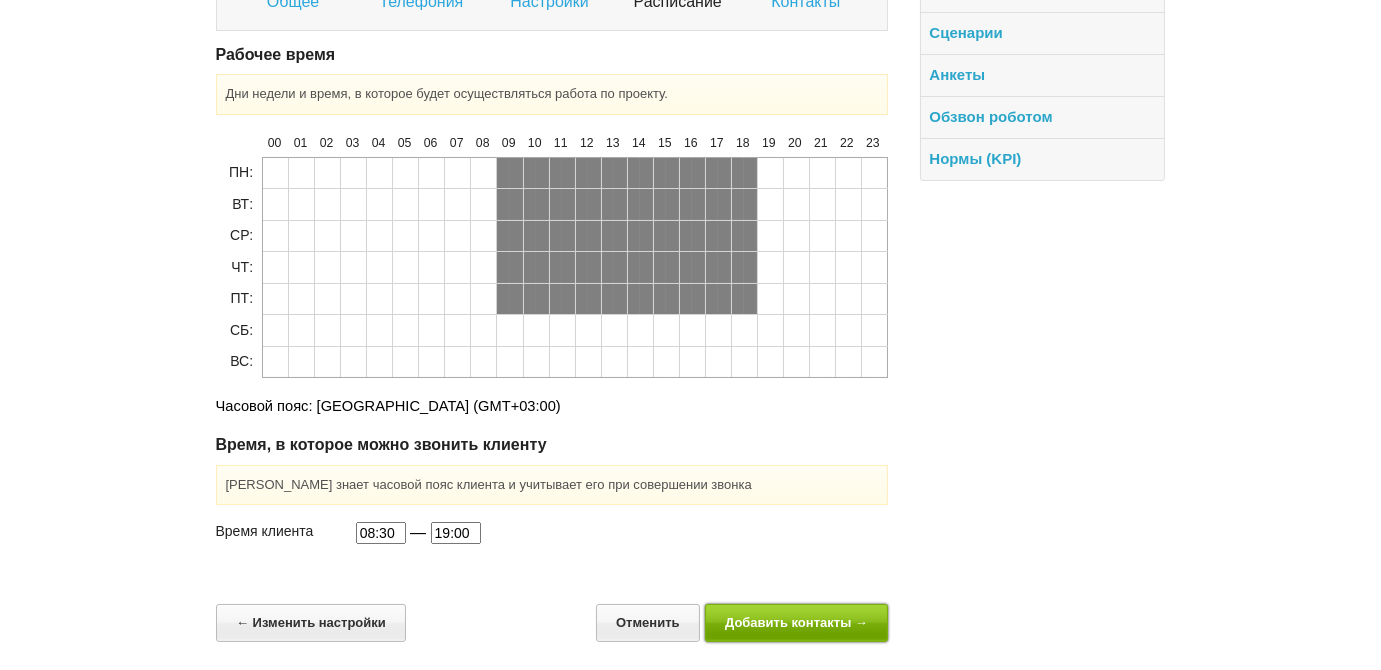click on "Добавить контакты →" at bounding box center (797, 622) 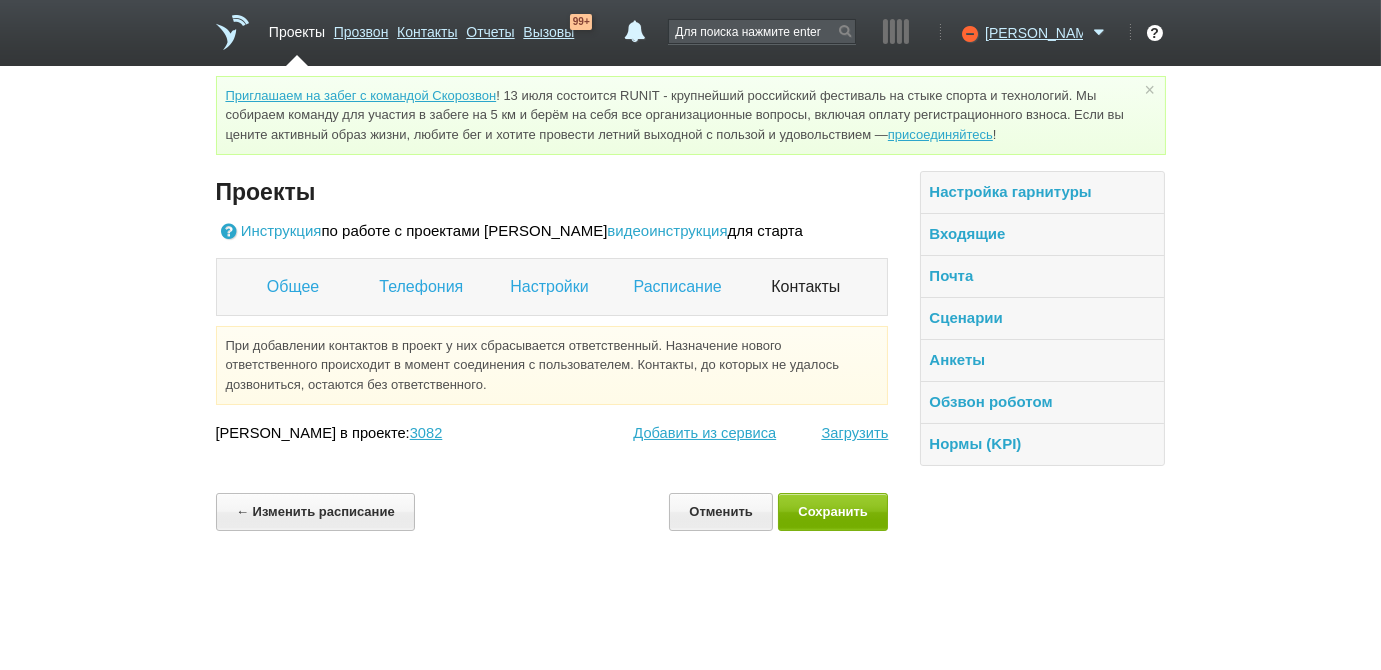 scroll, scrollTop: 0, scrollLeft: 0, axis: both 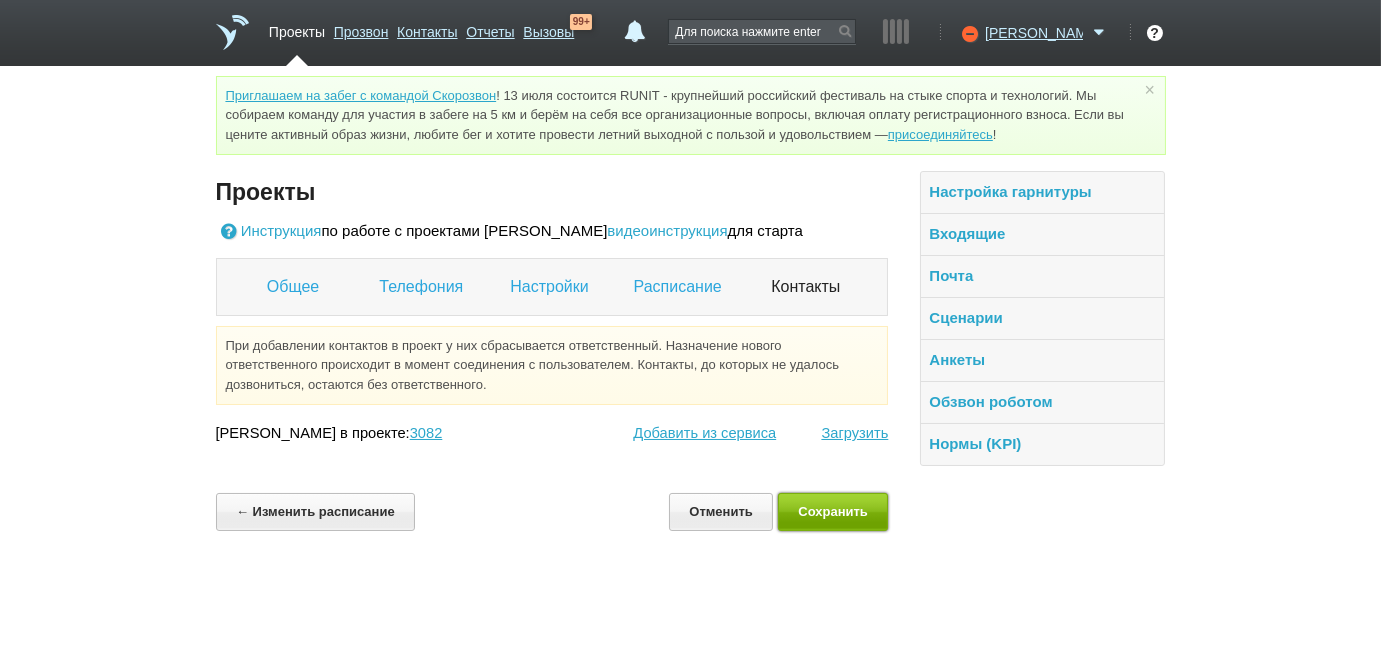 click on "Сохранить" at bounding box center [833, 511] 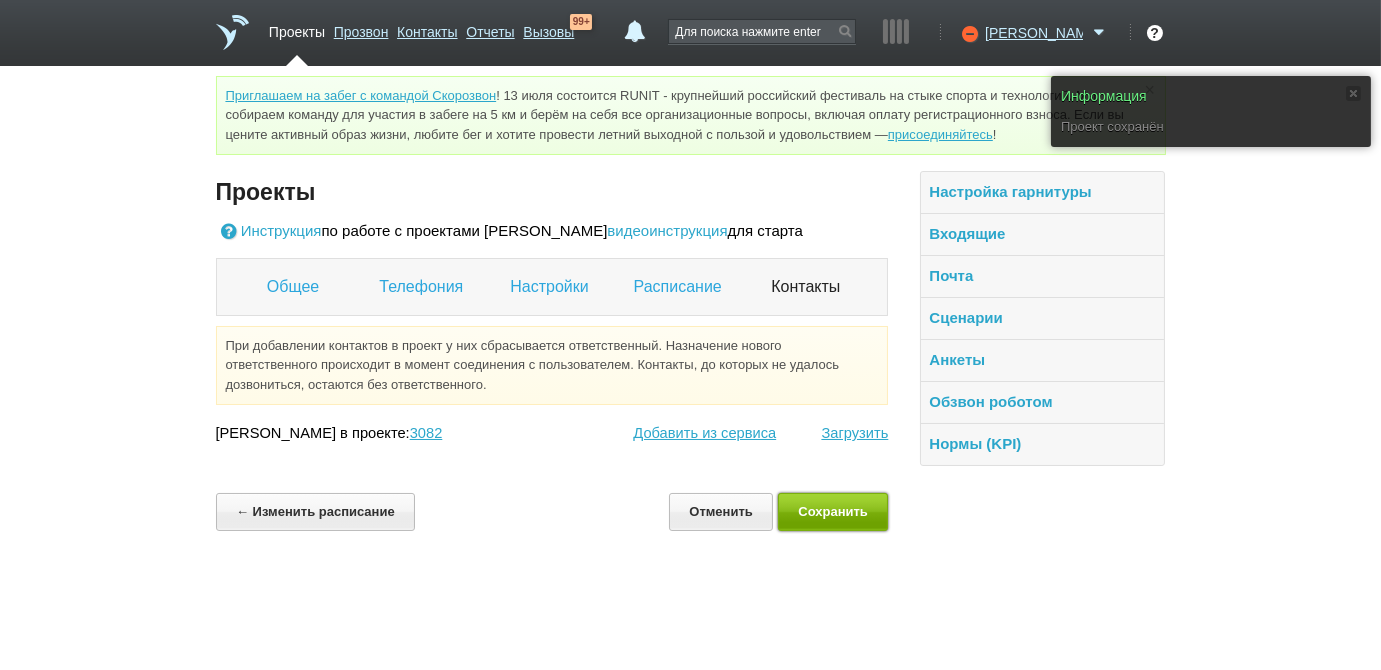 click on "Сохранить" at bounding box center [833, 511] 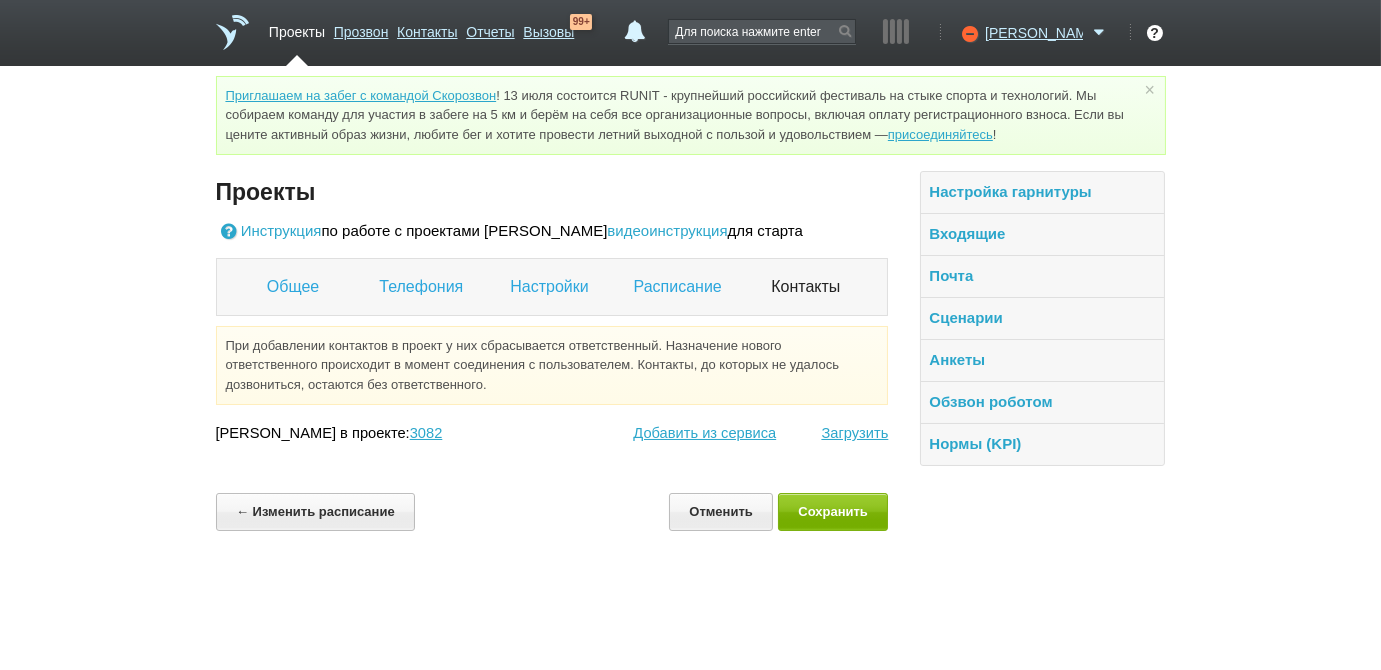 click on "Проекты" at bounding box center [297, 28] 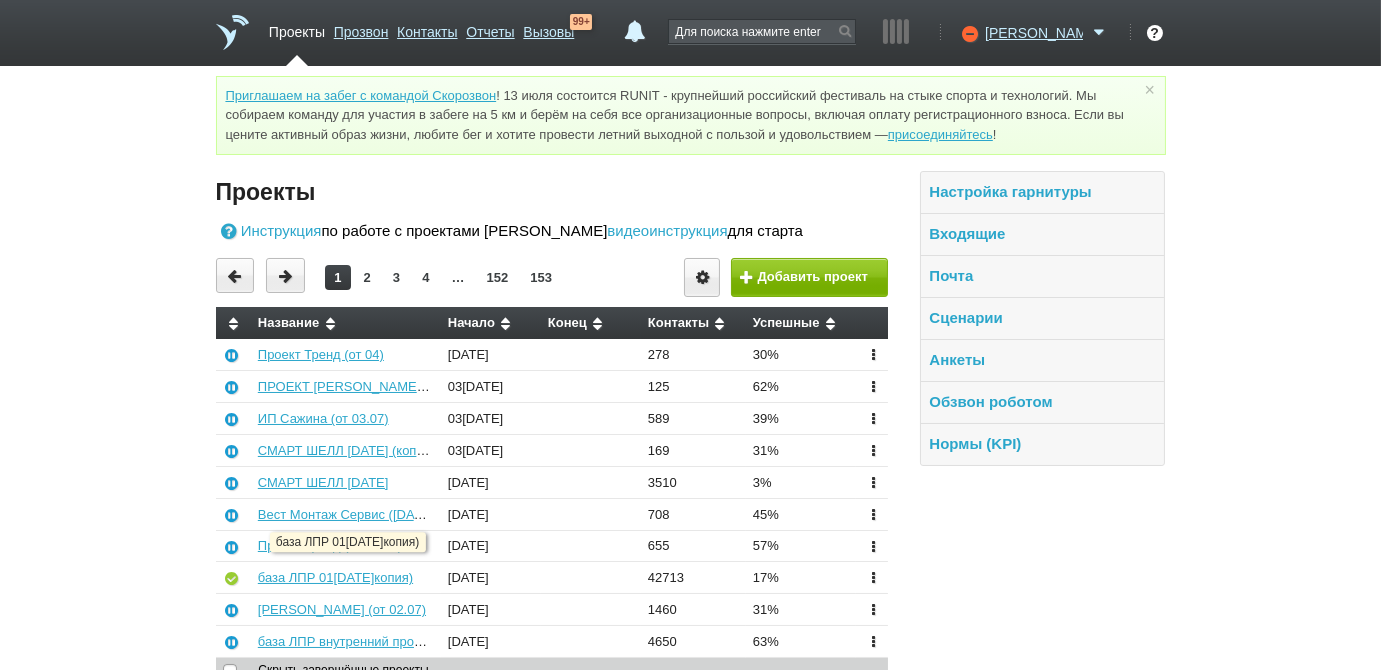 scroll, scrollTop: 72, scrollLeft: 0, axis: vertical 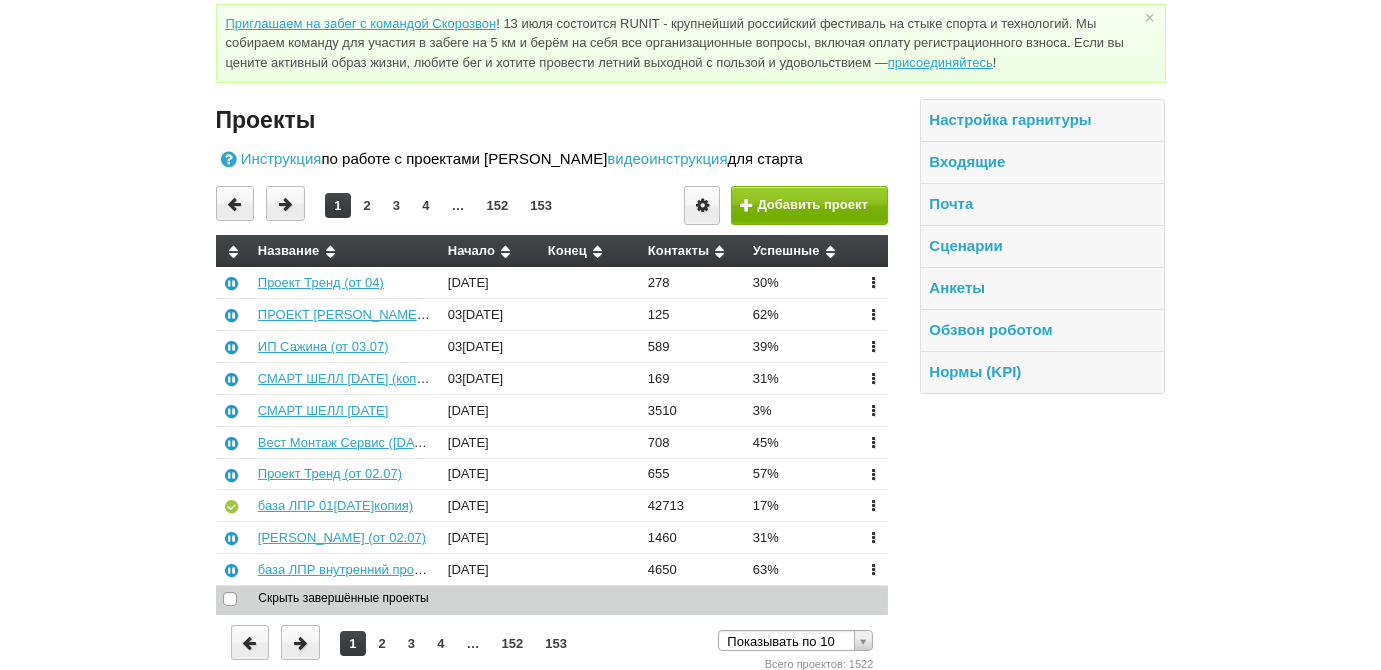 click on "2" at bounding box center [382, 643] 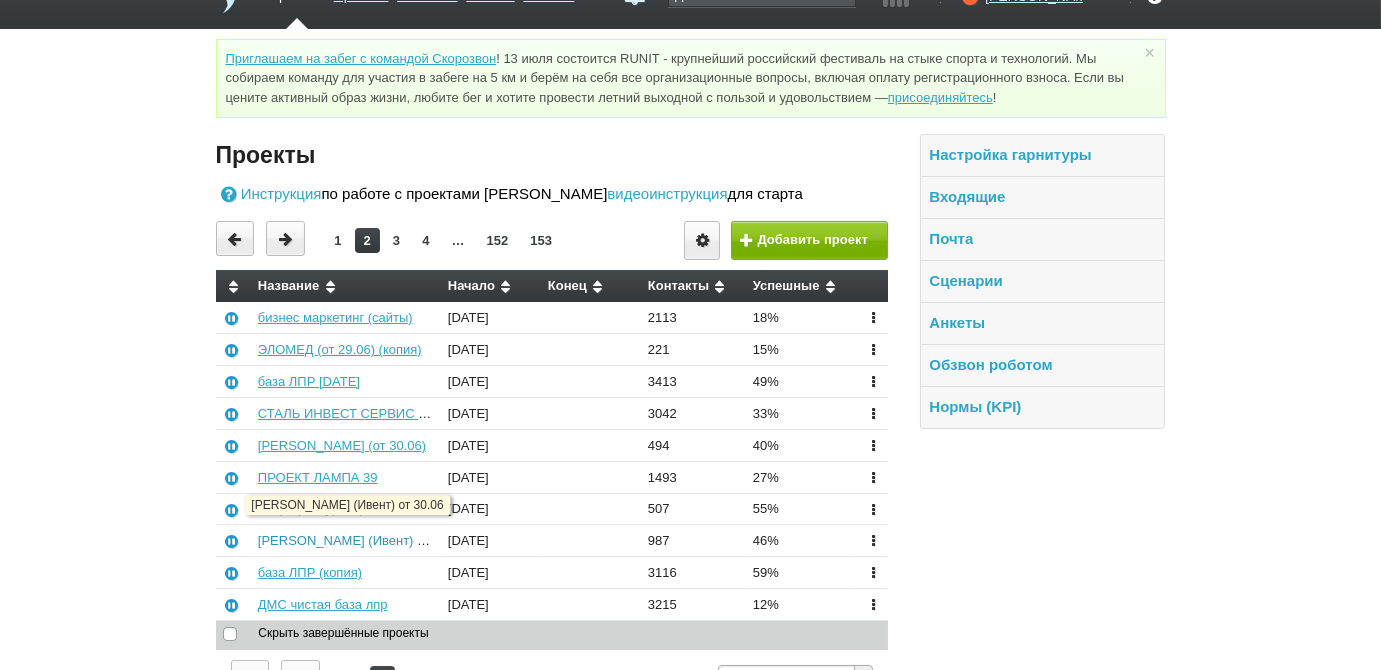 scroll, scrollTop: 72, scrollLeft: 0, axis: vertical 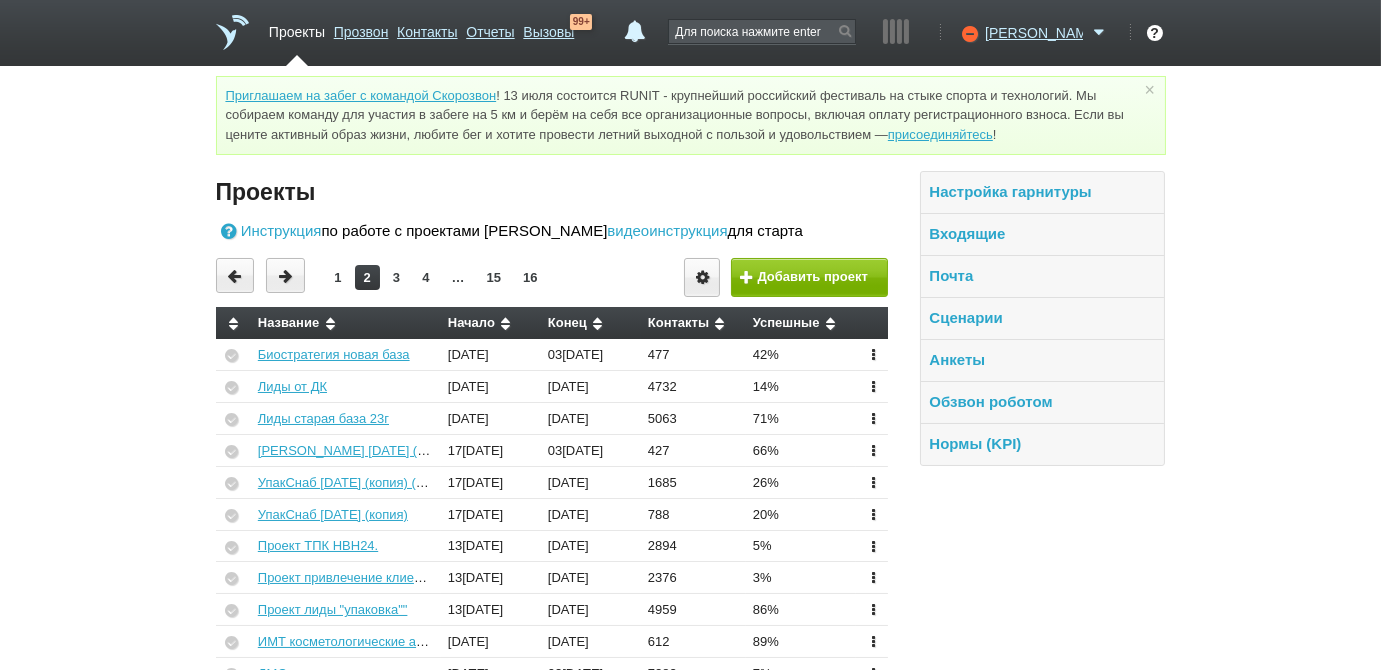 click on "1" at bounding box center (337, 277) 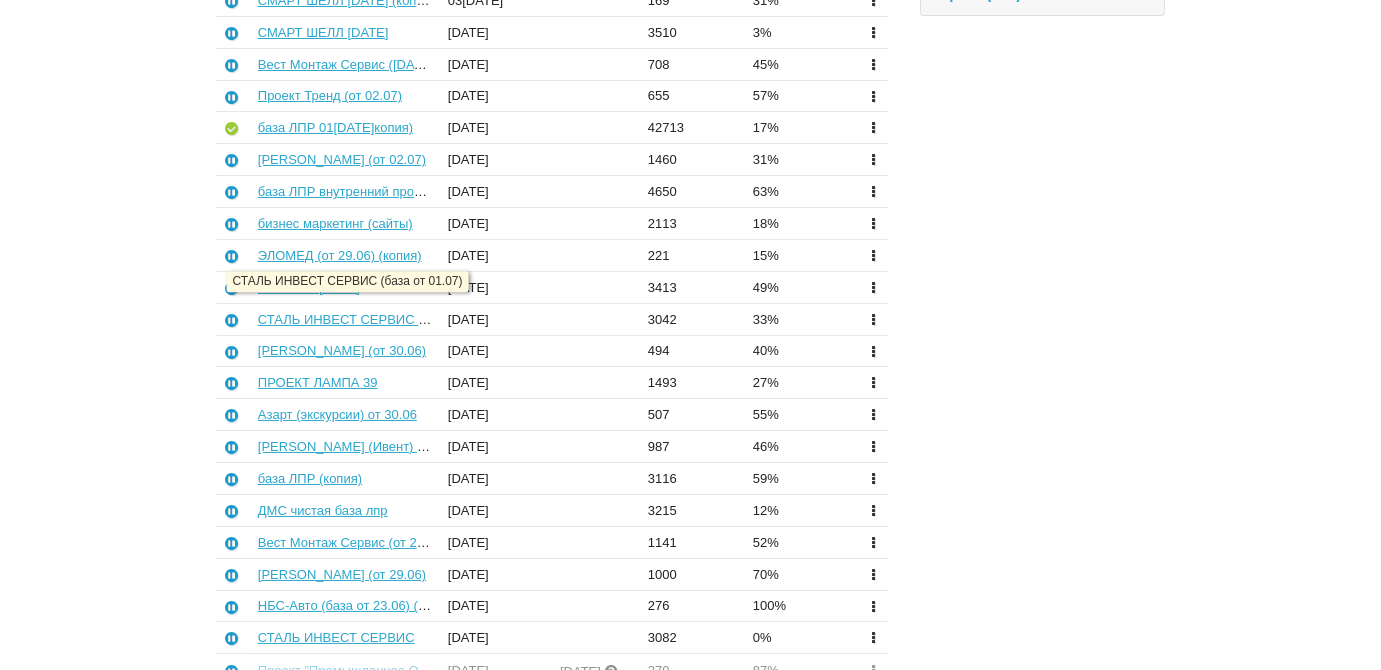 scroll, scrollTop: 454, scrollLeft: 0, axis: vertical 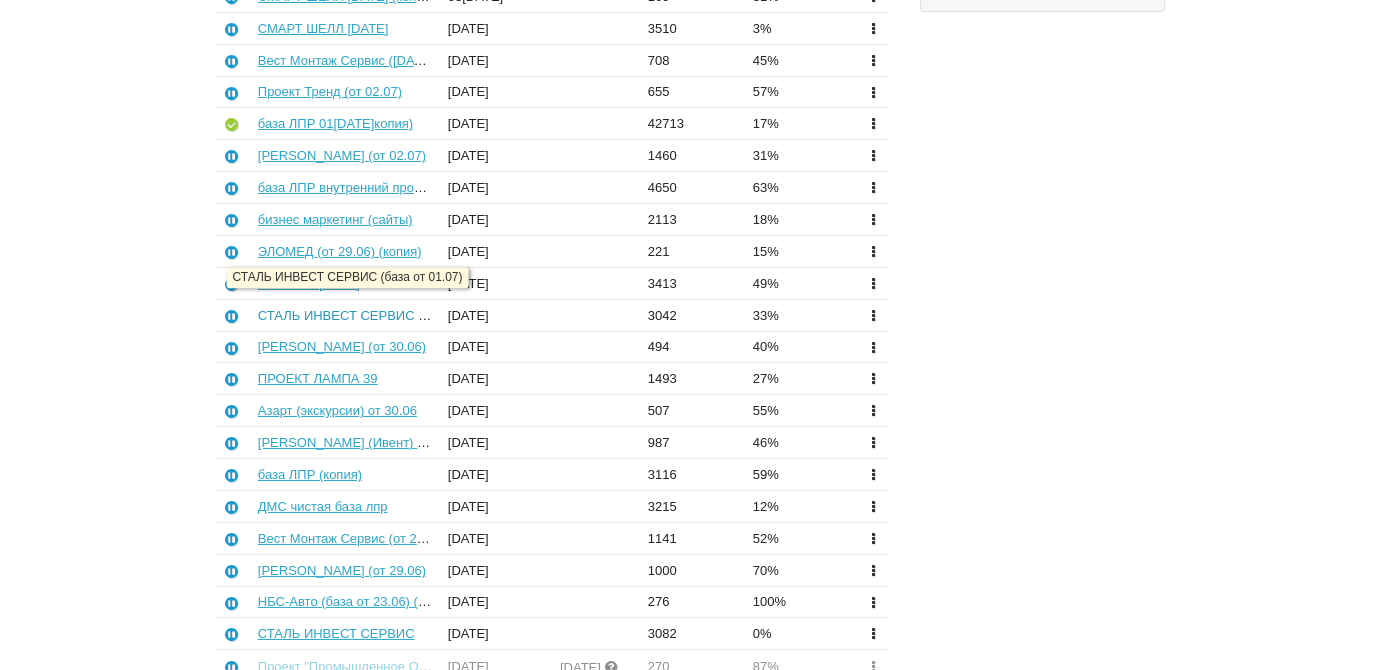 click on "СТАЛЬ ИНВЕСТ СЕРВИС (база от 01.07)" at bounding box center (382, 315) 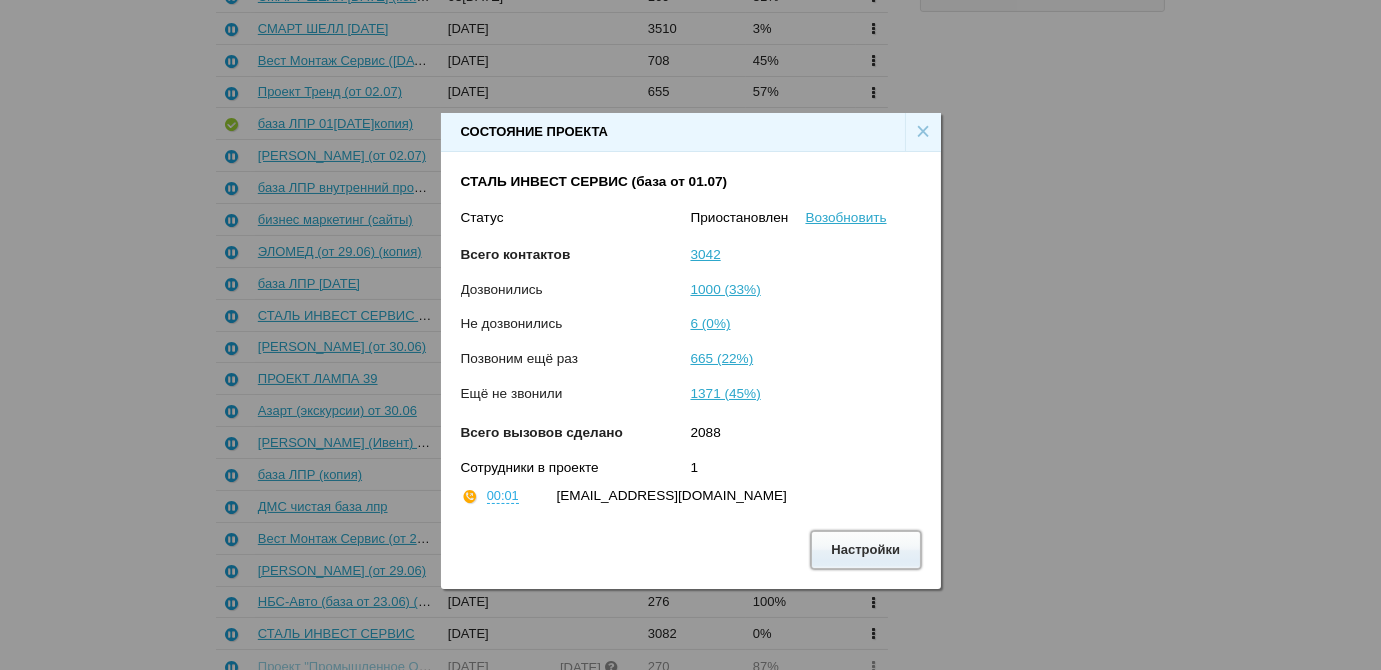 click on "Настройки" at bounding box center [866, 549] 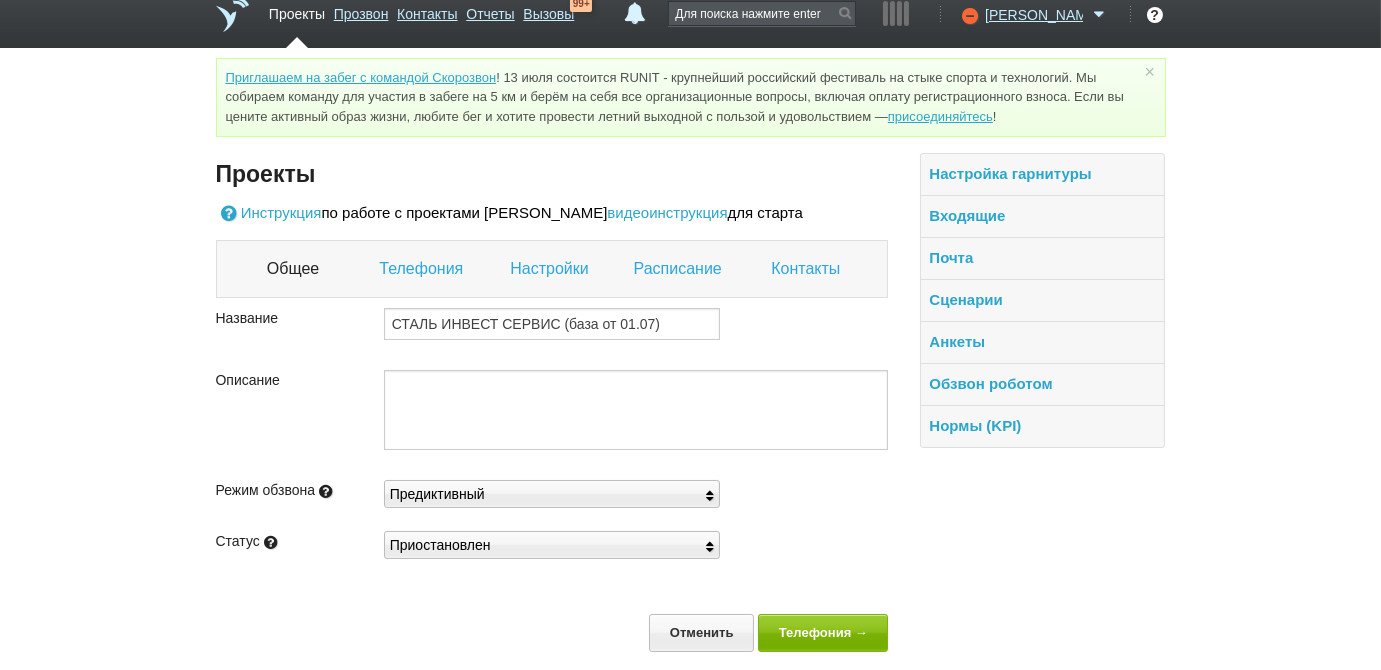 scroll, scrollTop: 29, scrollLeft: 0, axis: vertical 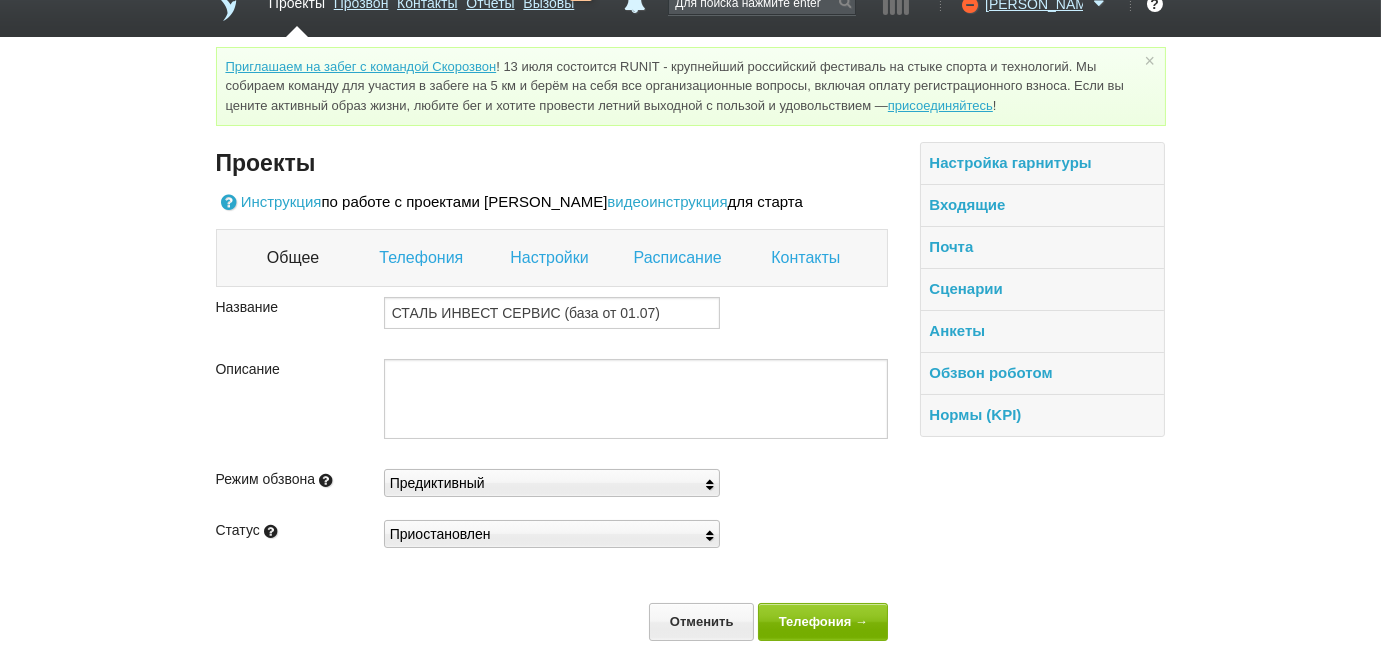 click on "Настройки" at bounding box center (551, 258) 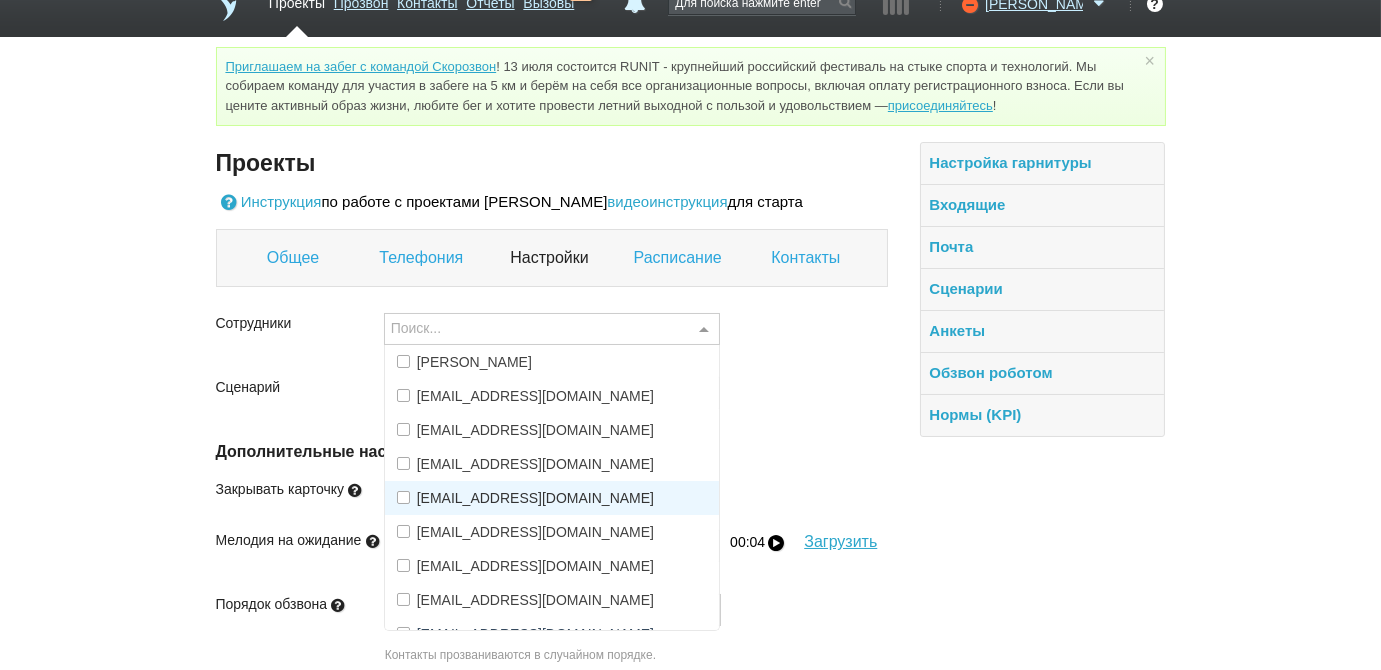 click on "[EMAIL_ADDRESS][DOMAIN_NAME]" at bounding box center (535, 498) 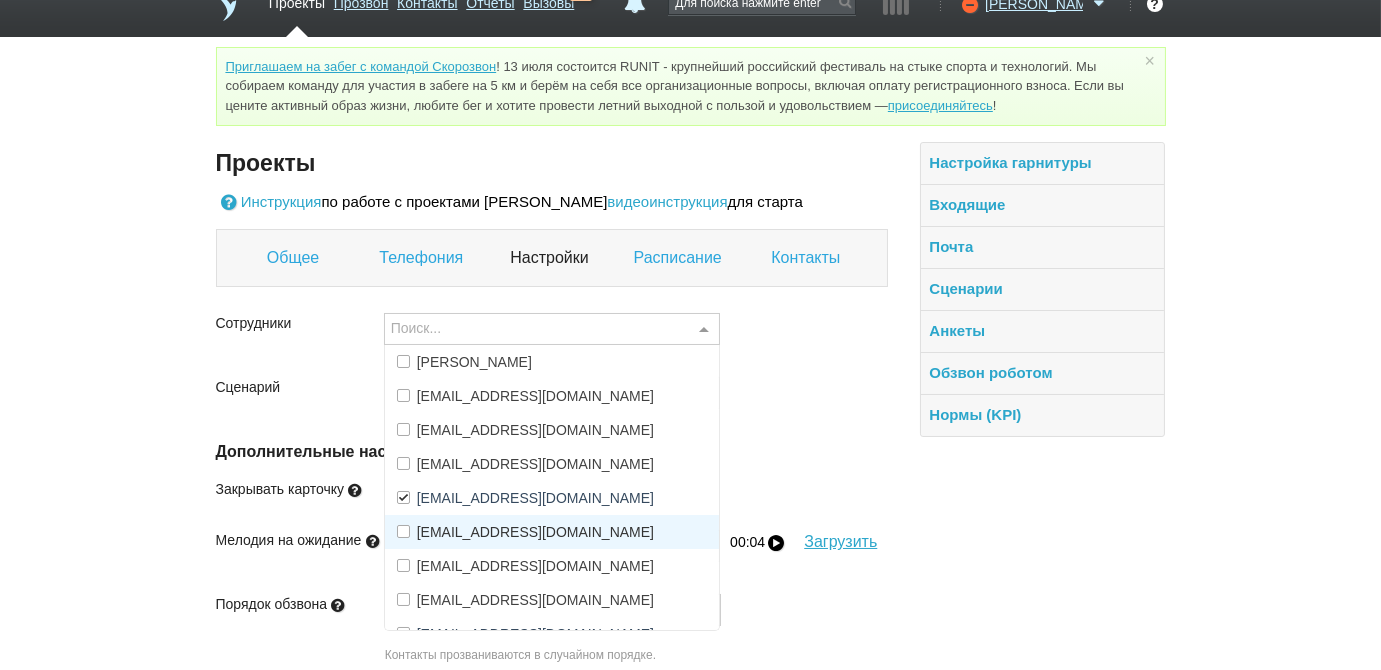 click on "[EMAIL_ADDRESS][DOMAIN_NAME]" at bounding box center [535, 532] 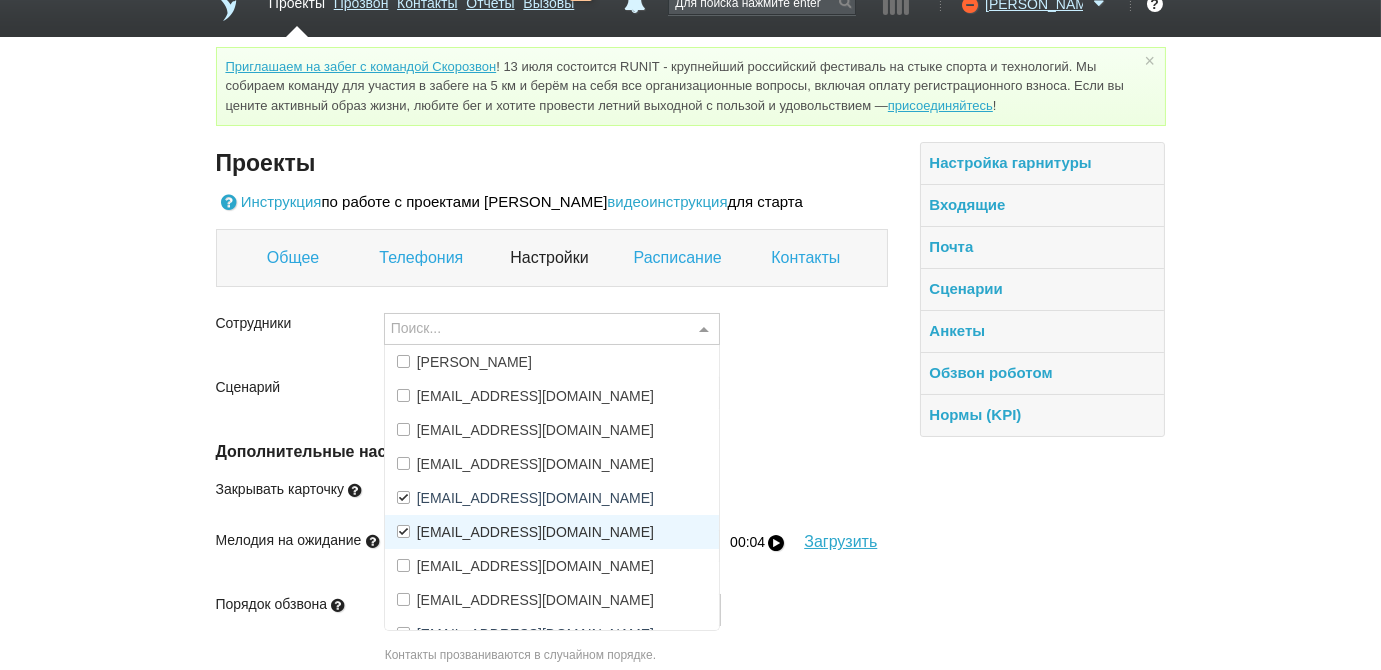 scroll, scrollTop: 90, scrollLeft: 0, axis: vertical 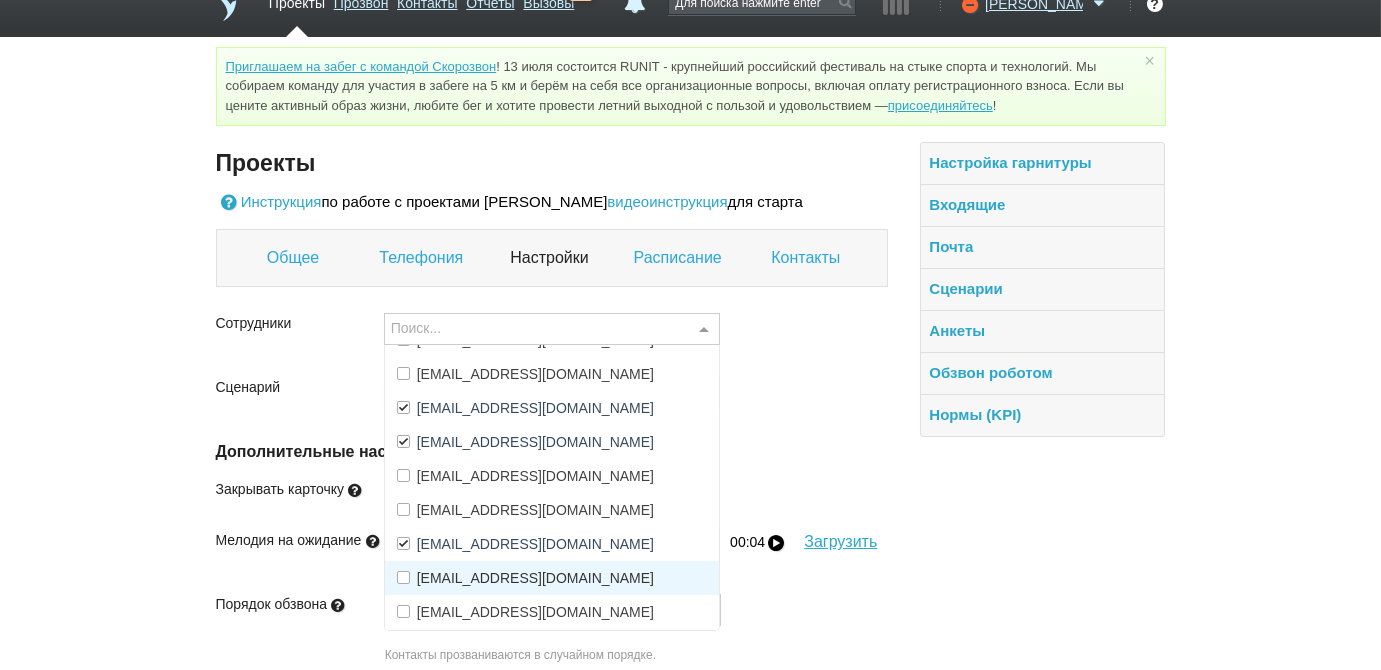 click on "[EMAIL_ADDRESS][DOMAIN_NAME]" at bounding box center (535, 578) 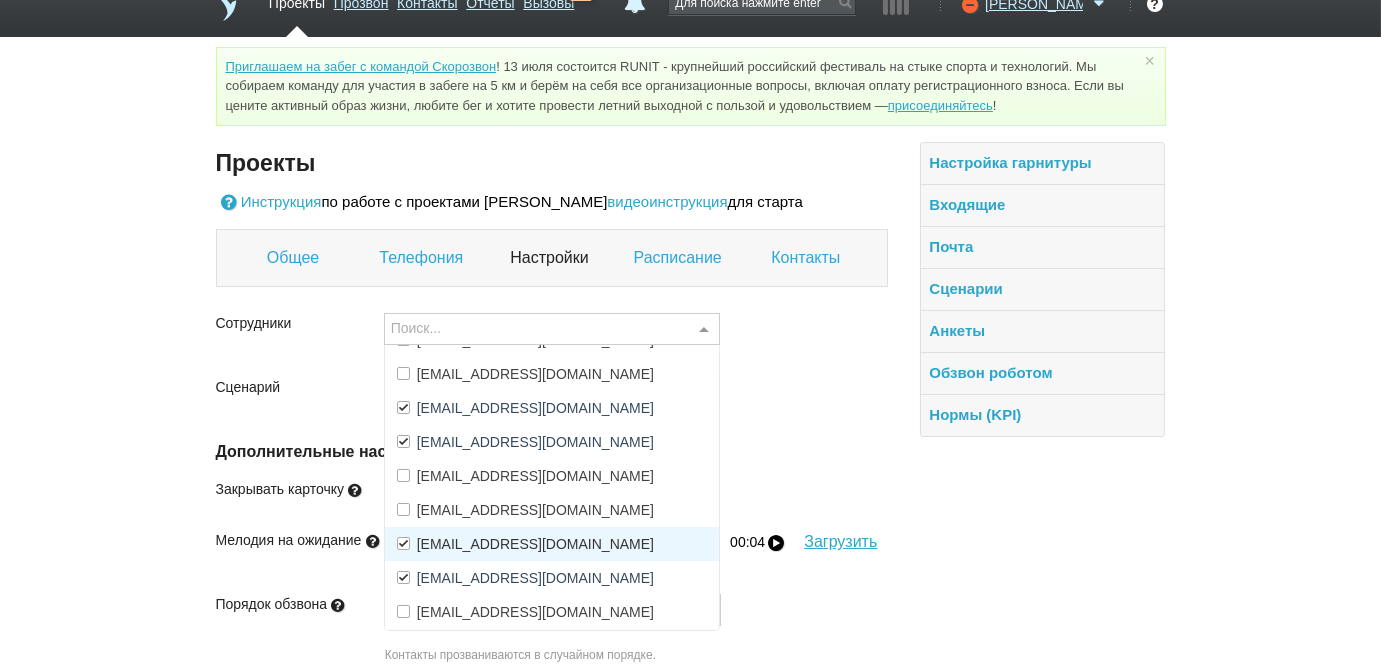 click on "[EMAIL_ADDRESS][DOMAIN_NAME]" at bounding box center [535, 544] 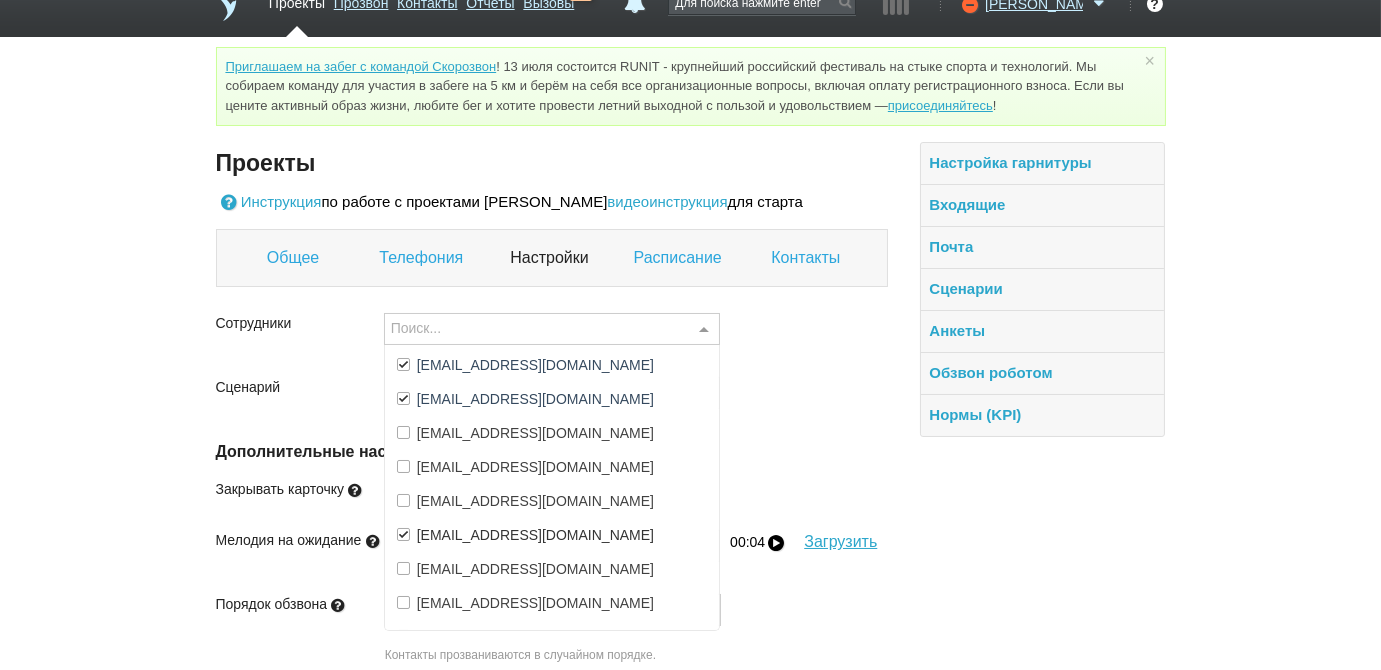 scroll, scrollTop: 156, scrollLeft: 0, axis: vertical 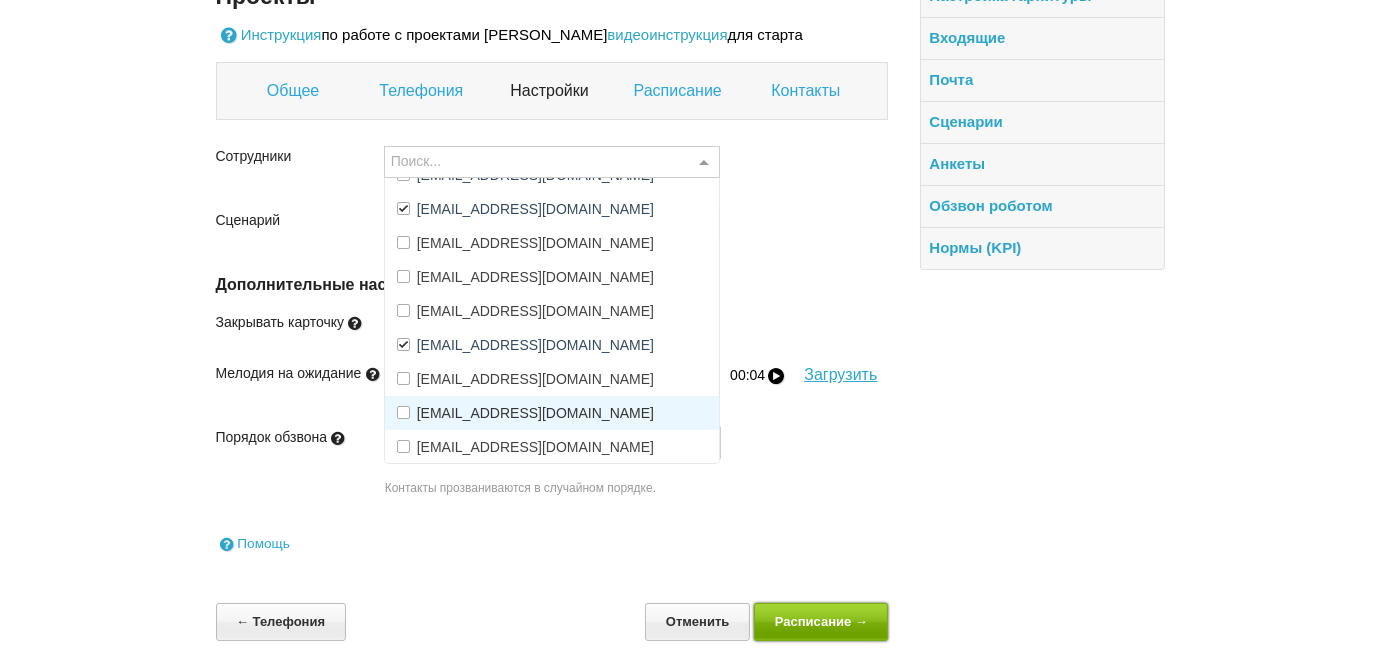 click on "Расписание →" at bounding box center [821, 621] 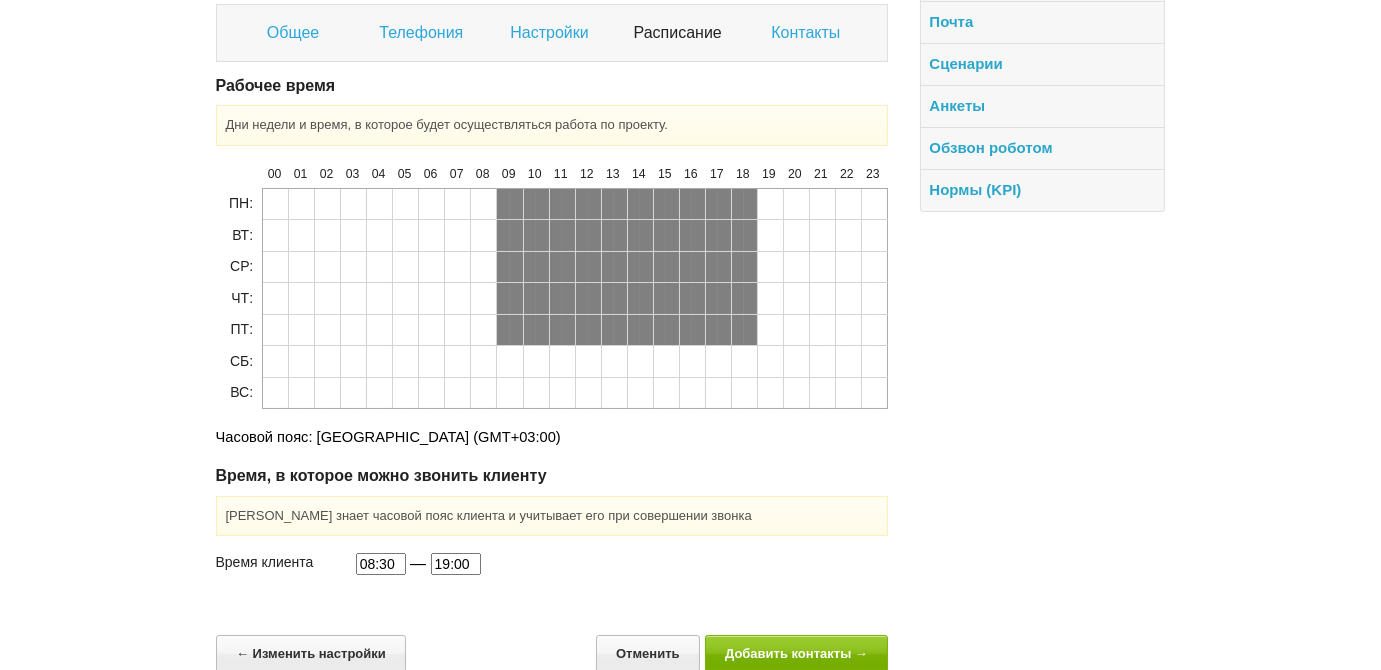 scroll, scrollTop: 285, scrollLeft: 0, axis: vertical 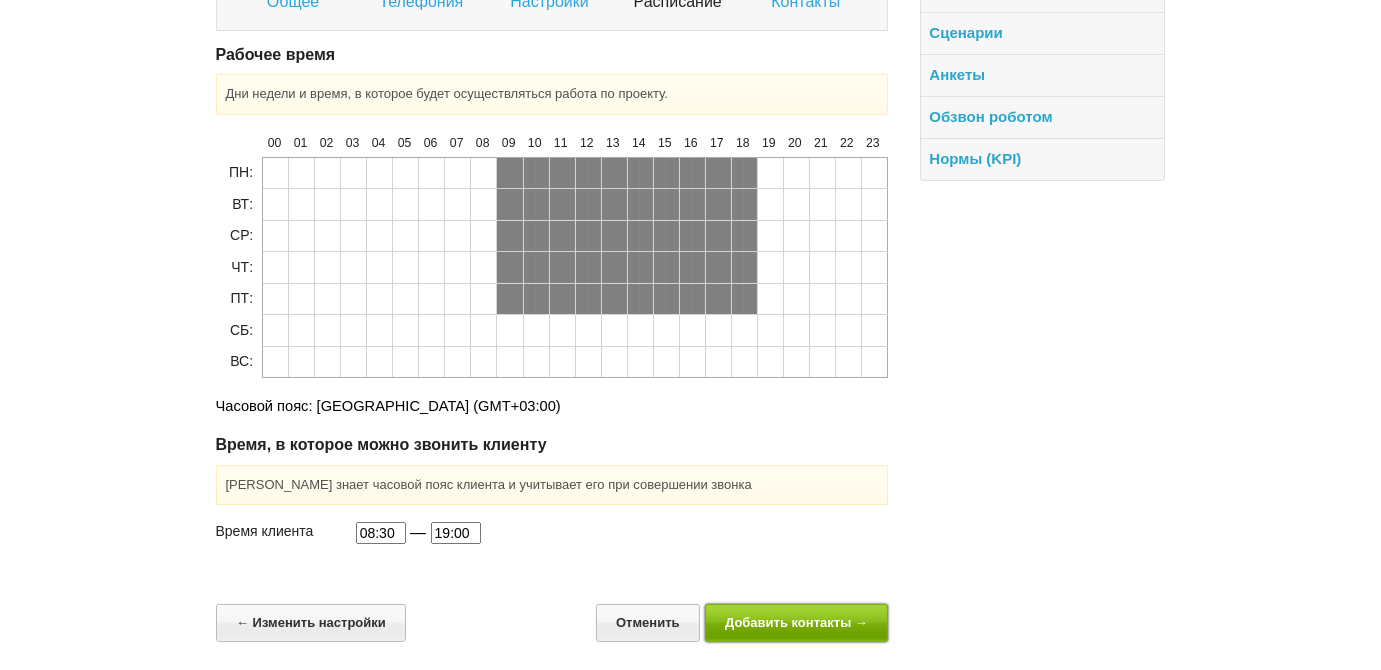 click on "Добавить контакты →" at bounding box center (797, 622) 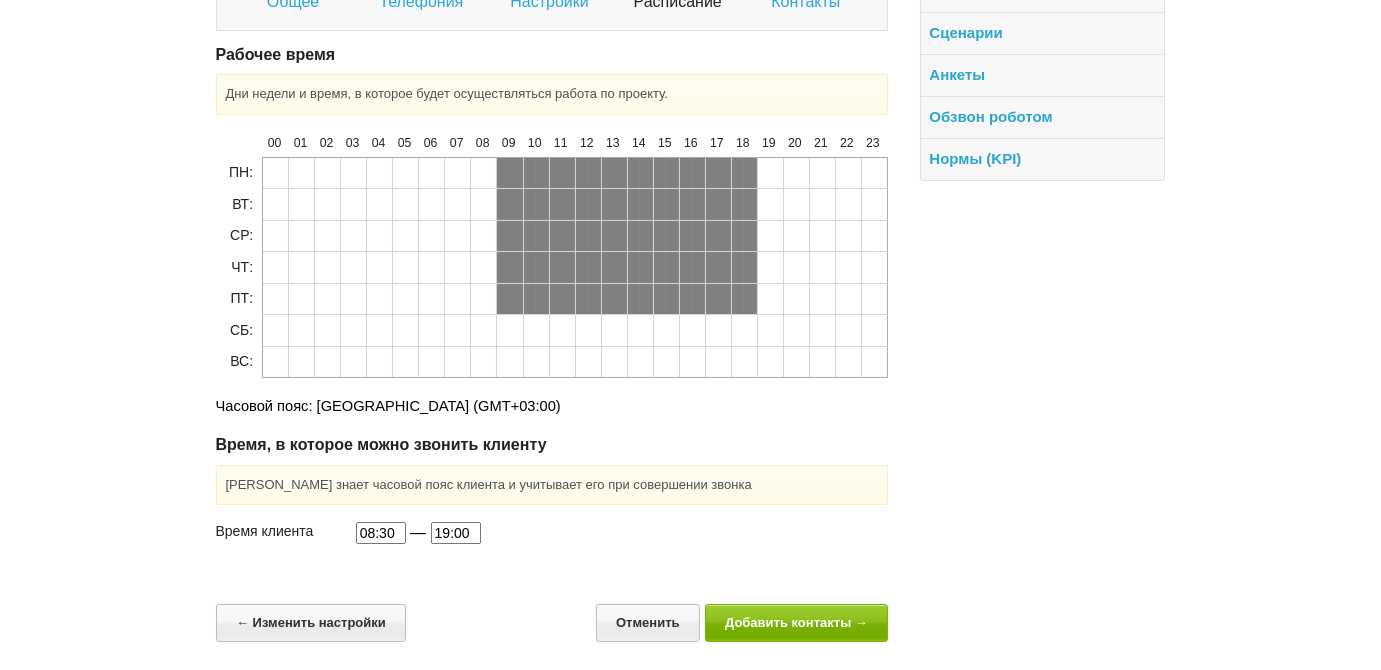scroll, scrollTop: 0, scrollLeft: 0, axis: both 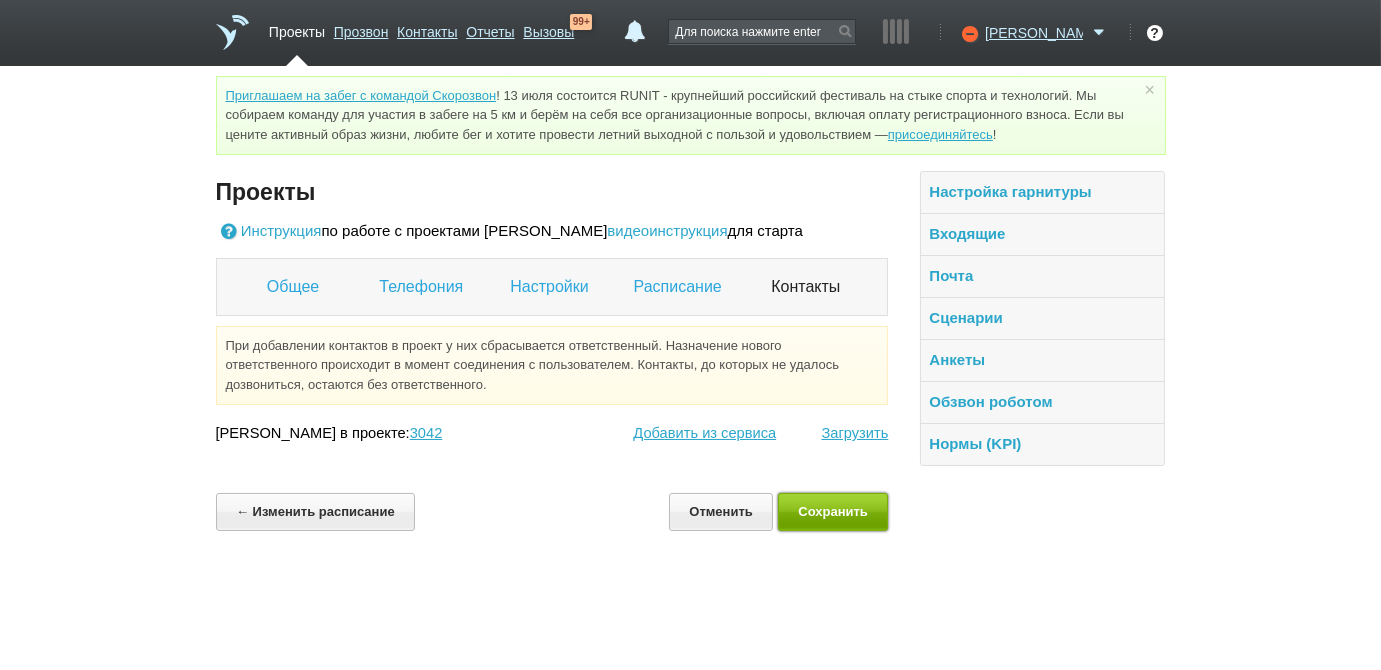 click on "Сохранить" at bounding box center [833, 511] 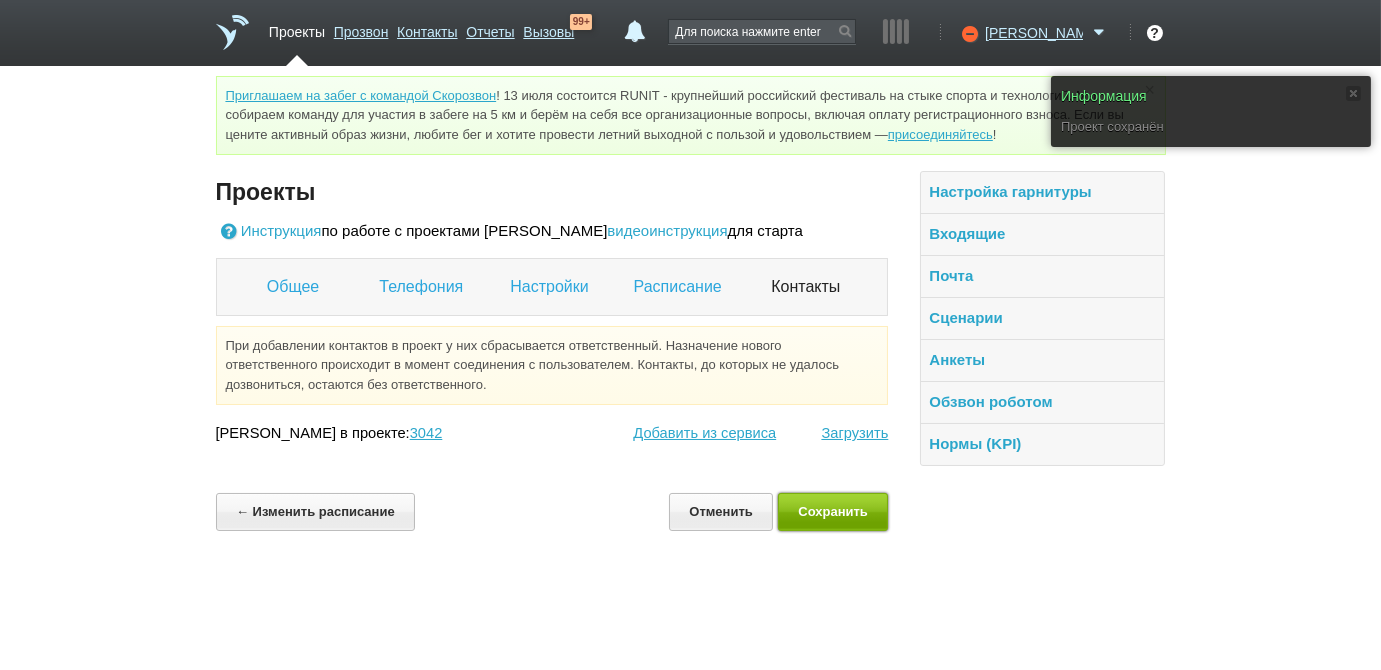 click on "Сохранить" at bounding box center (833, 511) 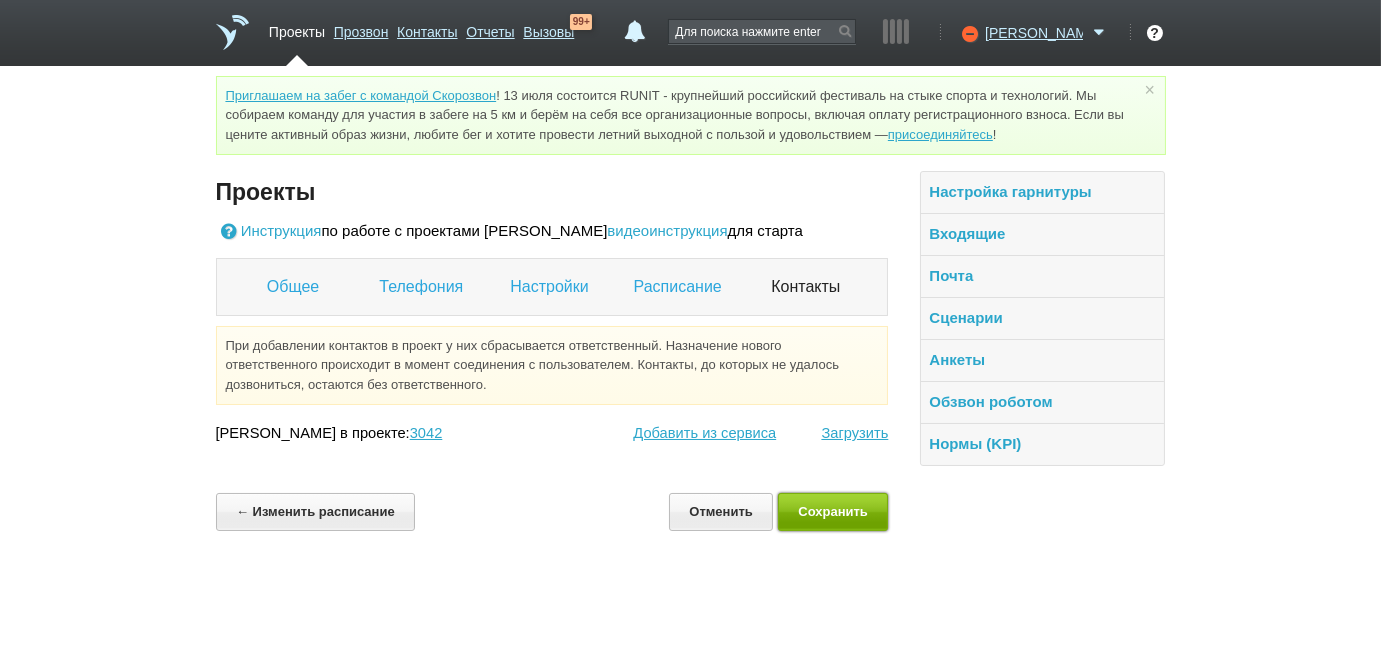 click on "Сохранить" at bounding box center [833, 511] 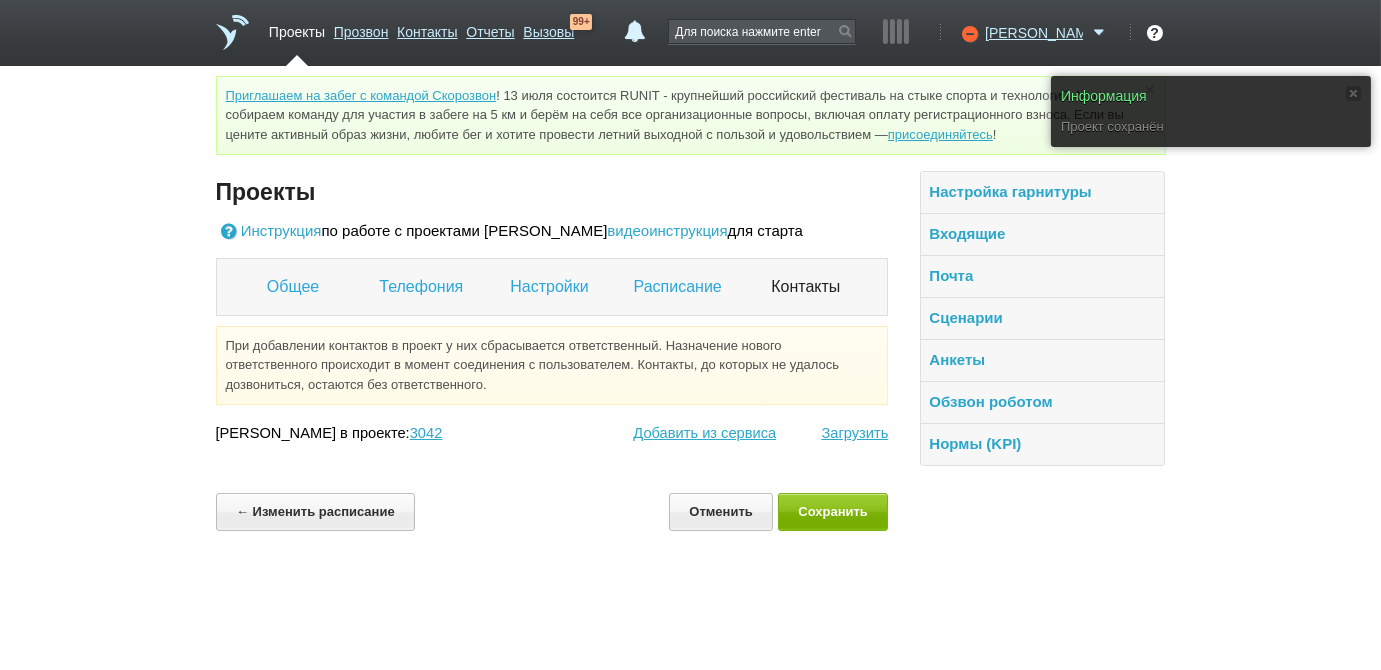 click on "Проекты" at bounding box center [297, 28] 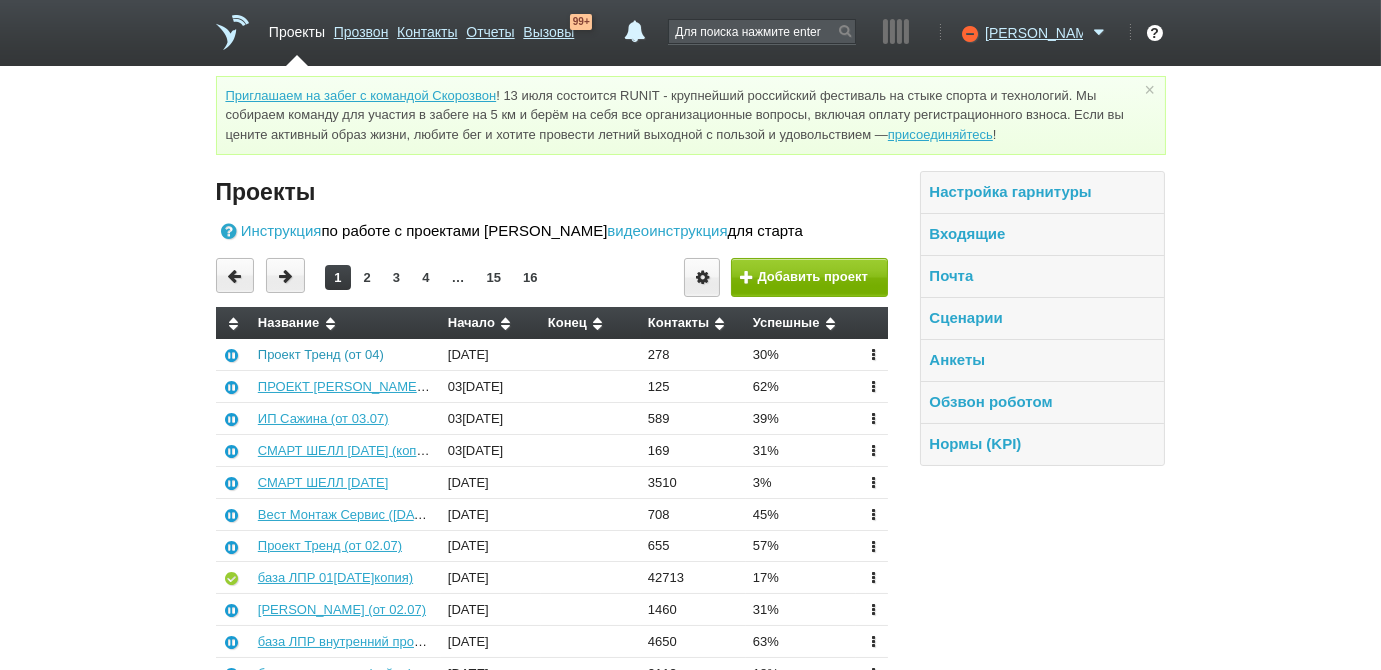 click on "Проект Тренд (от 04)" at bounding box center [321, 354] 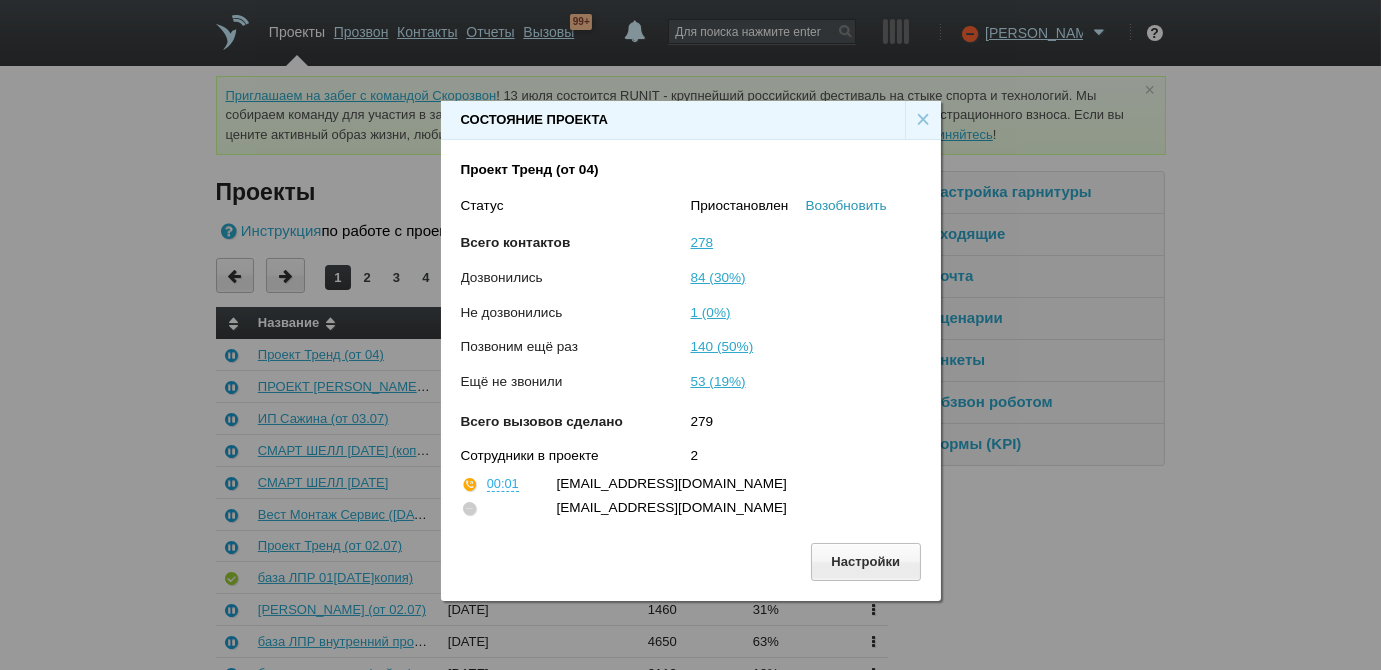click on "Возобновить" at bounding box center [846, 205] 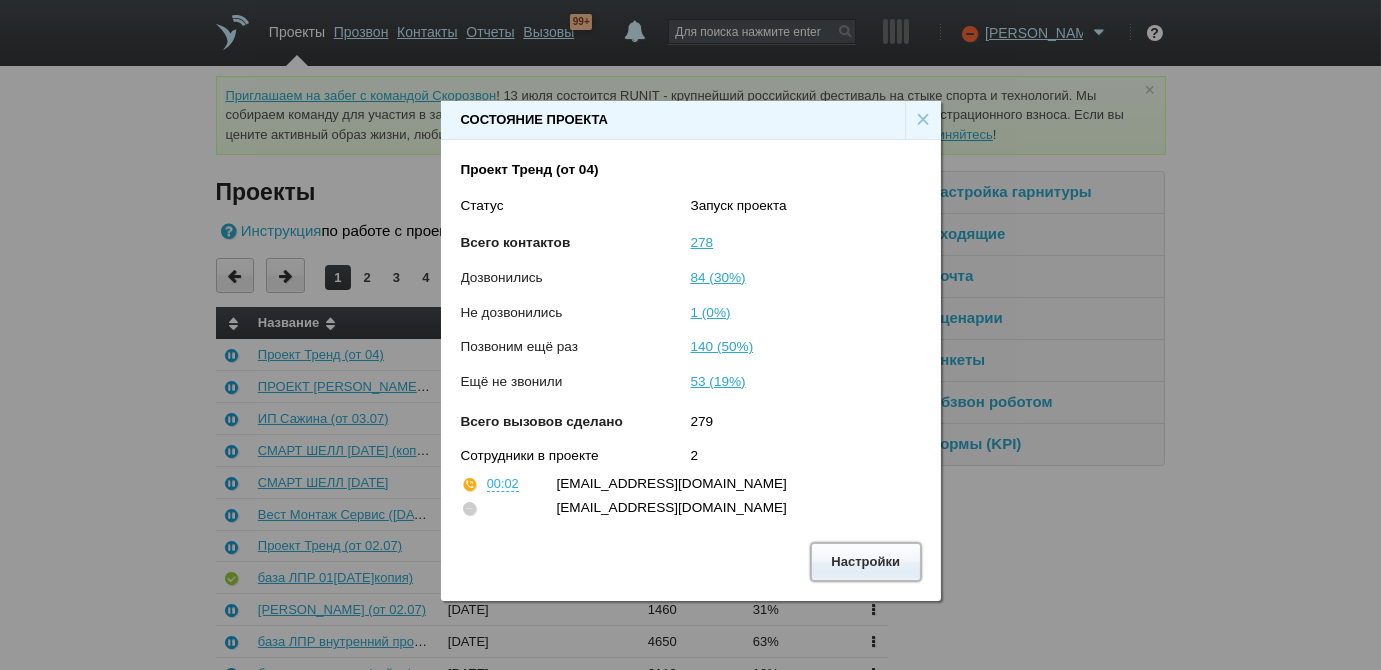 click on "Настройки" at bounding box center (866, 561) 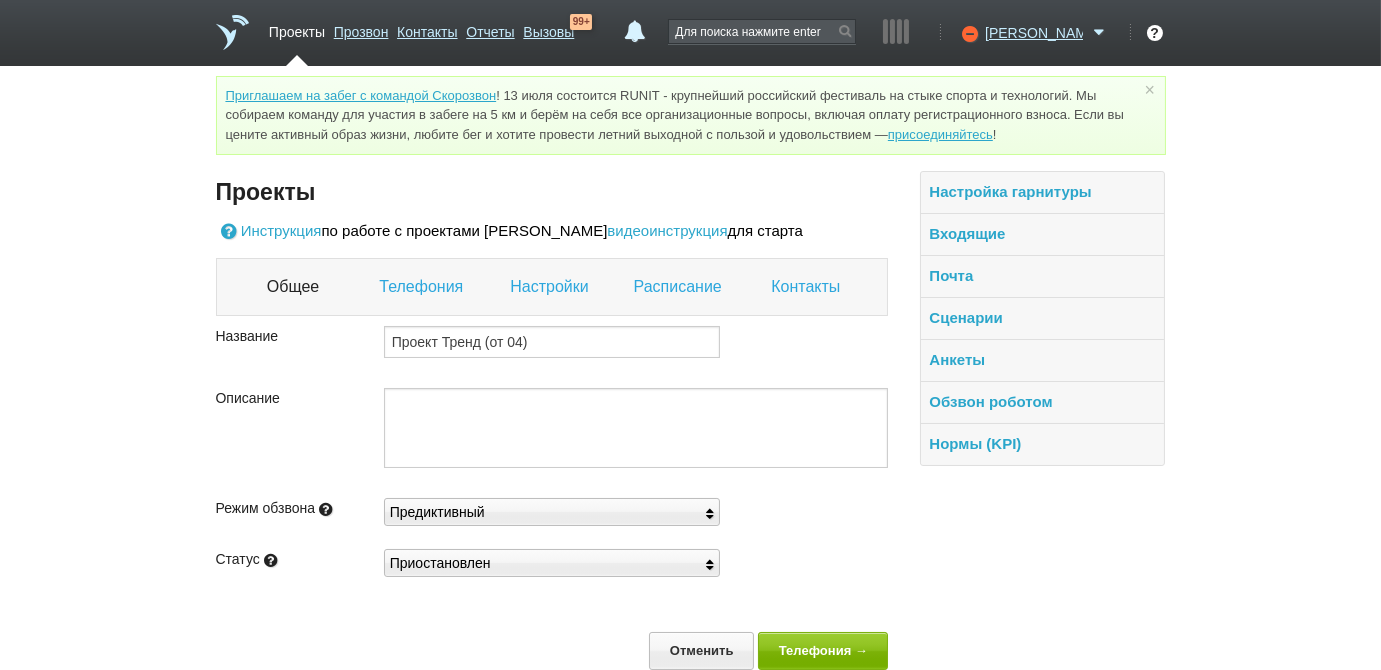 click on "Настройки" at bounding box center [551, 287] 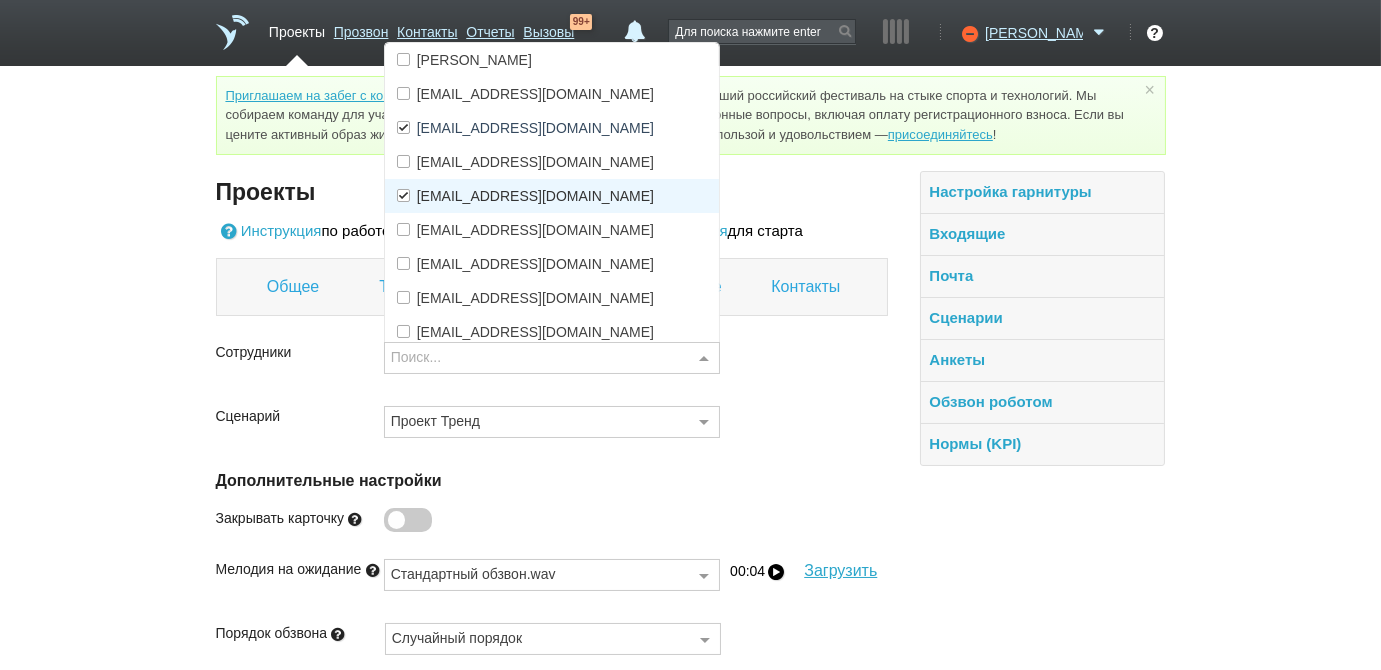 click on "[EMAIL_ADDRESS][DOMAIN_NAME]" at bounding box center (535, 196) 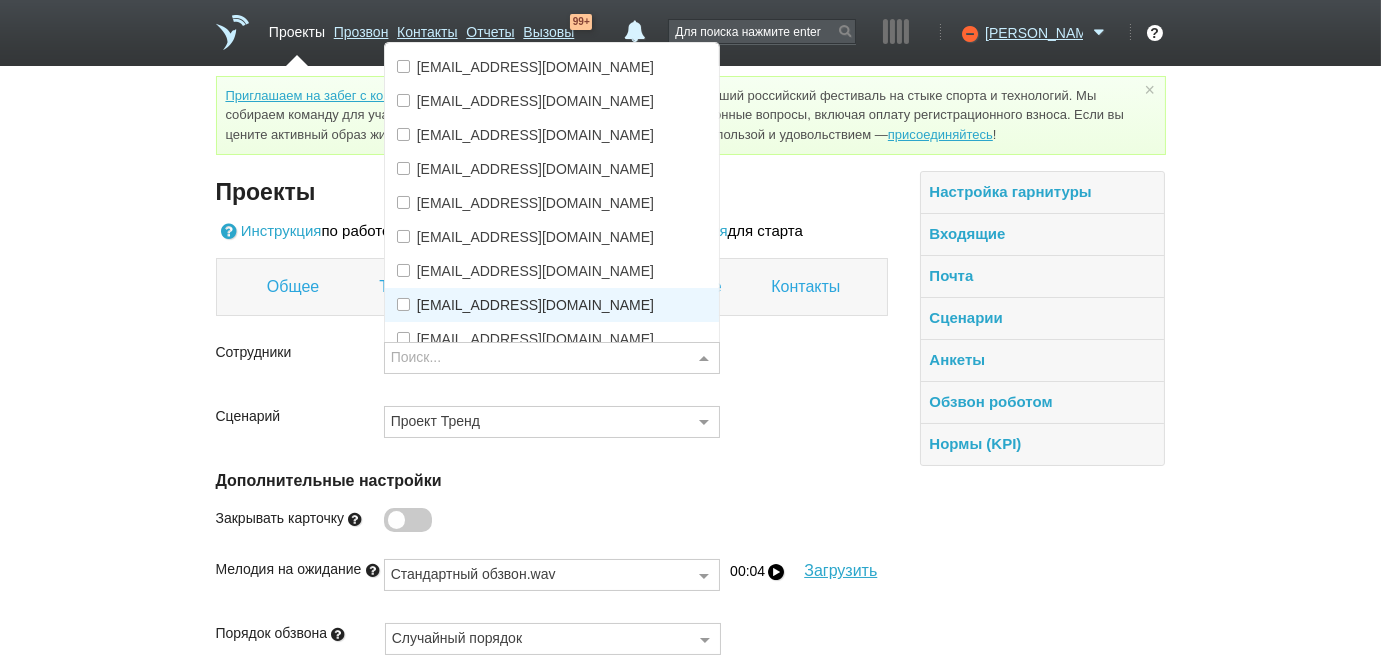 scroll, scrollTop: 142, scrollLeft: 0, axis: vertical 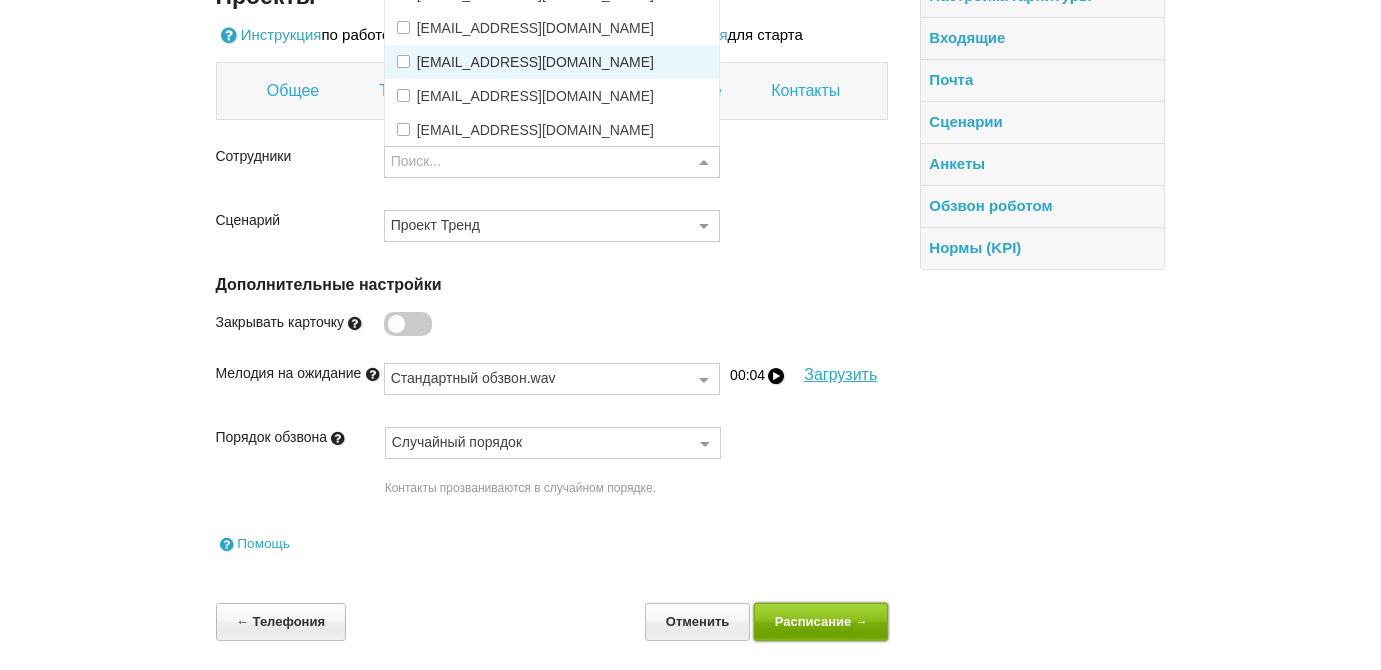 click on "Расписание →" at bounding box center [821, 621] 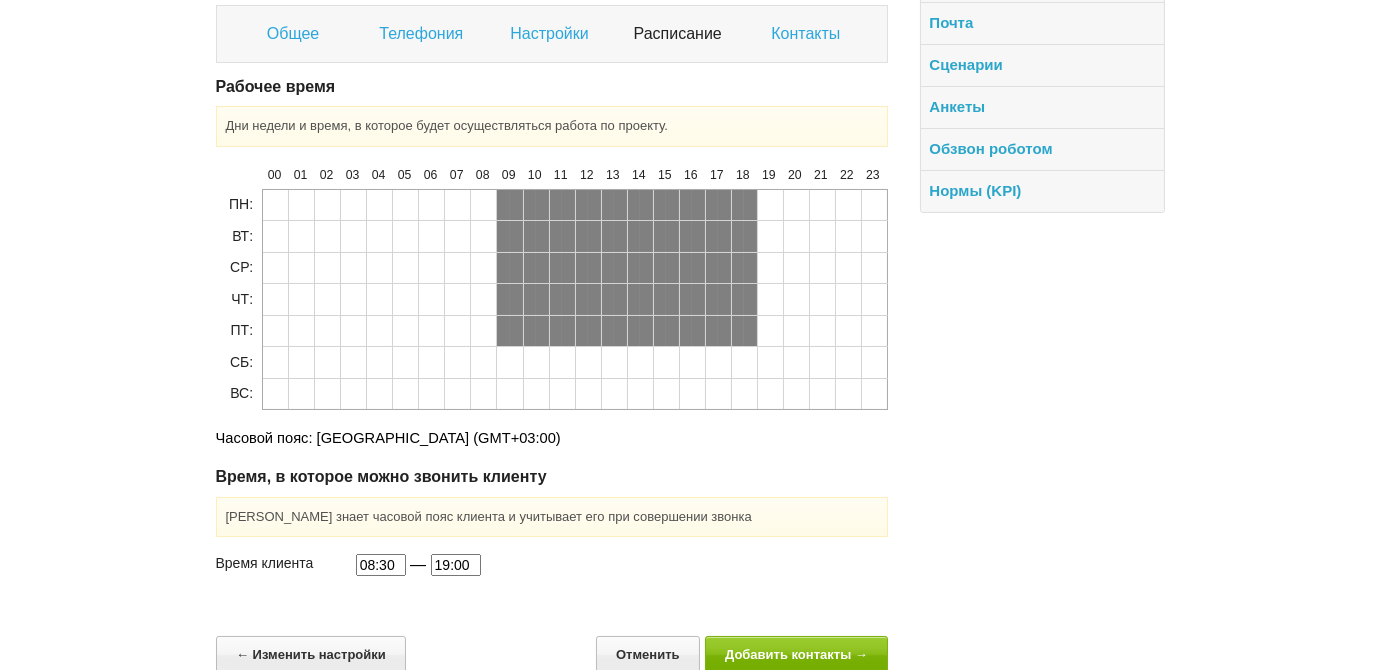 scroll, scrollTop: 285, scrollLeft: 0, axis: vertical 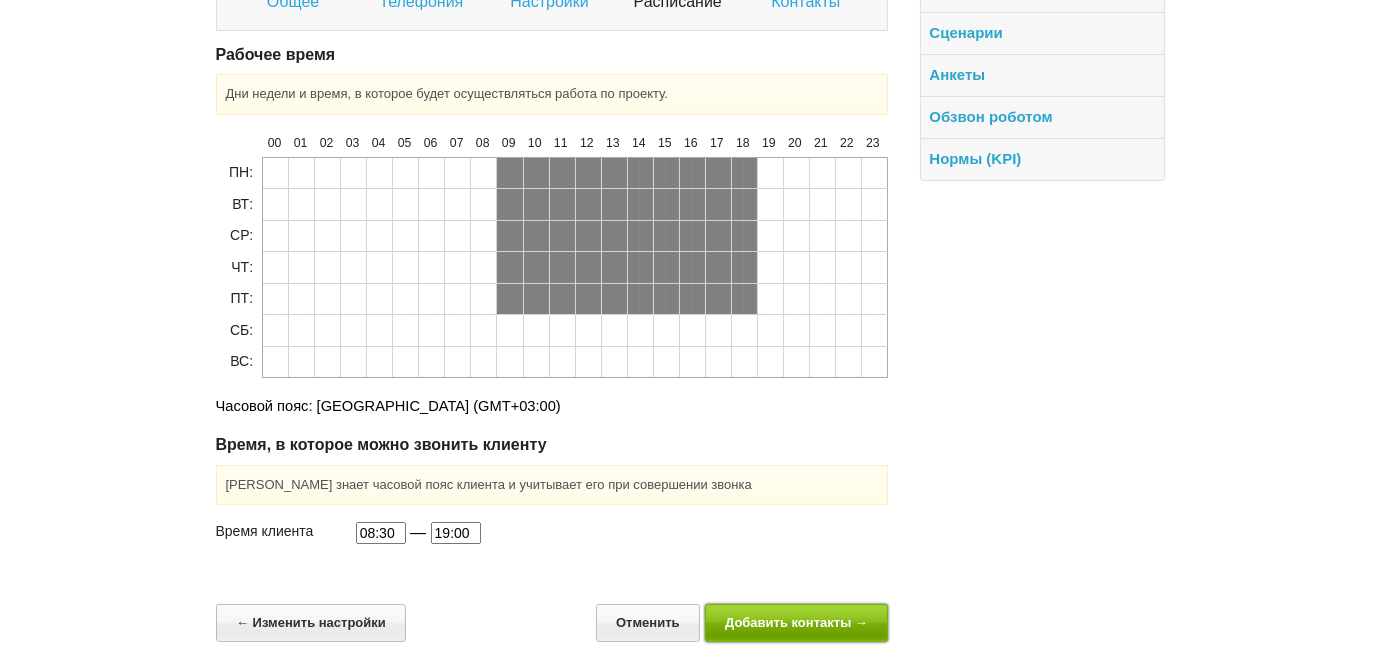 click on "Добавить контакты →" at bounding box center (797, 622) 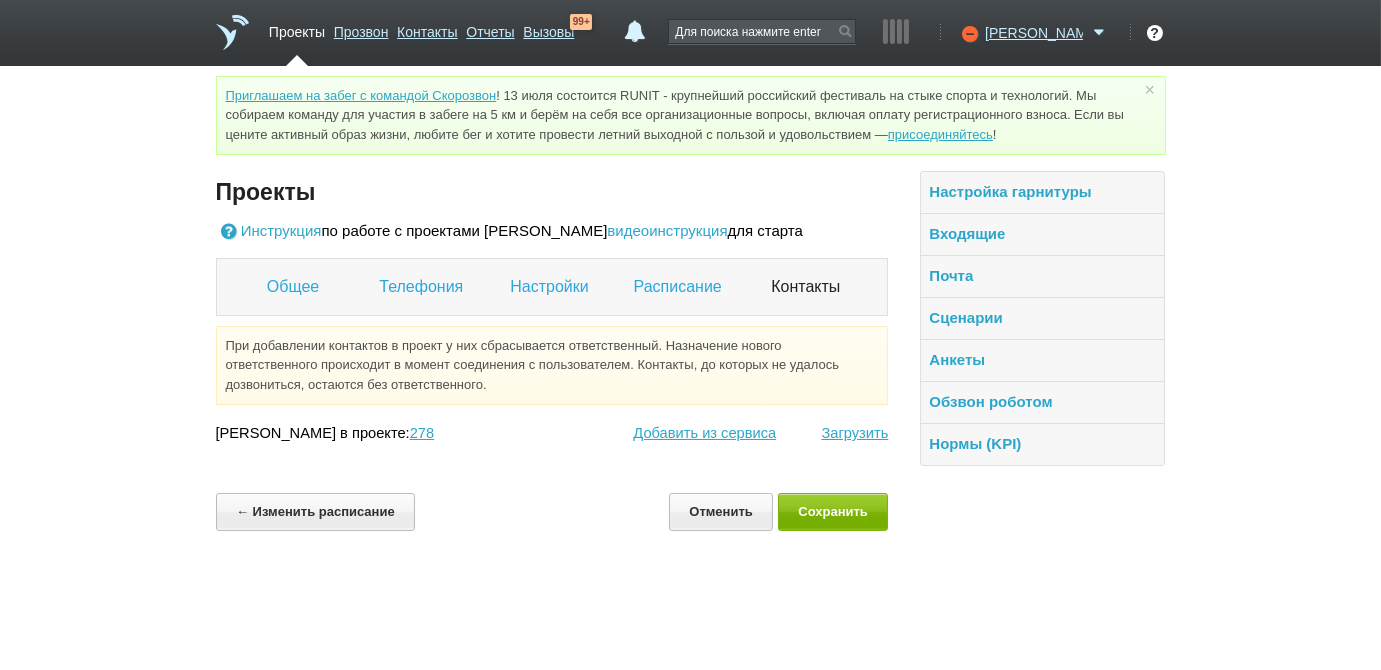 scroll, scrollTop: 0, scrollLeft: 0, axis: both 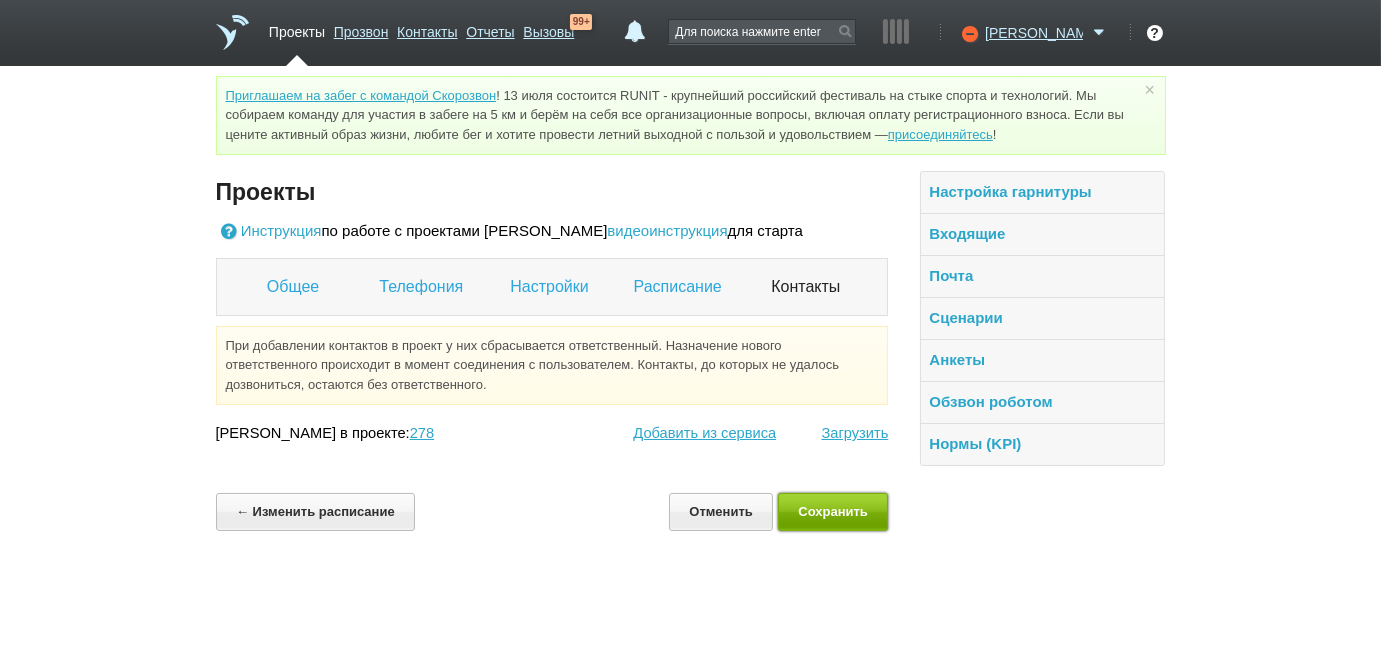 click on "Сохранить" at bounding box center [833, 511] 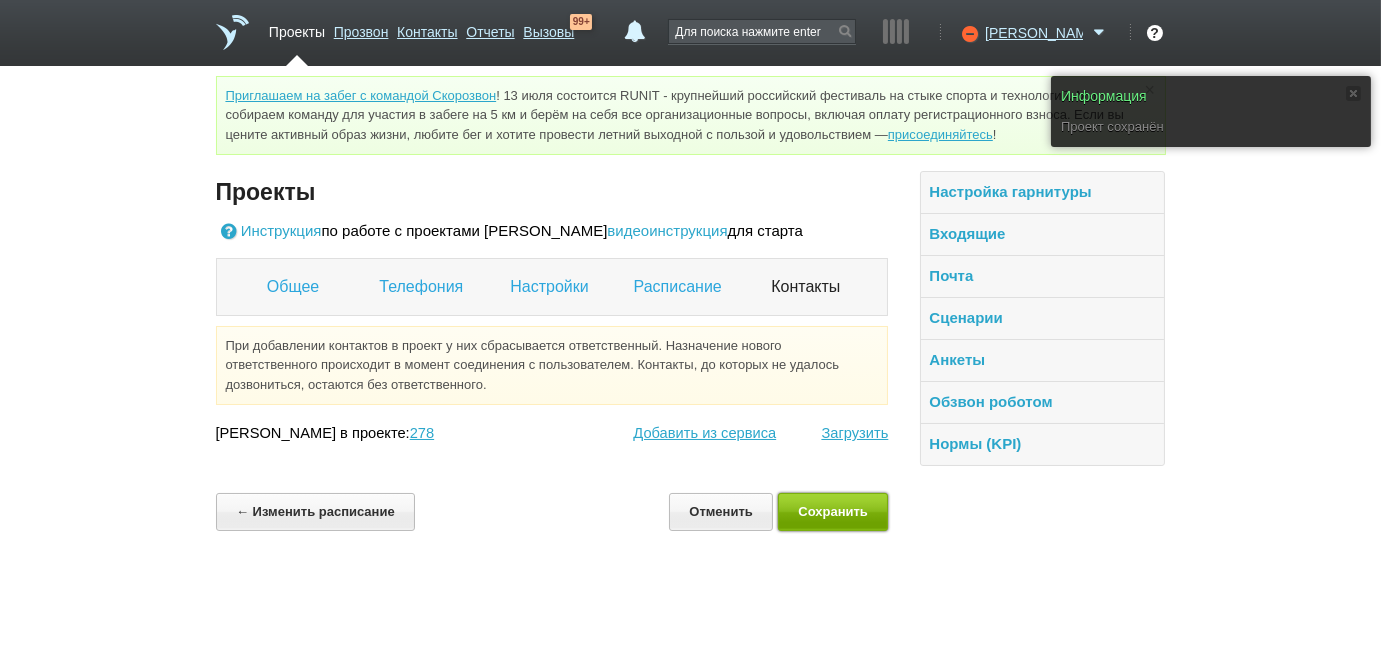 click on "Сохранить" at bounding box center (833, 511) 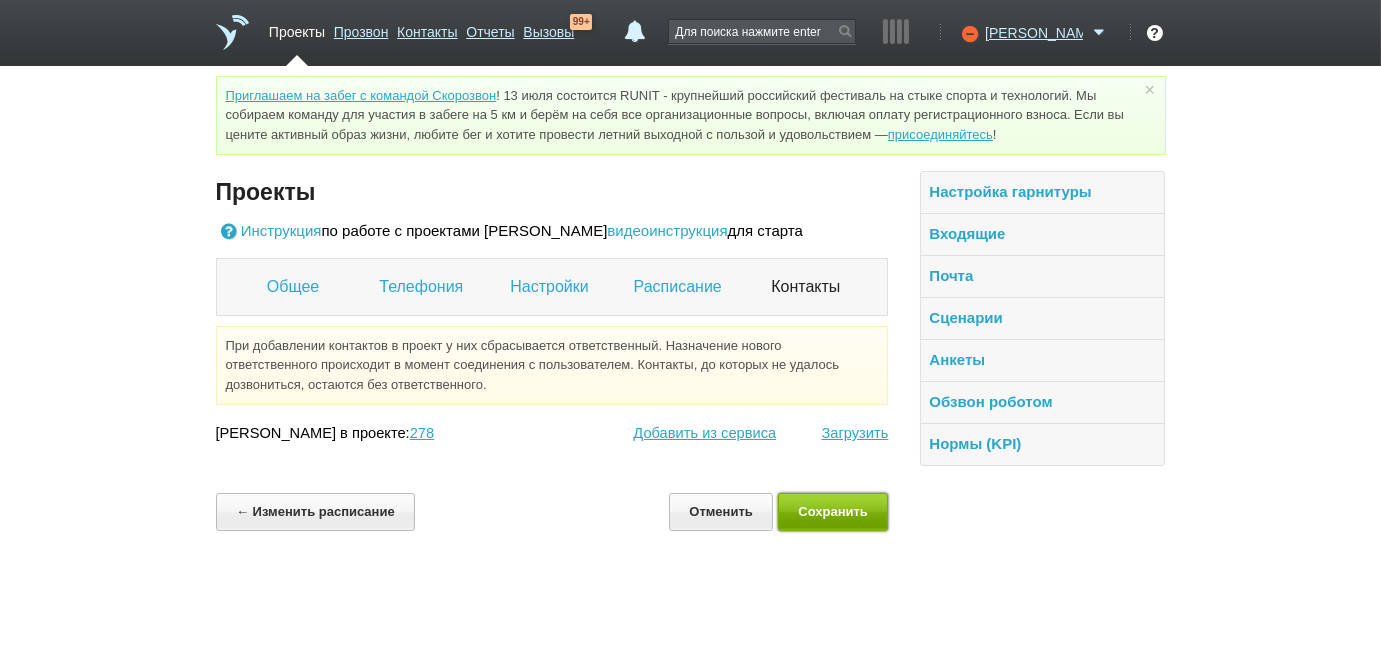 click on "Сохранить" at bounding box center (833, 511) 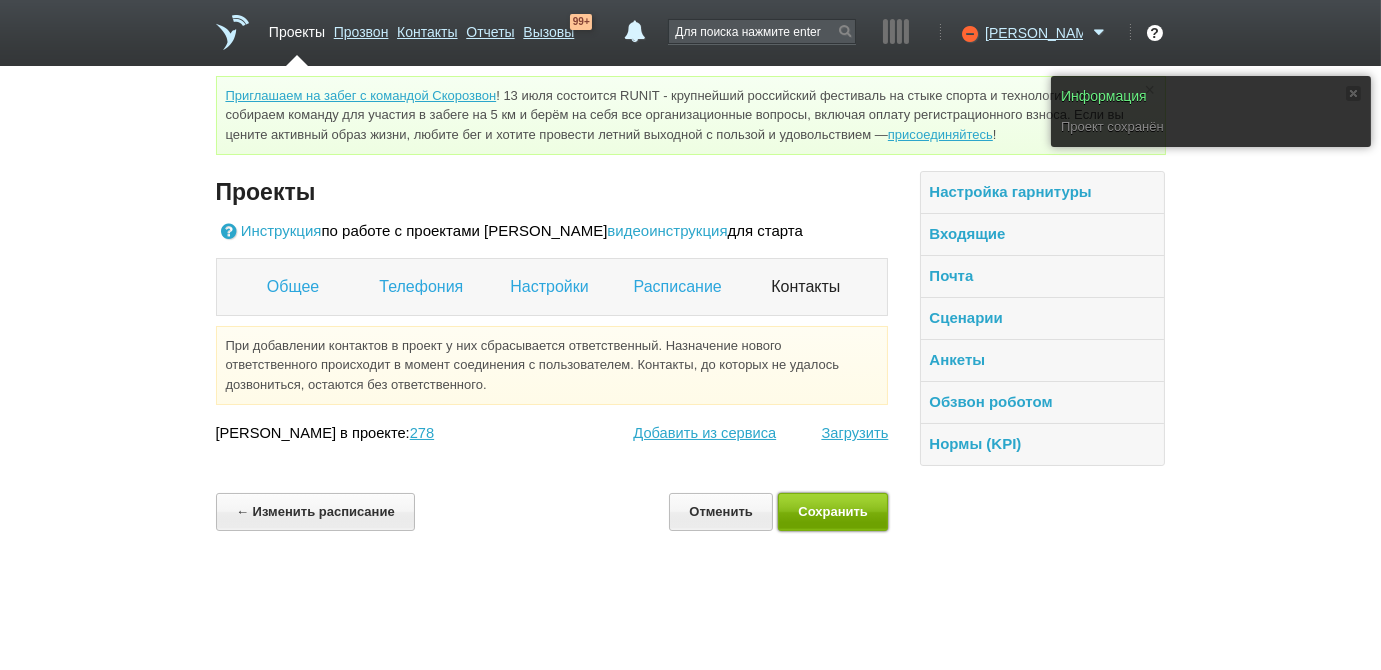 click on "Сохранить" at bounding box center (833, 511) 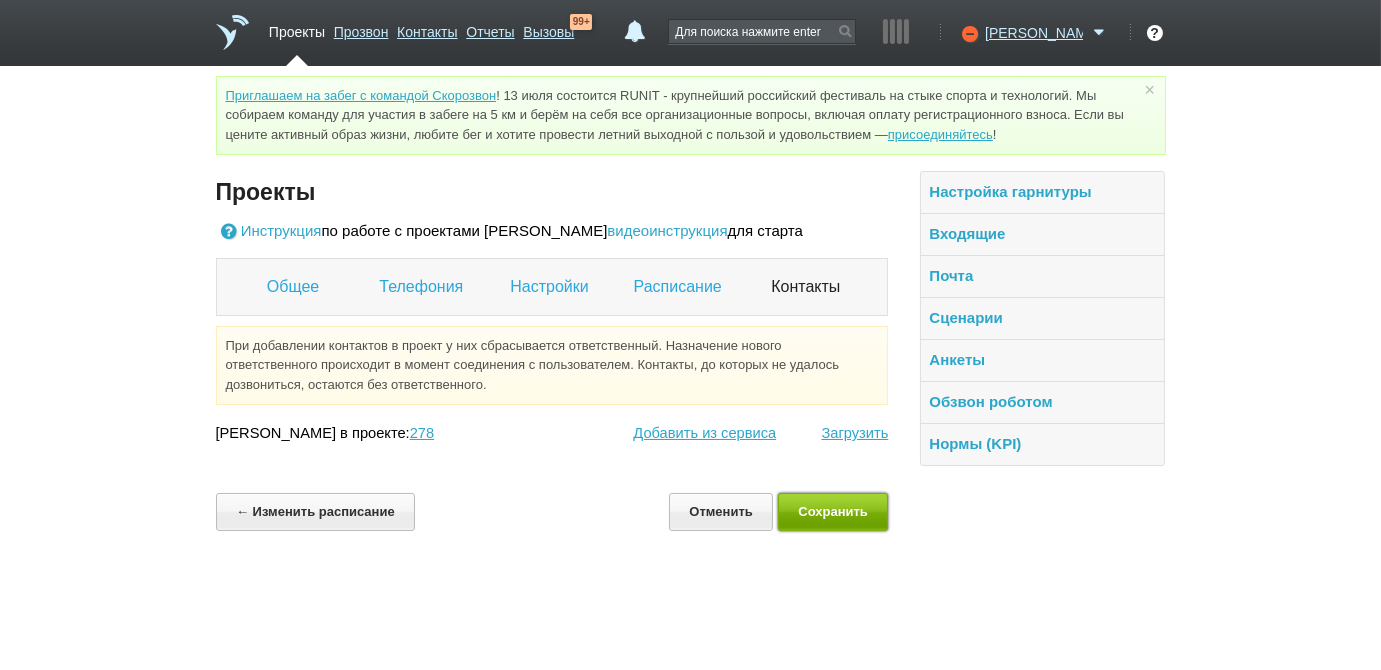click on "Сохранить" at bounding box center [833, 511] 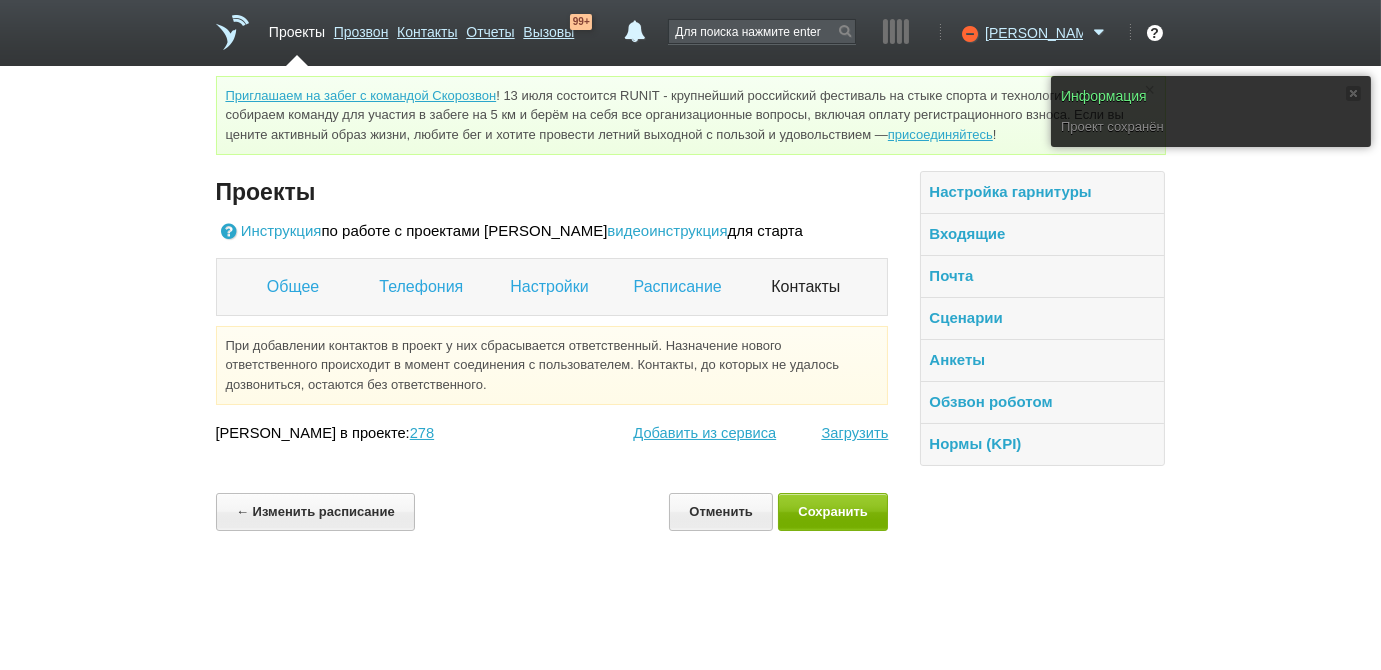 click on "Проекты" at bounding box center [297, 28] 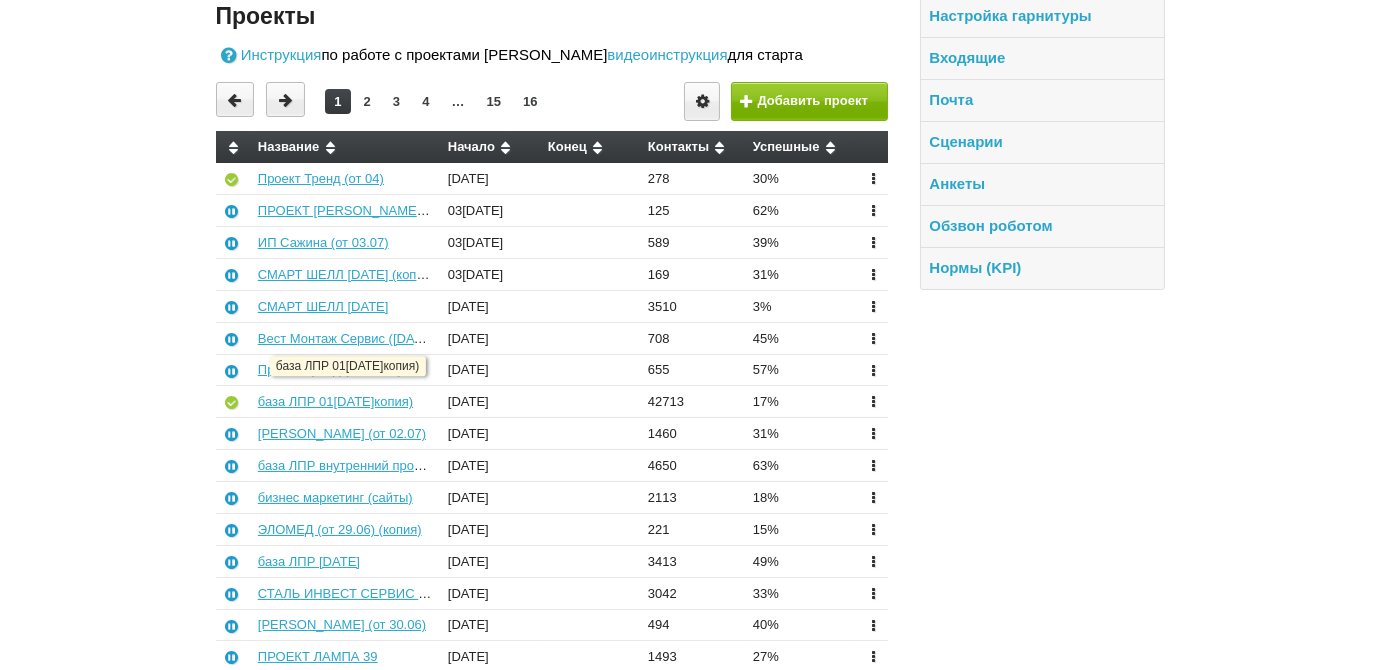 scroll, scrollTop: 181, scrollLeft: 0, axis: vertical 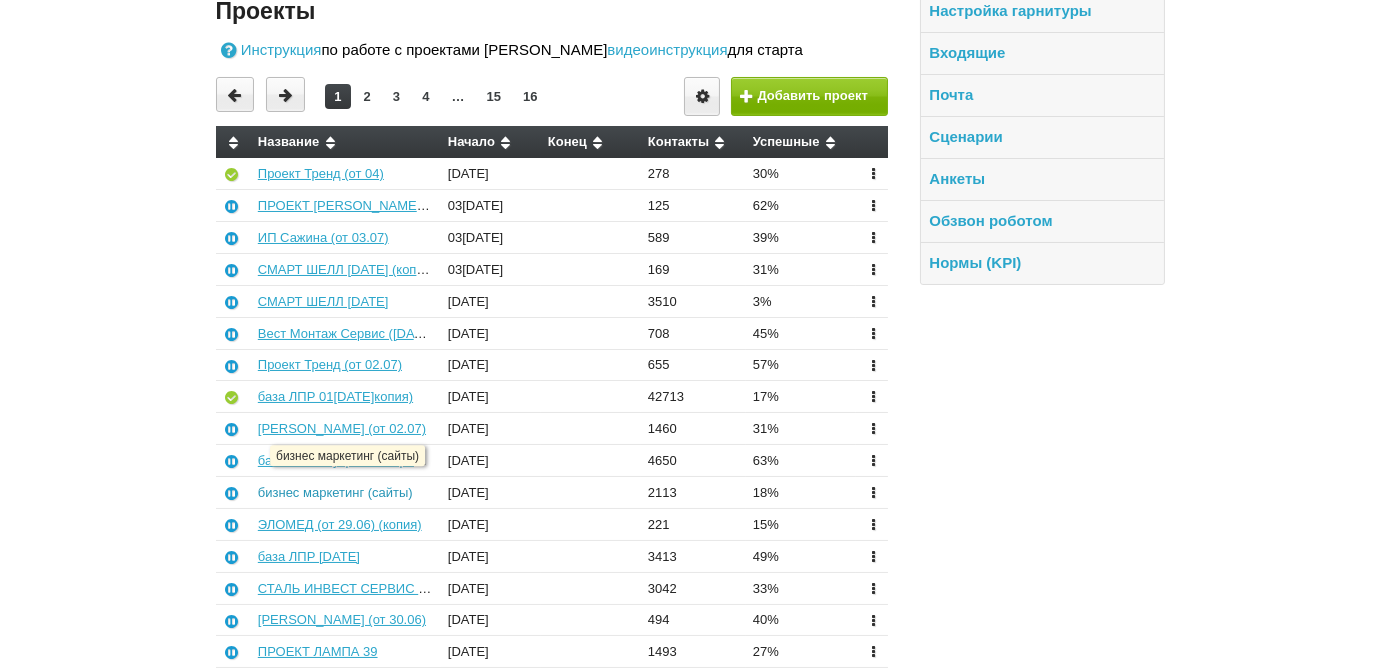 click on "бизнес маркетинг (сайты)" at bounding box center (335, 492) 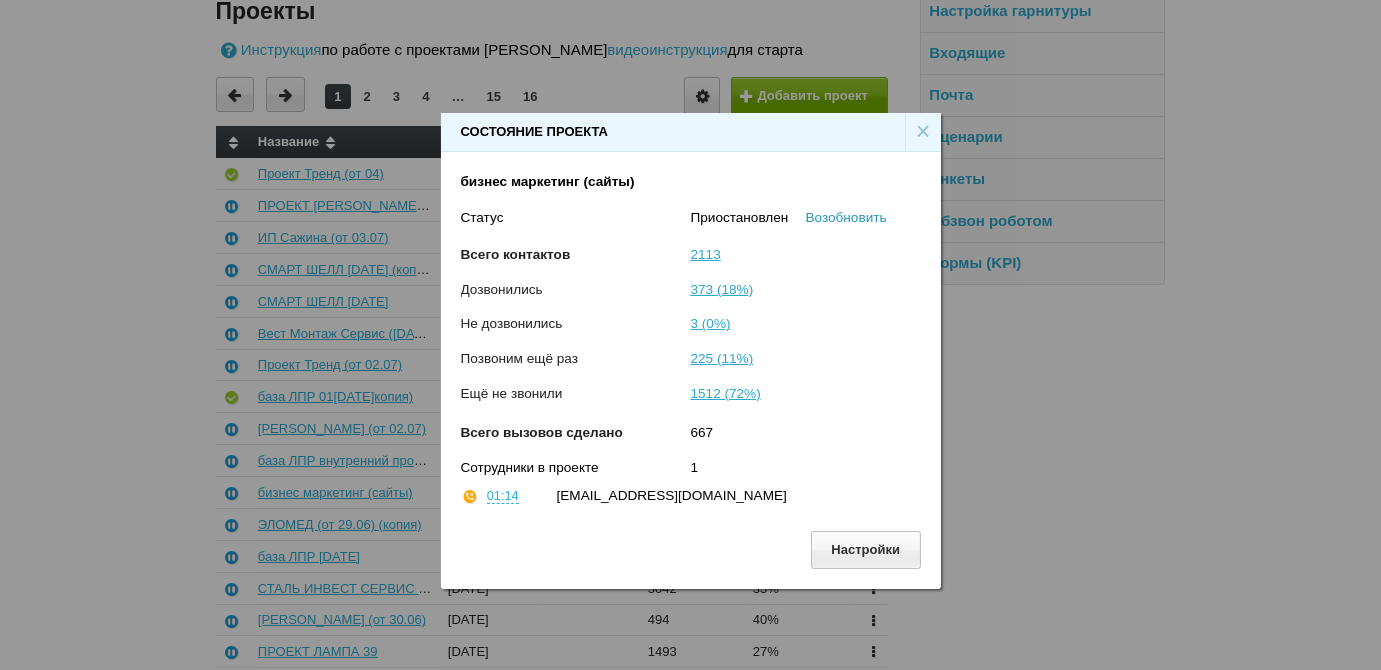 click on "Возобновить" at bounding box center (846, 217) 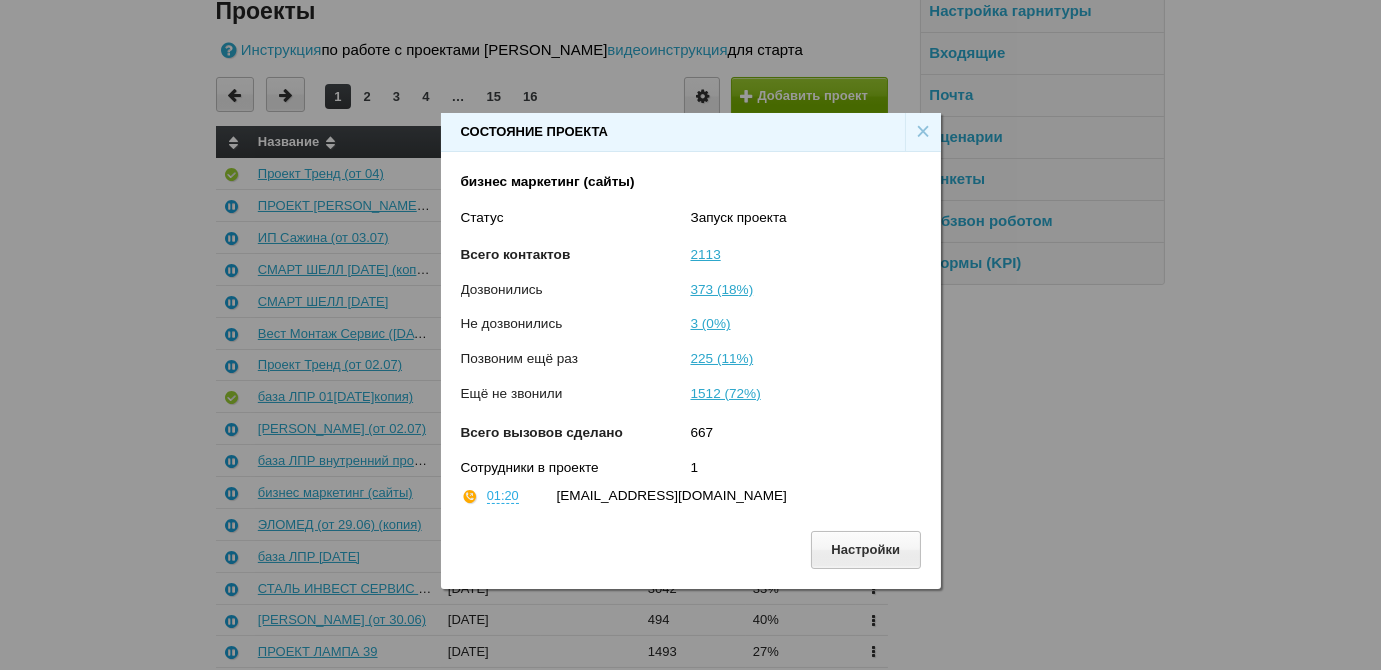 click on "×" at bounding box center (923, 132) 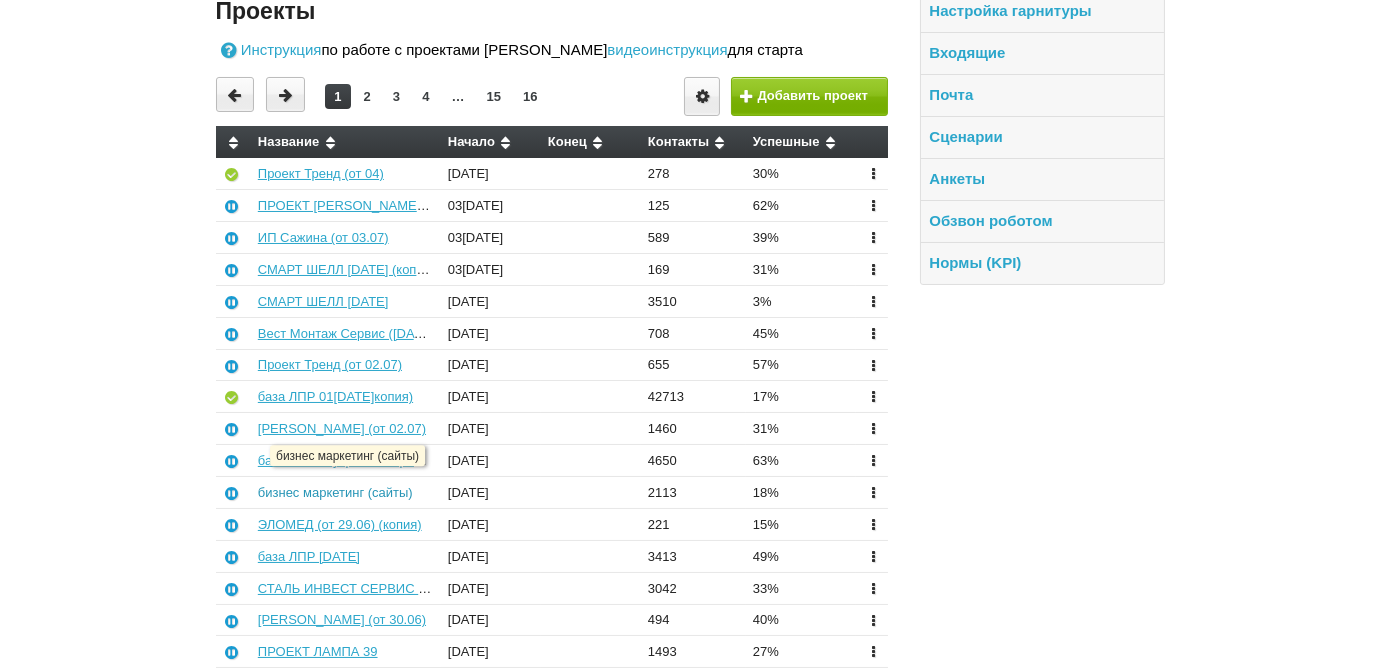 click on "бизнес маркетинг (сайты)" at bounding box center [335, 492] 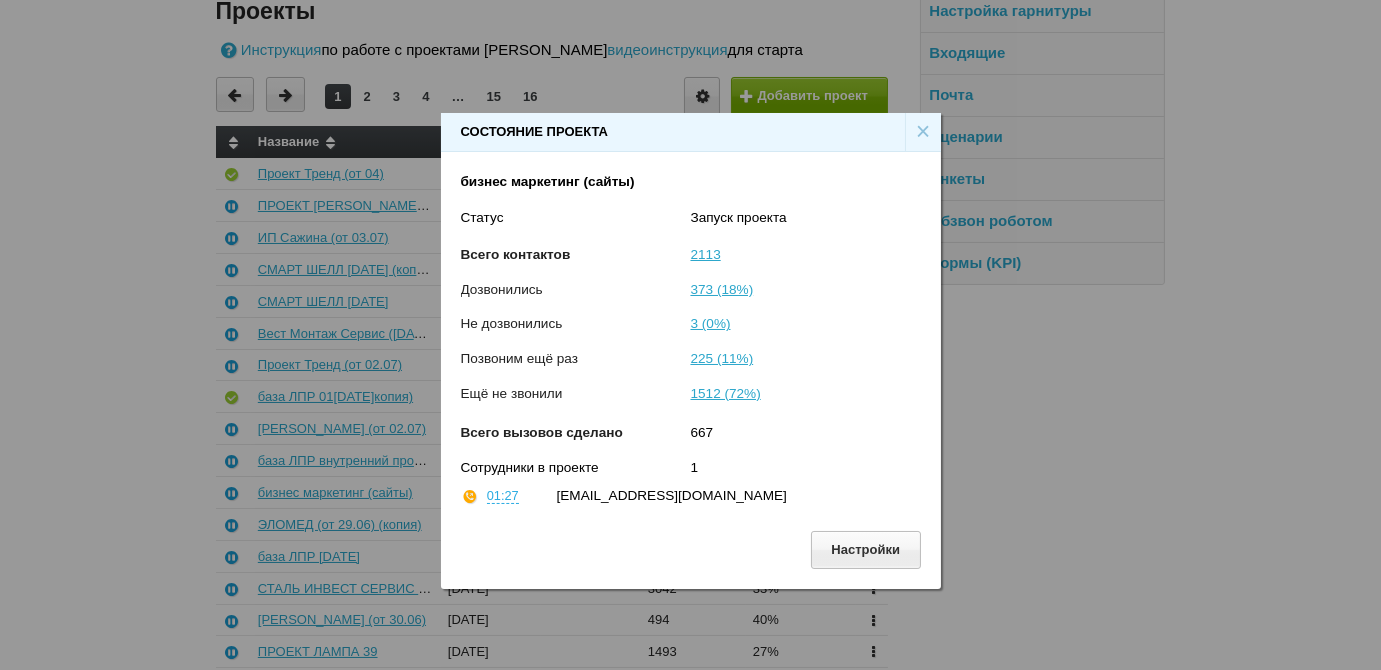 click on "×" at bounding box center (923, 132) 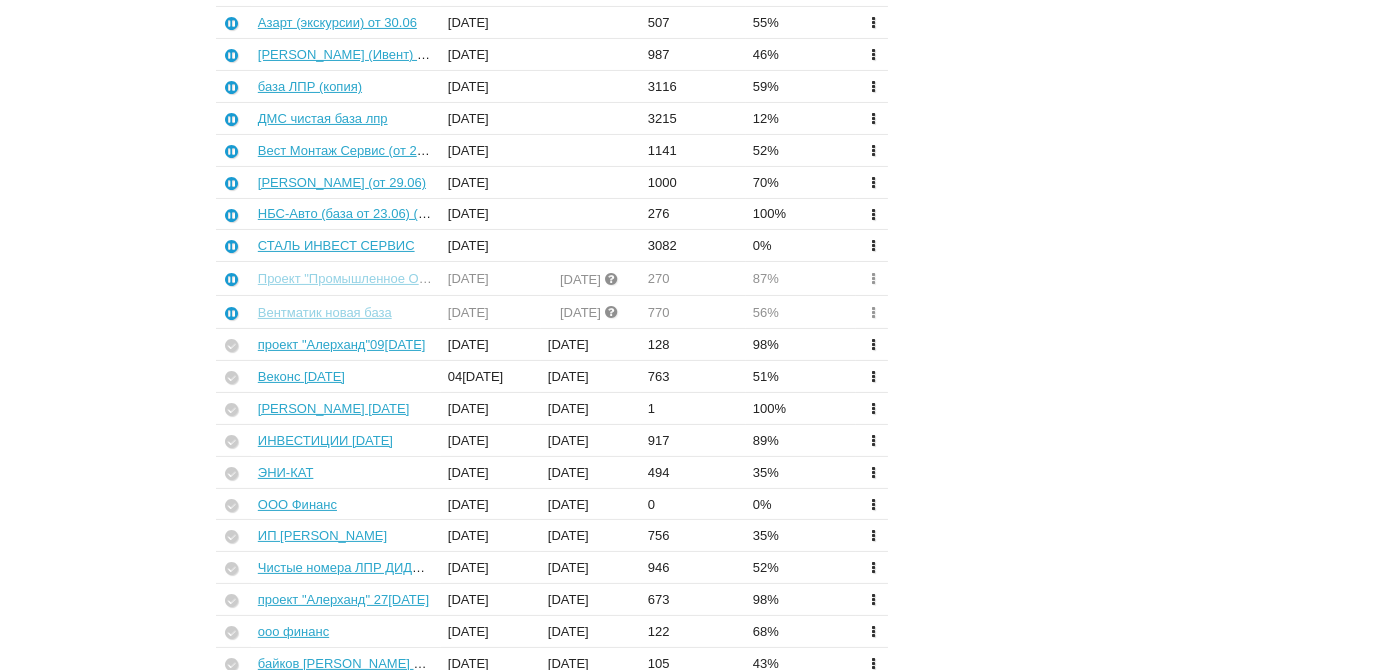 scroll, scrollTop: 545, scrollLeft: 0, axis: vertical 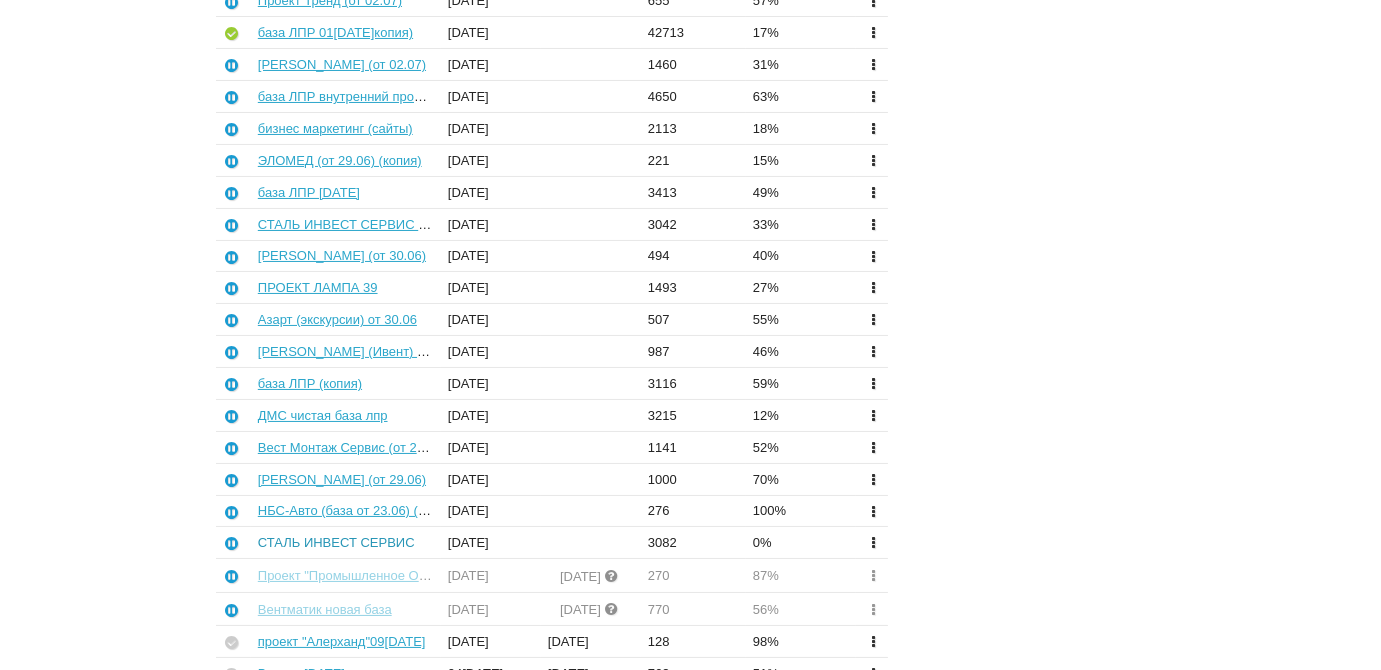 click on "СТАЛЬ ИНВЕСТ СЕРВИС" at bounding box center [336, 542] 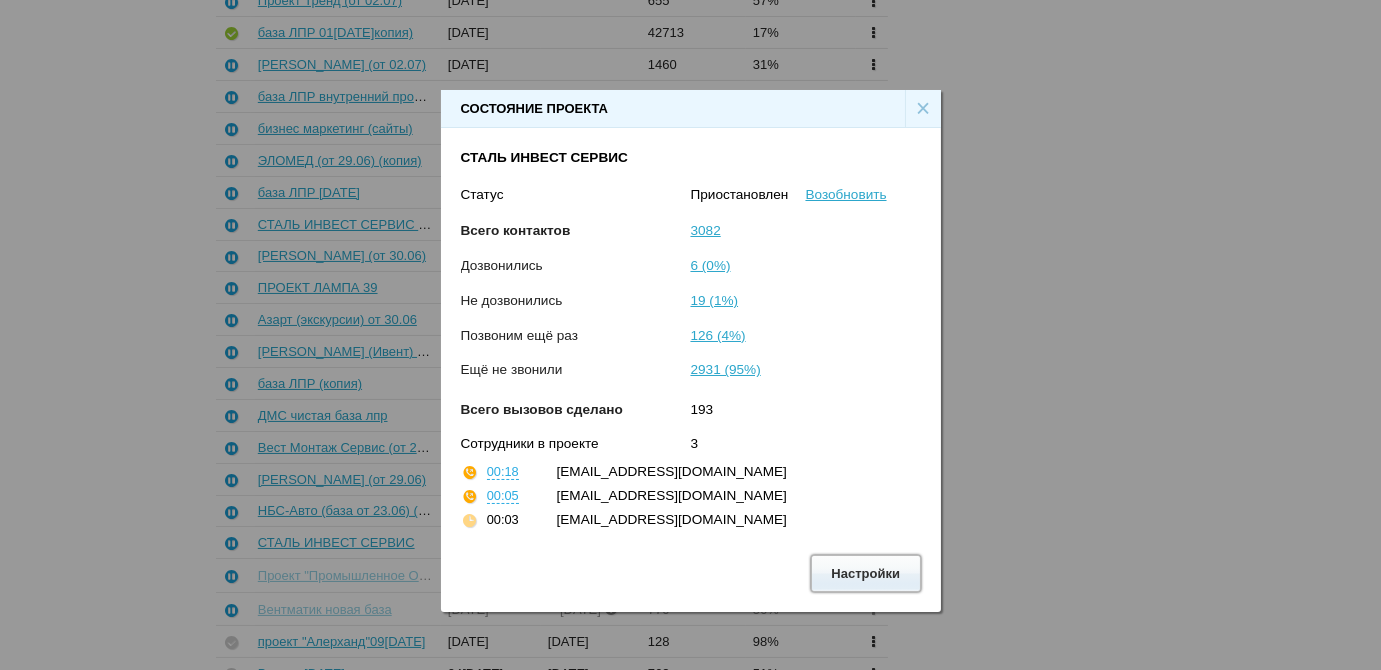 click on "Настройки" at bounding box center [866, 573] 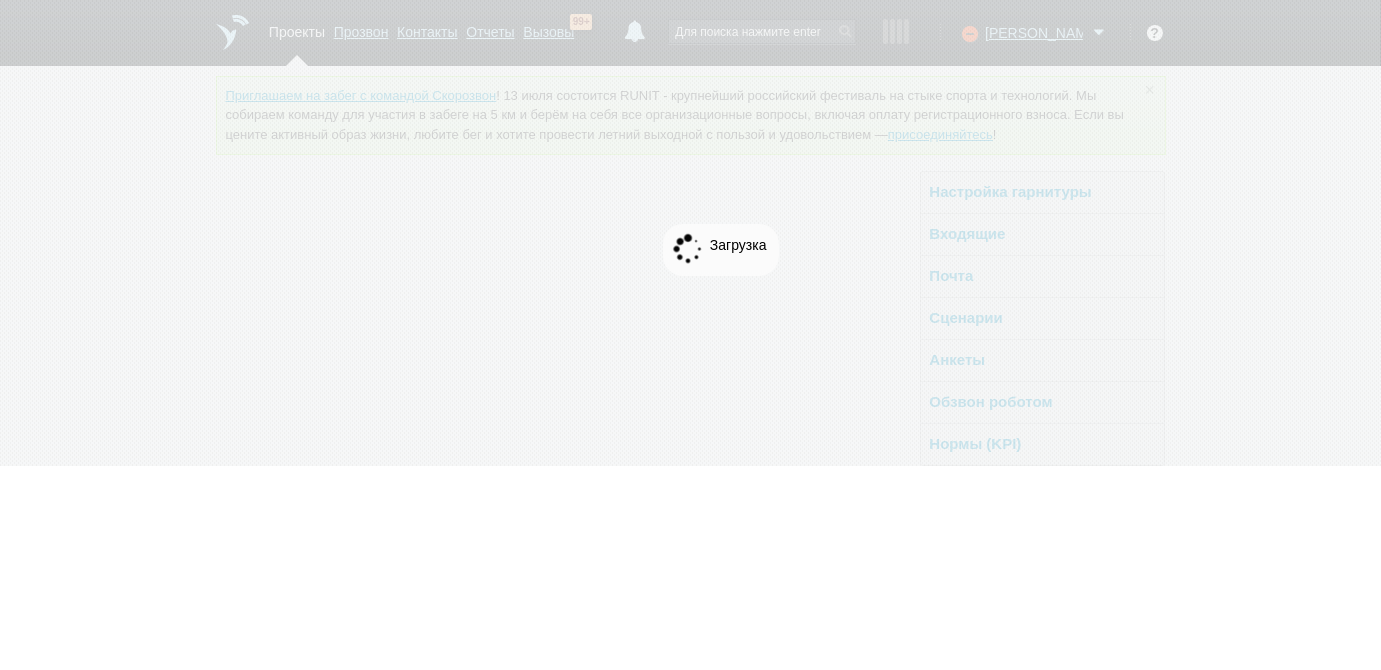 scroll, scrollTop: 0, scrollLeft: 0, axis: both 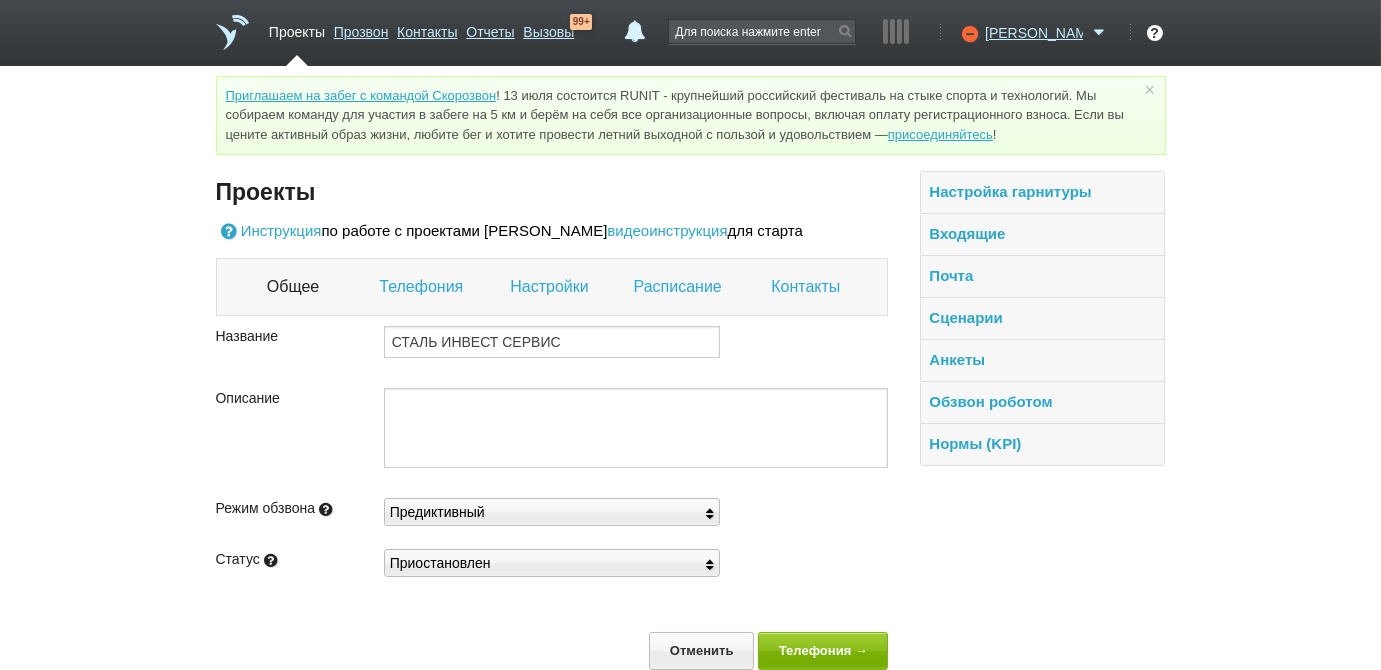 click on "Настройки" at bounding box center [551, 287] 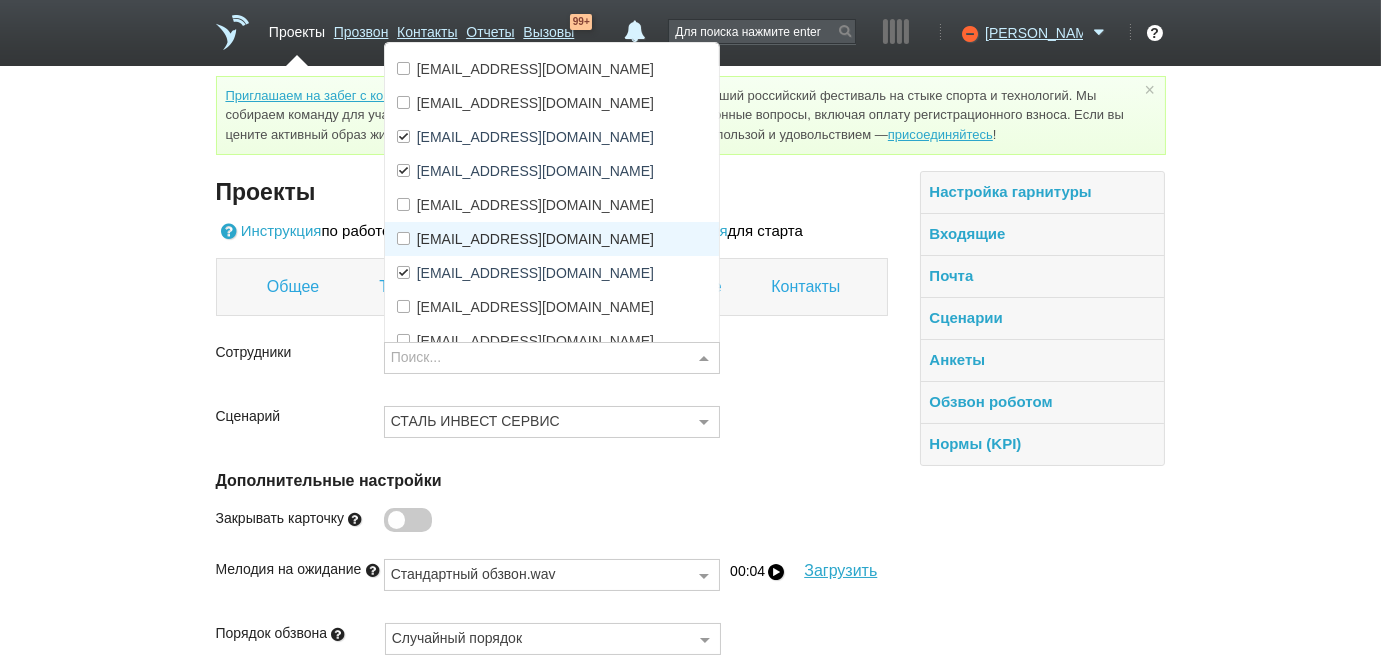 scroll, scrollTop: 90, scrollLeft: 0, axis: vertical 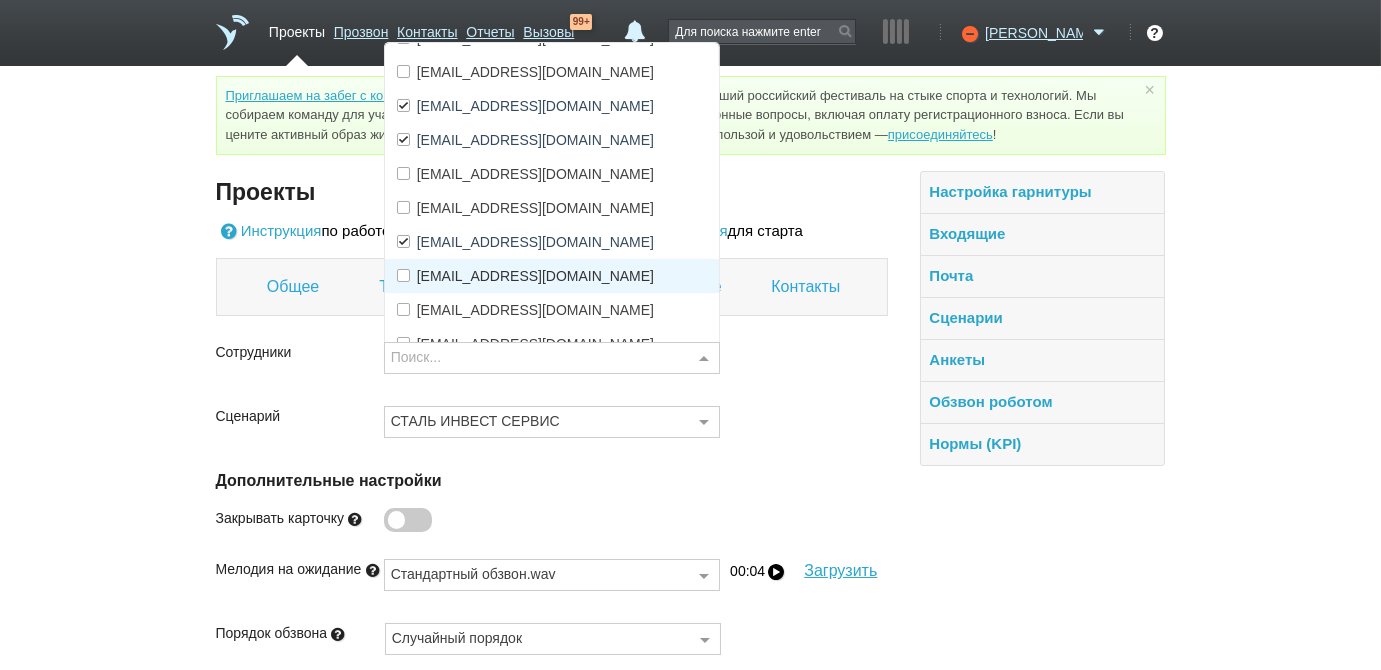 click on "[EMAIL_ADDRESS][DOMAIN_NAME]" at bounding box center [535, 276] 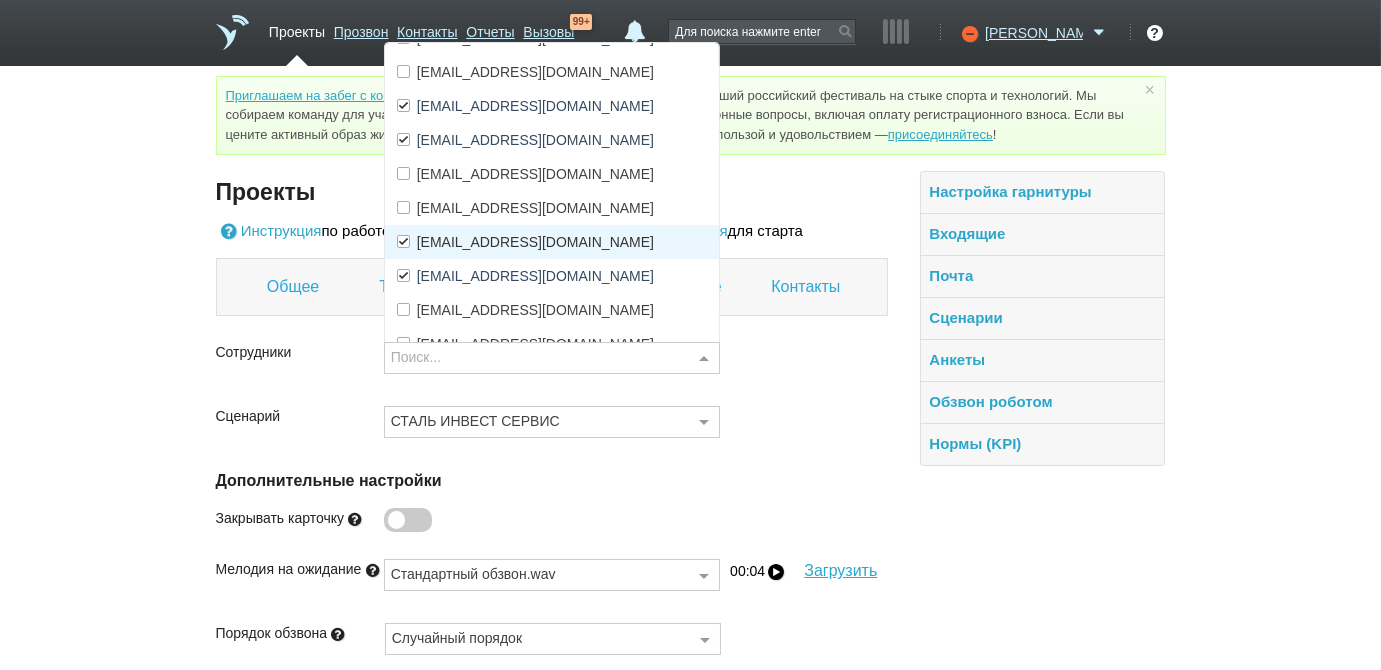 click on "[EMAIL_ADDRESS][DOMAIN_NAME]" at bounding box center [535, 242] 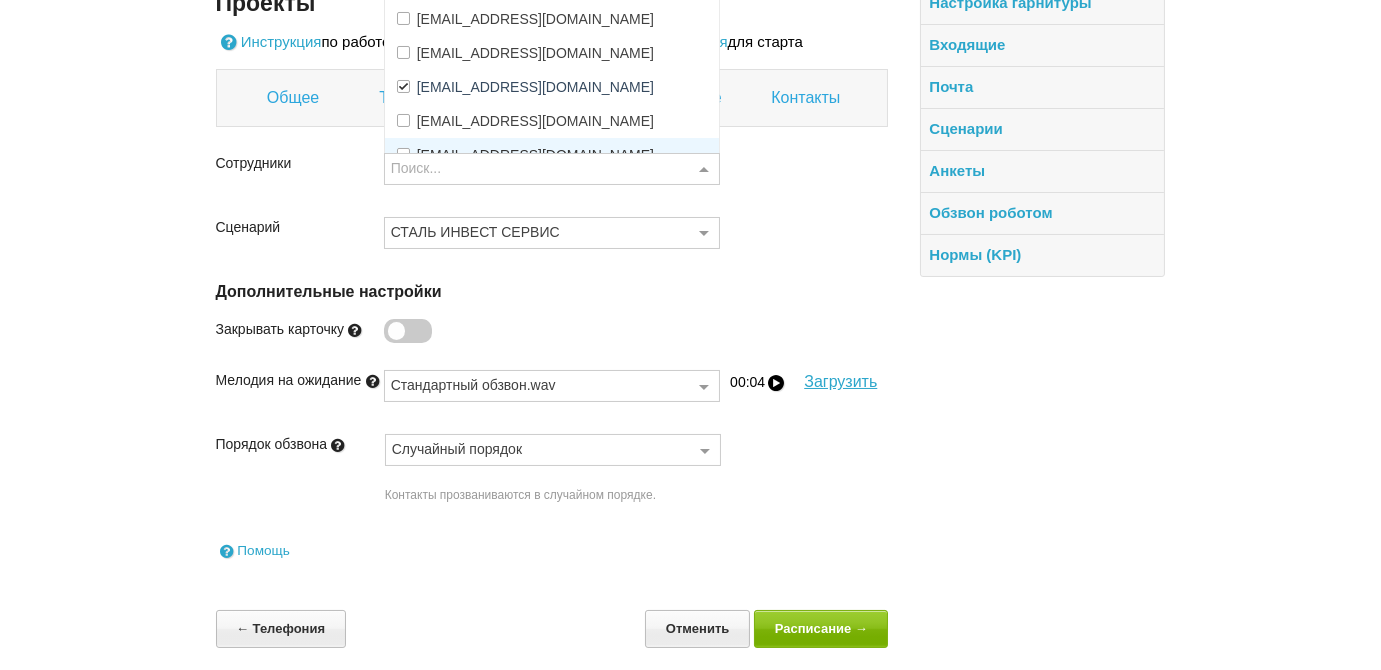 scroll, scrollTop: 196, scrollLeft: 0, axis: vertical 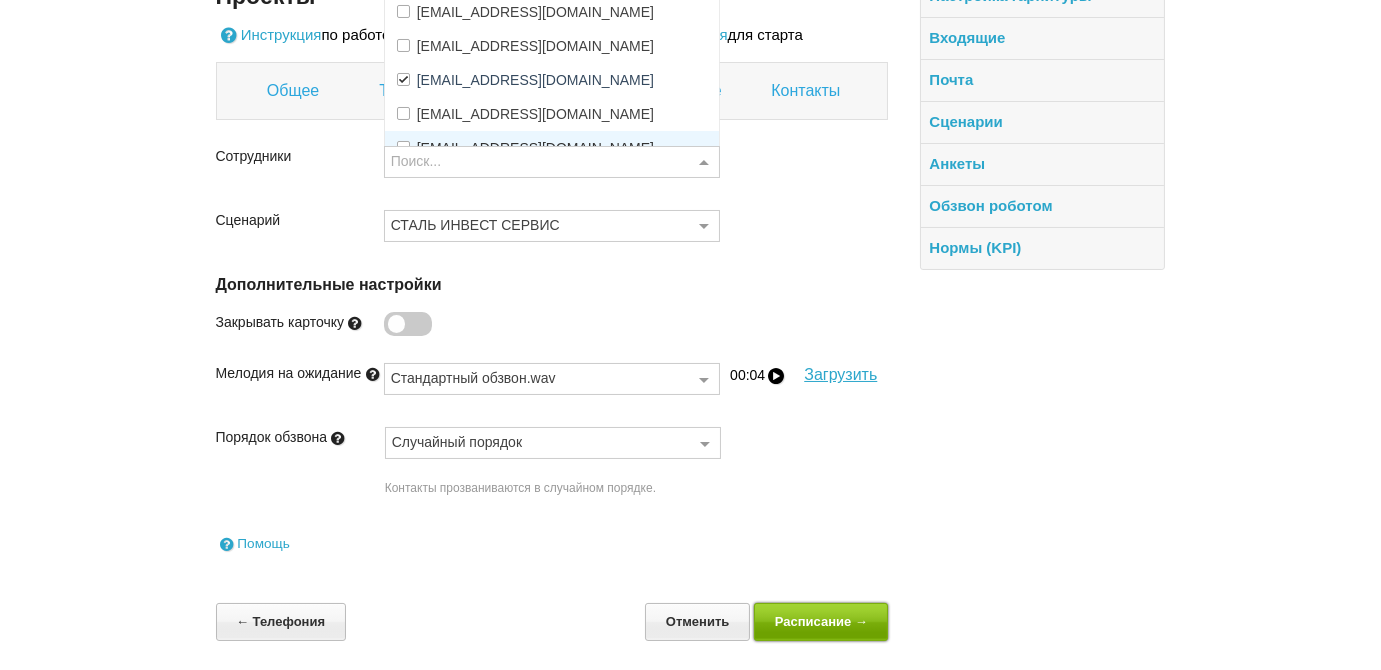 click on "Расписание →" at bounding box center (821, 621) 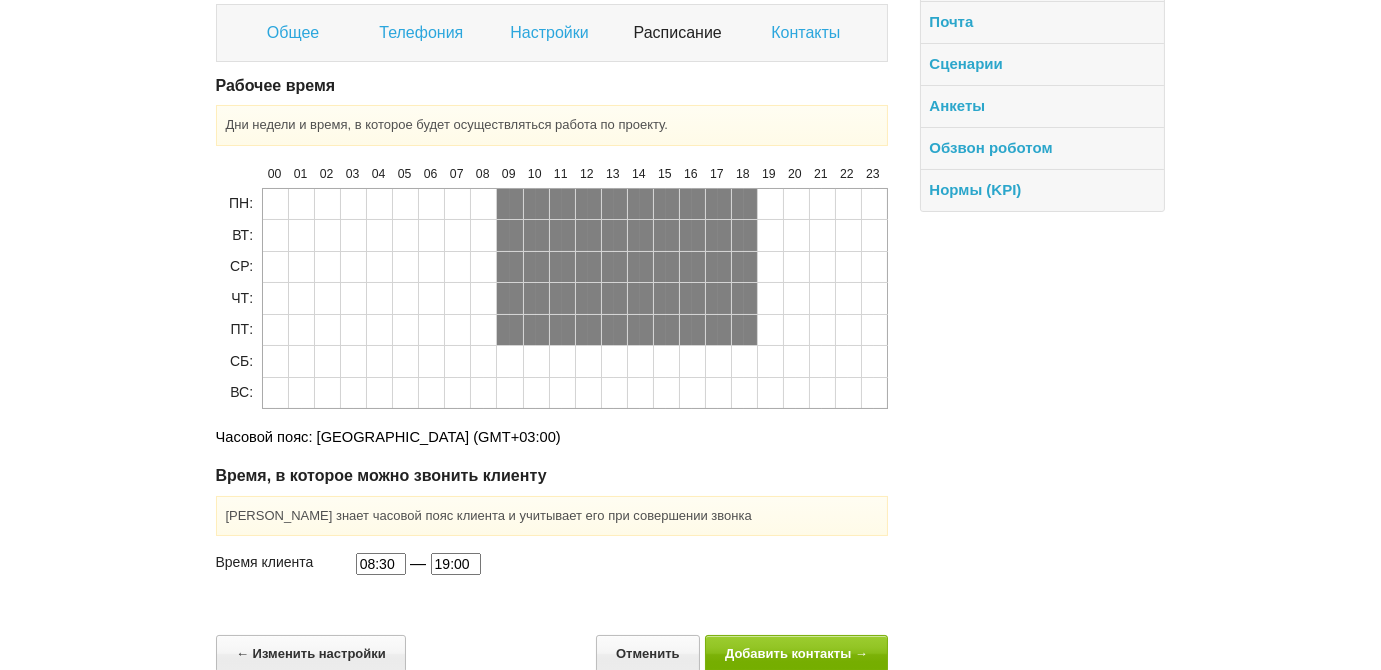 scroll, scrollTop: 285, scrollLeft: 0, axis: vertical 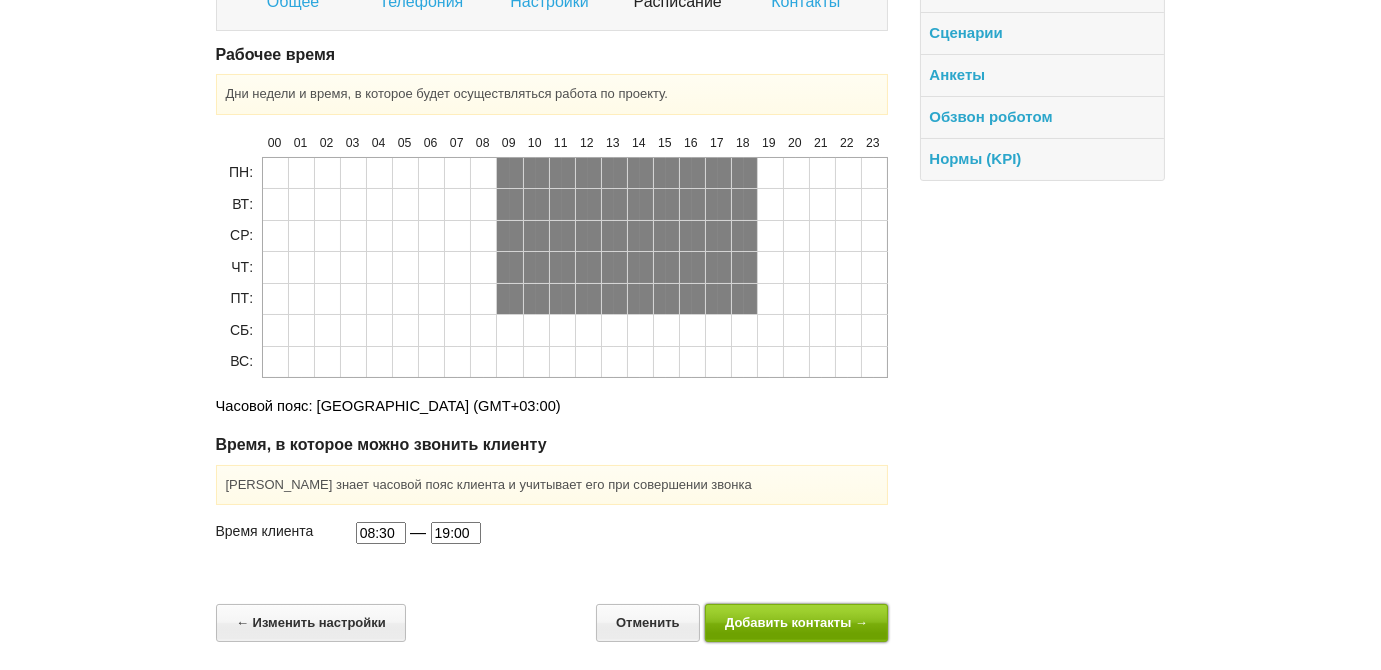click on "Добавить контакты →" at bounding box center [797, 622] 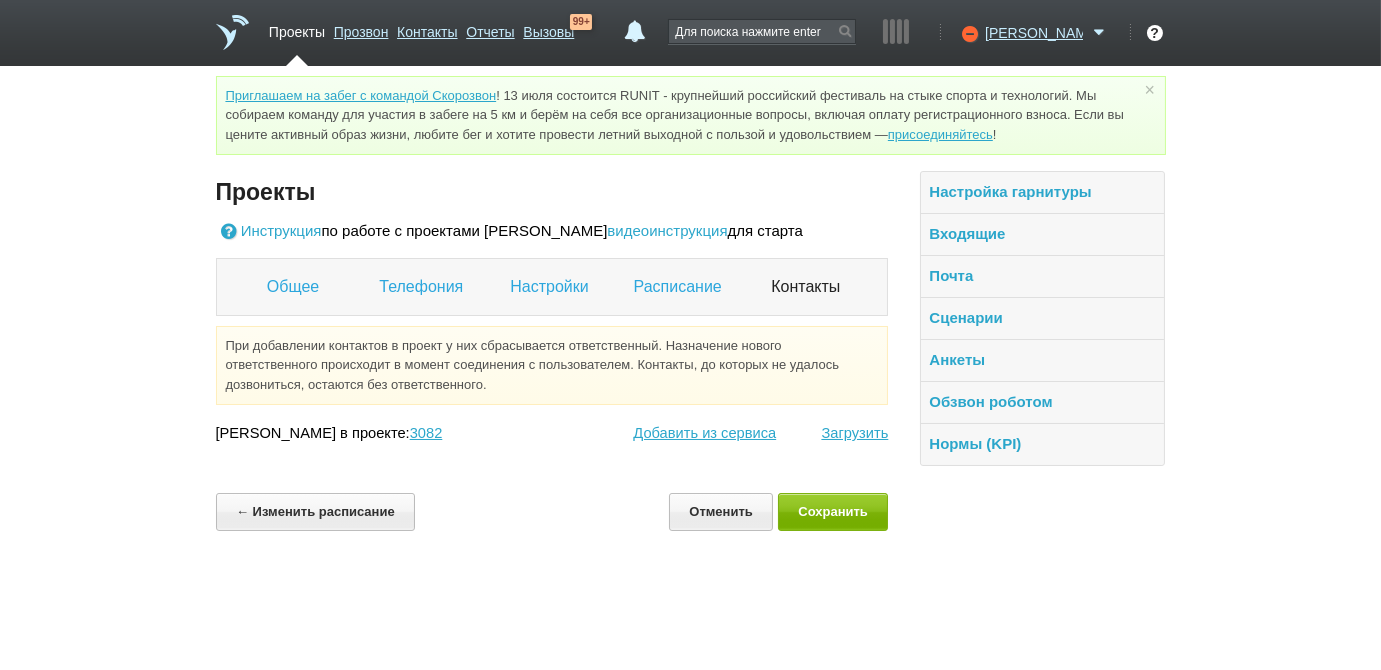 scroll, scrollTop: 0, scrollLeft: 0, axis: both 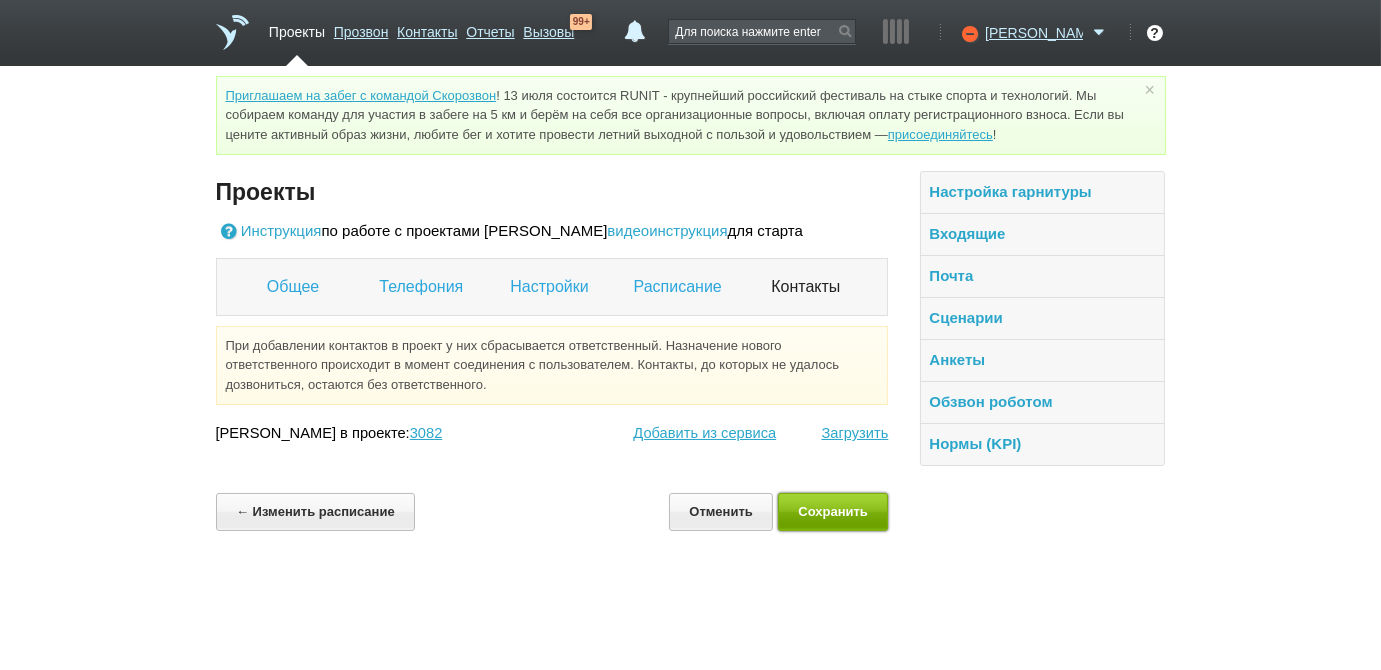 click on "Сохранить" at bounding box center (833, 511) 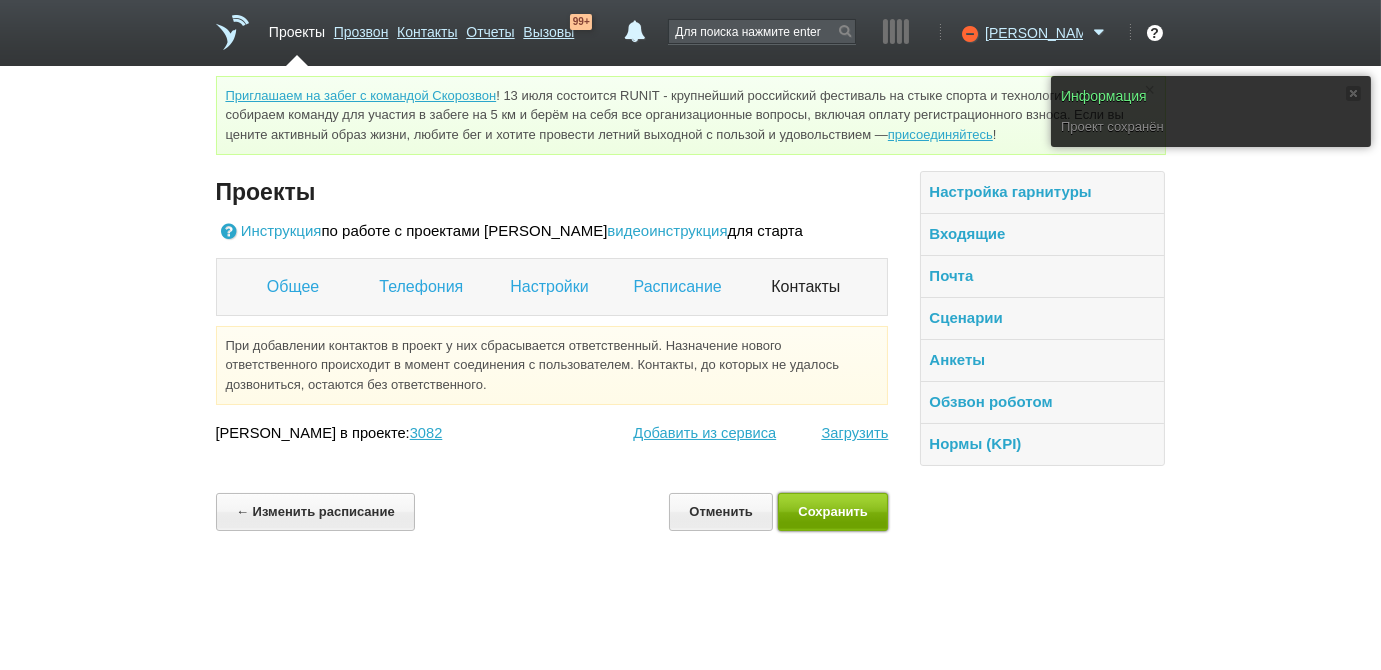 click on "Сохранить" at bounding box center [833, 511] 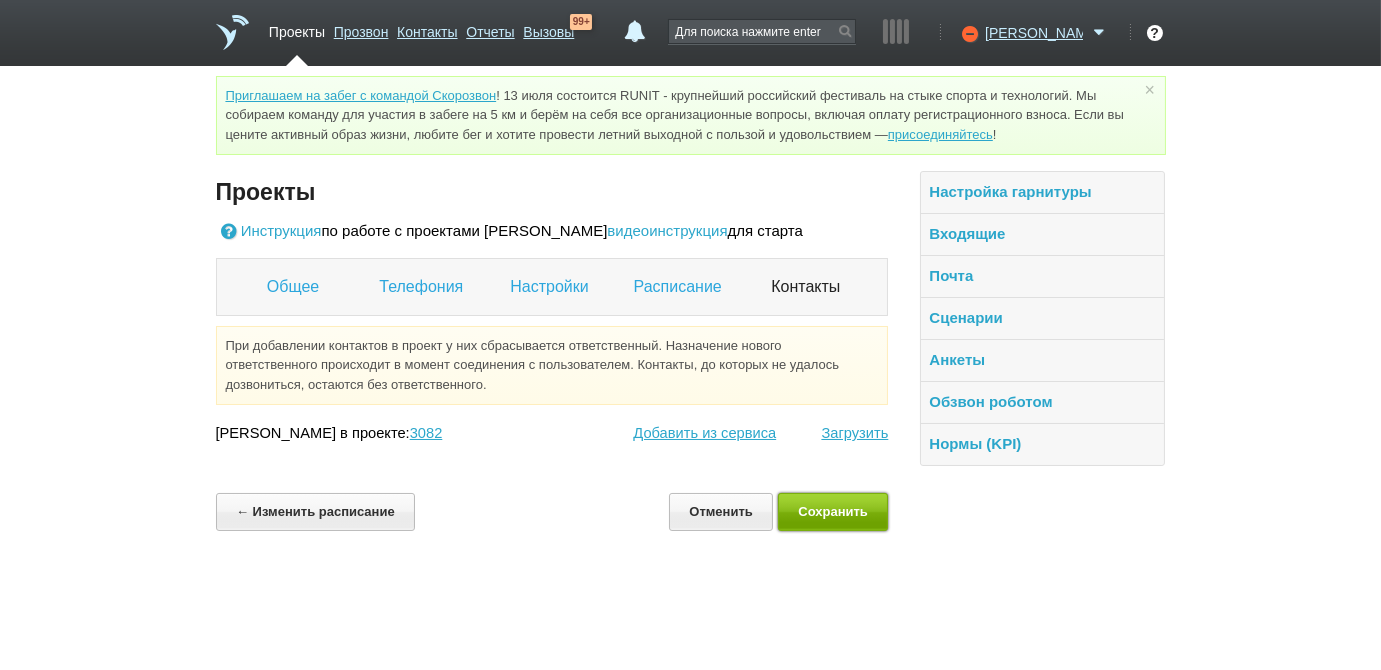 click on "Сохранить" at bounding box center (833, 511) 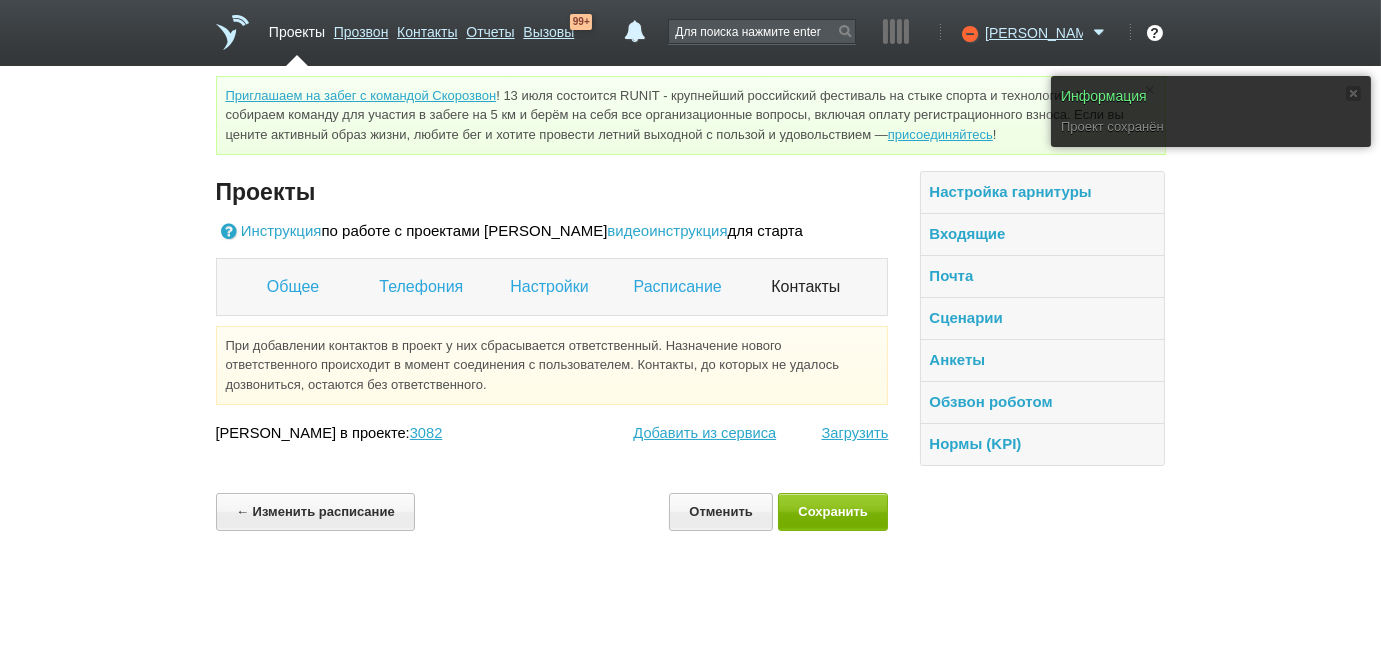 click on "Проекты" at bounding box center [297, 28] 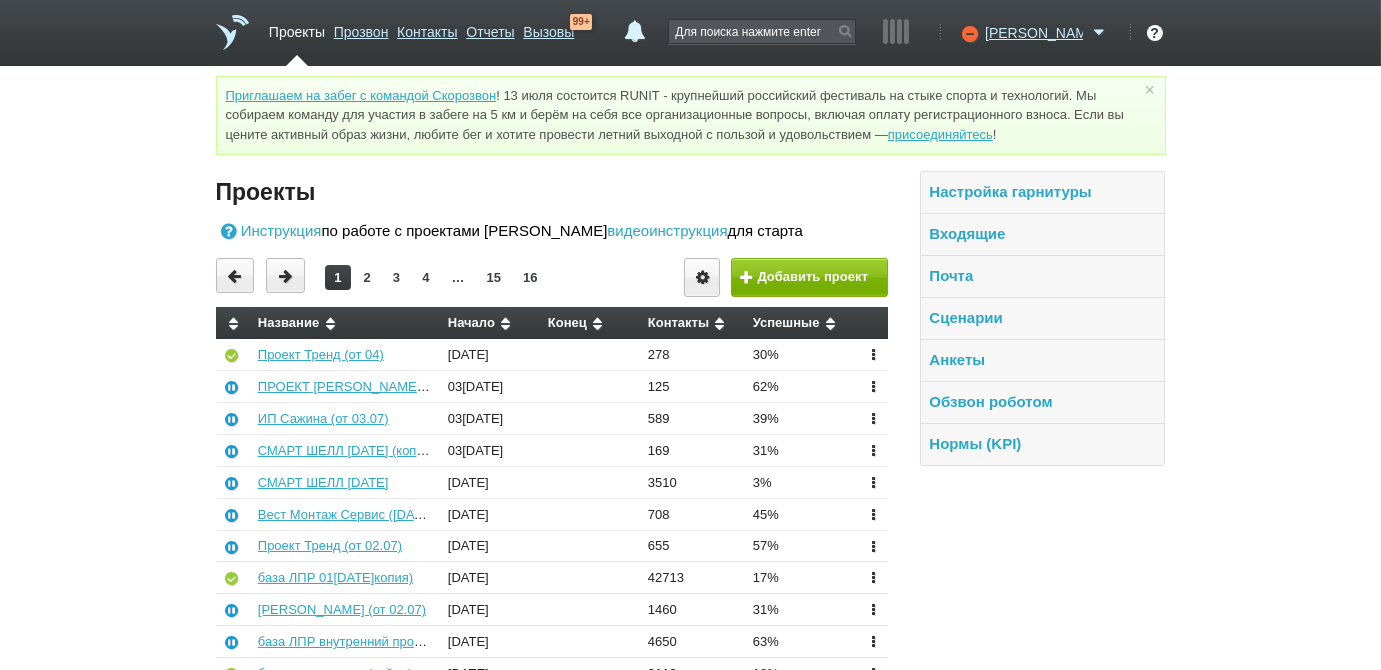 click on "Проекты" at bounding box center [297, 28] 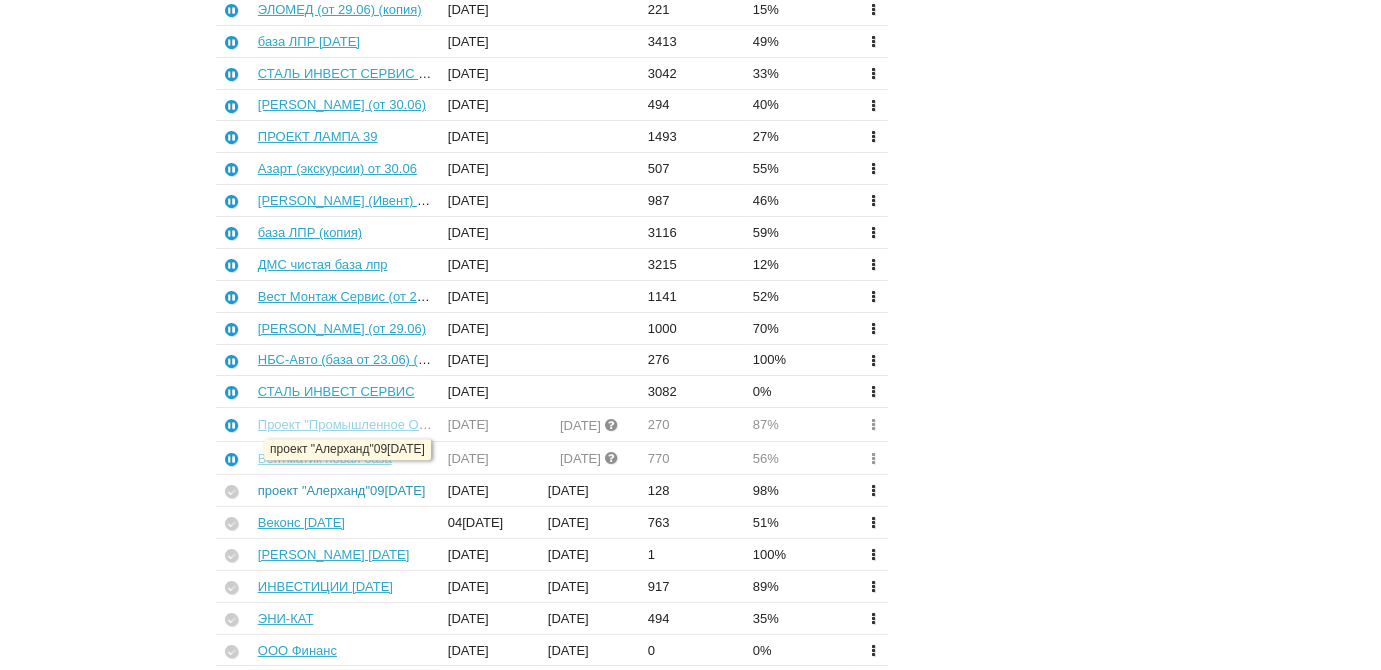 scroll, scrollTop: 727, scrollLeft: 0, axis: vertical 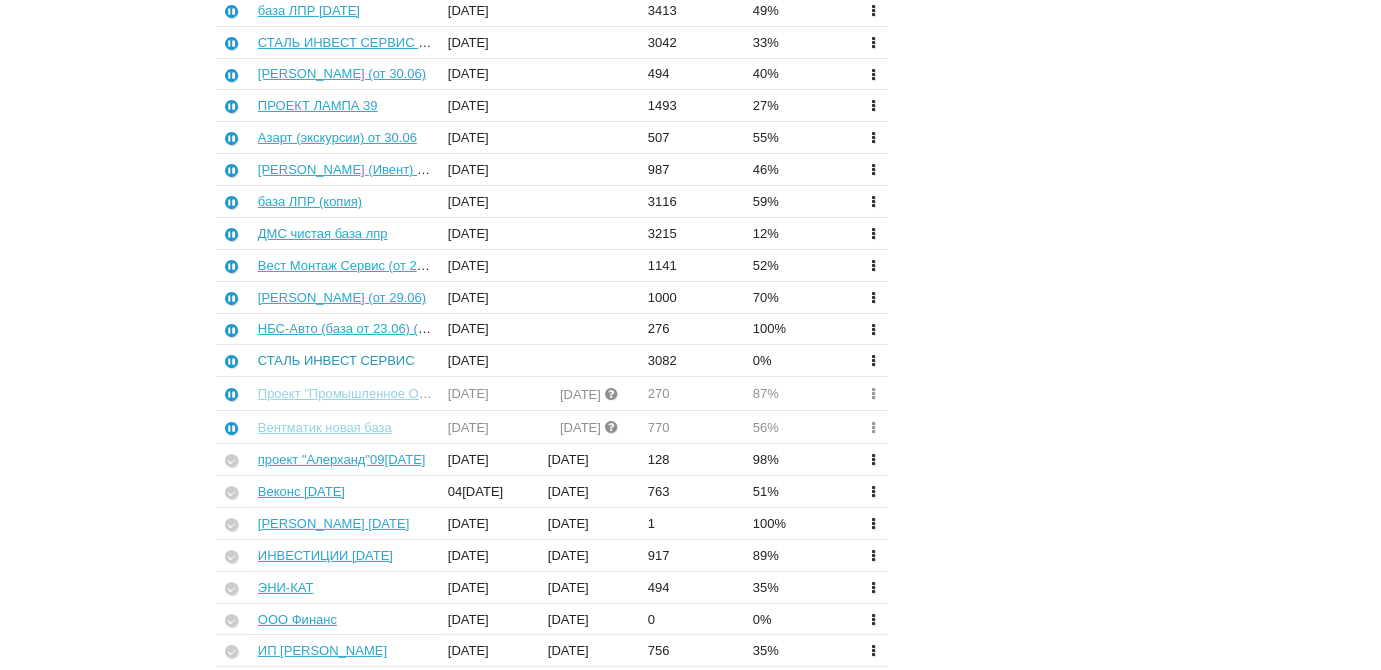 click on "СТАЛЬ ИНВЕСТ СЕРВИС" at bounding box center (336, 360) 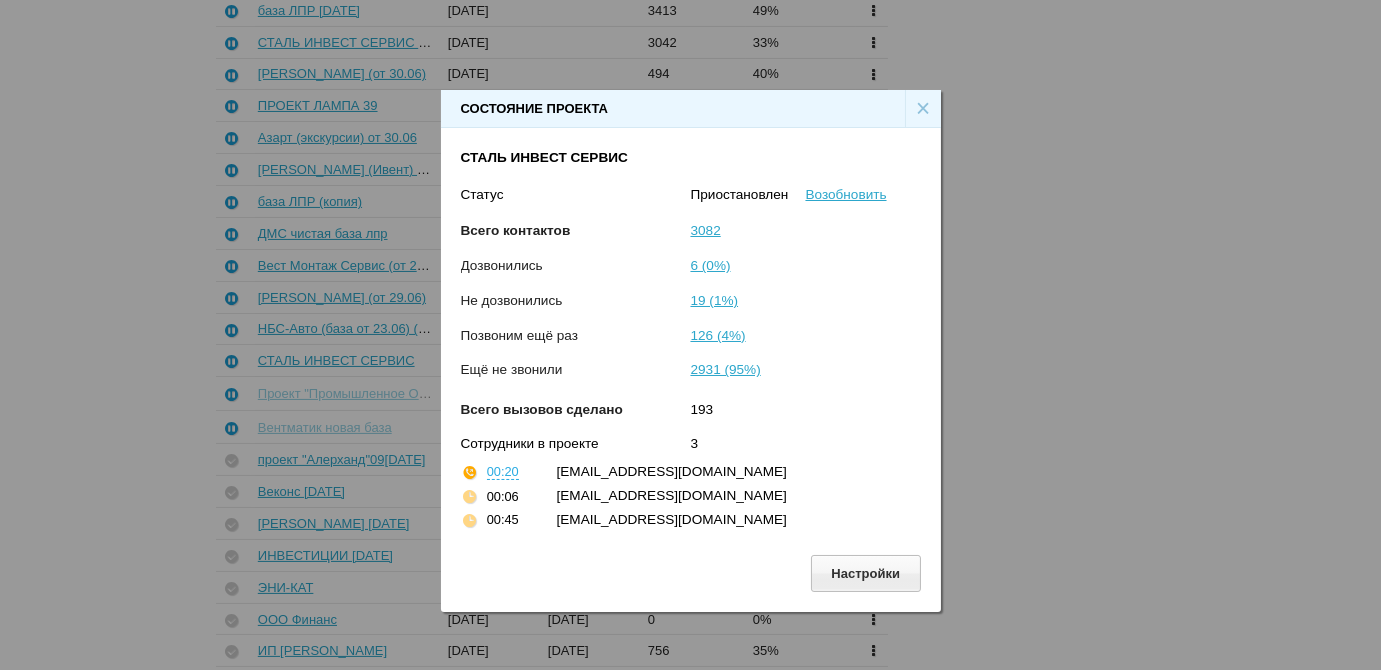 click on "×" at bounding box center [923, 109] 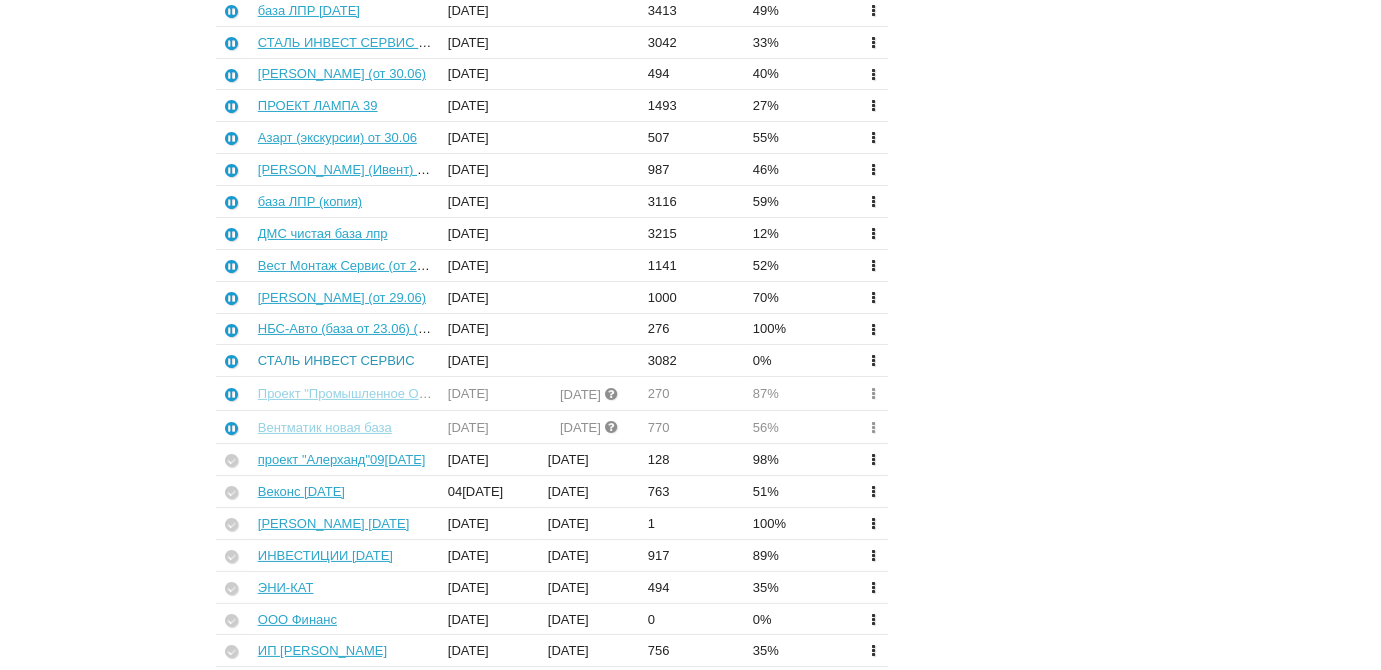 click on "СТАЛЬ ИНВЕСТ СЕРВИС" at bounding box center (336, 360) 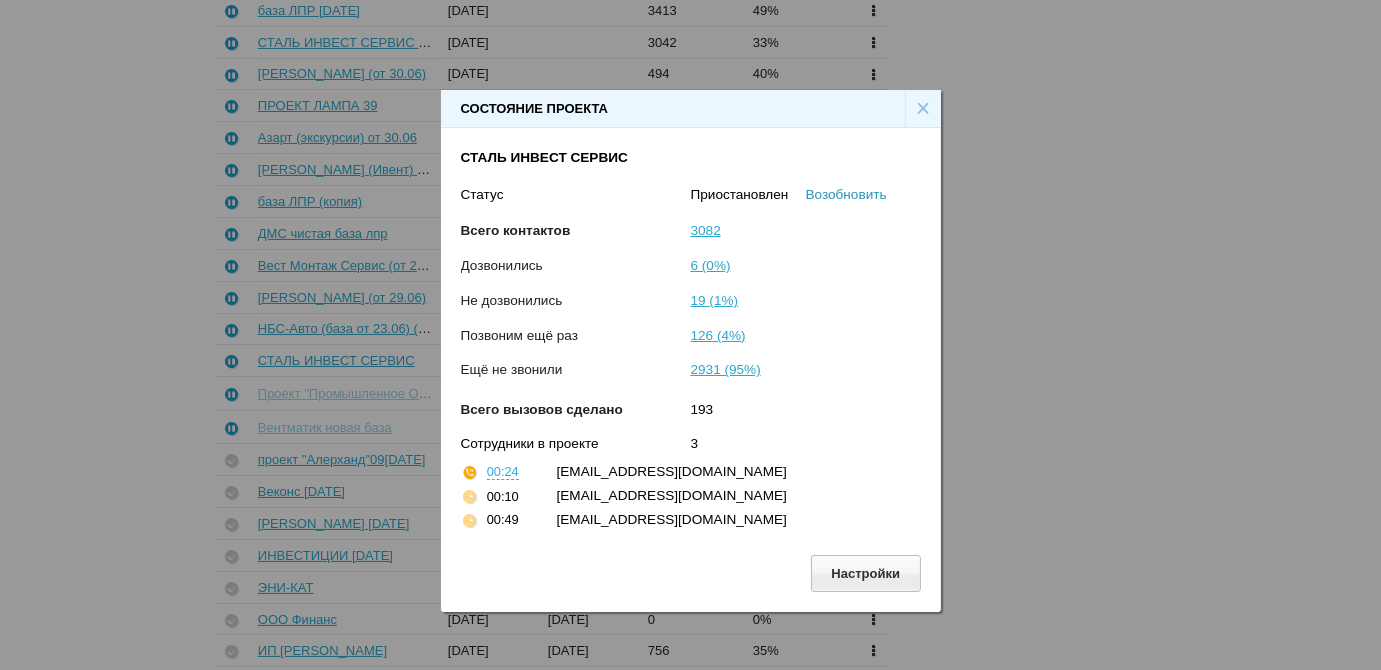 click on "Возобновить" at bounding box center (846, 194) 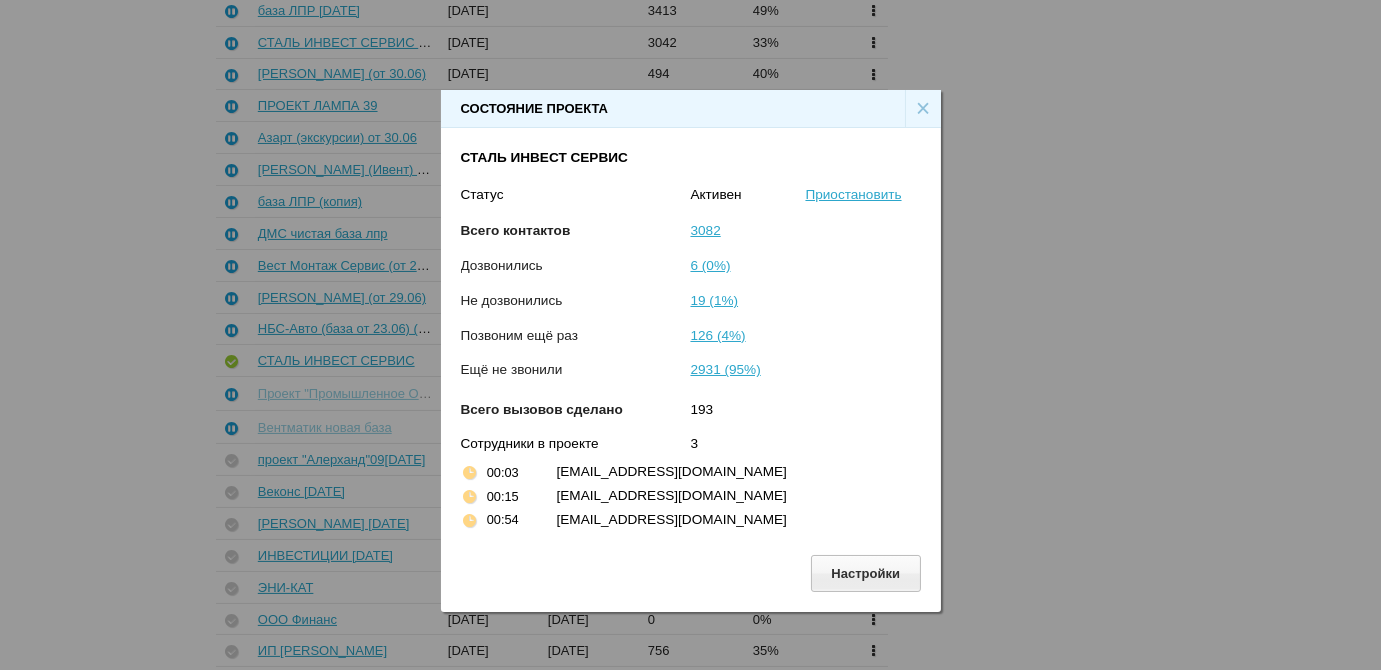 click on "×" at bounding box center [923, 109] 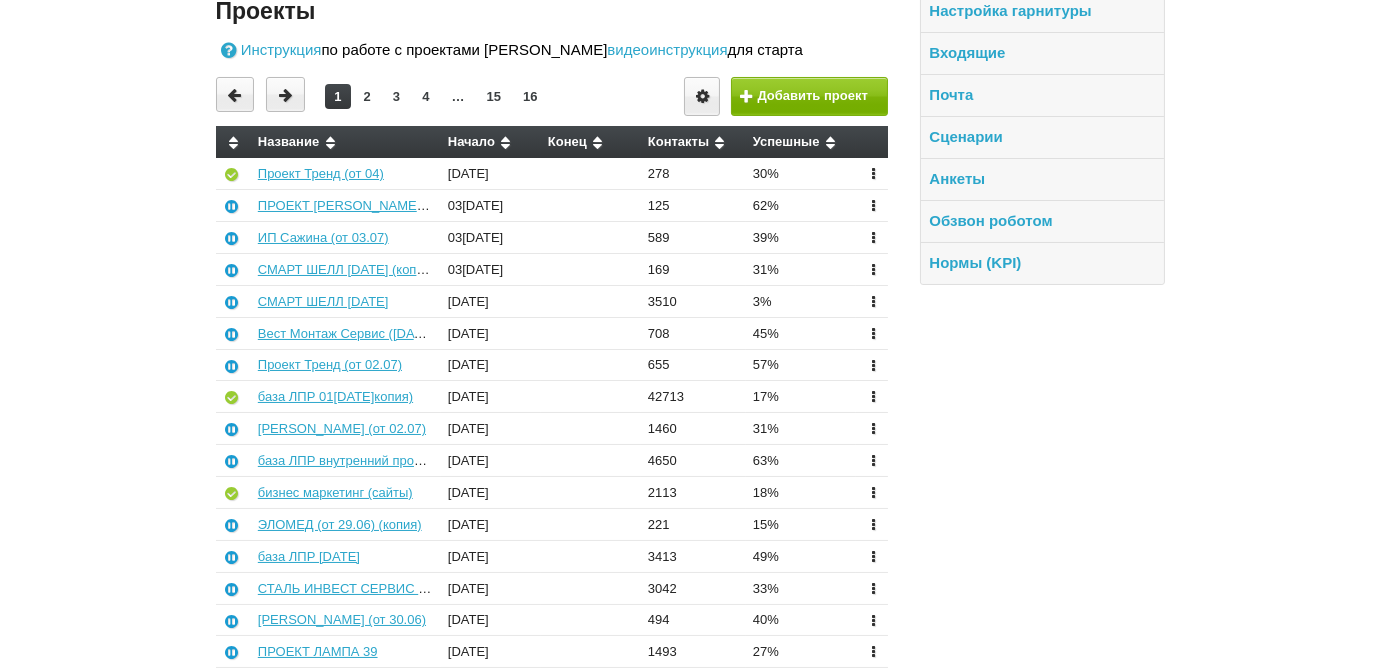 scroll, scrollTop: 272, scrollLeft: 0, axis: vertical 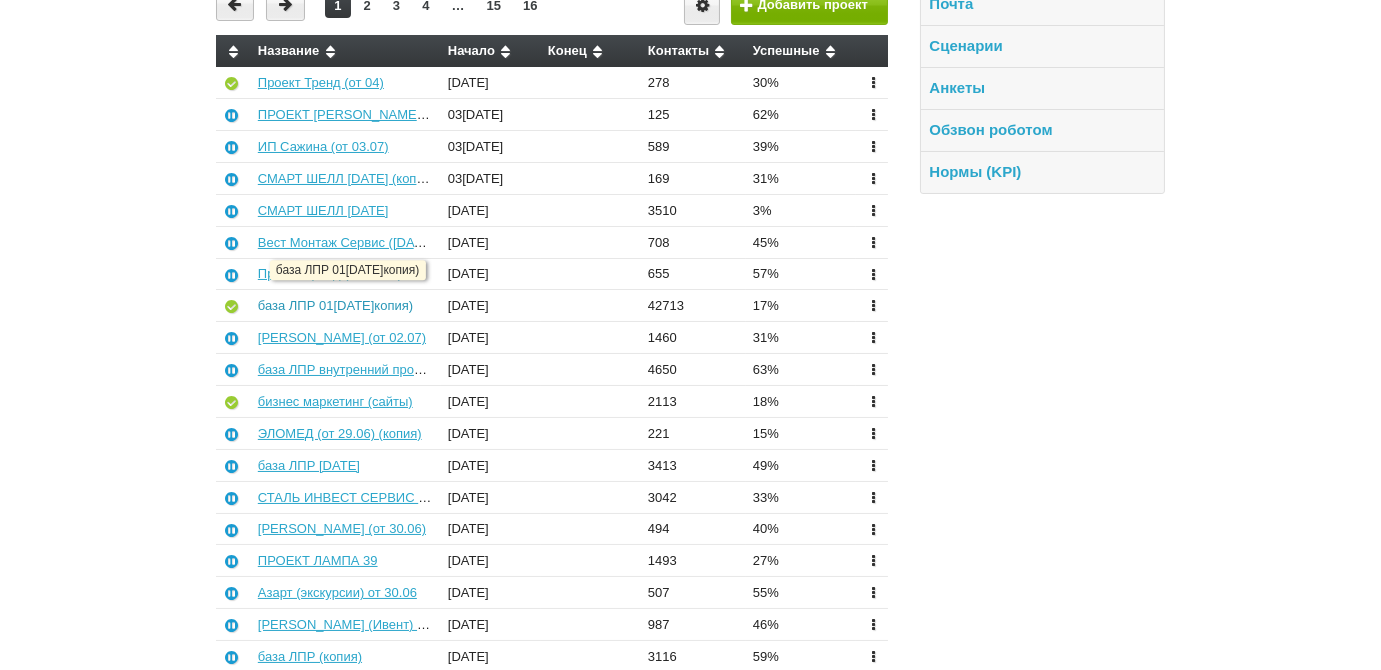 click on "база ЛПР  01.07.25 (копия)" at bounding box center [335, 305] 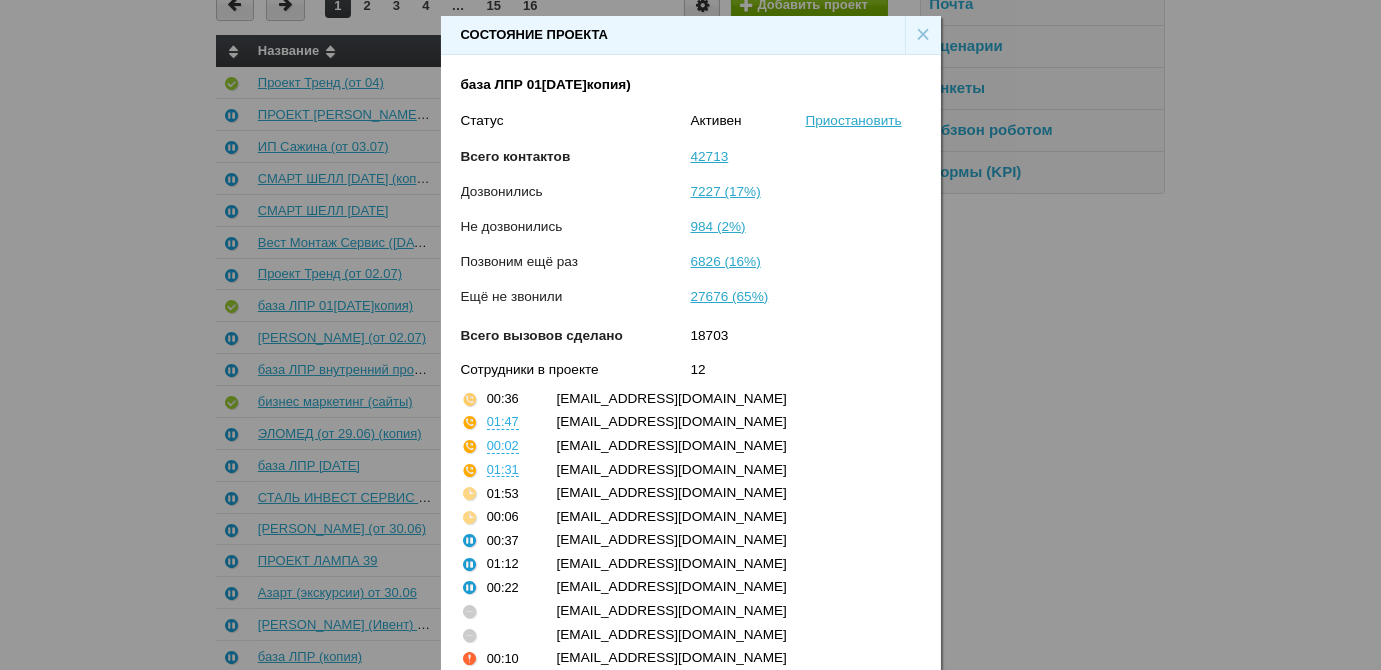 scroll, scrollTop: 65, scrollLeft: 0, axis: vertical 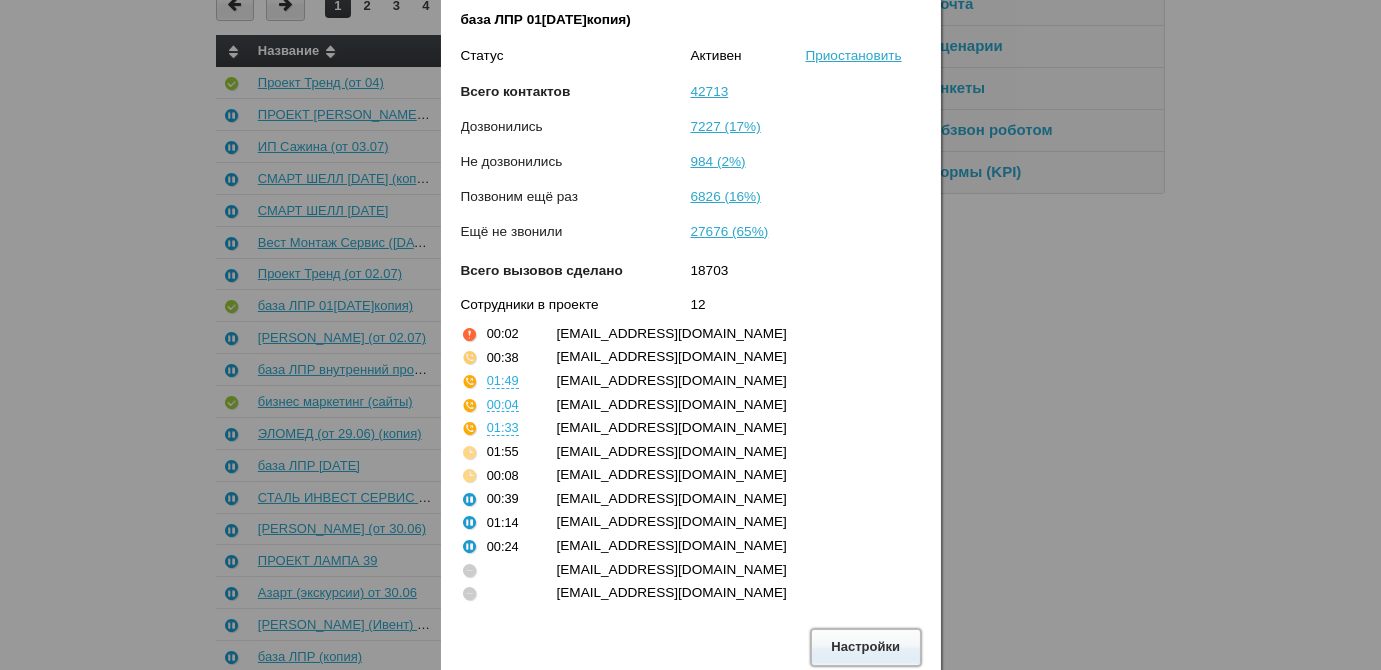click on "Настройки" at bounding box center [866, 647] 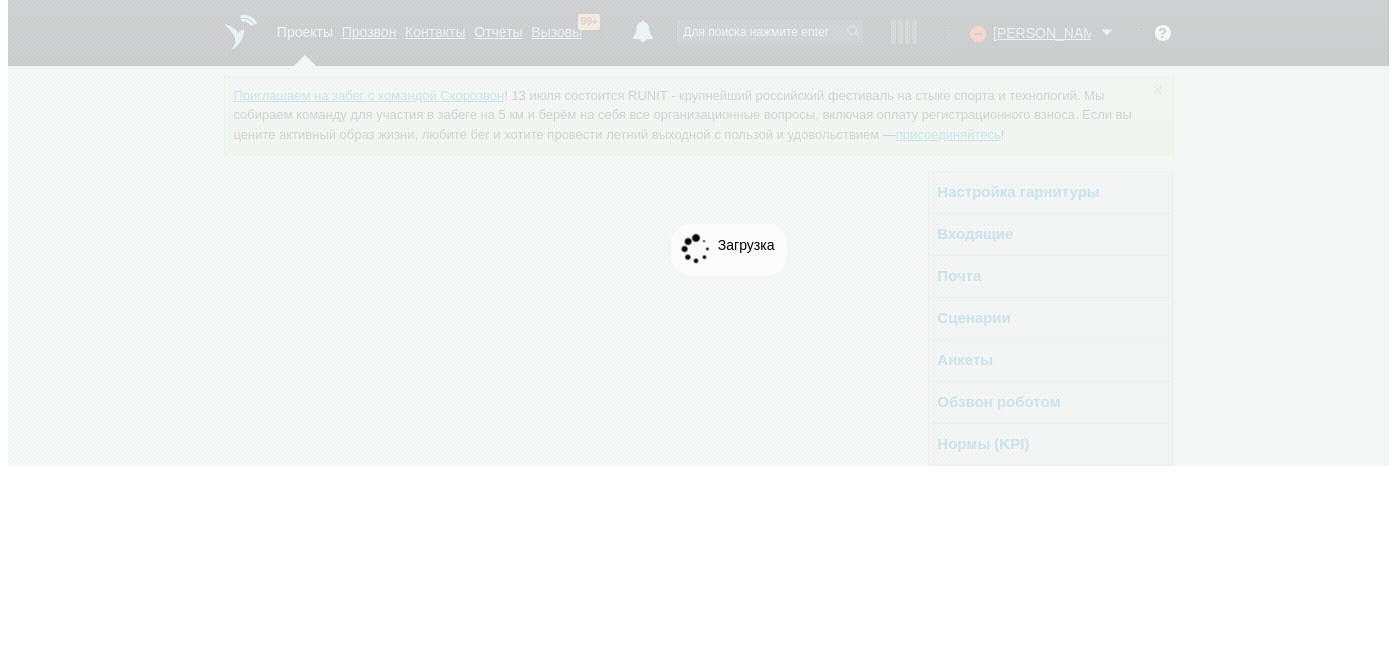 scroll, scrollTop: 0, scrollLeft: 0, axis: both 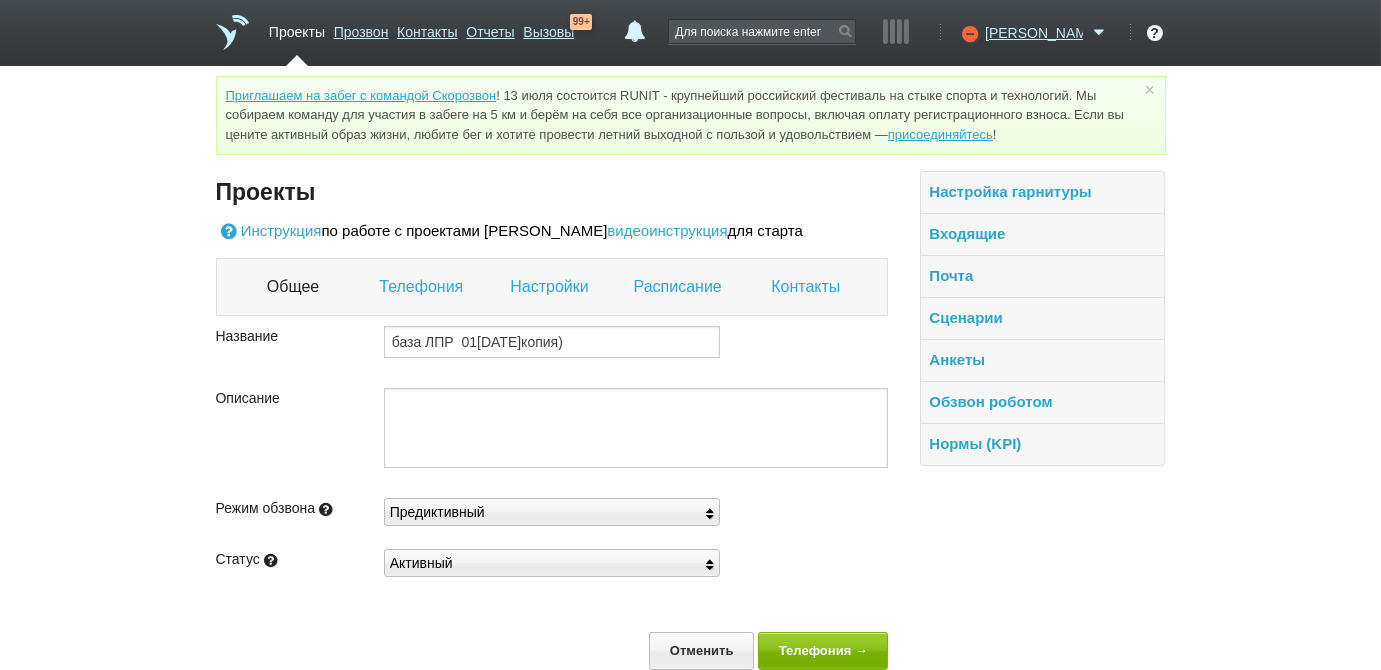 click on "Настройки" at bounding box center [551, 287] 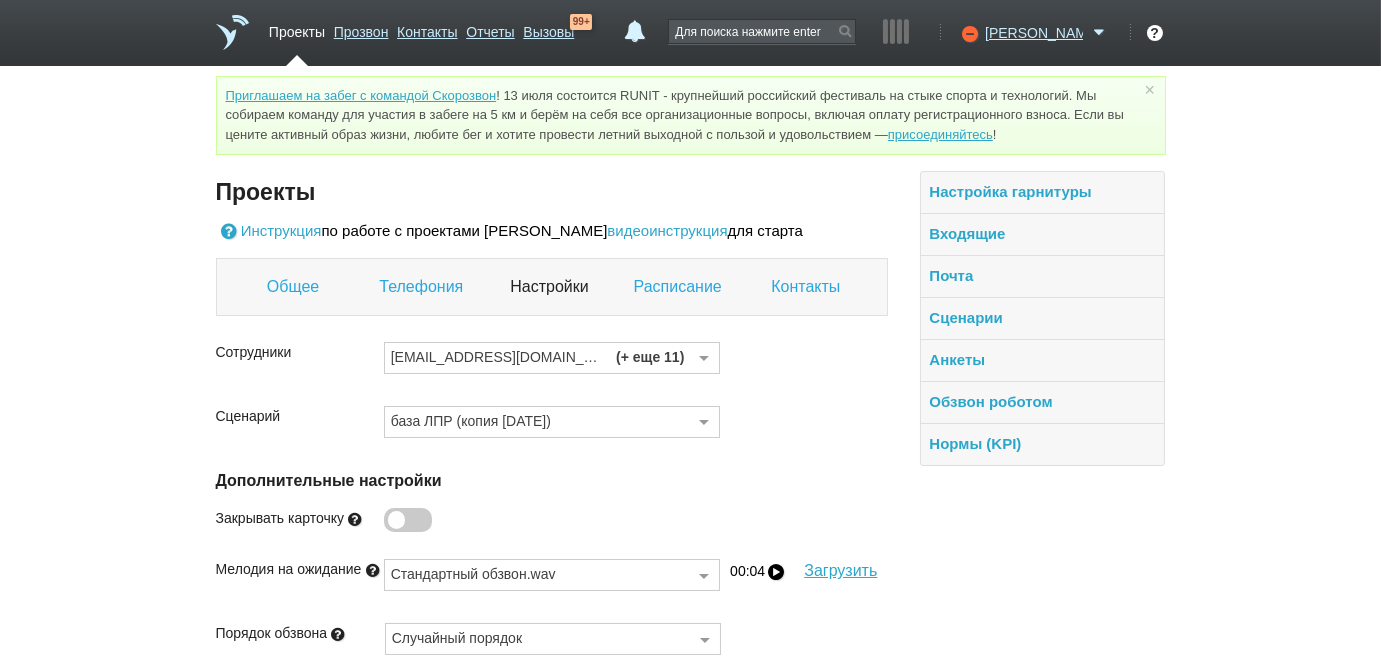 click on "o2@salesmonster.ru (+ еще 11) Выберите сотрудников Константин Георгиевич Белоусов o2@salesmonster.ru o3@salesmonster.ru о4@salesmonster.ru o5@salesmonster.ru о6@salesmonster.ru о7@salesmonster.ru o8@salesmonster.ru o9@salesmonster.ru o10@salesmonster.ru о11@salesmonster.ru o12@salesmonster.ru o13@salesmonster.ru Ничего не найдено Список пуст" at bounding box center (552, 366) 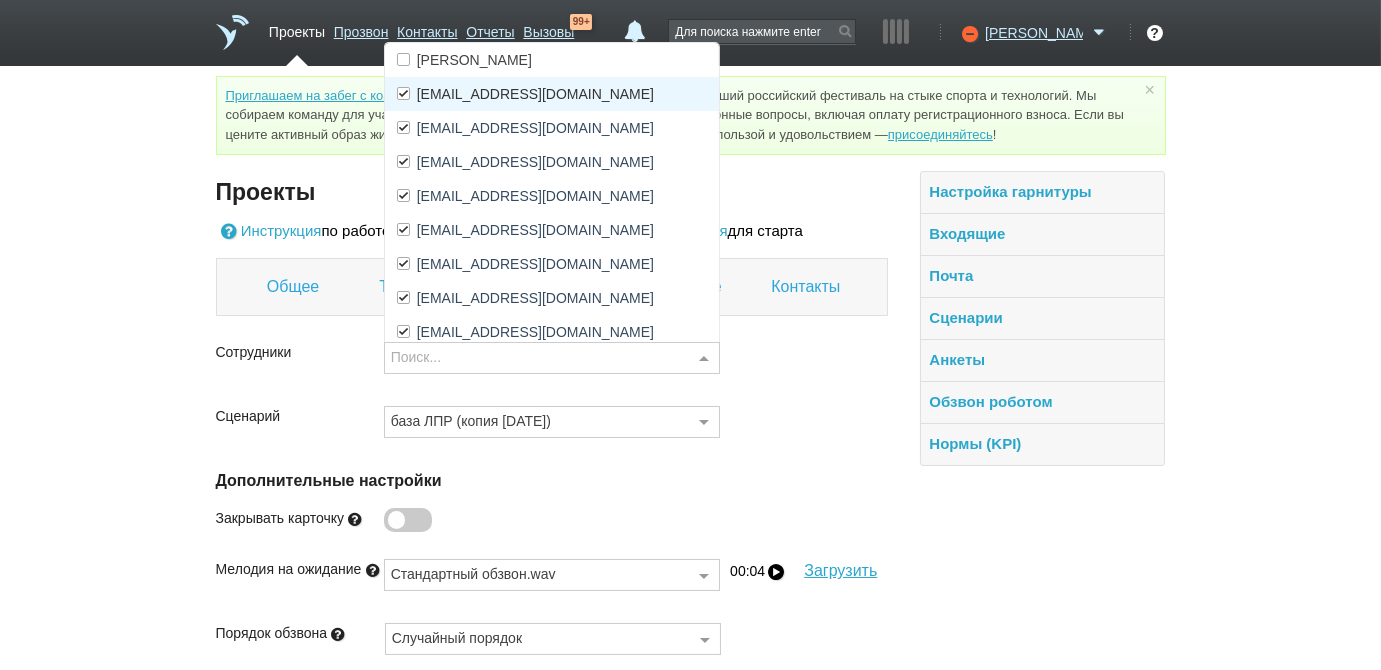 click on "[EMAIL_ADDRESS][DOMAIN_NAME]" at bounding box center [535, 94] 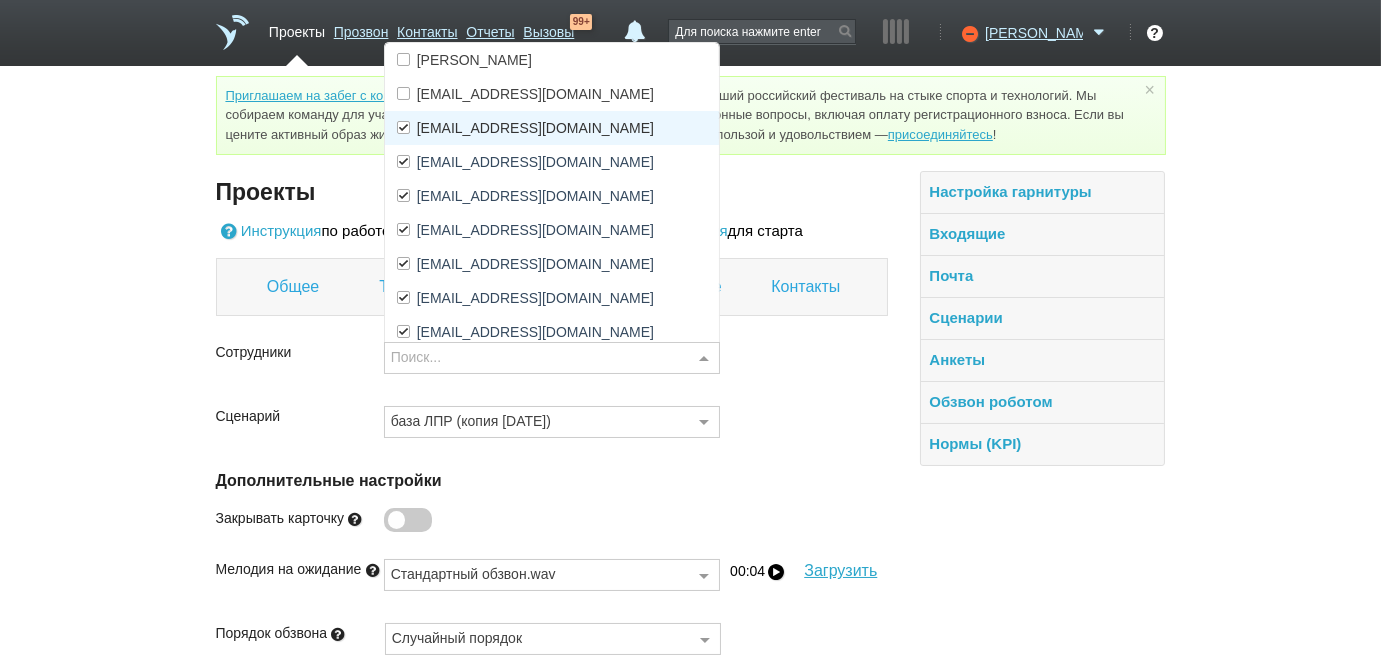 click at bounding box center (403, 127) 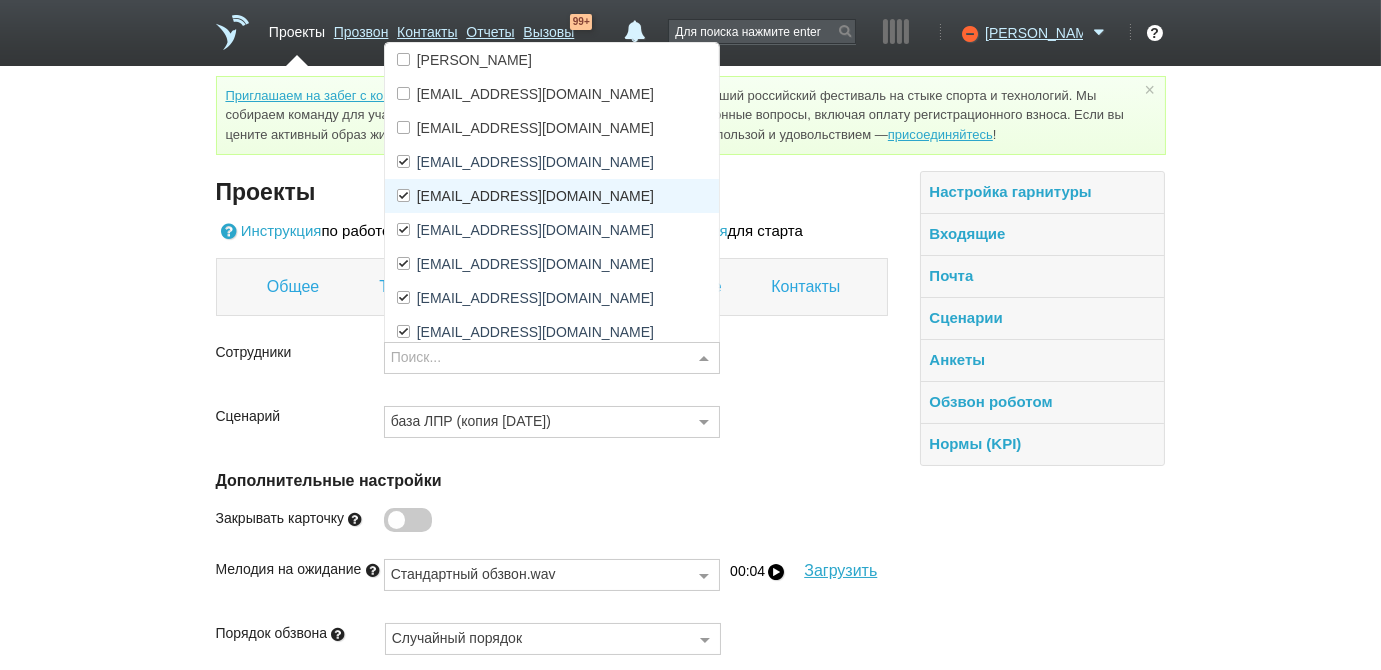 click at bounding box center (403, 195) 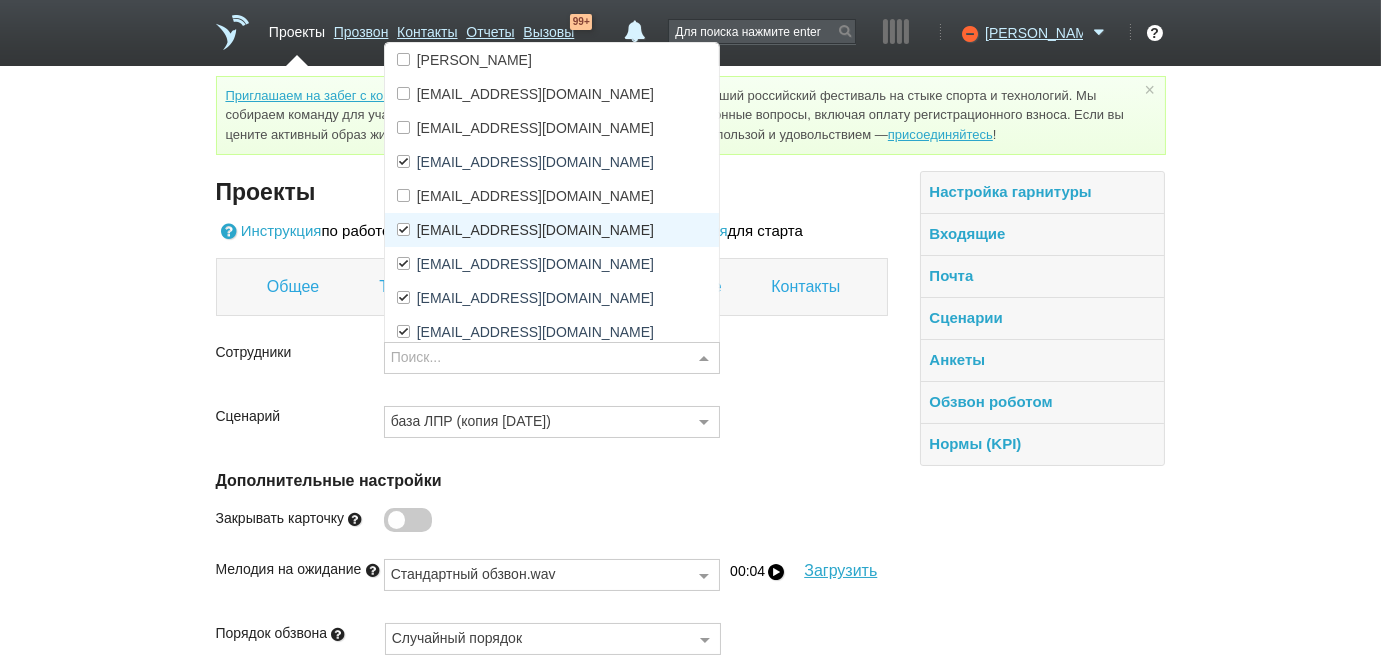 click at bounding box center [403, 229] 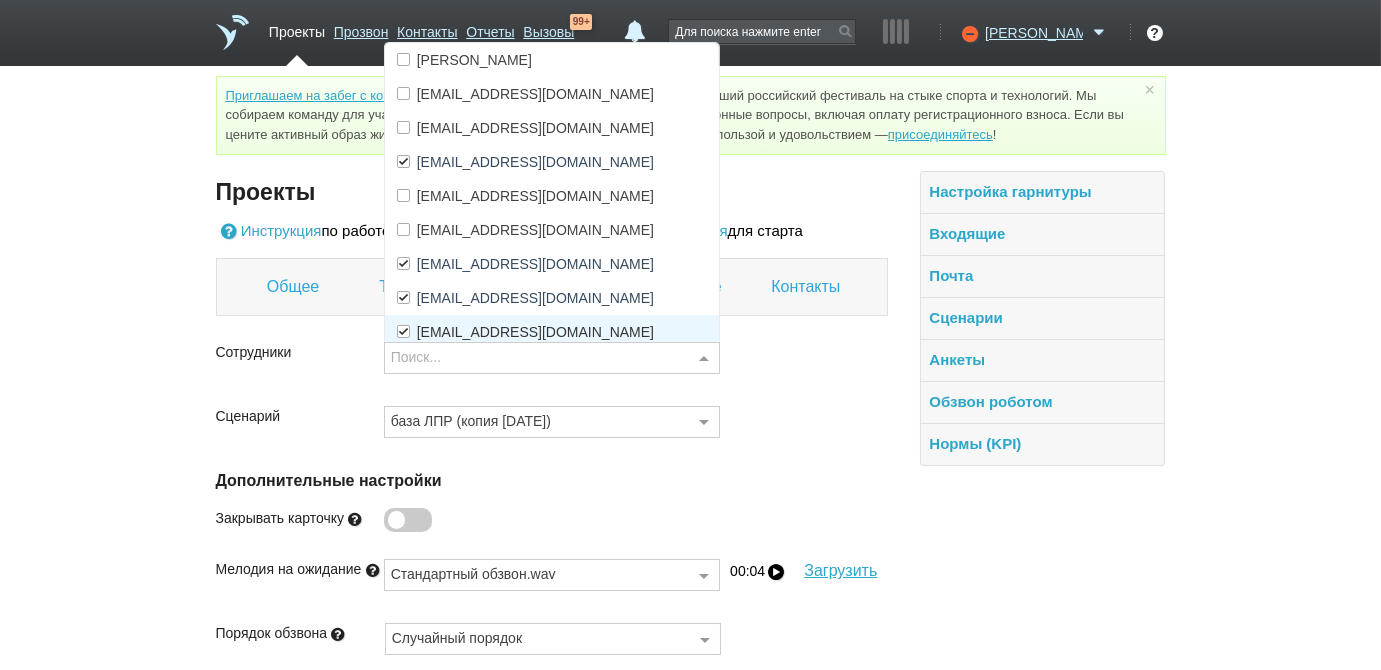 click at bounding box center (403, 331) 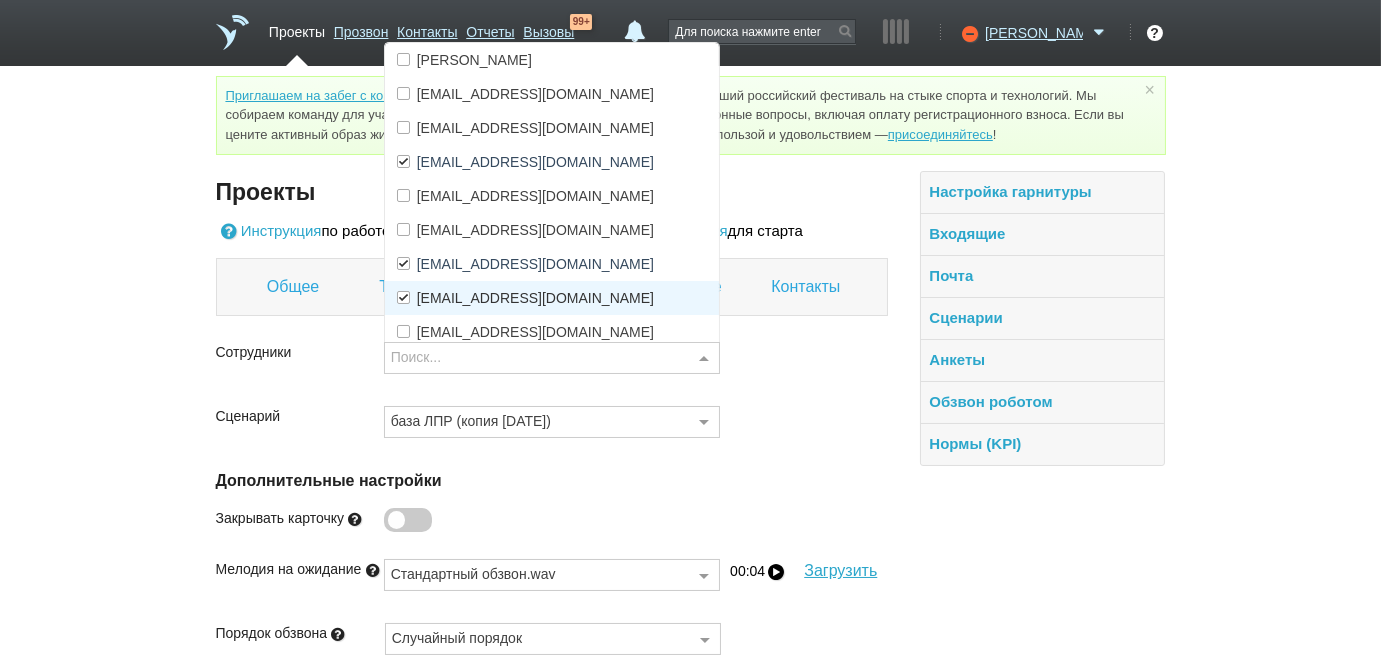scroll, scrollTop: 90, scrollLeft: 0, axis: vertical 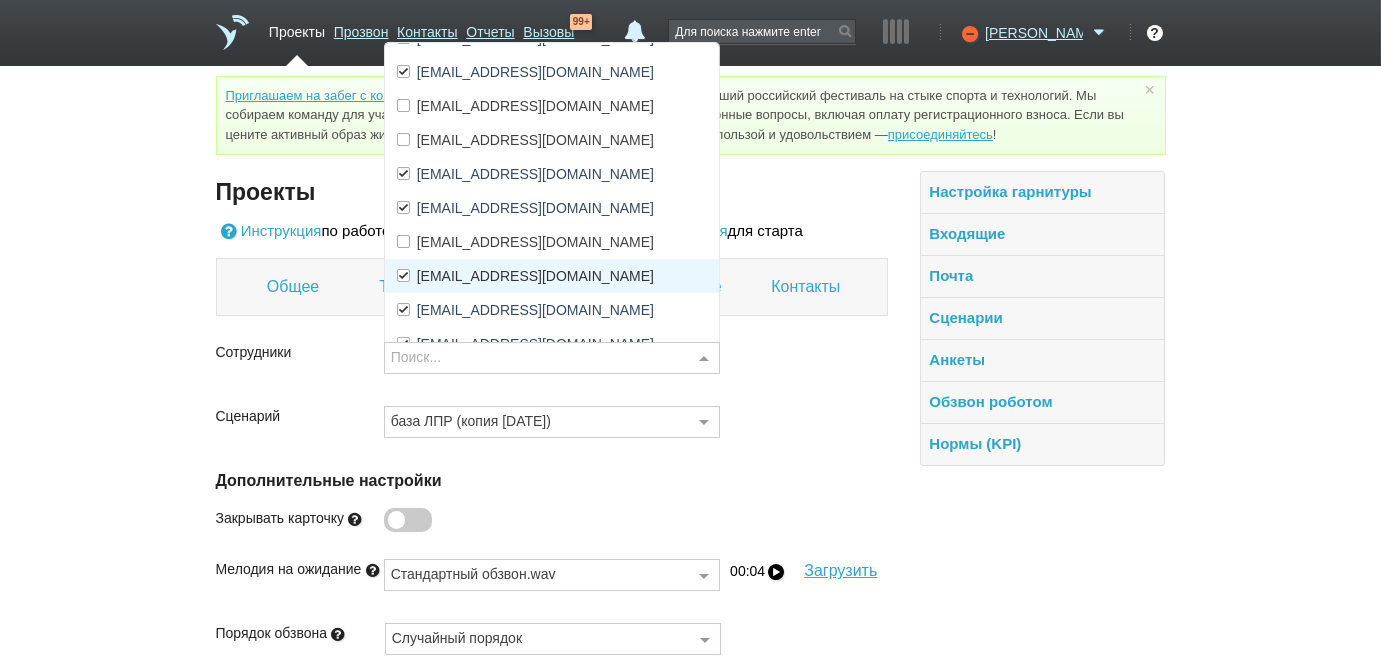click at bounding box center [403, 275] 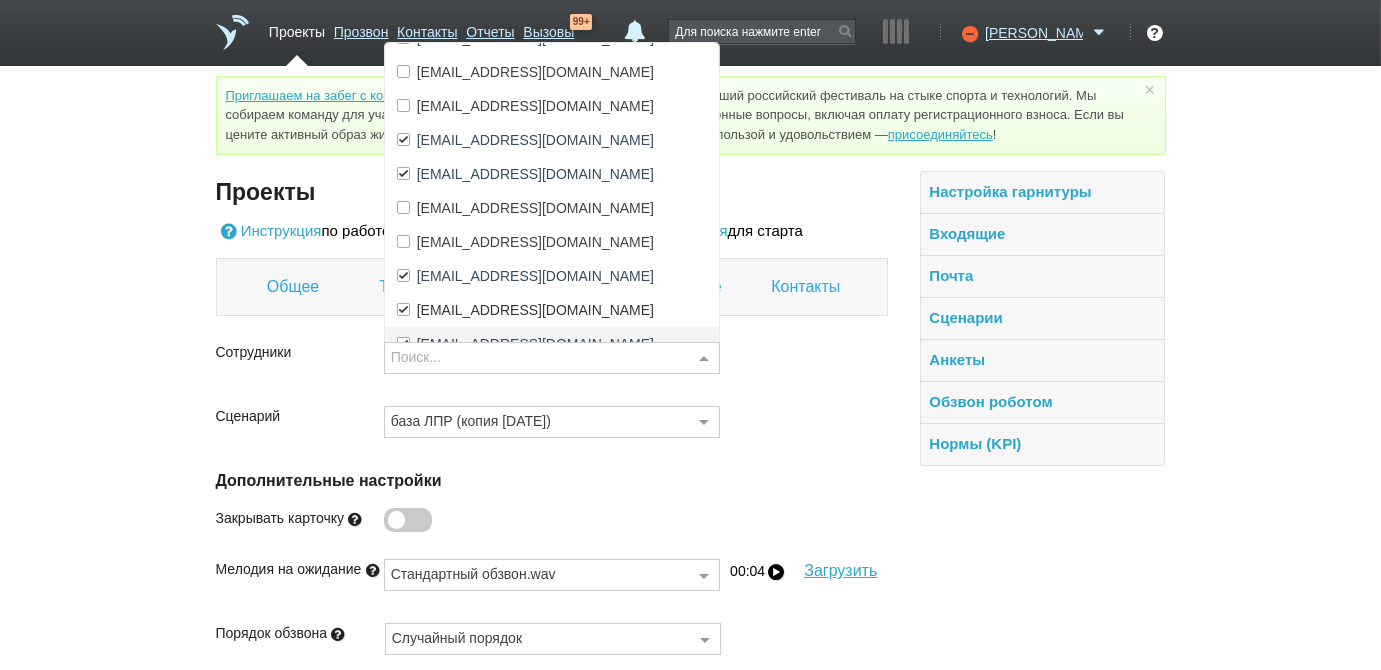 scroll, scrollTop: 142, scrollLeft: 0, axis: vertical 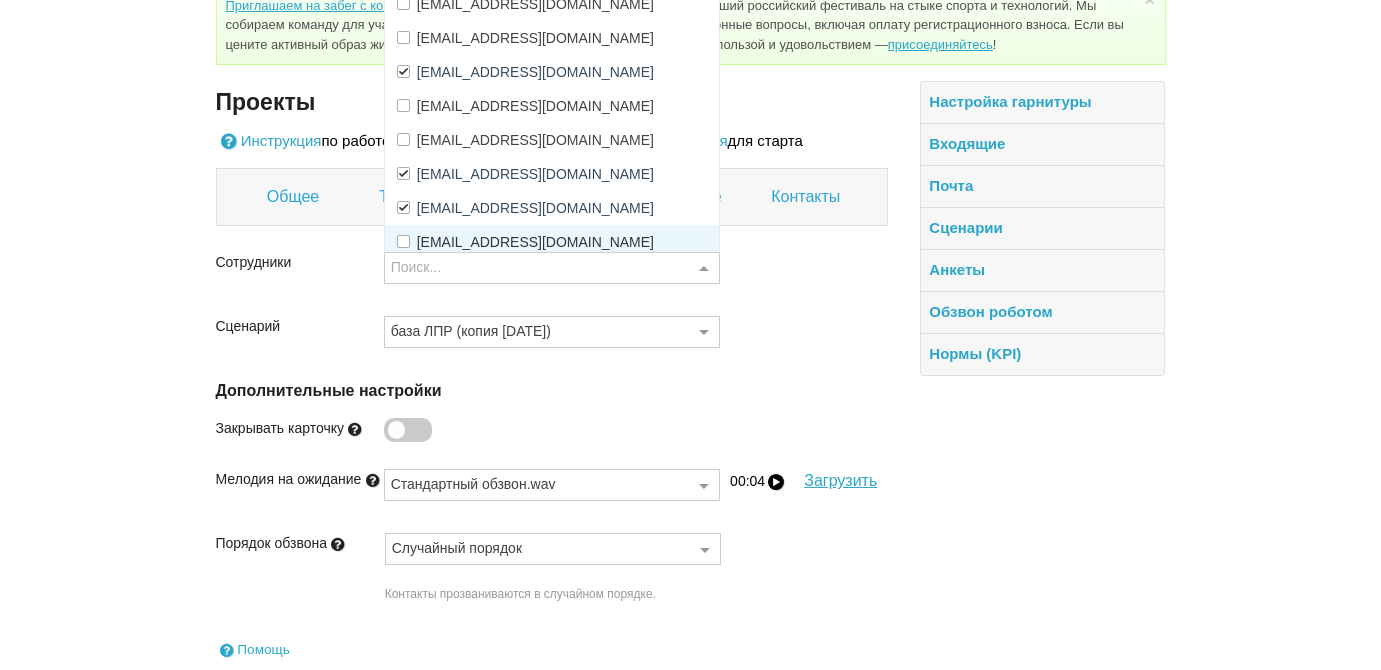 click on "Закрывать карточку" at bounding box center [552, 435] 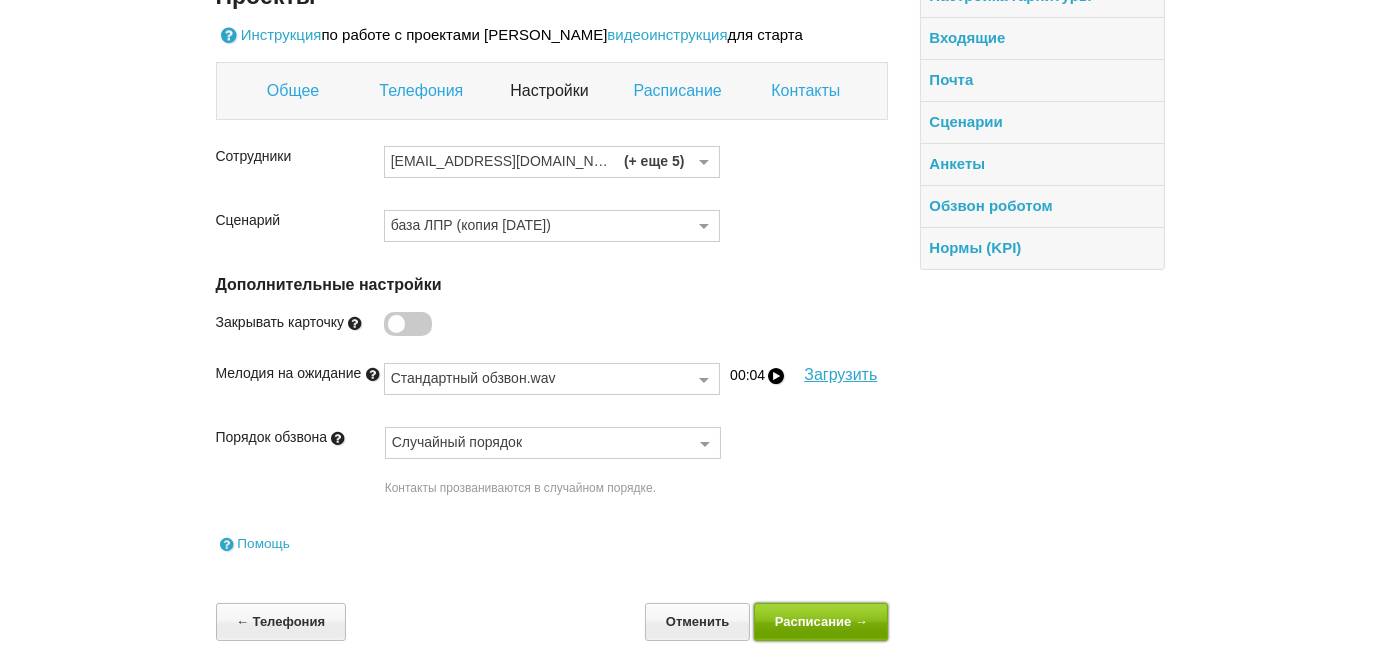 click on "Расписание →" at bounding box center [821, 621] 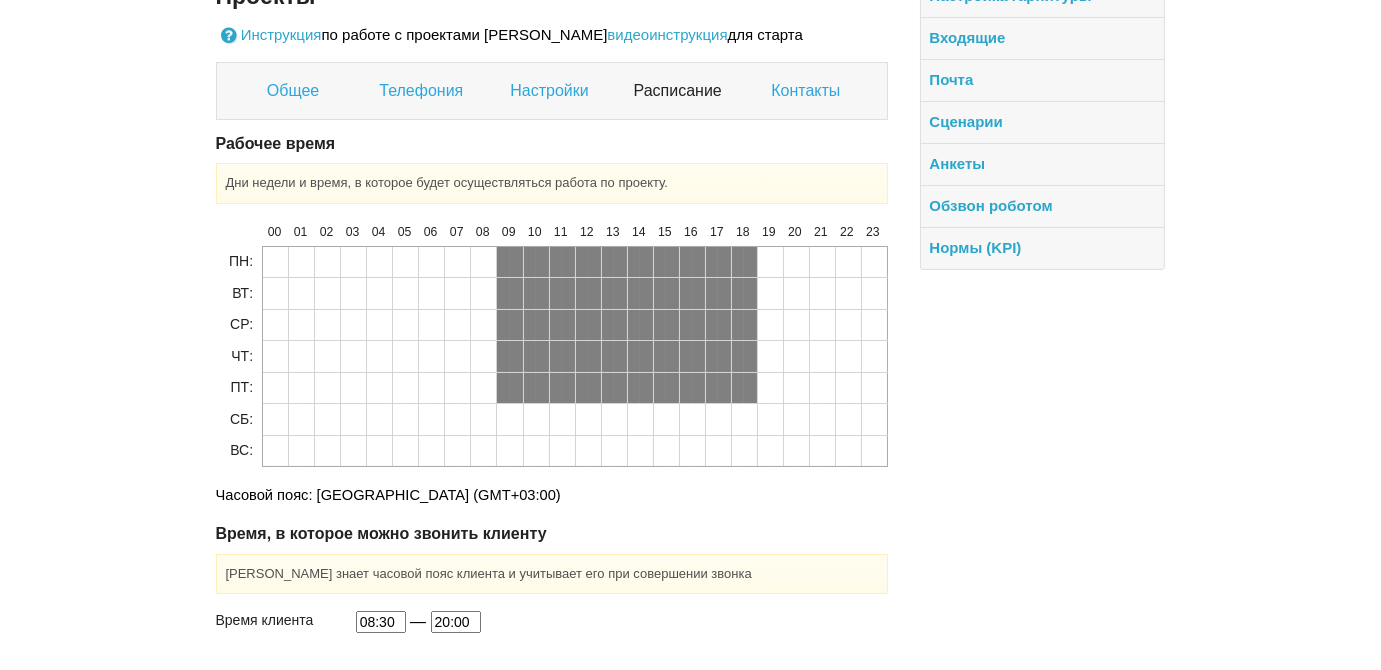 scroll, scrollTop: 285, scrollLeft: 0, axis: vertical 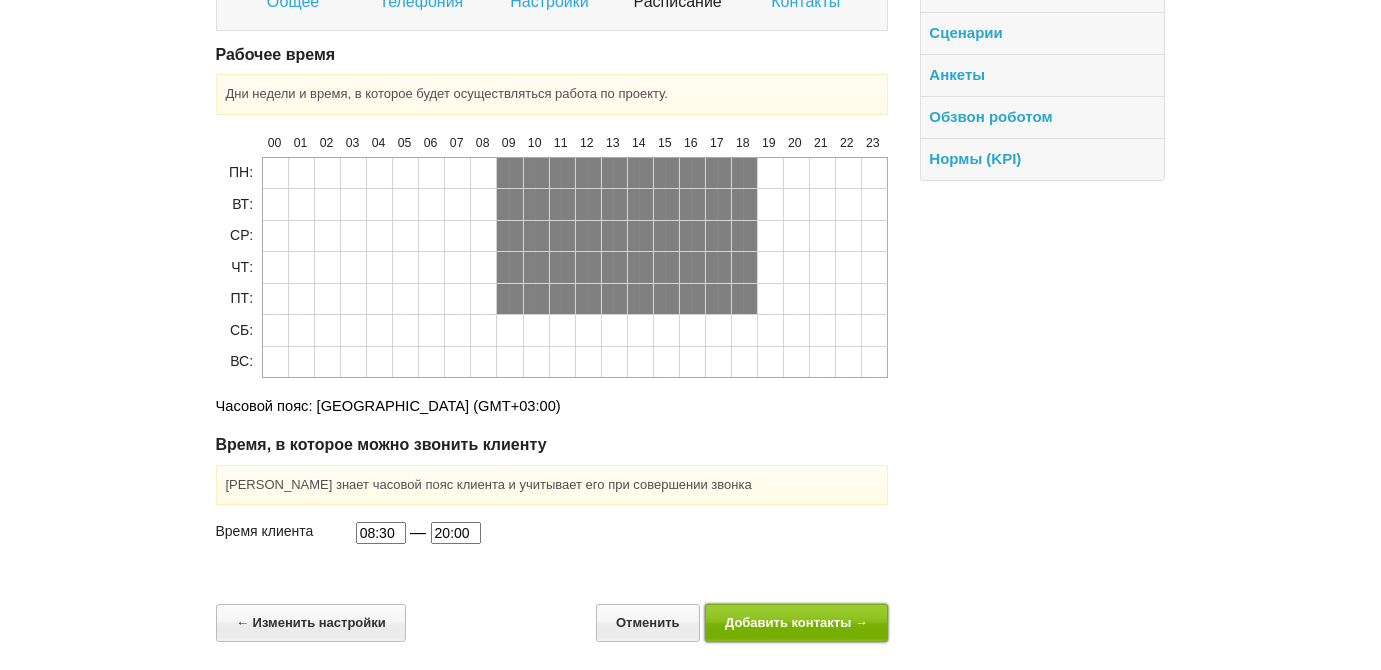 click on "Добавить контакты →" at bounding box center (797, 622) 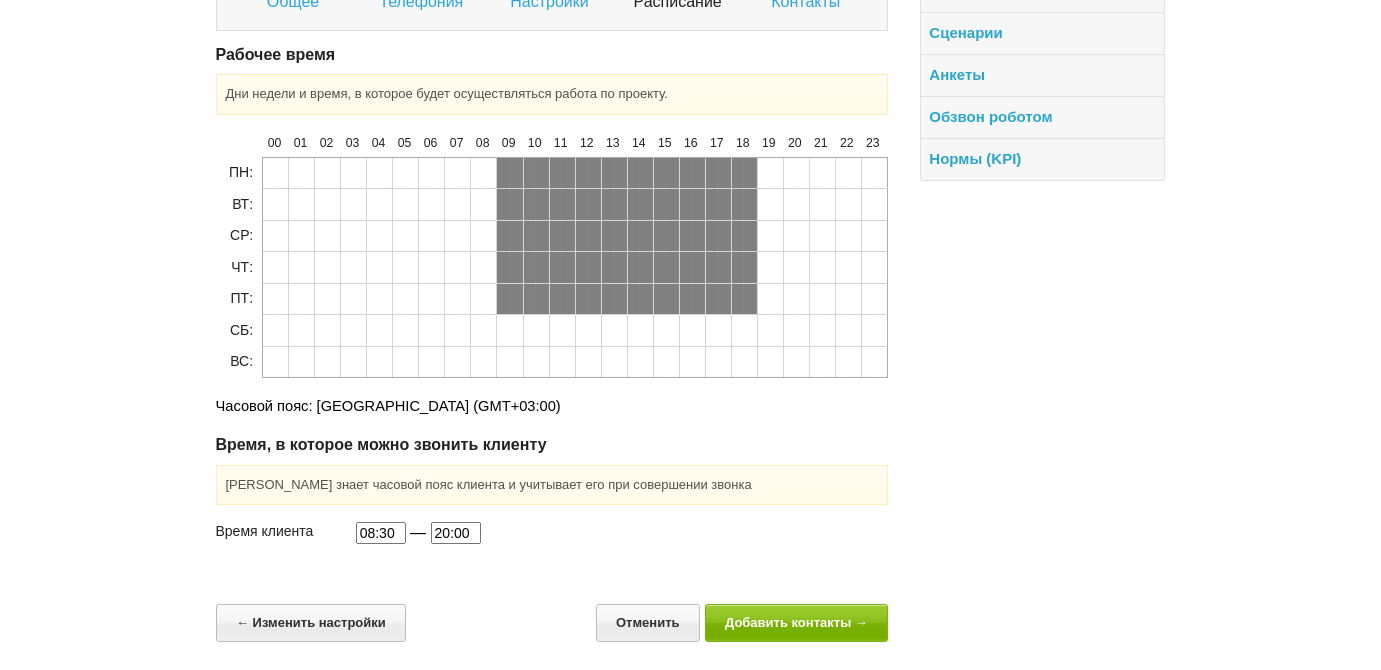 scroll, scrollTop: 0, scrollLeft: 0, axis: both 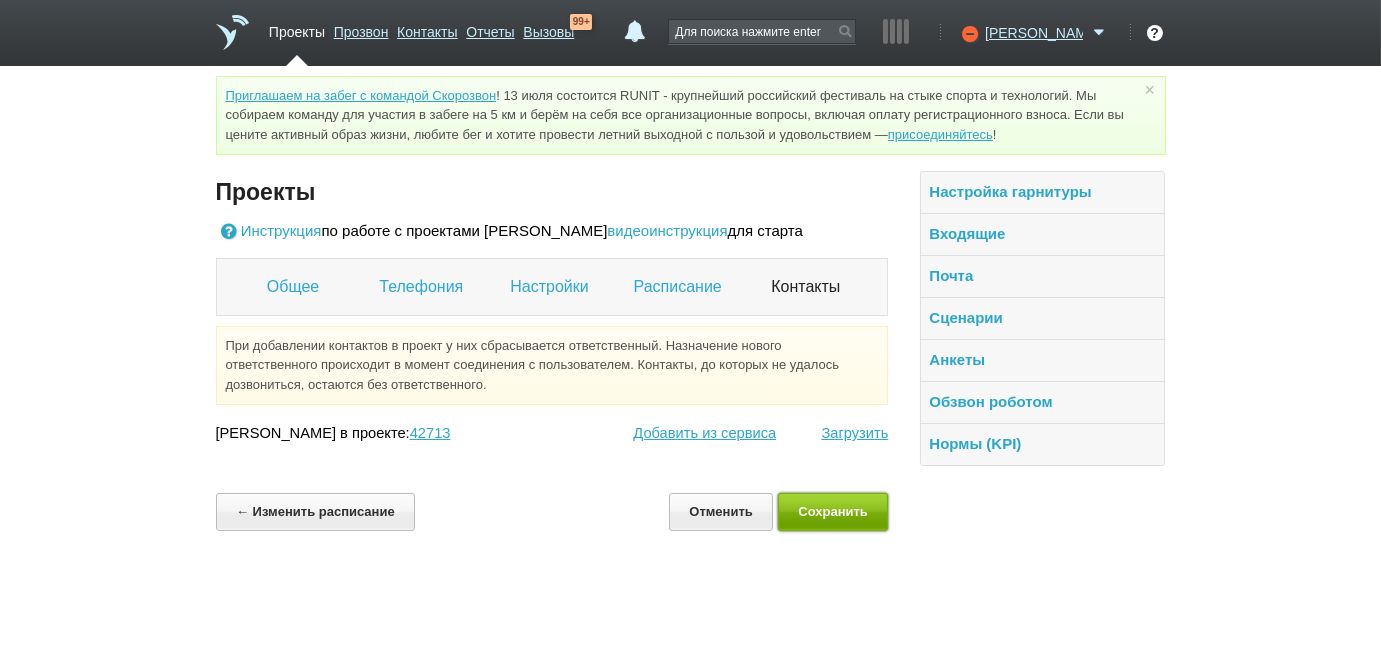 click on "Сохранить" at bounding box center (833, 511) 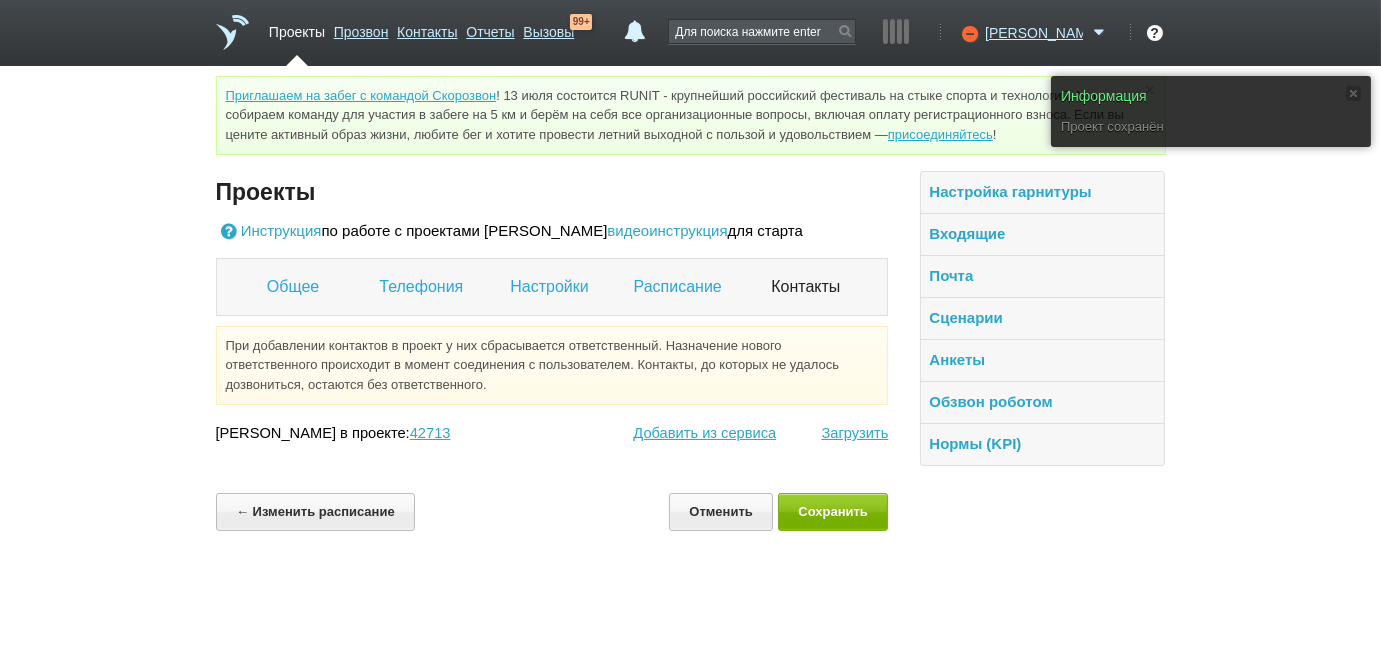 click on "Проекты" at bounding box center (297, 28) 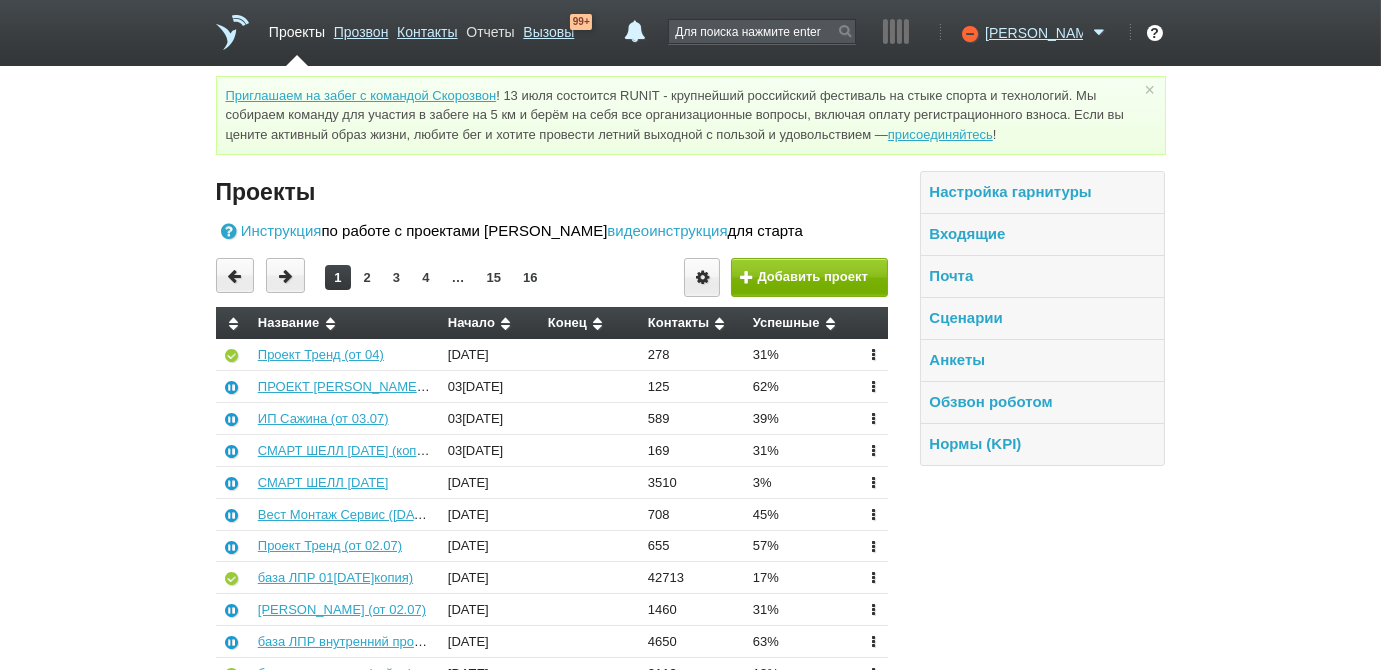 click on "Отчеты" at bounding box center (490, 28) 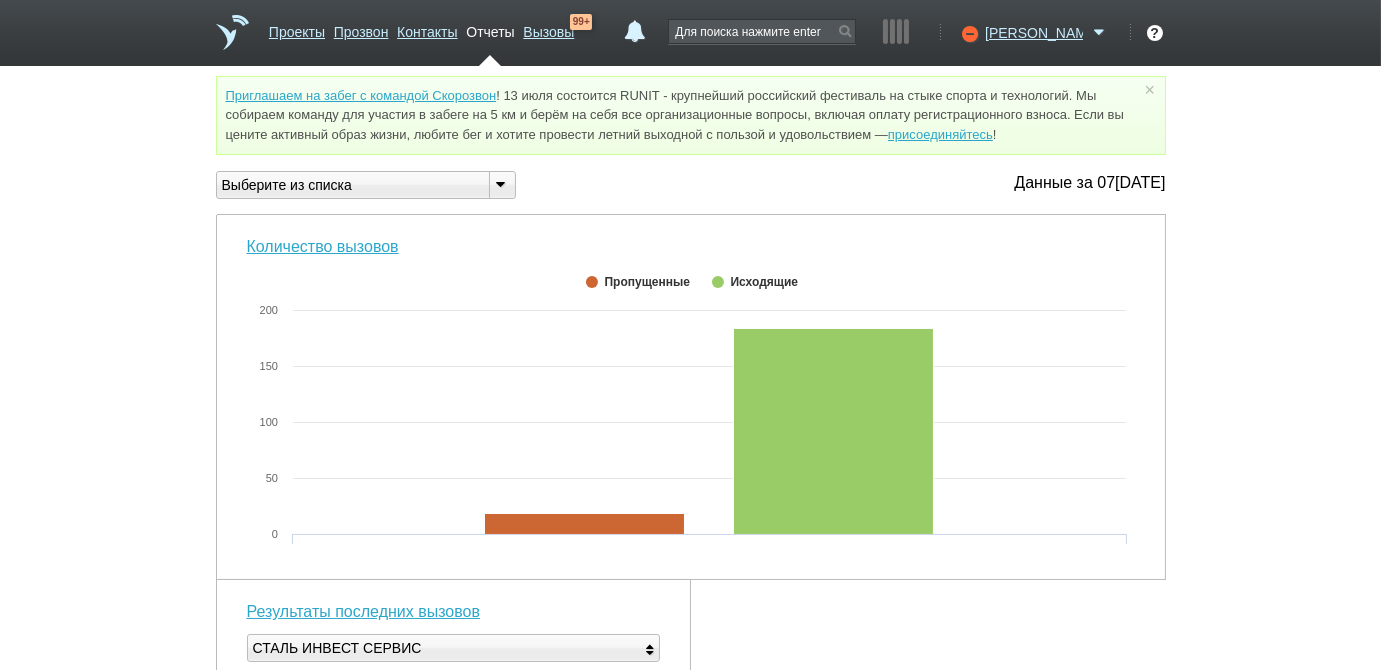 click at bounding box center (501, 183) 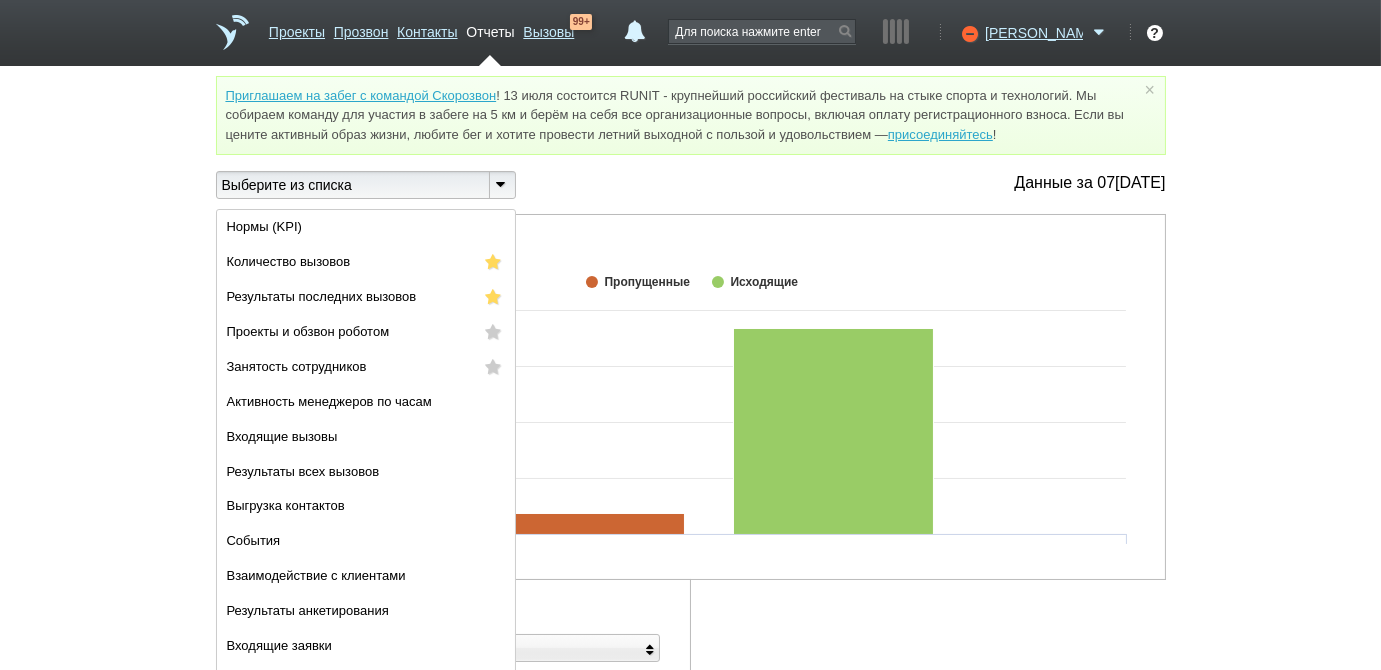 click at bounding box center [501, 183] 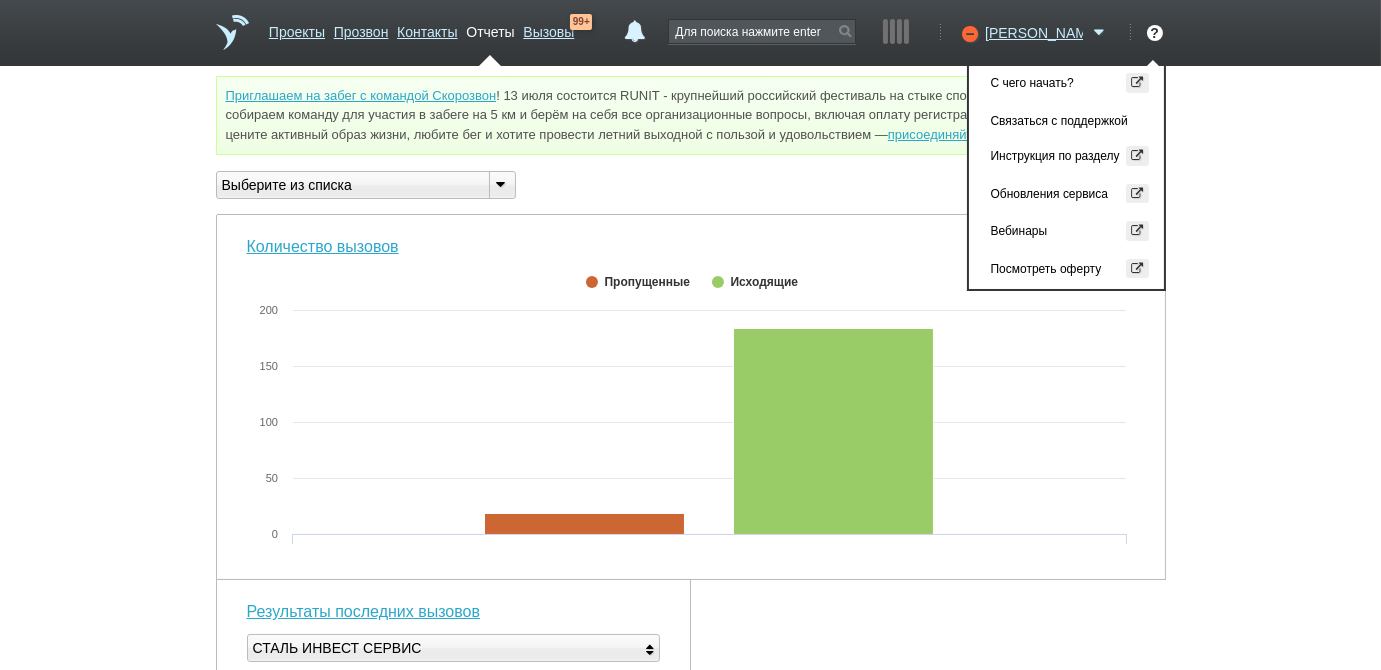 click on "?" at bounding box center (1155, 33) 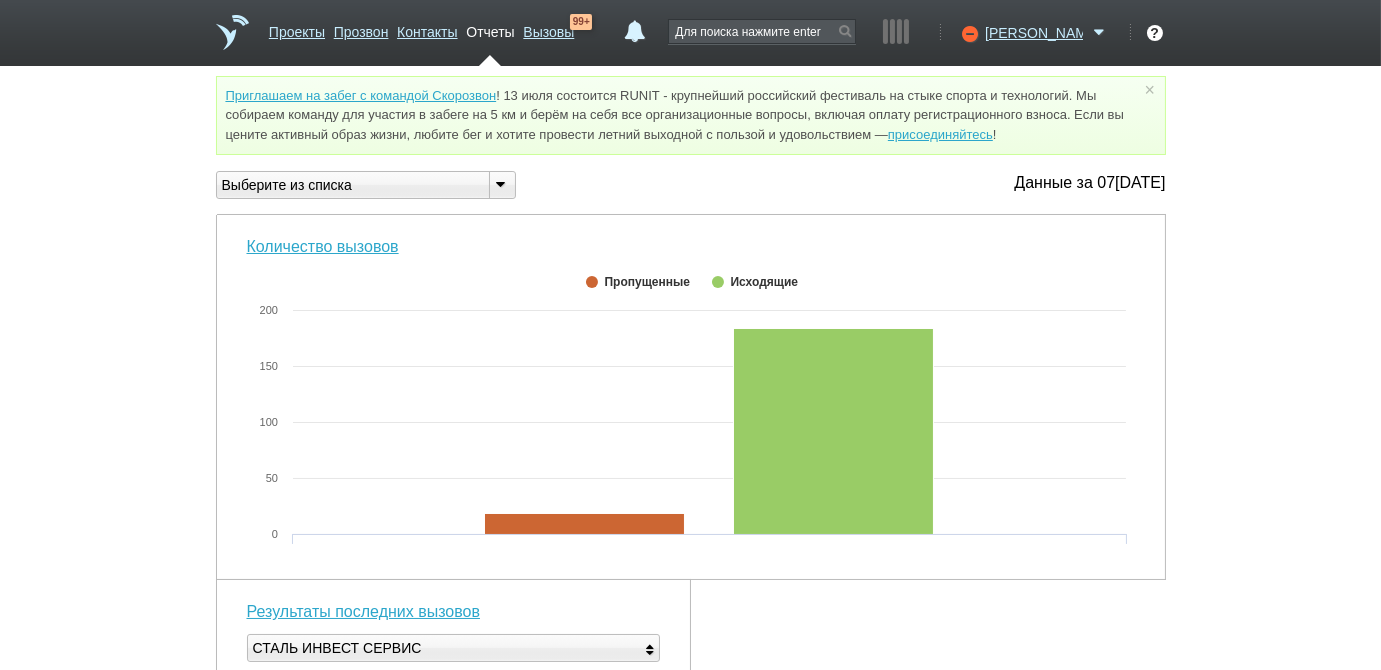 click at bounding box center [501, 183] 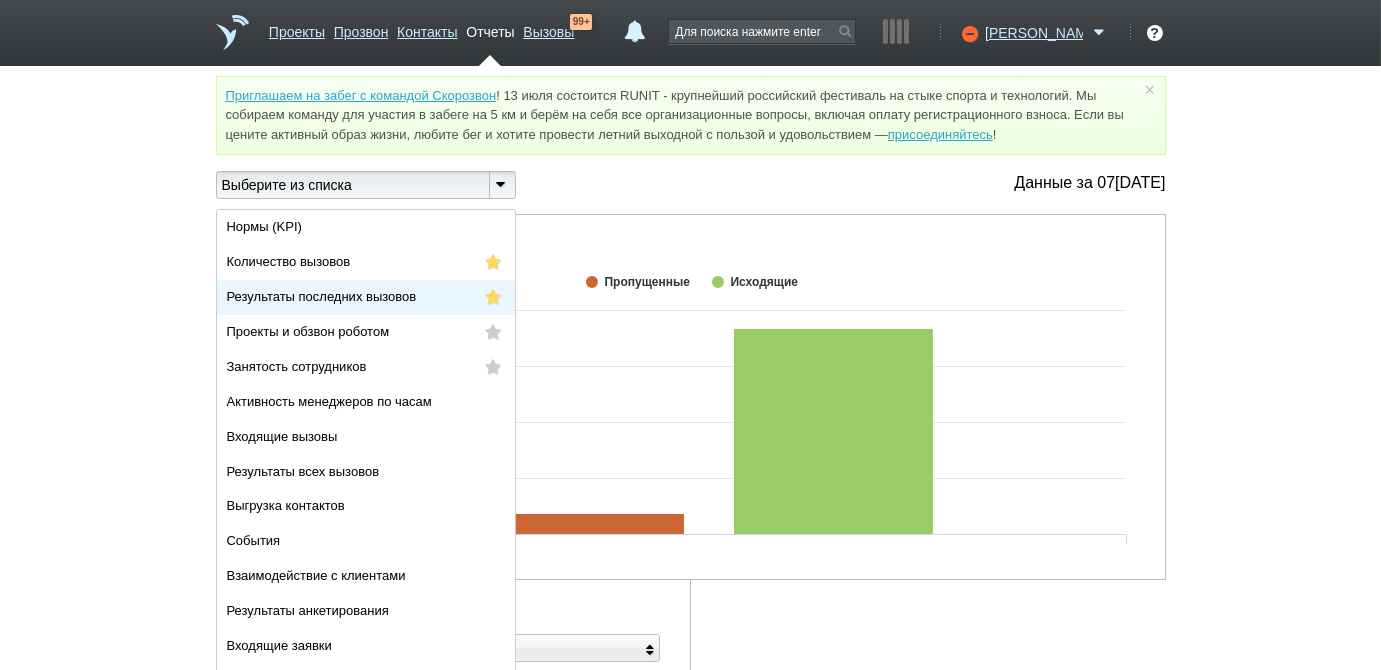 click on "Результаты последних вызовов" at bounding box center (322, 296) 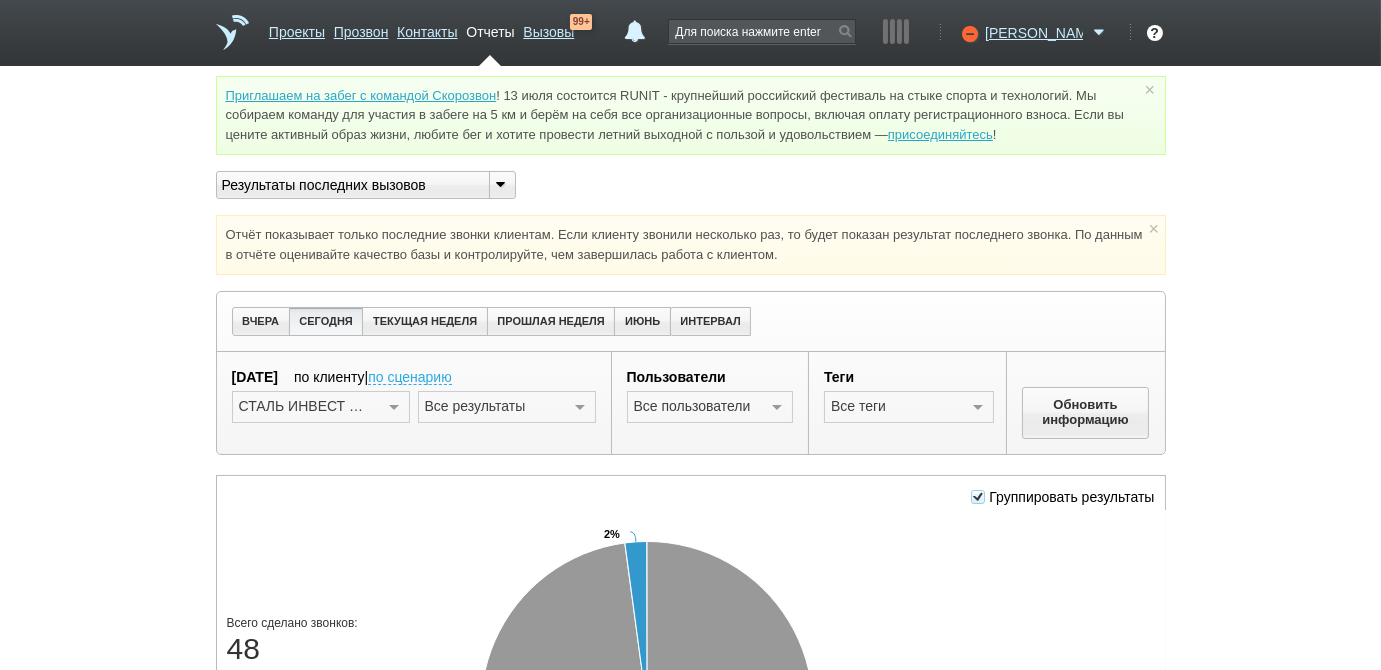 click at bounding box center (502, 185) 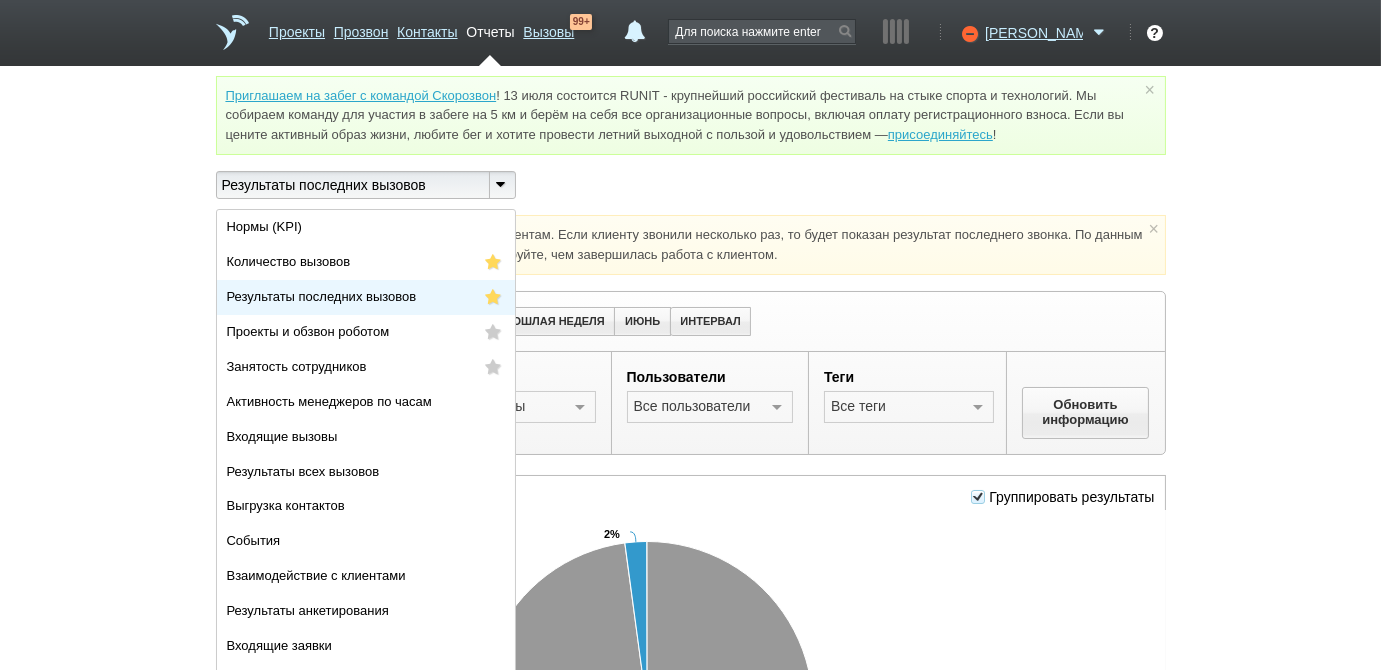 click on "Результаты последних вызовов" at bounding box center (322, 296) 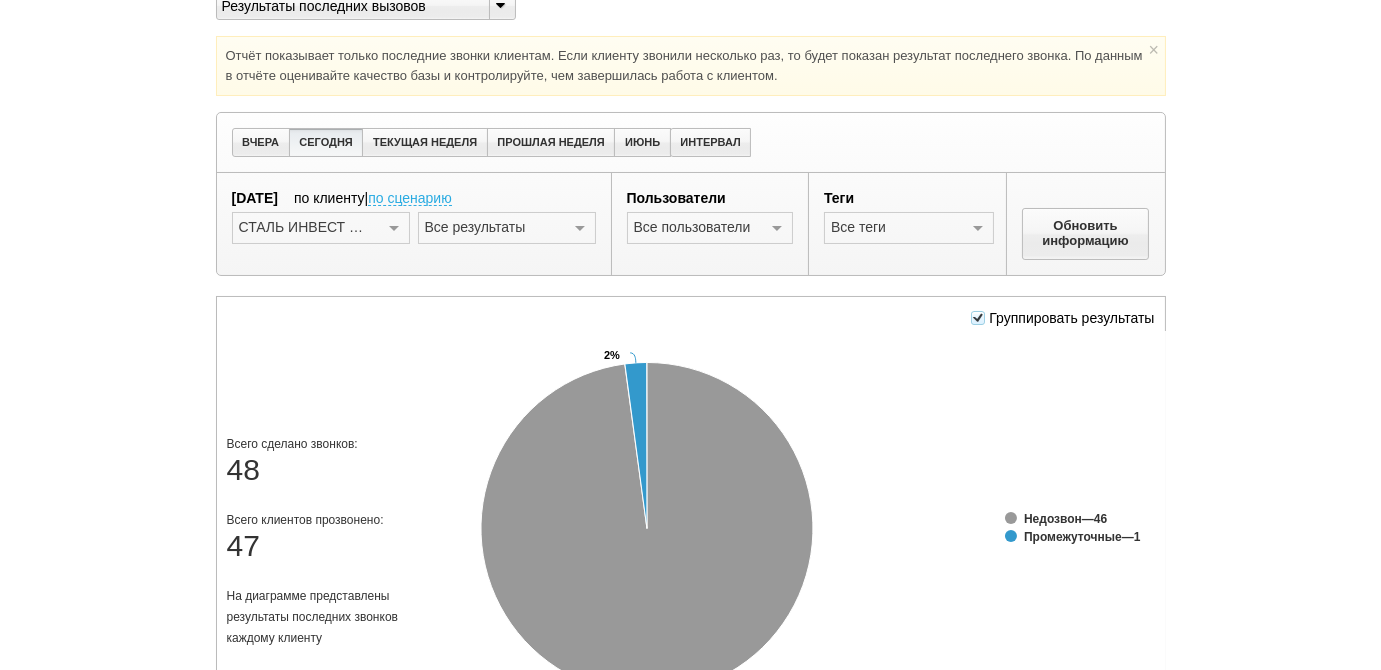 scroll, scrollTop: 181, scrollLeft: 0, axis: vertical 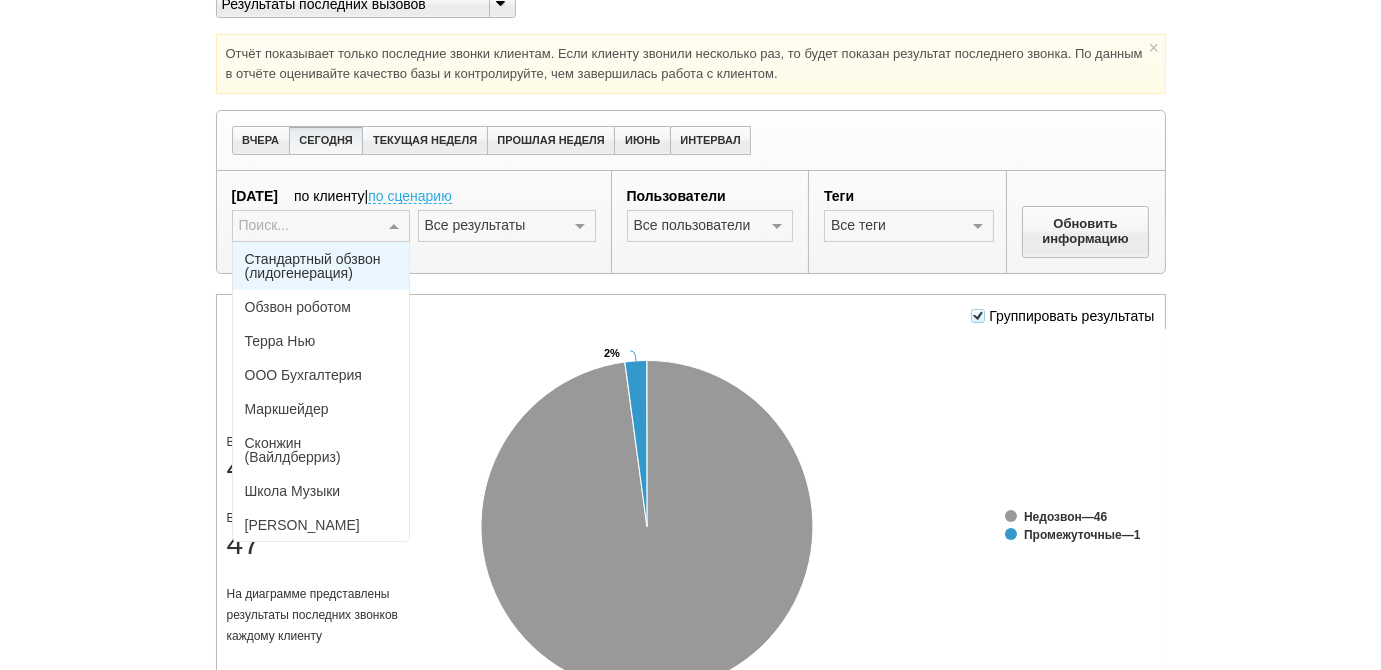 click at bounding box center [394, 227] 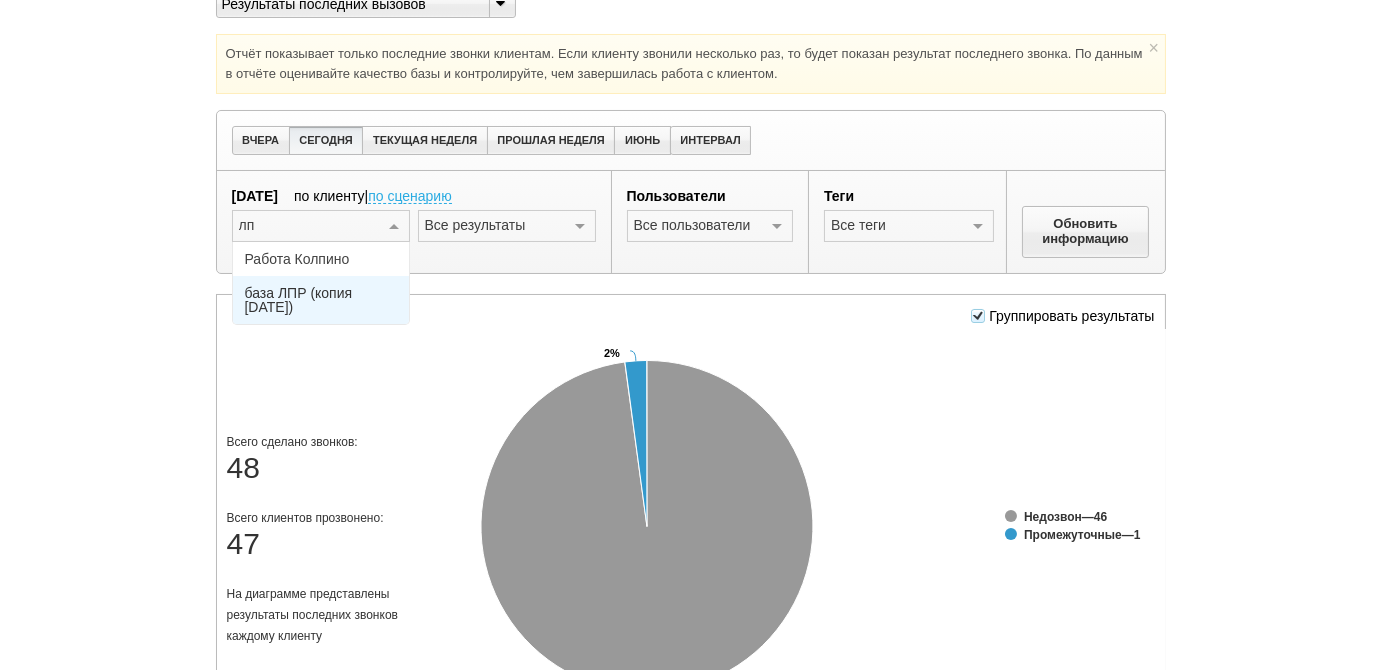 type on "лпр" 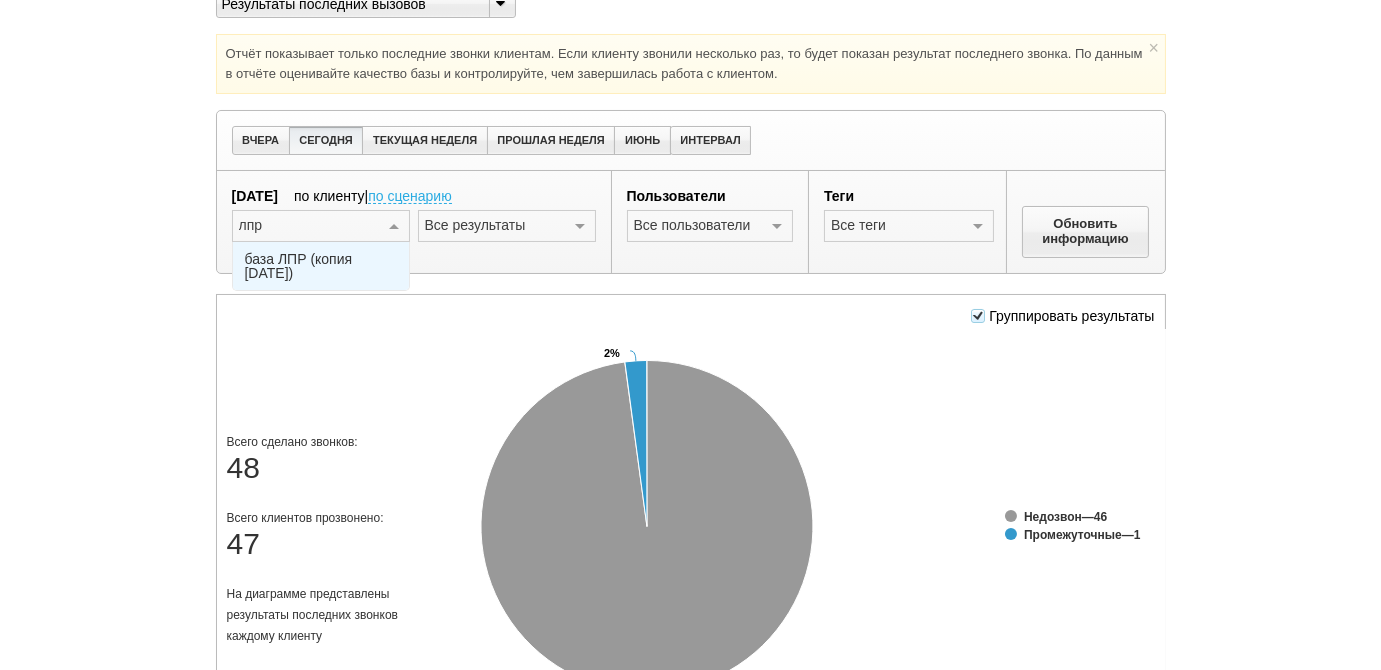 click on "база ЛПР (копия [DATE])" at bounding box center [321, 266] 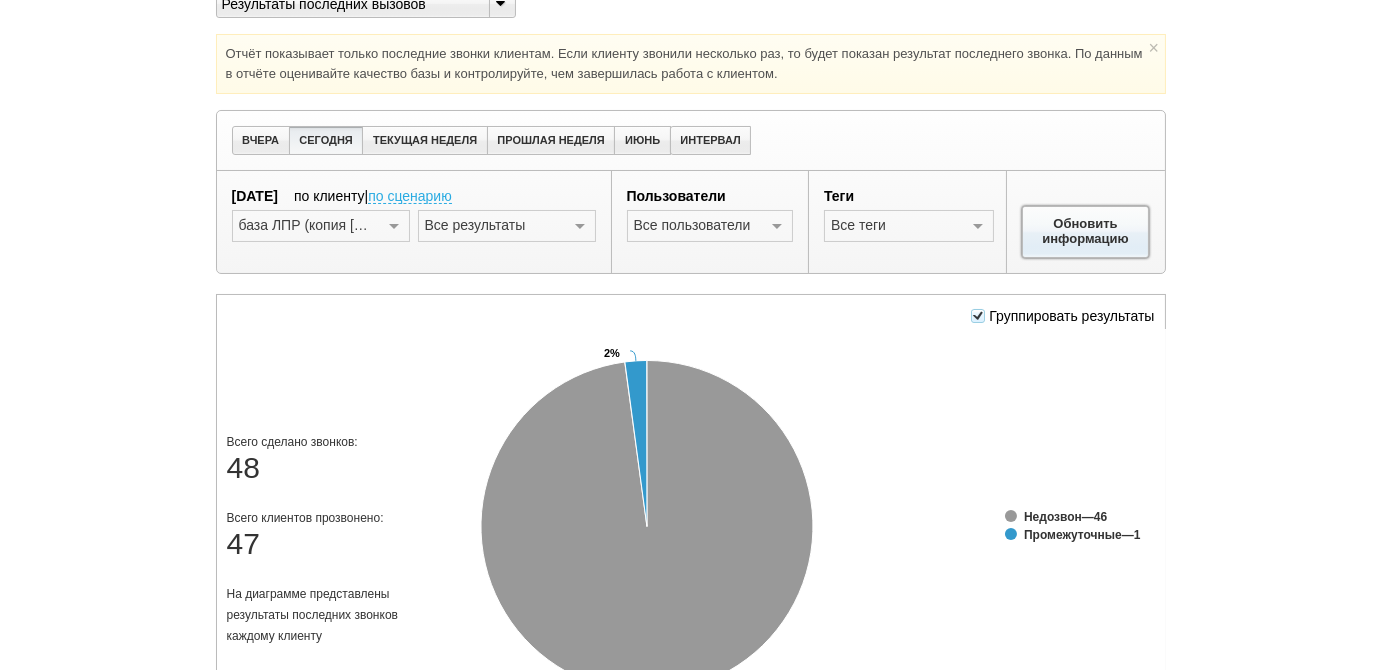 click on "Обновить информацию" at bounding box center [1086, 232] 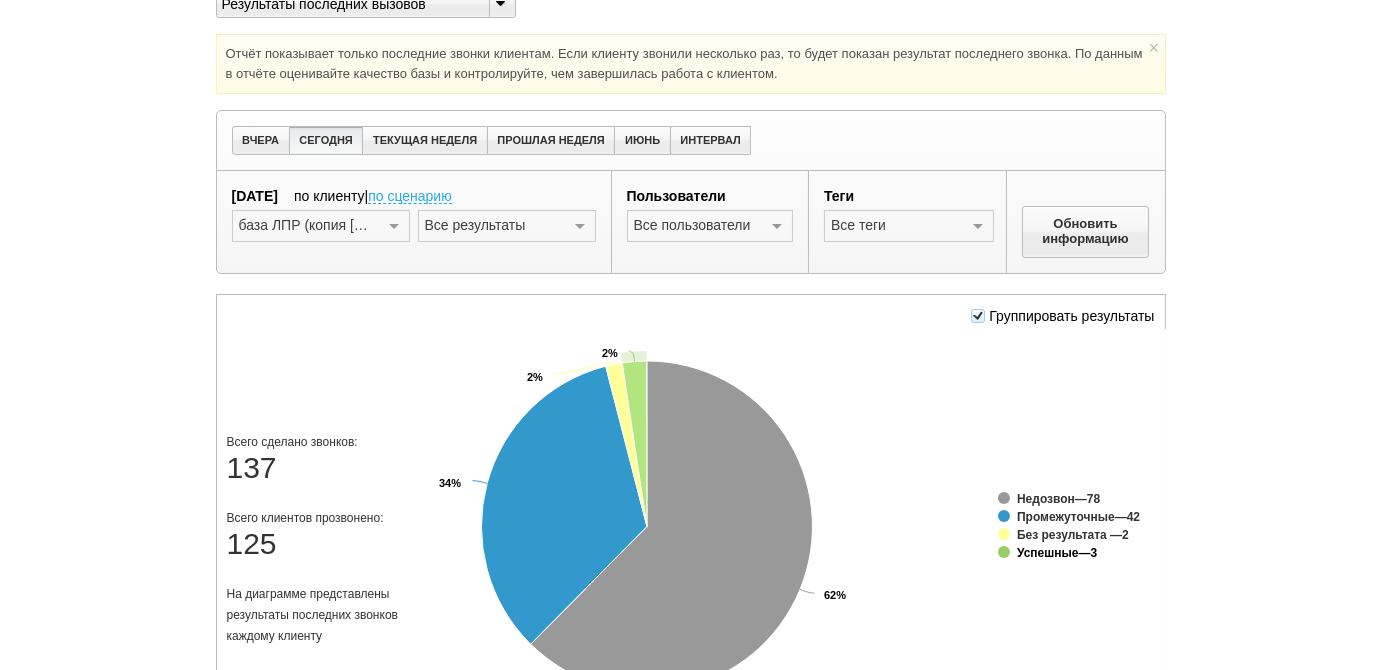 click on "Успешные" 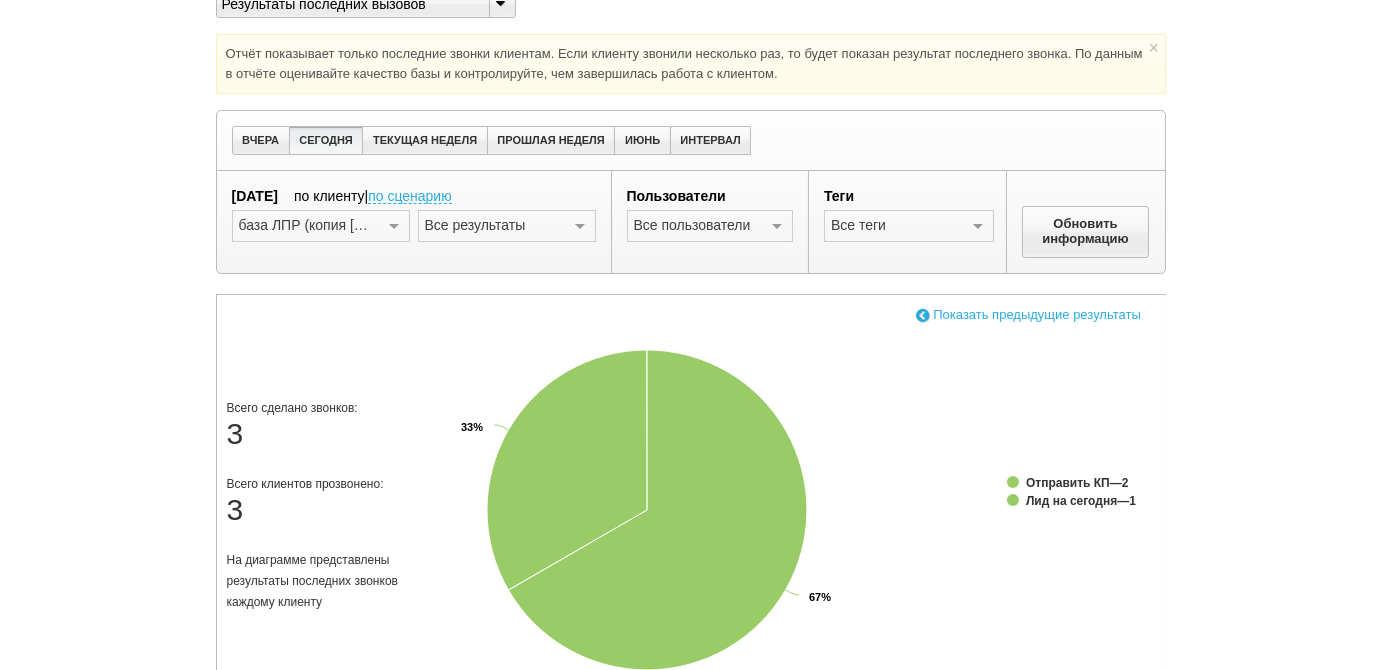 click at bounding box center (923, 314) 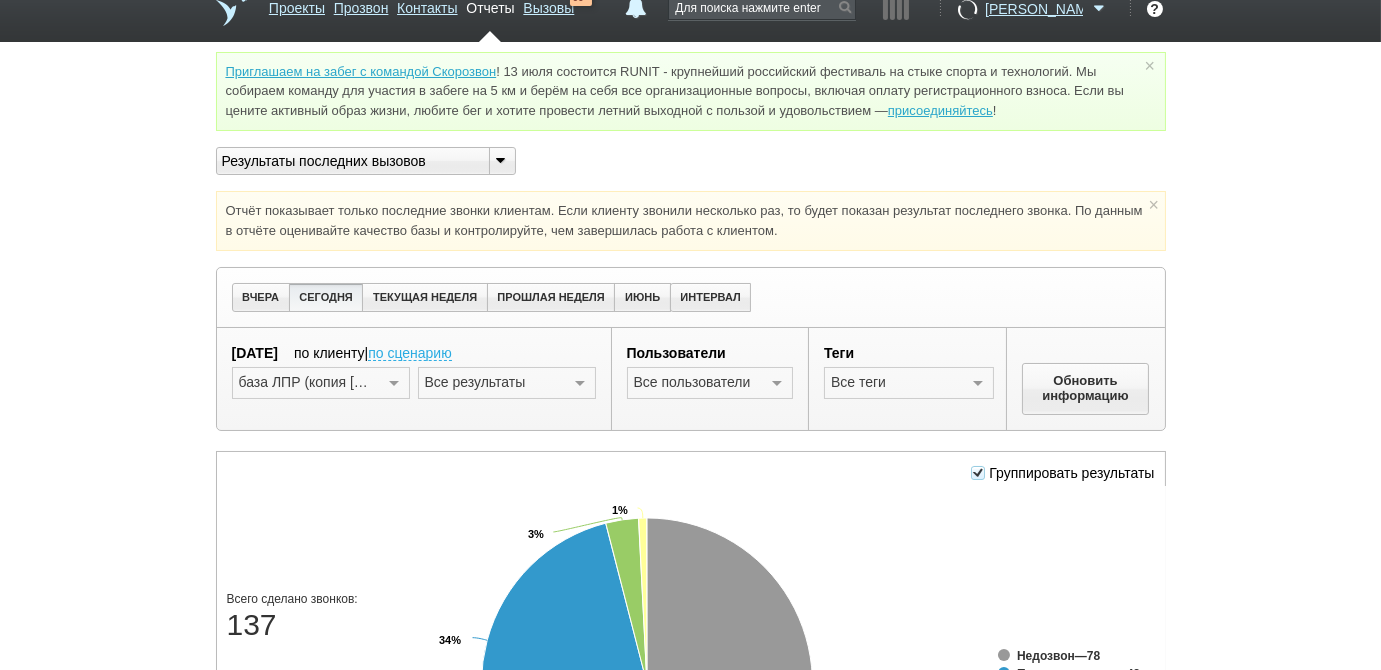 scroll, scrollTop: 0, scrollLeft: 0, axis: both 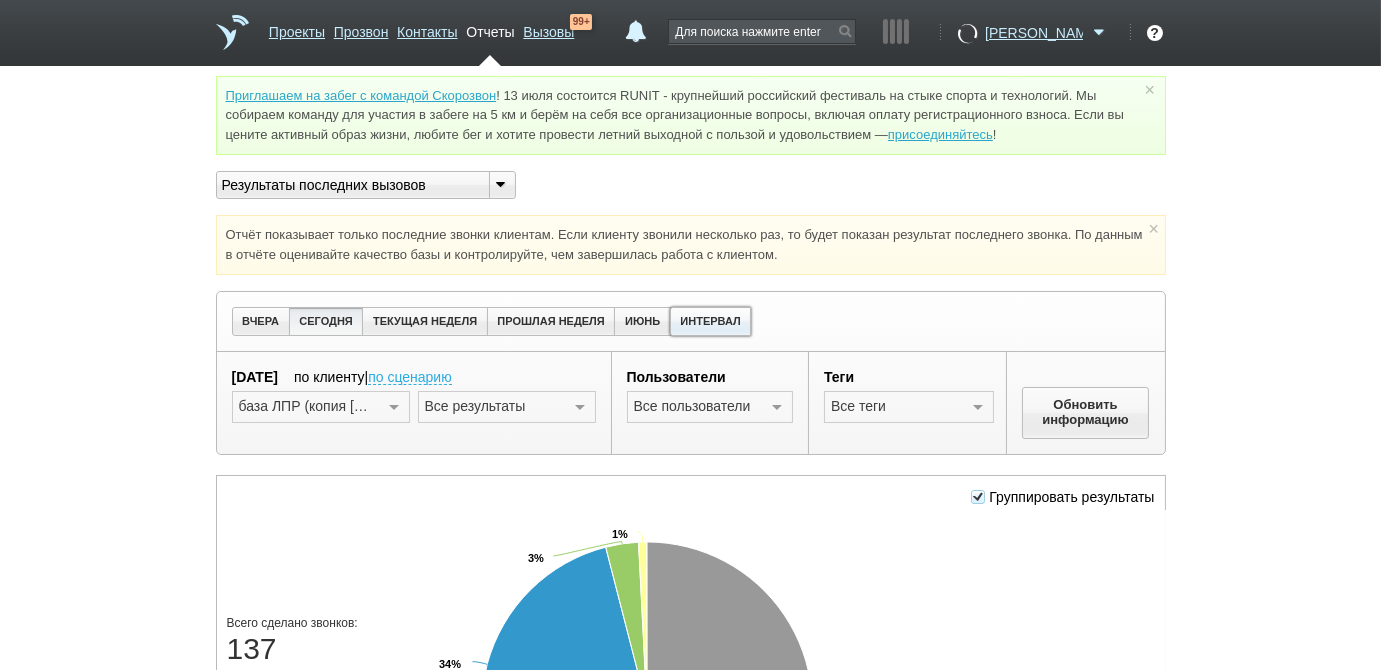 click on "ИНТЕРВАЛ" at bounding box center [711, 321] 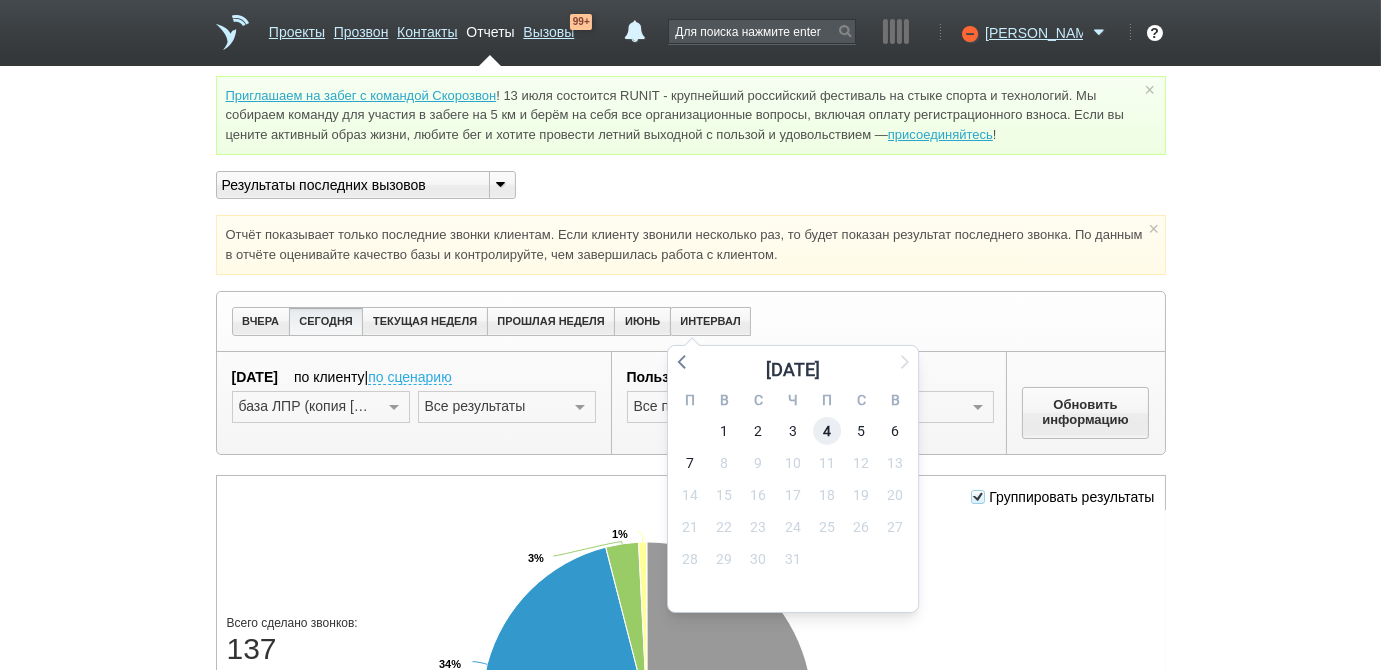 click on "4" at bounding box center (827, 431) 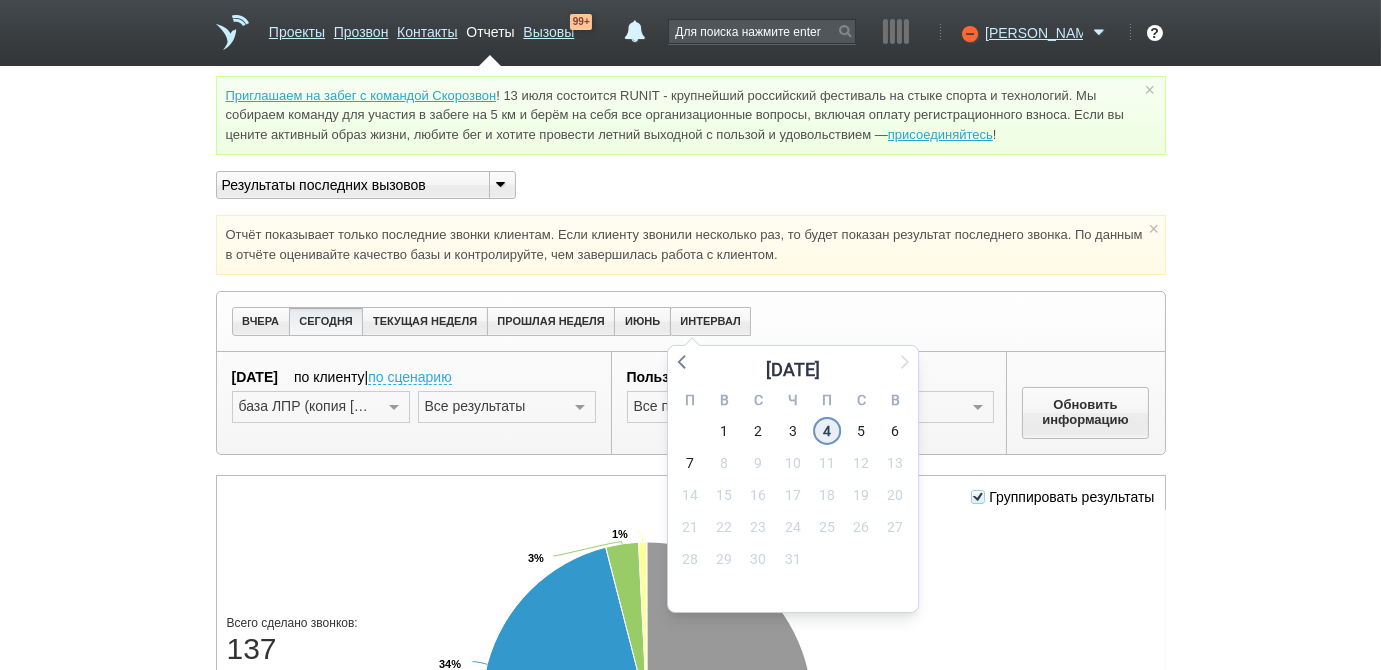 click on "4" at bounding box center [827, 431] 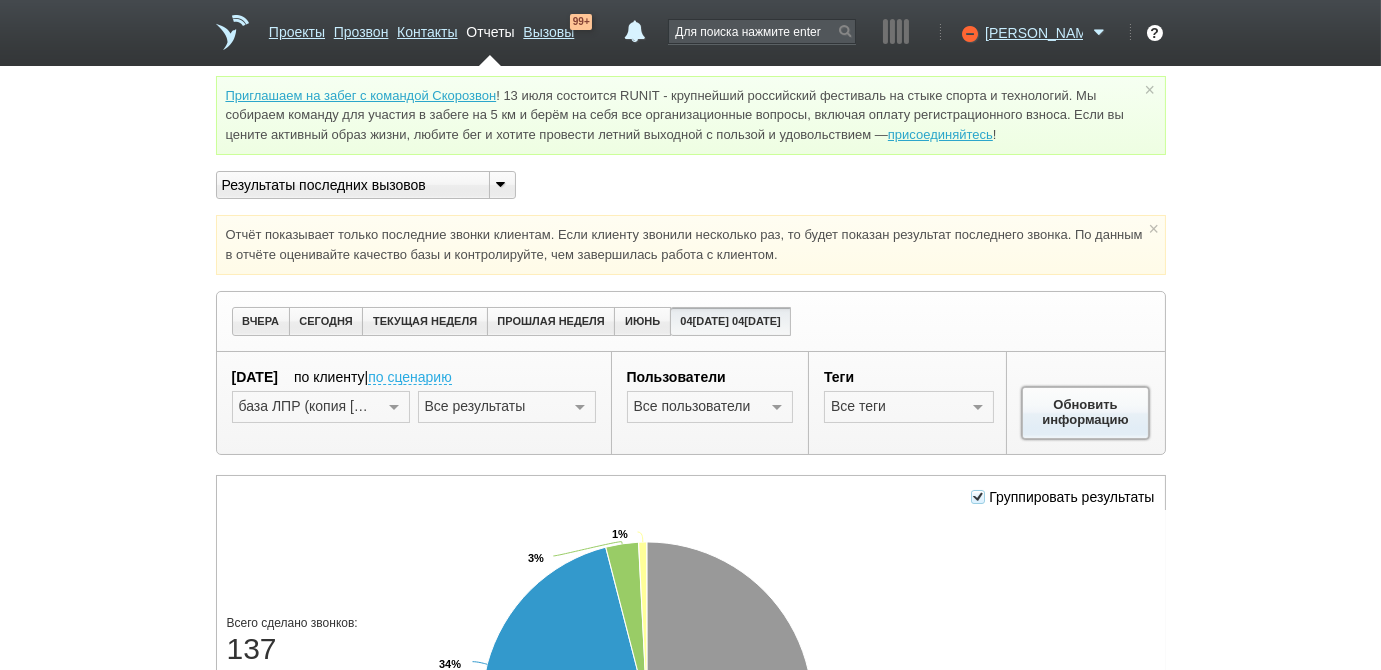 click on "Обновить информацию" at bounding box center [1086, 413] 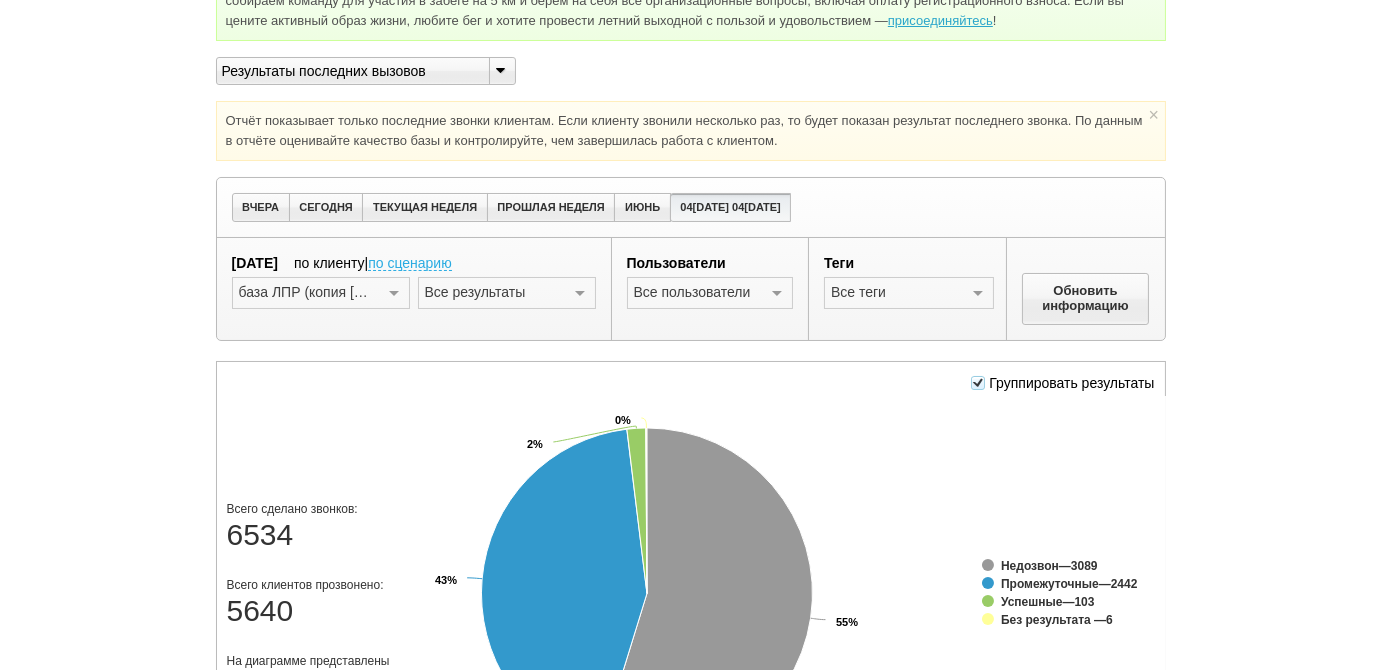 scroll, scrollTop: 363, scrollLeft: 0, axis: vertical 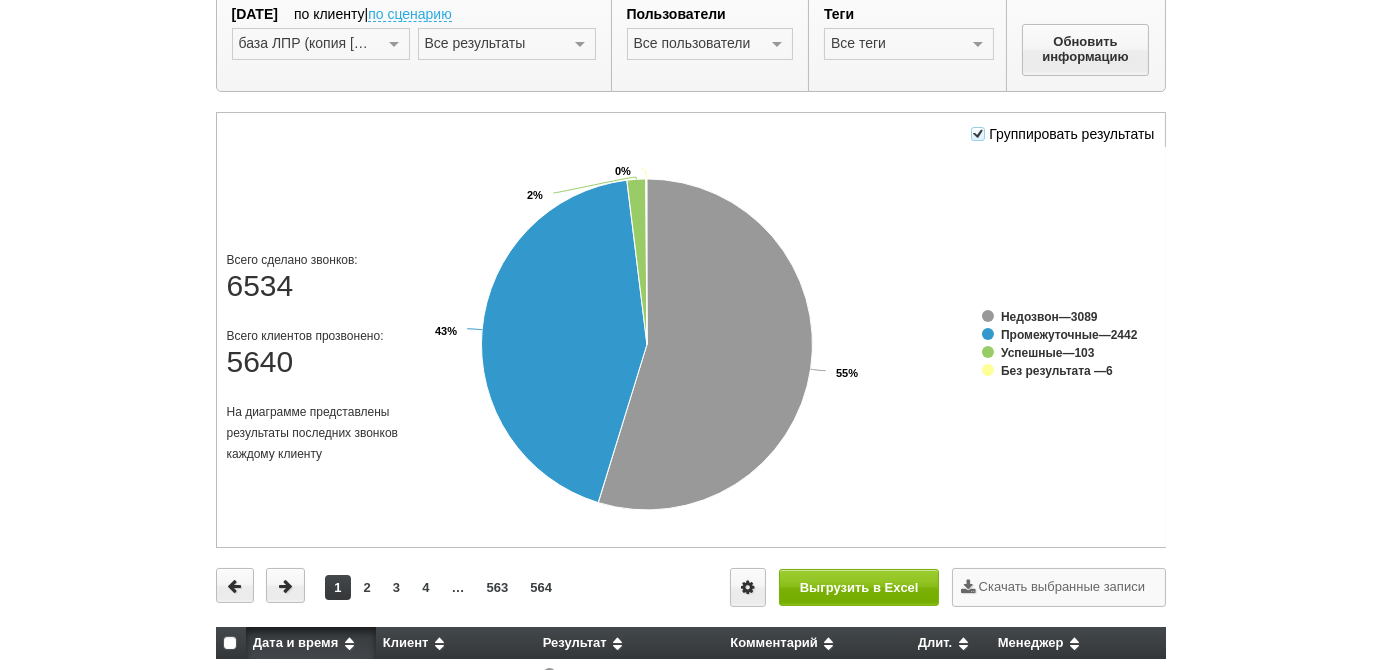 click at bounding box center [978, 134] 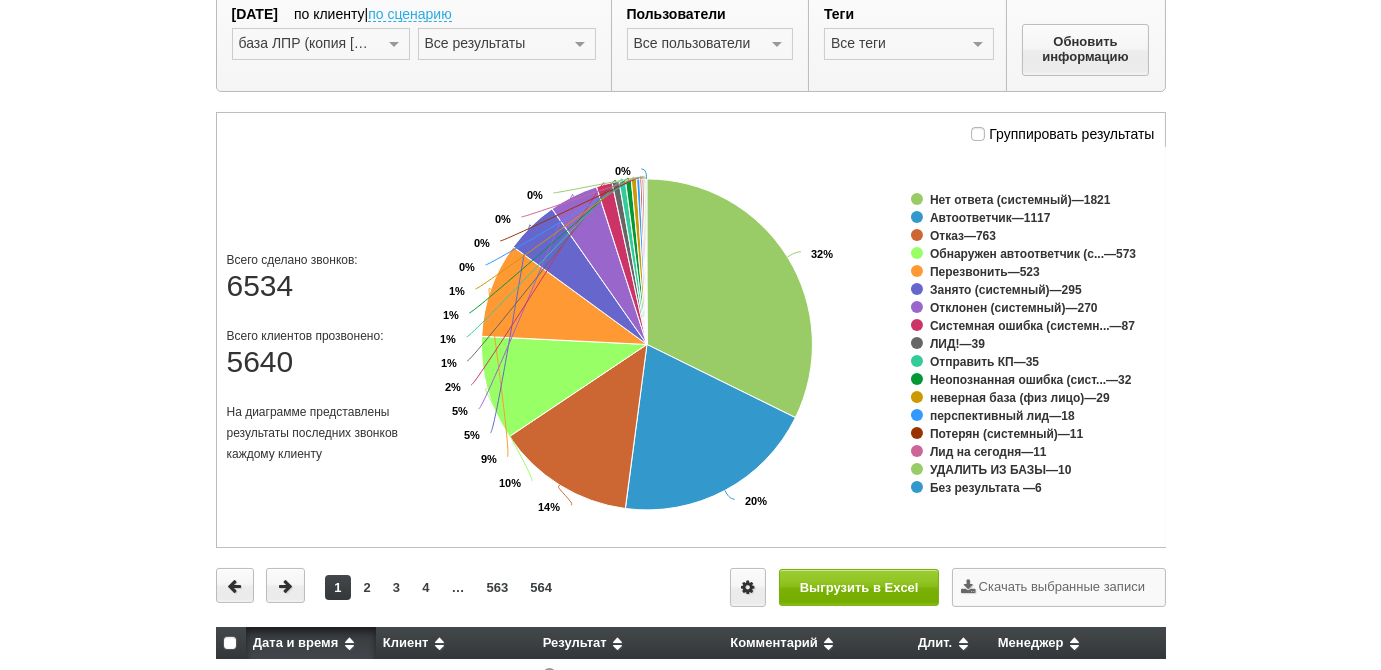 click at bounding box center [580, 45] 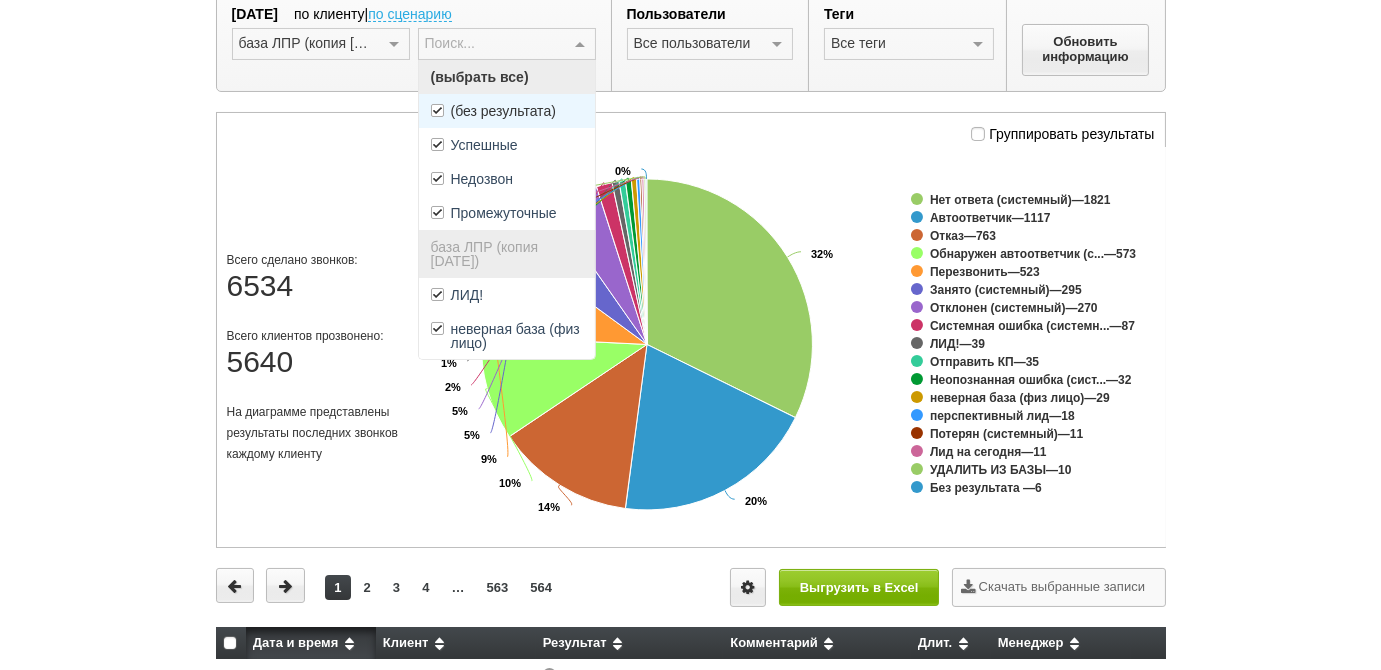 click on "(без результата)" at bounding box center [507, 111] 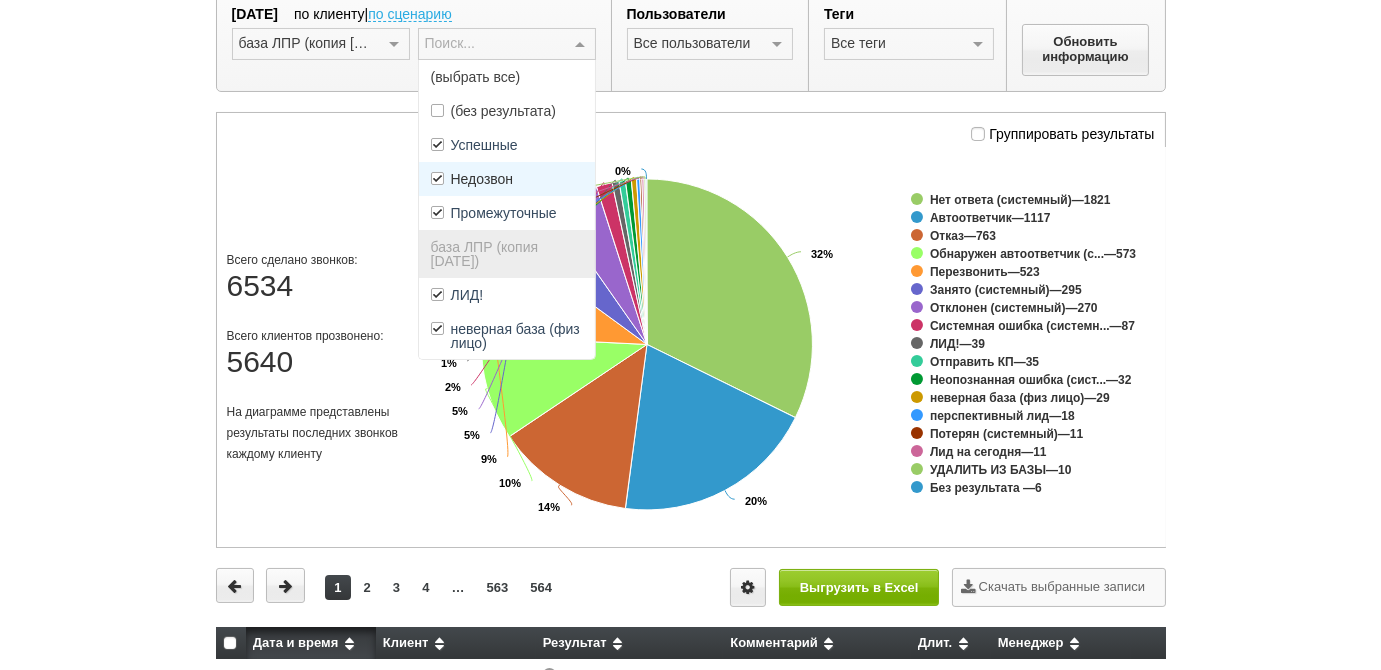 click on "Недозвон" at bounding box center [507, 179] 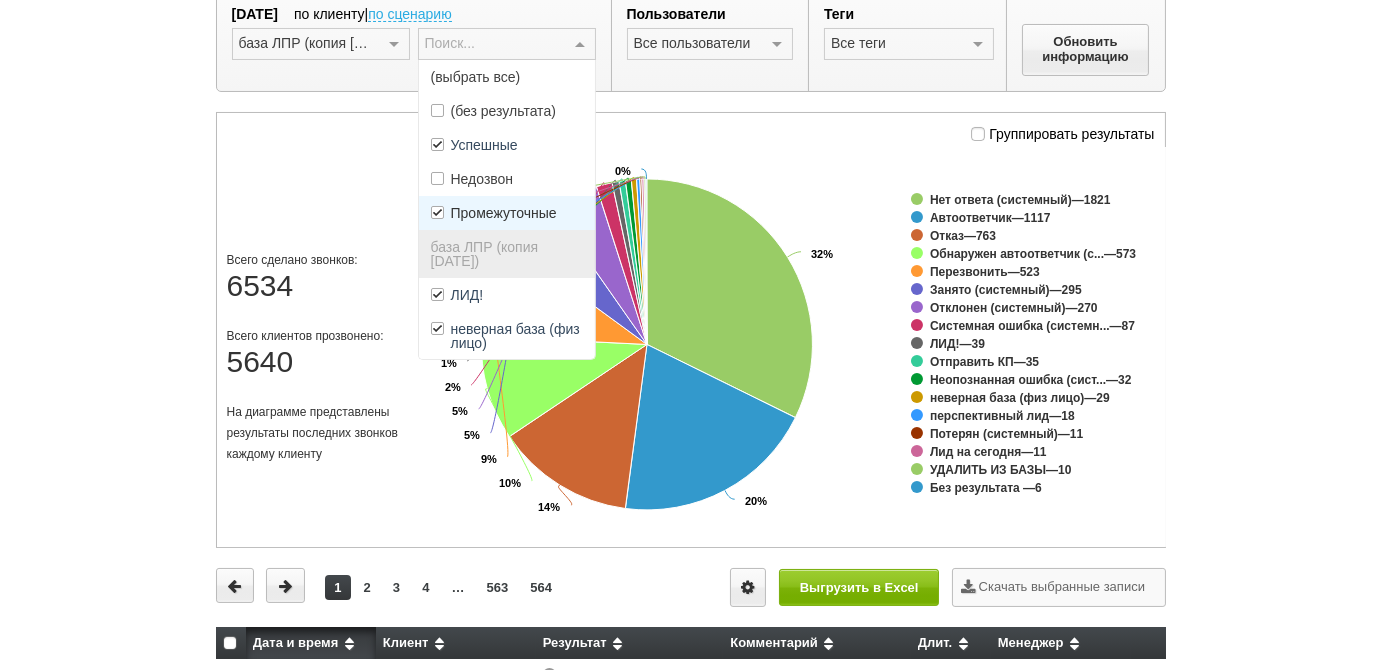click on "Промежуточные" at bounding box center (504, 213) 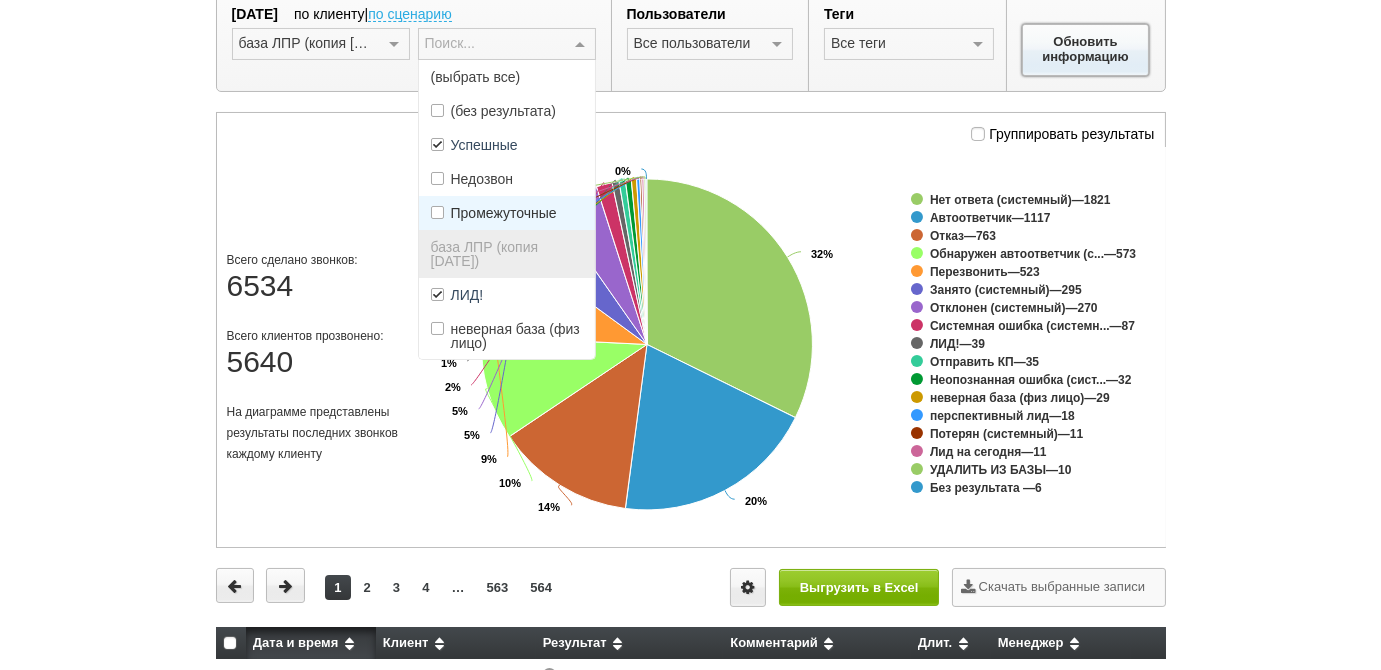 click on "Обновить информацию" at bounding box center (1086, 50) 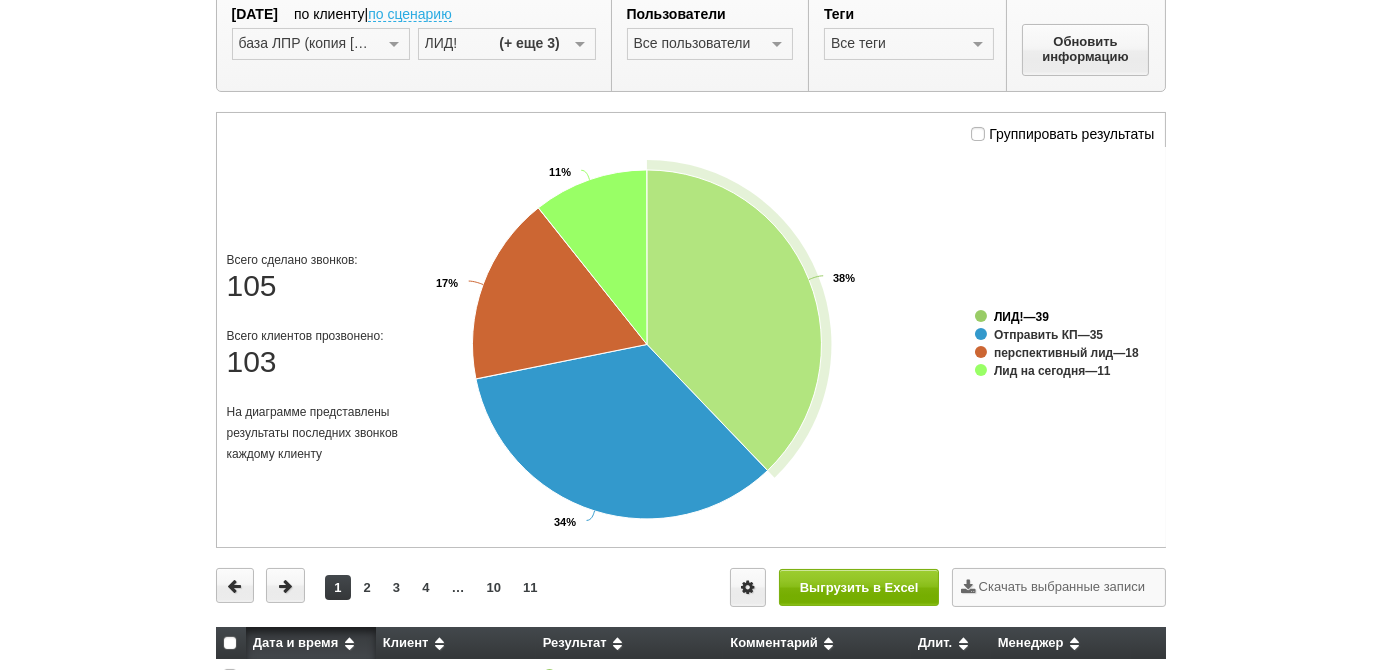click on "—" 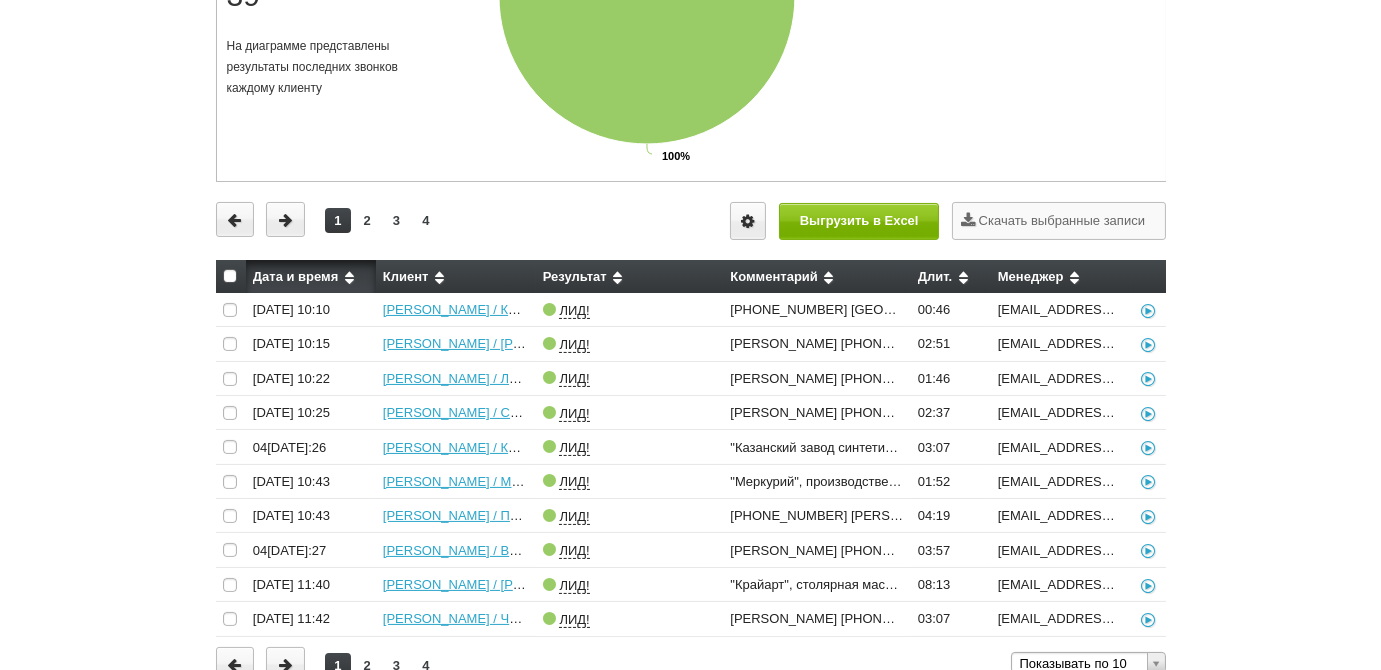 scroll, scrollTop: 727, scrollLeft: 0, axis: vertical 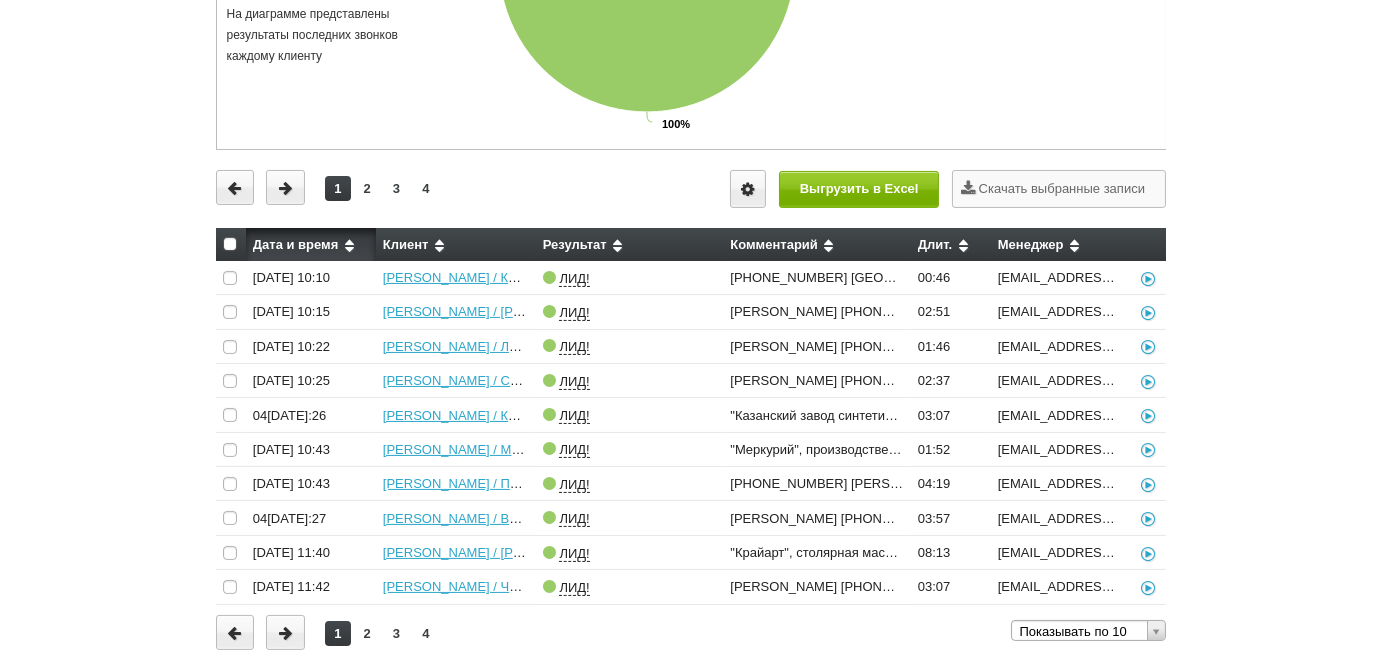 click at bounding box center [230, 244] 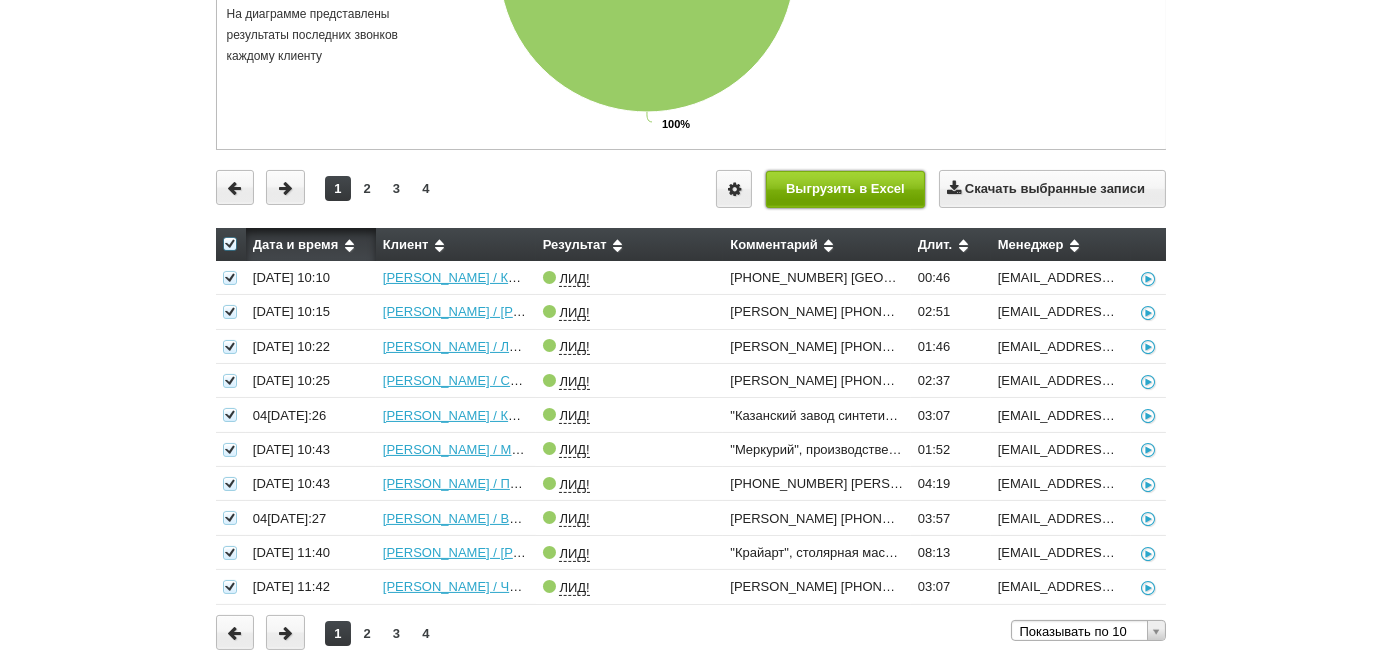 click on "Выгрузить в Excel" at bounding box center [846, 189] 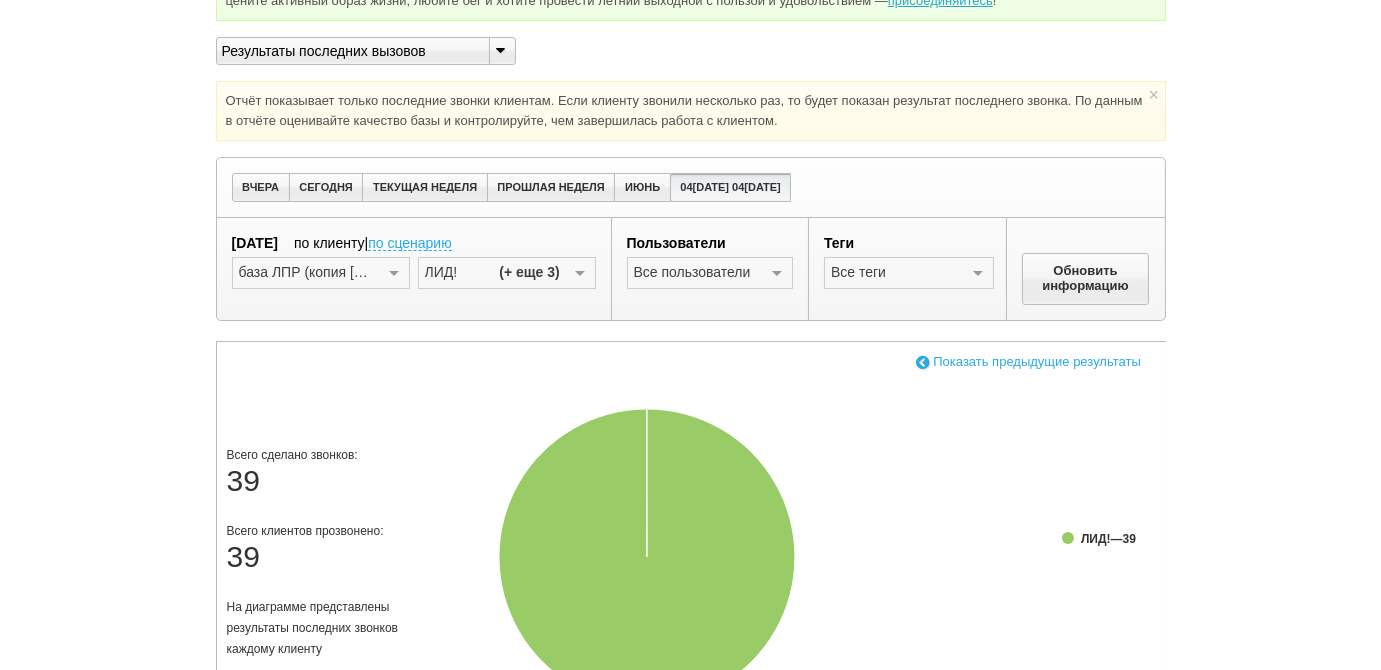 scroll, scrollTop: 363, scrollLeft: 0, axis: vertical 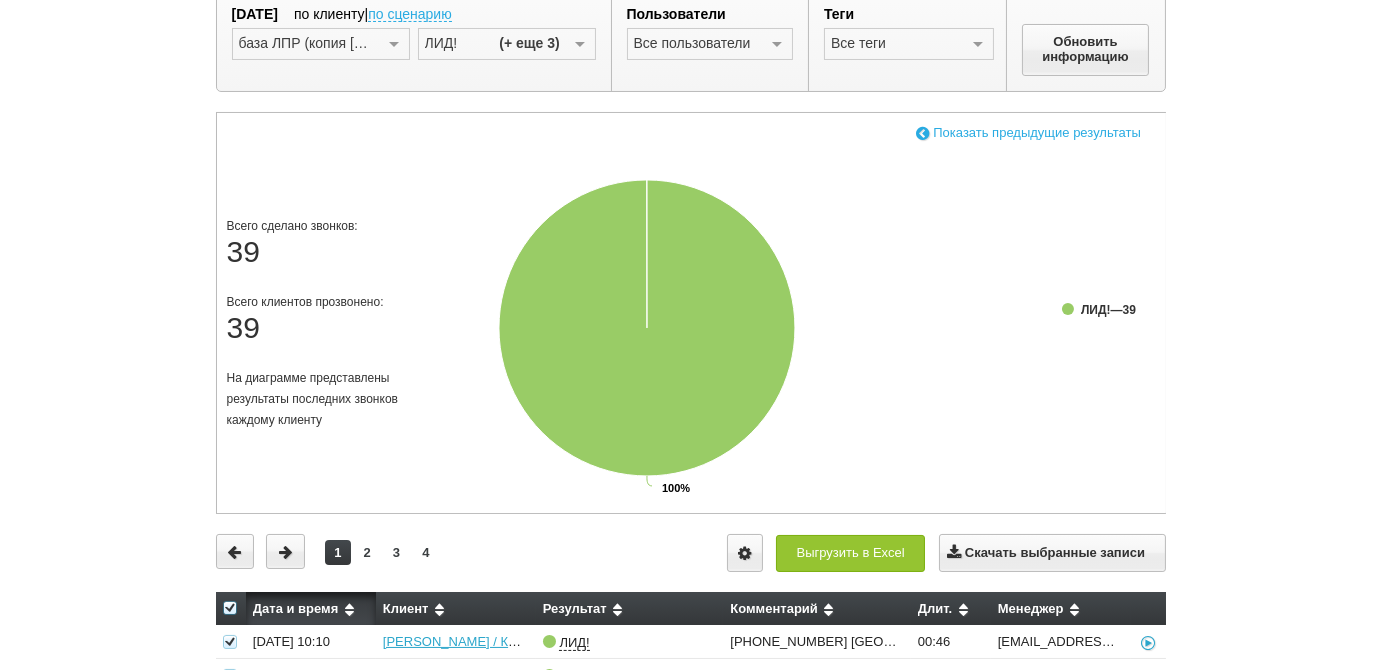 click at bounding box center (923, 132) 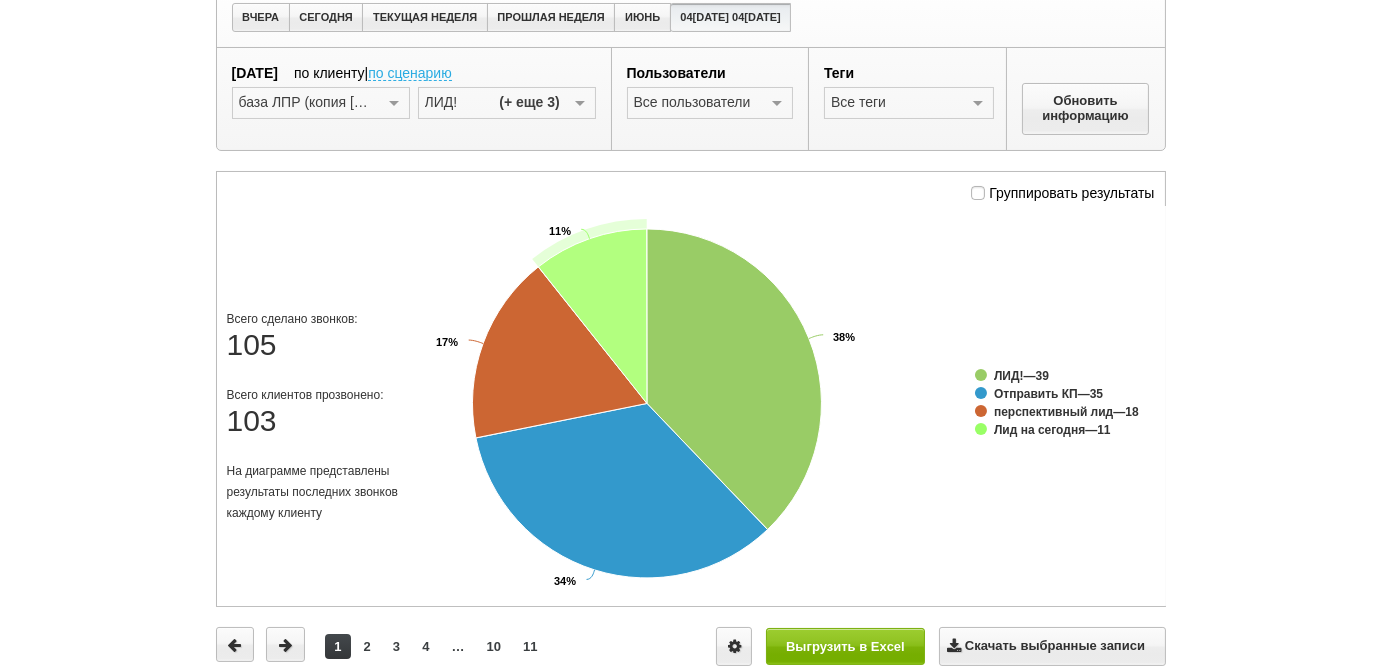 scroll, scrollTop: 181, scrollLeft: 0, axis: vertical 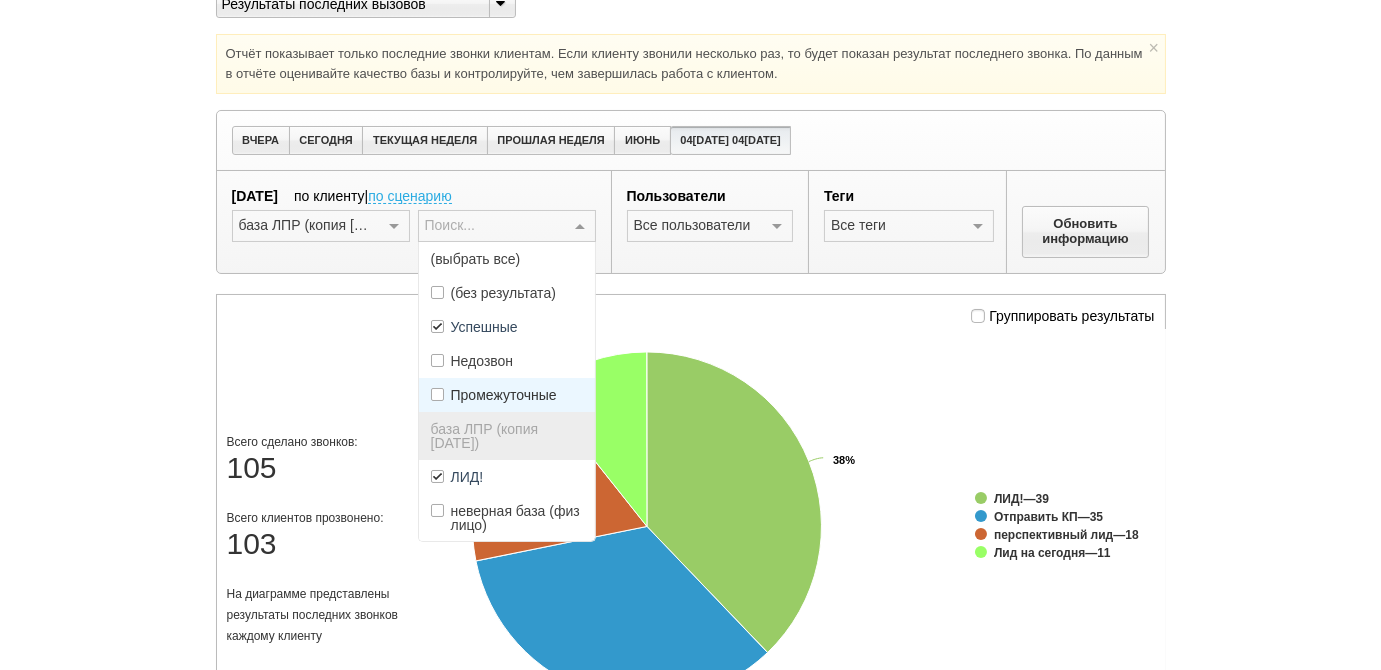 click at bounding box center [580, 227] 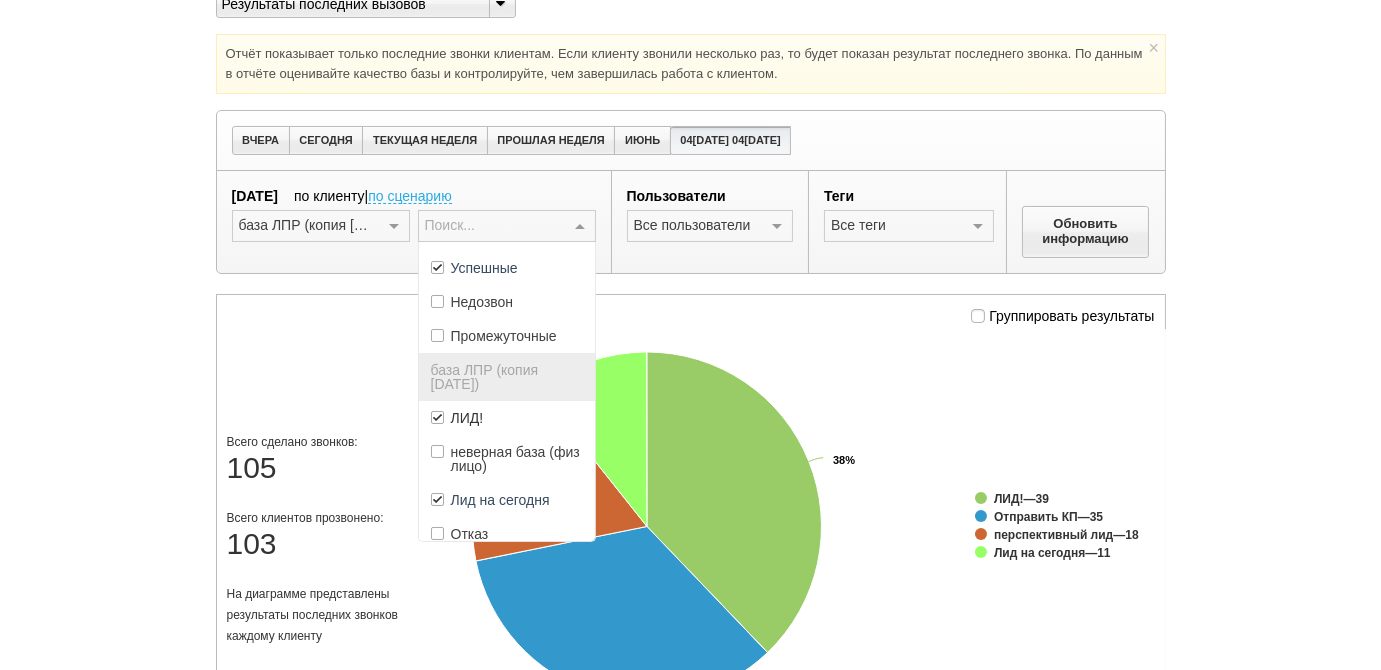 scroll, scrollTop: 90, scrollLeft: 0, axis: vertical 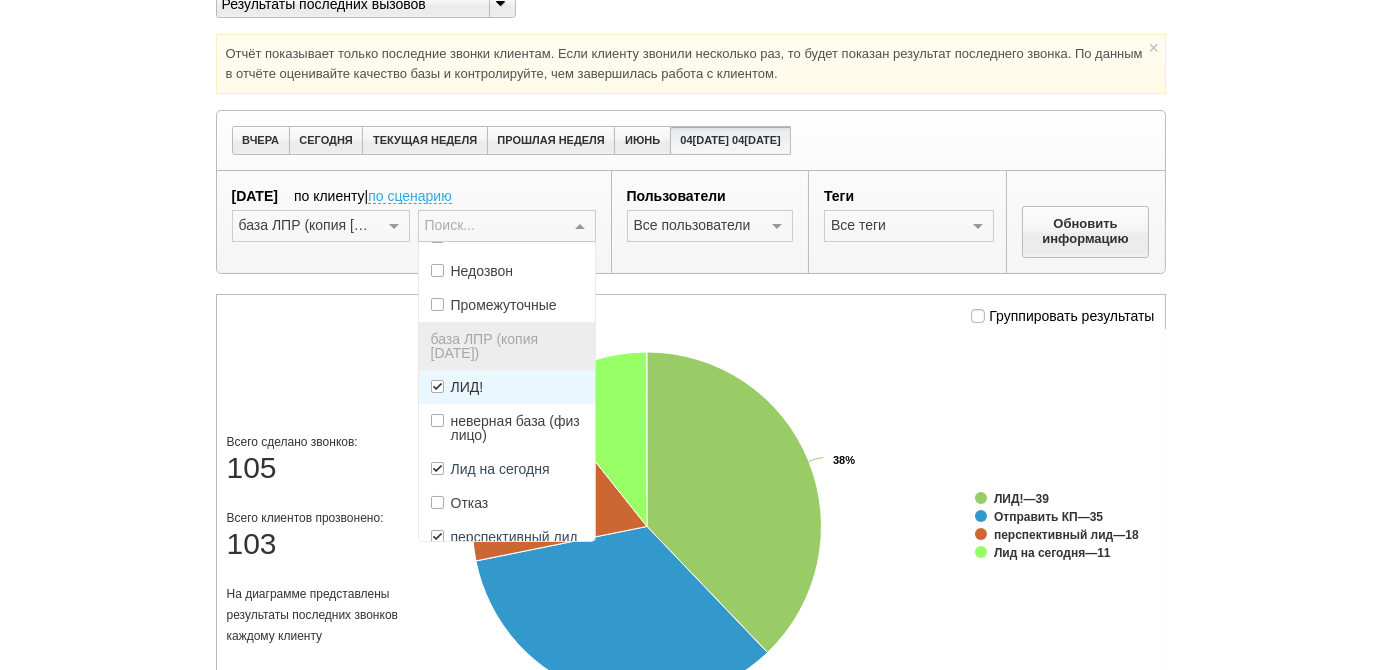 click on "ЛИД!" at bounding box center [507, 387] 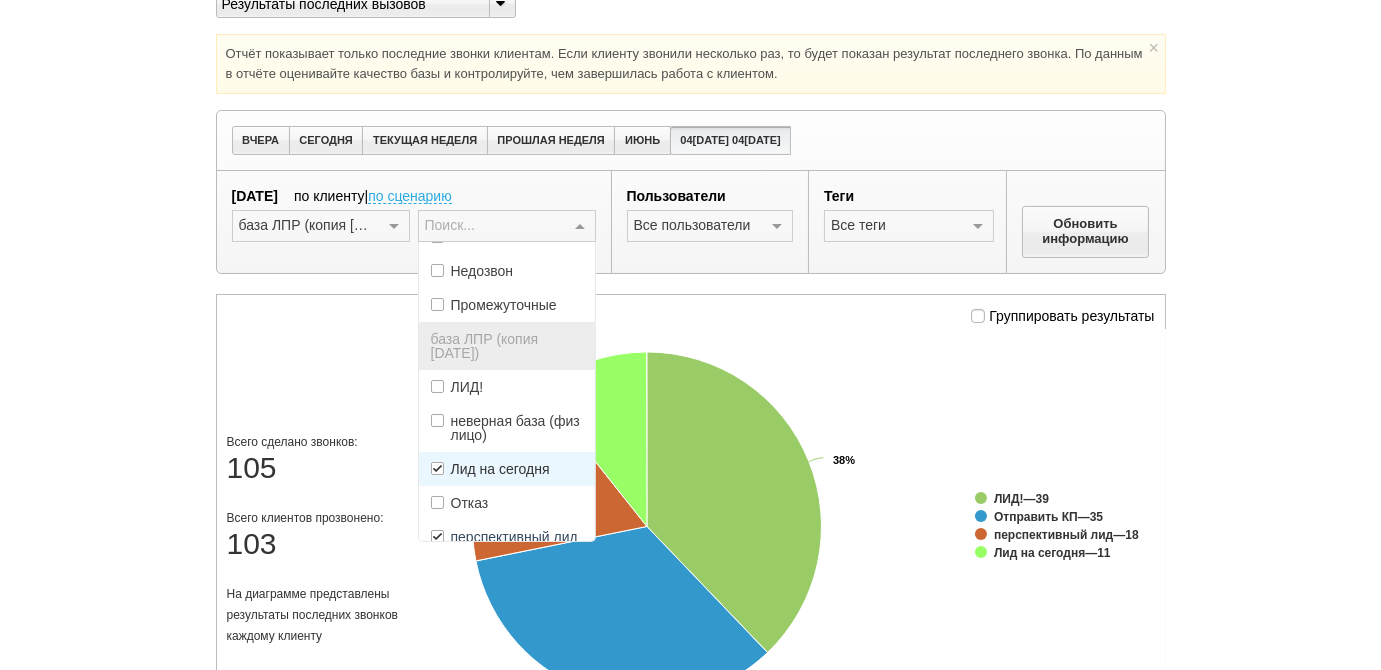 click on "Лид на сегодня" at bounding box center (500, 469) 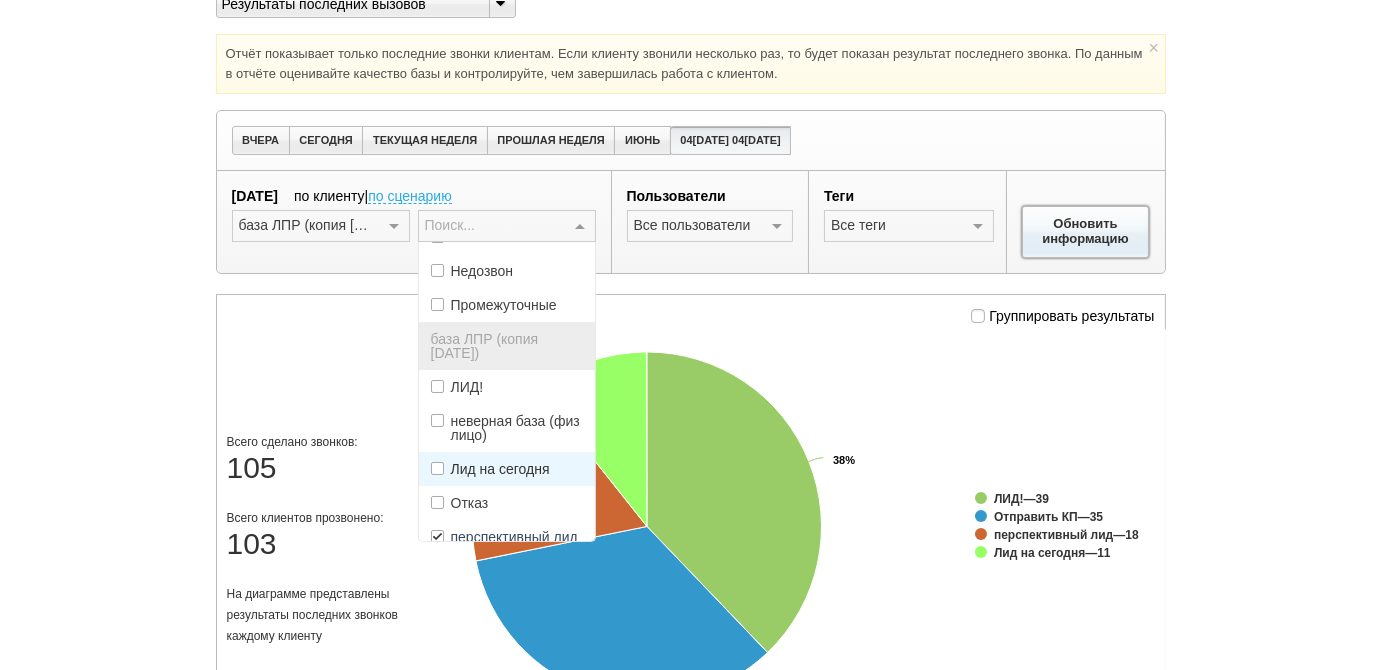 click on "Обновить информацию" at bounding box center [1086, 232] 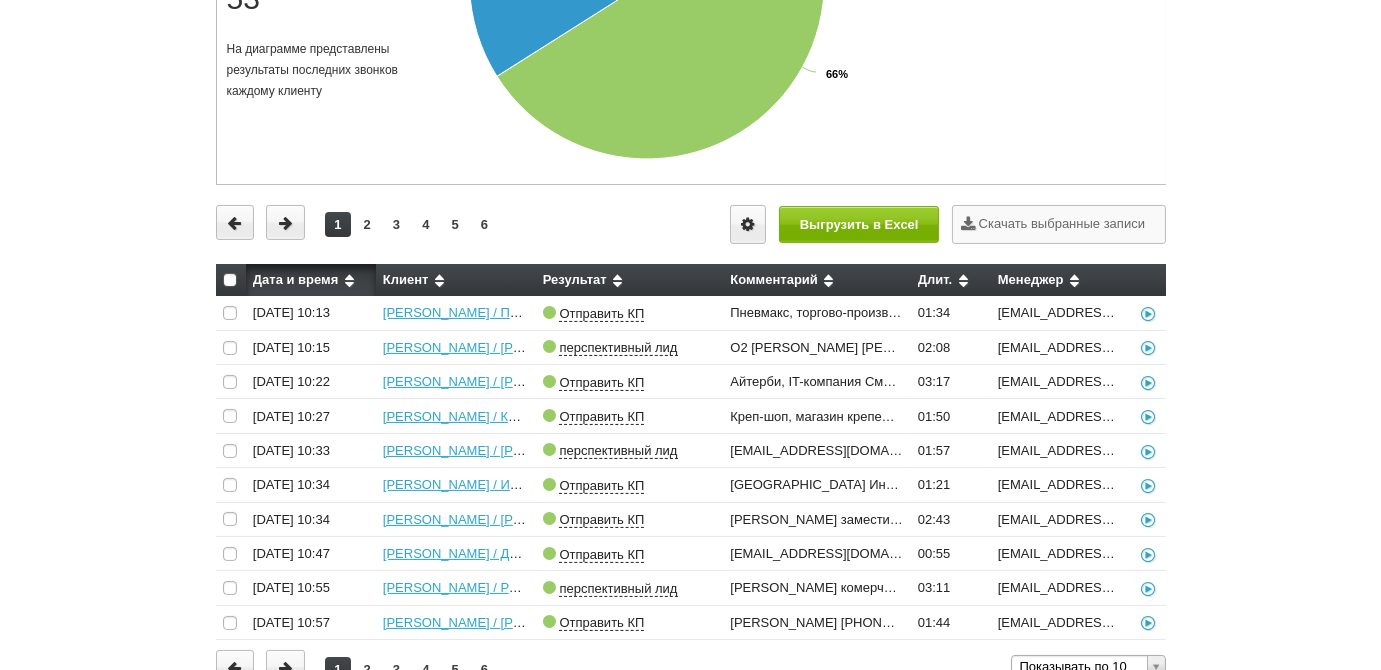 scroll, scrollTop: 727, scrollLeft: 0, axis: vertical 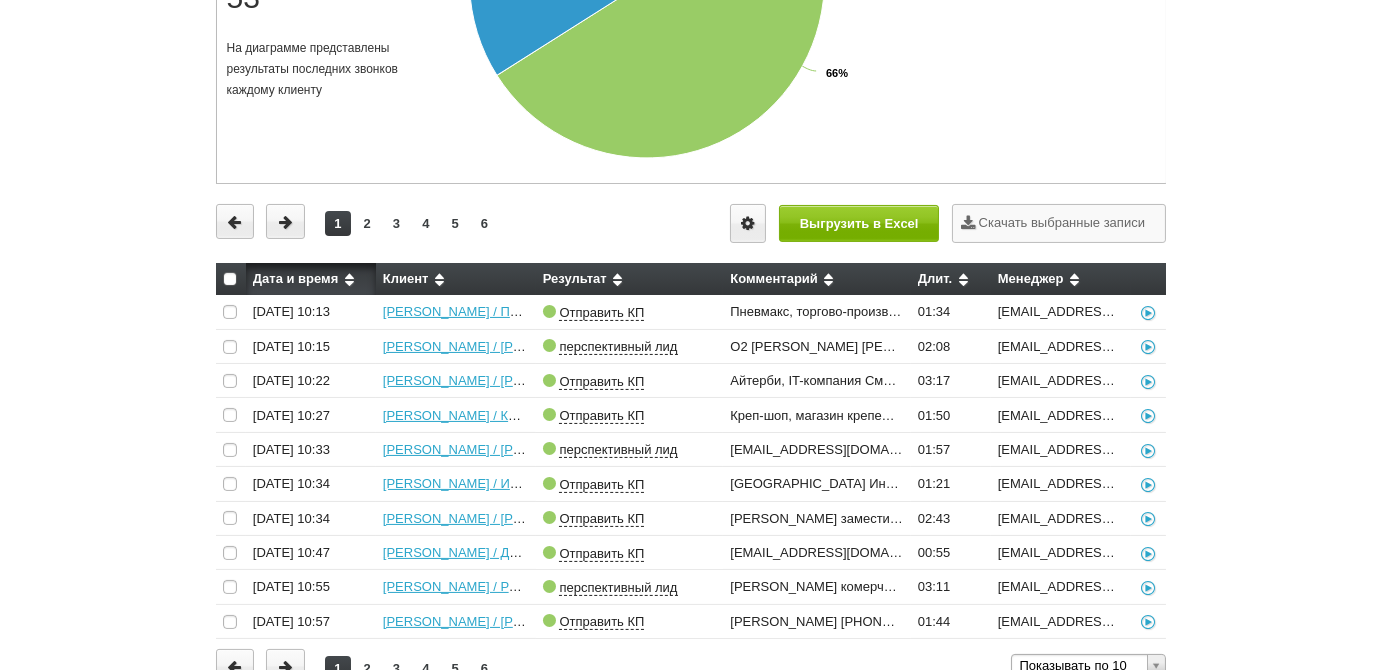 click at bounding box center (230, 279) 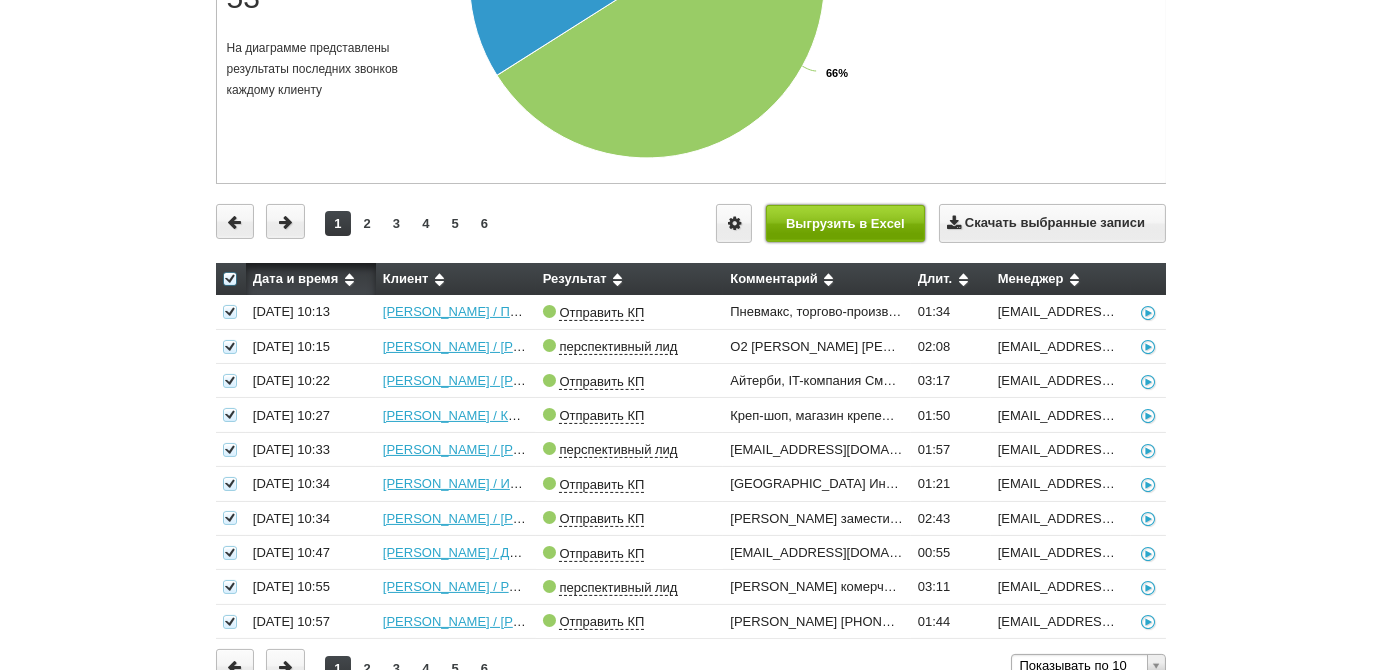 click on "Выгрузить в Excel" at bounding box center (846, 223) 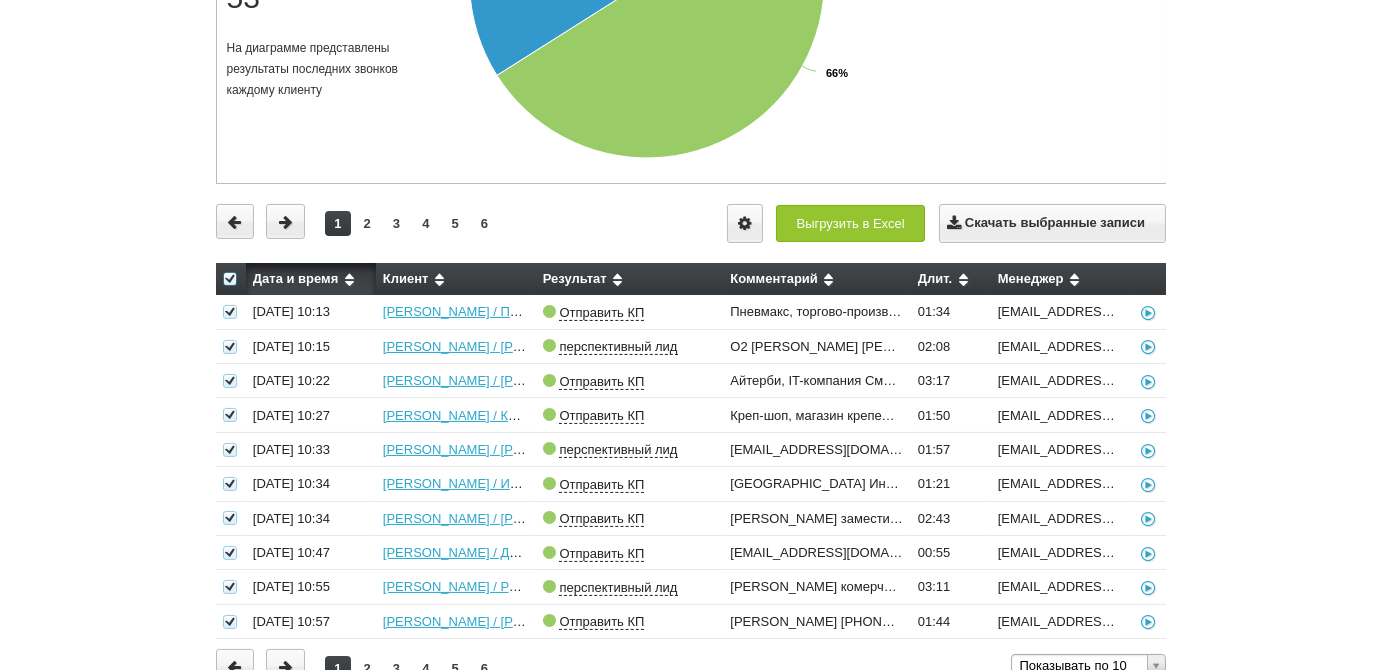 click on "Выгрузить в Excel
Скачать выбранные записи" at bounding box center [928, 223] 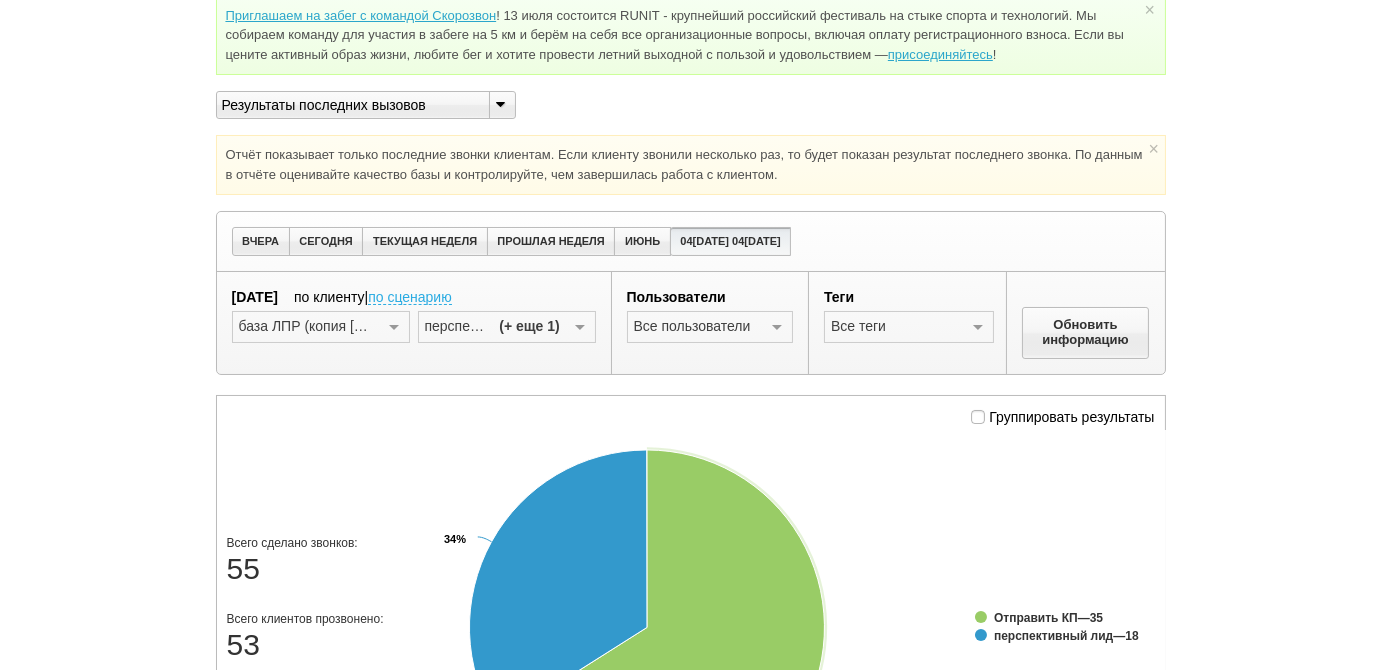 scroll, scrollTop: 0, scrollLeft: 0, axis: both 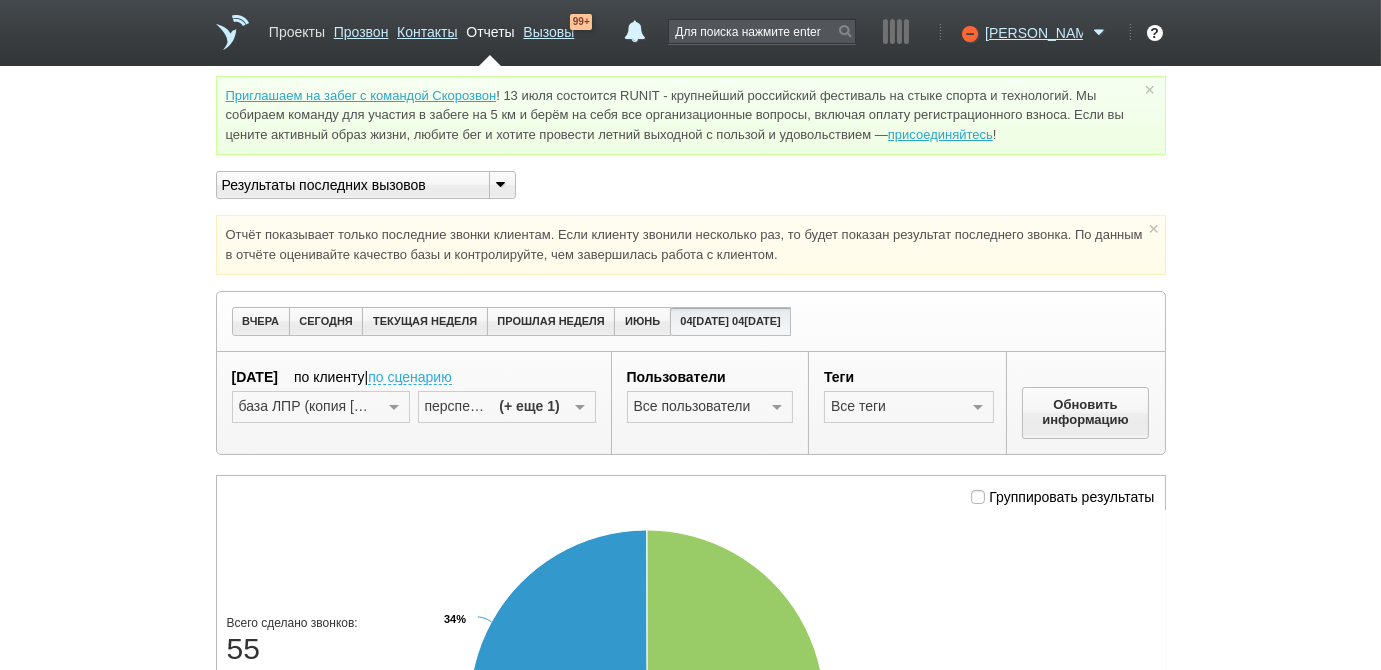 click on "Проекты" at bounding box center [297, 28] 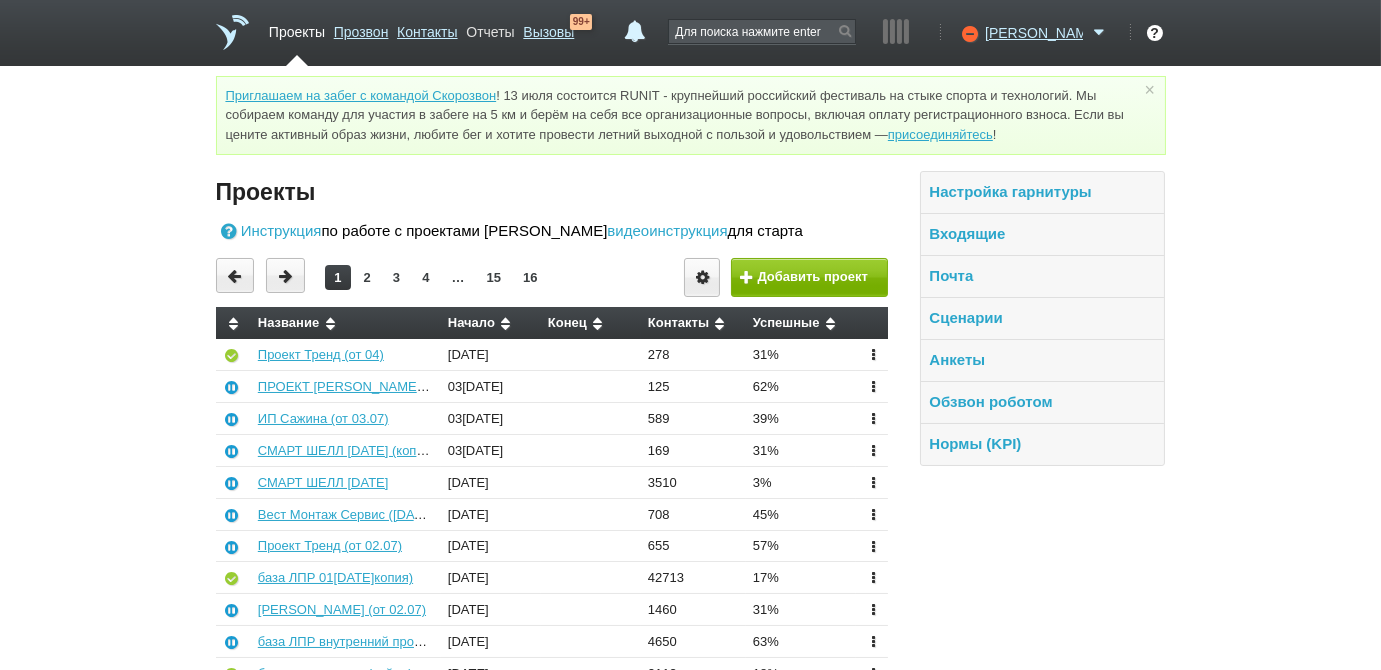 click on "Отчеты" at bounding box center [490, 28] 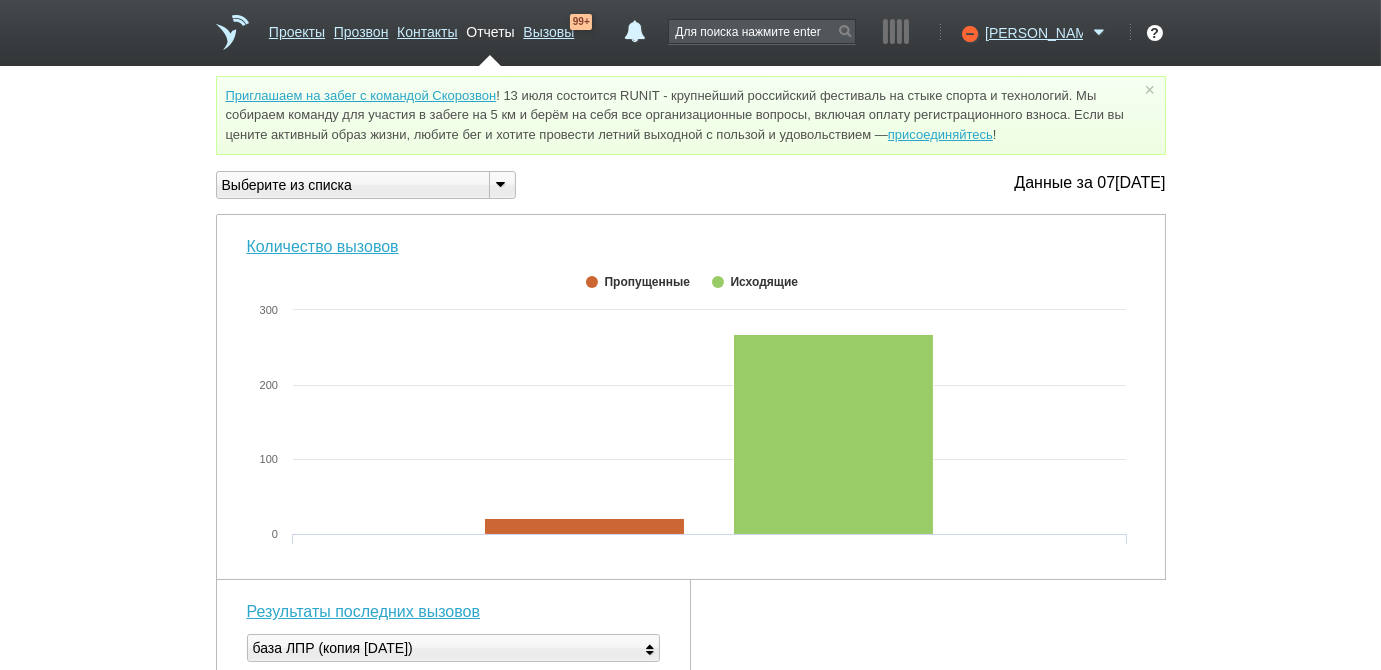 click at bounding box center [501, 183] 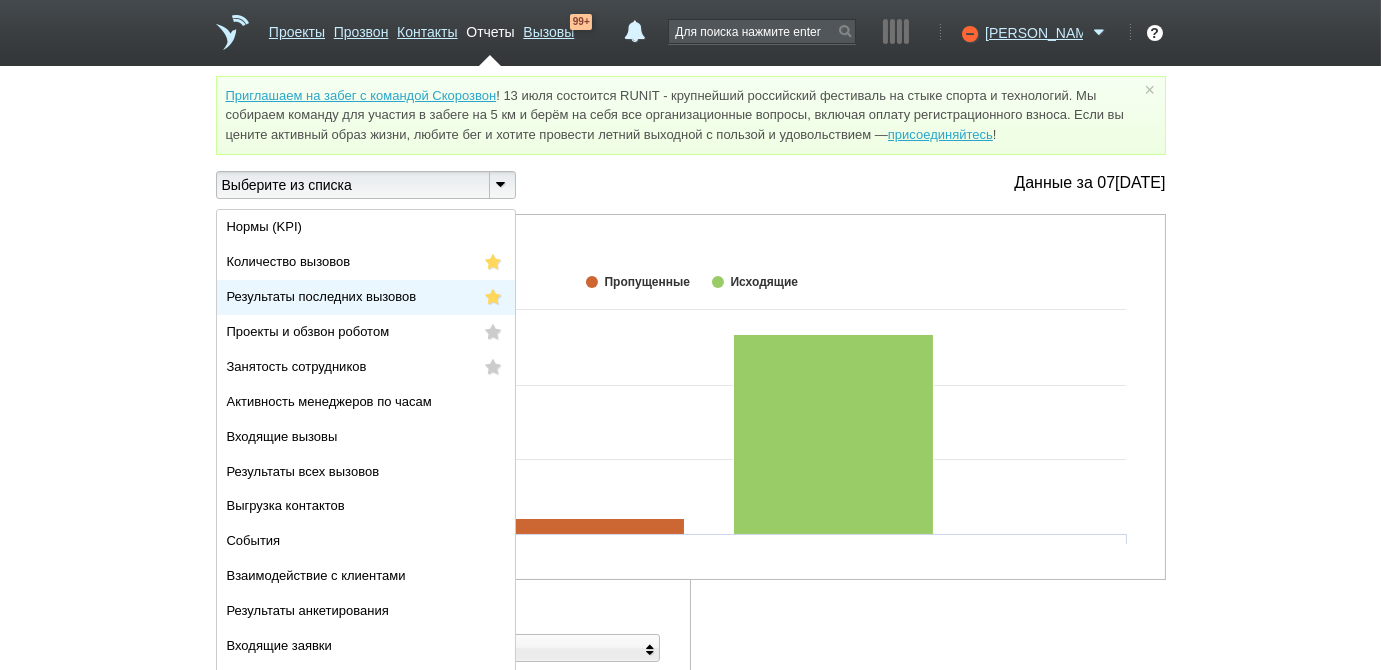 click on "Результаты последних вызовов" at bounding box center [366, 297] 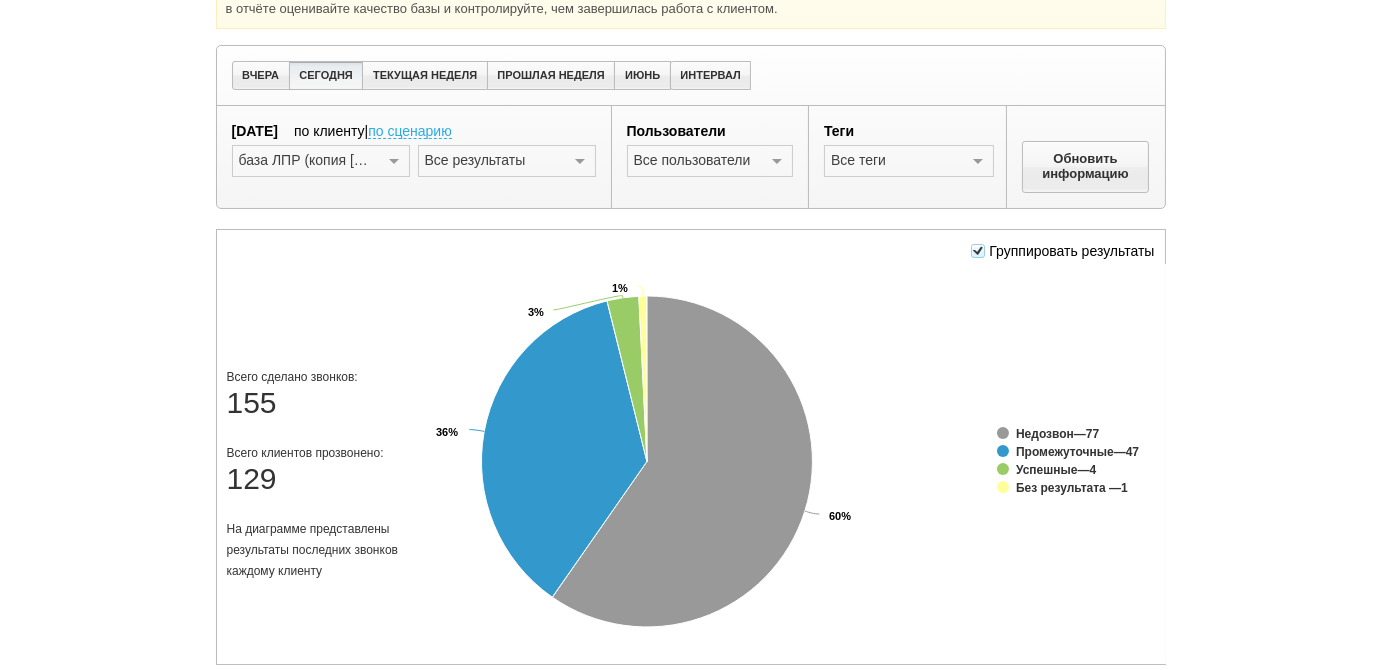scroll, scrollTop: 272, scrollLeft: 0, axis: vertical 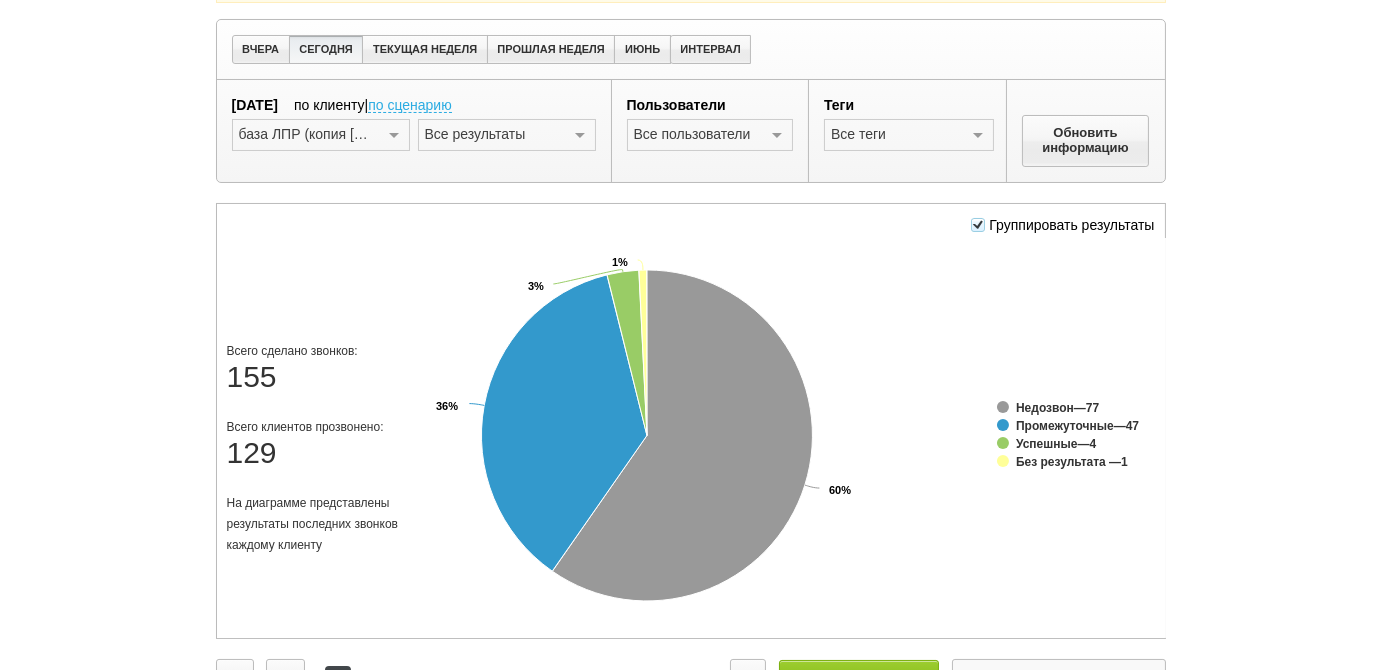 click on "Группировать результаты" at bounding box center (1062, 225) 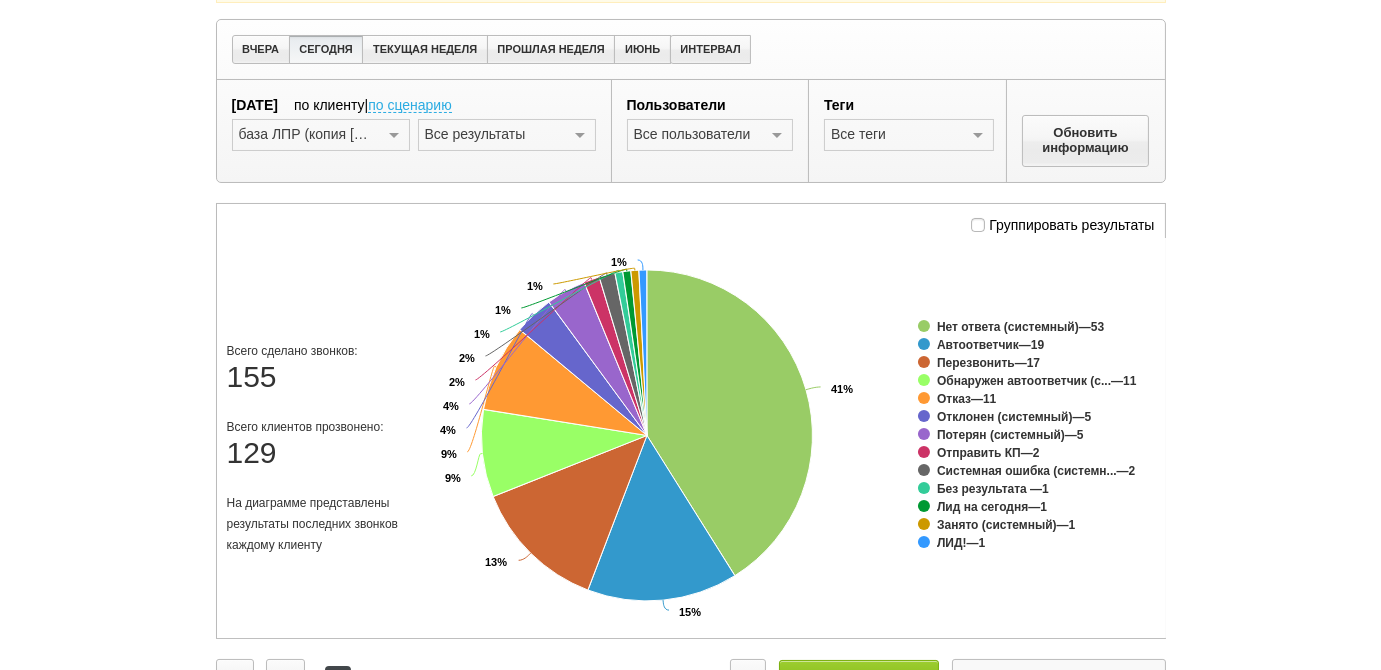 click at bounding box center [580, 136] 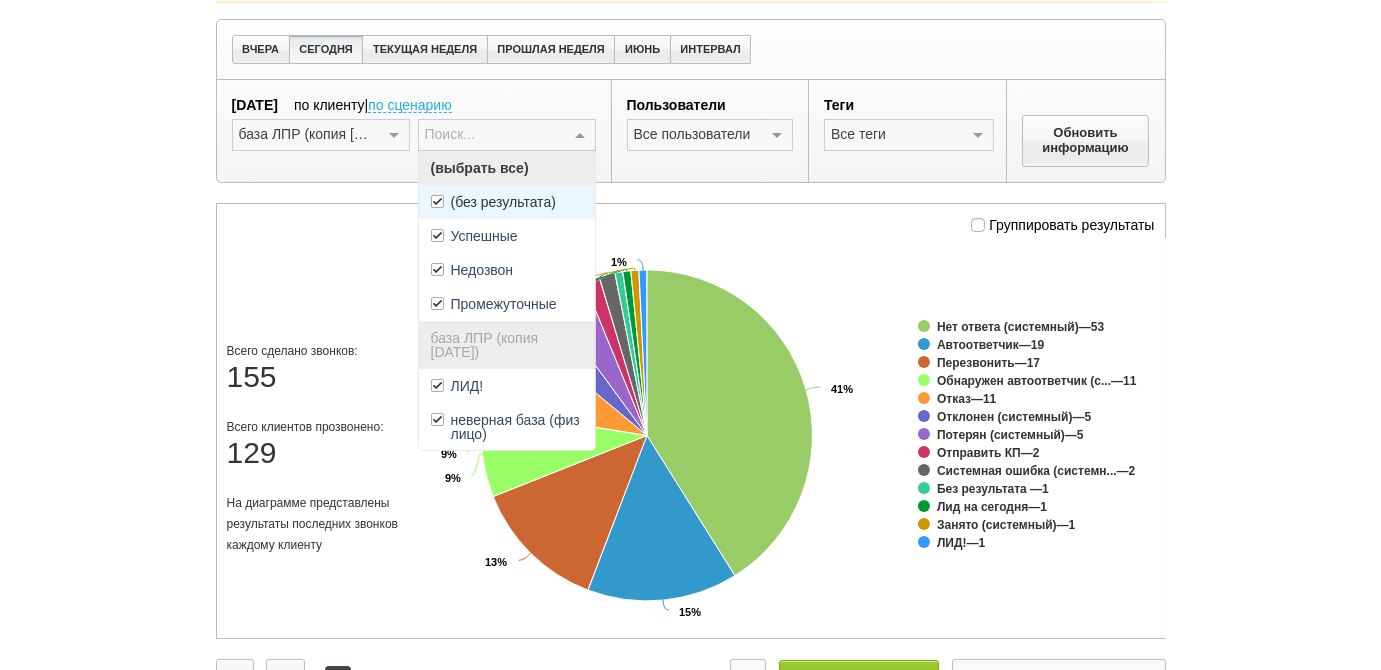 click on "(без результата)" at bounding box center [507, 202] 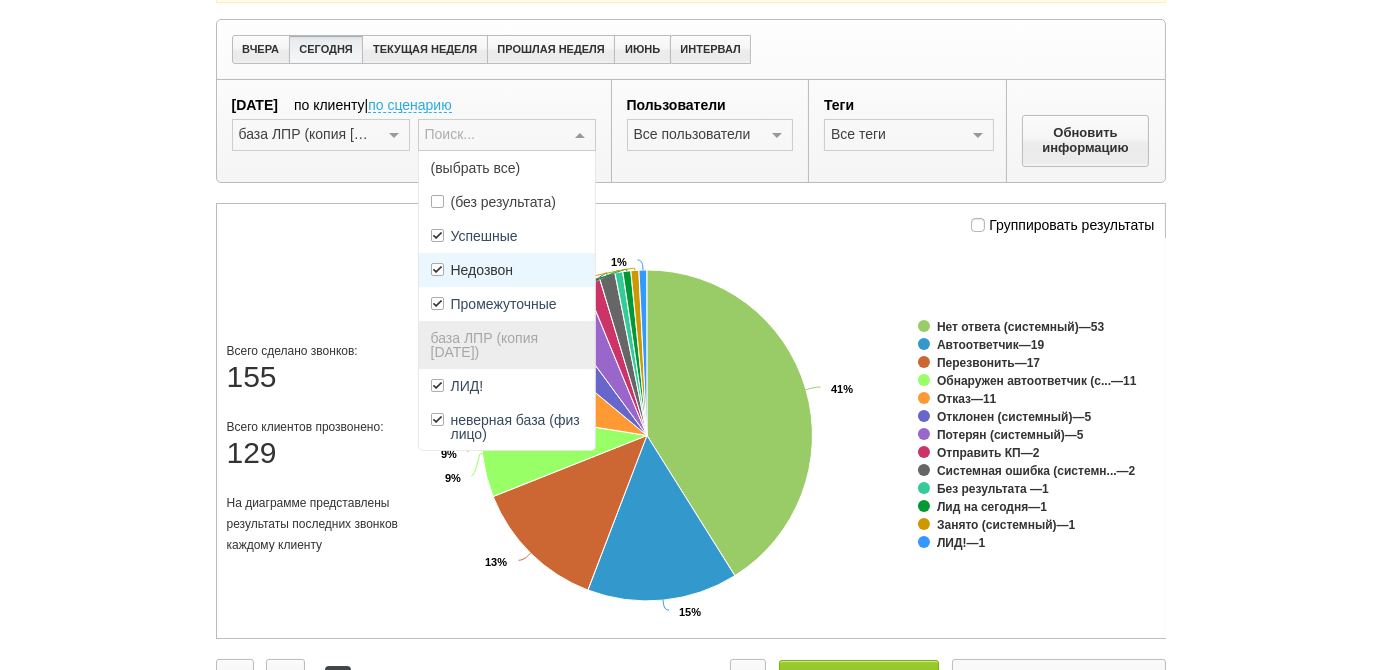 click on "Недозвон" at bounding box center (507, 270) 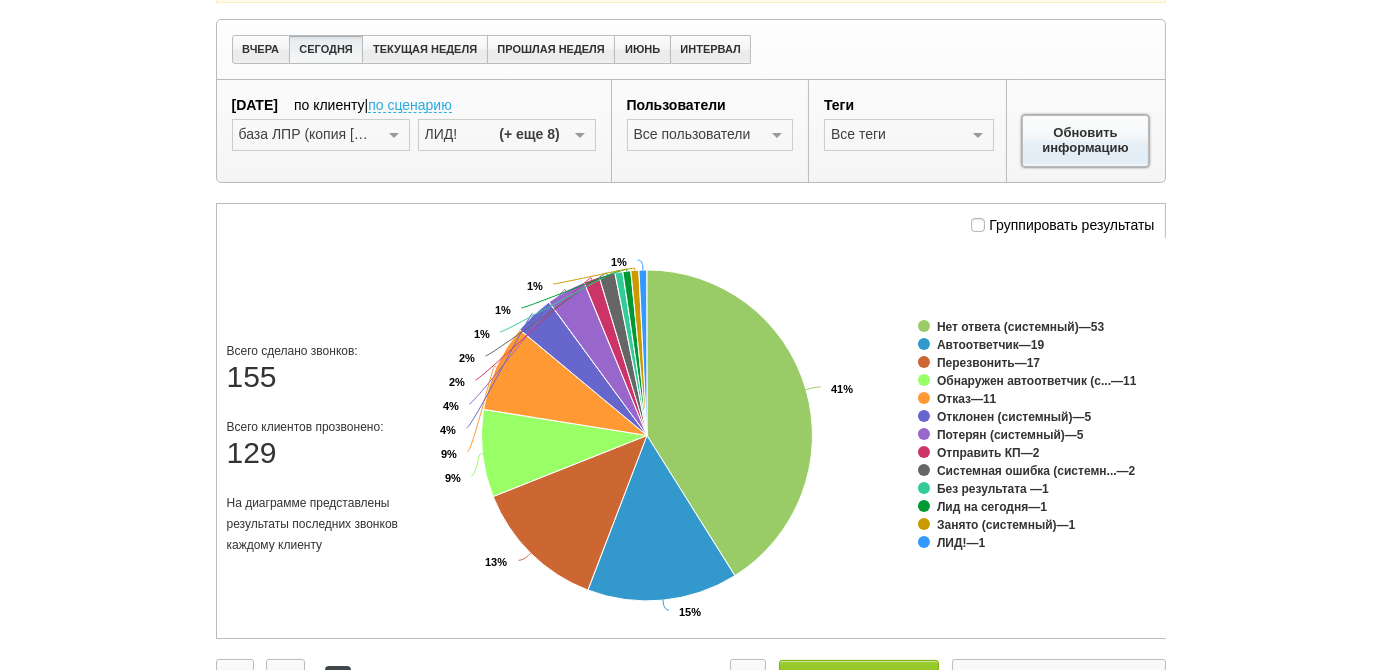 click on "Обновить информацию" at bounding box center (1086, 141) 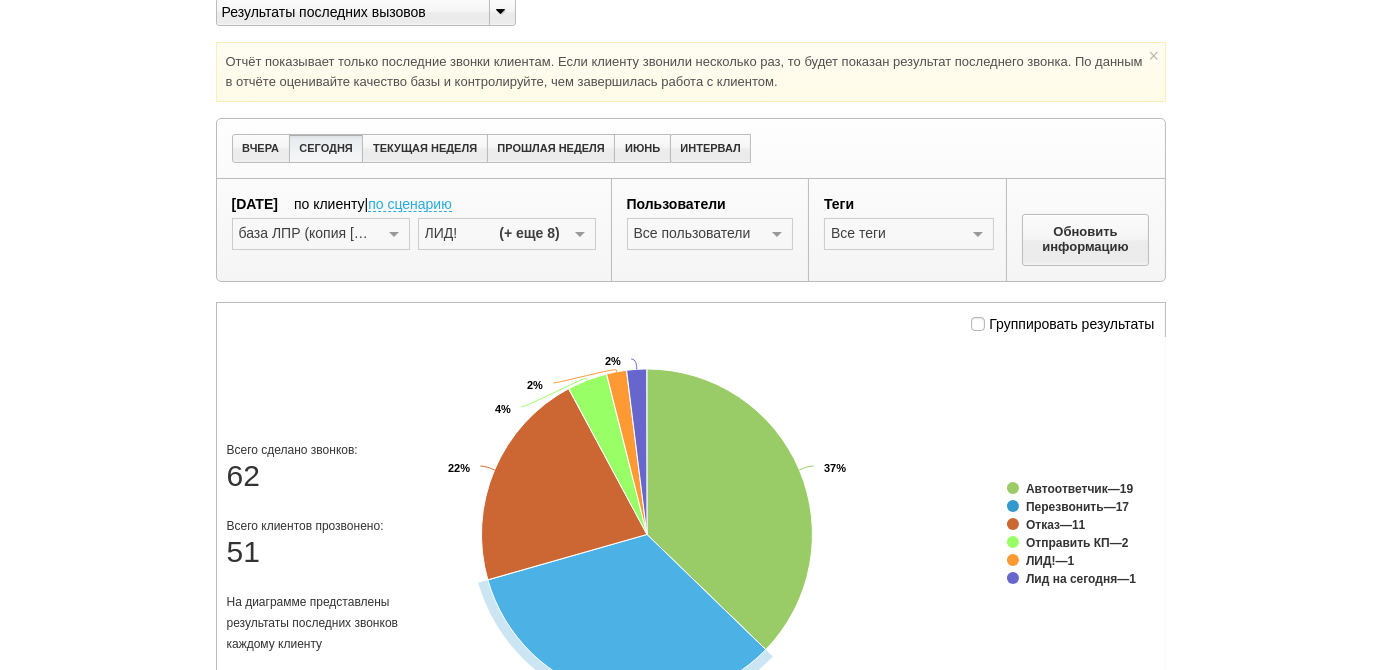 scroll, scrollTop: 0, scrollLeft: 0, axis: both 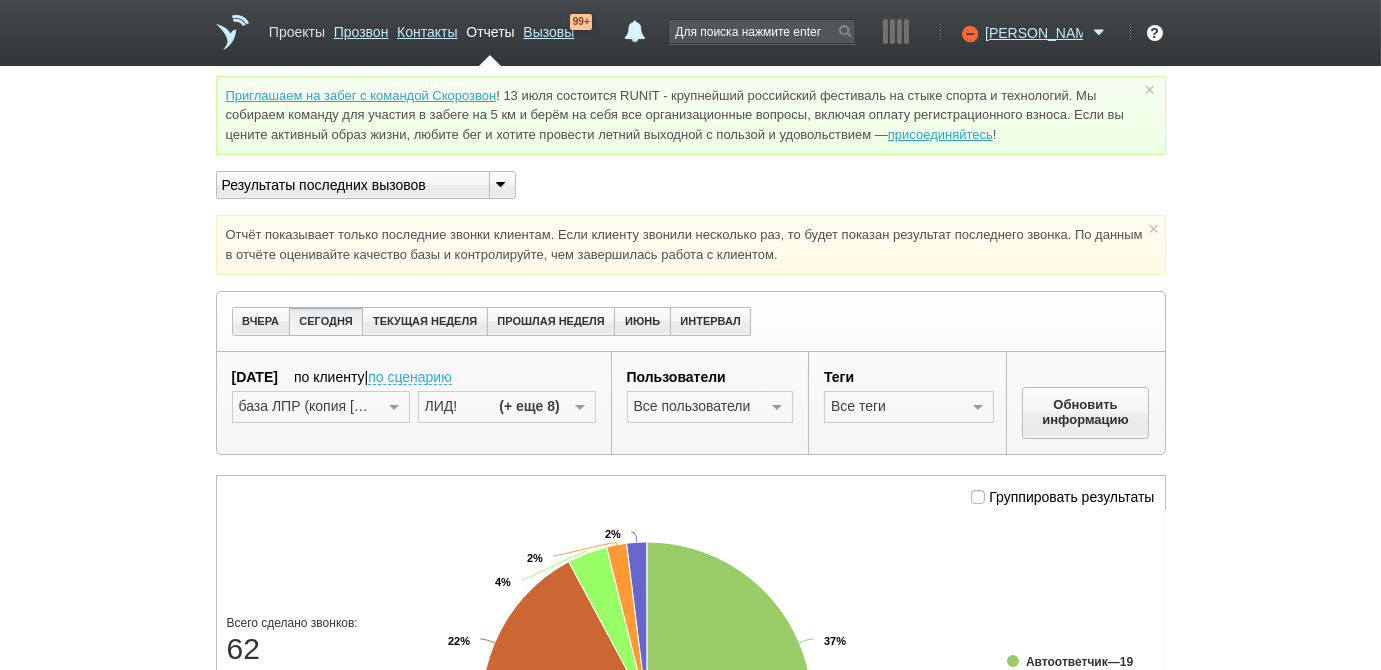click on "Проекты" at bounding box center [297, 28] 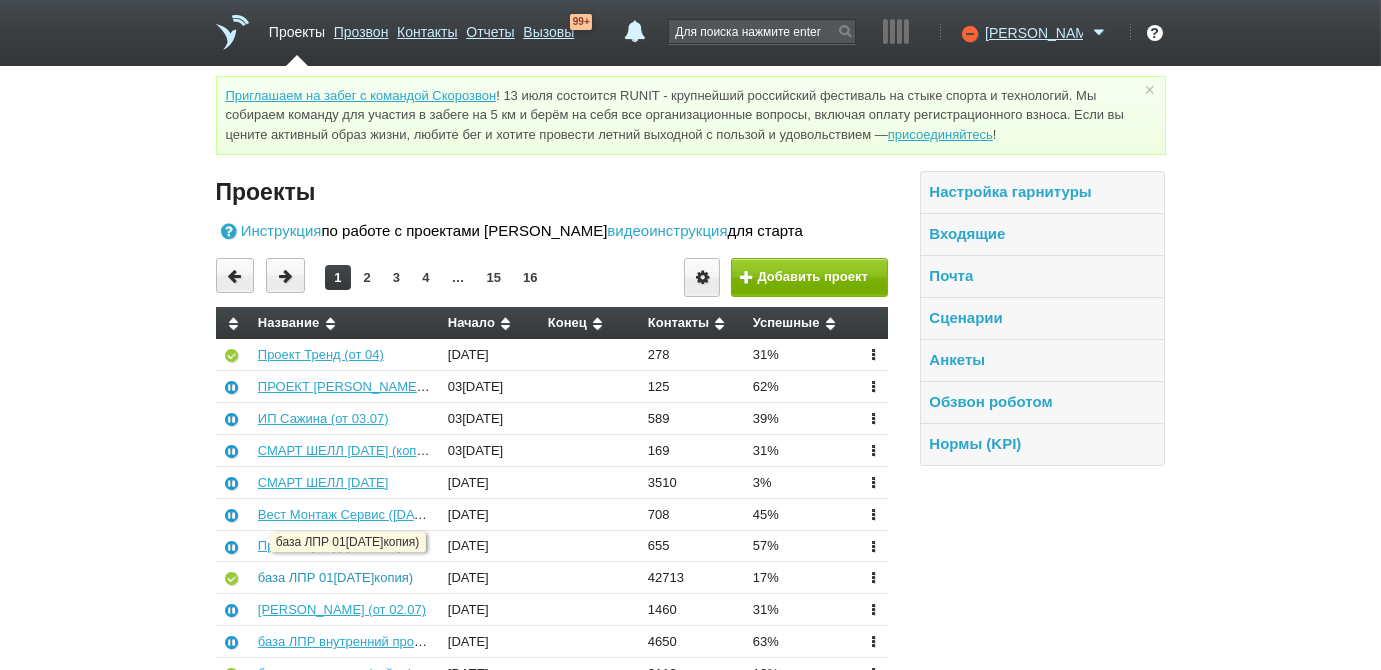 click on "база ЛПР  01.07.25 (копия)" at bounding box center [335, 577] 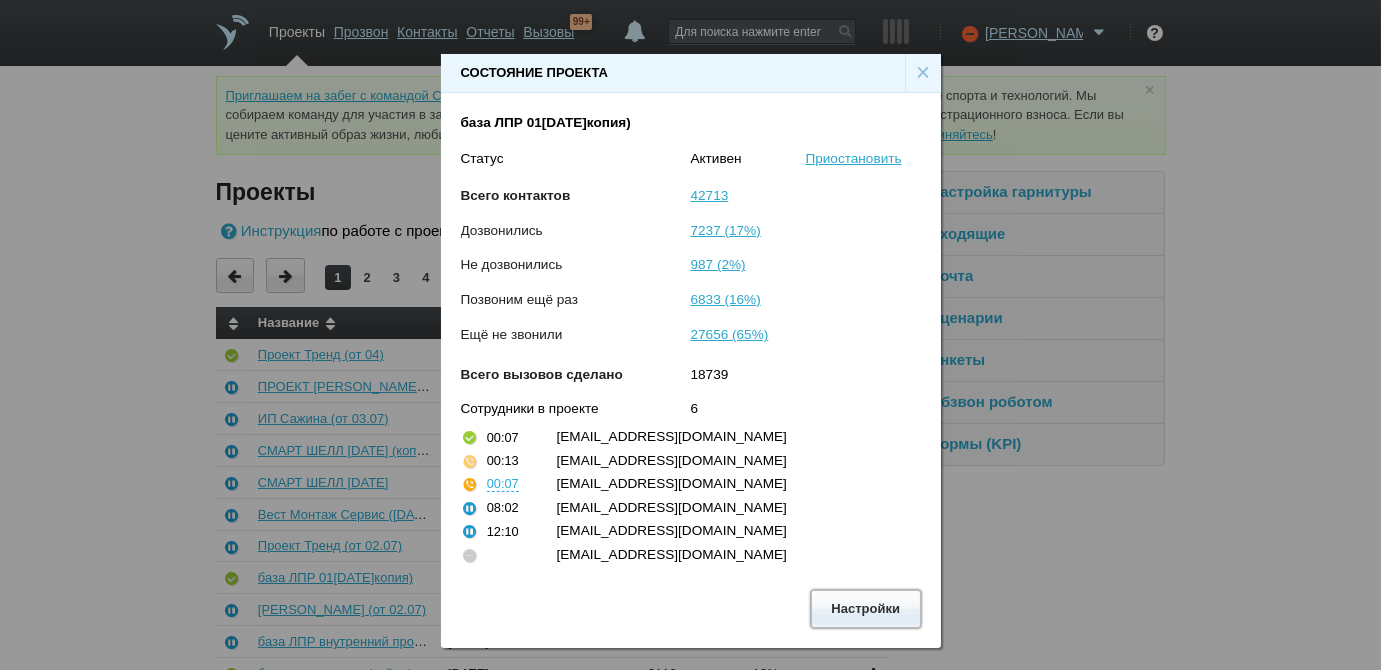 click on "Настройки" at bounding box center (866, 608) 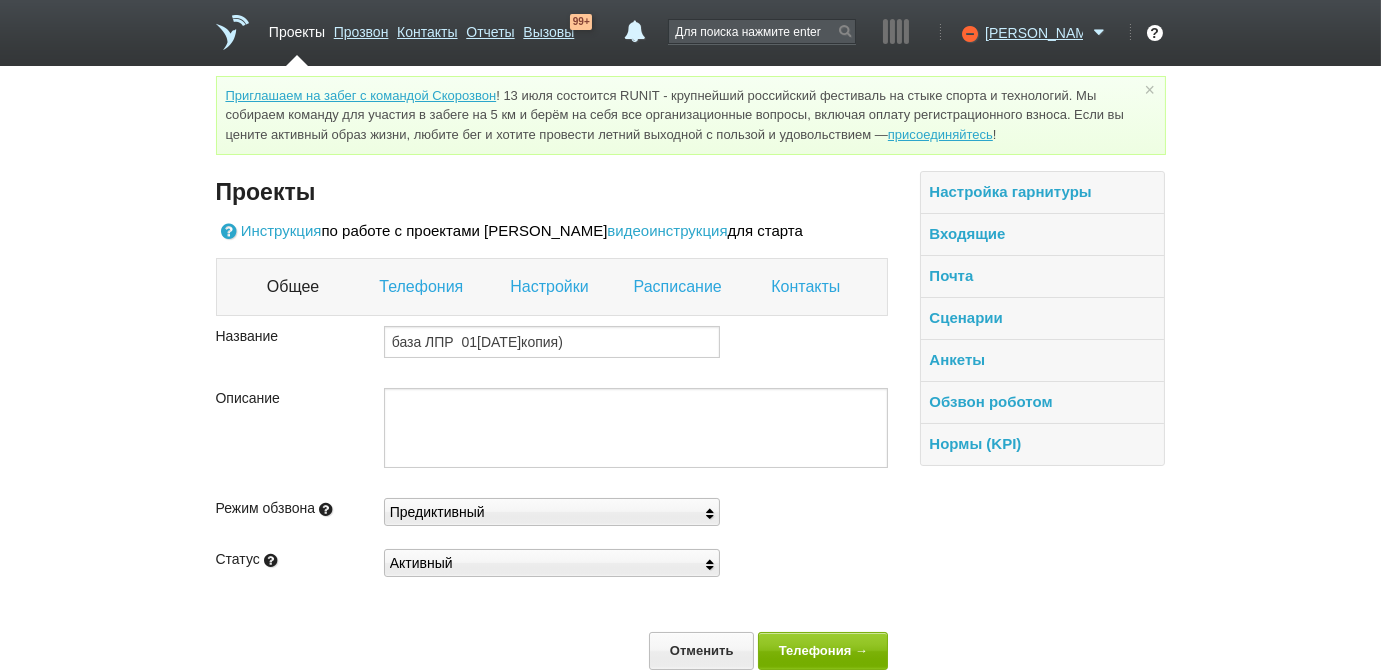 click on "Настройки" at bounding box center (551, 287) 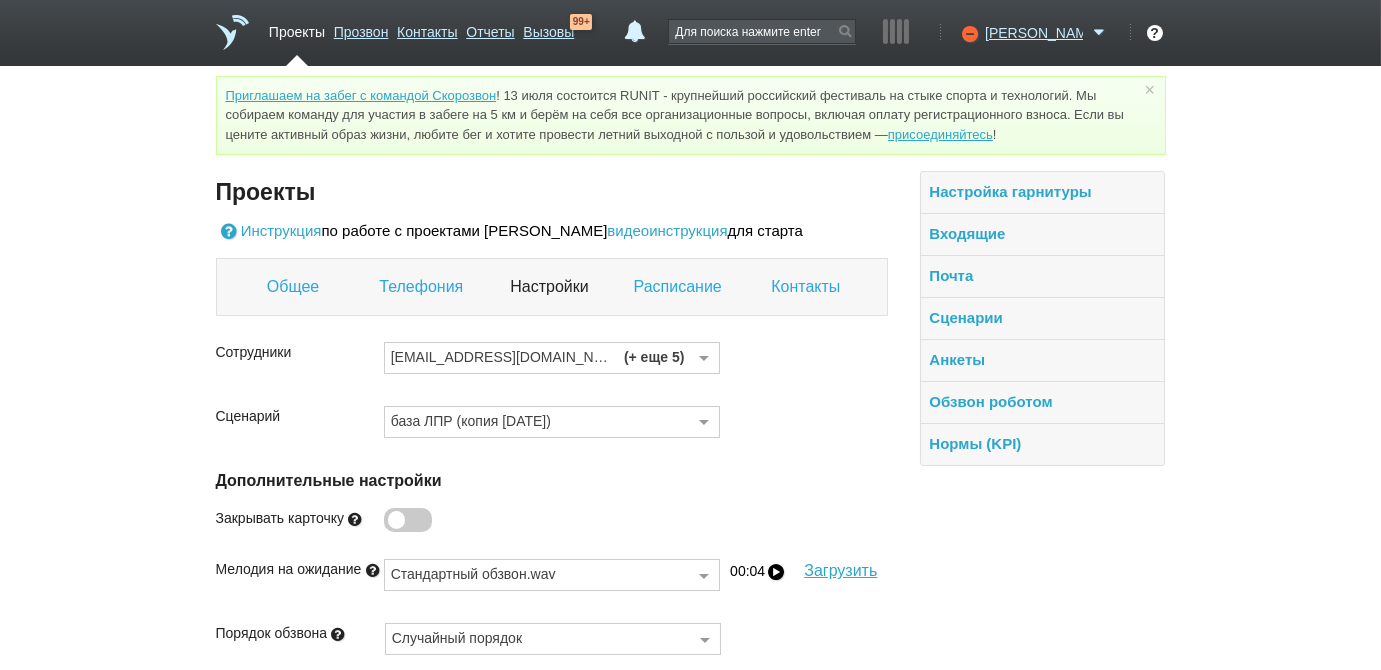 click on "Телефония" at bounding box center [423, 287] 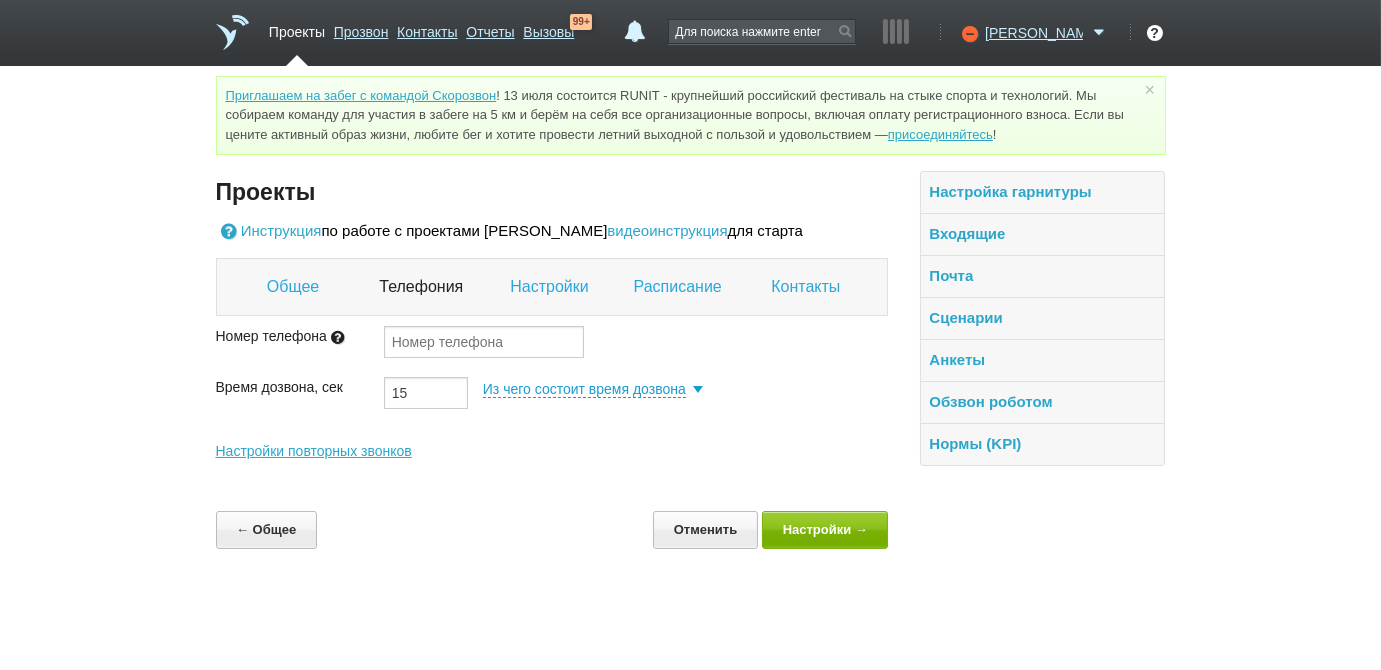 type on "79863149795" 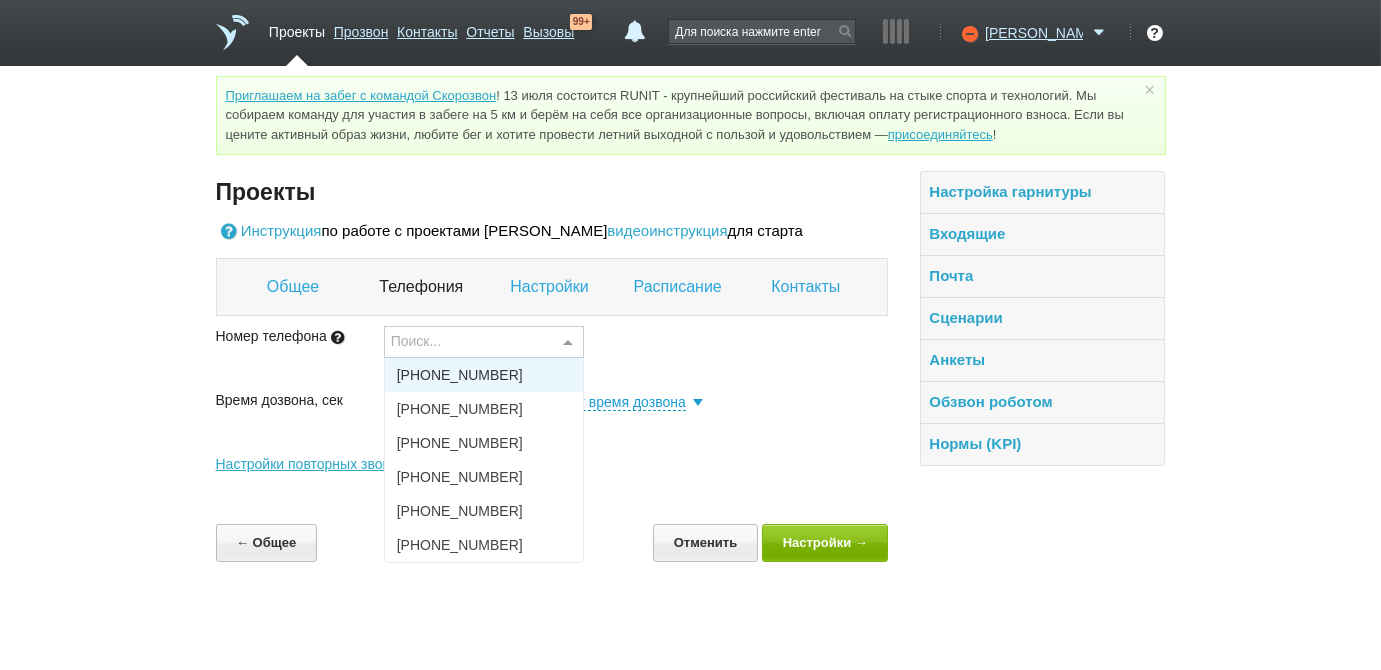 click at bounding box center [568, 343] 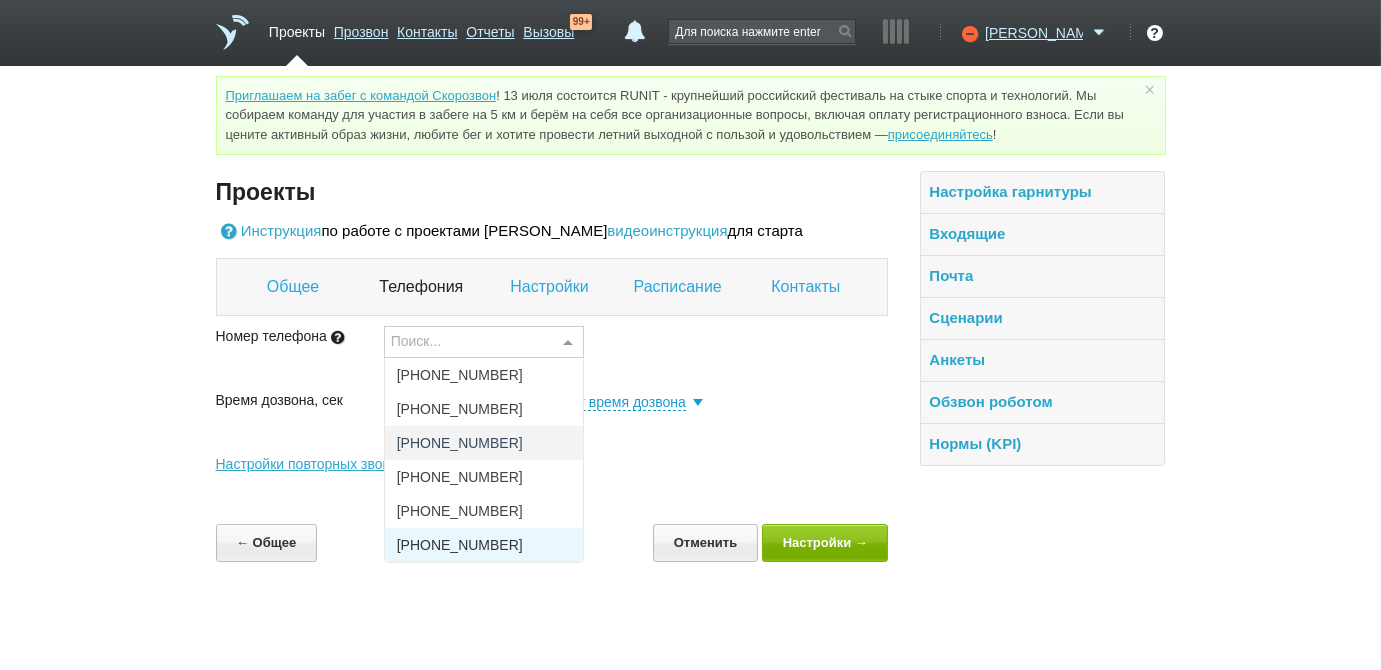 click on "+7 (986) 313-92-26" at bounding box center (484, 545) 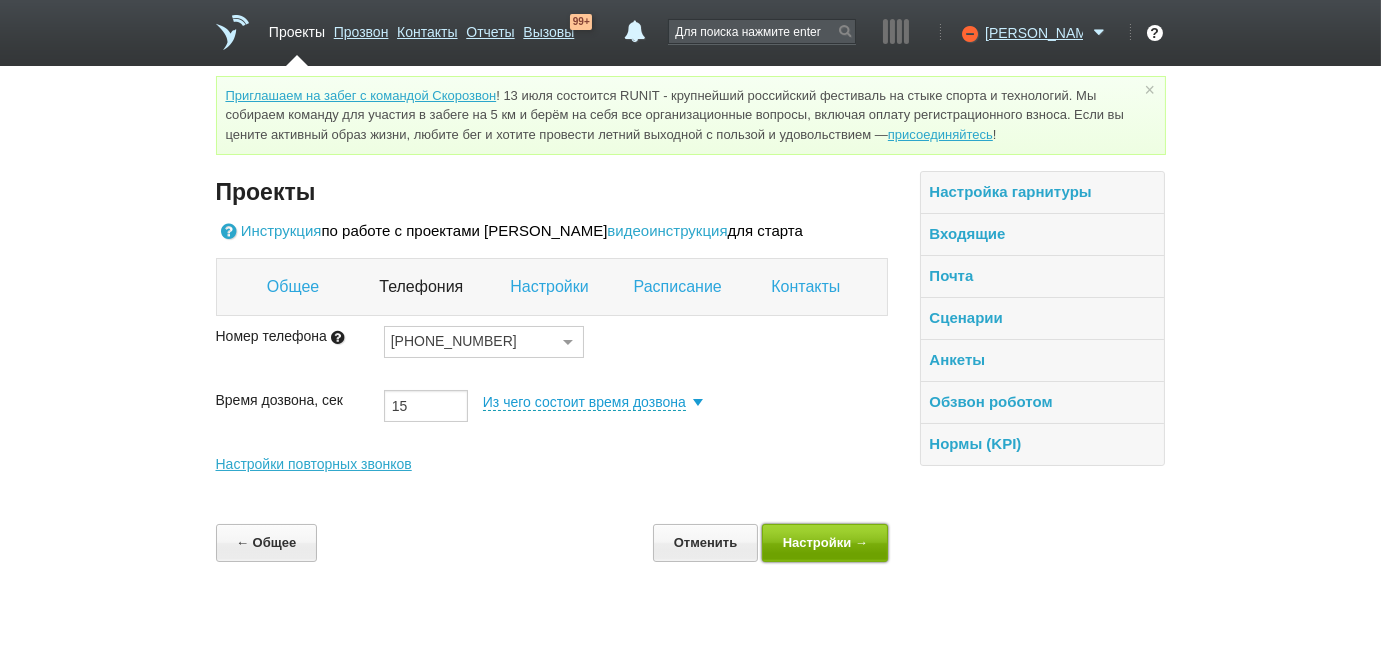 click on "Настройки →" at bounding box center [825, 542] 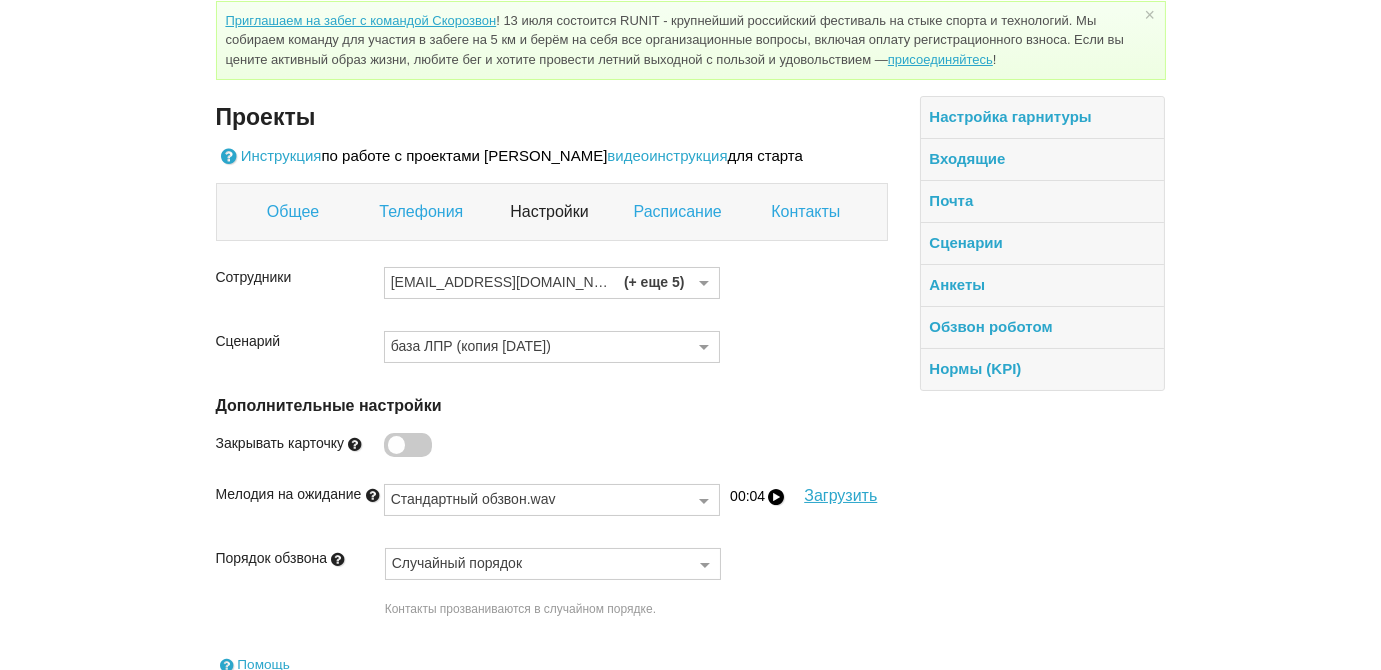 scroll, scrollTop: 181, scrollLeft: 0, axis: vertical 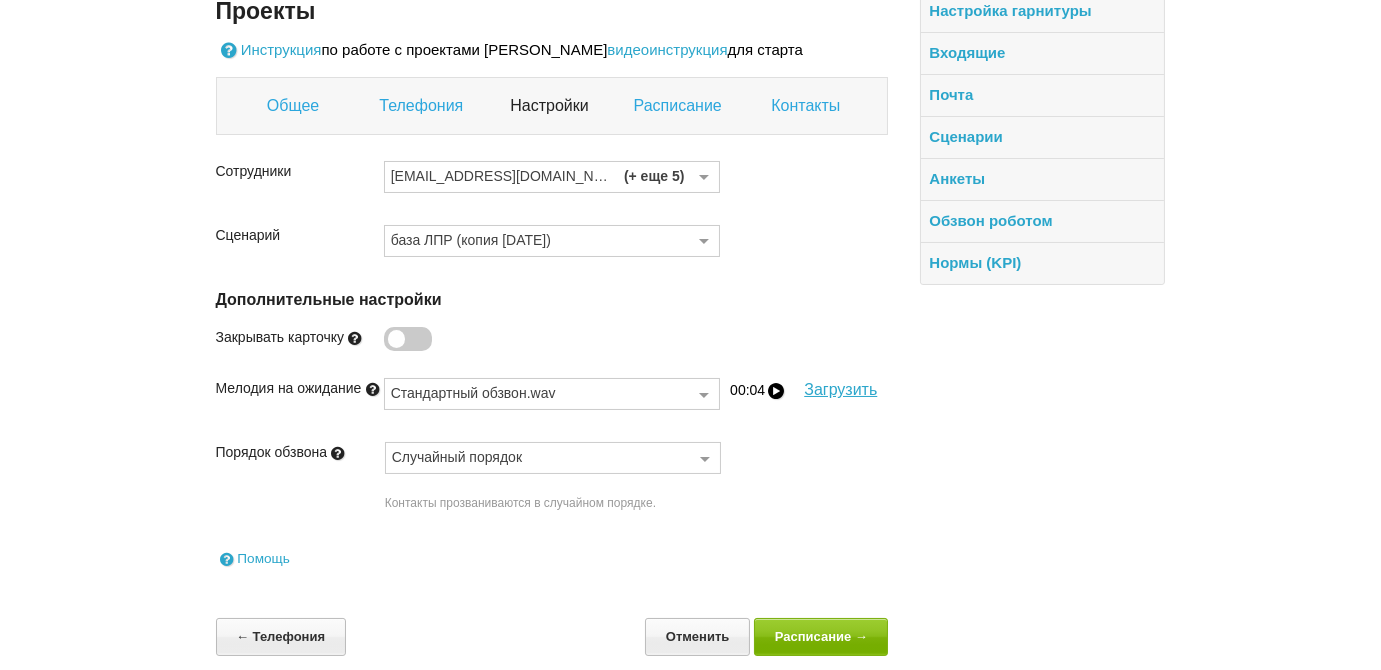 click on "Телефония" at bounding box center [423, 106] 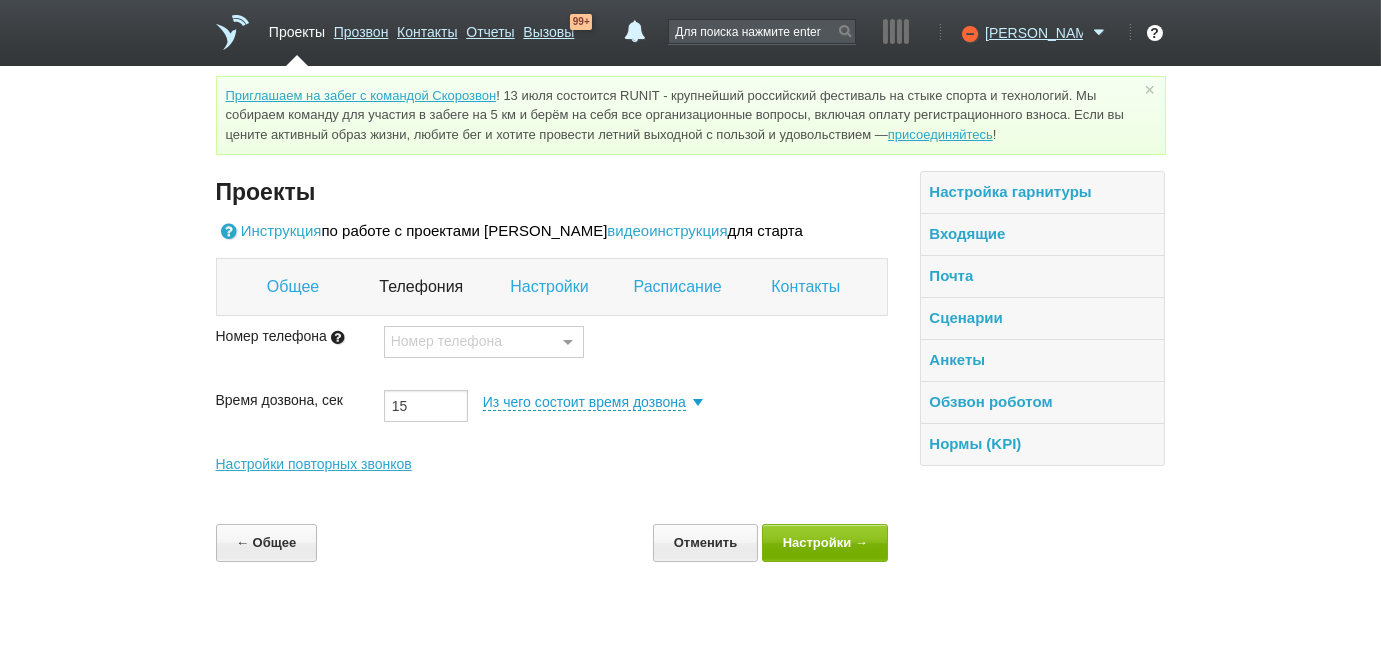 scroll, scrollTop: 0, scrollLeft: 0, axis: both 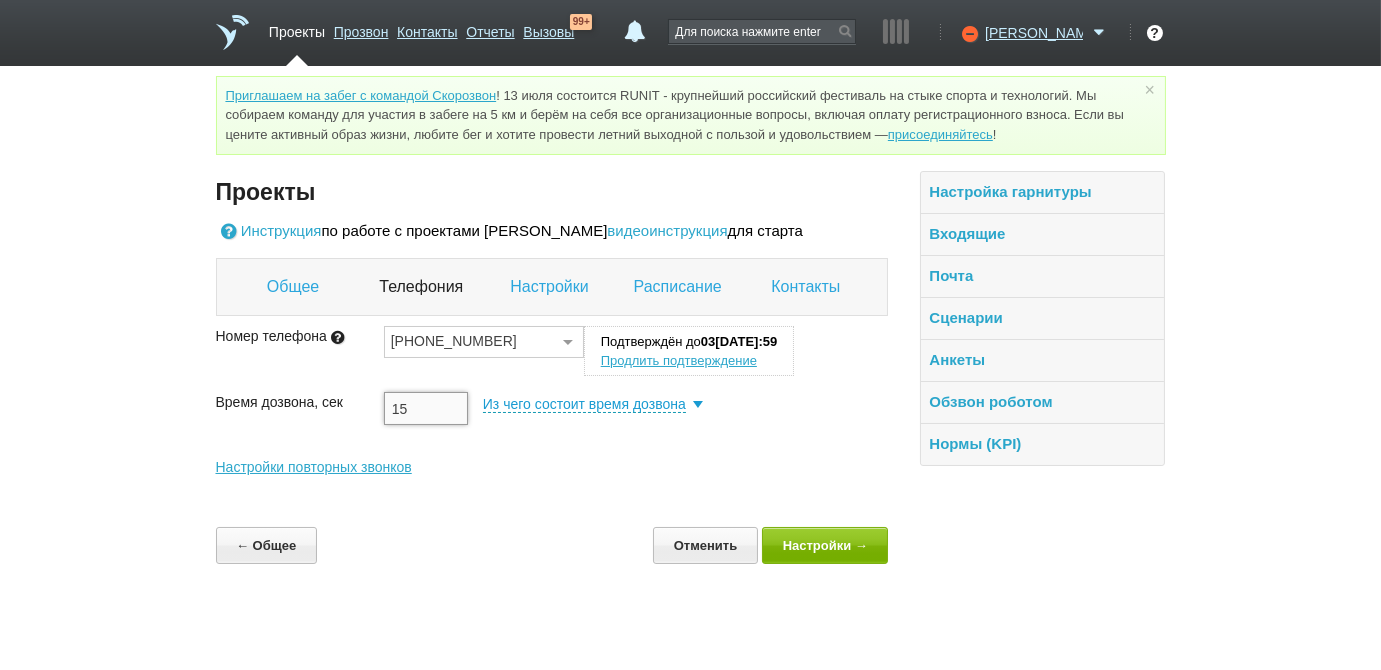 click on "15" at bounding box center [426, 408] 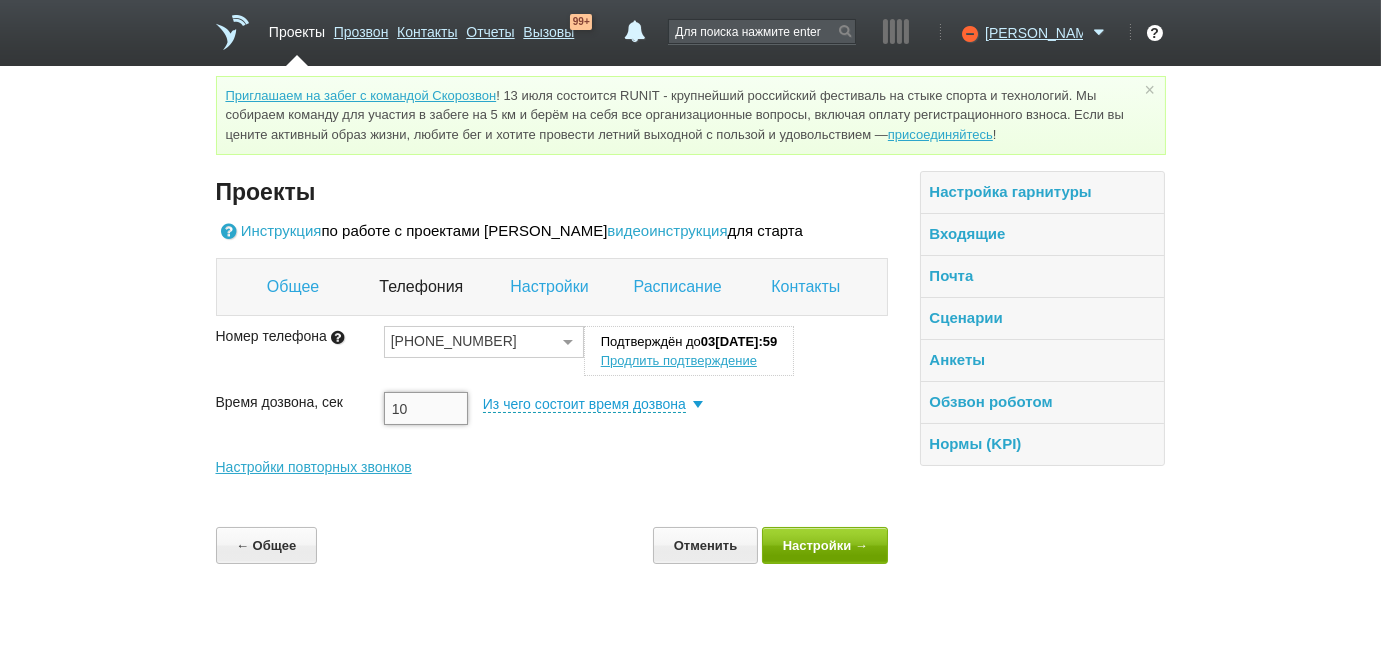 type on "10" 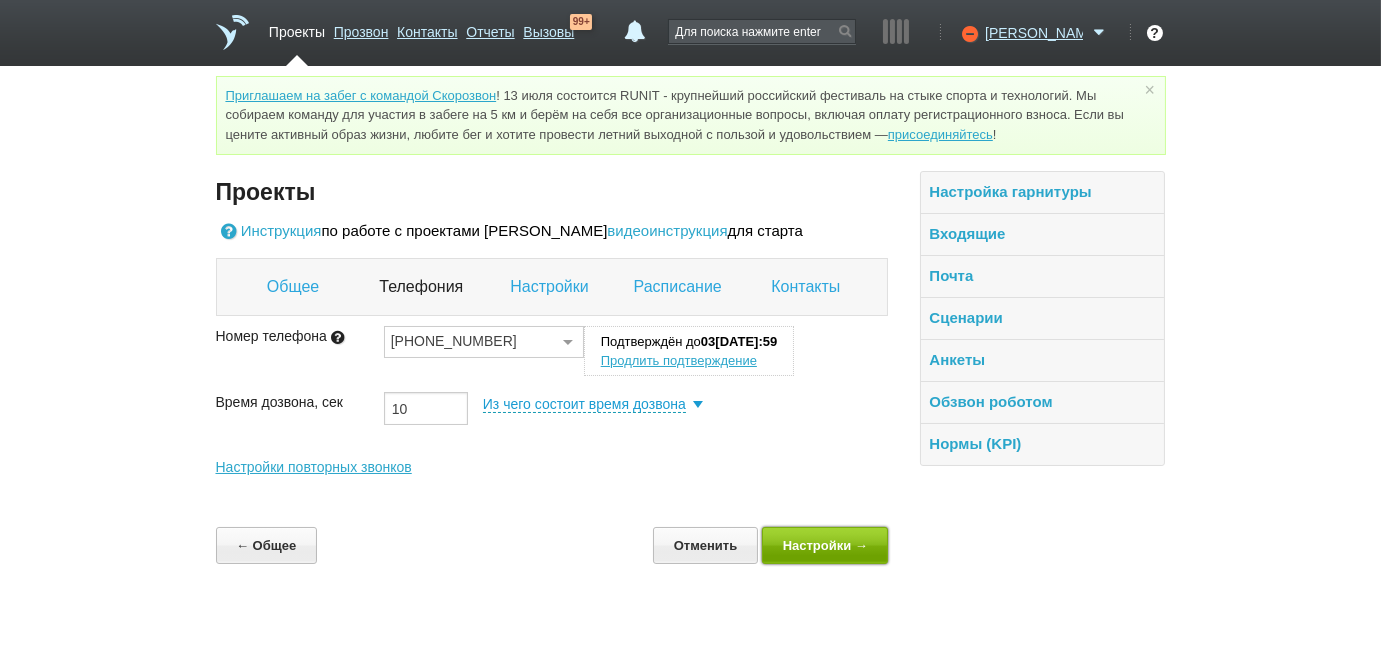 click on "Настройки →" at bounding box center (825, 545) 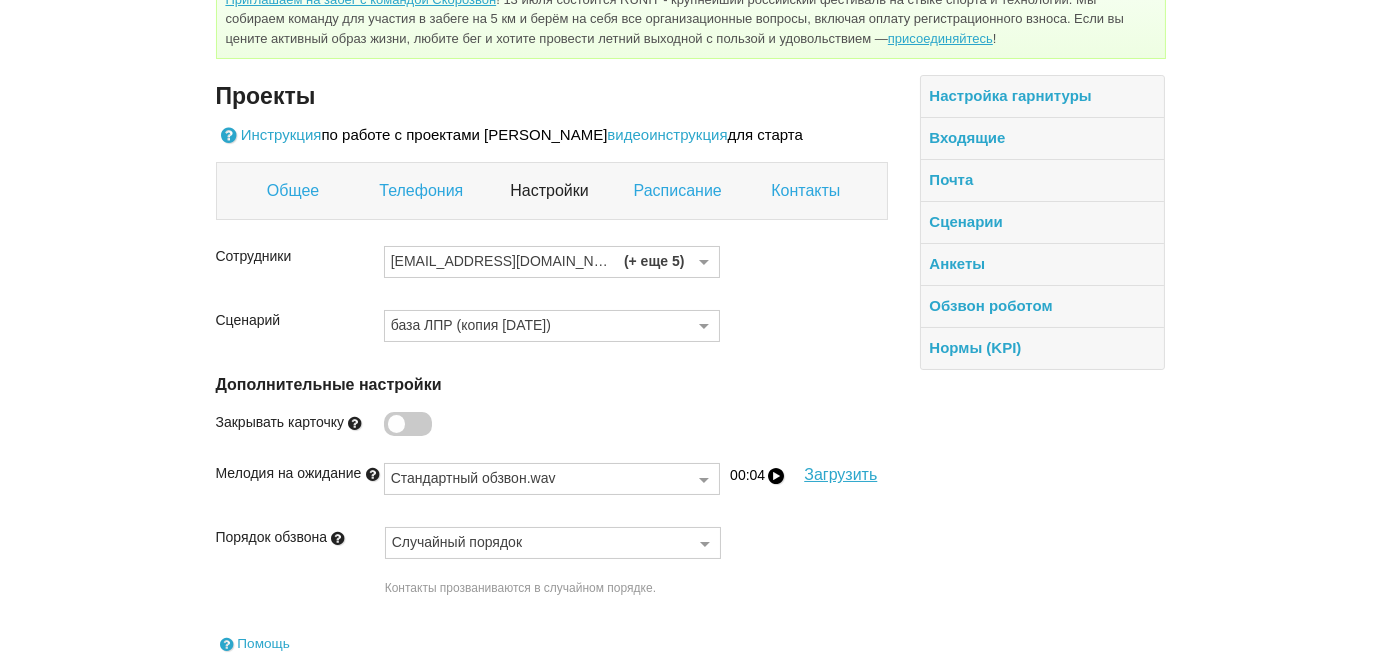 scroll, scrollTop: 196, scrollLeft: 0, axis: vertical 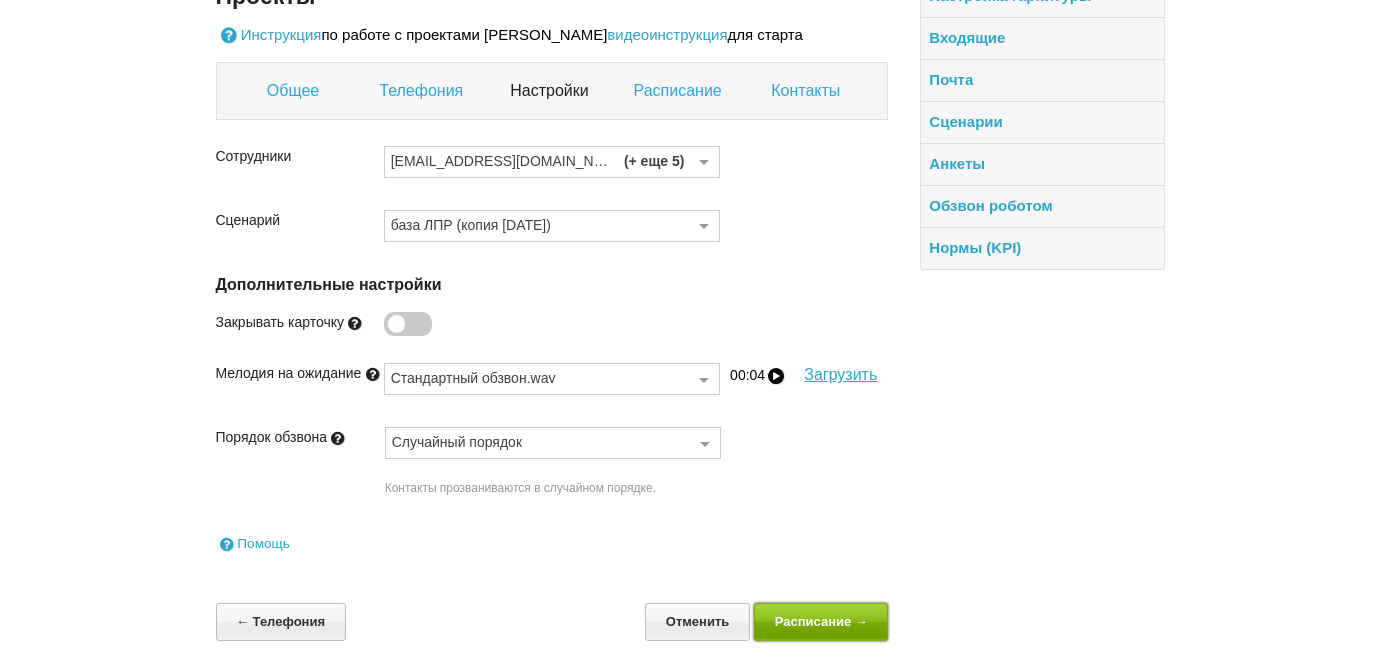click on "Расписание →" at bounding box center [821, 621] 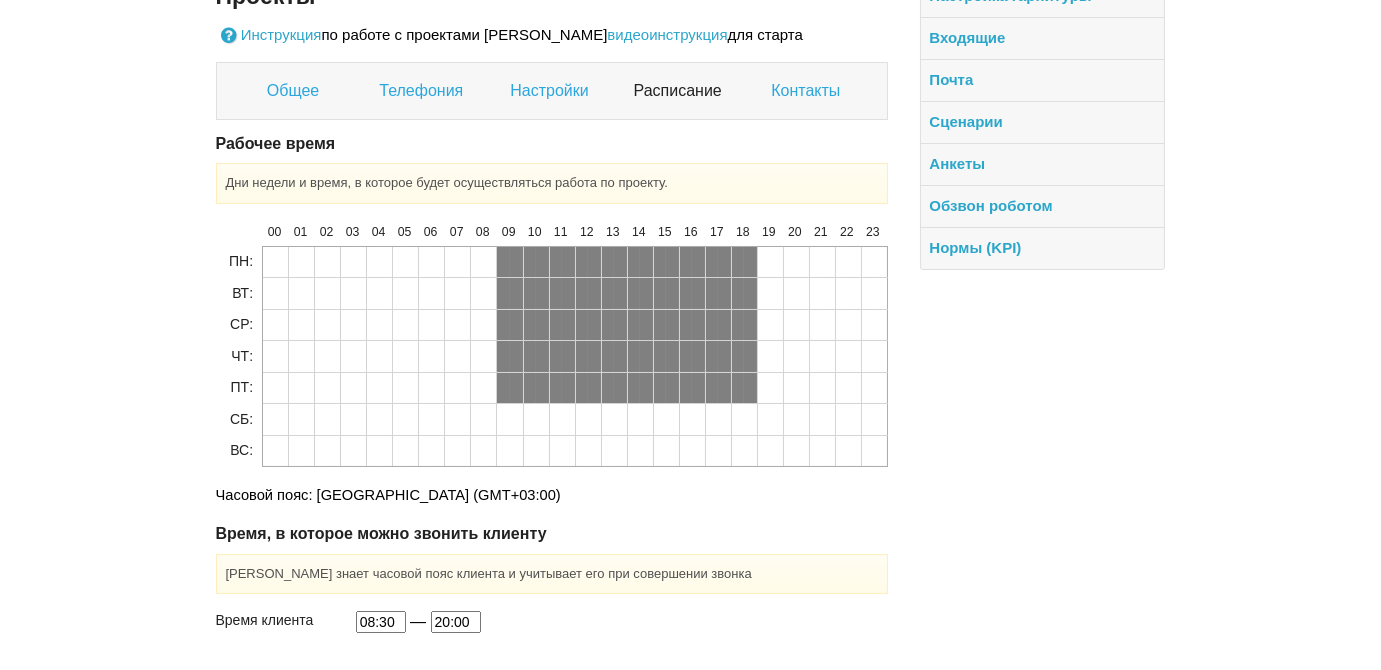 scroll, scrollTop: 285, scrollLeft: 0, axis: vertical 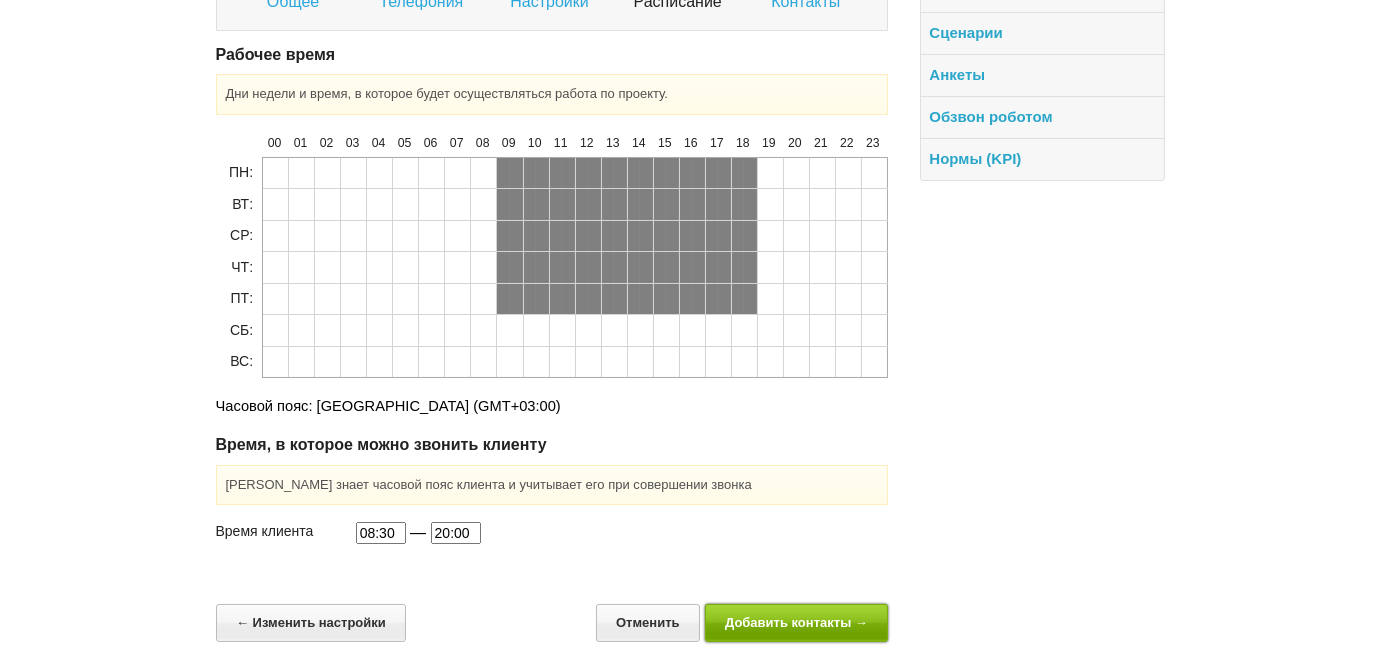 click on "Добавить контакты →" at bounding box center (797, 622) 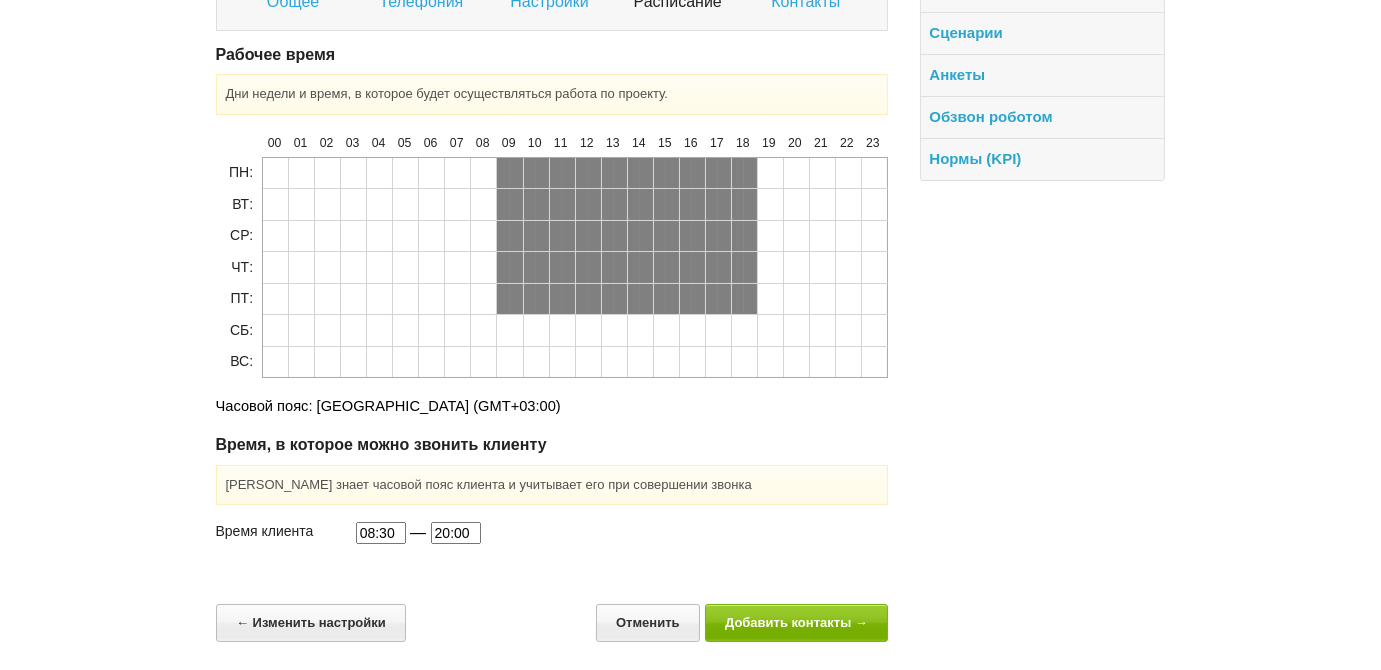 scroll, scrollTop: 0, scrollLeft: 0, axis: both 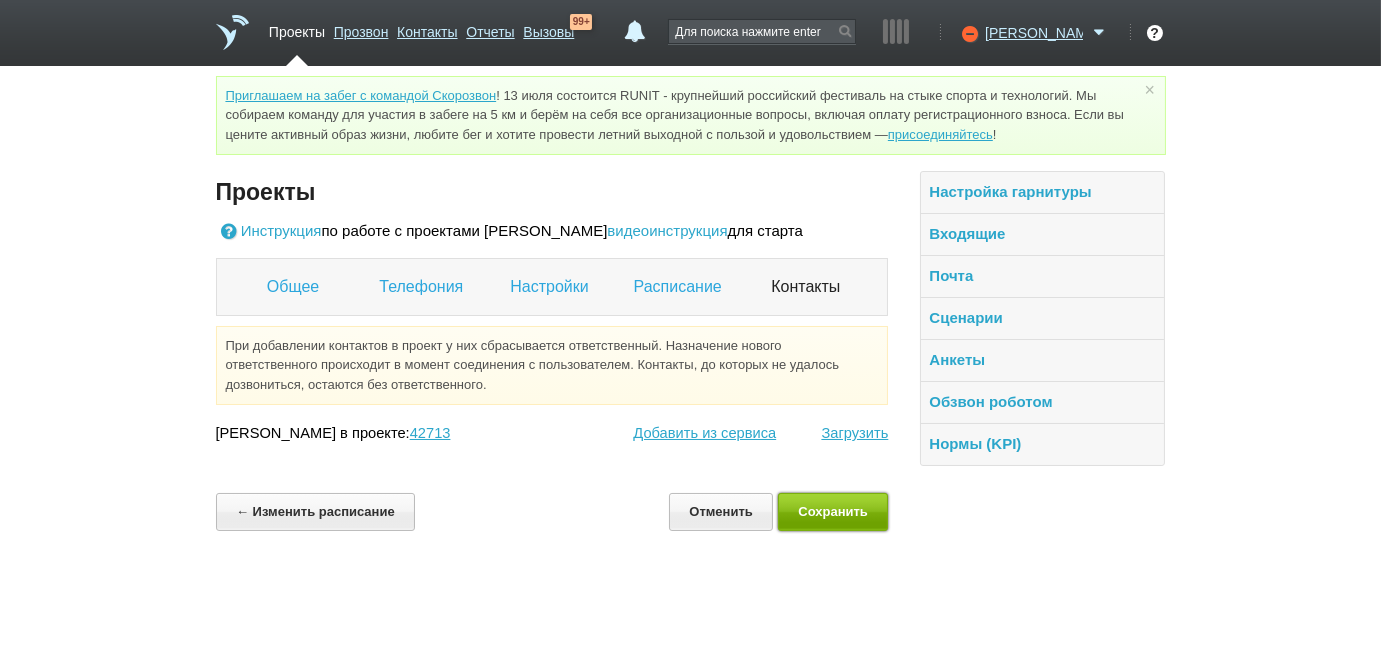 click on "Сохранить" at bounding box center [833, 511] 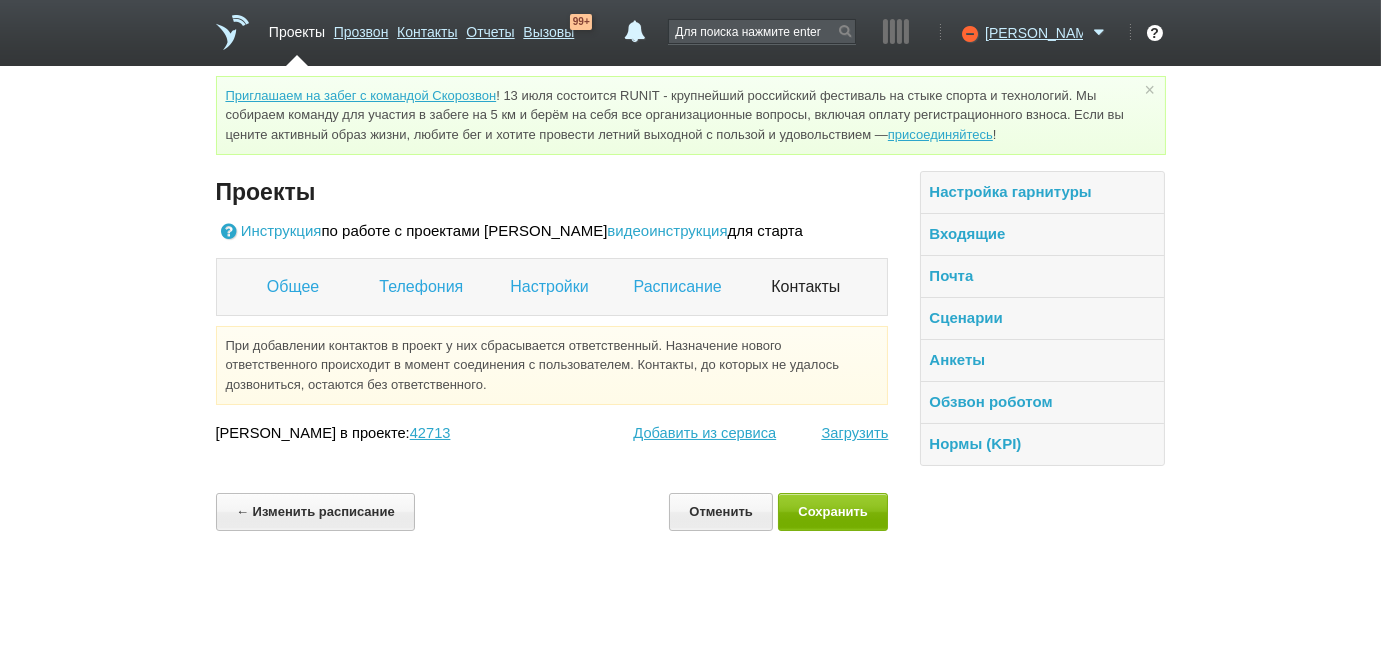 click on "Проекты" at bounding box center (297, 28) 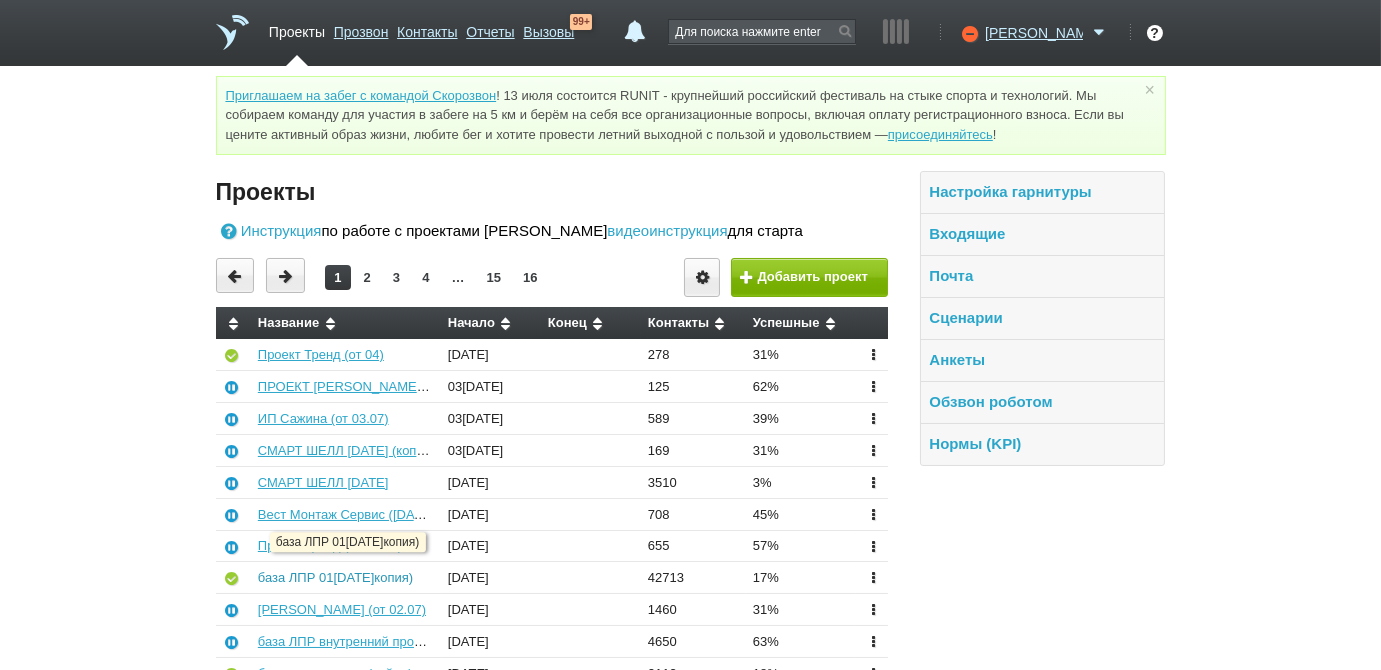 click on "база ЛПР  01.07.25 (копия)" at bounding box center [335, 577] 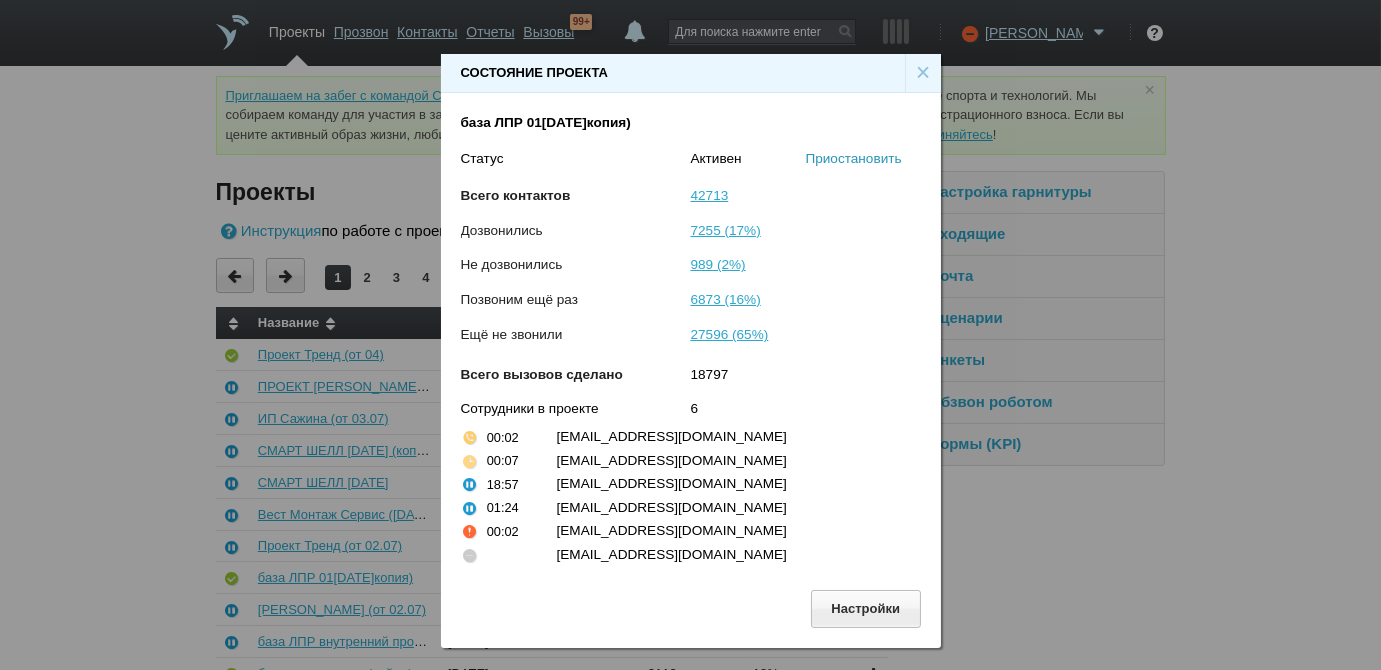 click on "Приостановить" at bounding box center [854, 158] 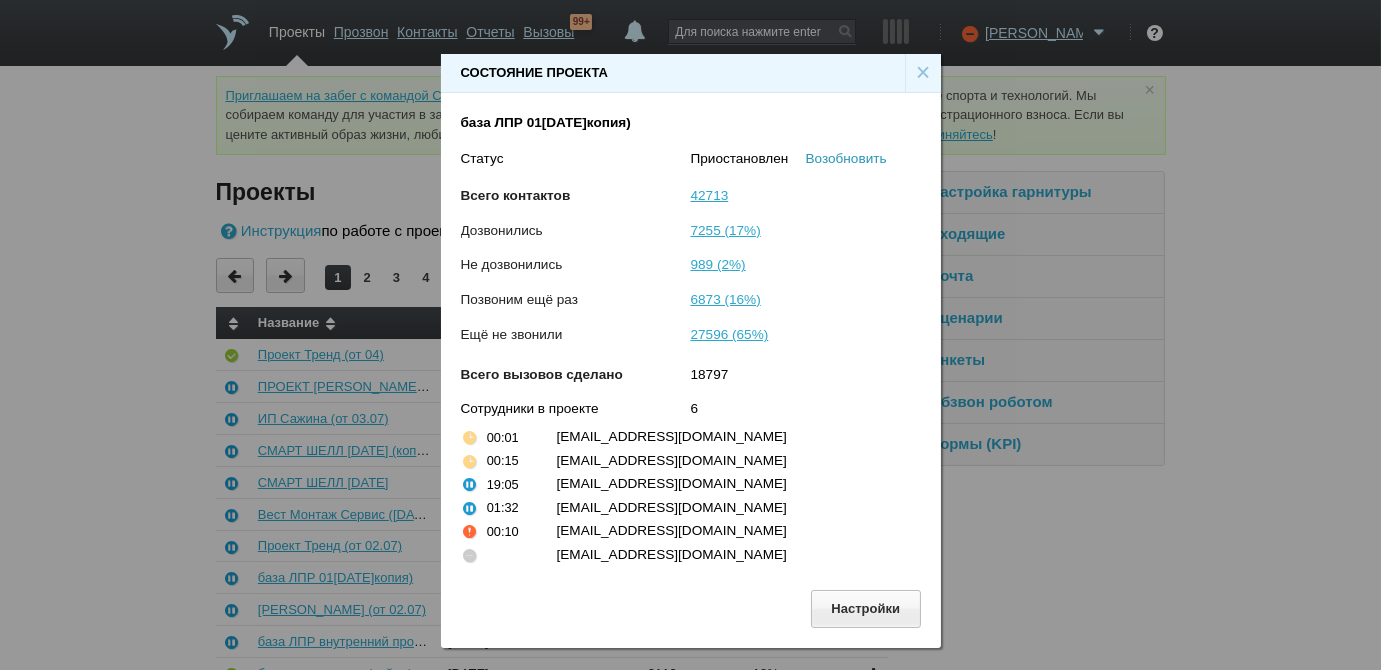 click on "Возобновить" at bounding box center [846, 158] 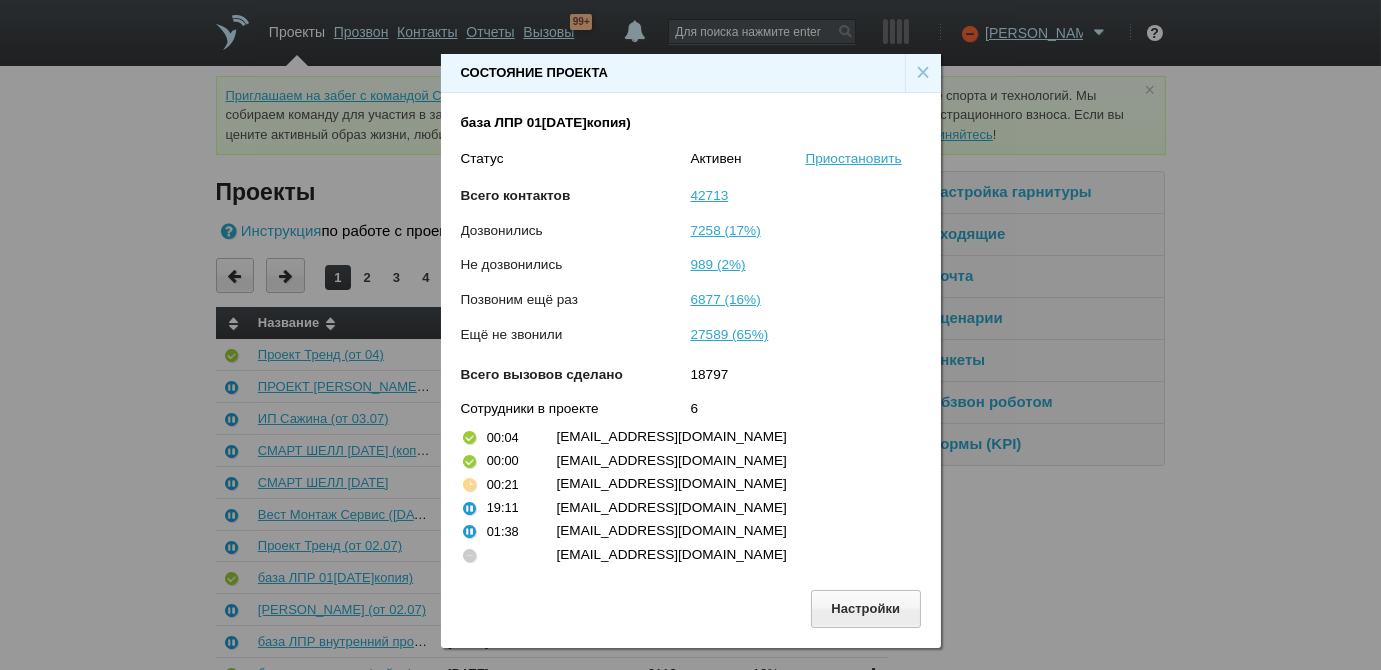 click on "×" at bounding box center (923, 73) 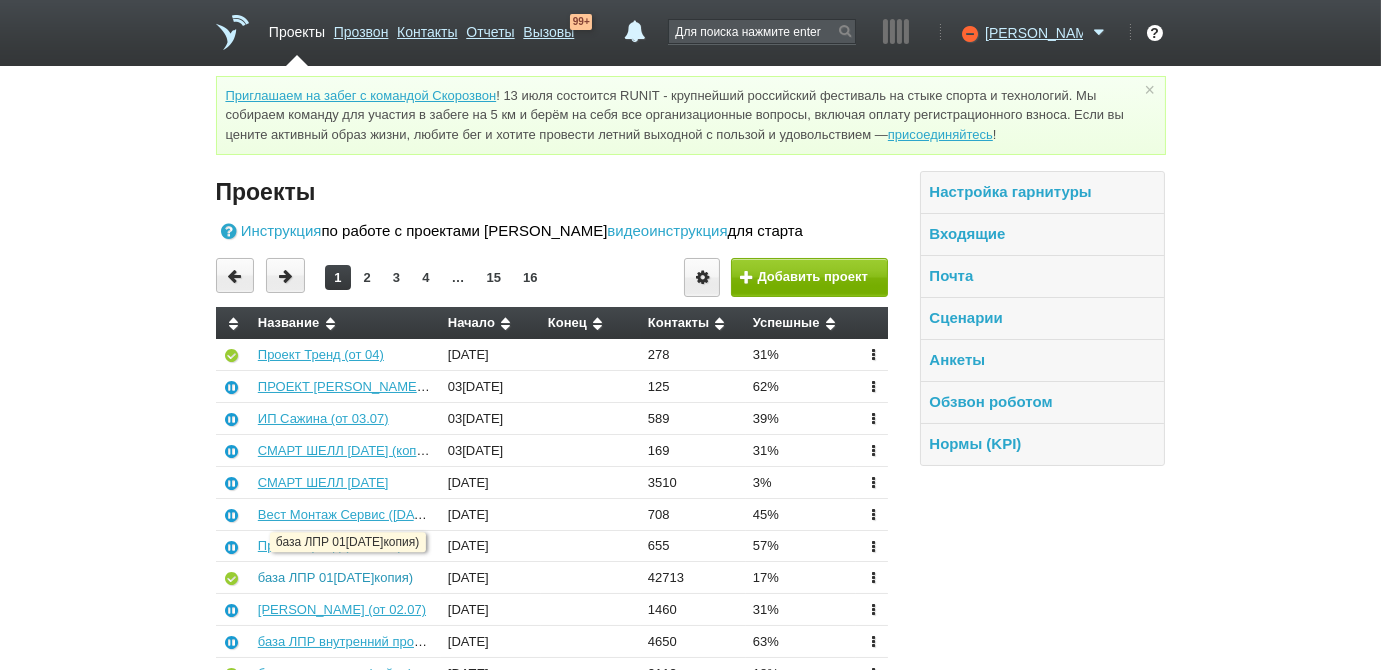 click on "база ЛПР  01.07.25 (копия)" at bounding box center [335, 577] 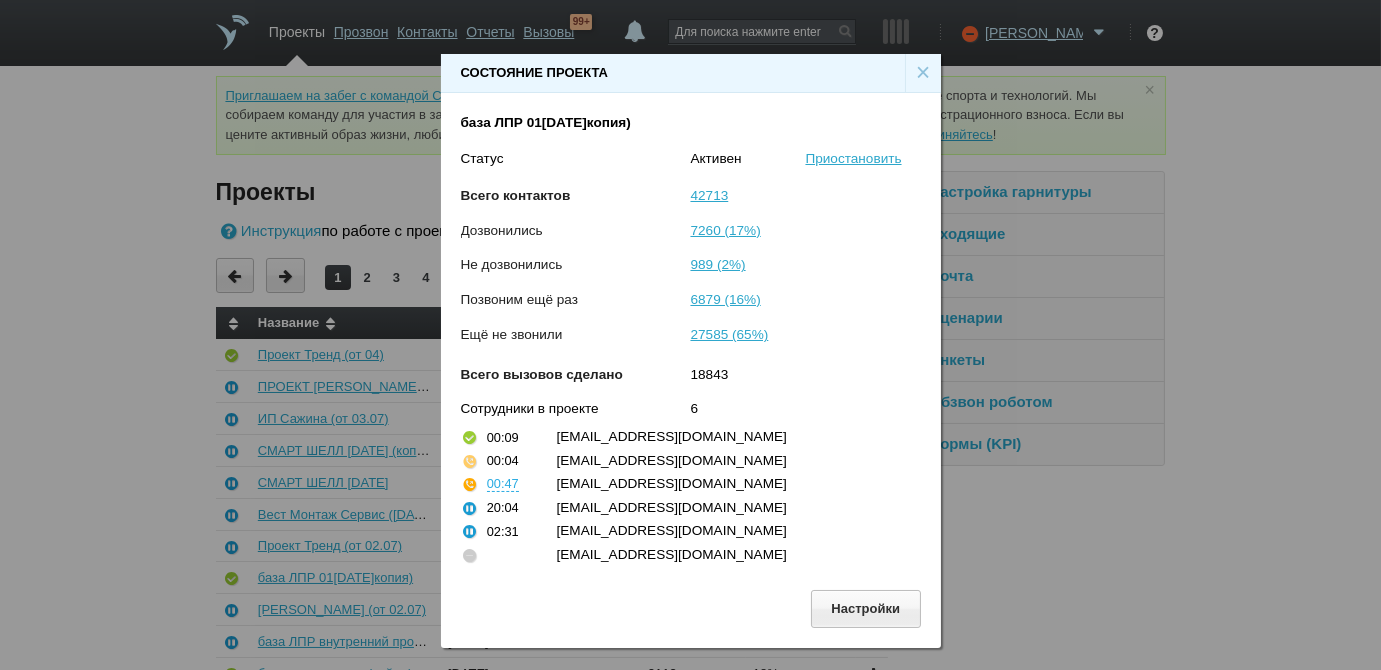 click on "×" at bounding box center [923, 73] 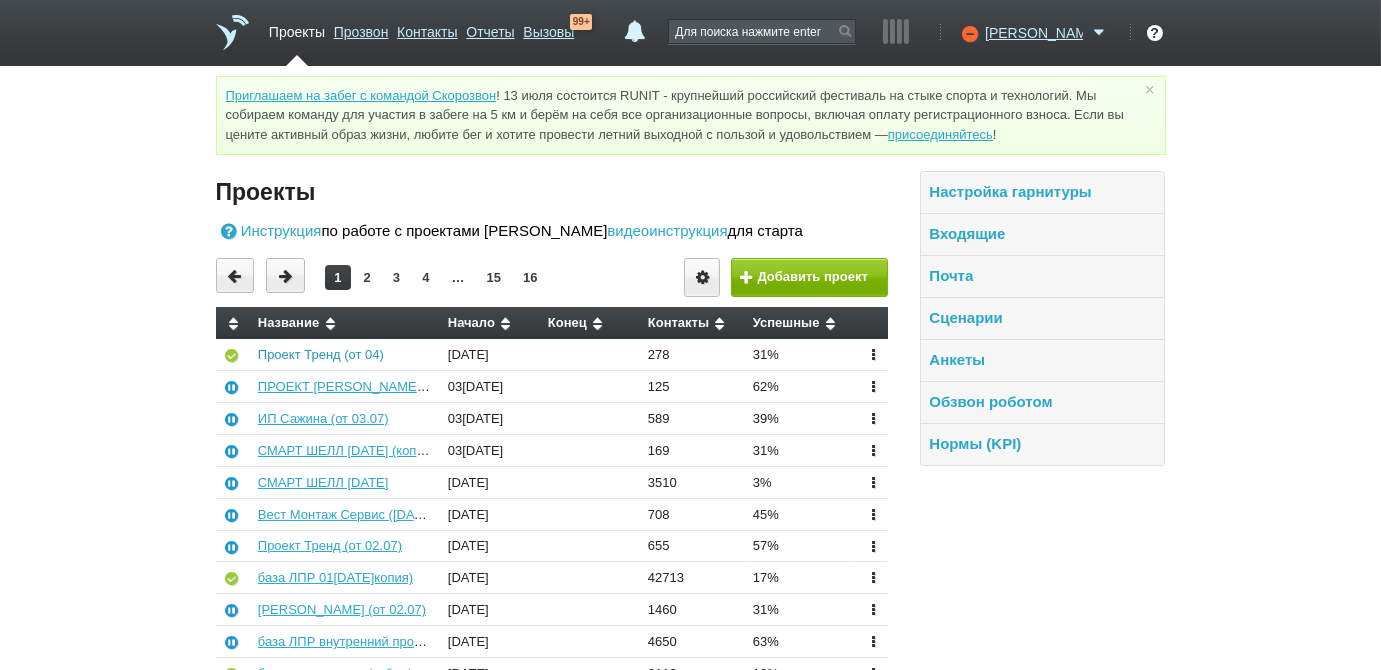 click on "Проект Тренд (от 04)" at bounding box center (321, 354) 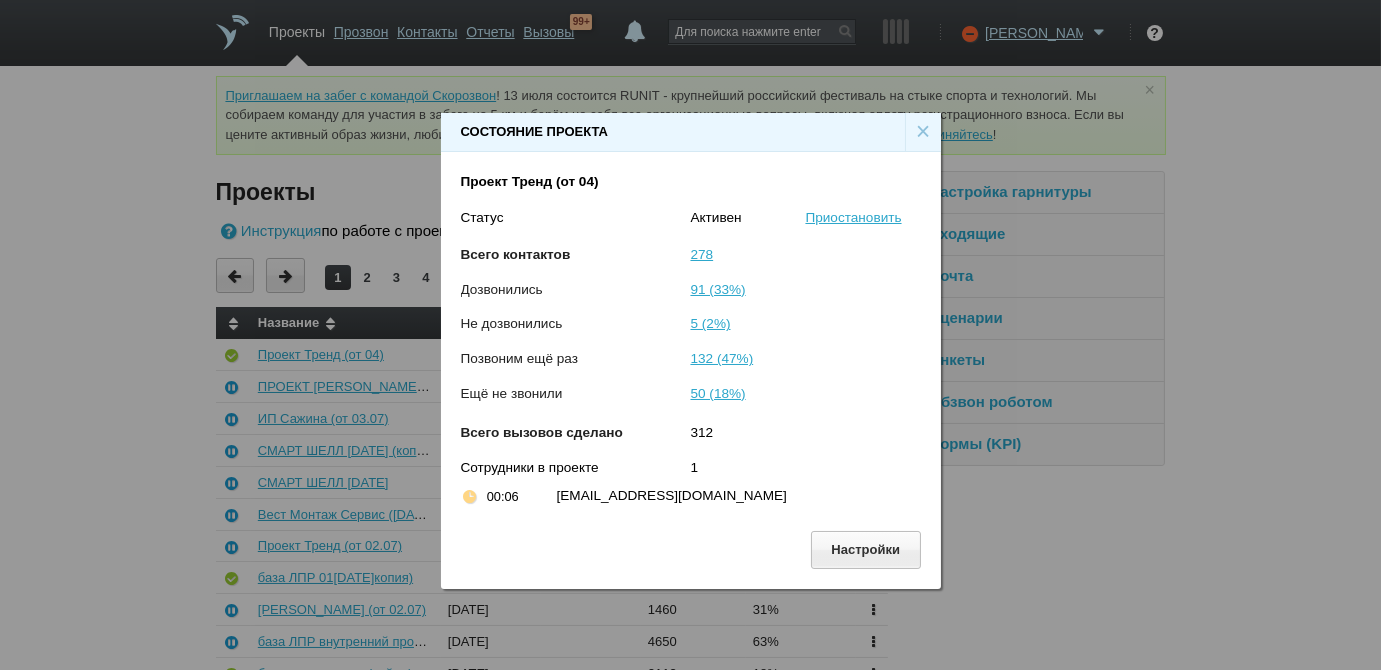 click on "×" at bounding box center (923, 132) 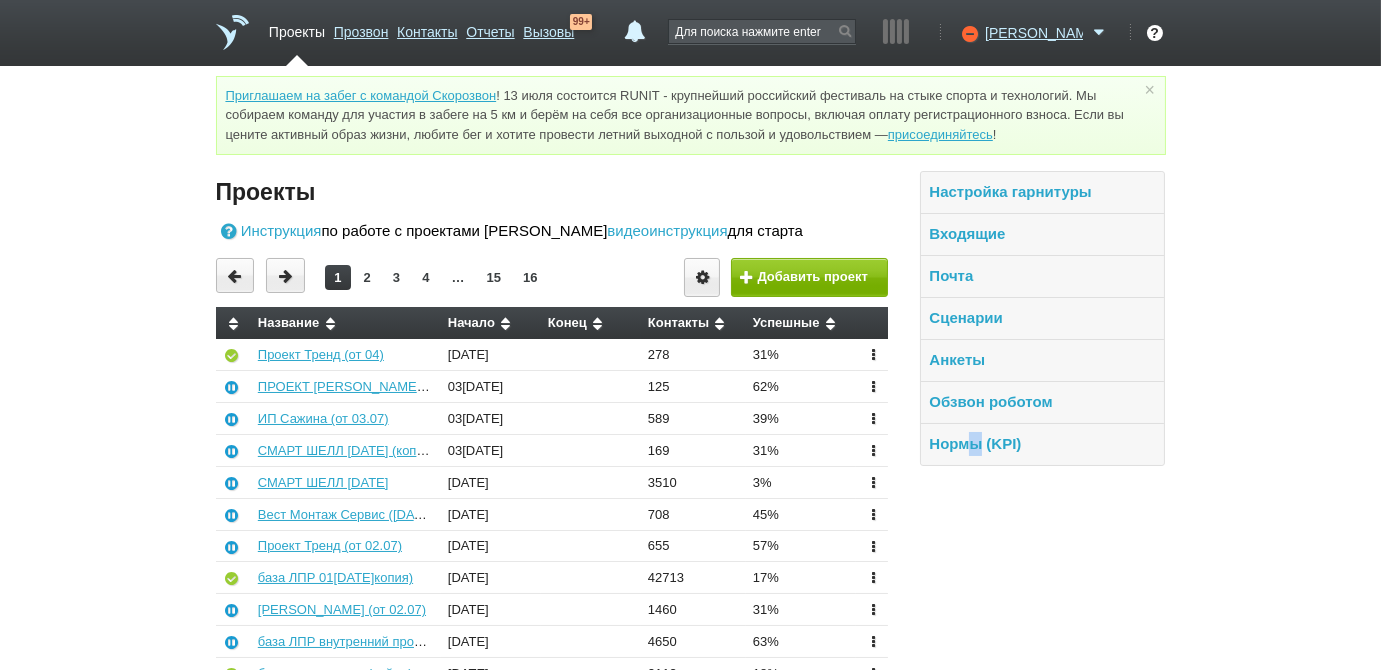 drag, startPoint x: 873, startPoint y: 571, endPoint x: 976, endPoint y: 597, distance: 106.23088 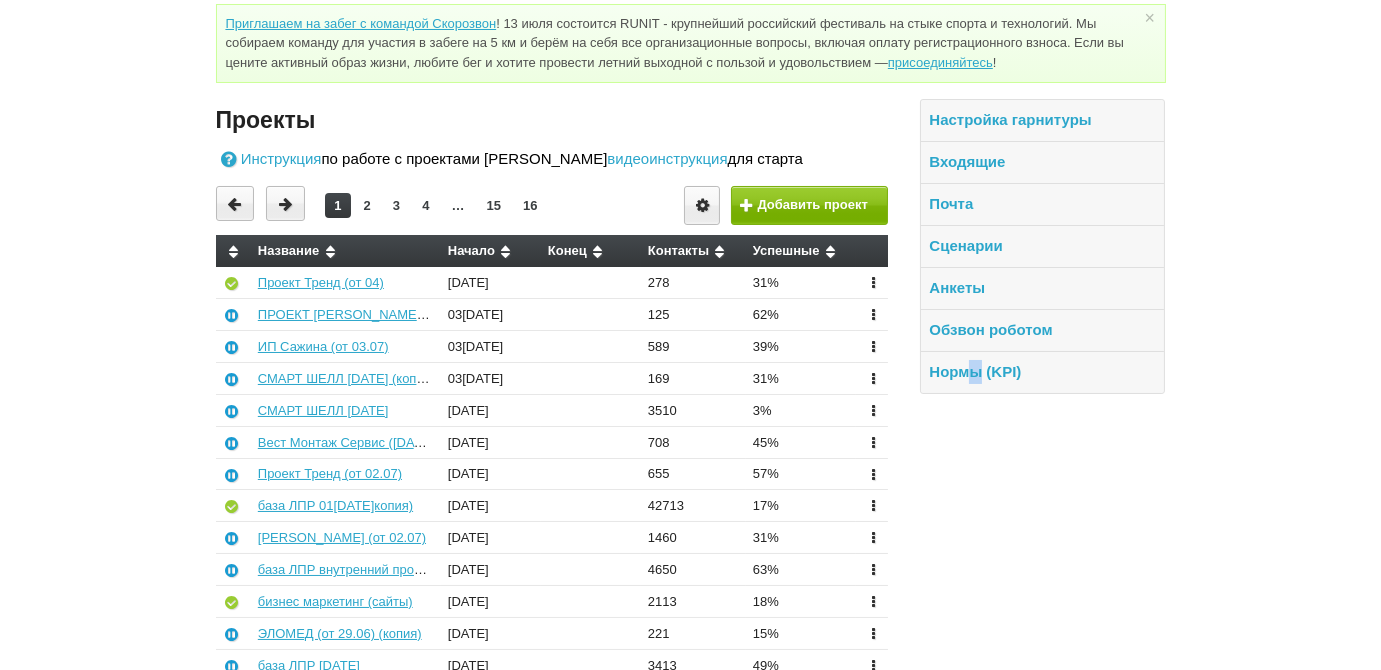 scroll, scrollTop: 181, scrollLeft: 0, axis: vertical 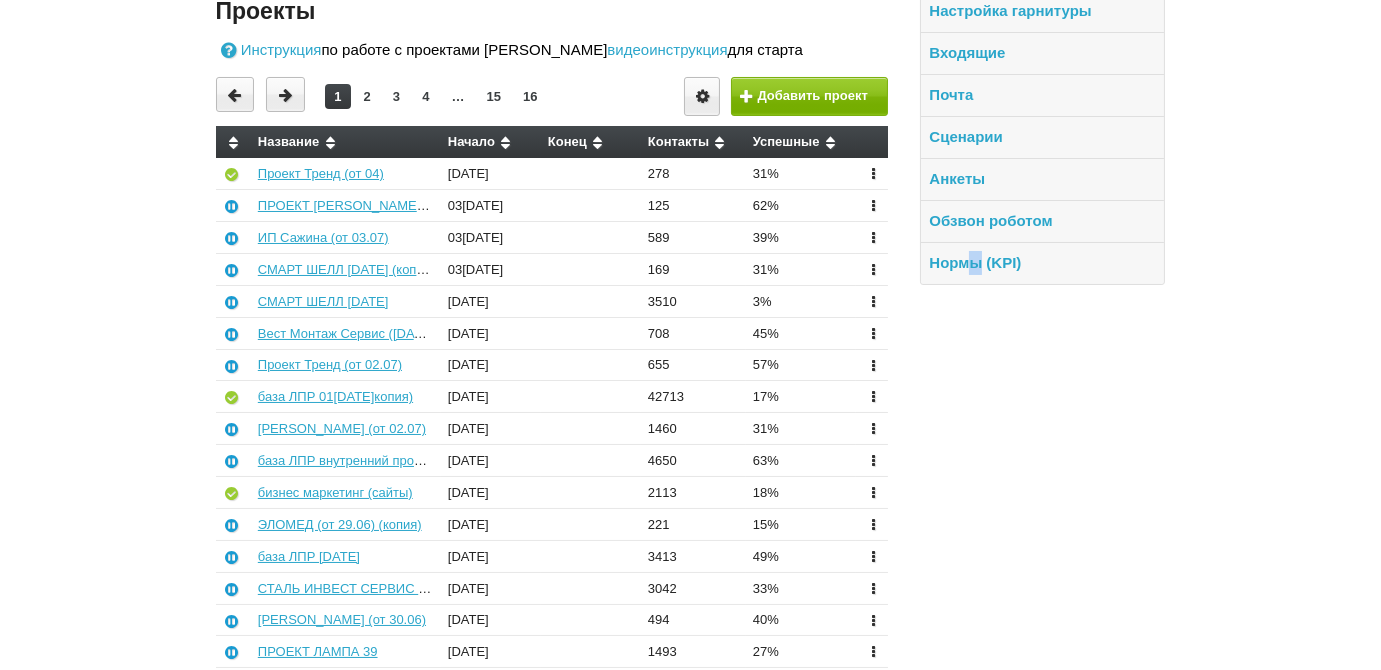 click at bounding box center [873, 396] 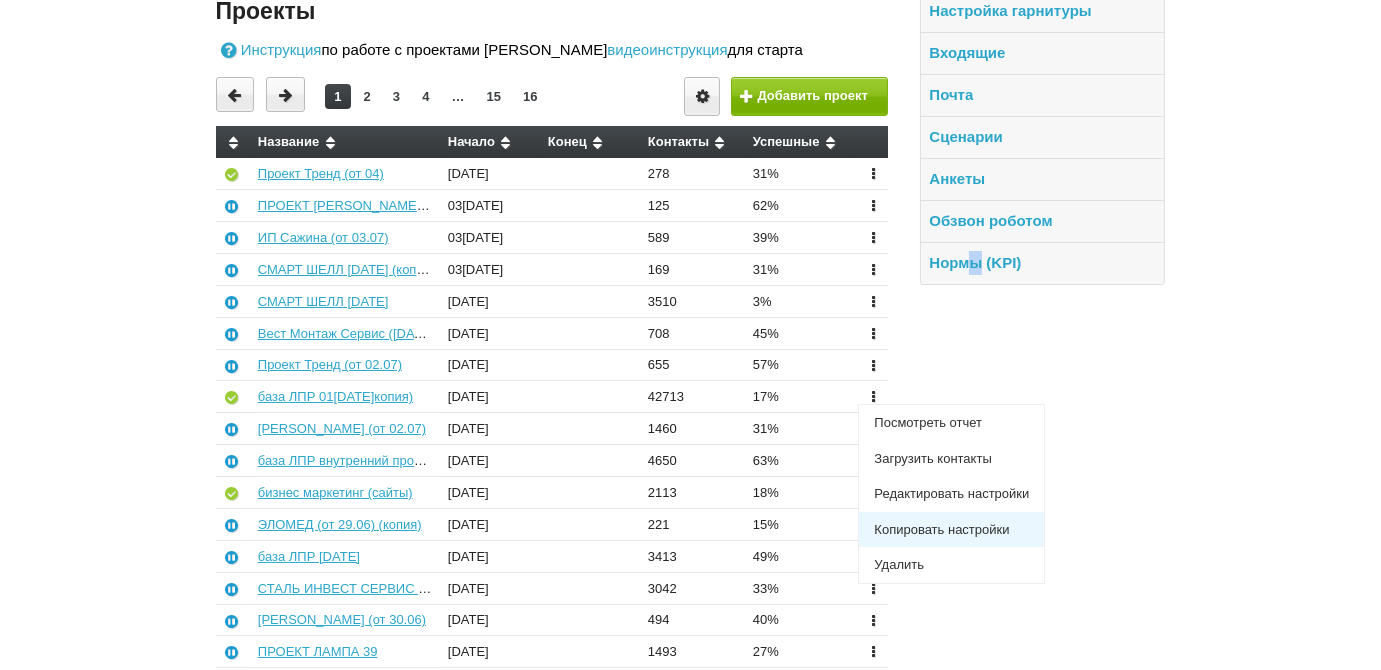 click on "Копировать настройки" at bounding box center (951, 530) 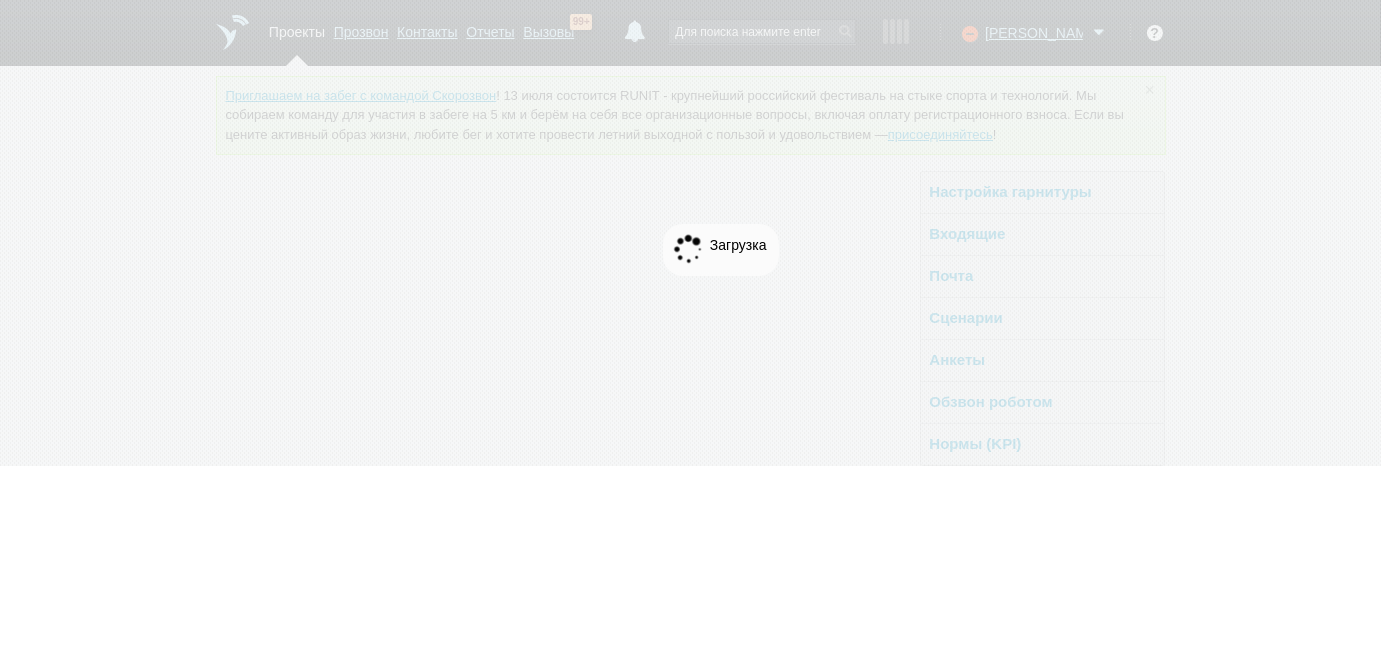 scroll, scrollTop: 0, scrollLeft: 0, axis: both 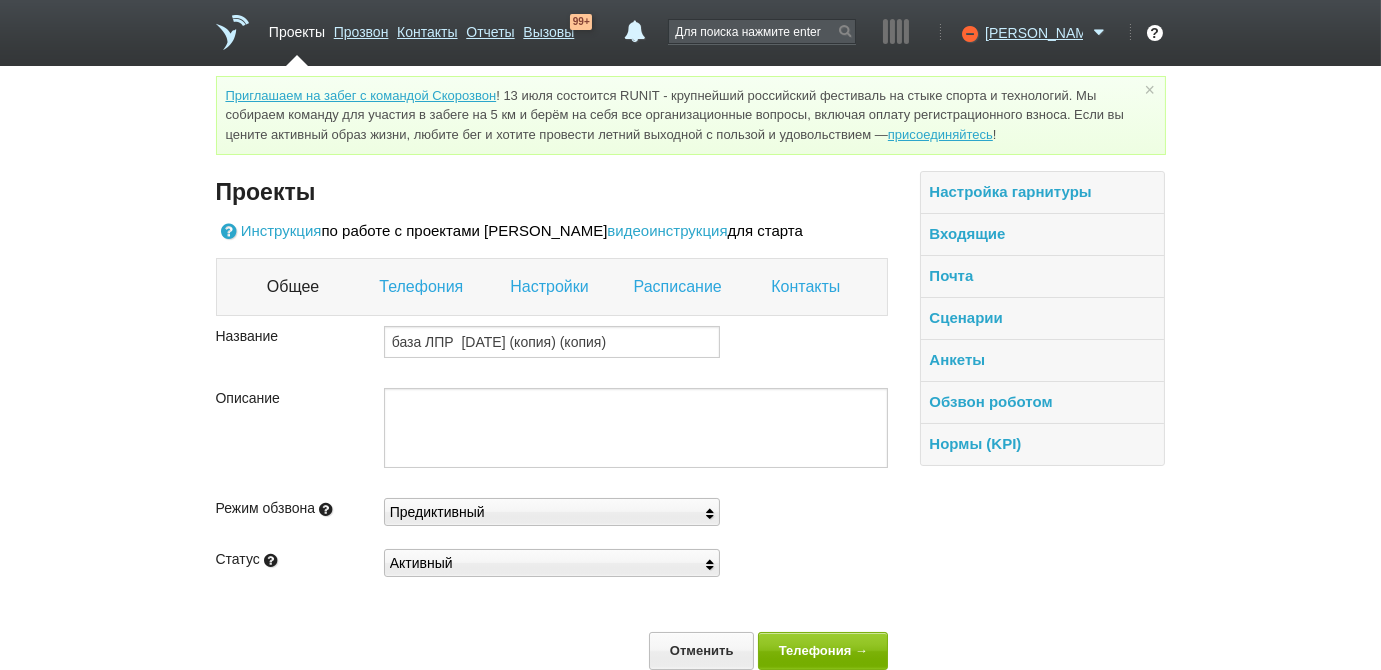 click on "Телефония" at bounding box center (424, 287) 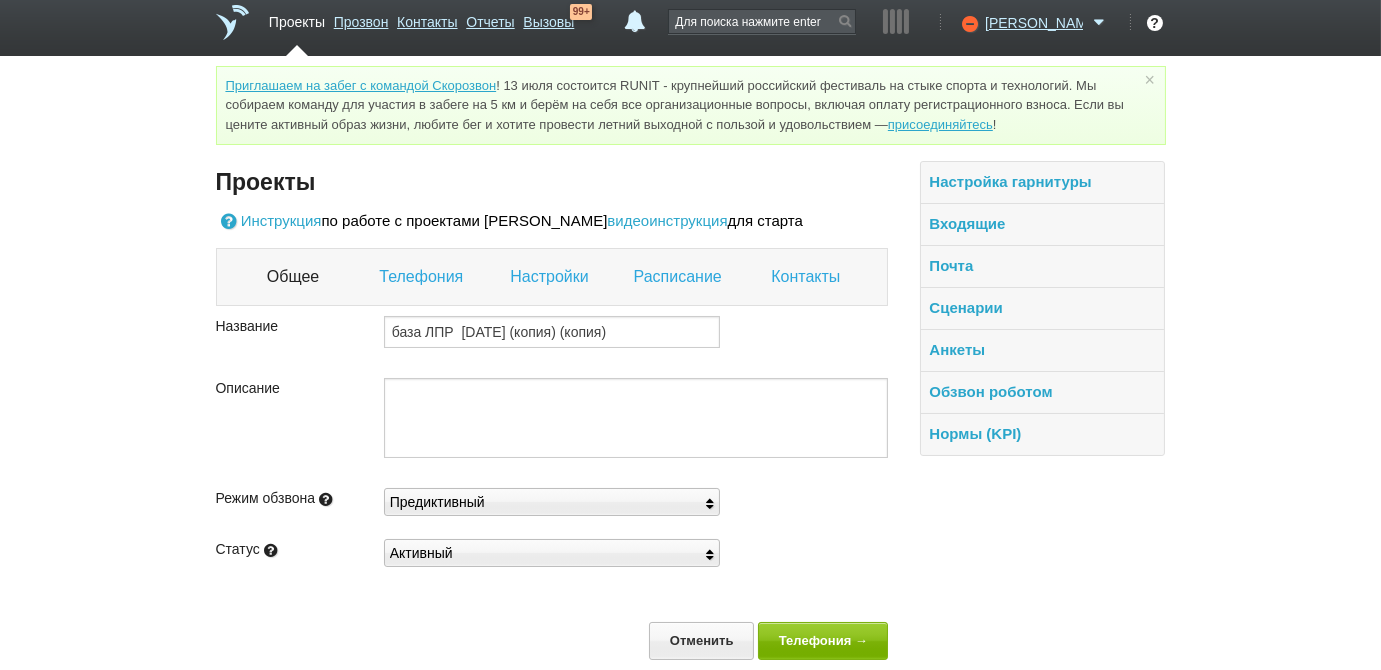 scroll, scrollTop: 0, scrollLeft: 0, axis: both 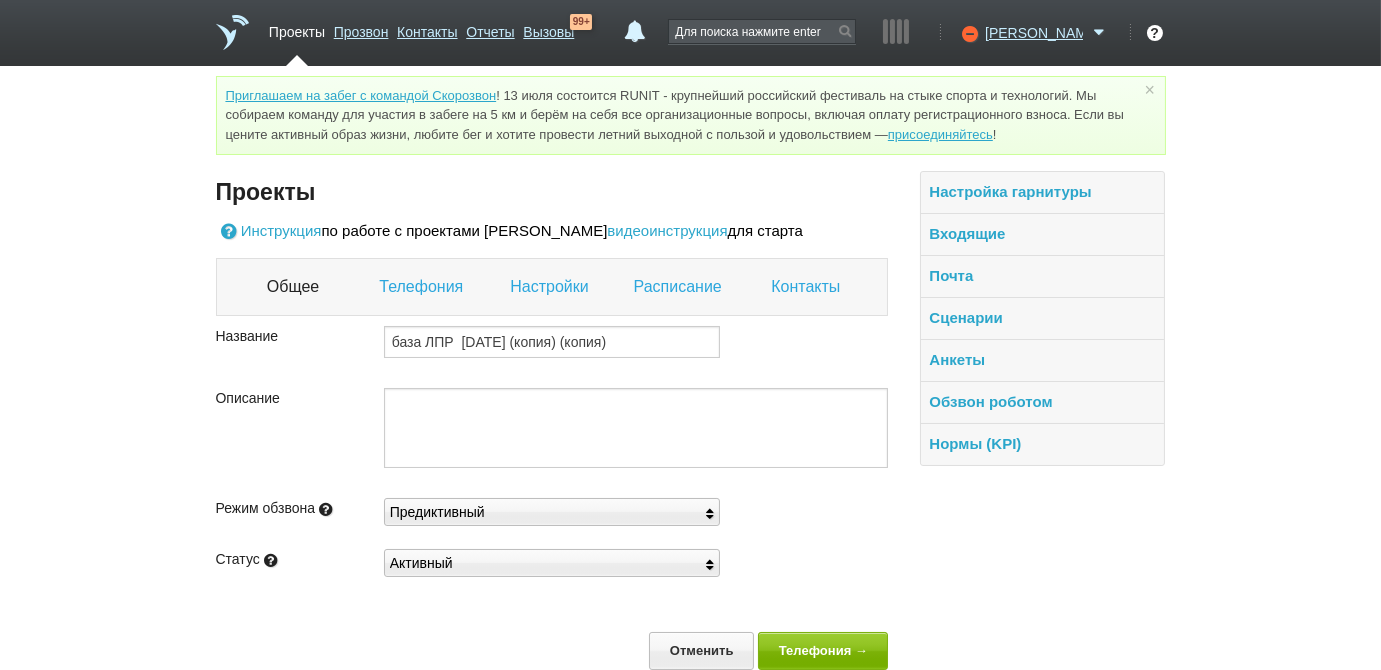 click on "Телефония" at bounding box center (424, 287) 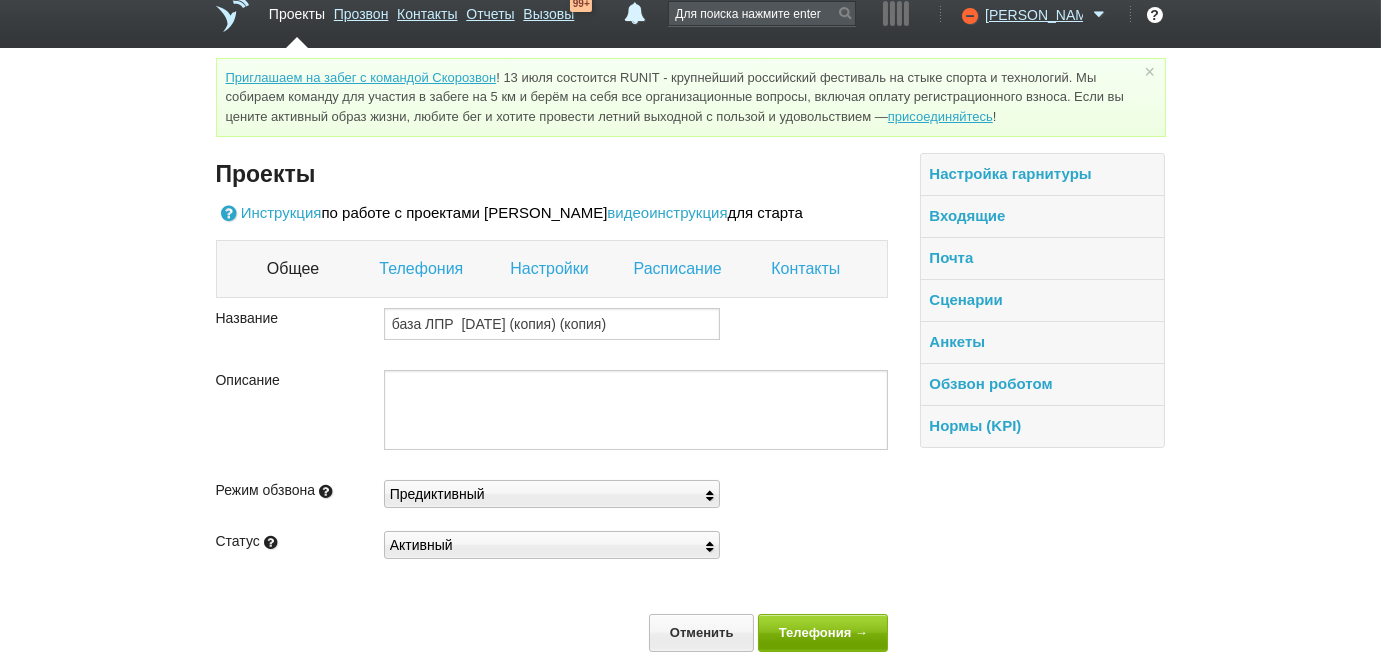 scroll, scrollTop: 29, scrollLeft: 0, axis: vertical 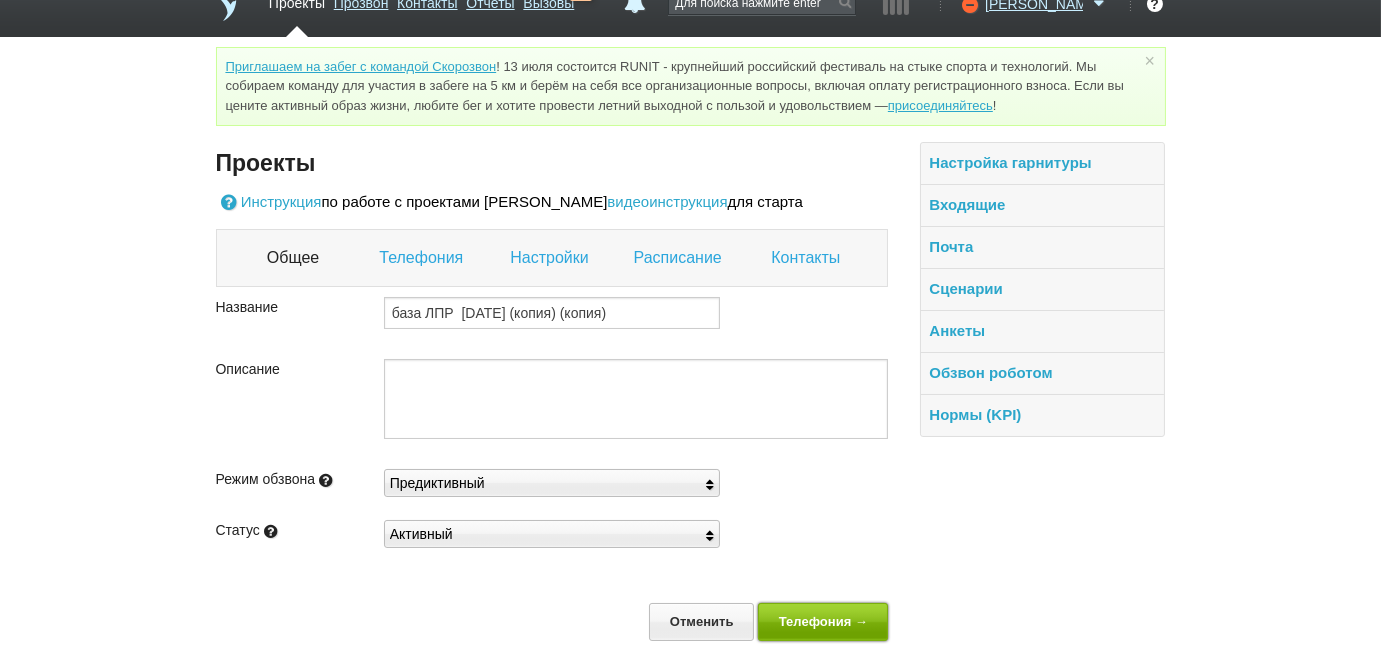 click on "Телефония →" at bounding box center (823, 621) 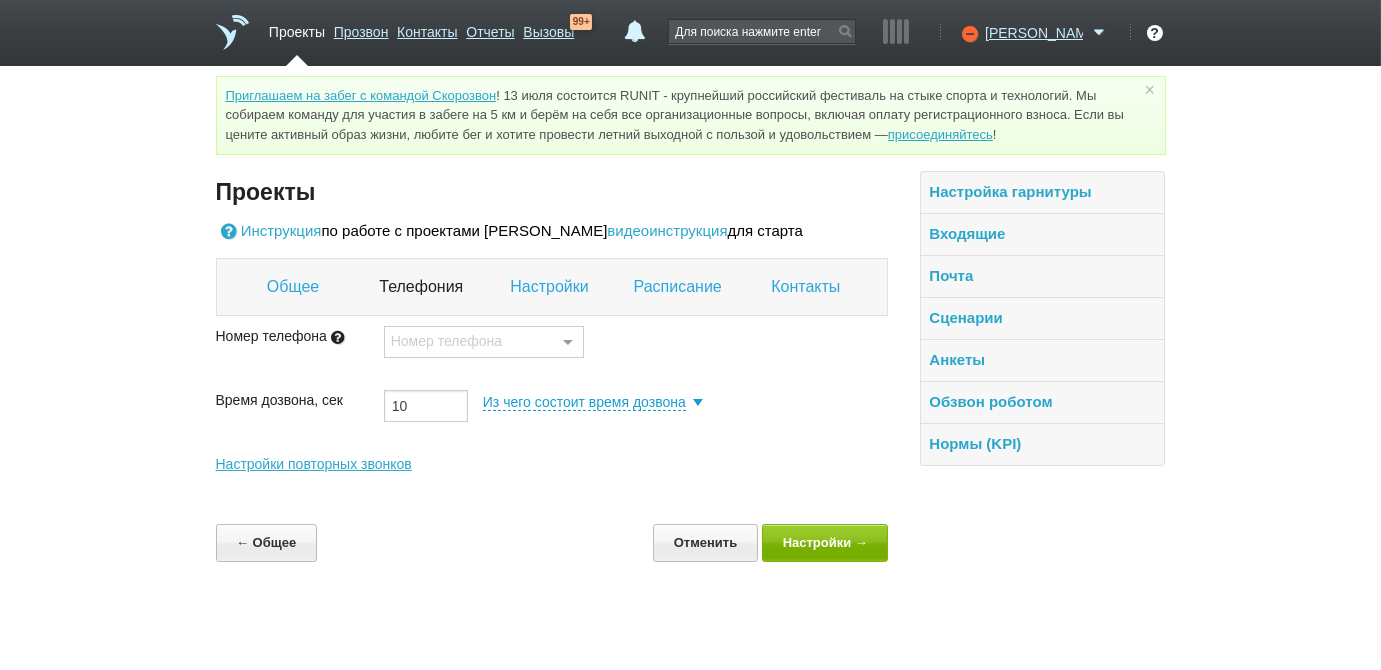 scroll, scrollTop: 0, scrollLeft: 0, axis: both 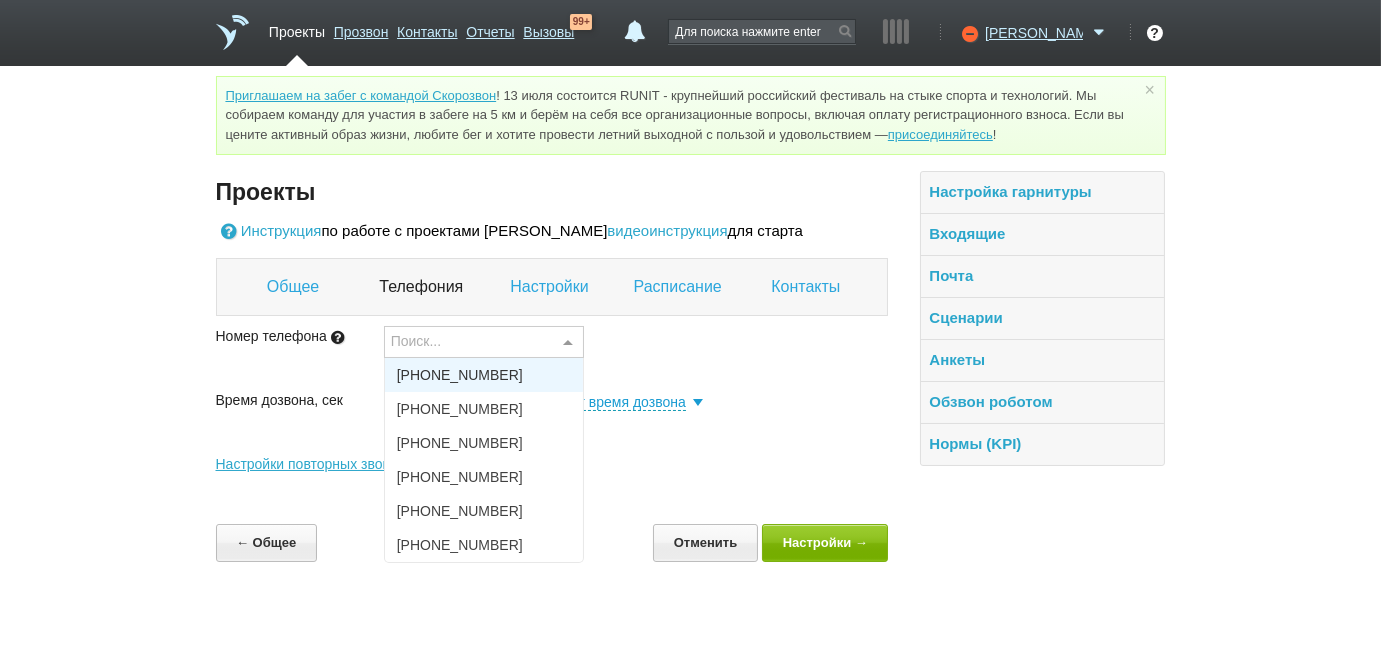 click at bounding box center (568, 343) 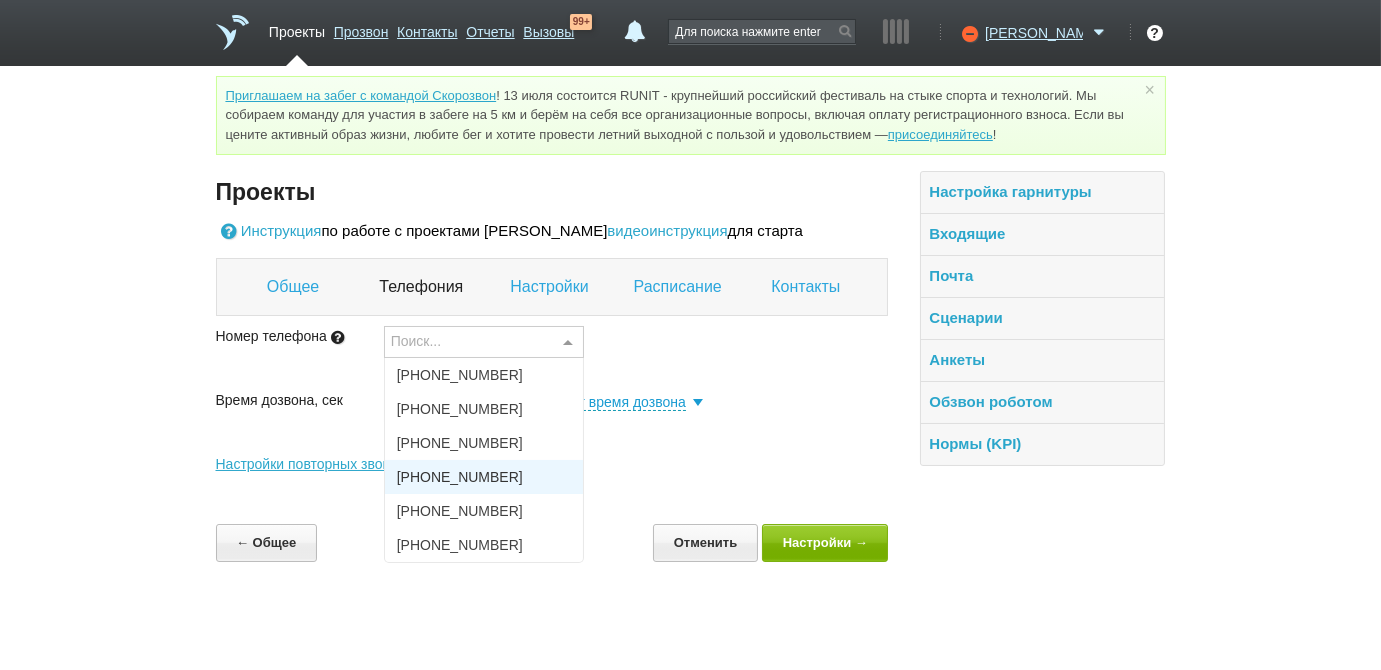 click on "+7 (986) 274-75-49" at bounding box center (484, 477) 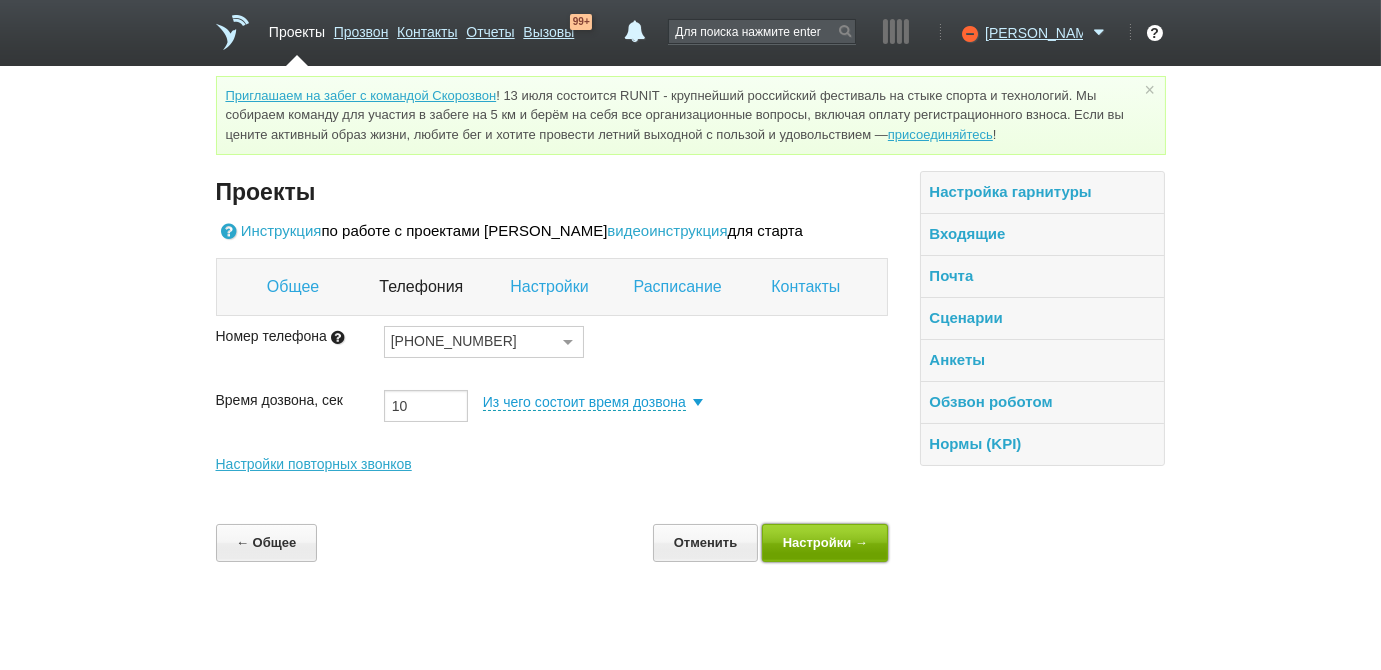 click on "Настройки →" at bounding box center [825, 542] 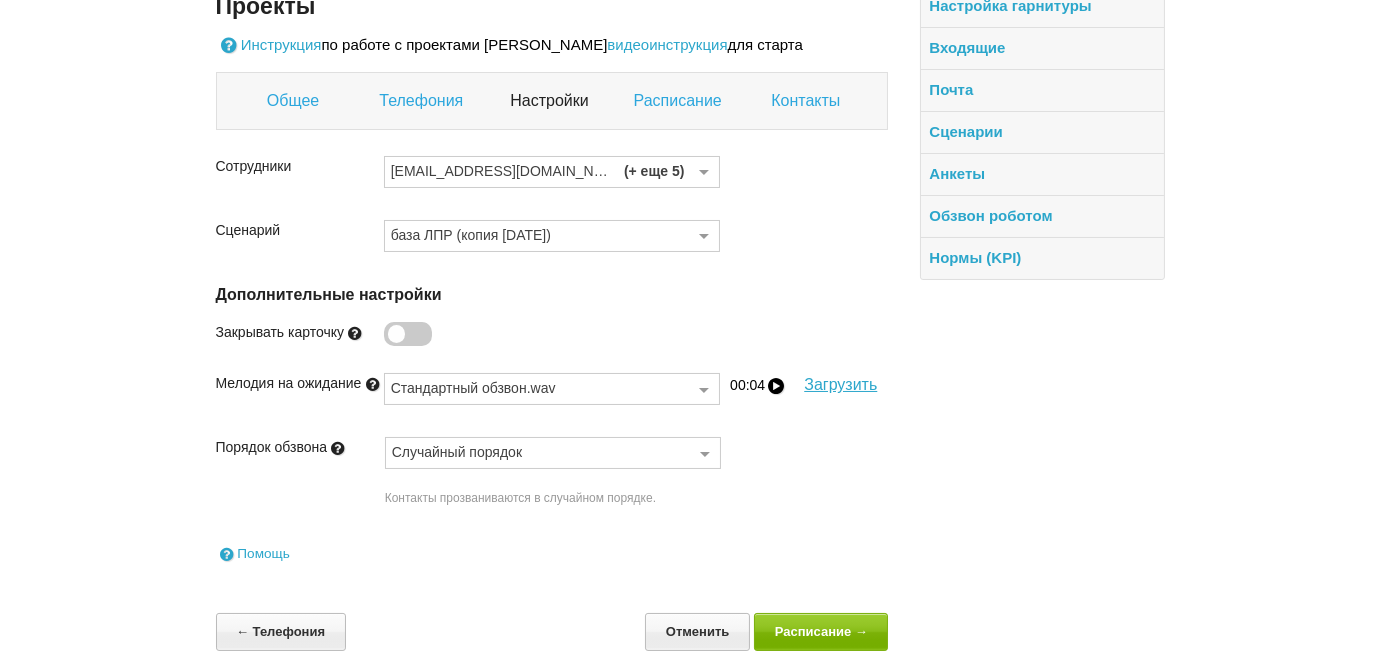 scroll, scrollTop: 196, scrollLeft: 0, axis: vertical 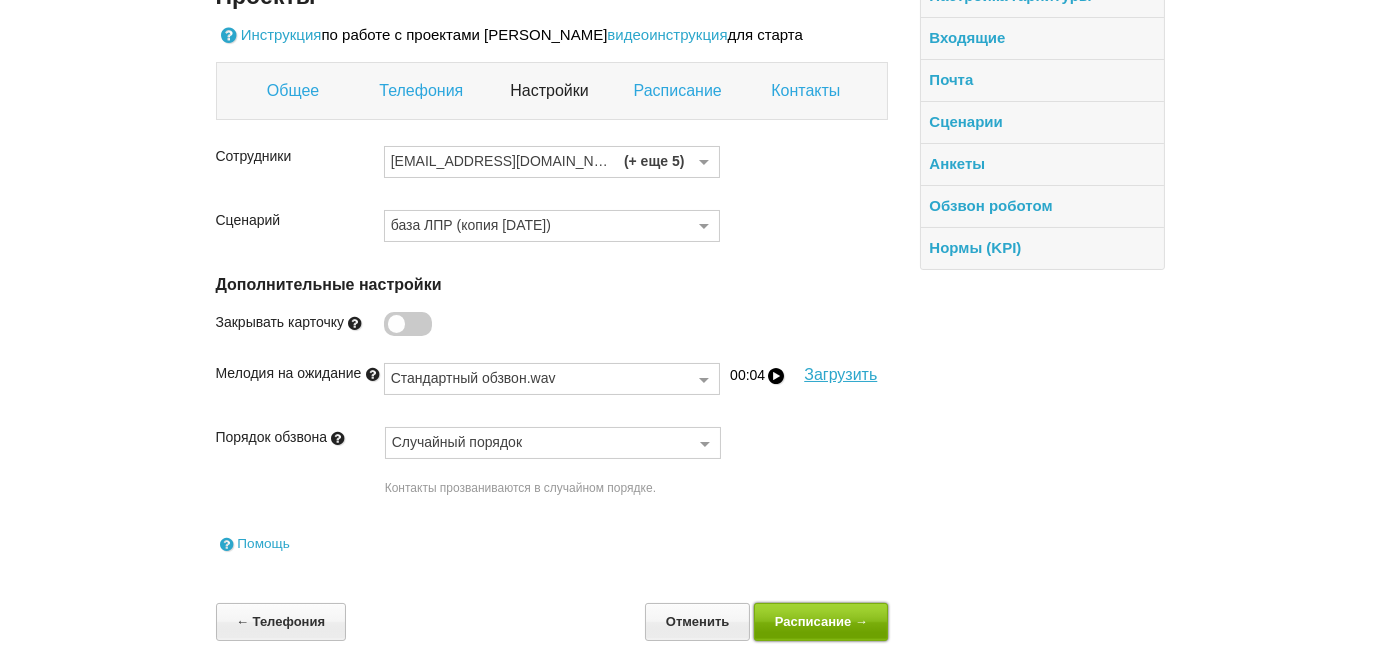 click on "Расписание →" at bounding box center (821, 621) 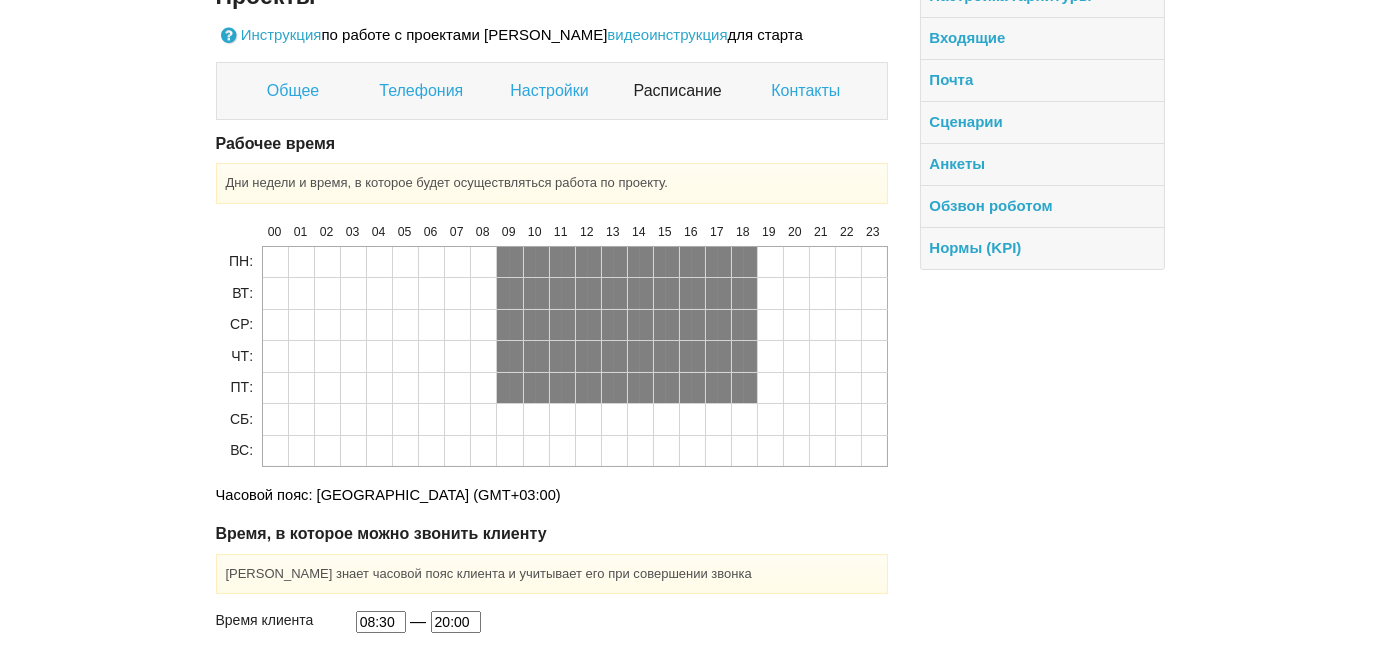 scroll, scrollTop: 285, scrollLeft: 0, axis: vertical 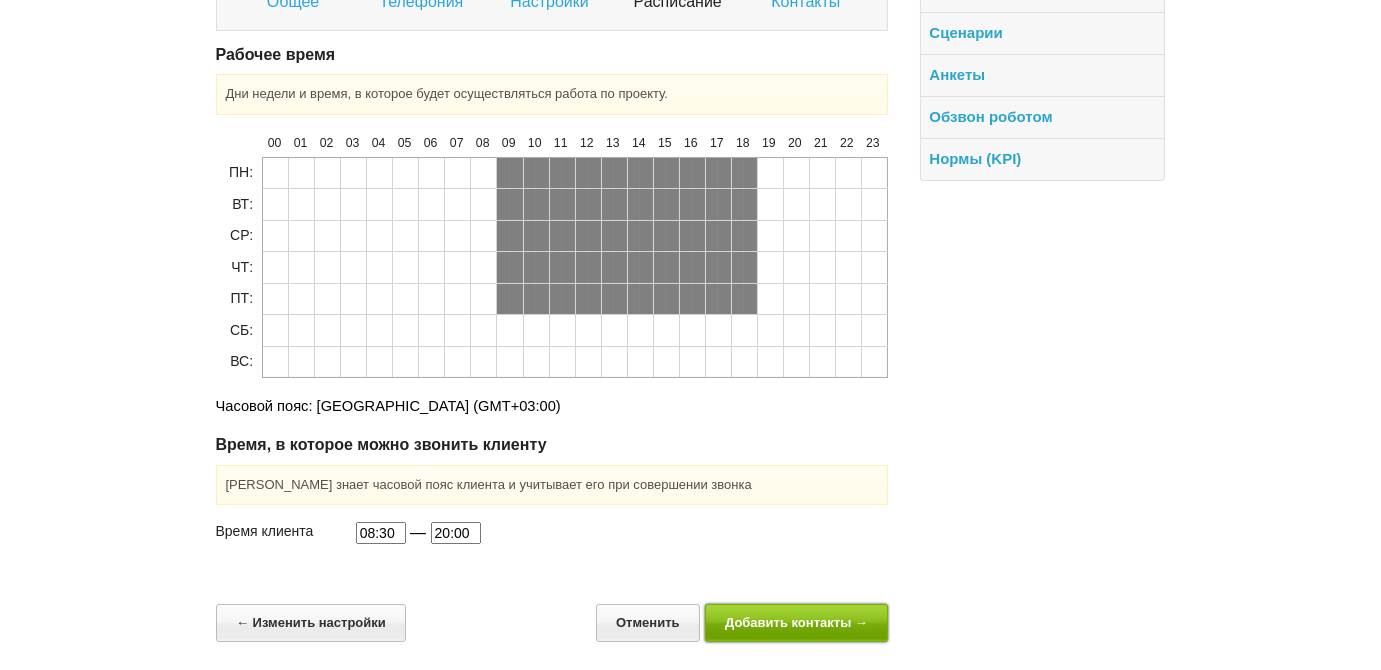 click on "Добавить контакты →" at bounding box center (797, 622) 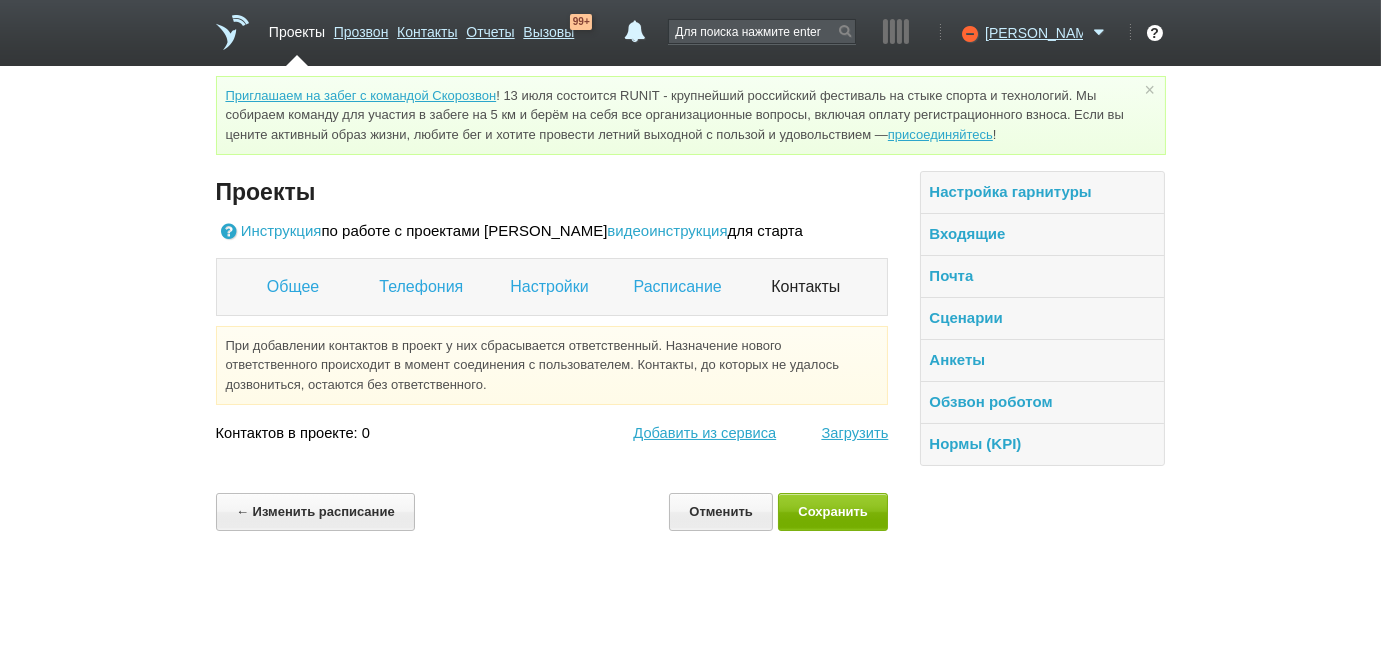 scroll, scrollTop: 0, scrollLeft: 0, axis: both 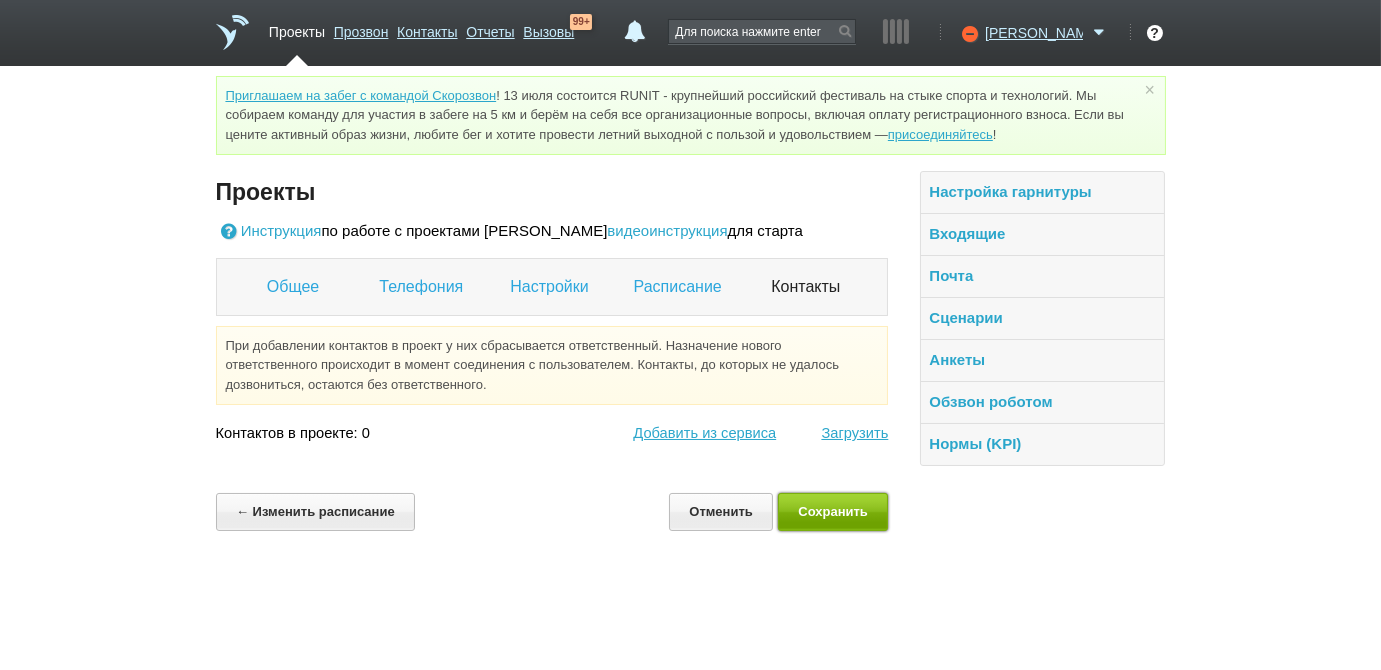 click on "Сохранить" at bounding box center [833, 511] 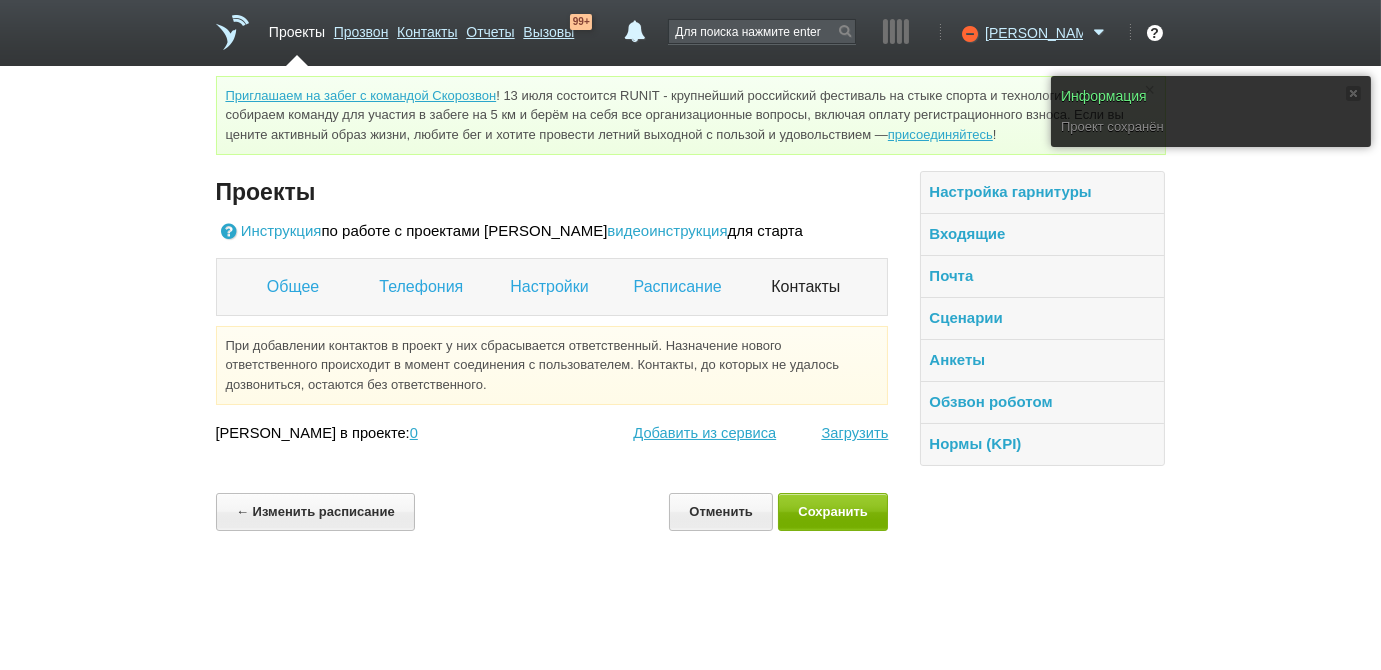click on "Проекты" at bounding box center (297, 28) 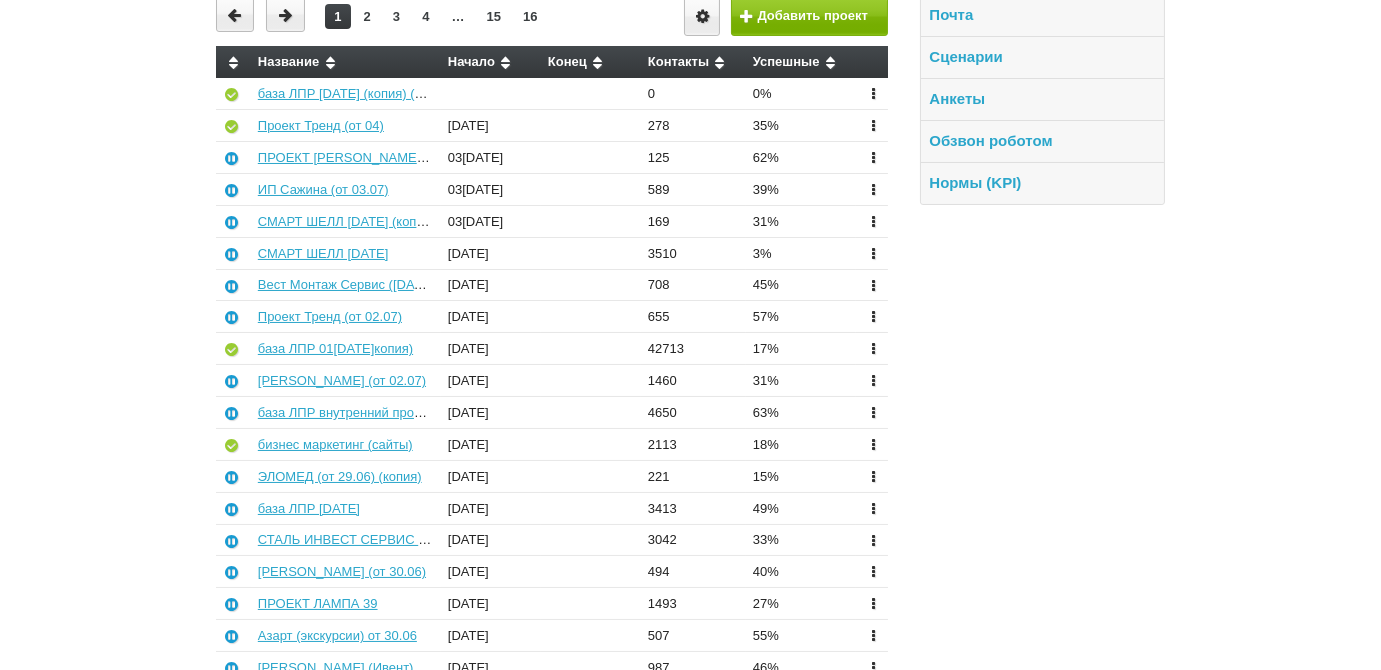 scroll, scrollTop: 272, scrollLeft: 0, axis: vertical 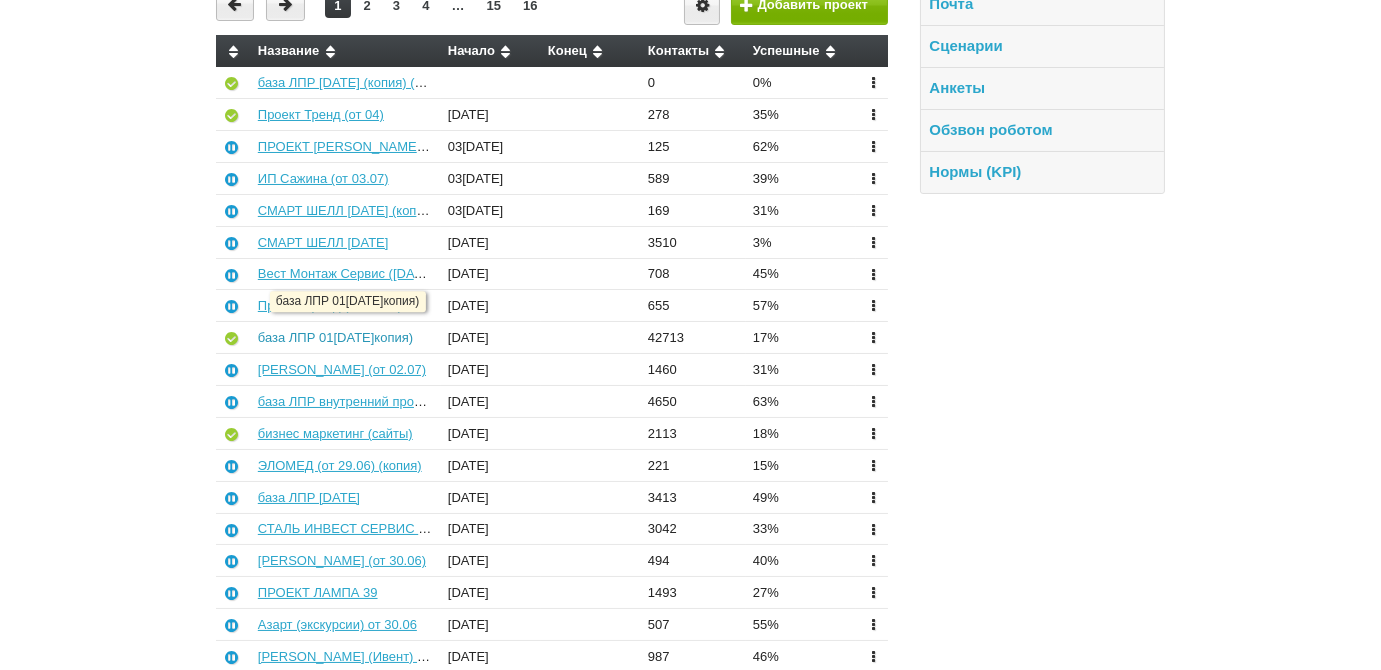 click on "база ЛПР  01.07.25 (копия)" at bounding box center (335, 337) 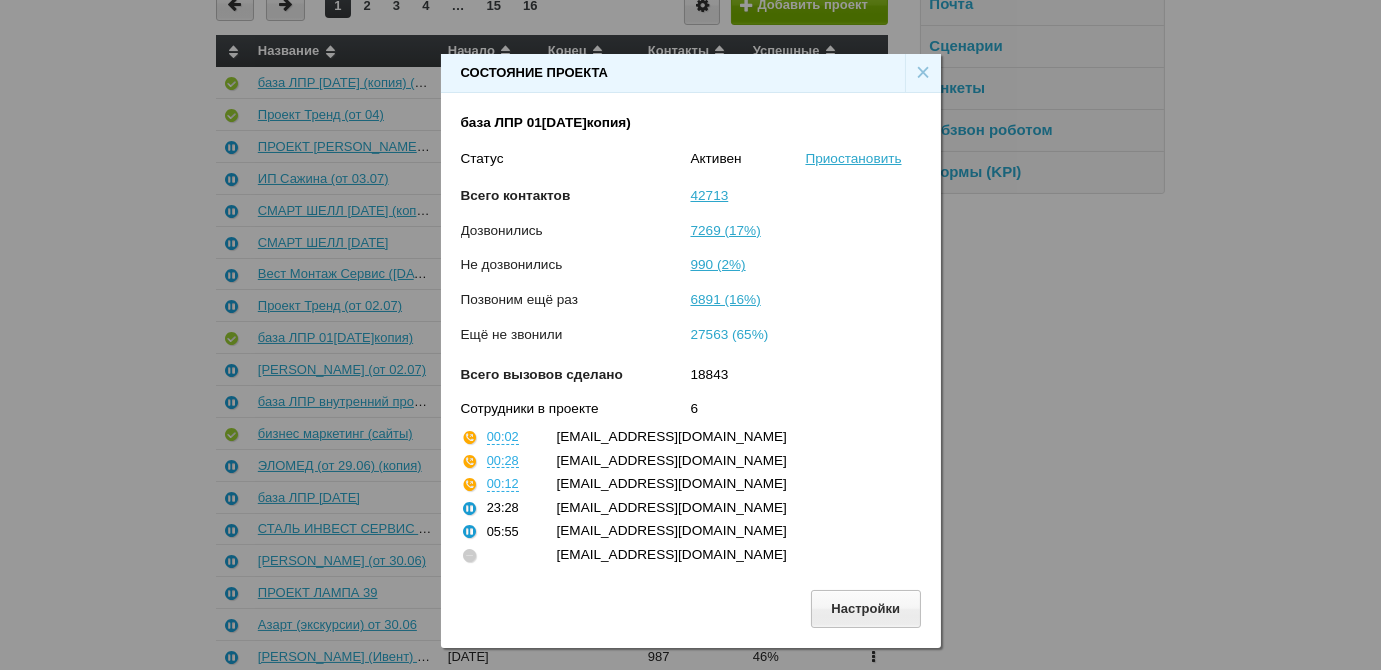 click on "27563 (65%)" at bounding box center [730, 334] 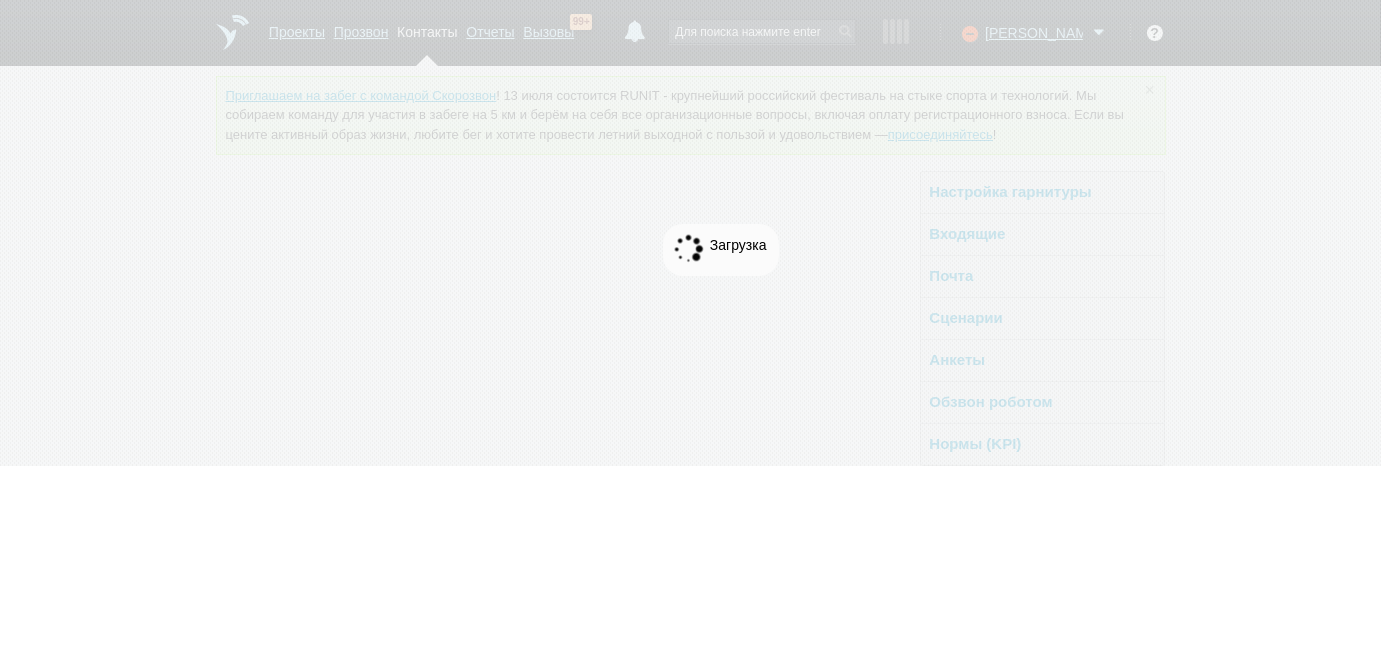 scroll, scrollTop: 0, scrollLeft: 0, axis: both 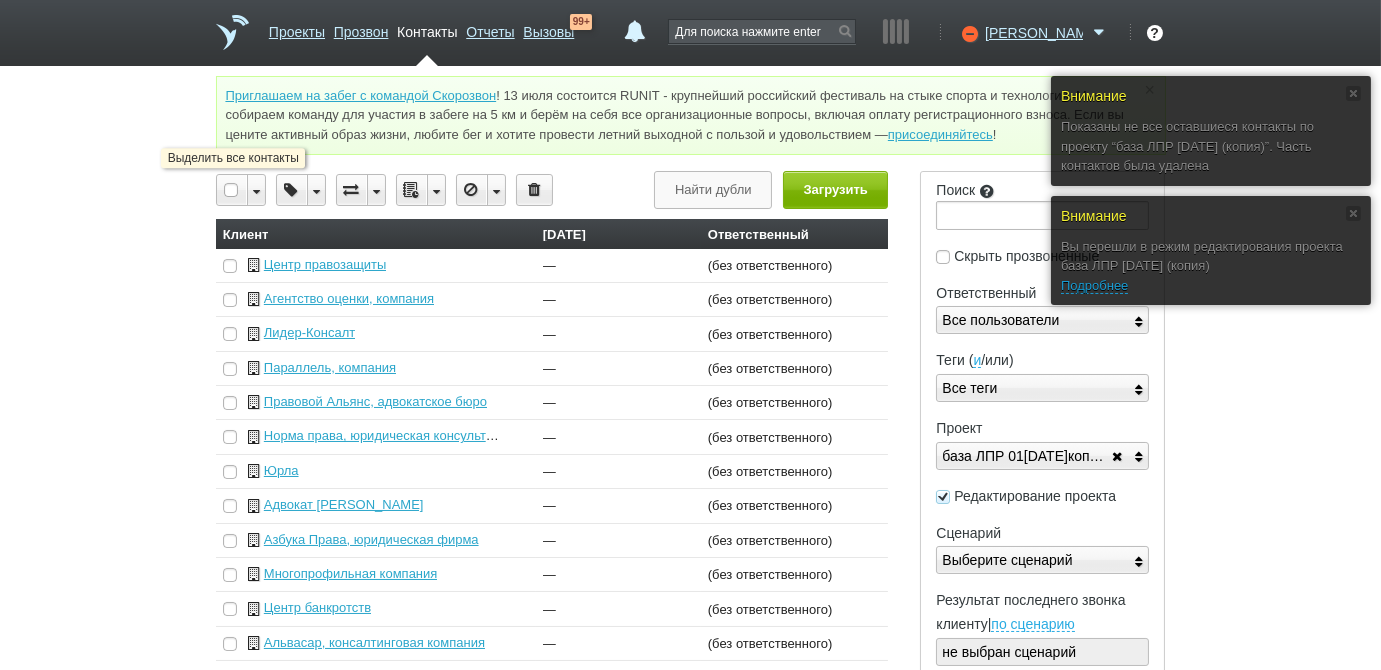 click at bounding box center (232, 190) 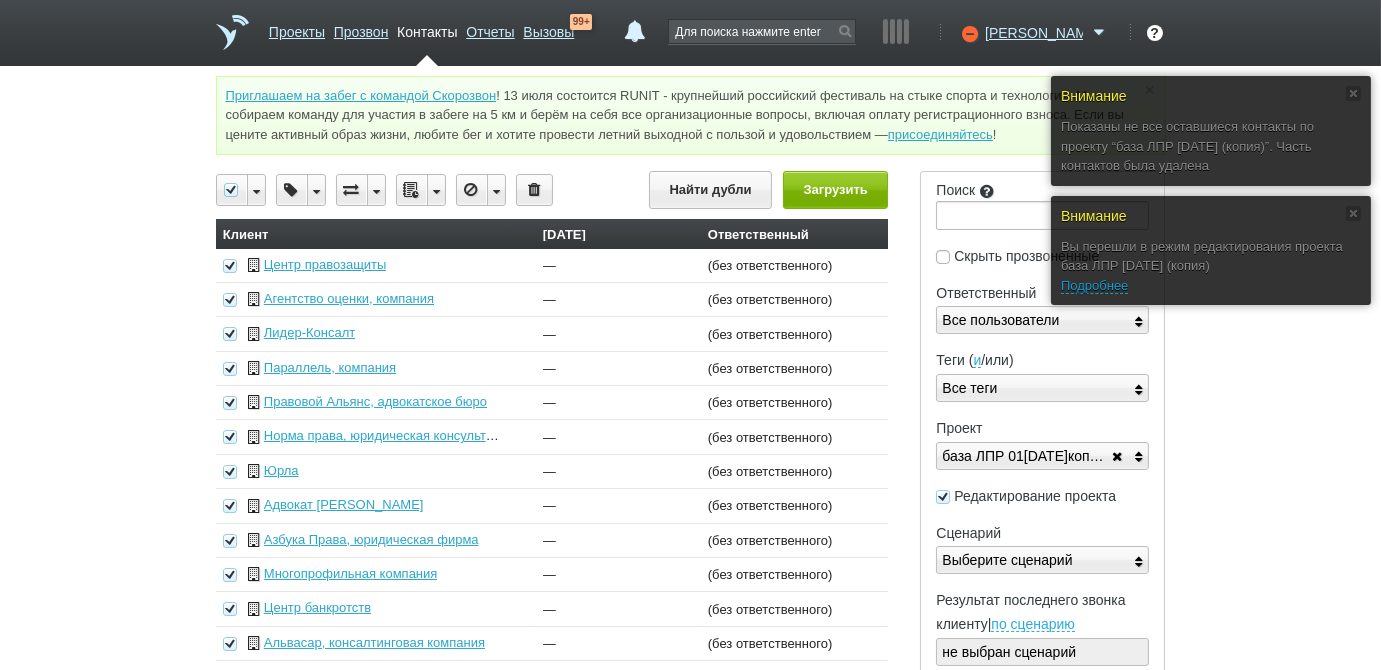 click at bounding box center (436, 190) 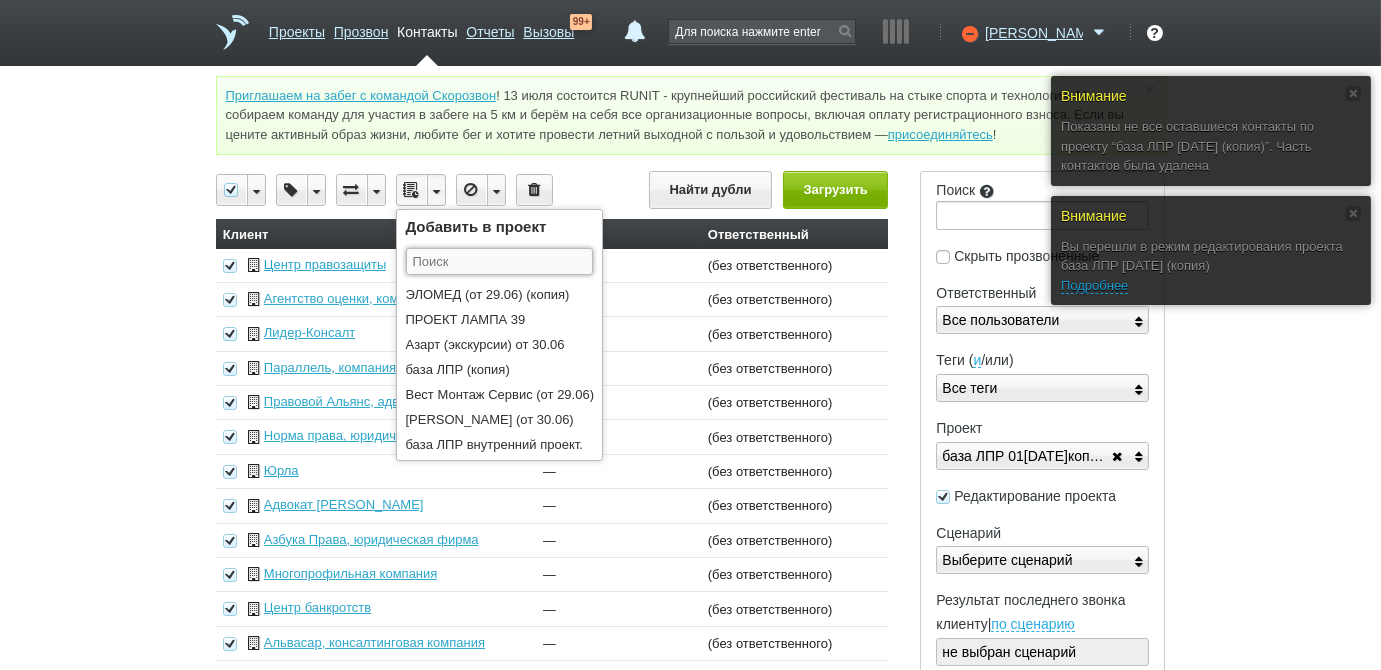 click at bounding box center (499, 261) 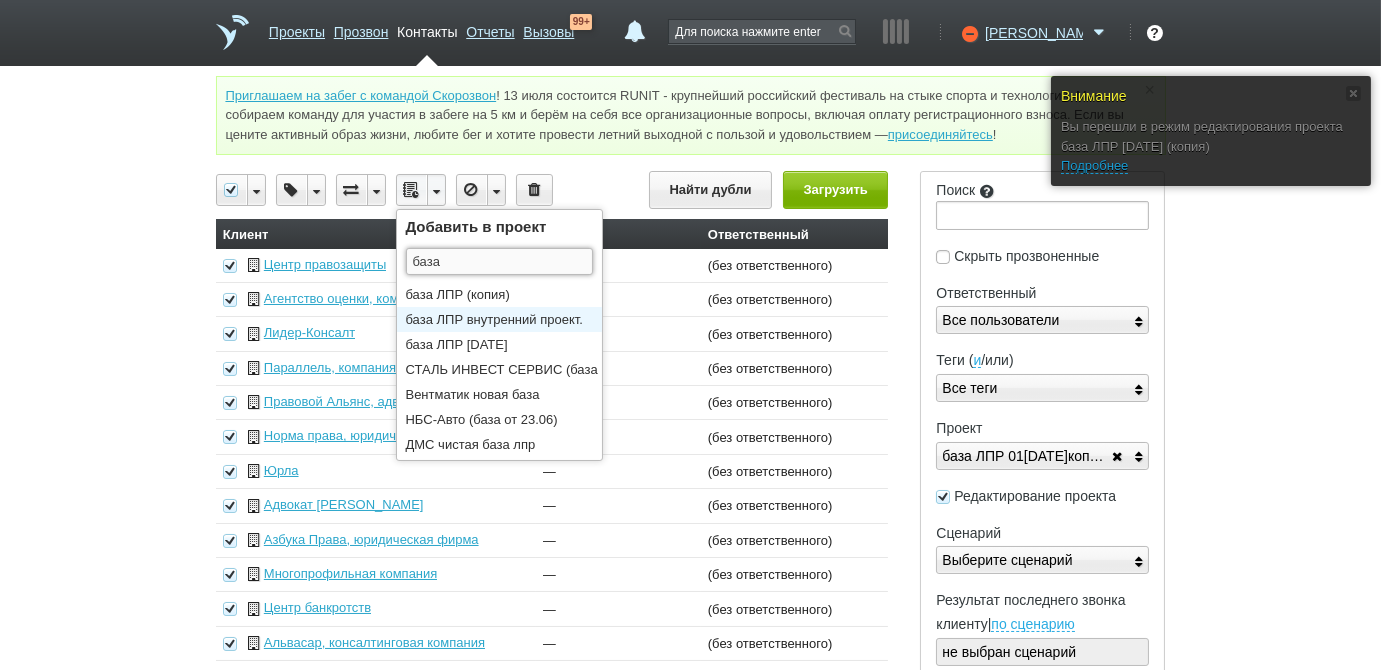 type on "база" 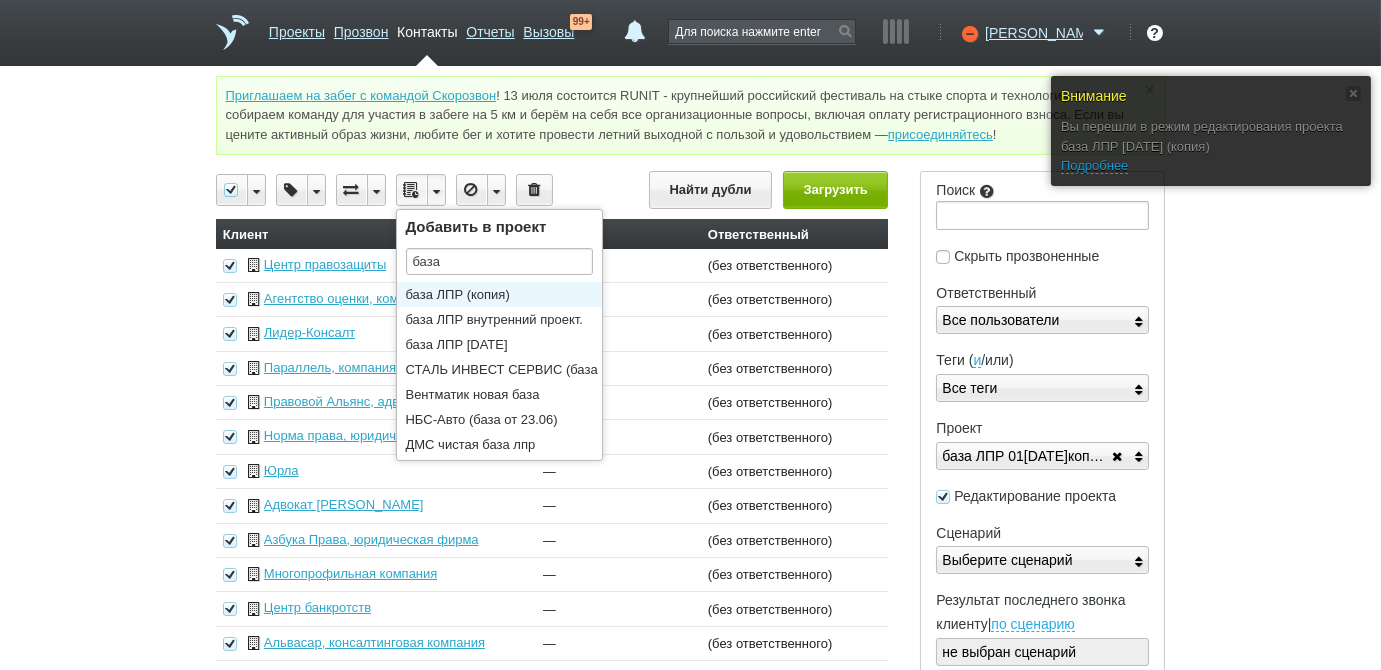 drag, startPoint x: 498, startPoint y: 314, endPoint x: 497, endPoint y: 294, distance: 20.024984 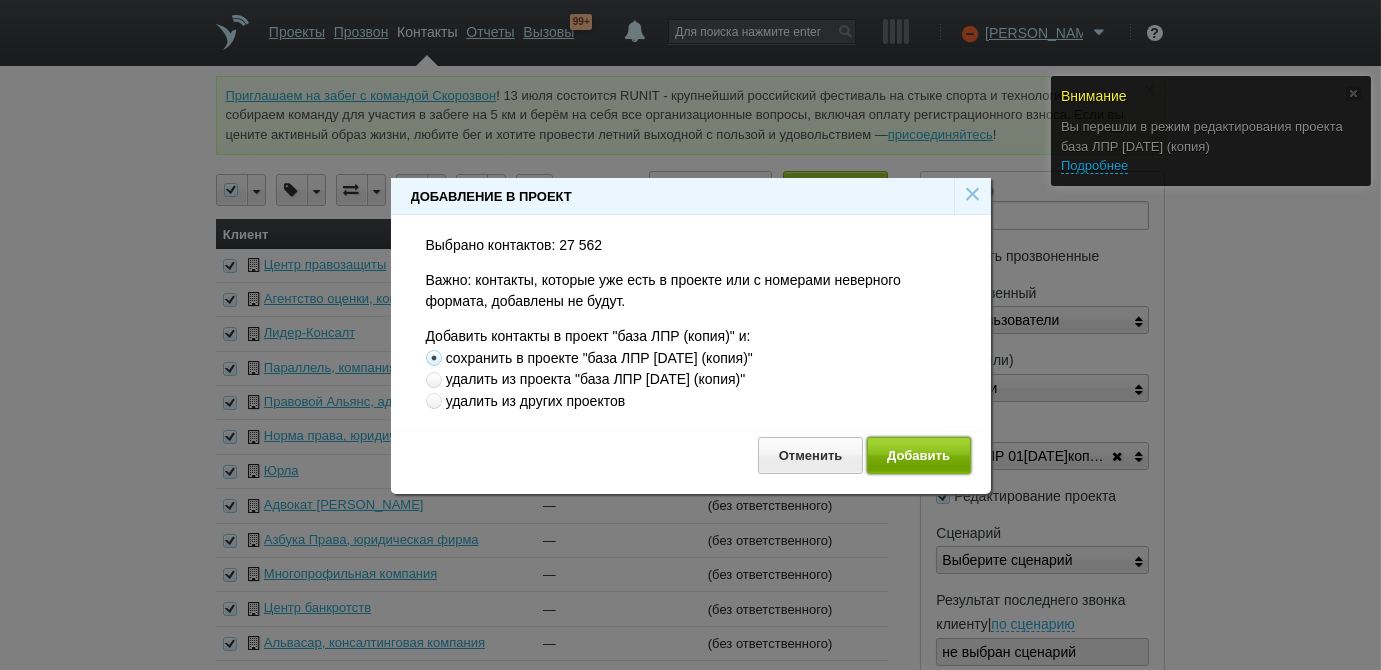 click on "Добавить" at bounding box center (919, 455) 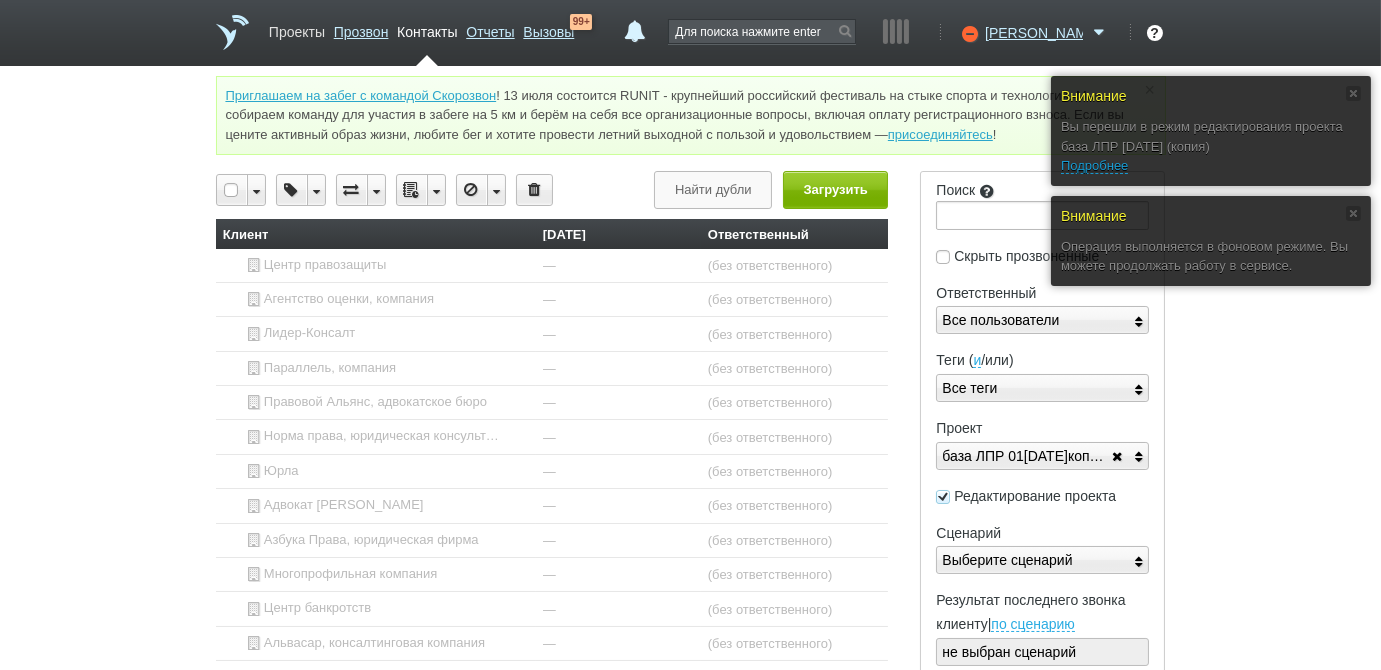 click on "Проекты" at bounding box center [297, 28] 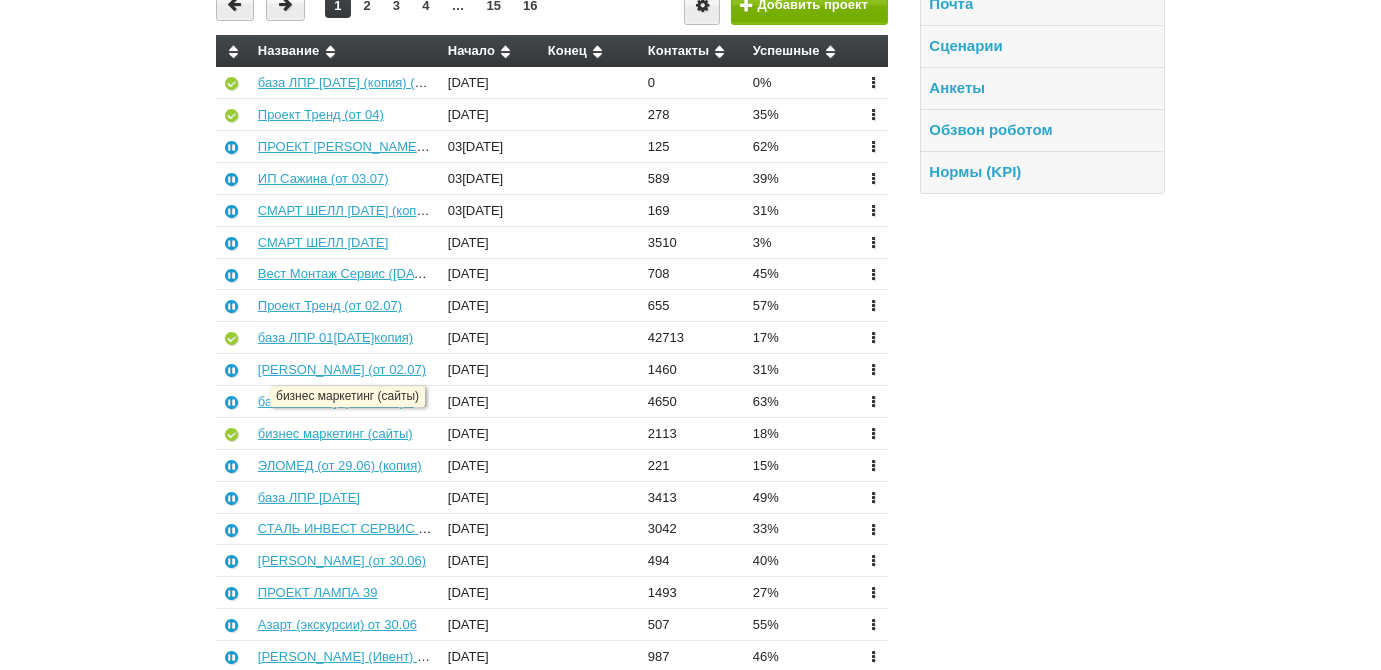 scroll, scrollTop: 272, scrollLeft: 0, axis: vertical 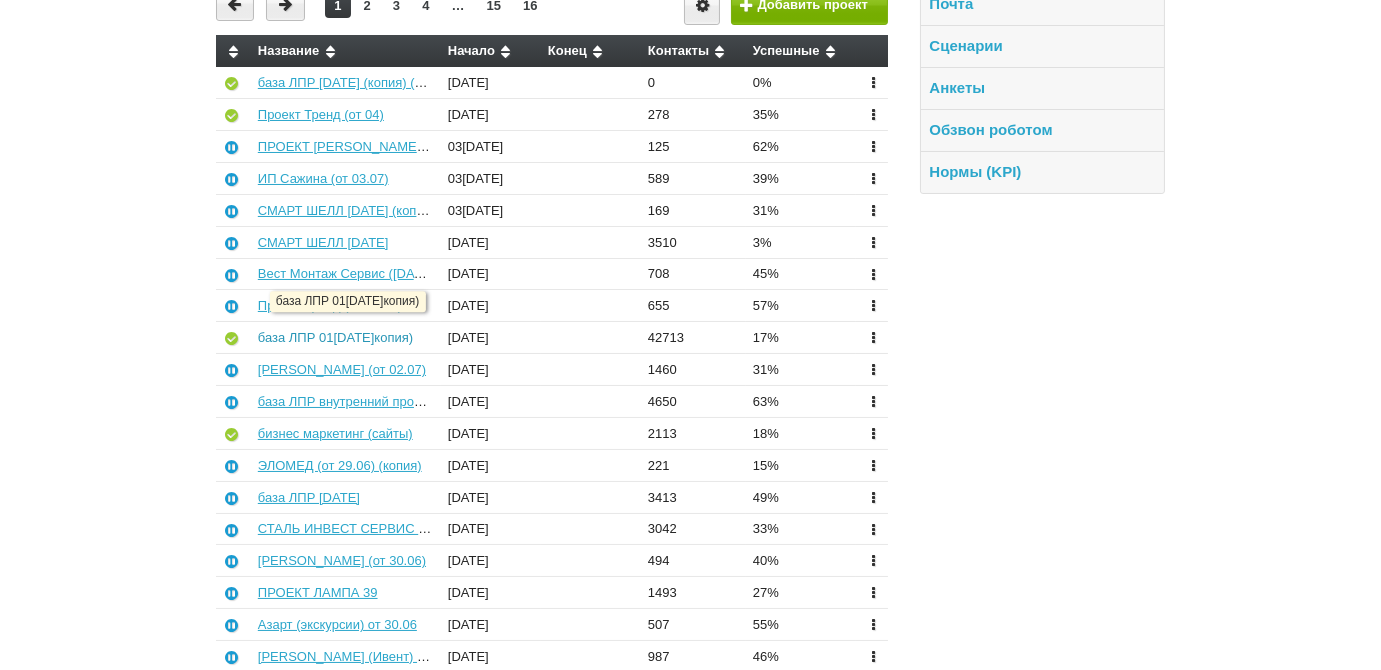 click on "база ЛПР  01.07.25 (копия)" at bounding box center [335, 337] 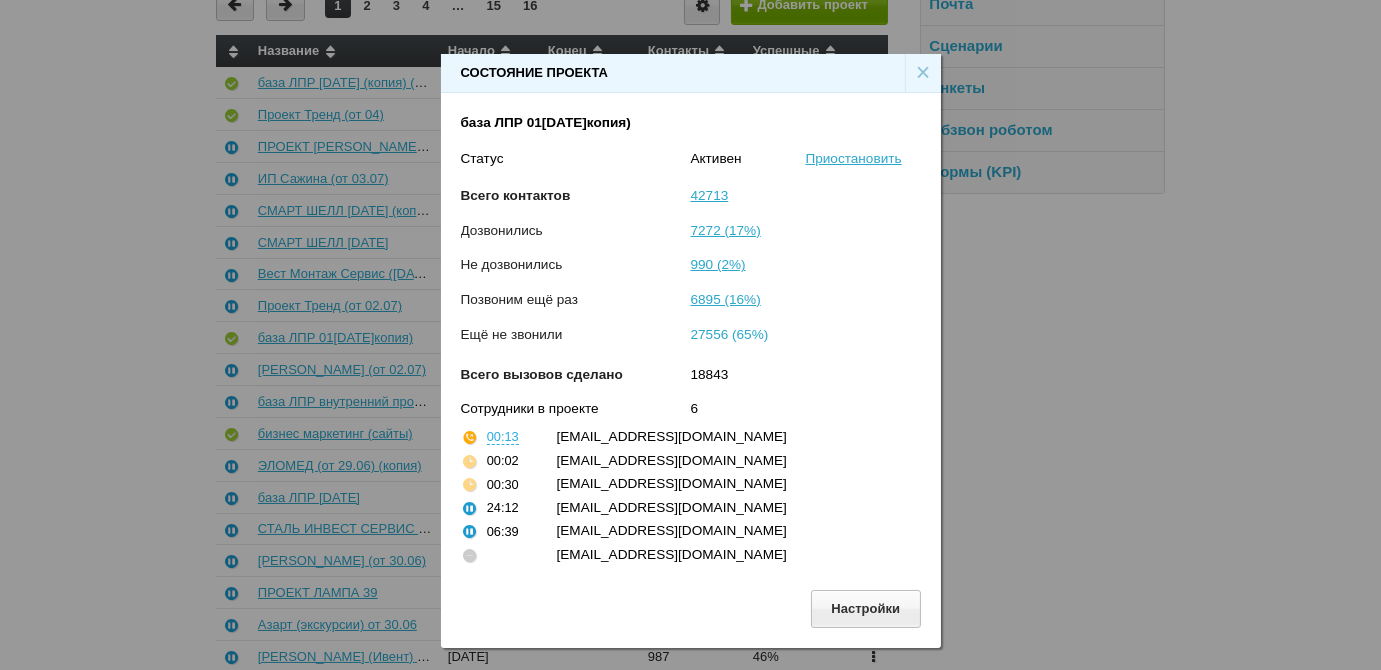 click on "27556 (65%)" at bounding box center [730, 334] 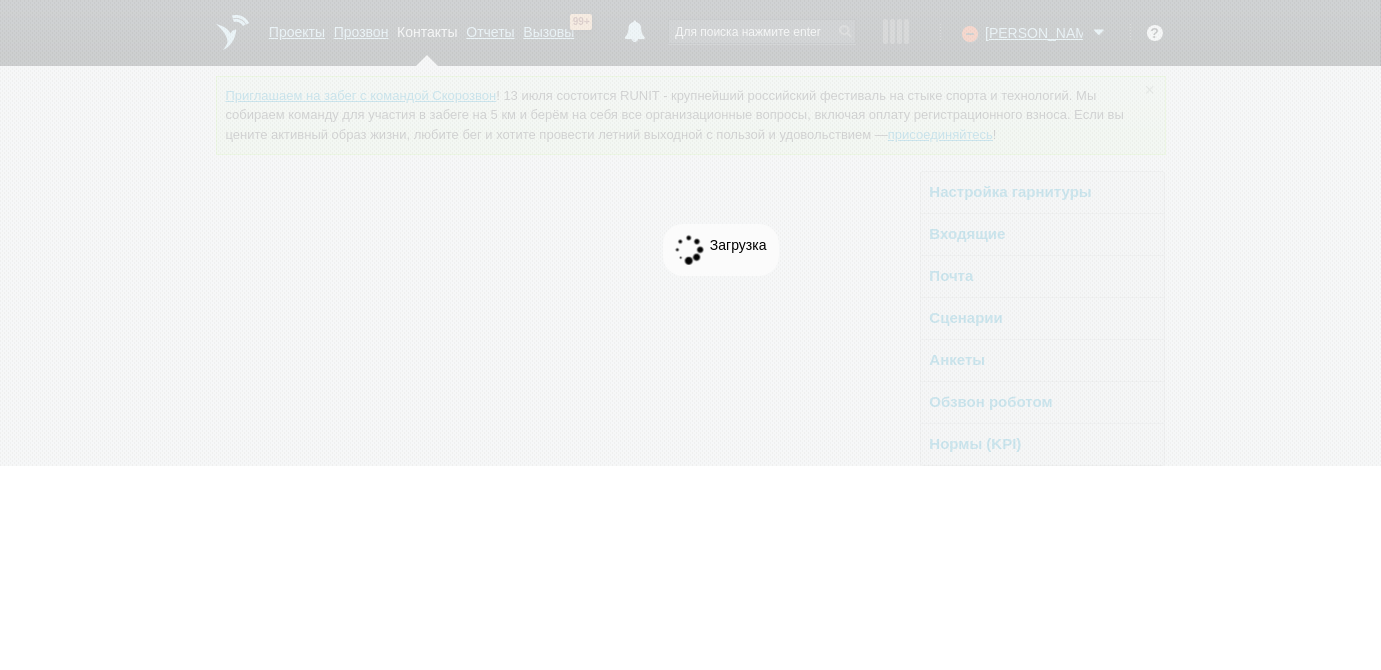 scroll, scrollTop: 0, scrollLeft: 0, axis: both 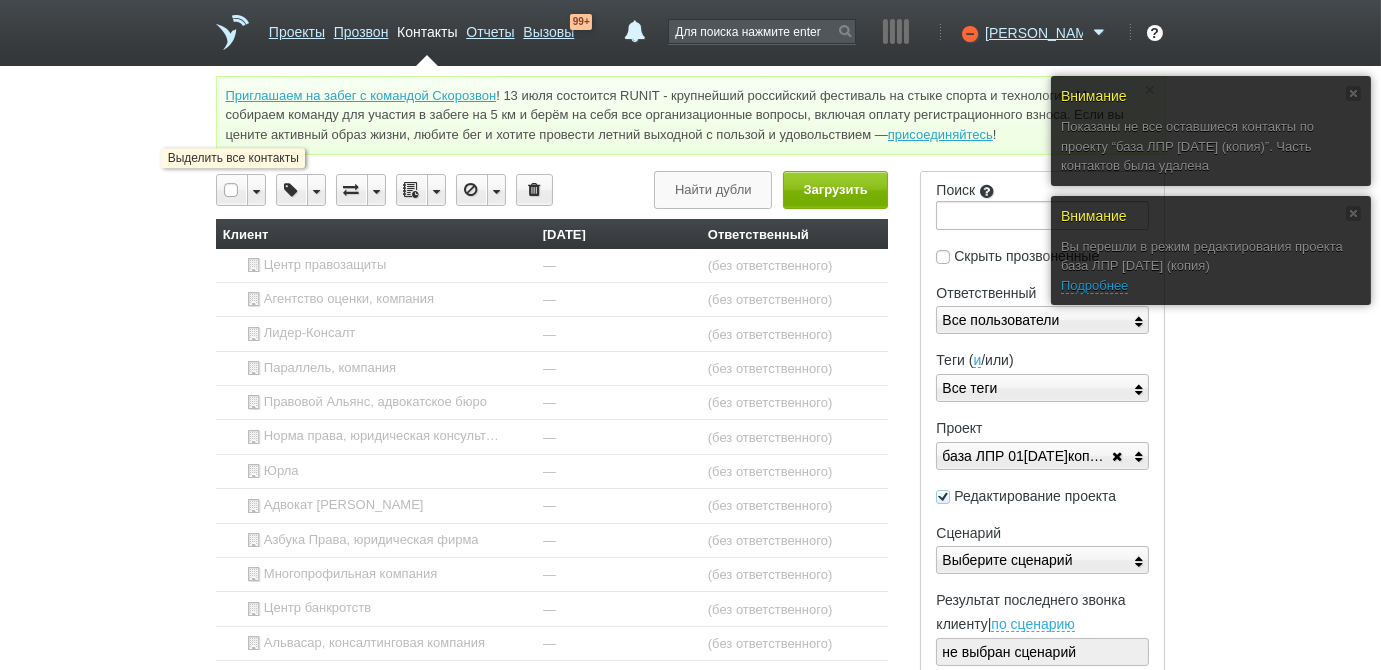 click at bounding box center (232, 190) 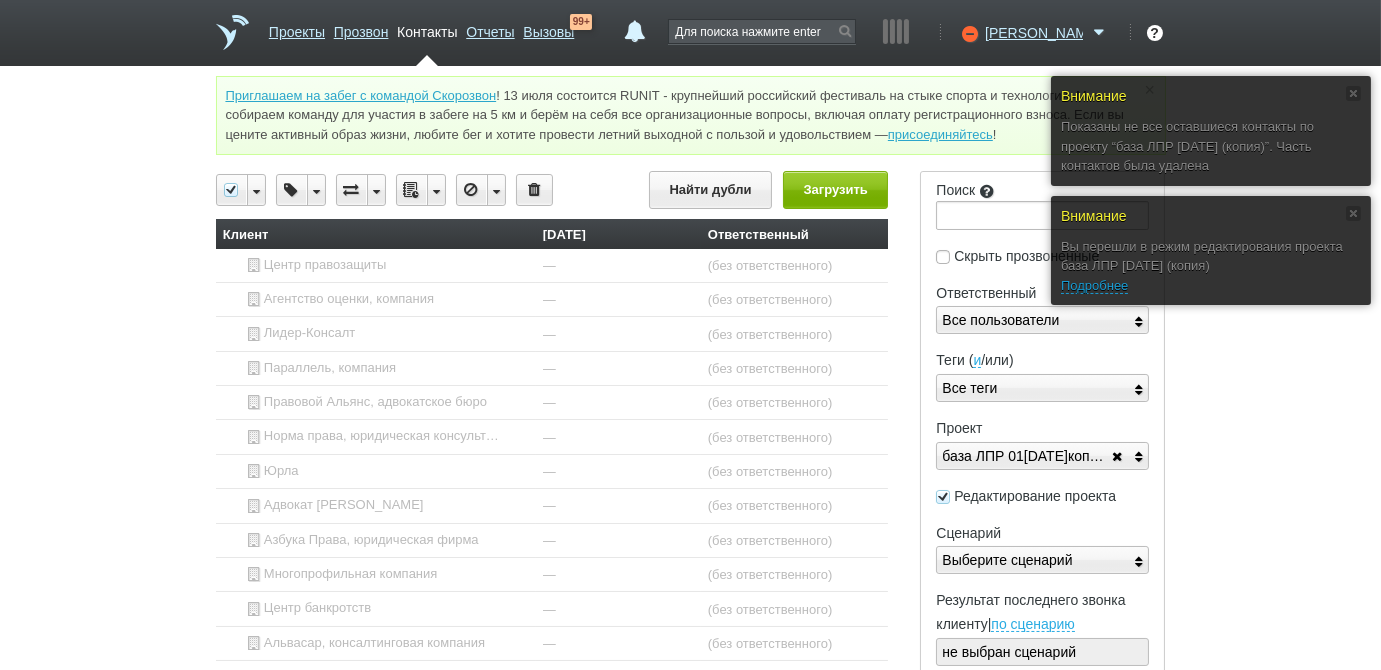 click at bounding box center (436, 190) 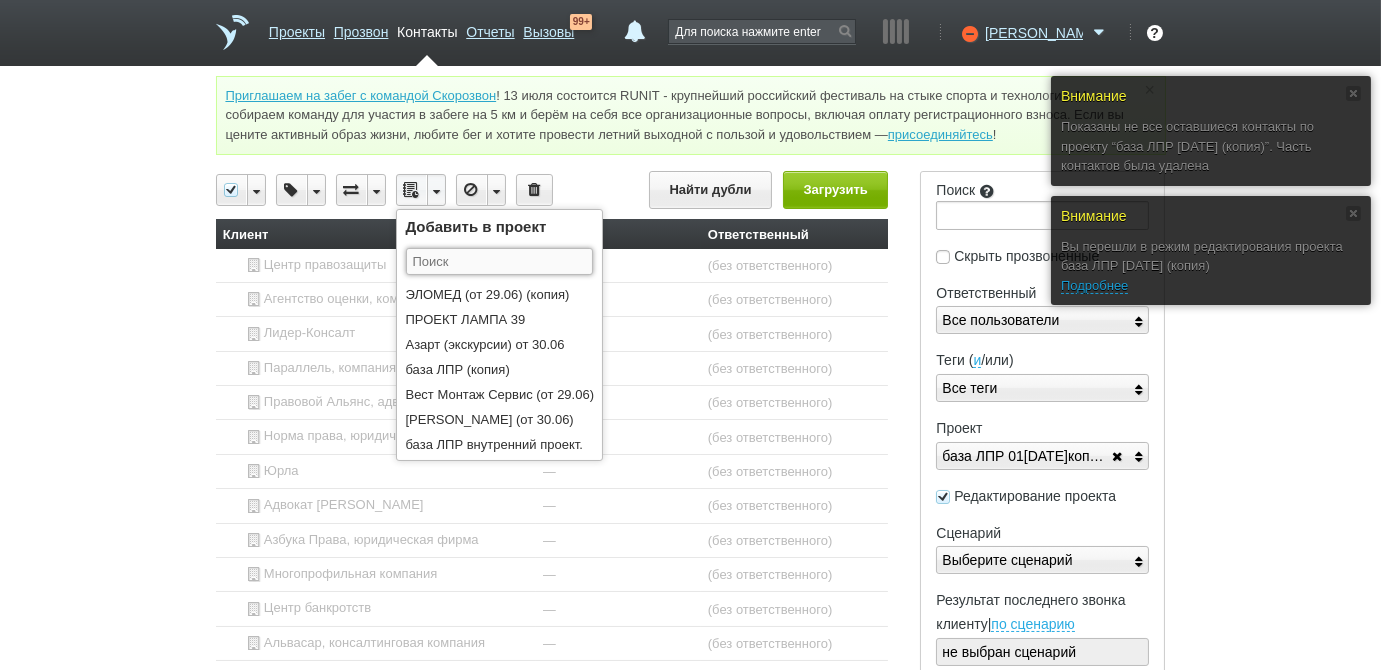 click at bounding box center (499, 261) 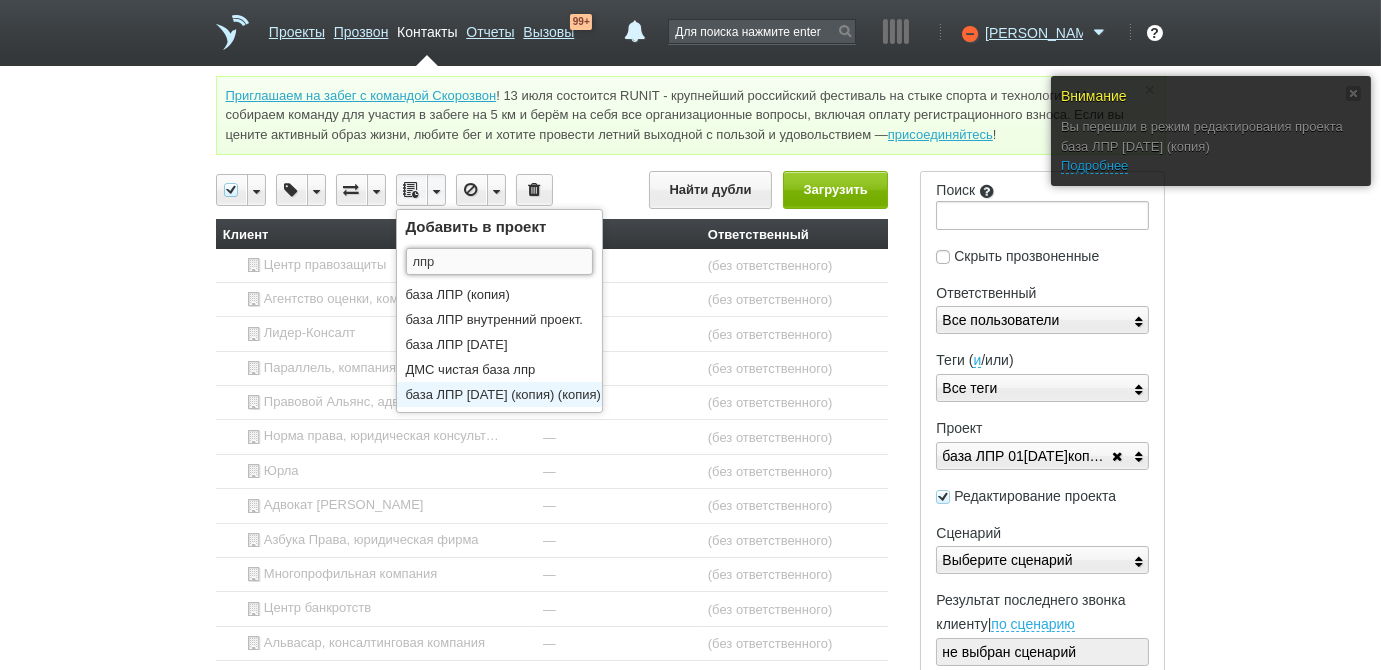 type on "лпр" 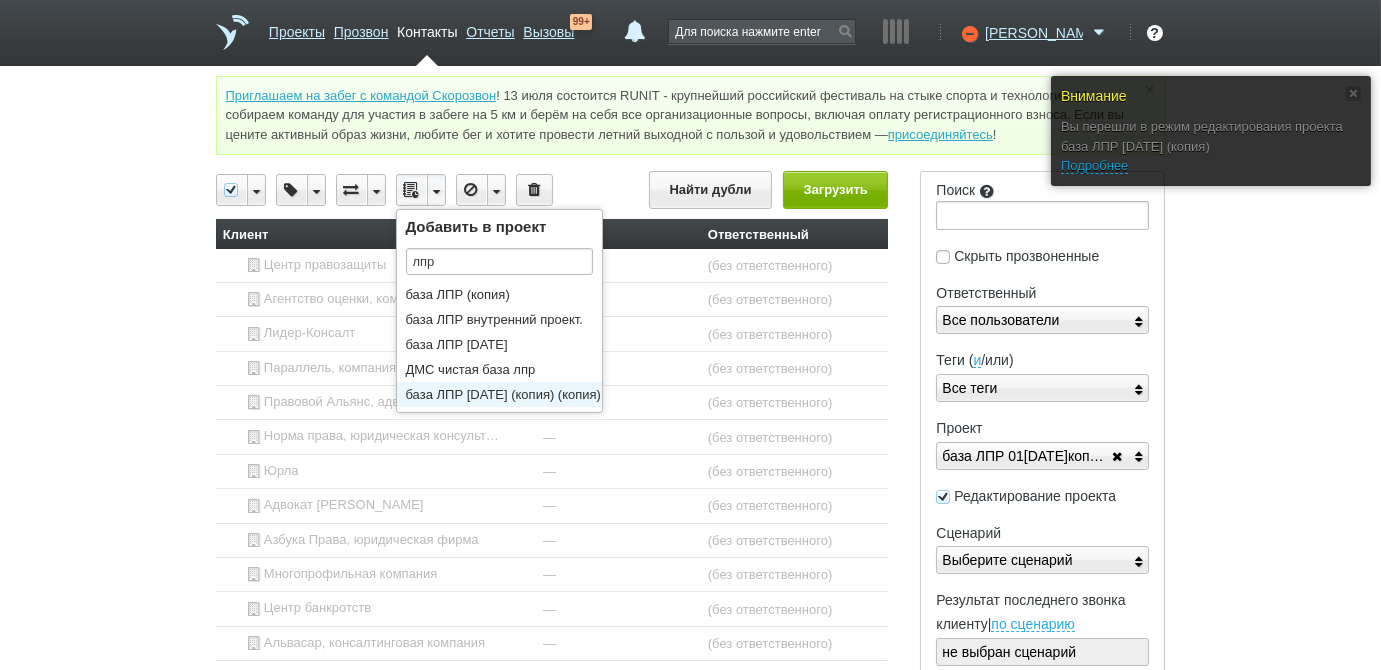 click on "база ЛПР  01.07.25 (копия) (копия)" at bounding box center [504, 394] 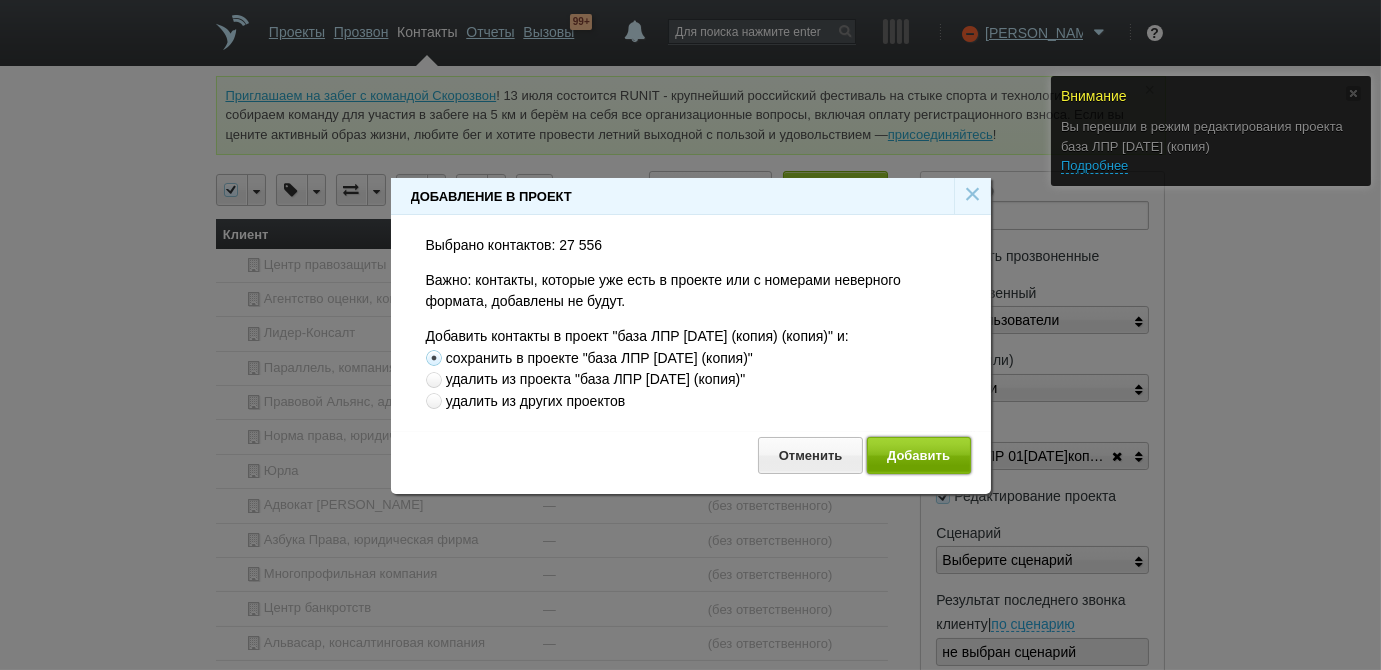 click on "Добавить" at bounding box center [919, 455] 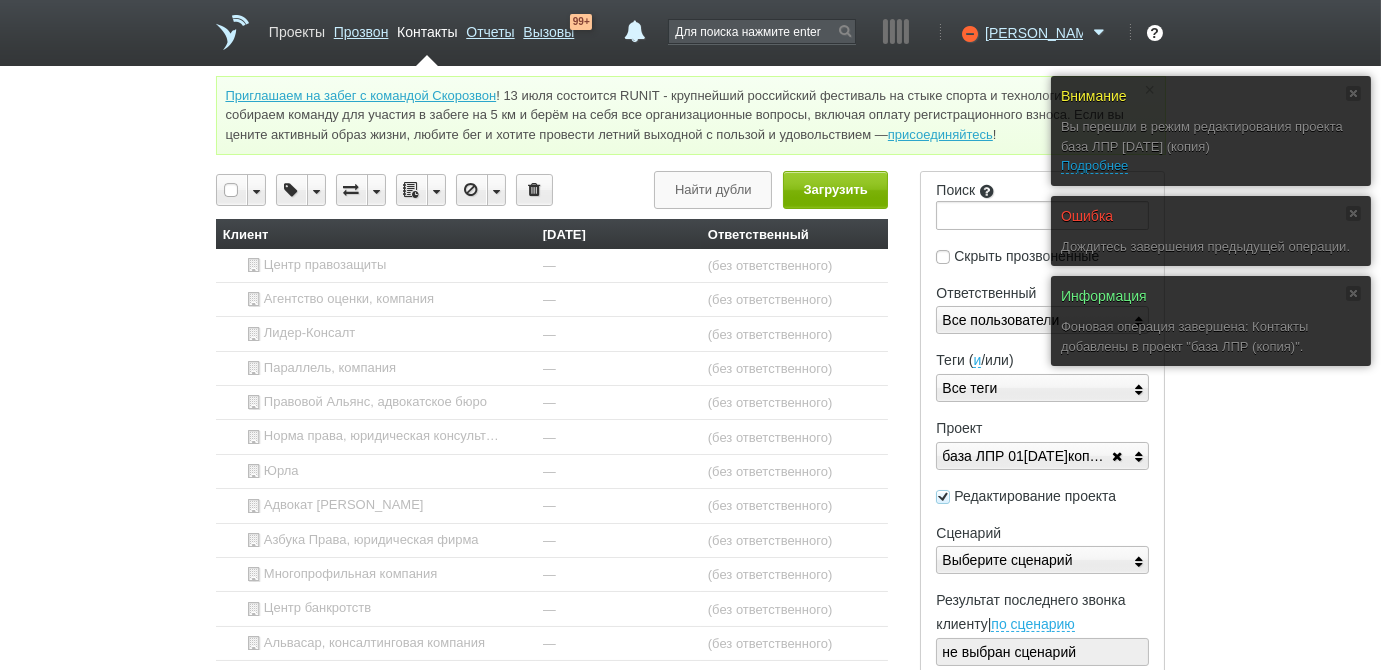 click on "Проекты" at bounding box center (297, 28) 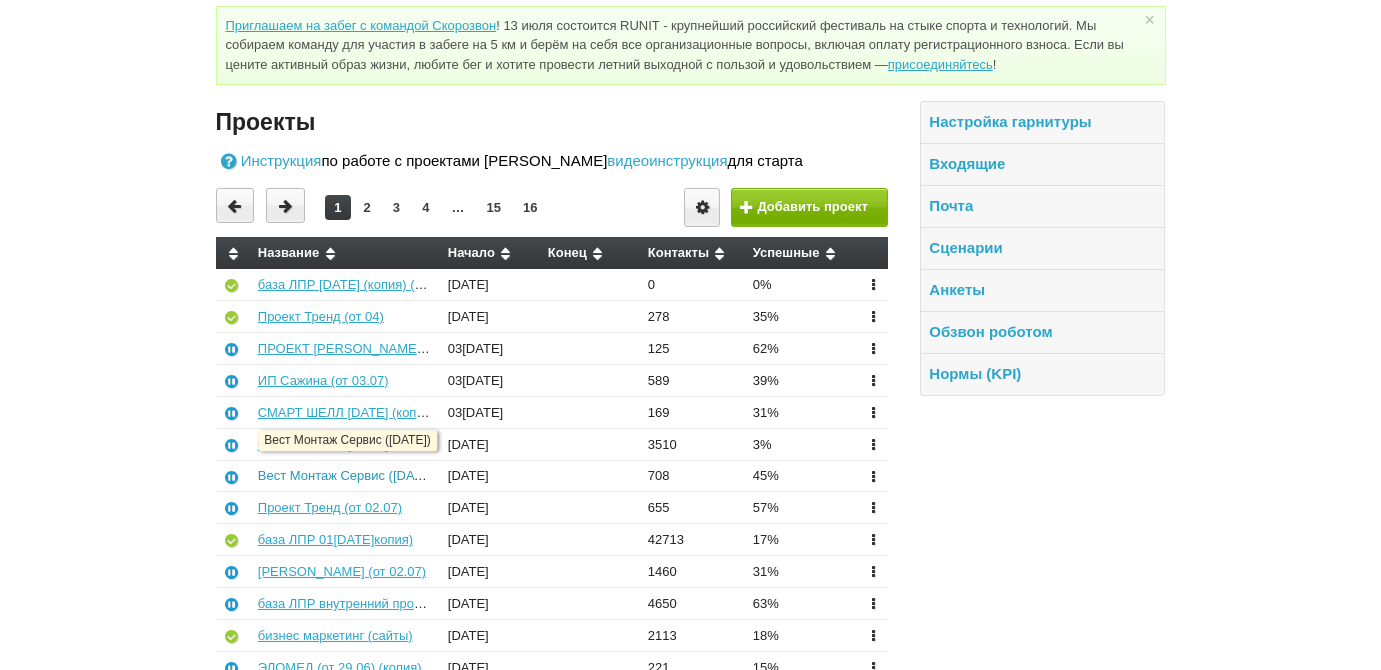 scroll, scrollTop: 0, scrollLeft: 0, axis: both 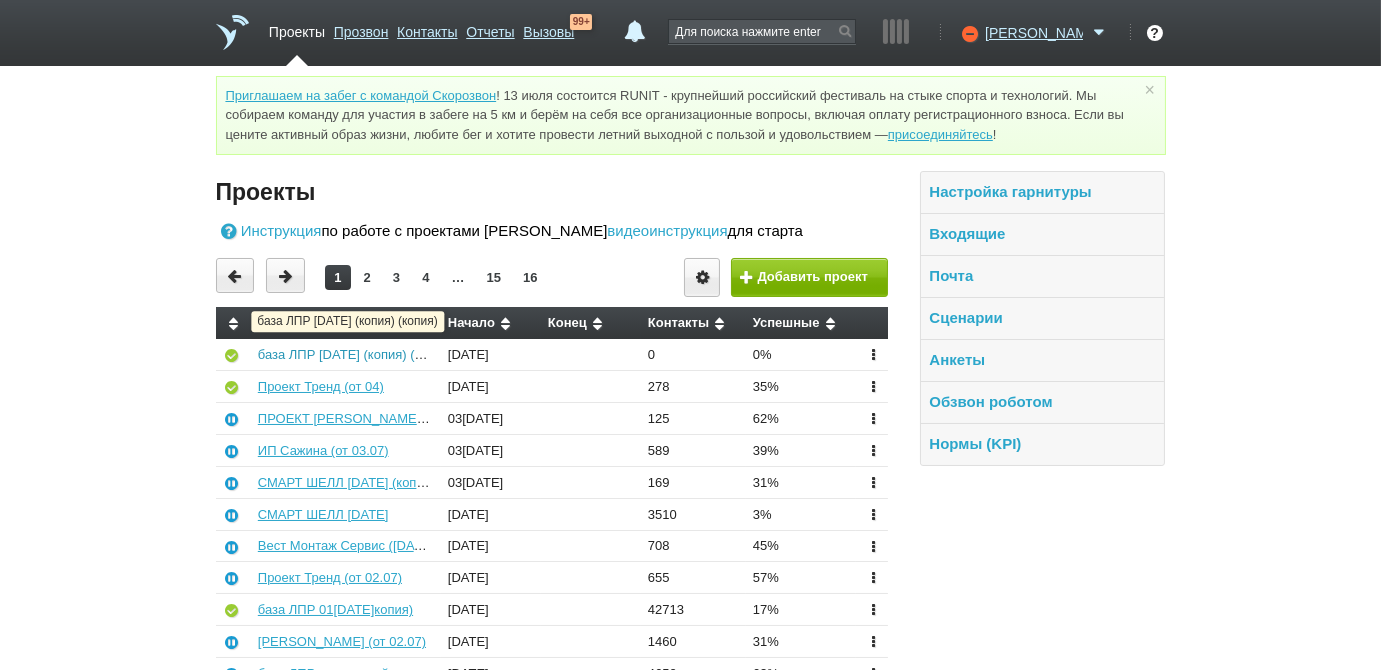 click on "база ЛПР  01.07.25 (копия) (копия)" at bounding box center [355, 354] 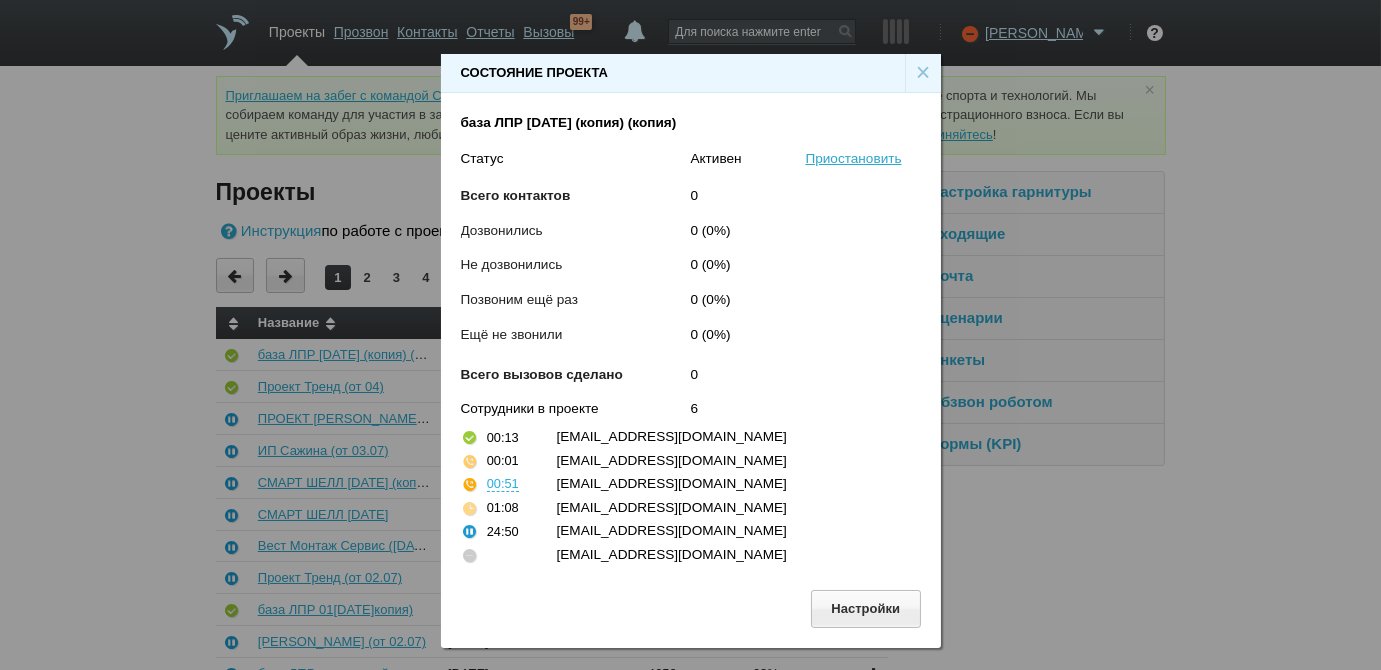 click on "×" at bounding box center (923, 73) 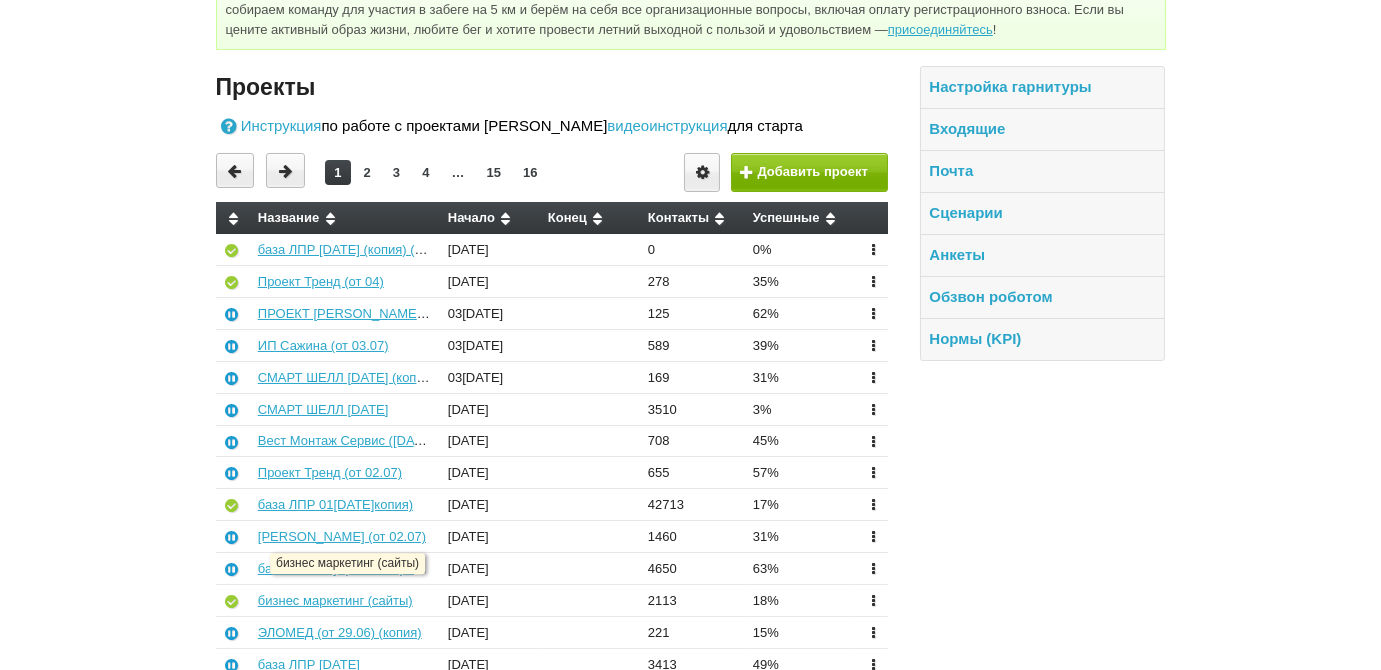 scroll, scrollTop: 181, scrollLeft: 0, axis: vertical 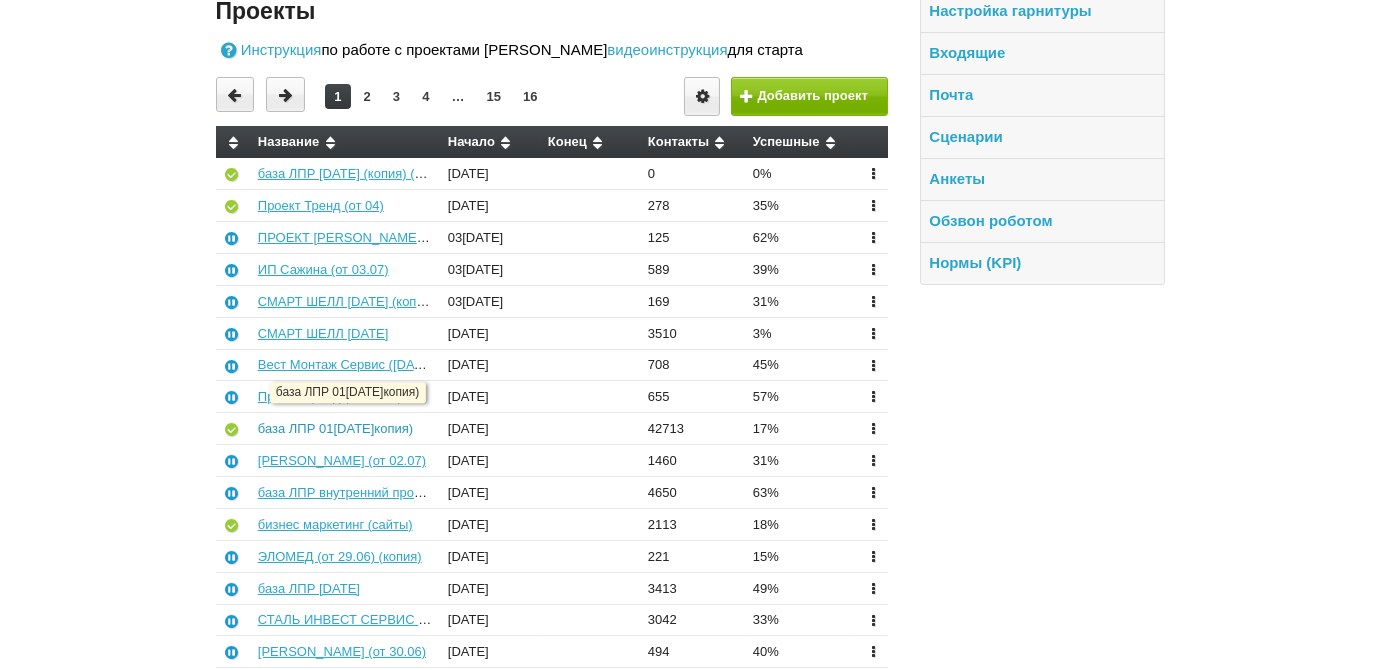 click on "база ЛПР  01.07.25 (копия)" at bounding box center (335, 428) 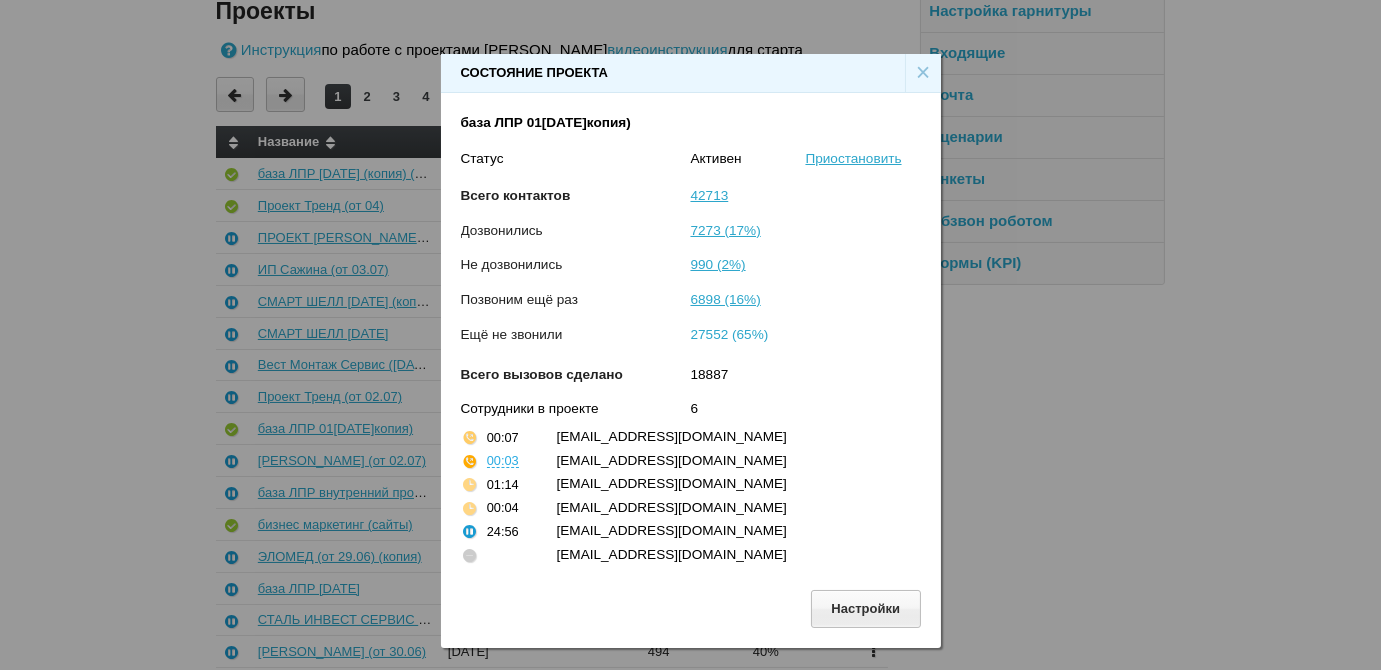 click on "27552 (65%)" at bounding box center (730, 334) 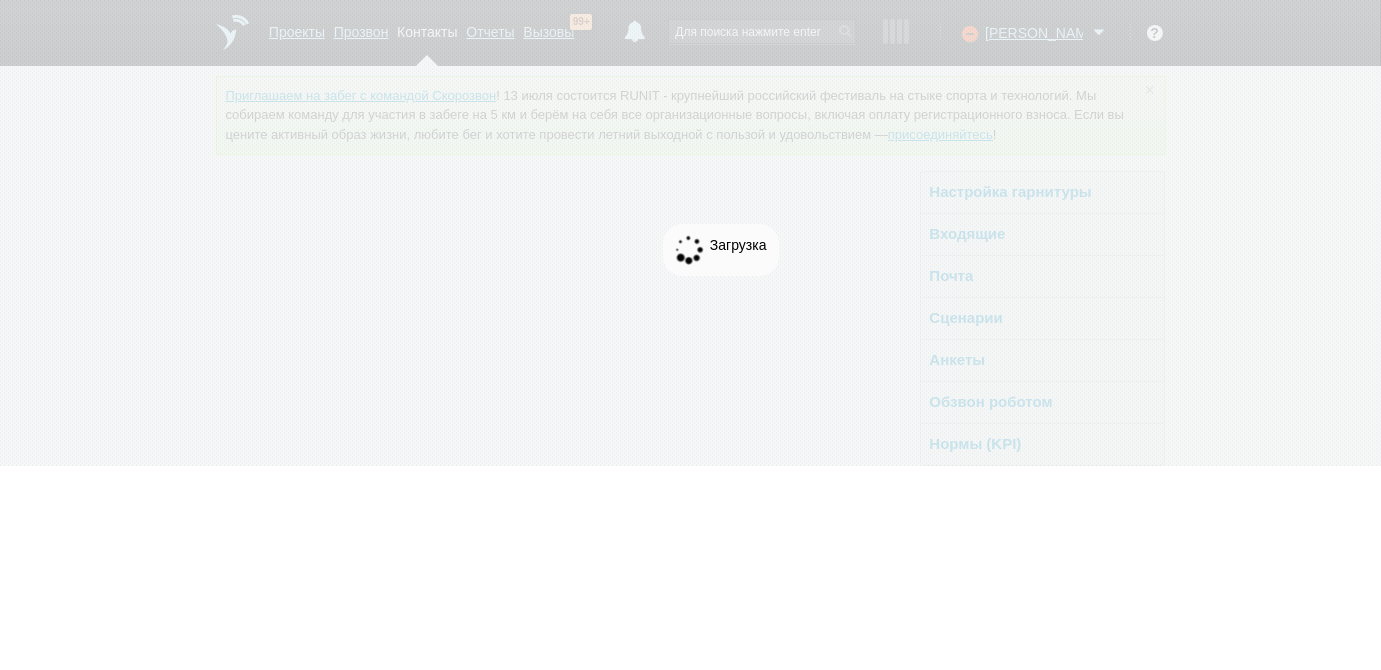scroll, scrollTop: 0, scrollLeft: 0, axis: both 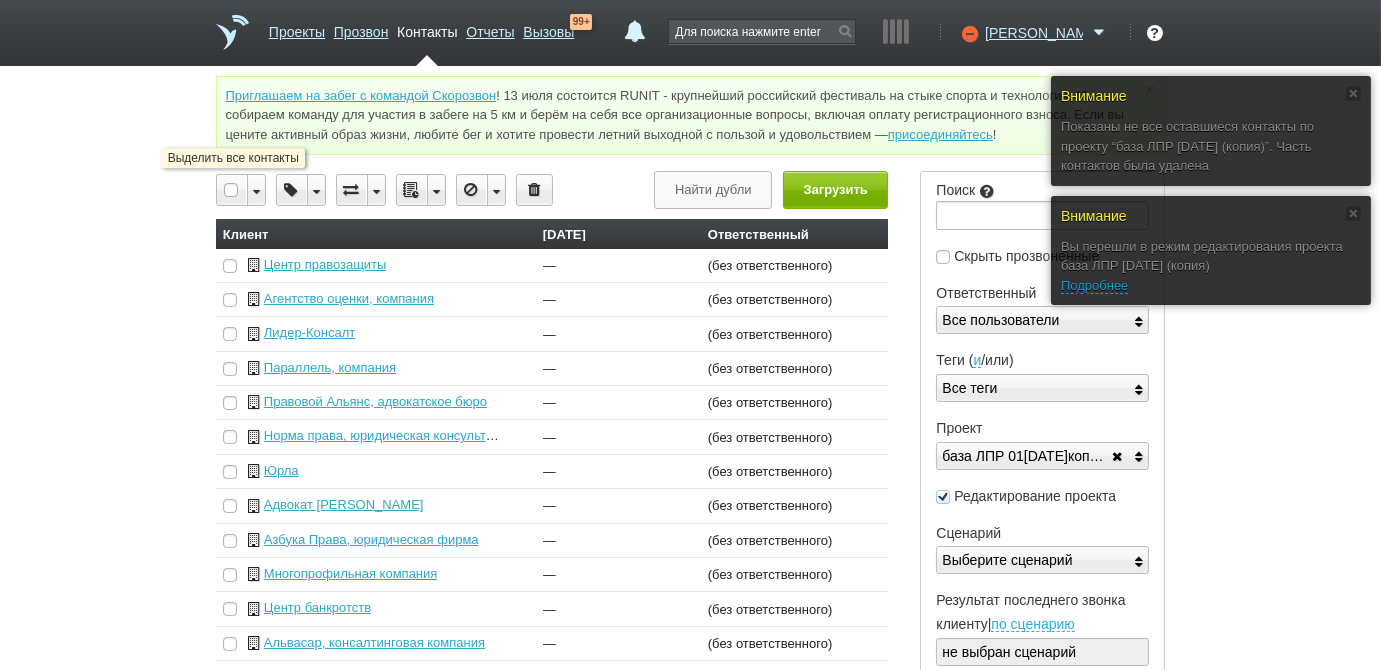 click at bounding box center (232, 190) 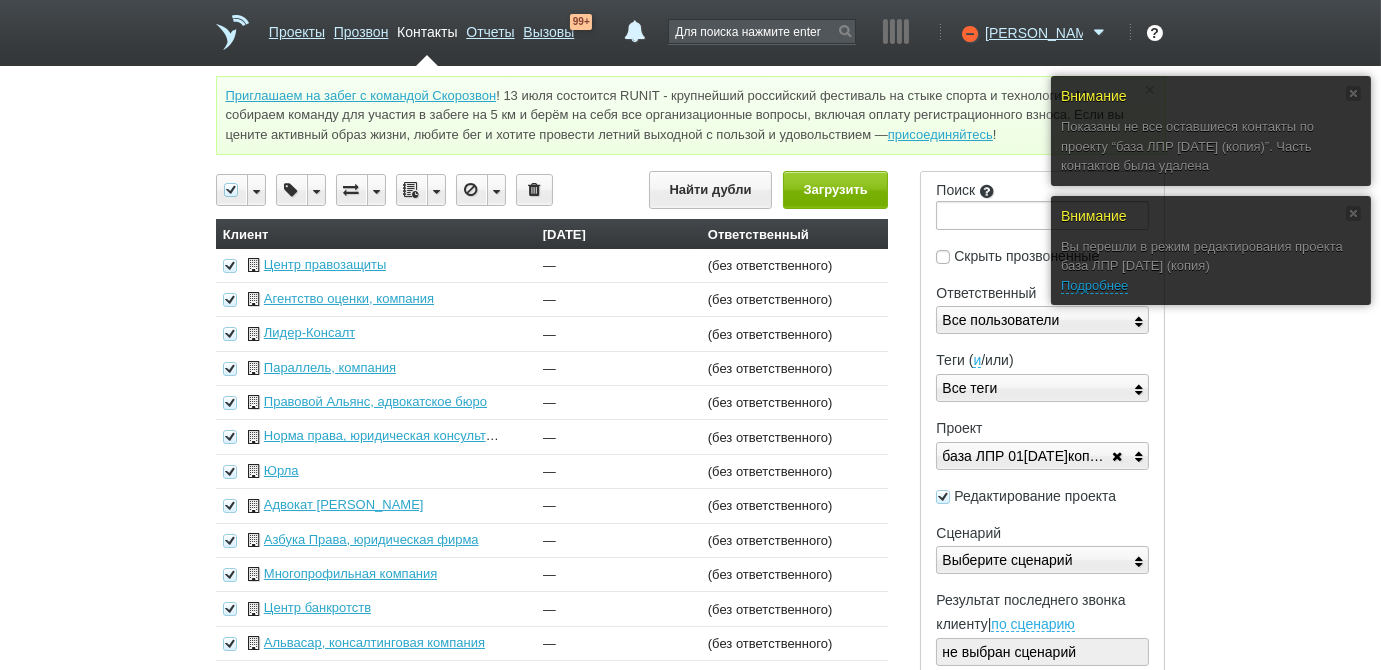 click at bounding box center [496, 190] 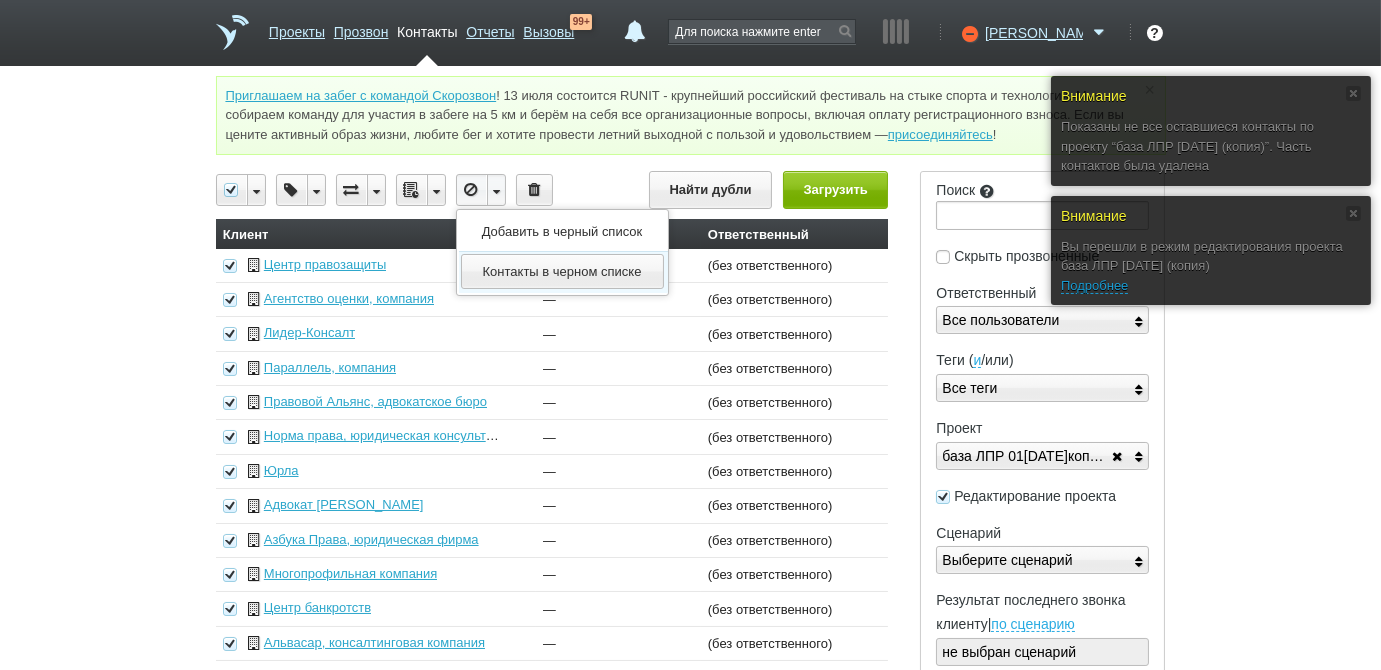 click at bounding box center [436, 190] 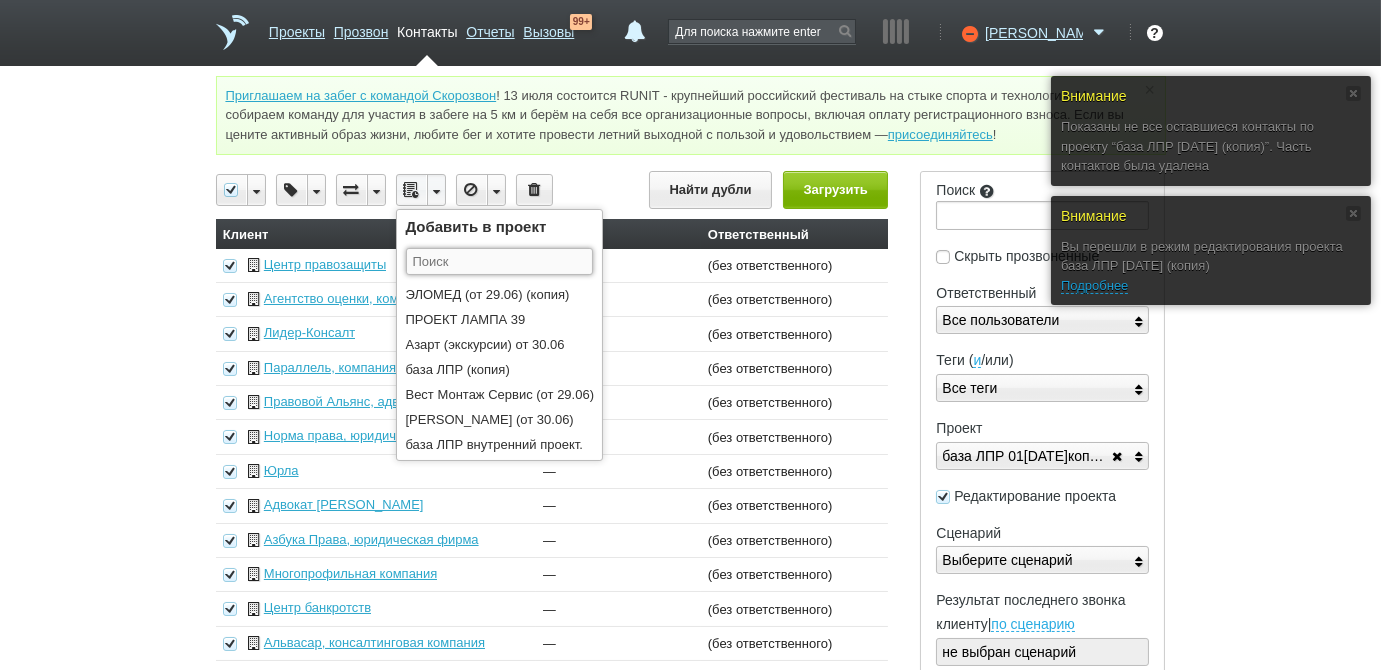 click at bounding box center [499, 261] 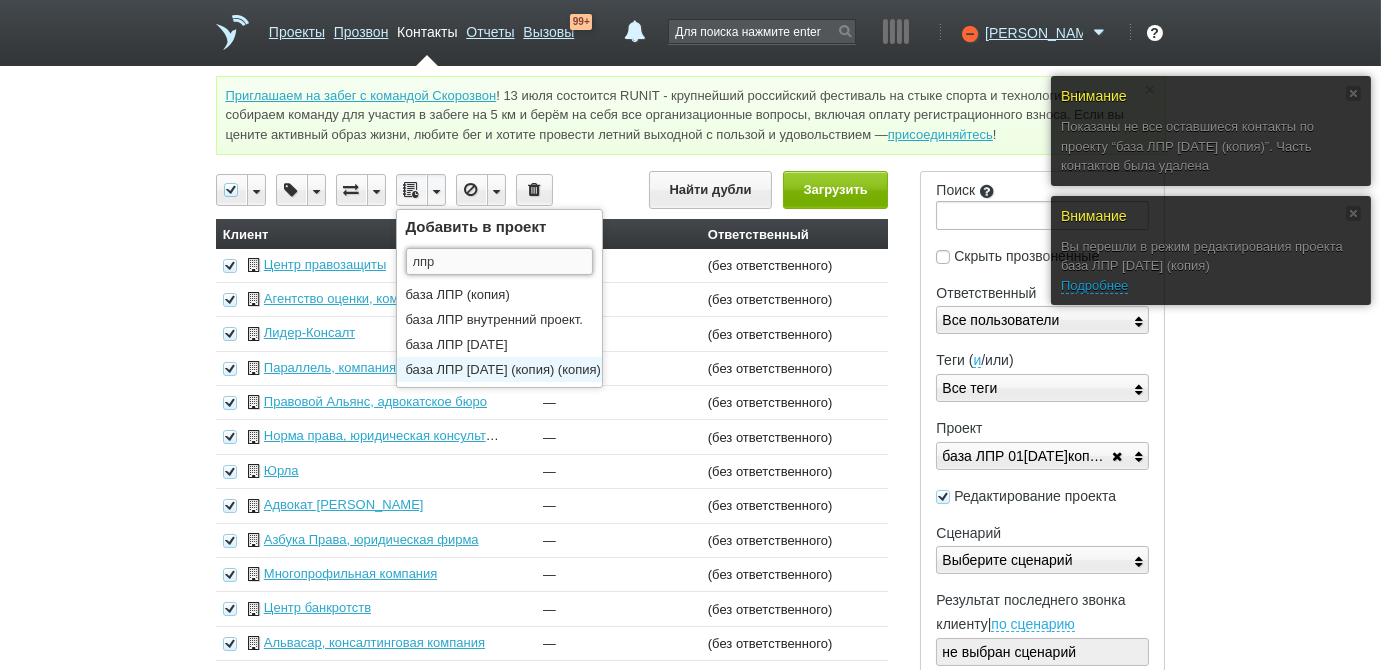 type on "лпр" 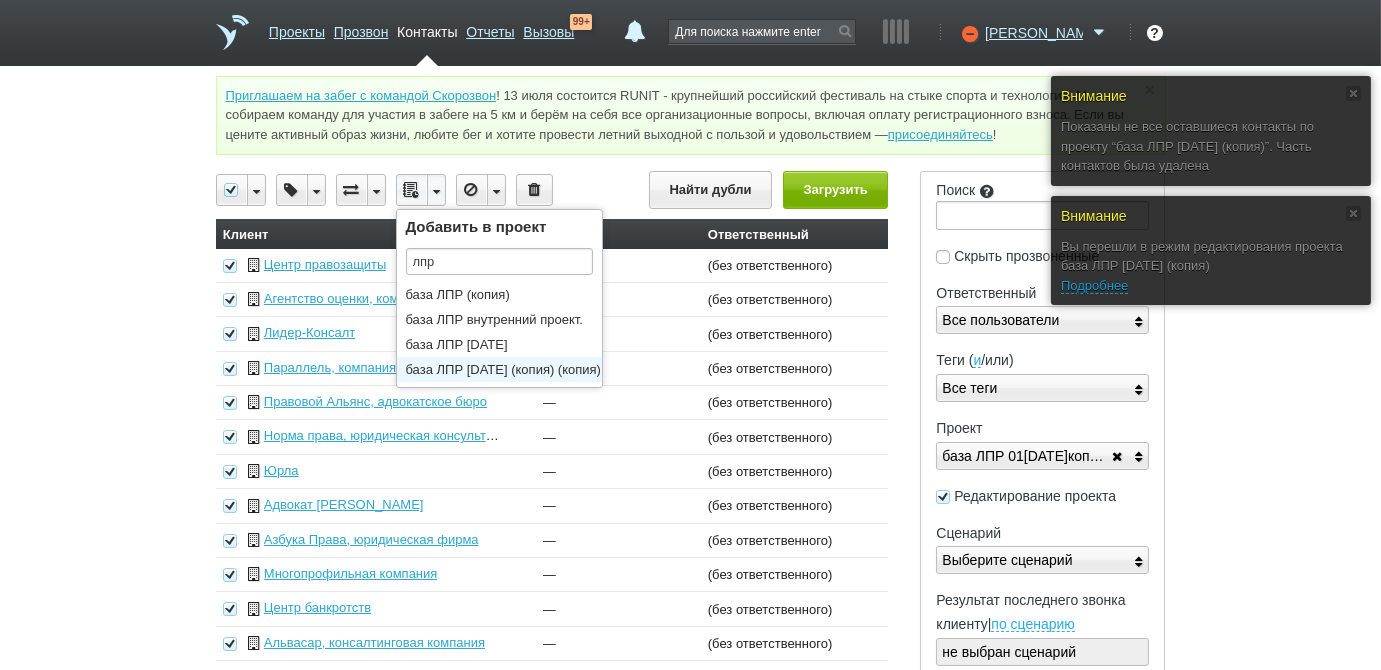 click on "база ЛПР  01.07.25 (копия) (копия)" at bounding box center (504, 369) 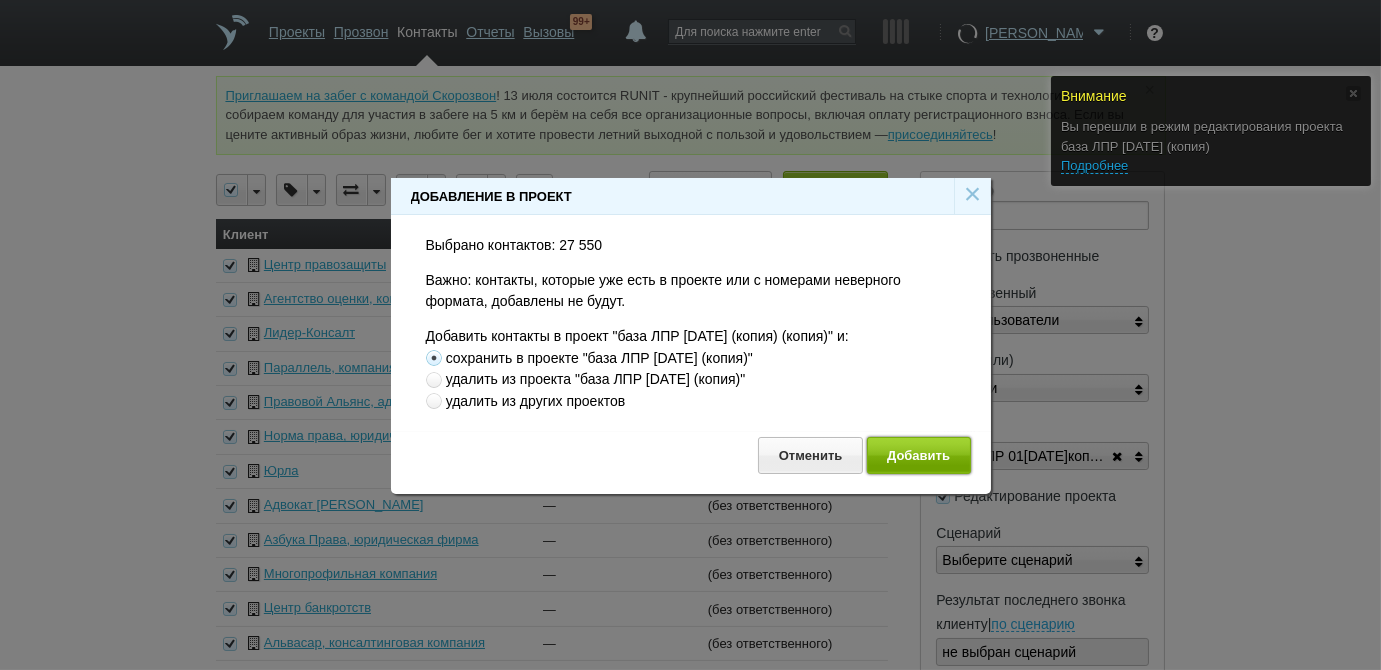 click on "Добавить" at bounding box center (919, 455) 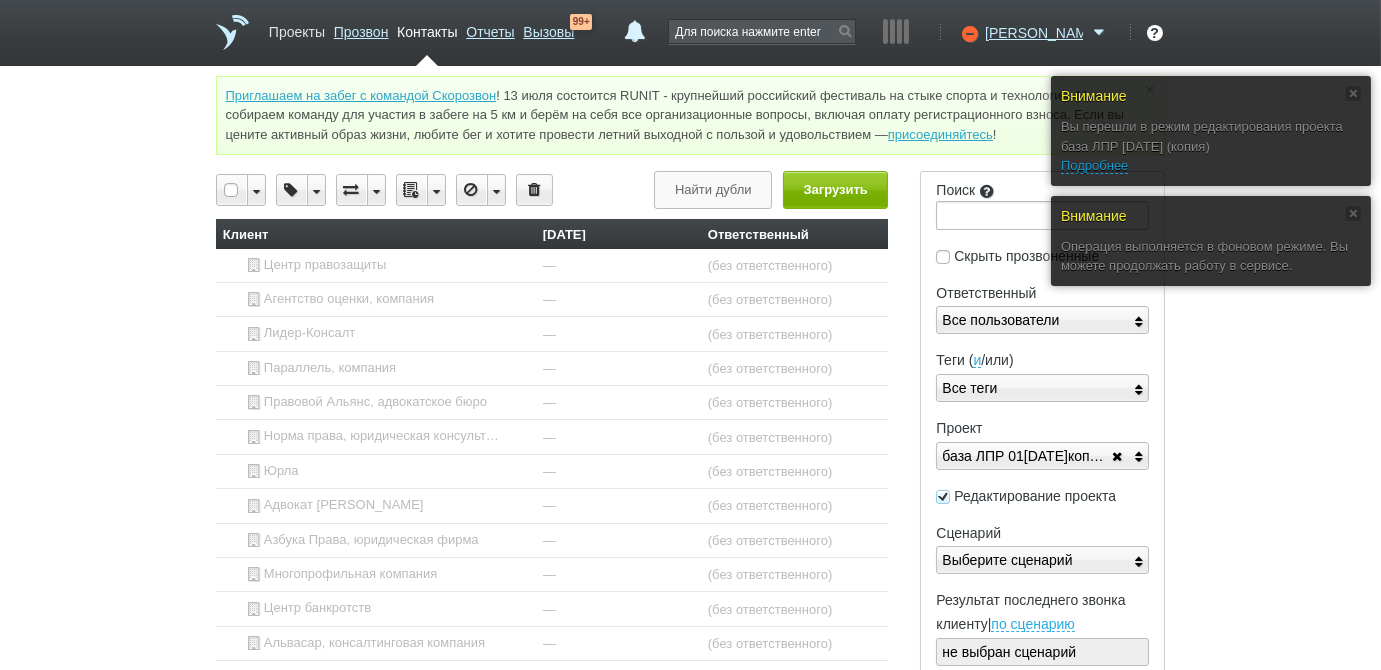 click on "Проекты" at bounding box center [297, 28] 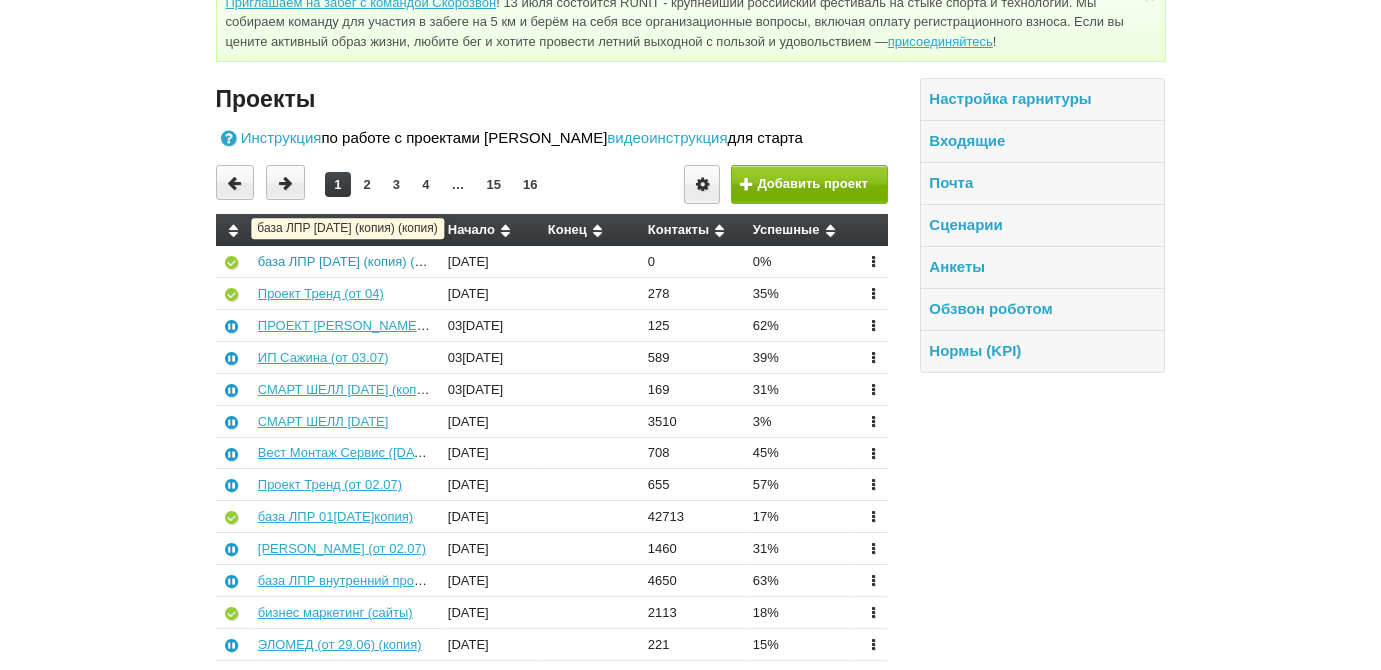scroll, scrollTop: 181, scrollLeft: 0, axis: vertical 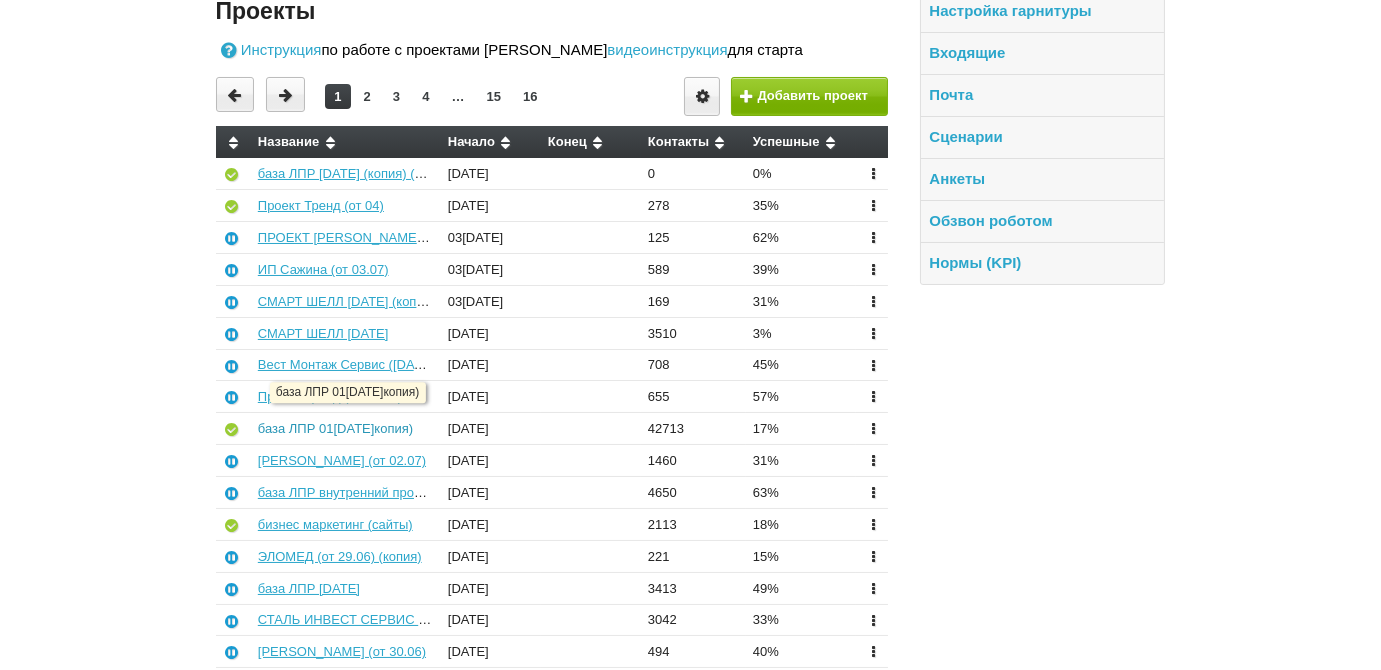 click on "база ЛПР  01.07.25 (копия)" at bounding box center [335, 428] 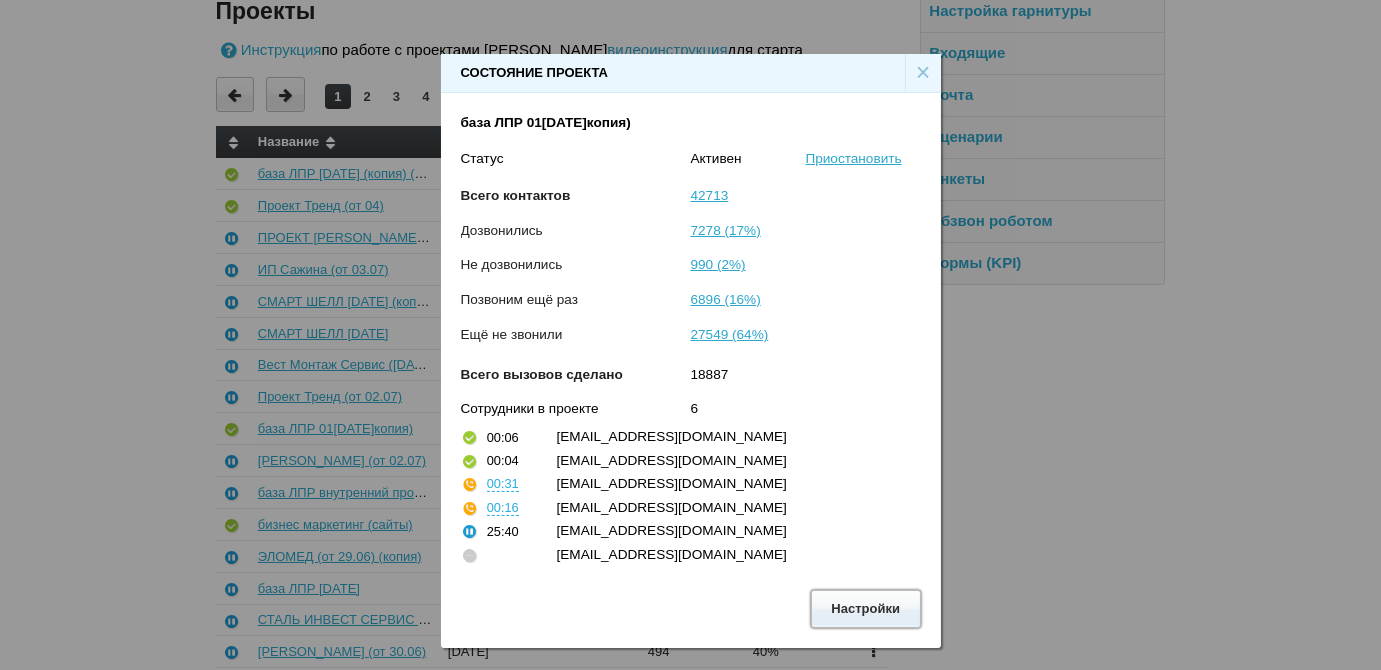click on "Настройки" at bounding box center [866, 608] 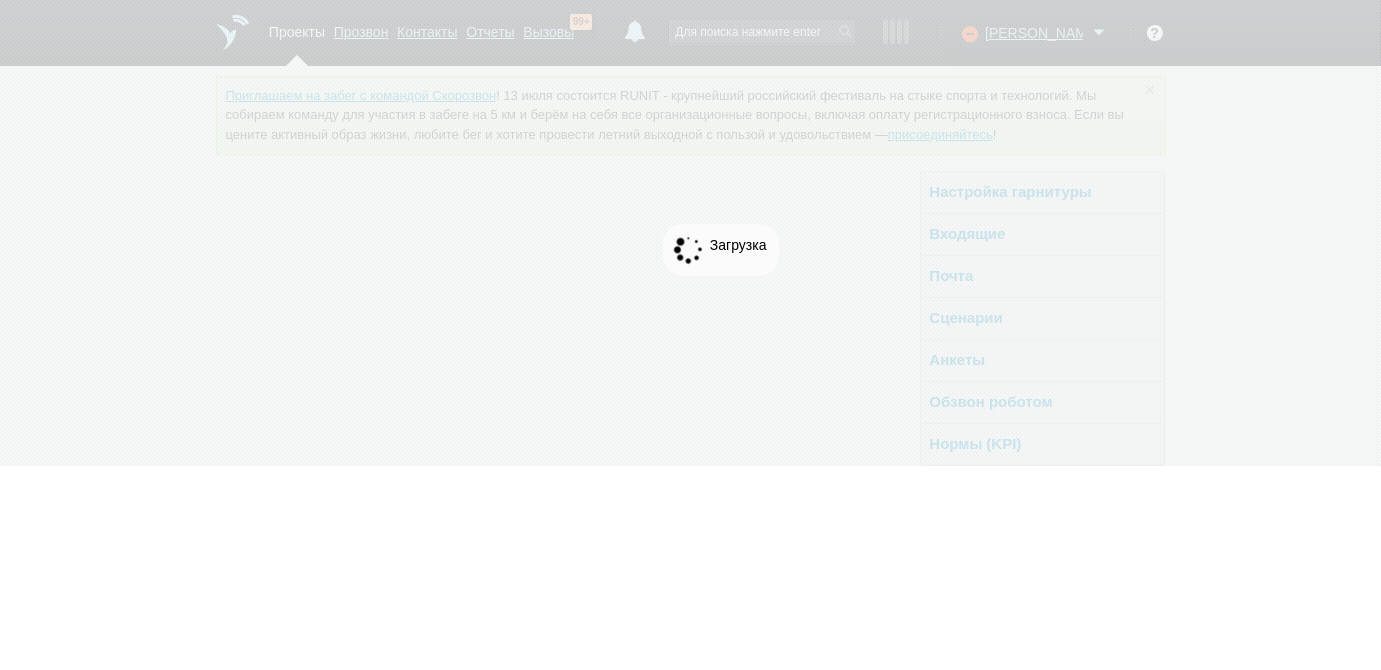 scroll, scrollTop: 0, scrollLeft: 0, axis: both 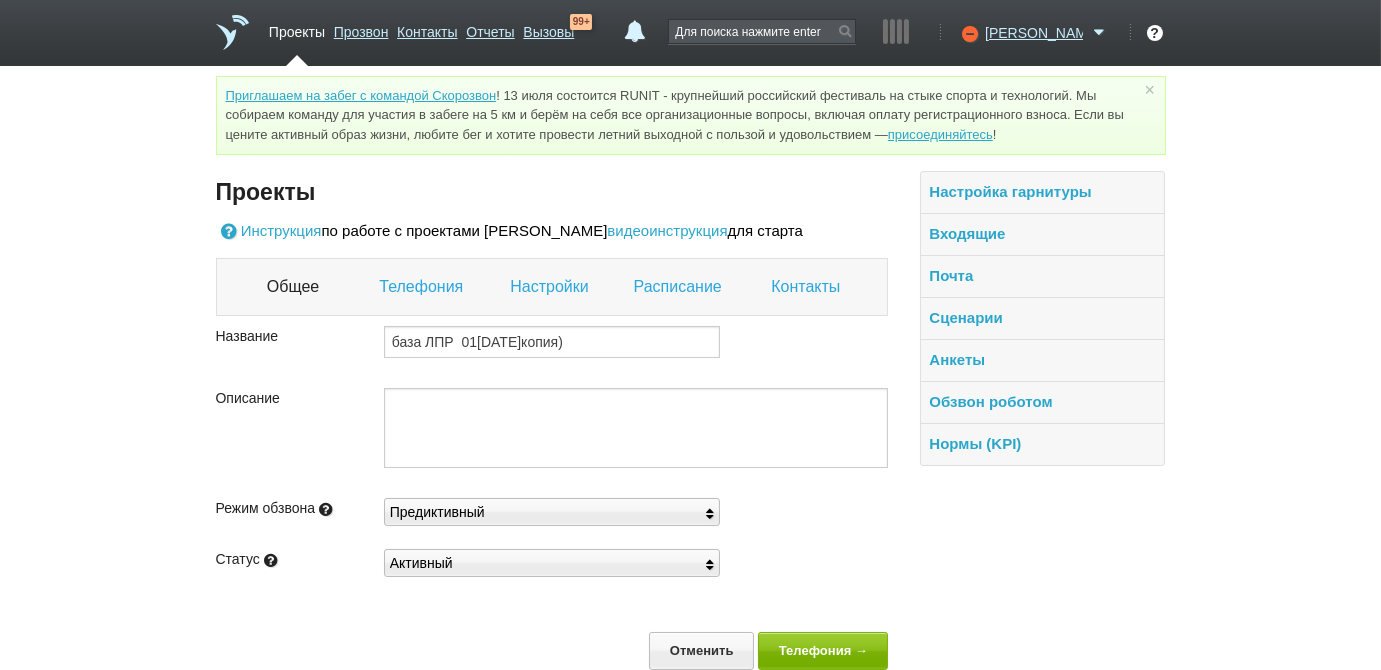 click on "Настройки" at bounding box center [551, 287] 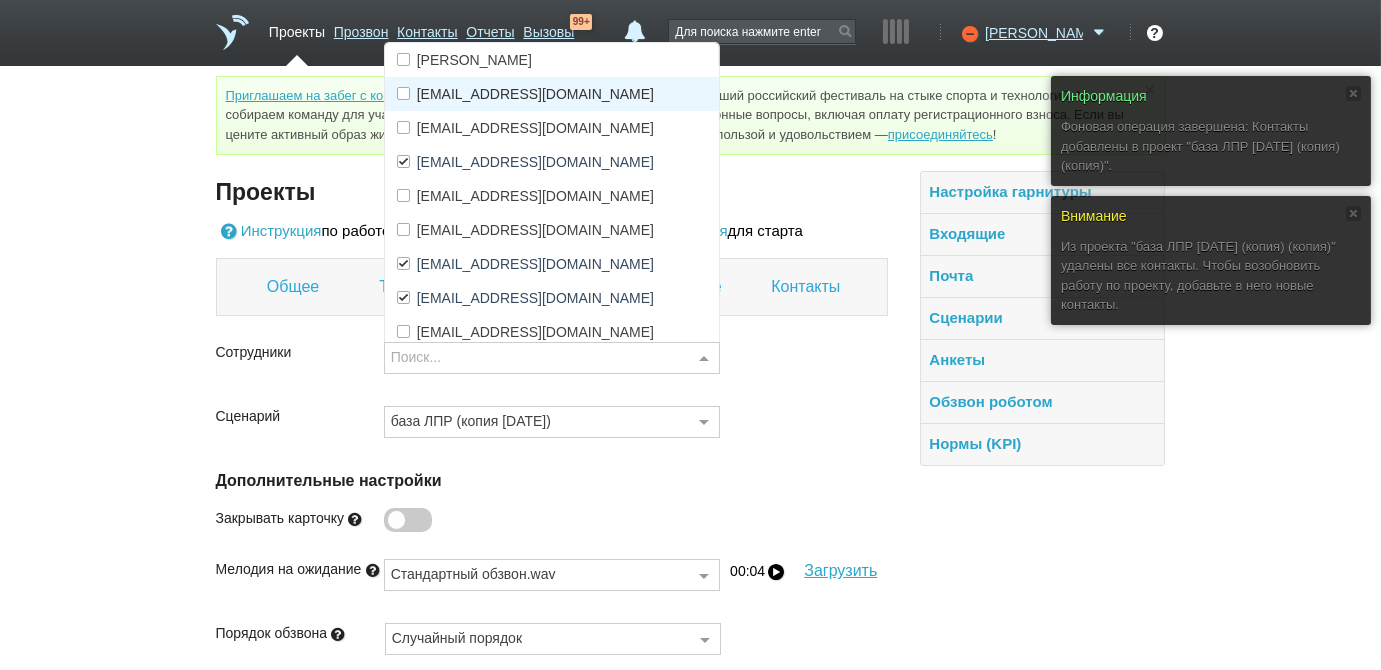 click on "[EMAIL_ADDRESS][DOMAIN_NAME]" at bounding box center (535, 94) 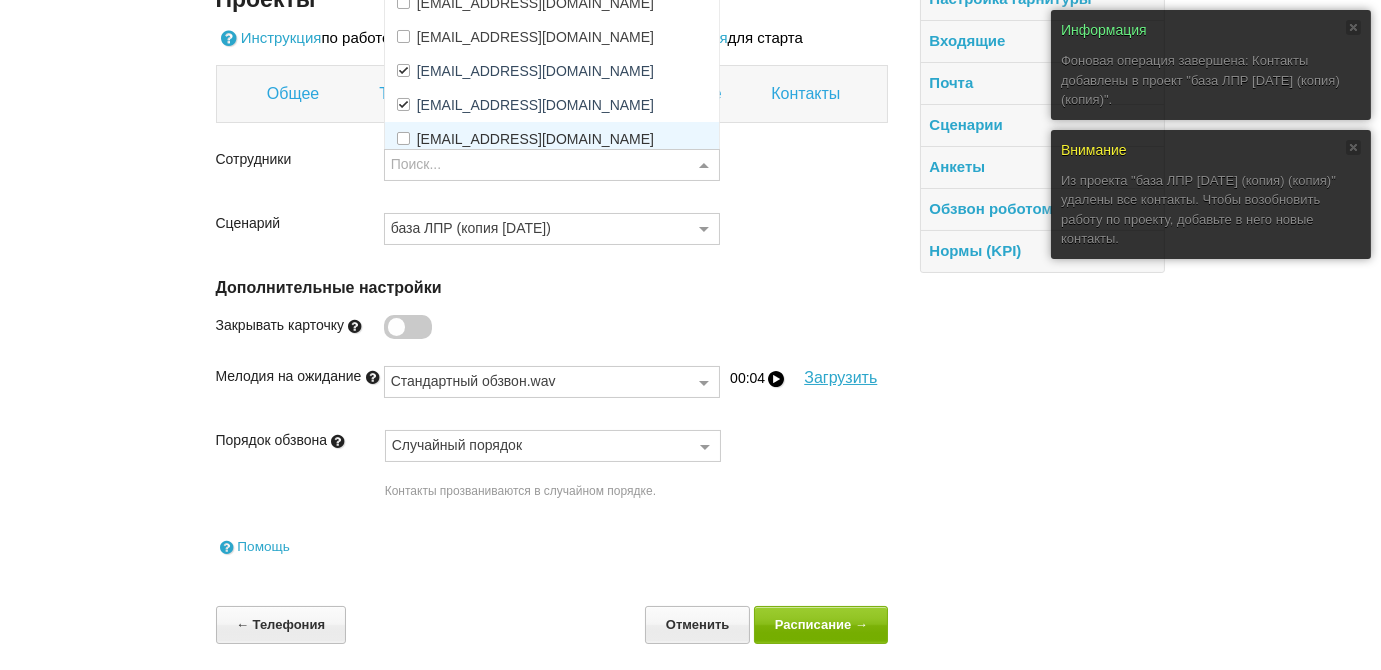 scroll, scrollTop: 196, scrollLeft: 0, axis: vertical 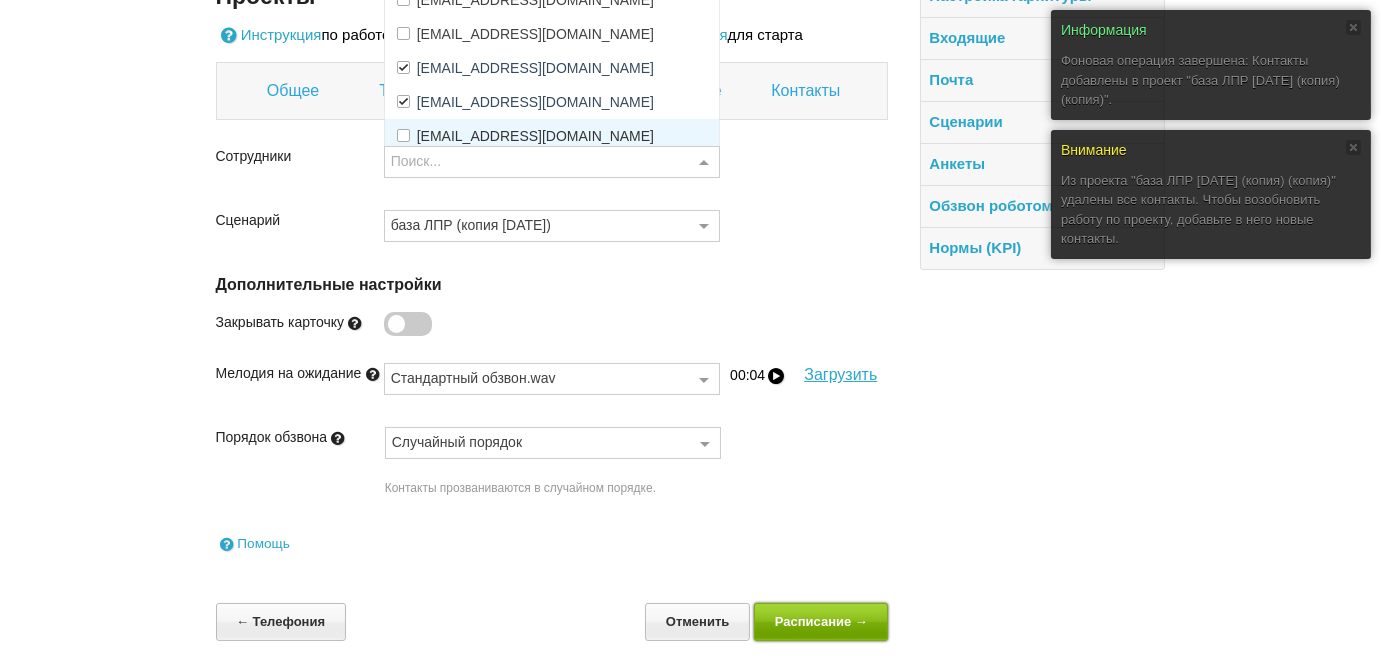 click on "Расписание →" at bounding box center (821, 621) 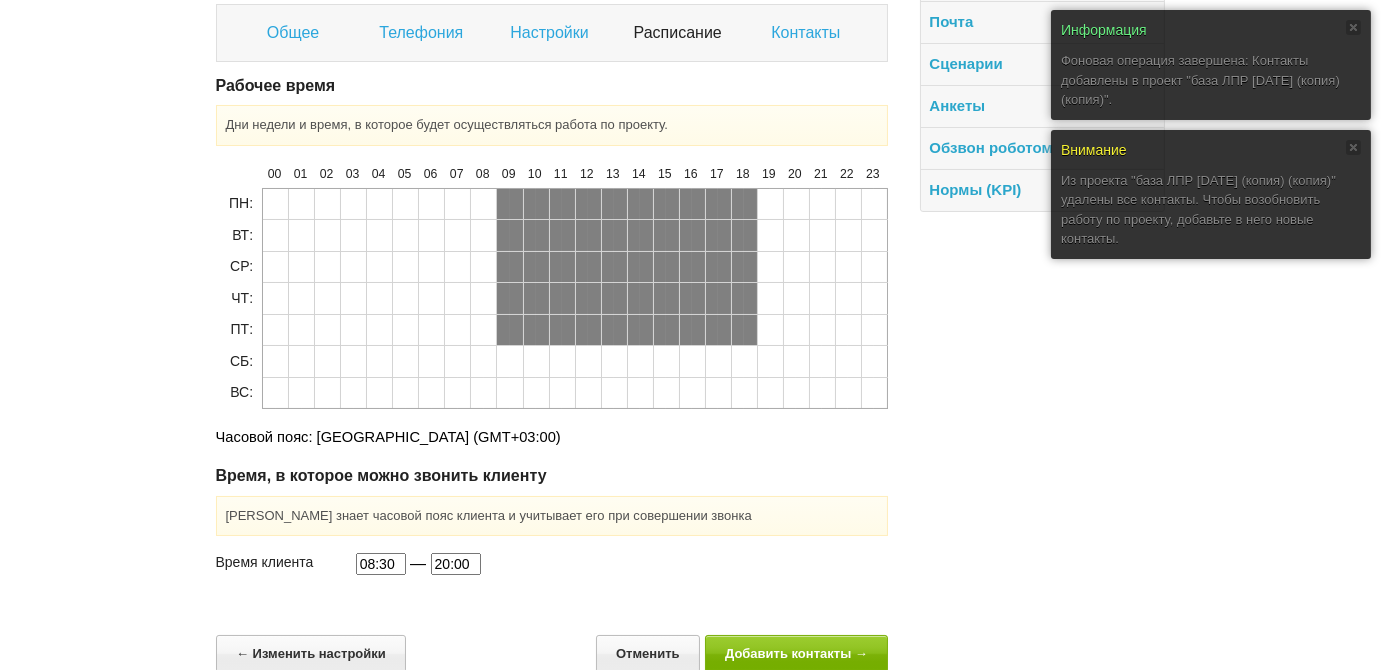 scroll, scrollTop: 285, scrollLeft: 0, axis: vertical 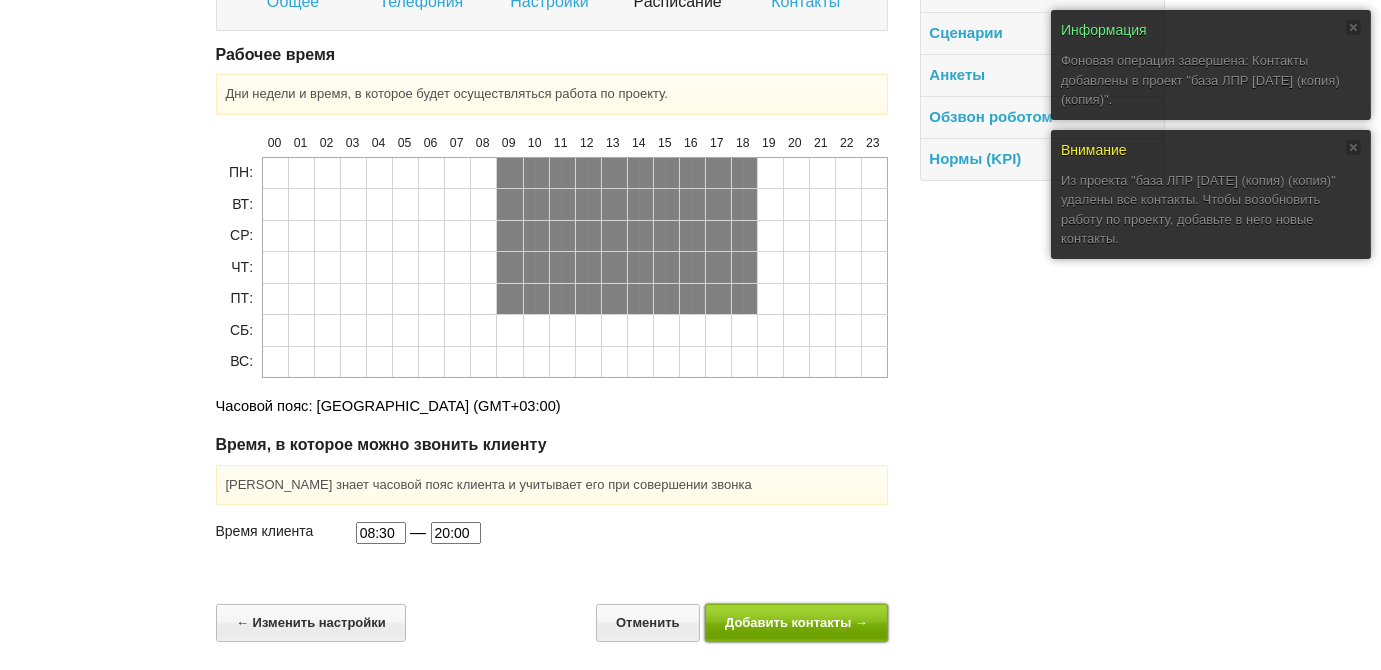 click on "Добавить контакты →" at bounding box center [797, 622] 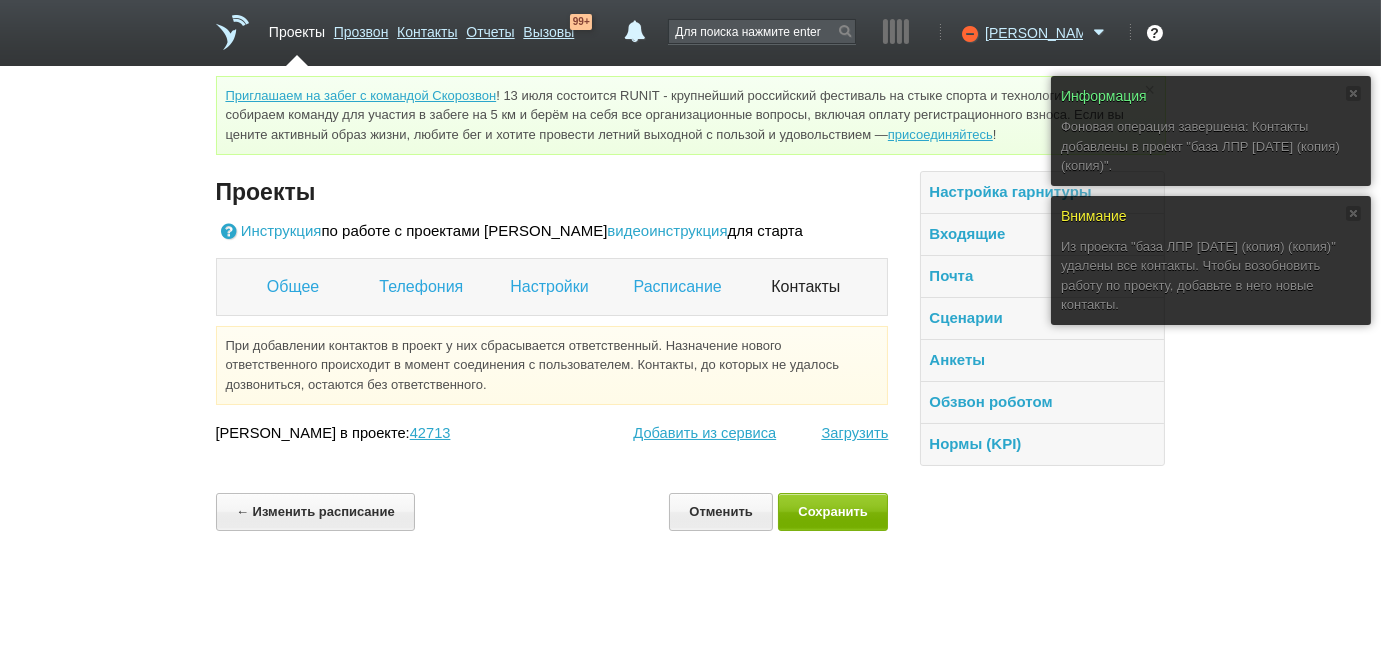scroll, scrollTop: 0, scrollLeft: 0, axis: both 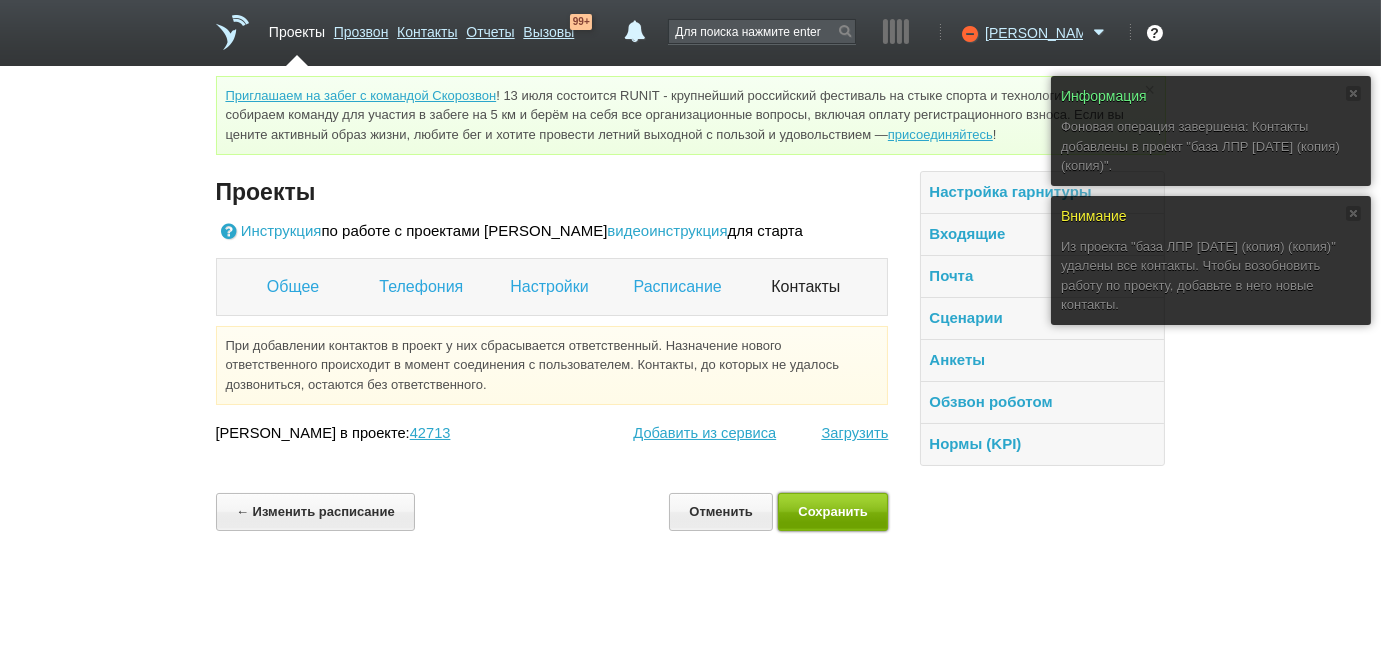 click on "Сохранить" at bounding box center [833, 511] 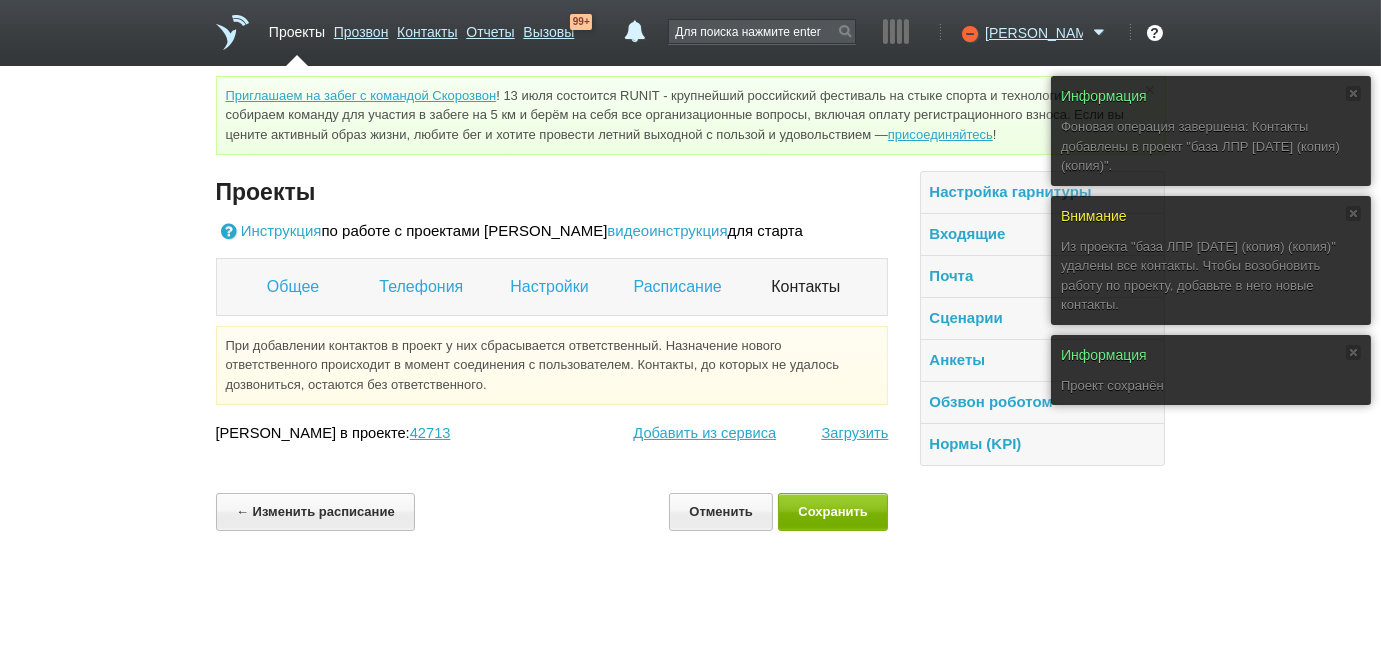 click on "Проекты" at bounding box center (297, 28) 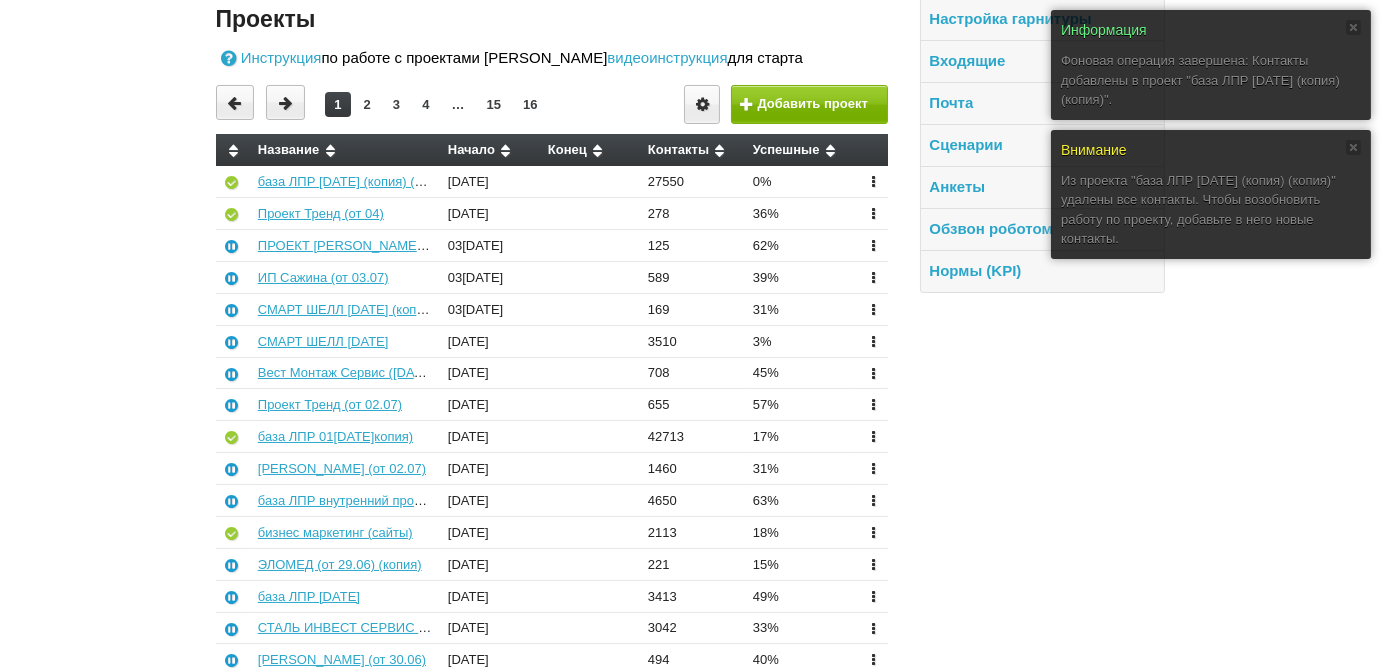 scroll, scrollTop: 454, scrollLeft: 0, axis: vertical 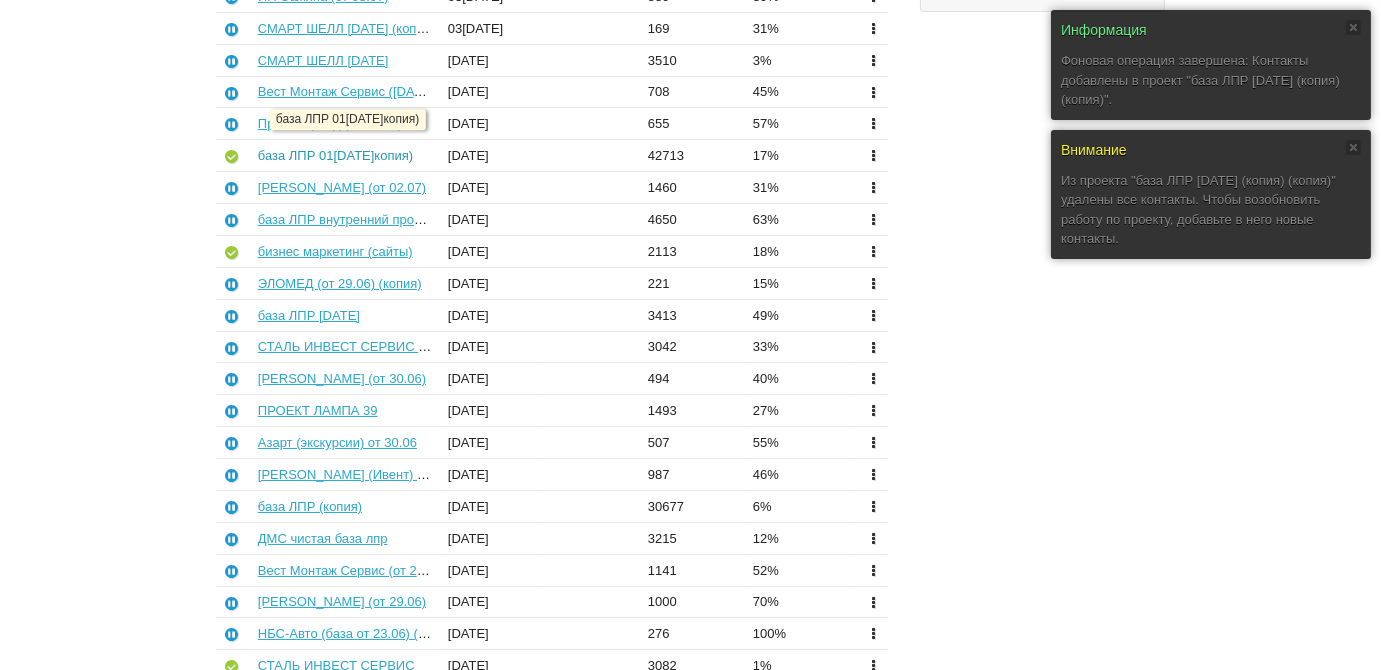 click on "база ЛПР  01.07.25 (копия)" at bounding box center (335, 155) 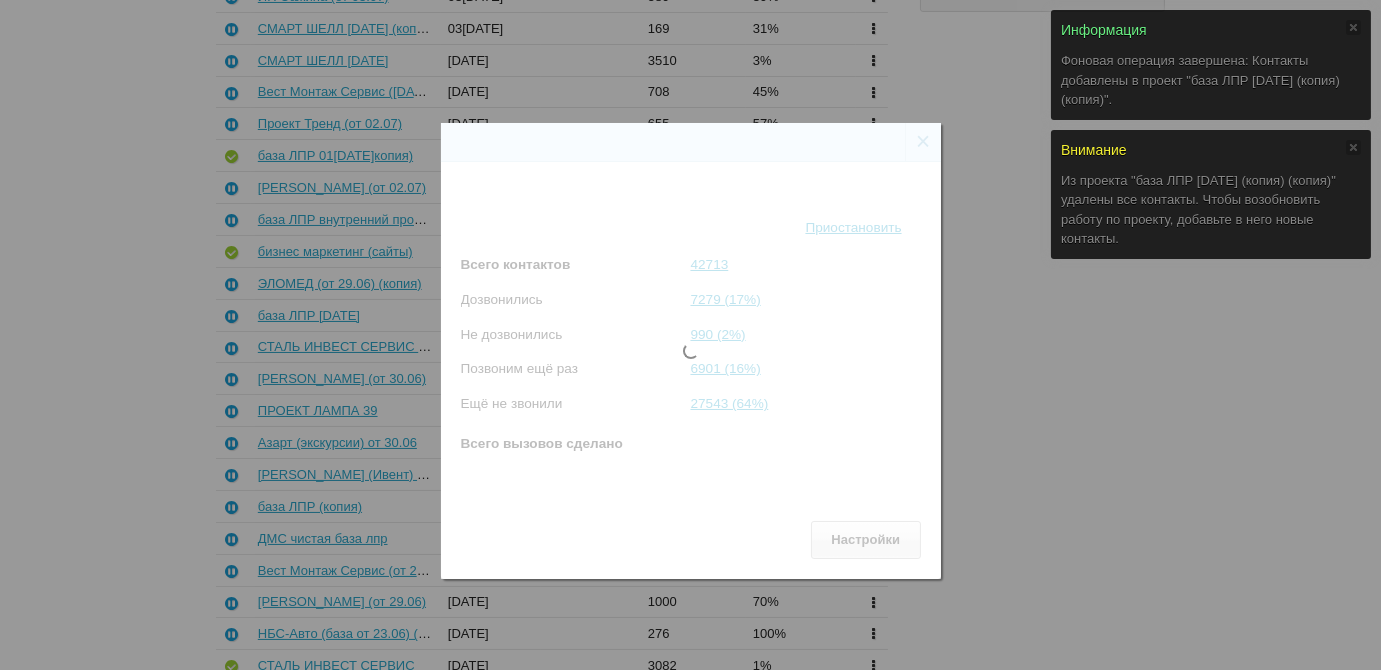 click on "Состояние проекта × база ЛПР  01.07.25 (копия) Статус Активен Приостановить Всего контактов 42713 Дозвонились 7279 (17%) Не дозвонились 990 (2%) Позвоним ещё раз 6901 (16%) Ещё не звонили 27543 (64%) Всего вызовов сделано 18887 Сотрудники в проекте 7 Настройки" at bounding box center [690, 343] 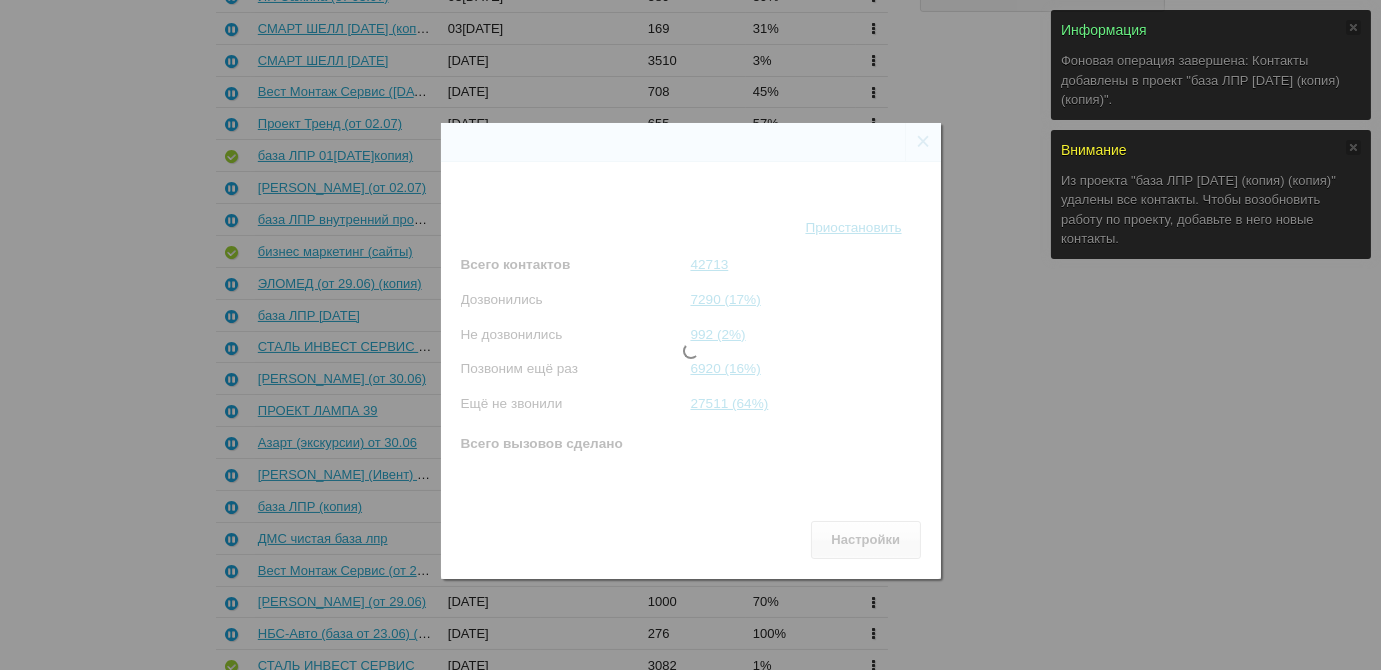 click on "Состояние проекта × база ЛПР  01.07.25 (копия) Статус Активен Приостановить Всего контактов 42713 Дозвонились 7290 (17%) Не дозвонились 992 (2%) Позвоним ещё раз 6920 (16%) Ещё не звонили 27511 (64%) Всего вызовов сделано 18887 Сотрудники в проекте 7 Настройки" at bounding box center (690, 343) 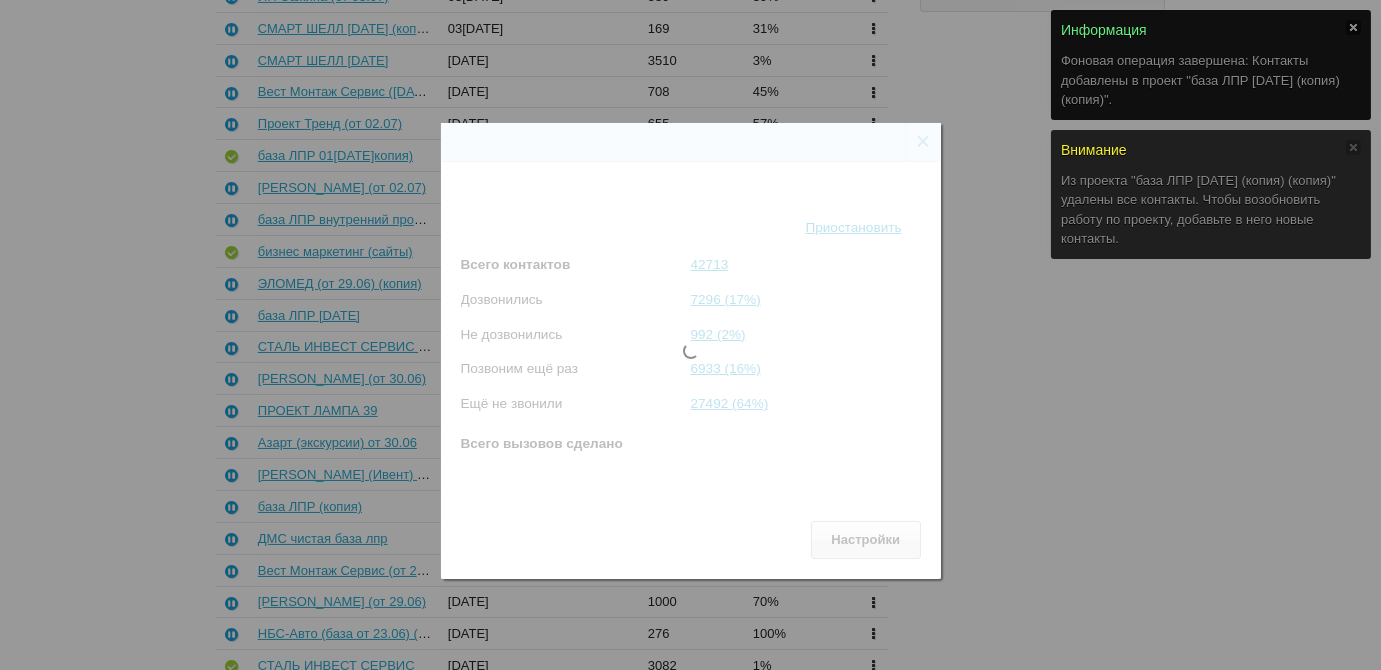 click on "Информация Фоновая операция завершена: Контакты добавлены в проект "база ЛПР  01.07.25 (копия) (копия)"." at bounding box center [1211, 65] 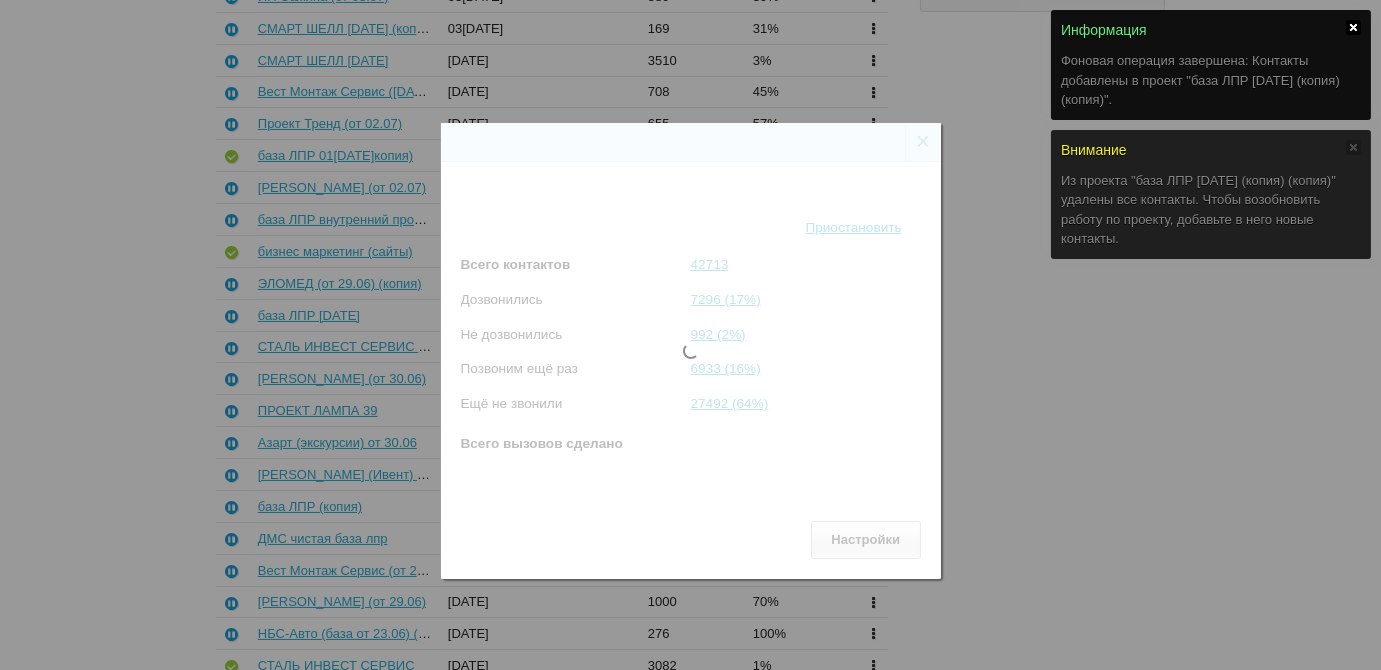click at bounding box center (1353, 27) 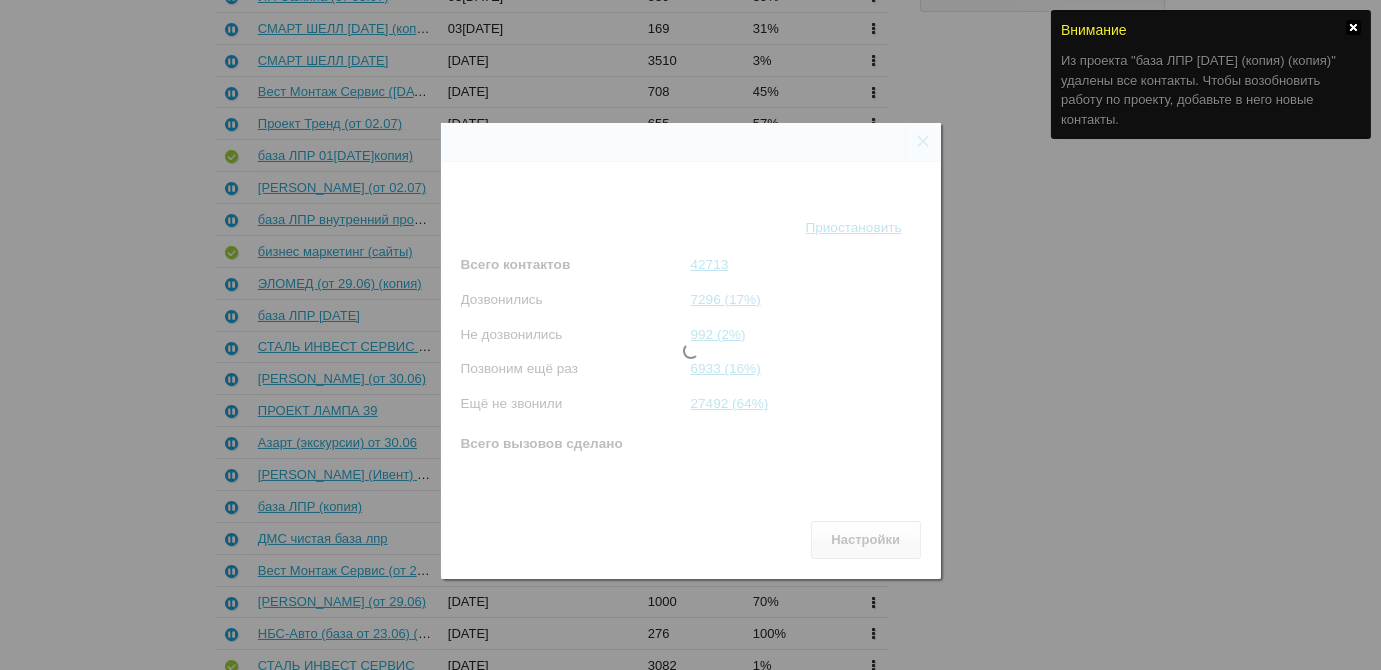 click at bounding box center (1353, 27) 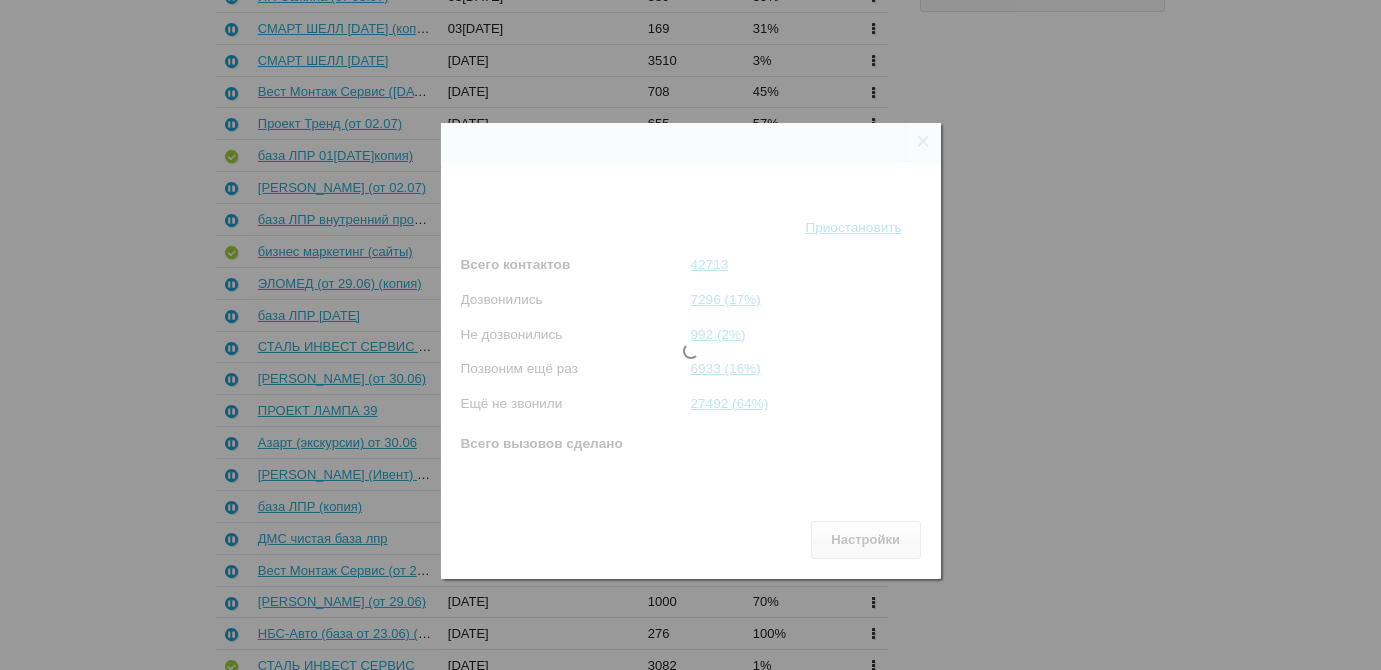 click on "Состояние проекта × база ЛПР  01.07.25 (копия) Статус Активен Приостановить Всего контактов 42713 Дозвонились 7296 (17%) Не дозвонились 992 (2%) Позвоним ещё раз 6933 (16%) Ещё не звонили 27492 (64%) Всего вызовов сделано 18887 Сотрудники в проекте 7 Настройки" at bounding box center [690, 343] 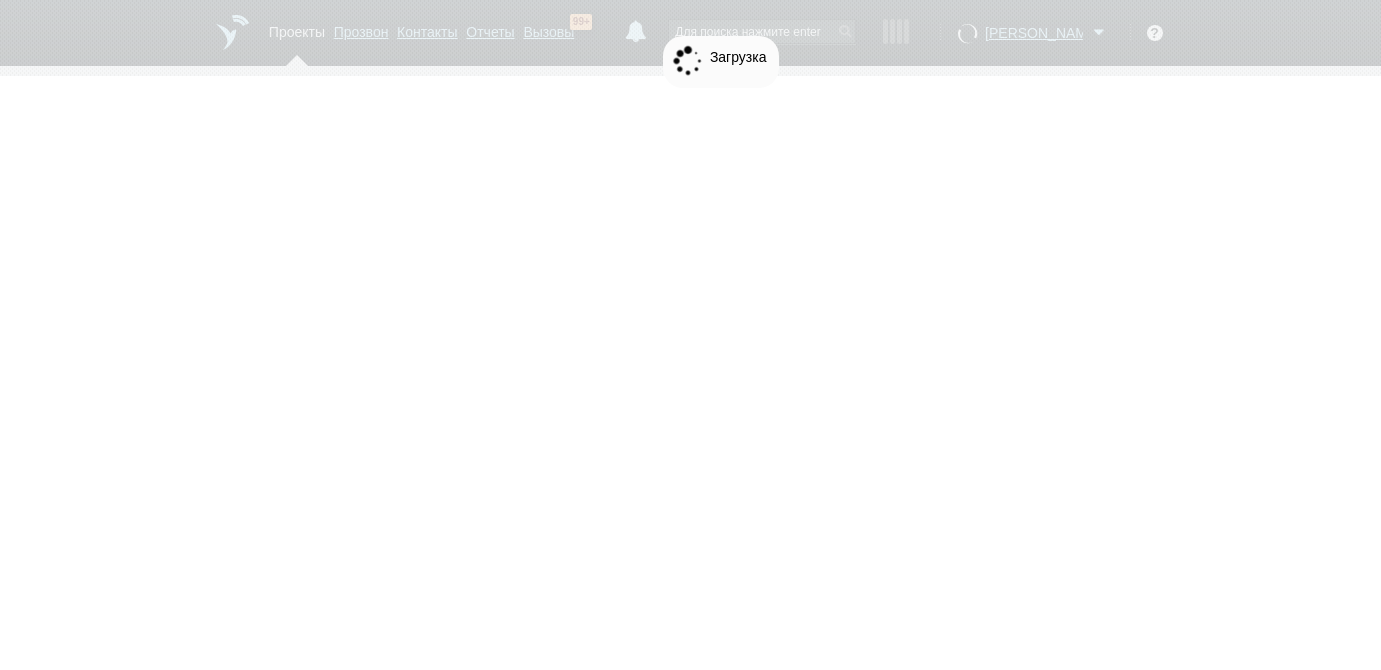 scroll, scrollTop: 0, scrollLeft: 0, axis: both 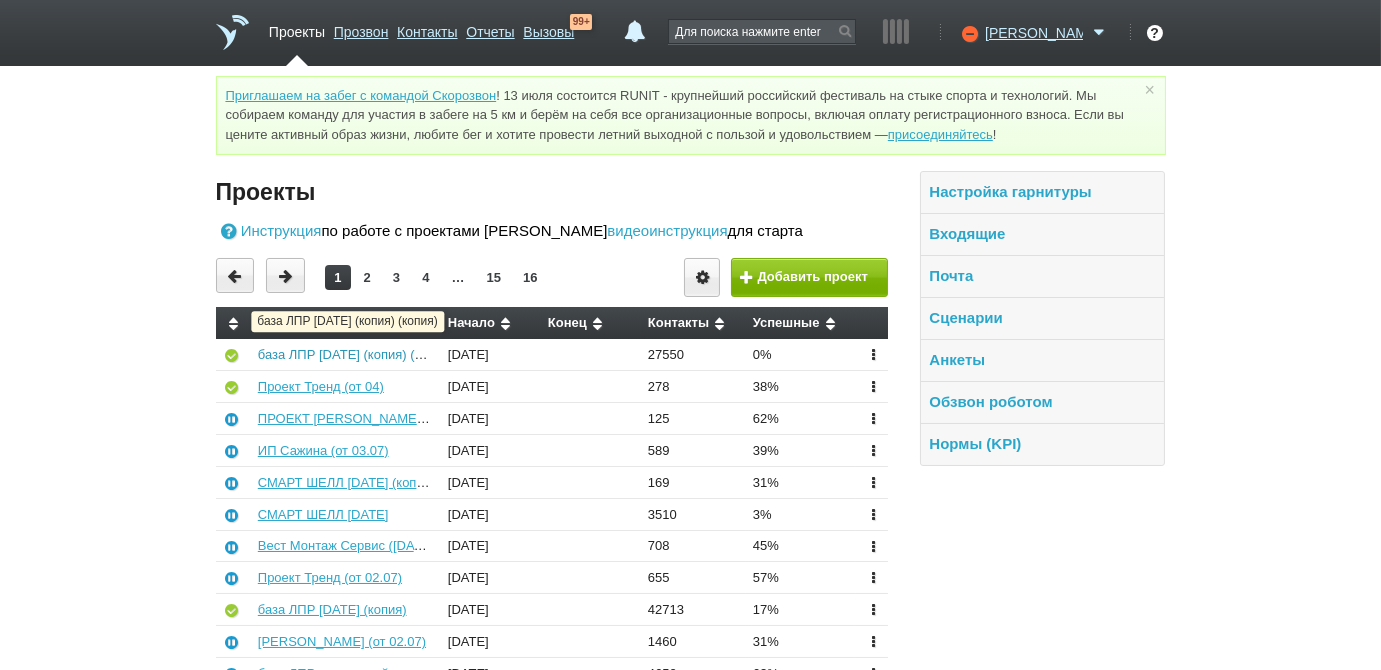 click on "база ЛПР  [DATE] (копия) (копия)" at bounding box center (355, 354) 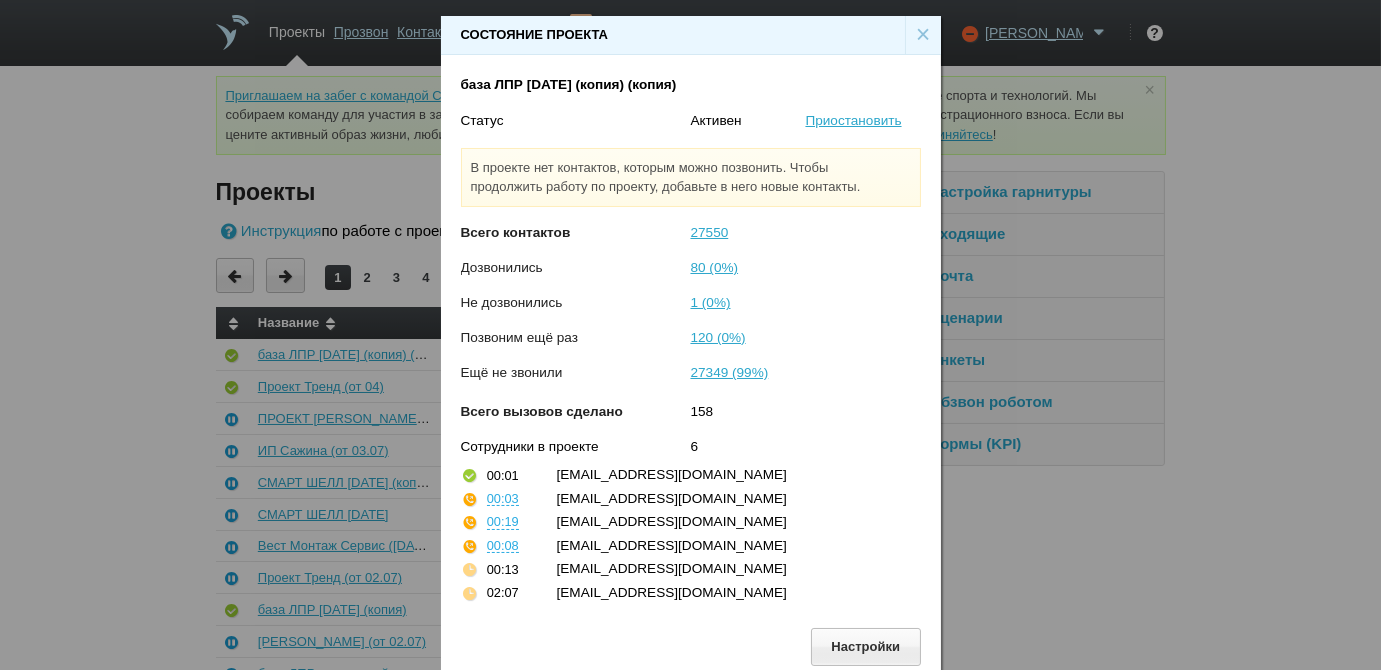 click on "×" at bounding box center (923, 35) 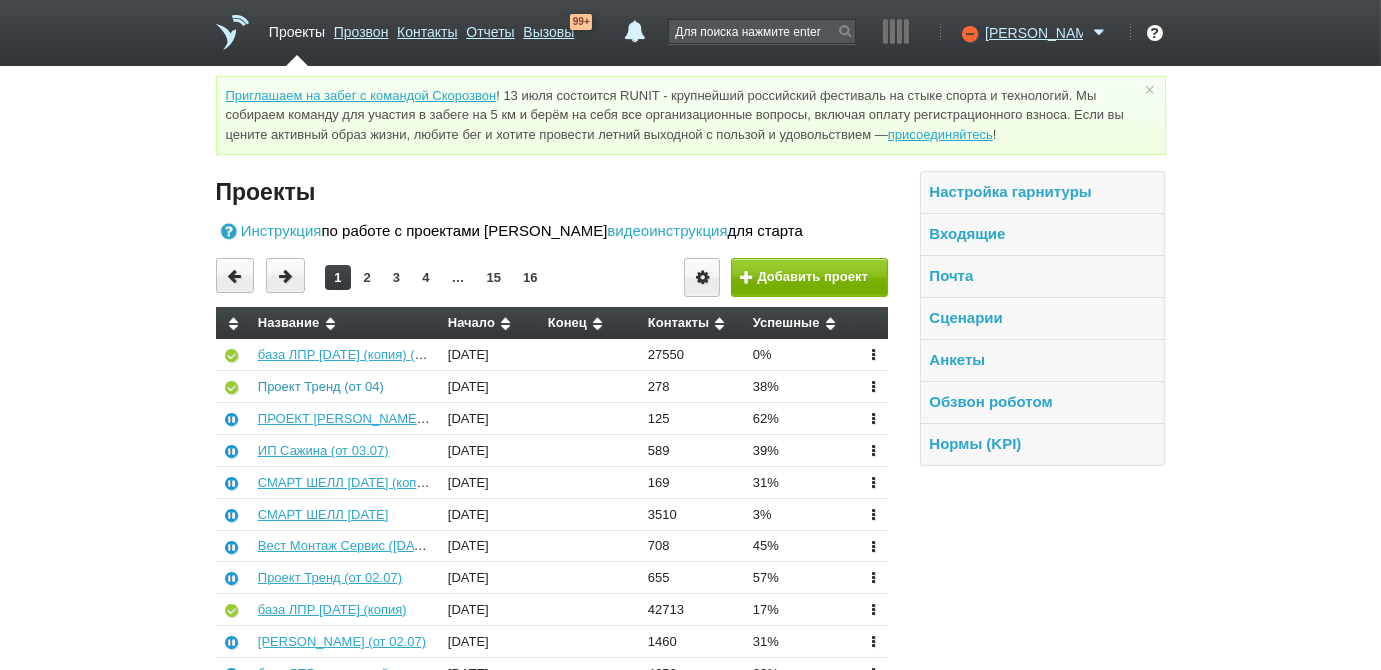 click on "Проект Тренд (от 04)" at bounding box center [321, 386] 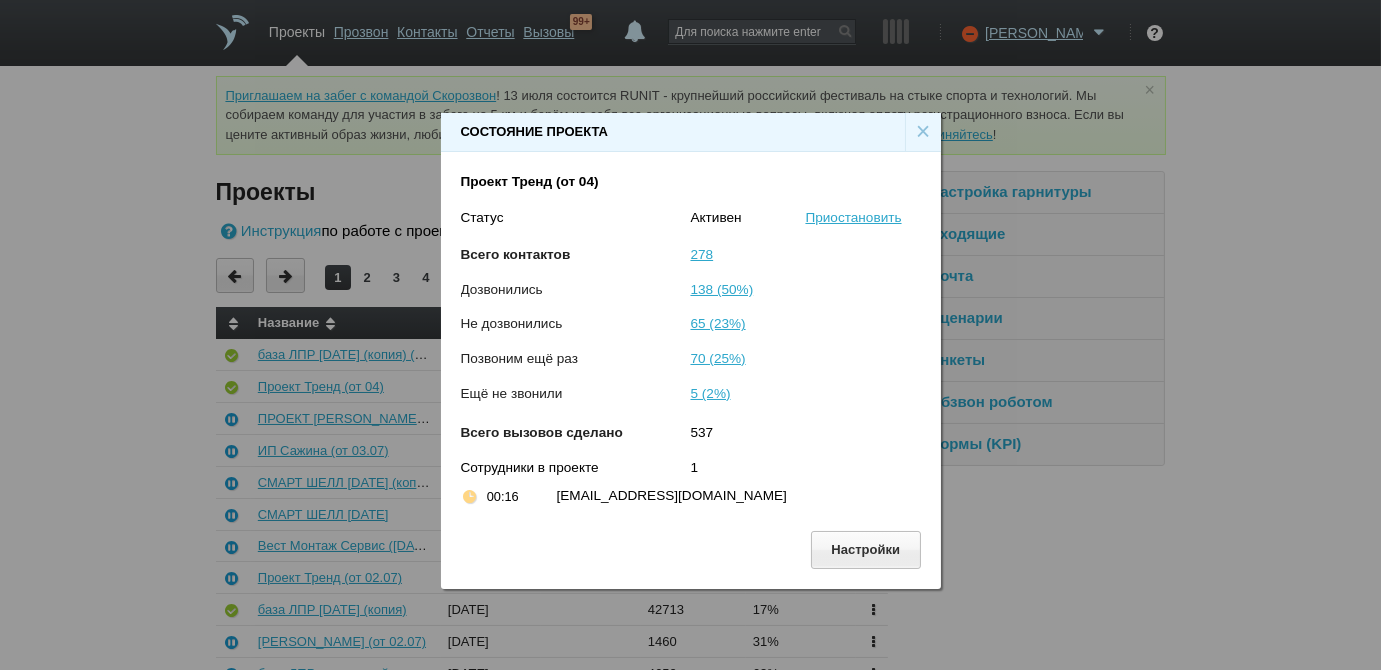 click on "×" at bounding box center [923, 132] 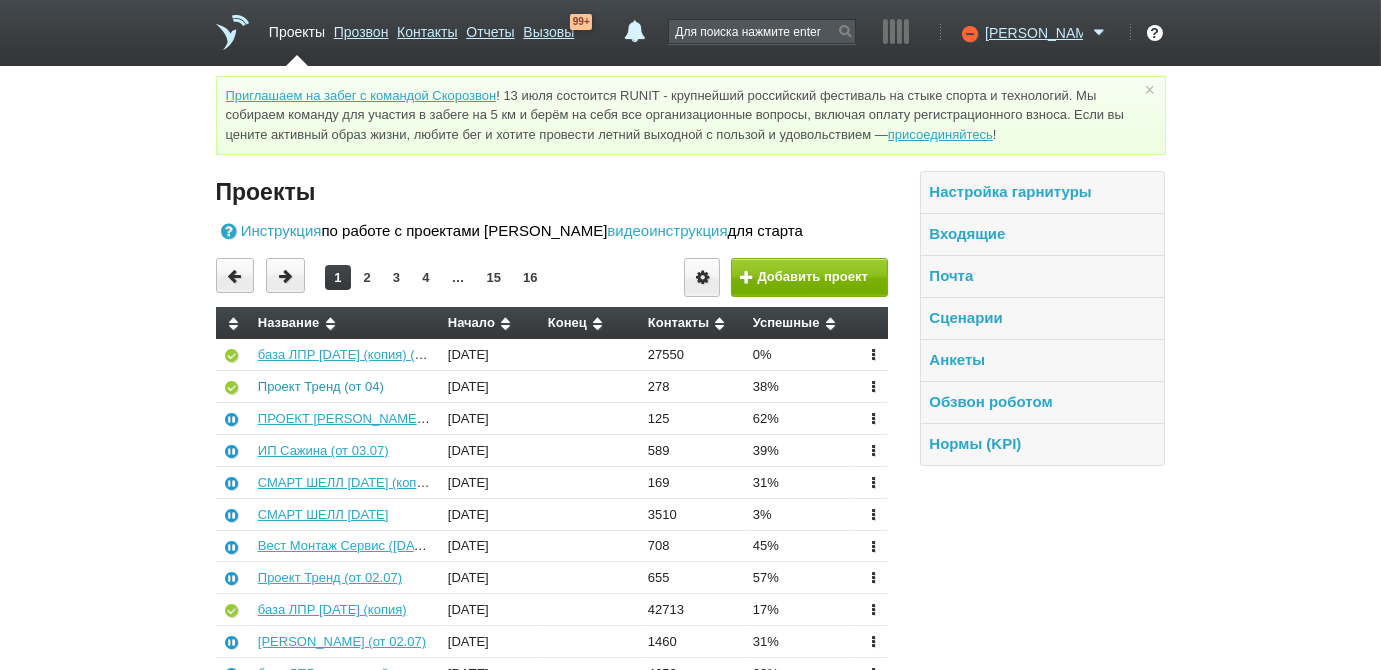 click on "Проект Тренд (от 04)" at bounding box center [321, 386] 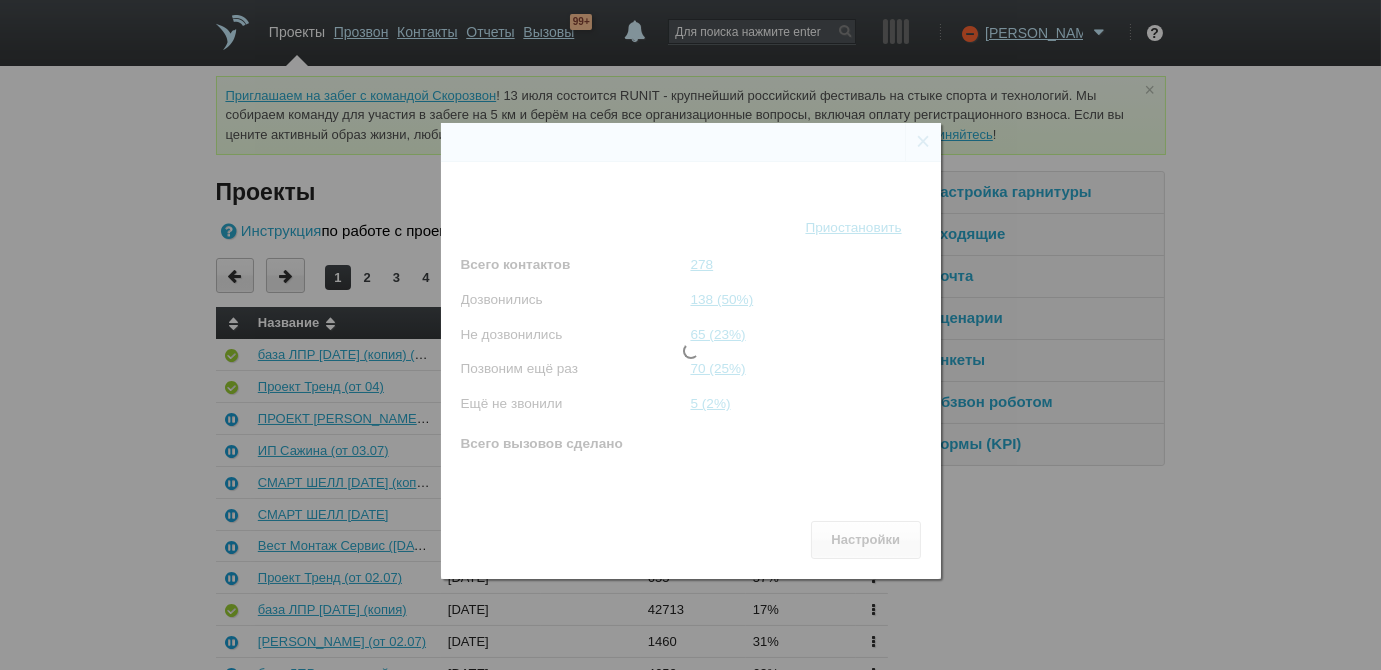 click on "Состояние проекта × Проект Тренд (от 04) Статус Активен Приостановить Всего контактов 278 Дозвонились 138 (50%) Не дозвонились 65 (23%) Позвоним ещё раз 70 (25%) Ещё не звонили 5 (2%) Всего вызовов сделано 553 Сотрудники в проекте 1 Настройки" at bounding box center [690, 343] 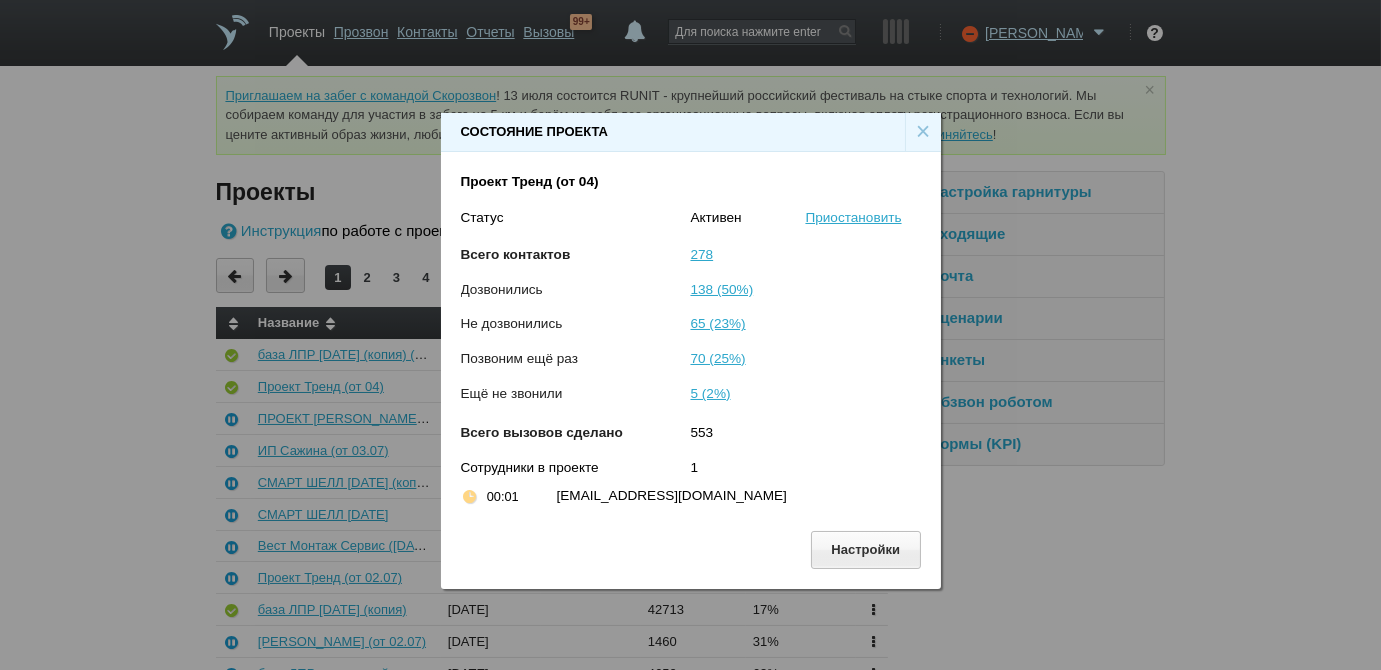 click on "×" at bounding box center (923, 132) 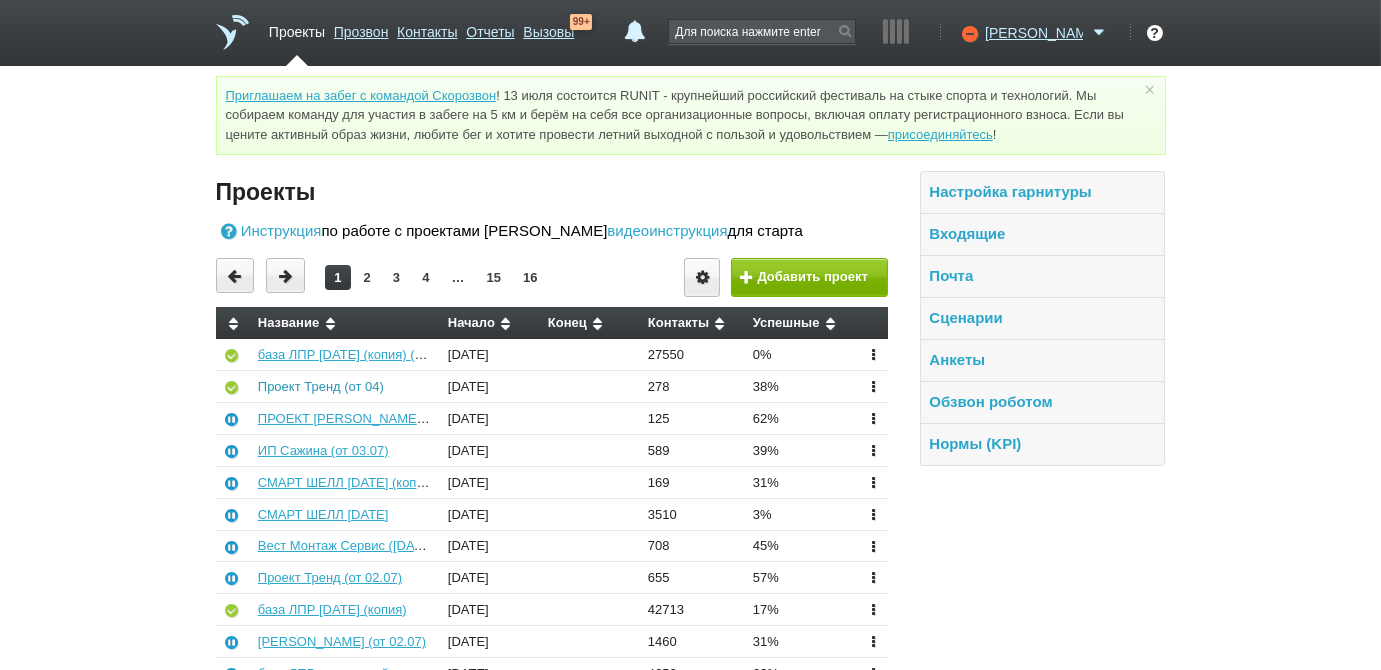 click on "Проект Тренд (от 04)" at bounding box center (321, 386) 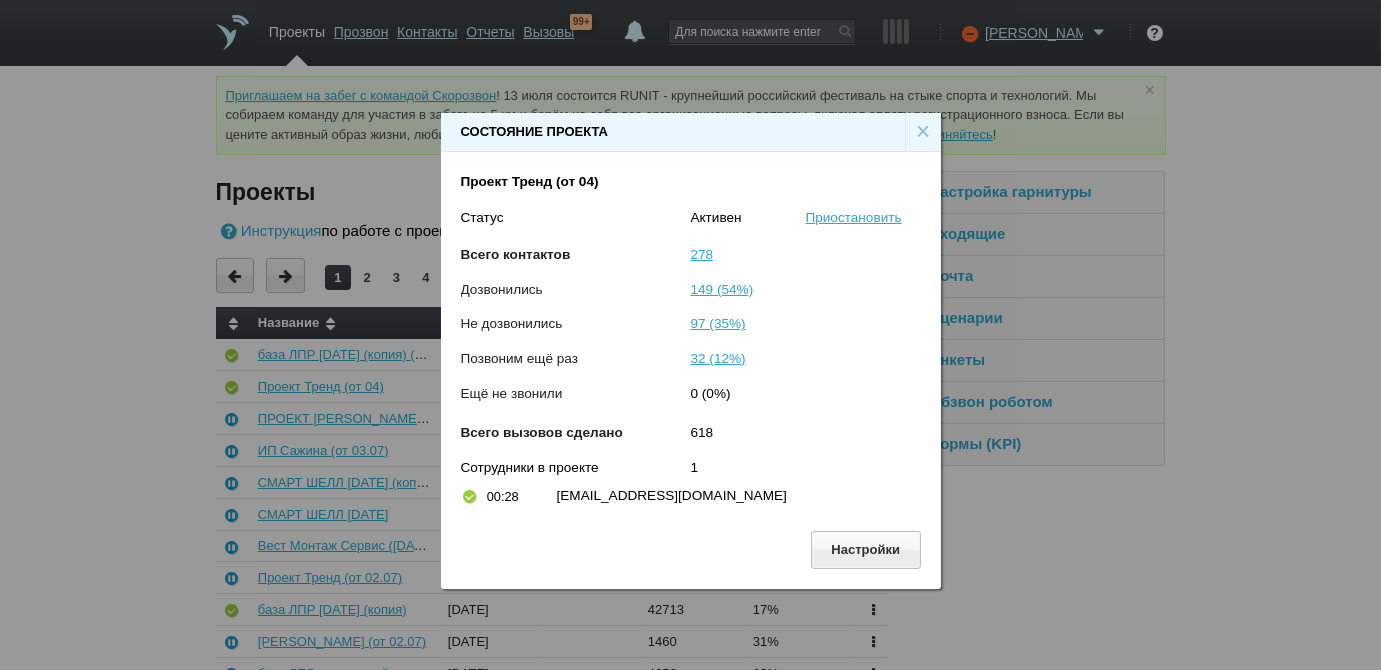 click on "×" at bounding box center (923, 132) 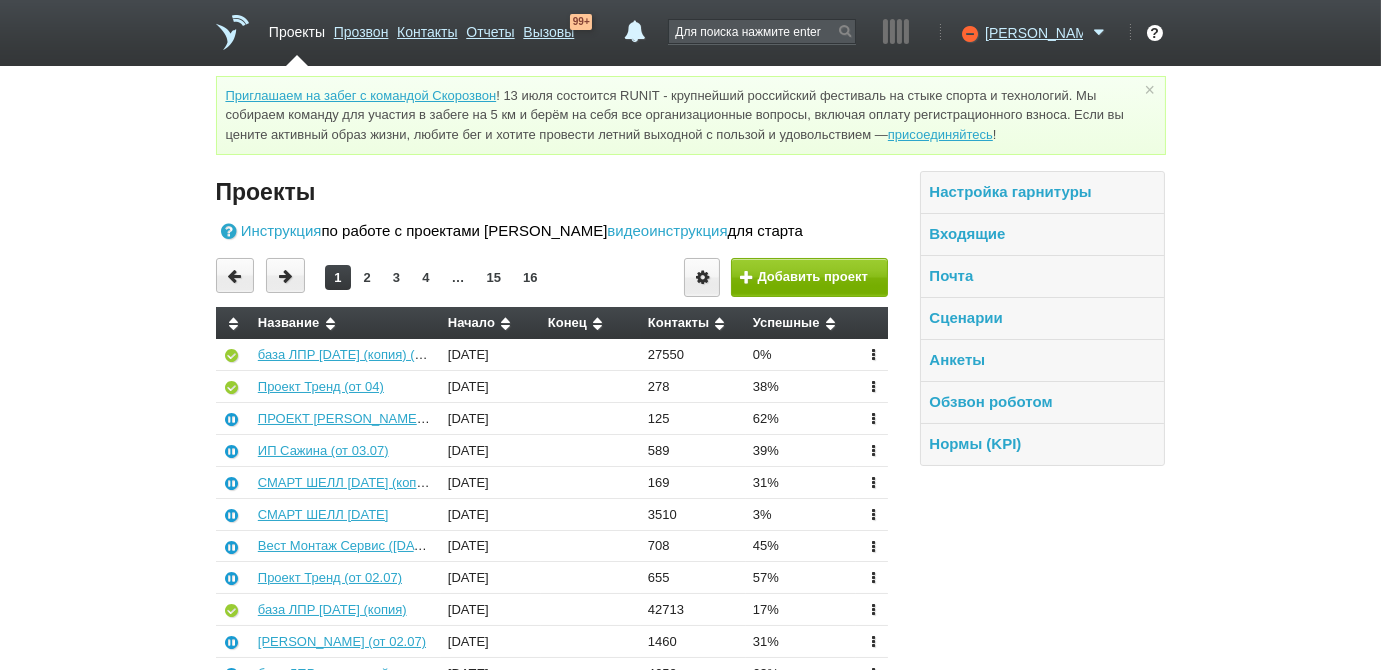 click at bounding box center (873, 386) 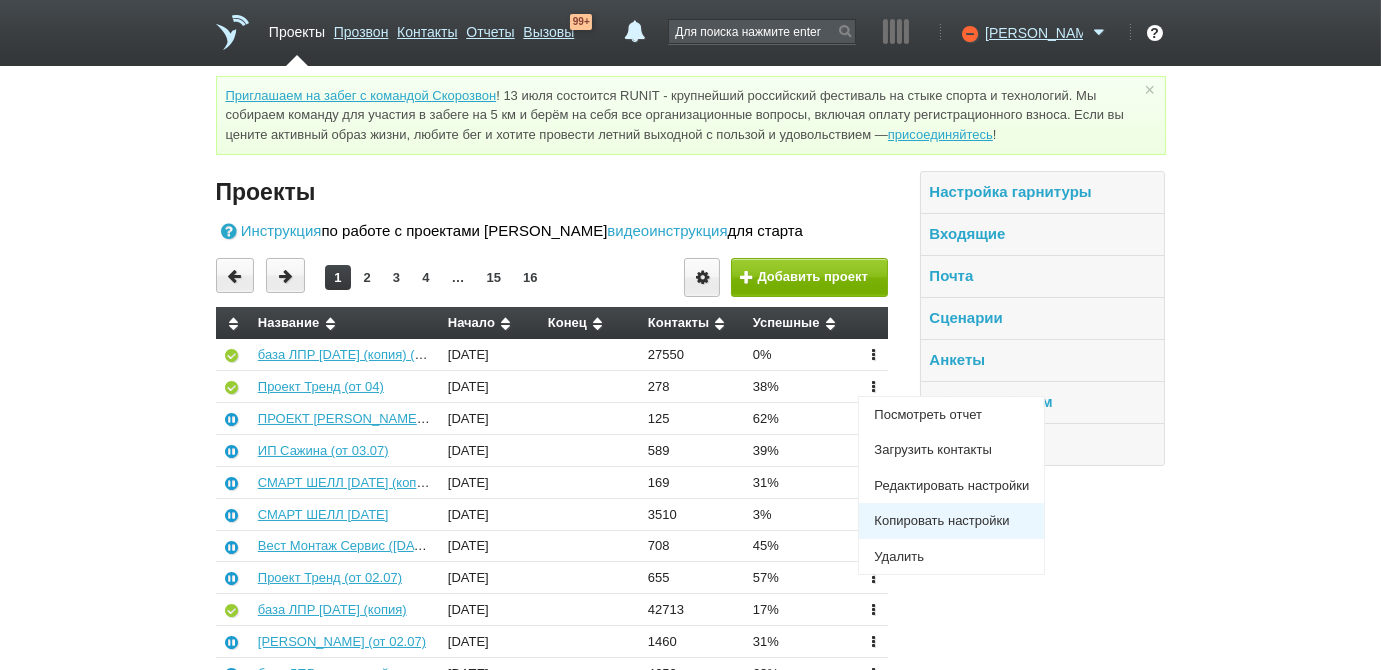 click on "Копировать настройки" at bounding box center (951, 521) 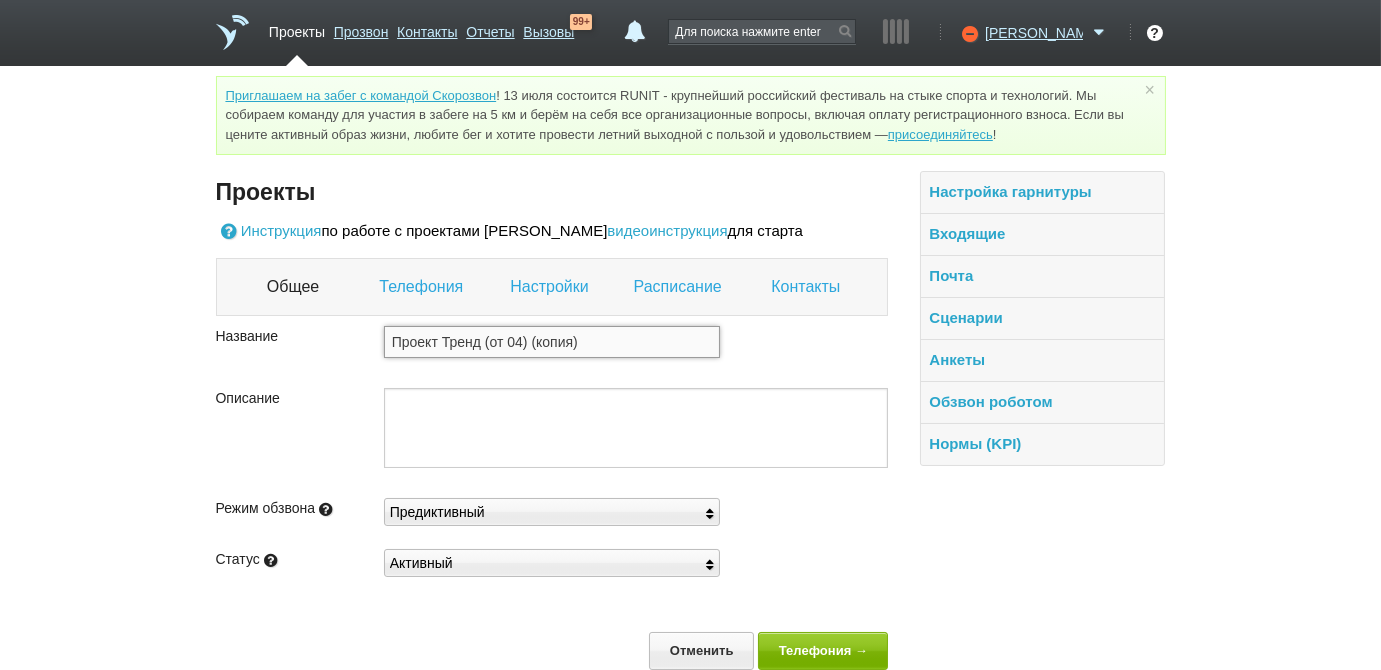 drag, startPoint x: 586, startPoint y: 343, endPoint x: 485, endPoint y: 343, distance: 101 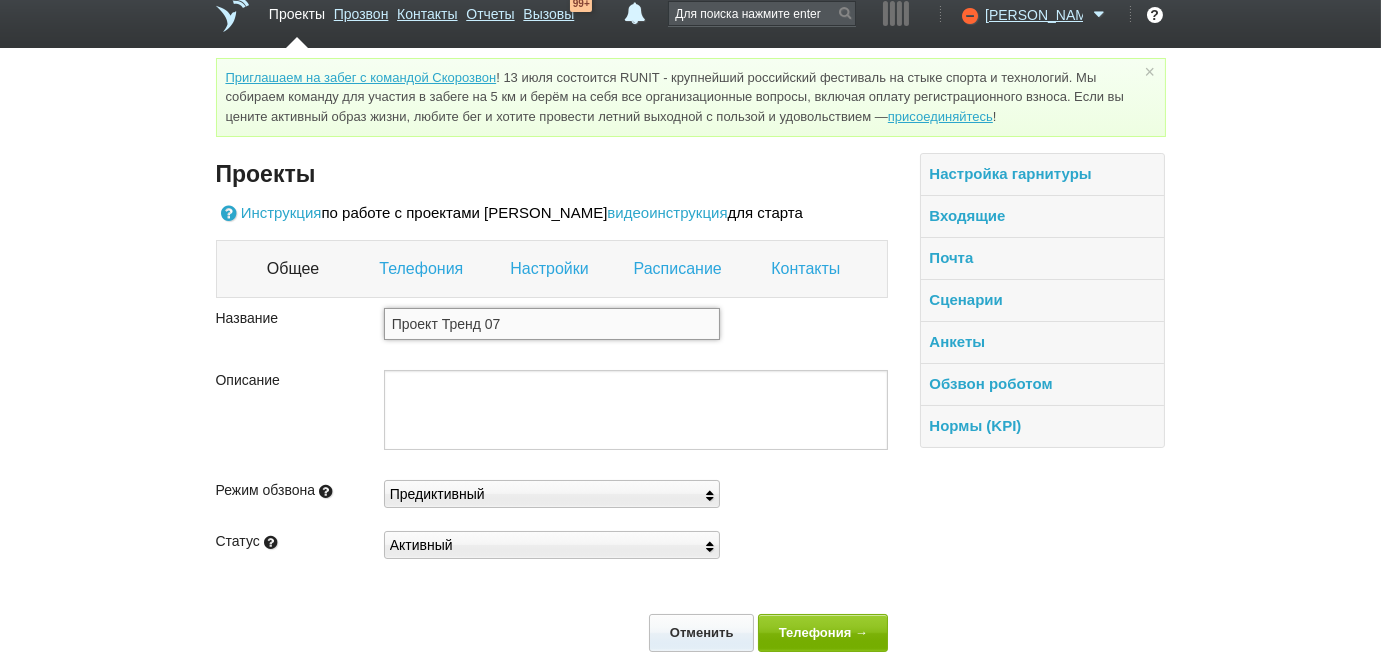 scroll, scrollTop: 29, scrollLeft: 0, axis: vertical 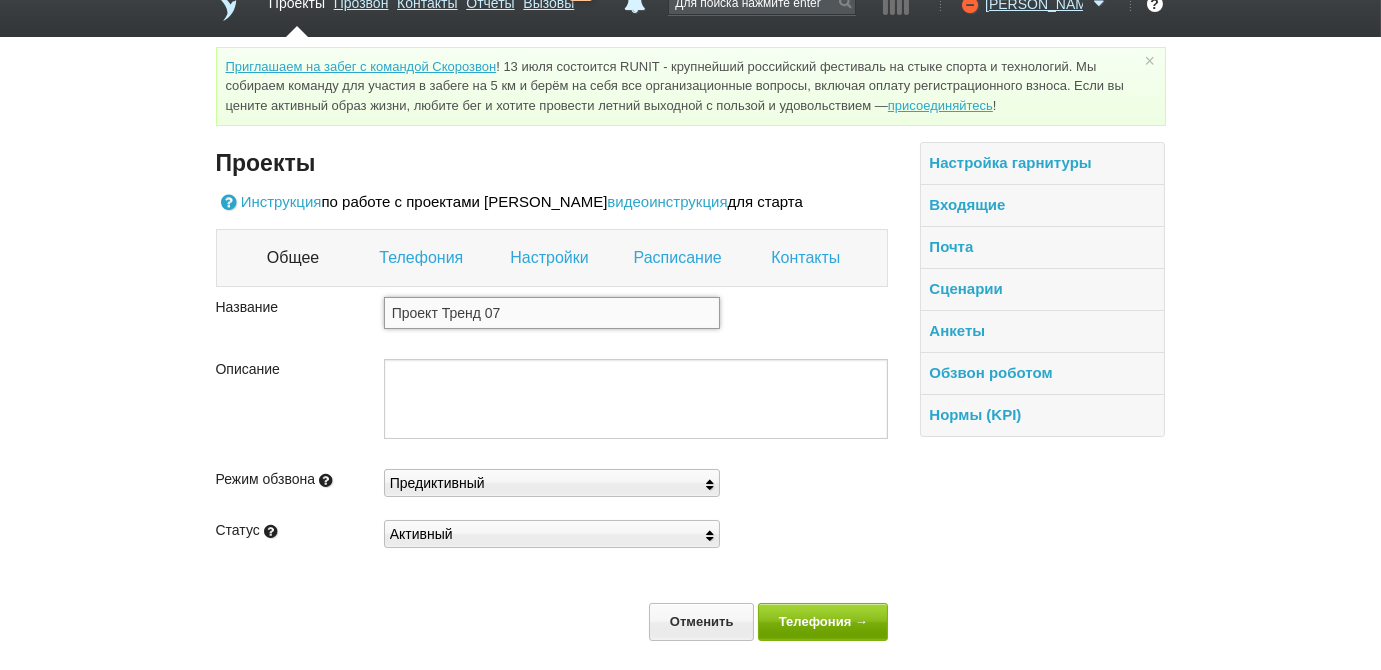 type on "Проект Тренд 07" 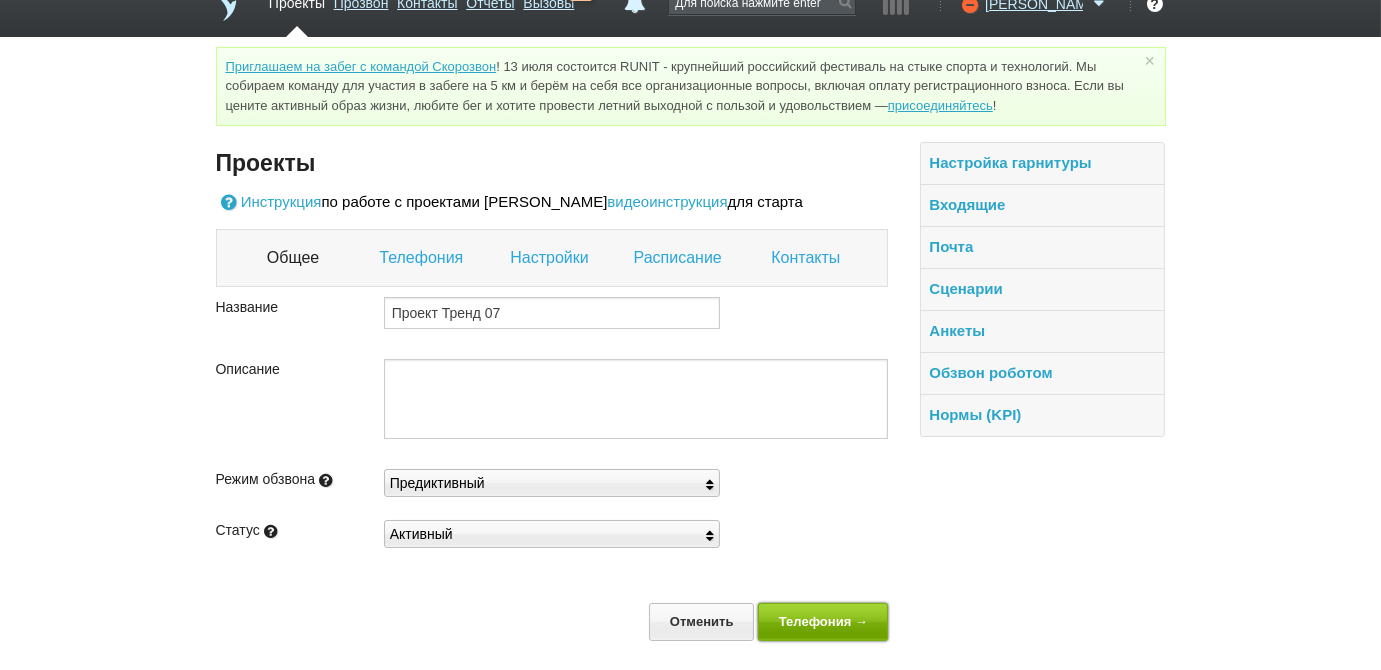 click on "Телефония →" at bounding box center [823, 621] 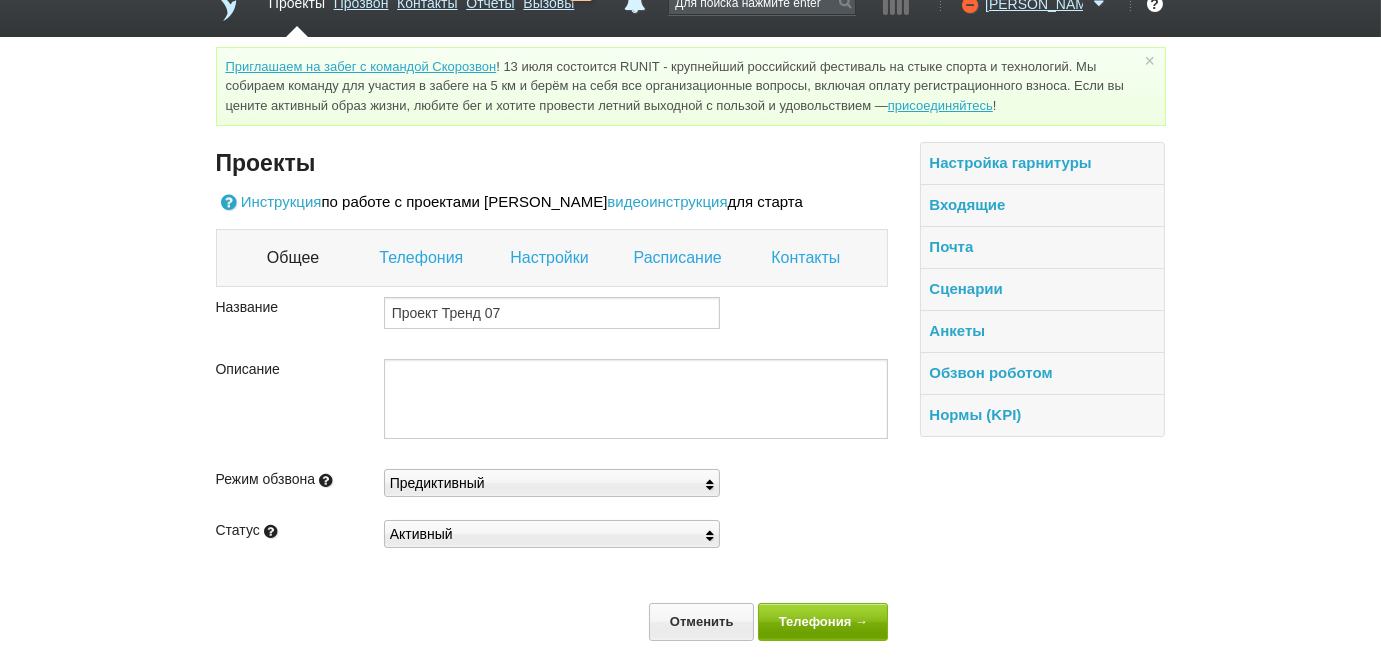 scroll, scrollTop: 0, scrollLeft: 0, axis: both 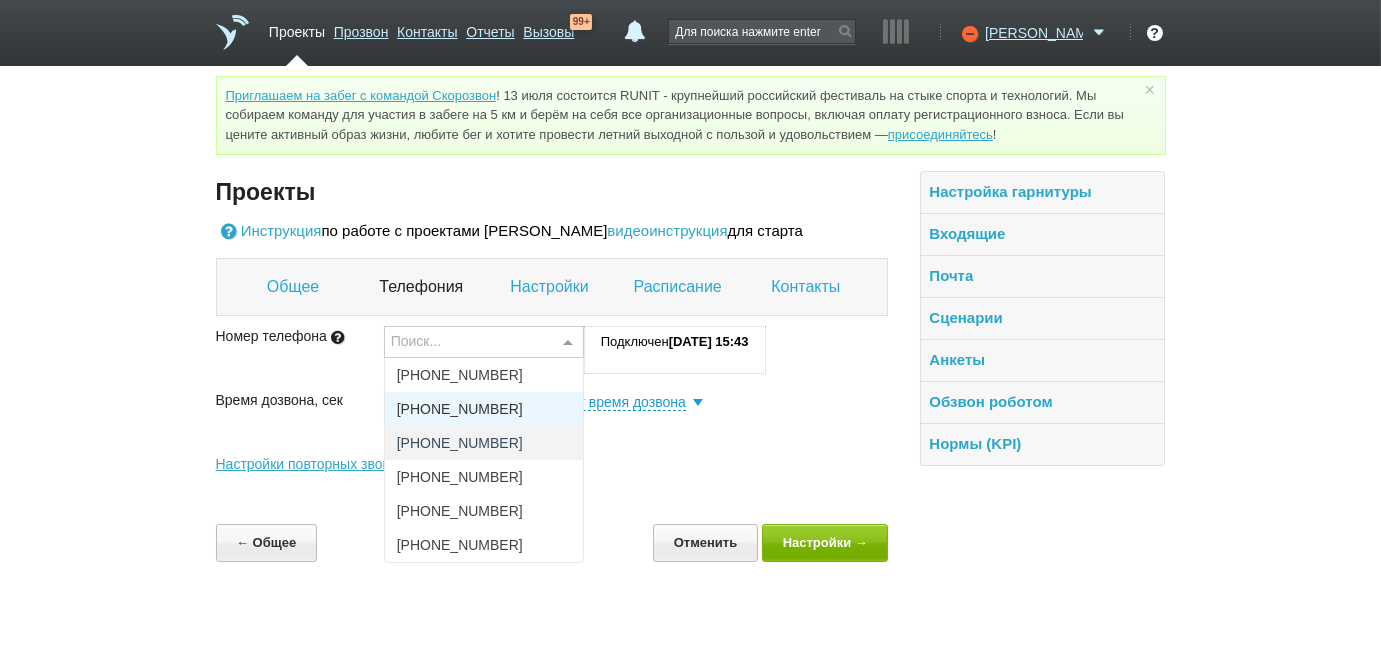 click on "+7 (925) 252-08-84" at bounding box center [484, 409] 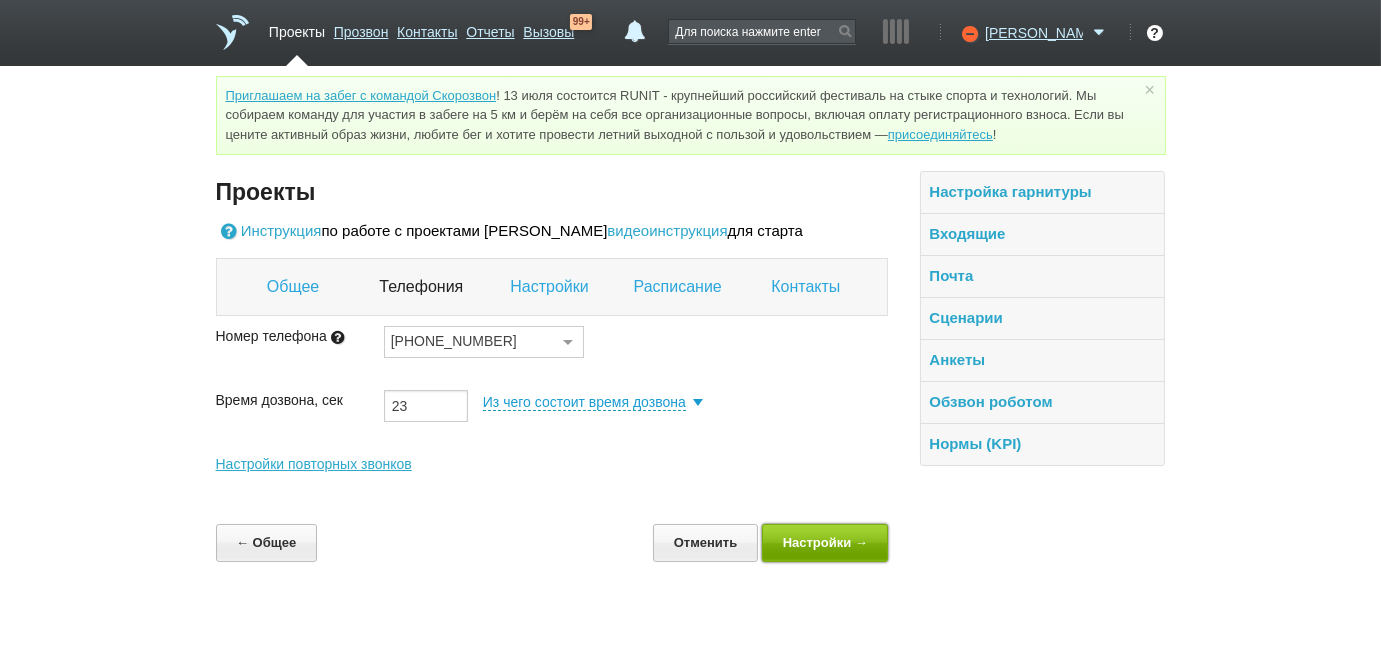 click on "Настройки →" at bounding box center (825, 542) 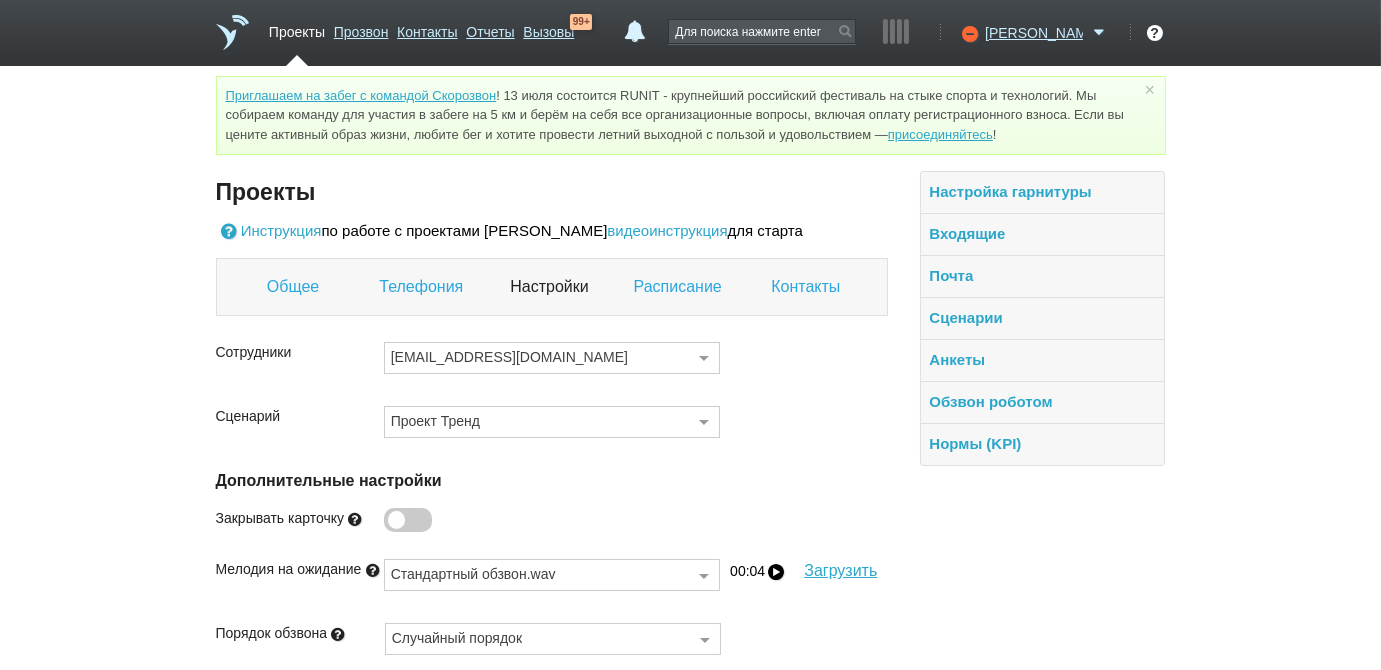 scroll, scrollTop: 196, scrollLeft: 0, axis: vertical 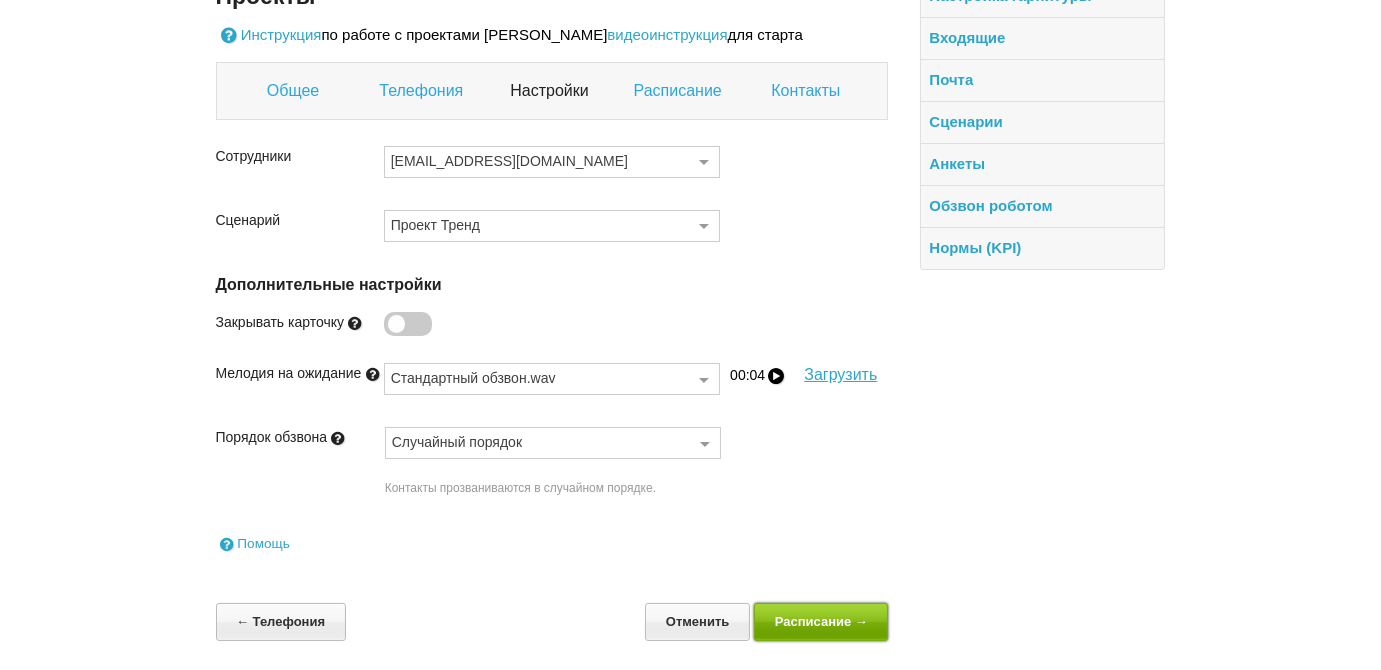 click on "Расписание →" at bounding box center [821, 621] 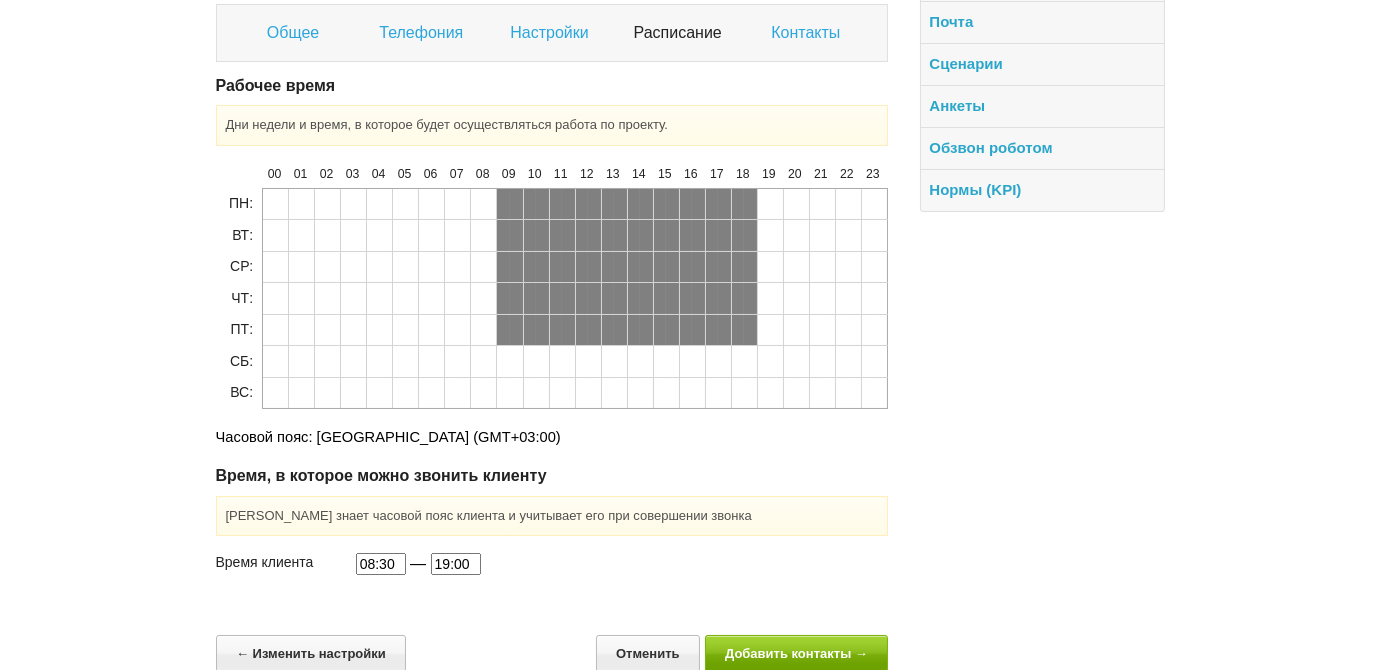 scroll, scrollTop: 285, scrollLeft: 0, axis: vertical 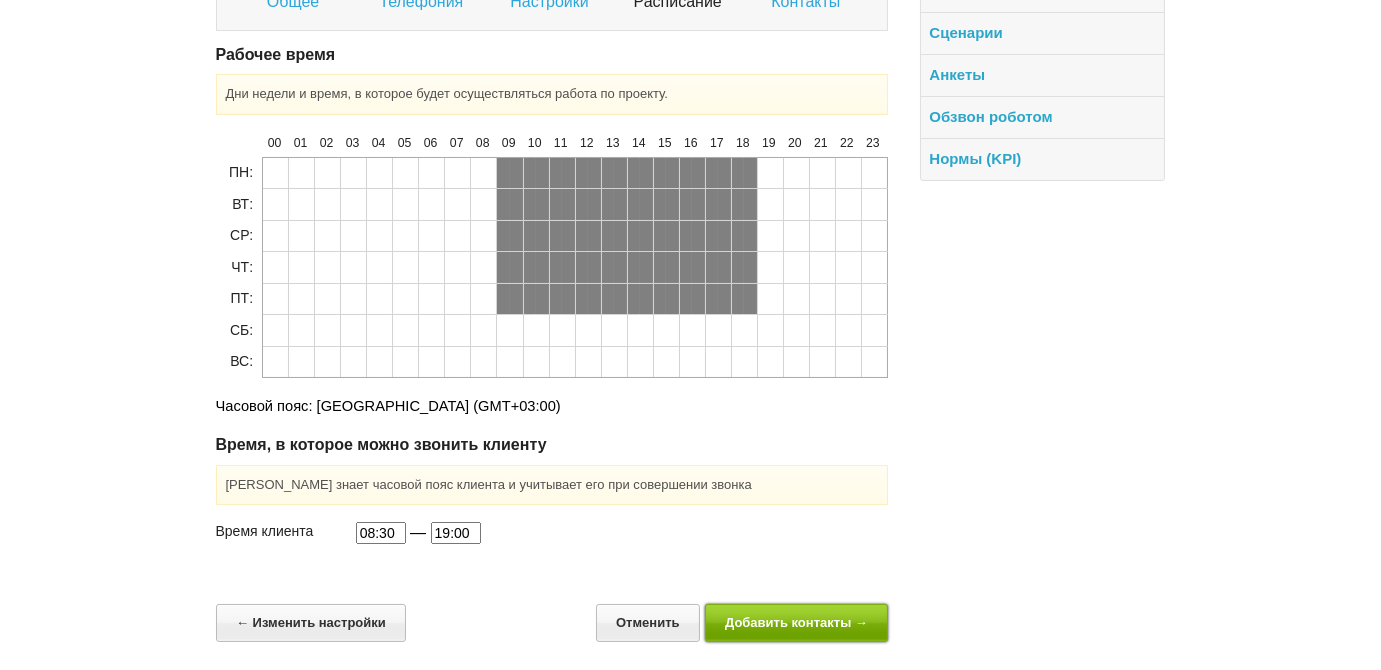 click on "Добавить контакты →" at bounding box center (797, 622) 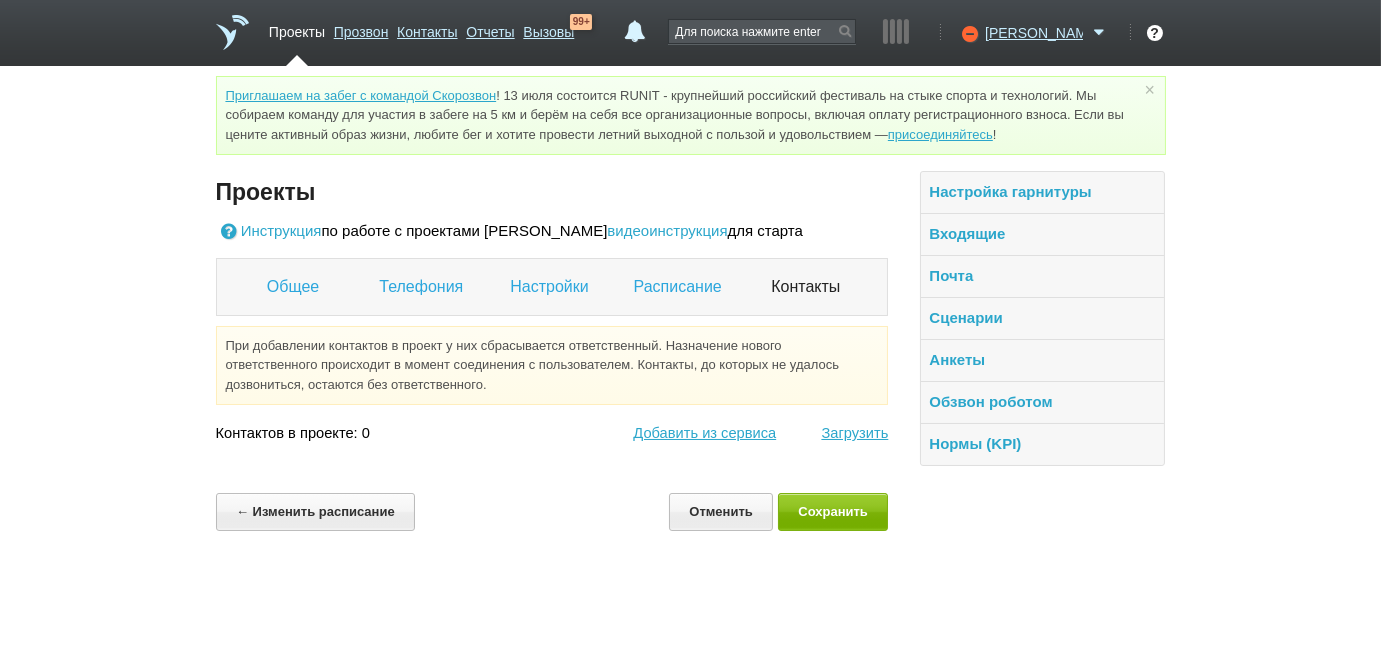 scroll, scrollTop: 0, scrollLeft: 0, axis: both 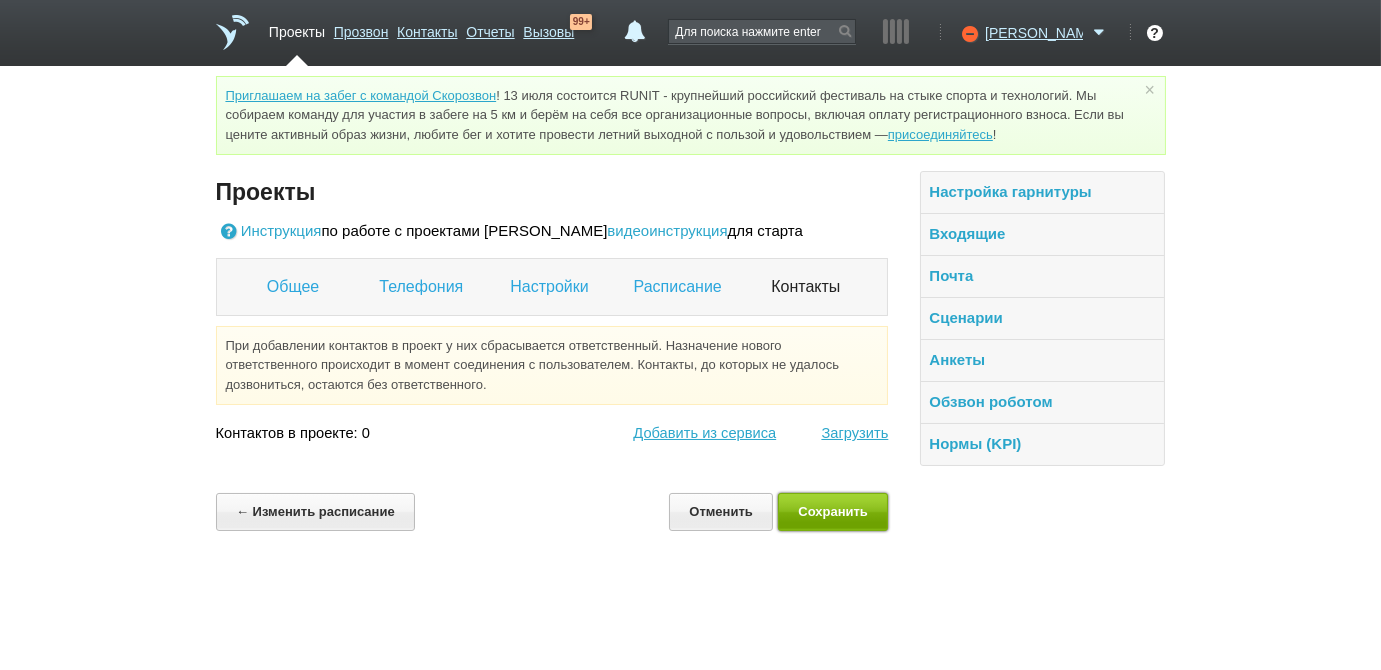 click on "Сохранить" at bounding box center (833, 511) 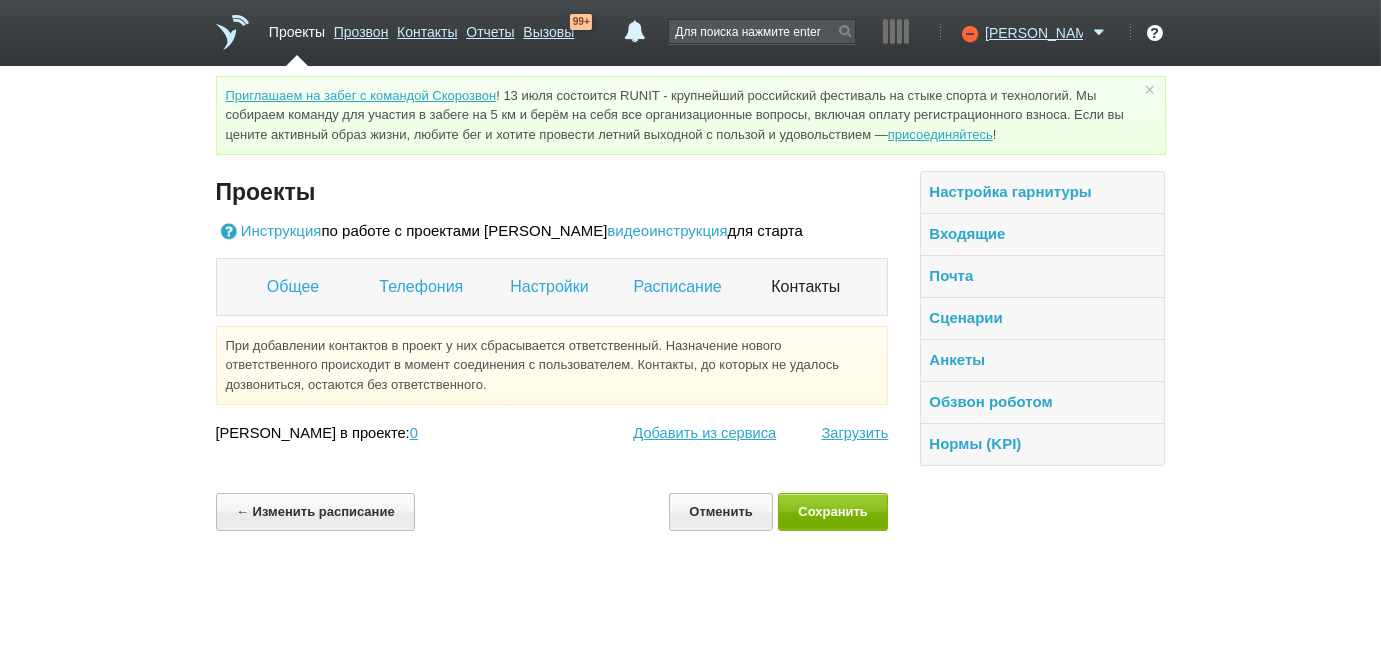 click on "Проекты" at bounding box center [297, 28] 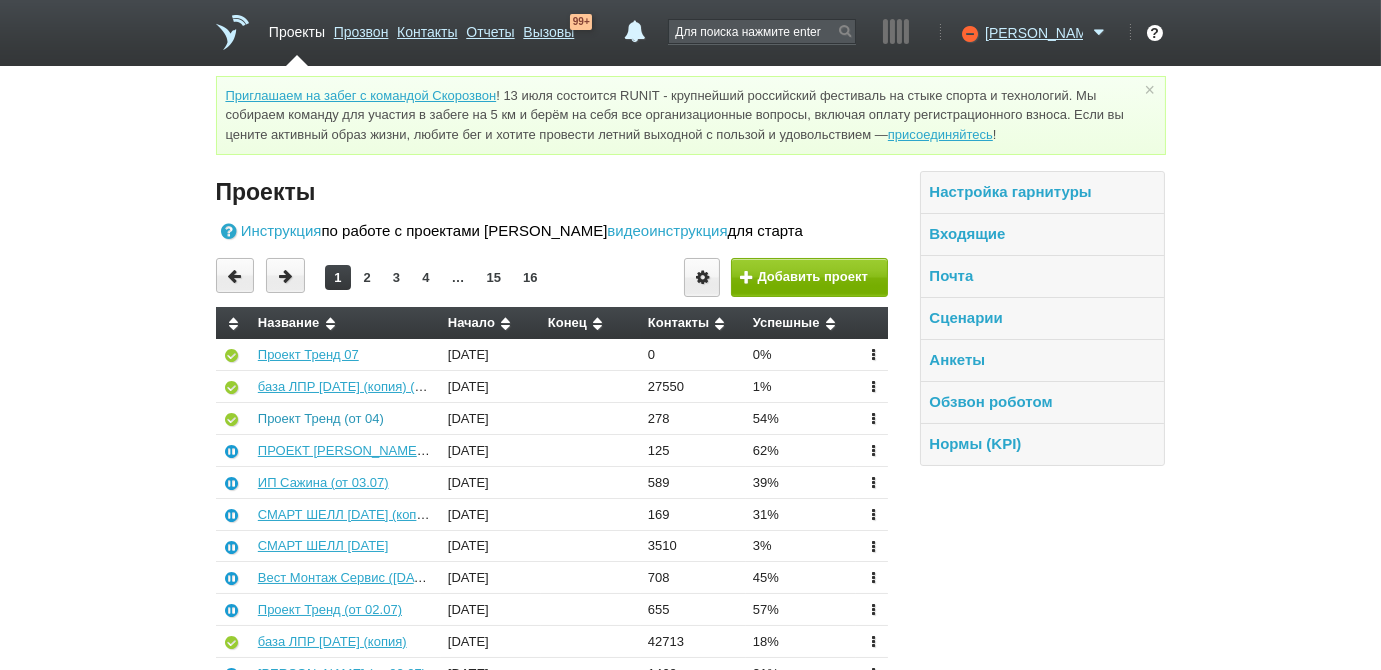 click on "Проект Тренд (от 04)" at bounding box center (321, 418) 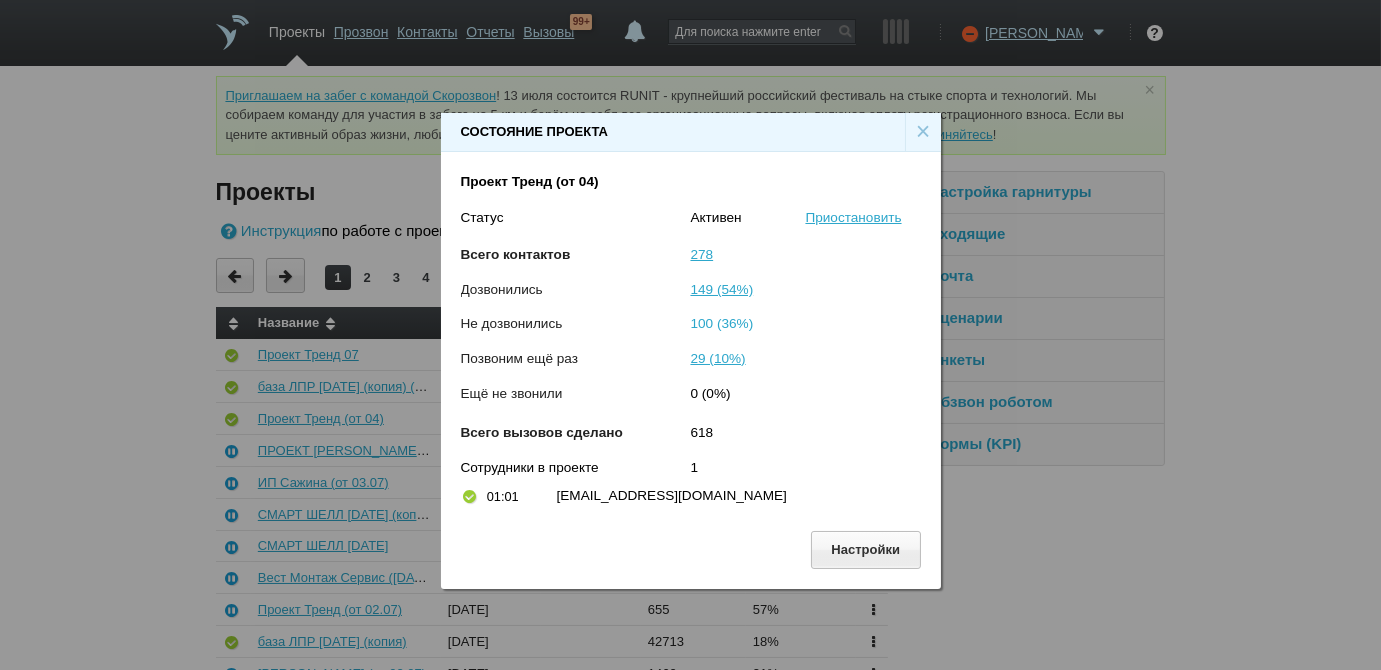 click on "100 (36%)" at bounding box center [722, 323] 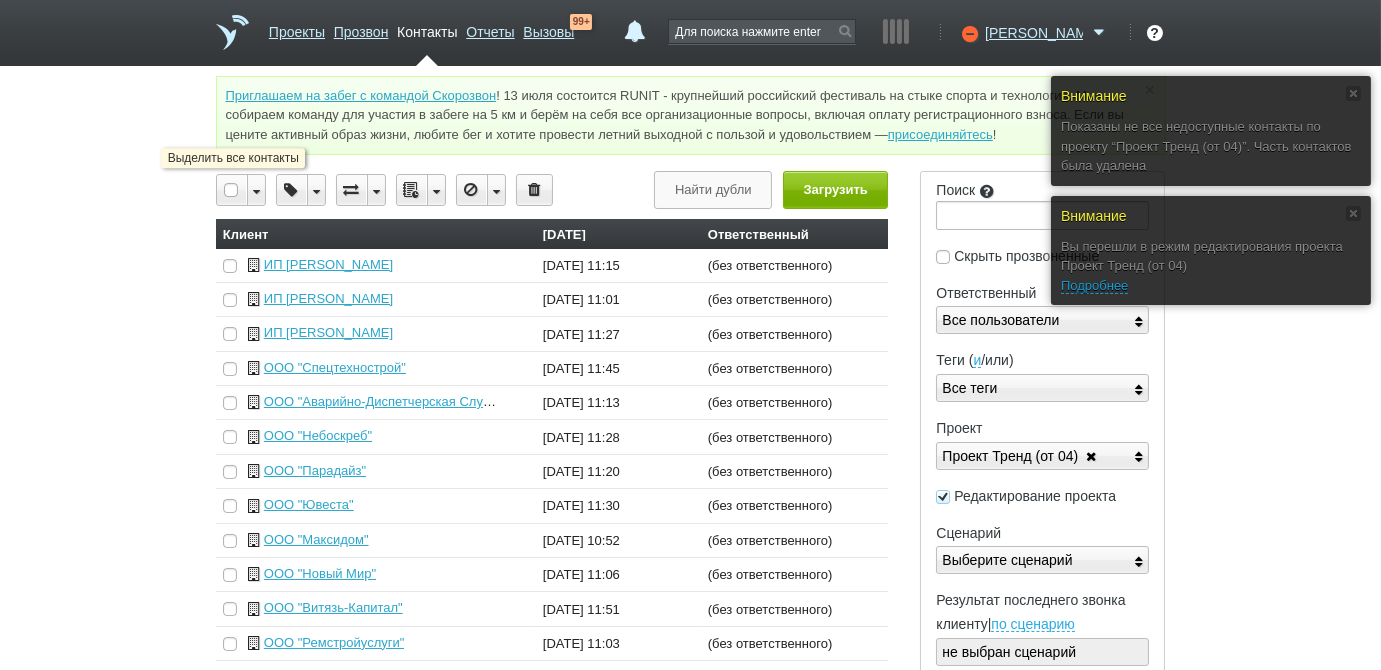 click at bounding box center [232, 190] 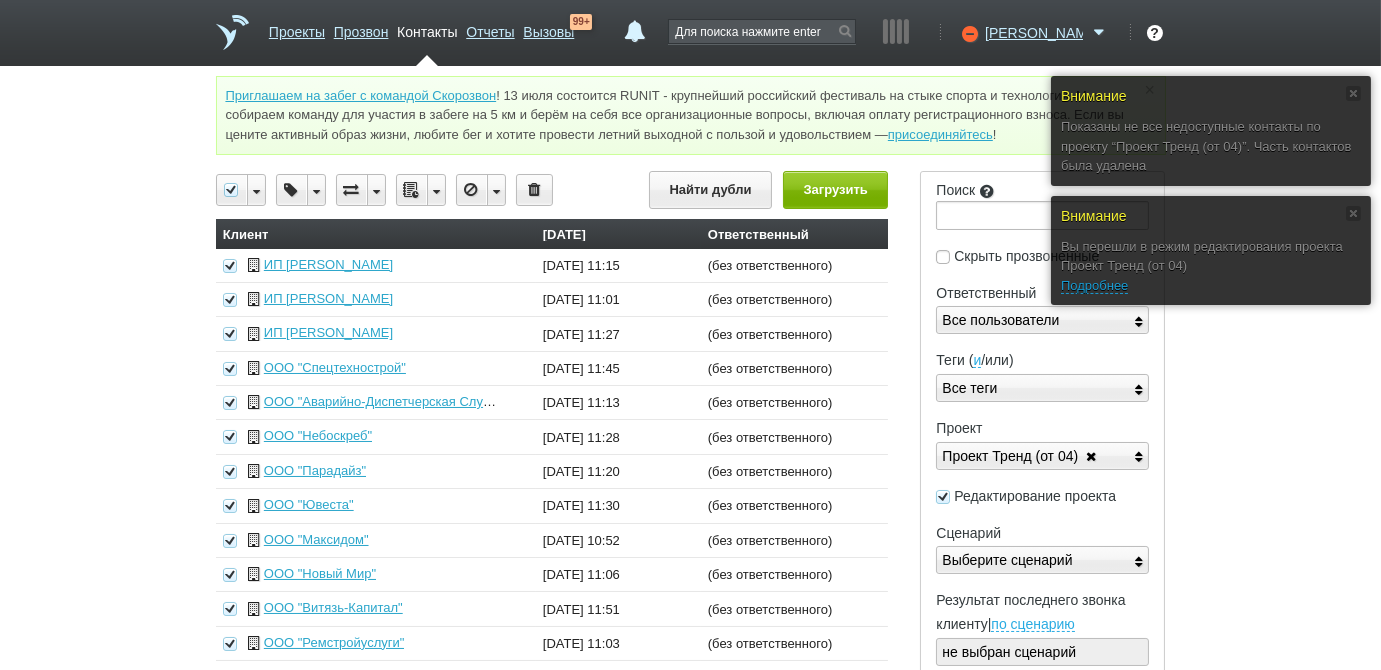 click at bounding box center (436, 190) 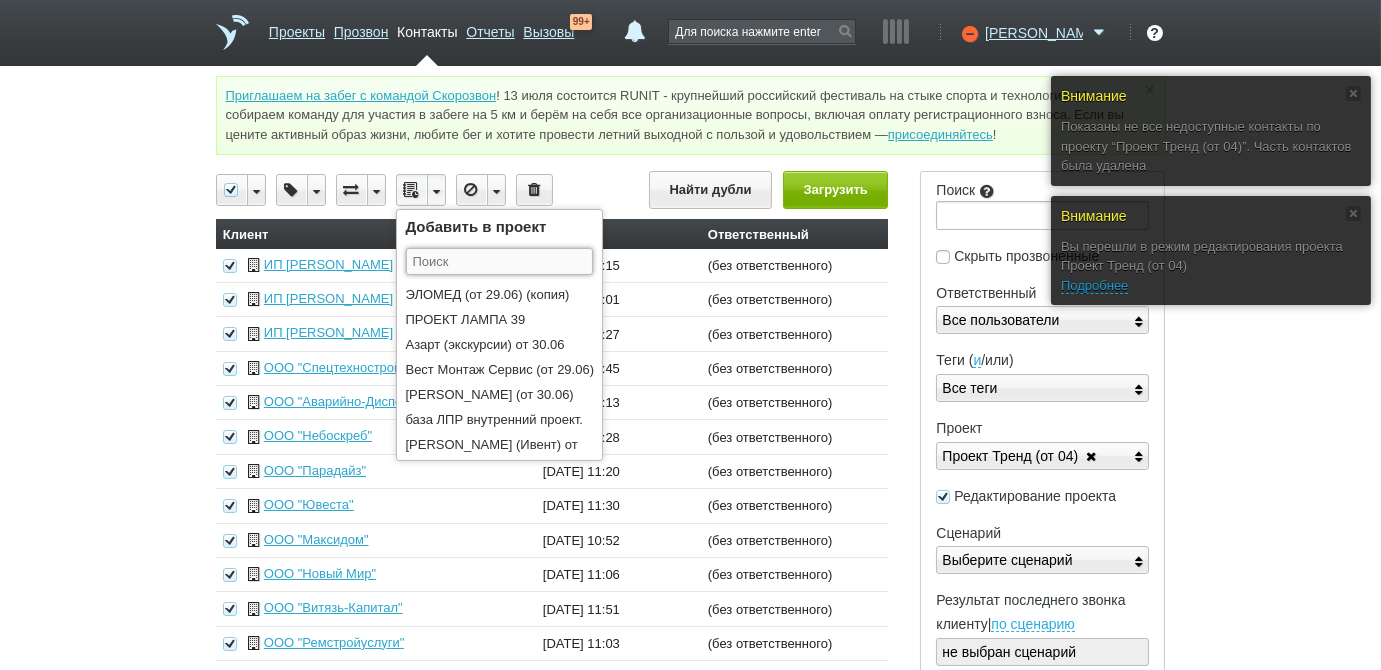 click at bounding box center [499, 261] 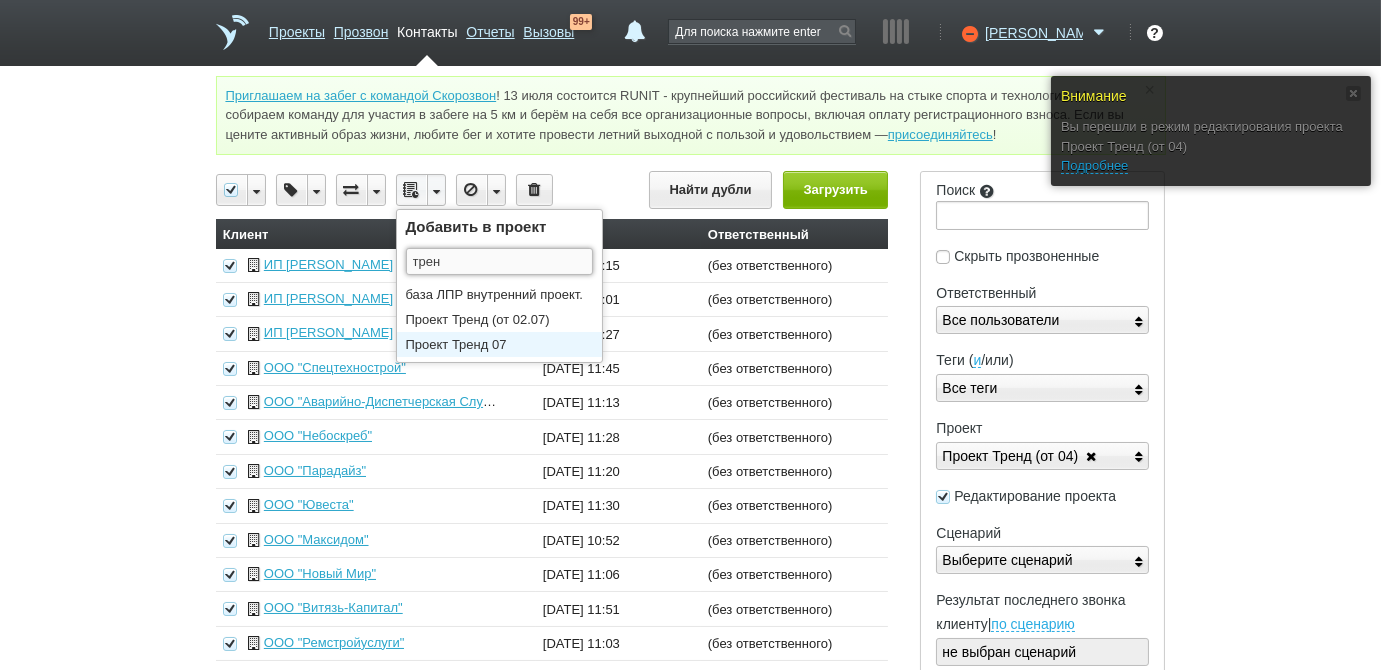 type on "трен" 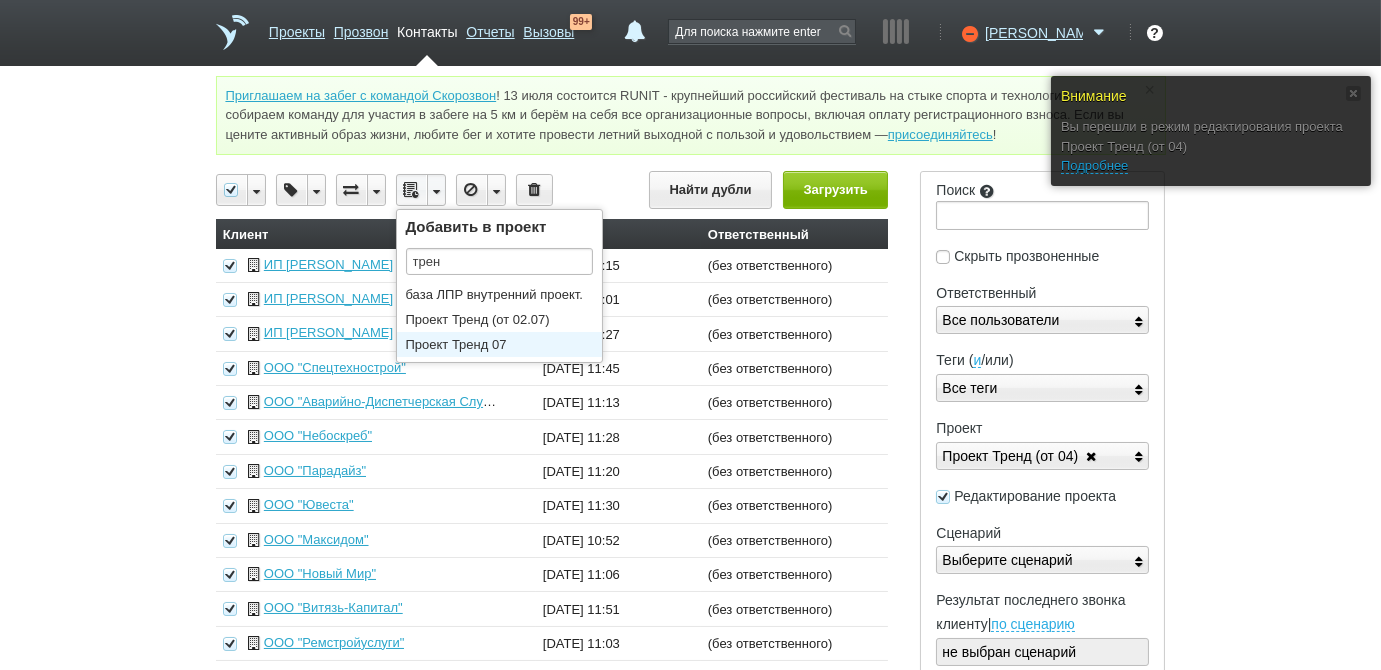 click on "Проект Тренд 07" at bounding box center (504, 344) 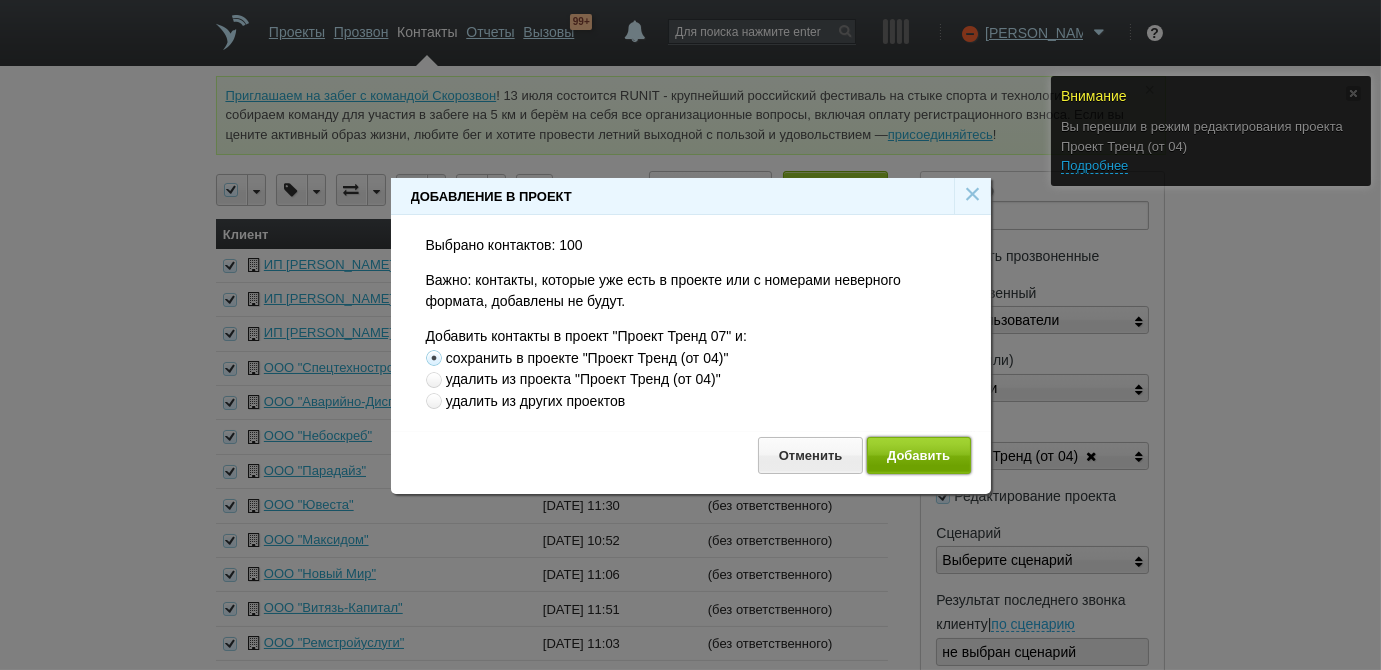 click on "Добавить" at bounding box center (919, 455) 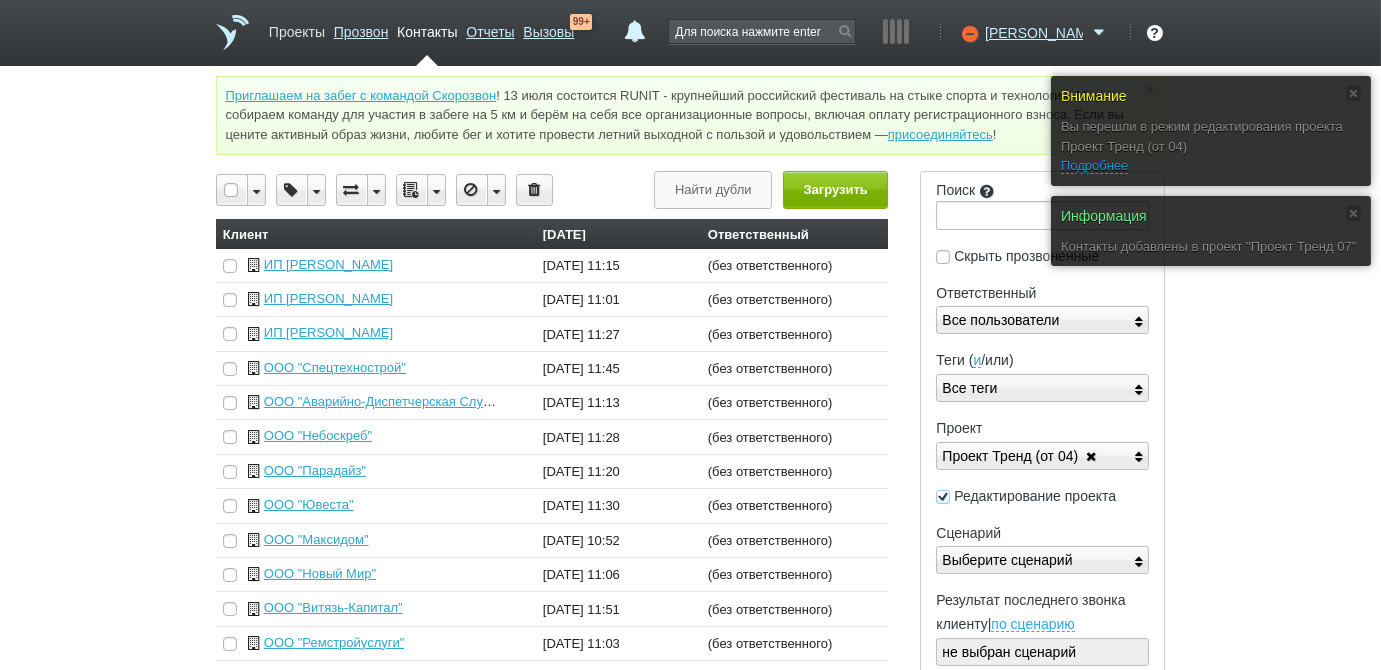 click on "Проекты" at bounding box center (297, 28) 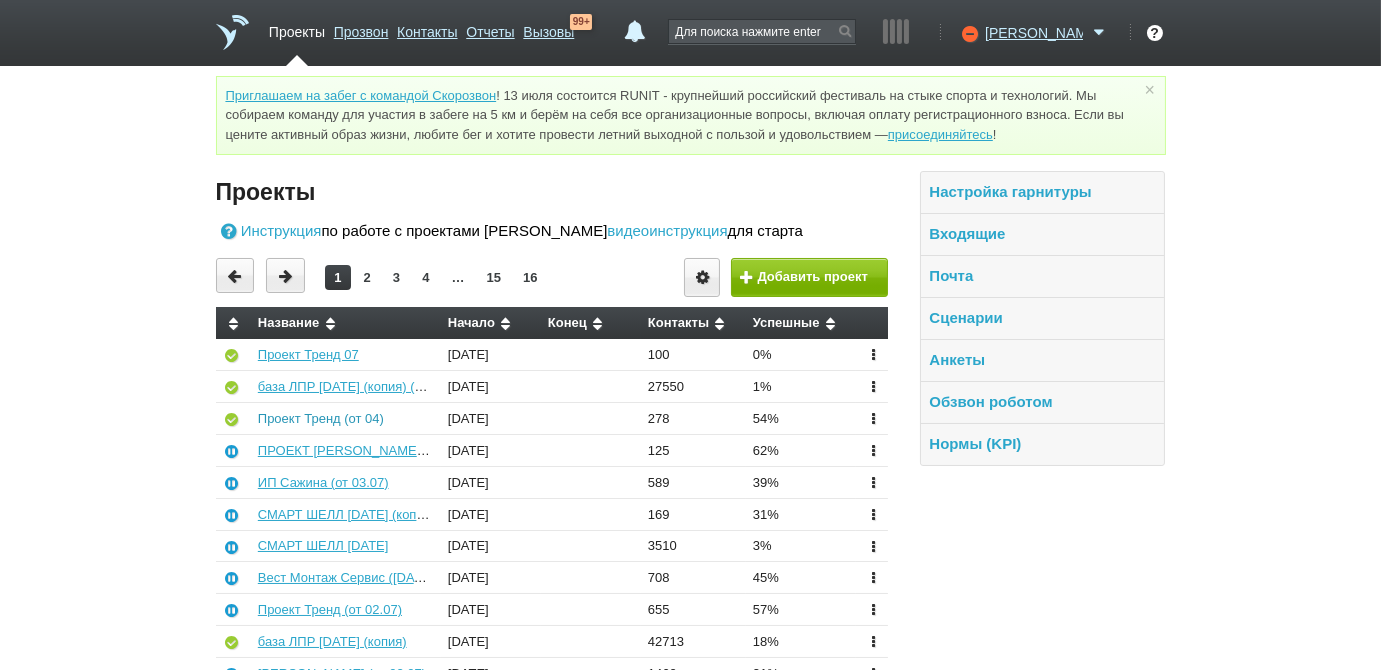 click on "Проект Тренд (от 04)" at bounding box center [321, 418] 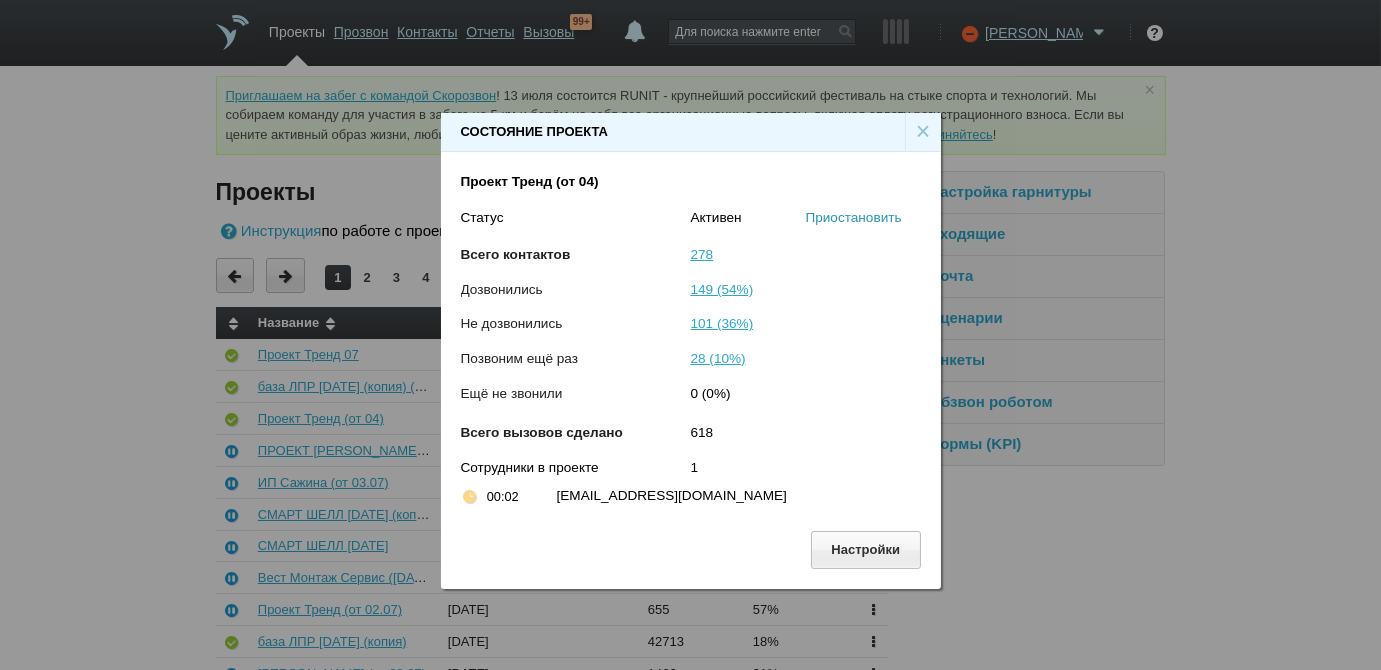 click on "Приостановить" at bounding box center [854, 217] 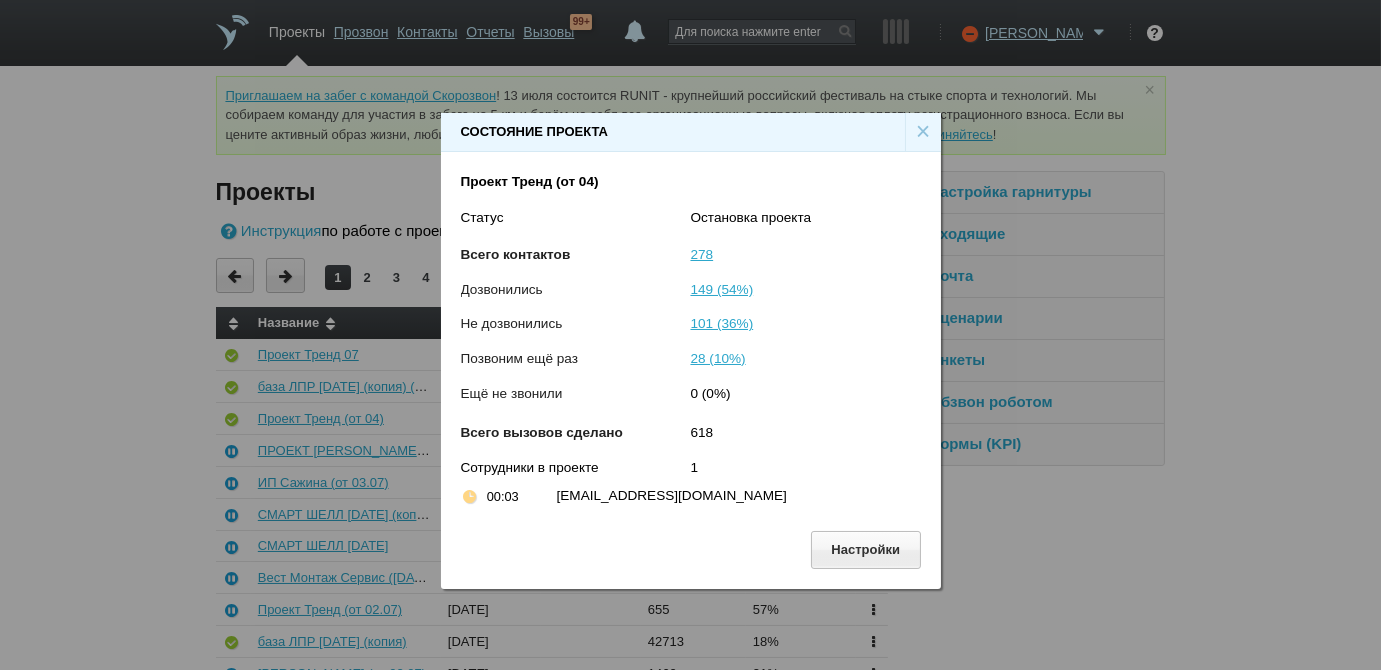 click on "×" at bounding box center [923, 132] 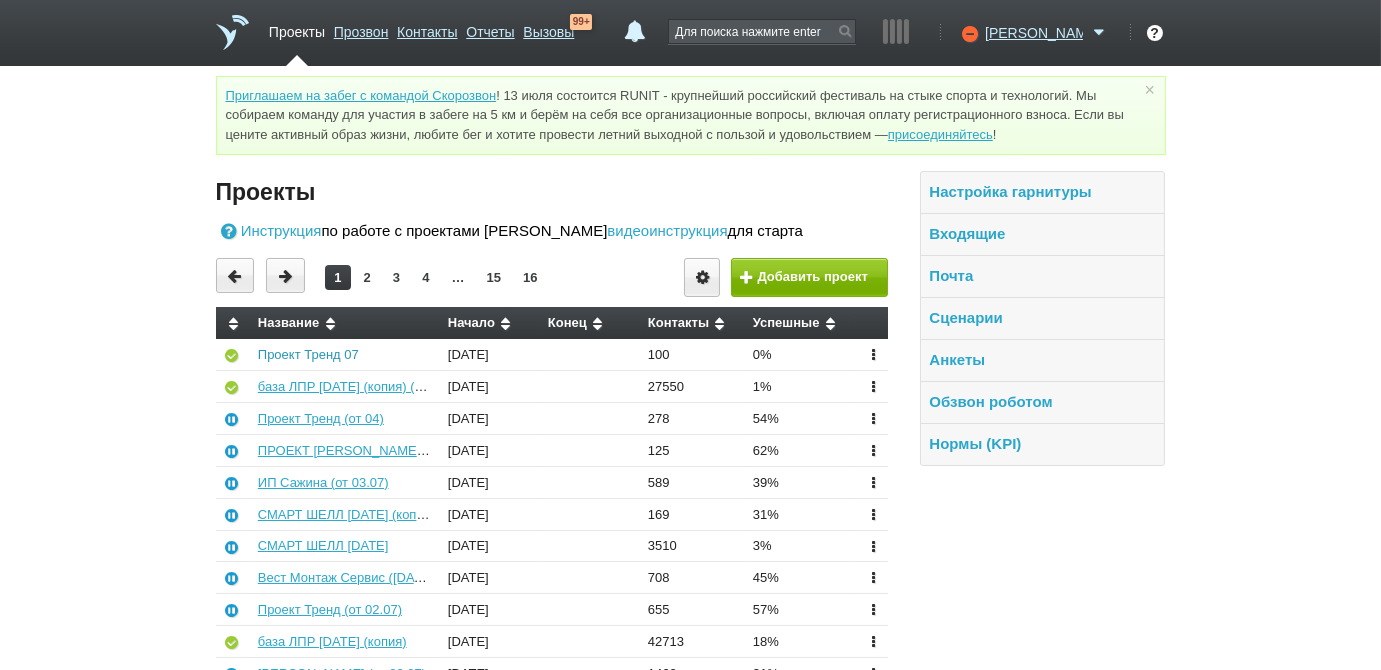 click on "Проект Тренд 07" at bounding box center (308, 354) 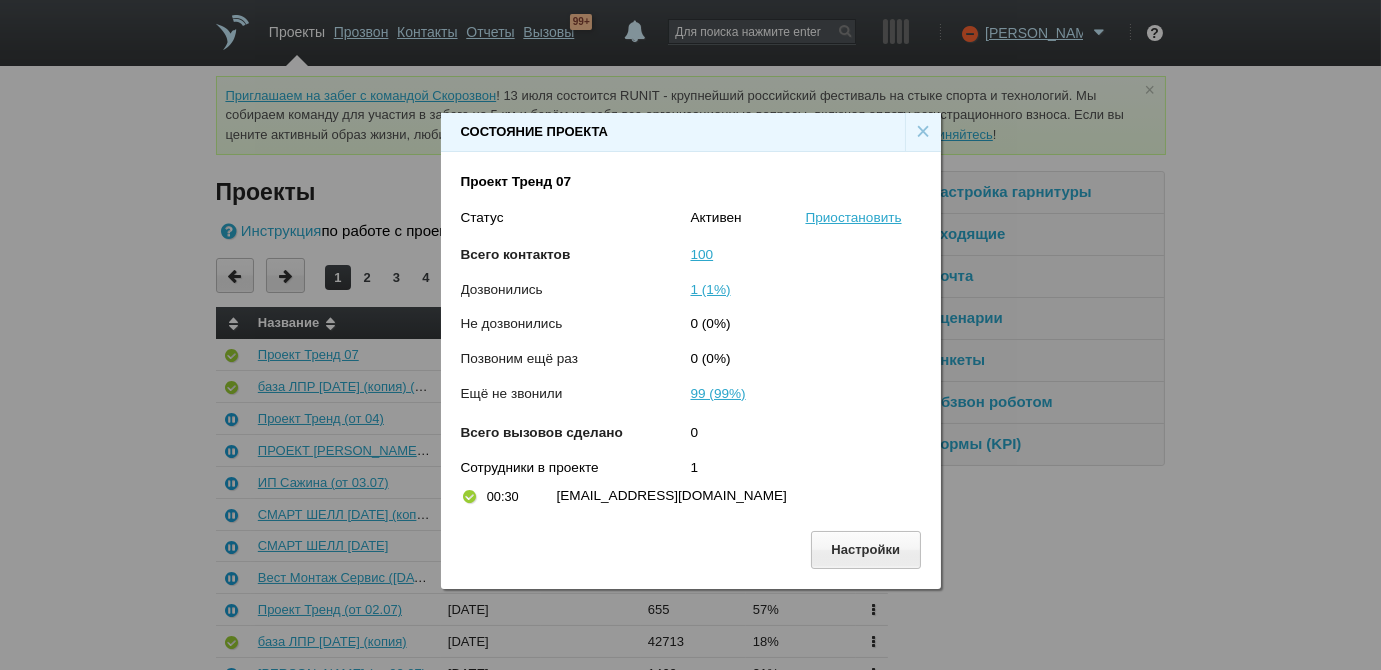 click on "×" at bounding box center [923, 132] 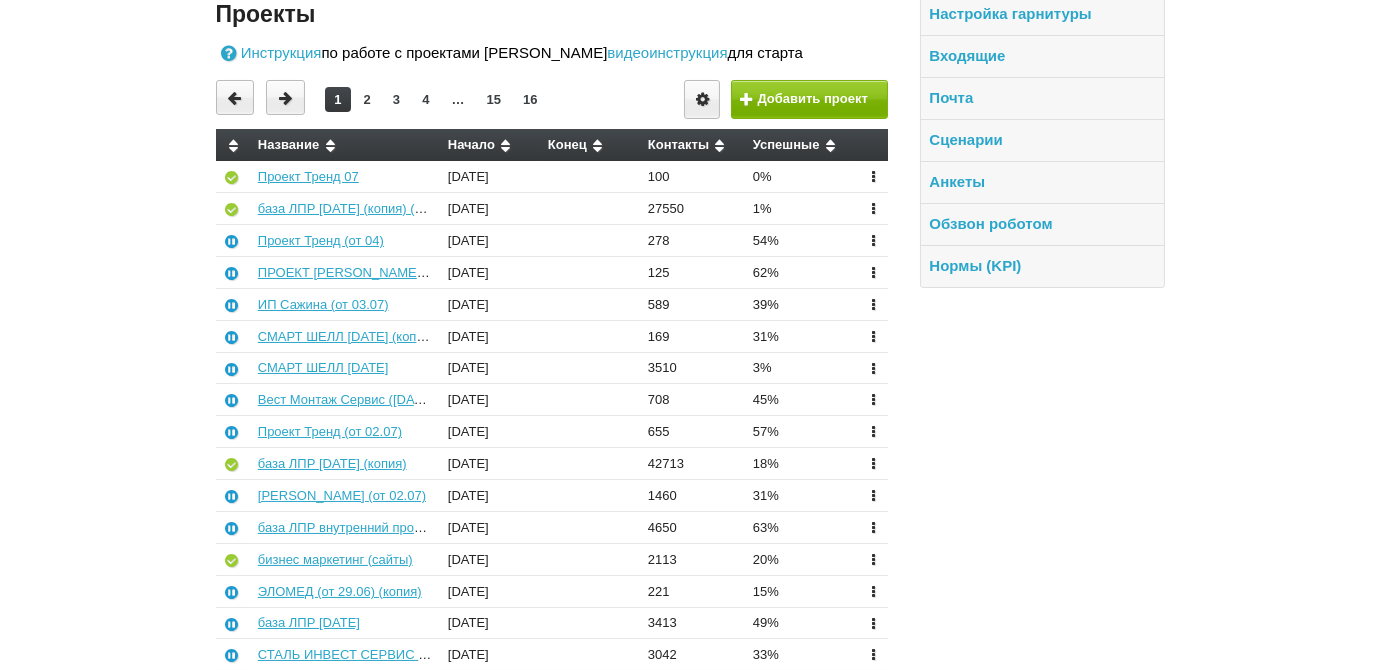 scroll, scrollTop: 181, scrollLeft: 0, axis: vertical 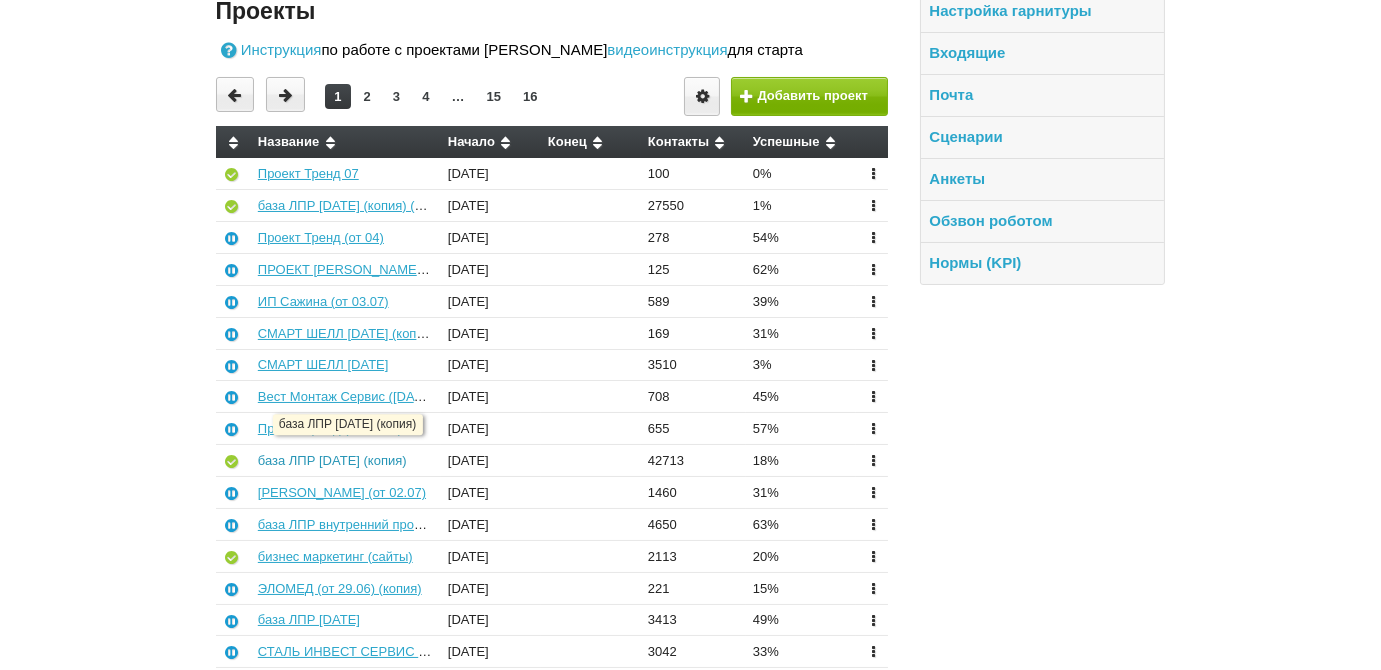 click on "база ЛПР  01.07.25 (копия)" at bounding box center [332, 460] 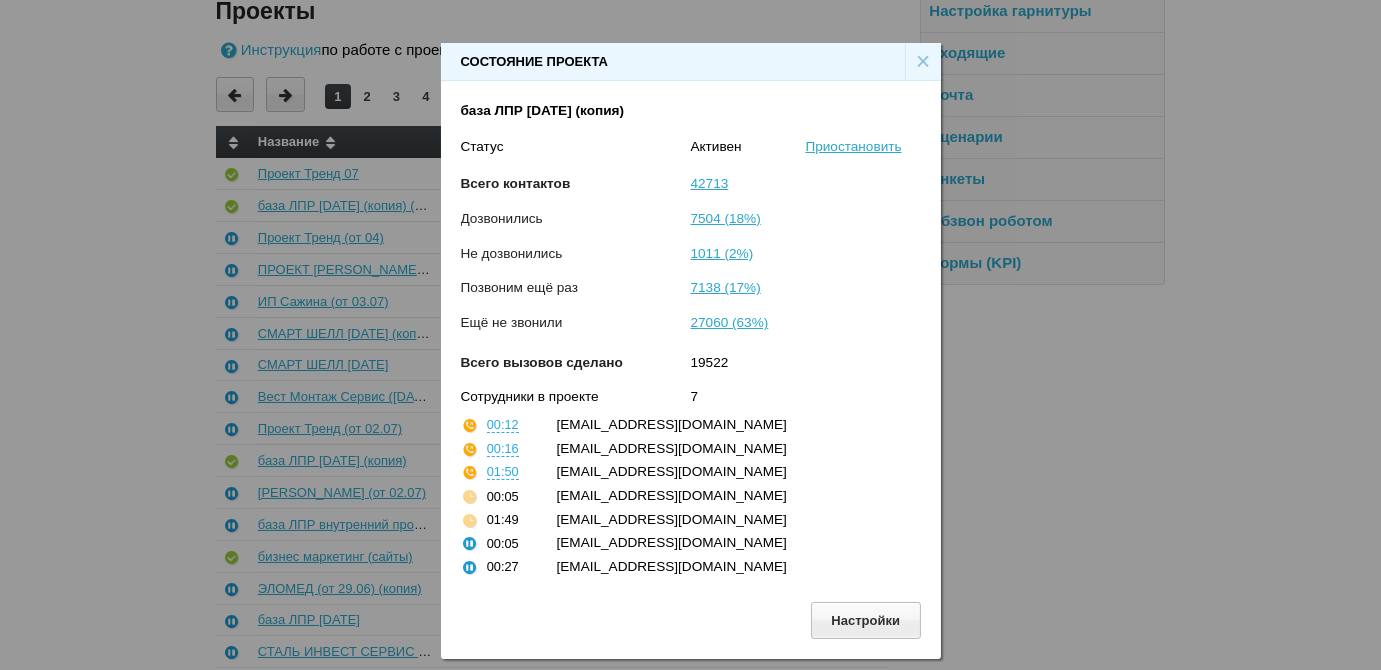 click on "×" at bounding box center (923, 62) 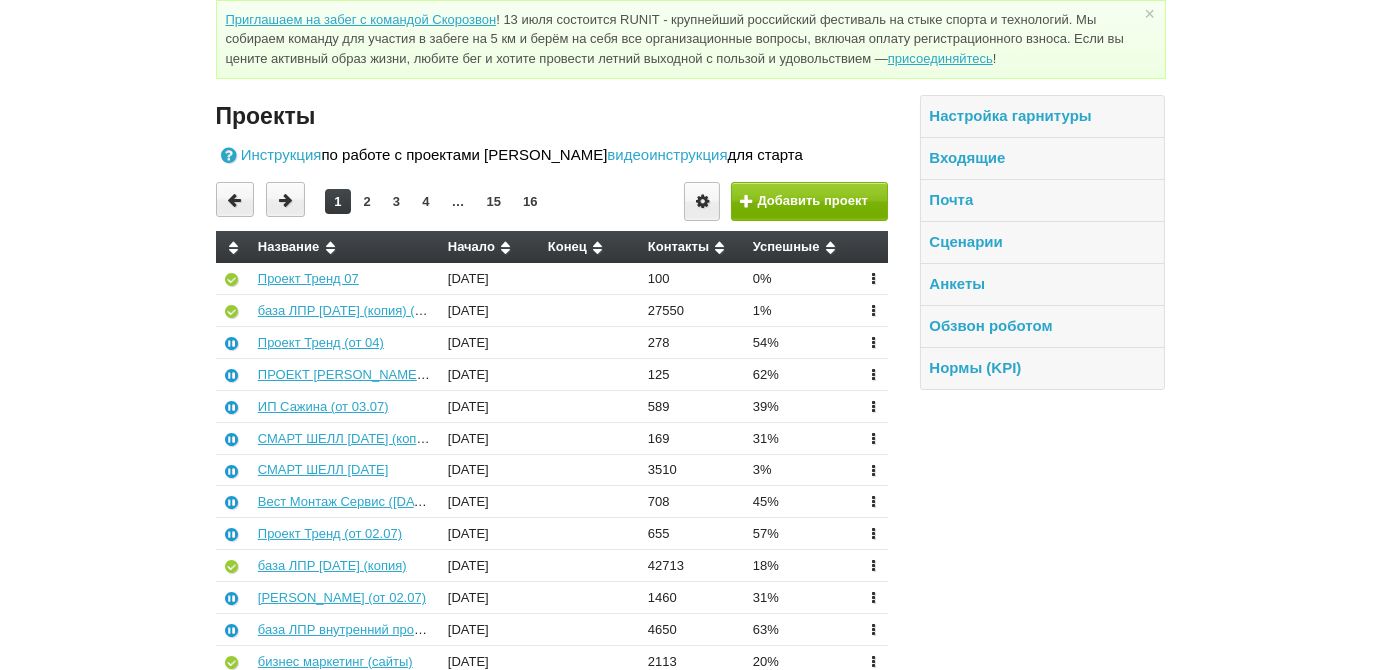 scroll, scrollTop: 0, scrollLeft: 0, axis: both 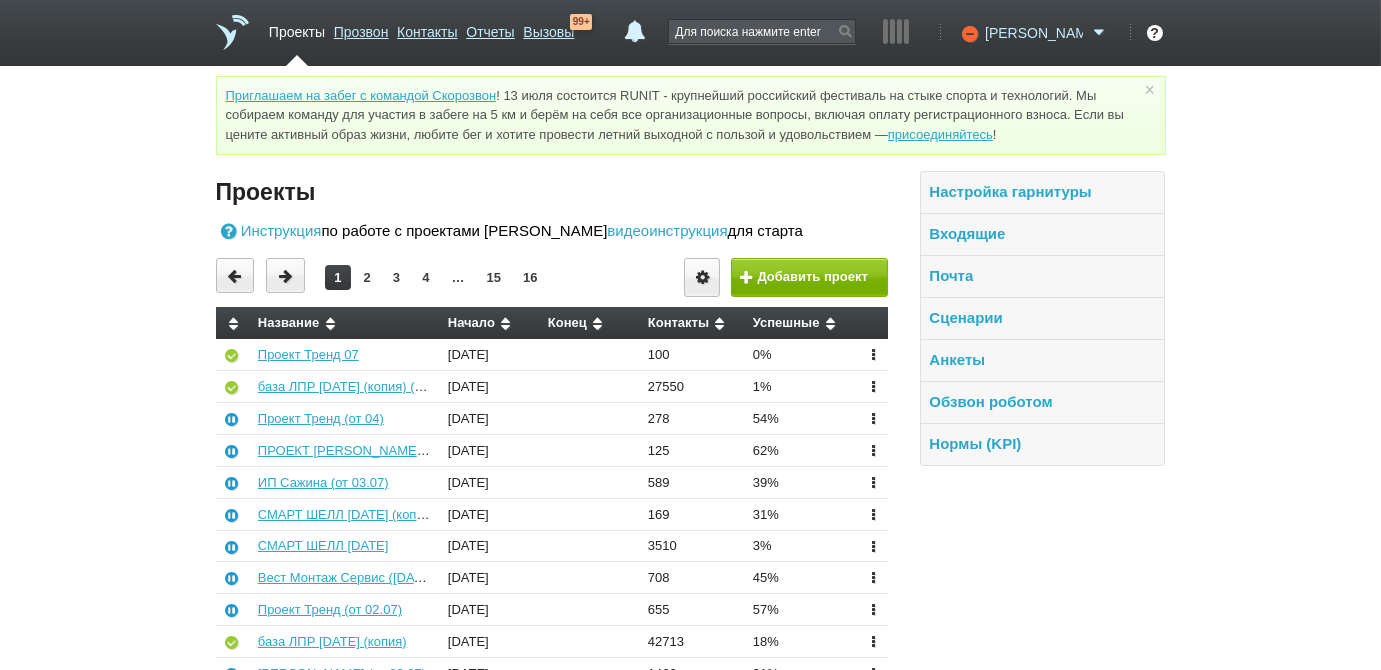 click on "[PERSON_NAME]" at bounding box center (1034, 33) 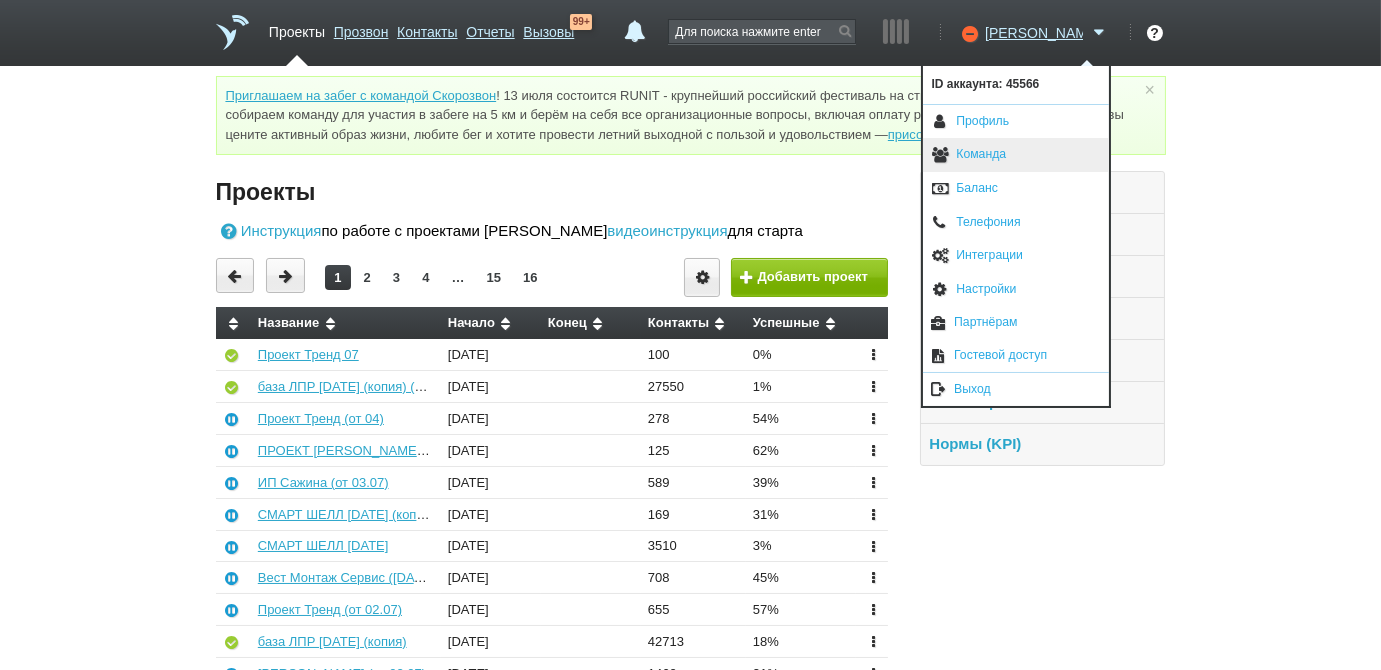 click on "Команда" at bounding box center [1016, 155] 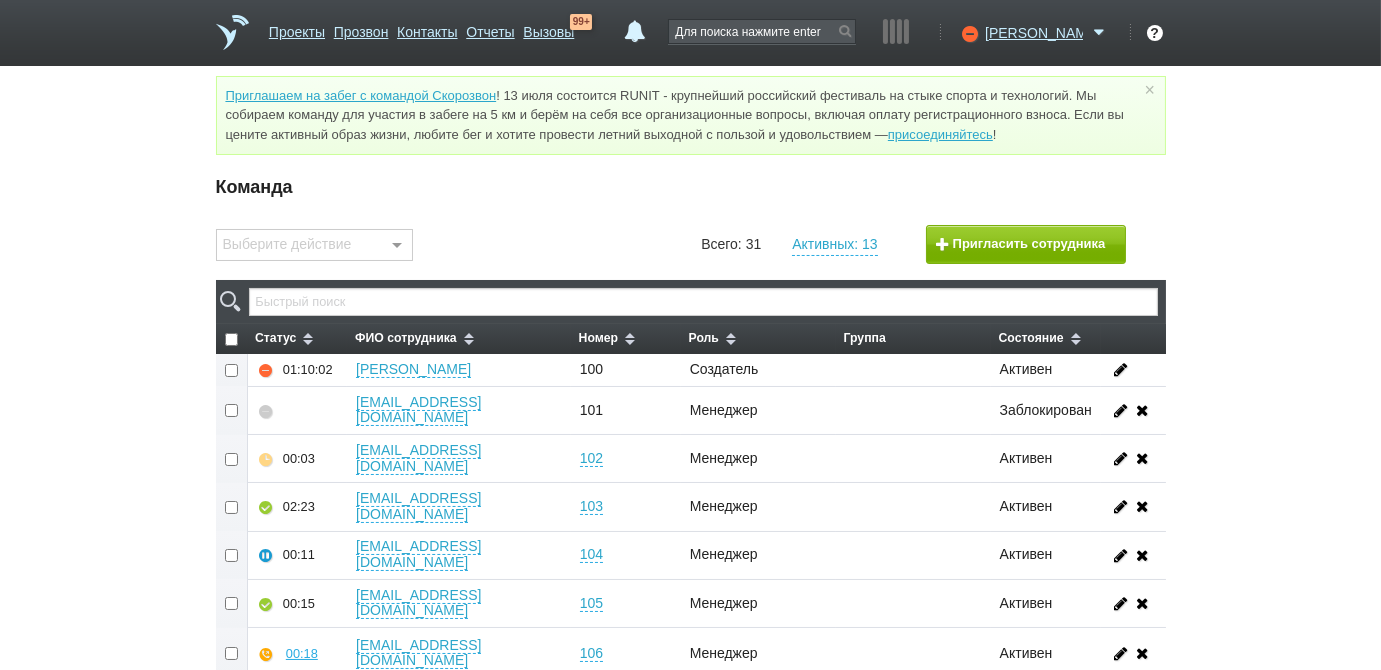 click at bounding box center (232, 410) 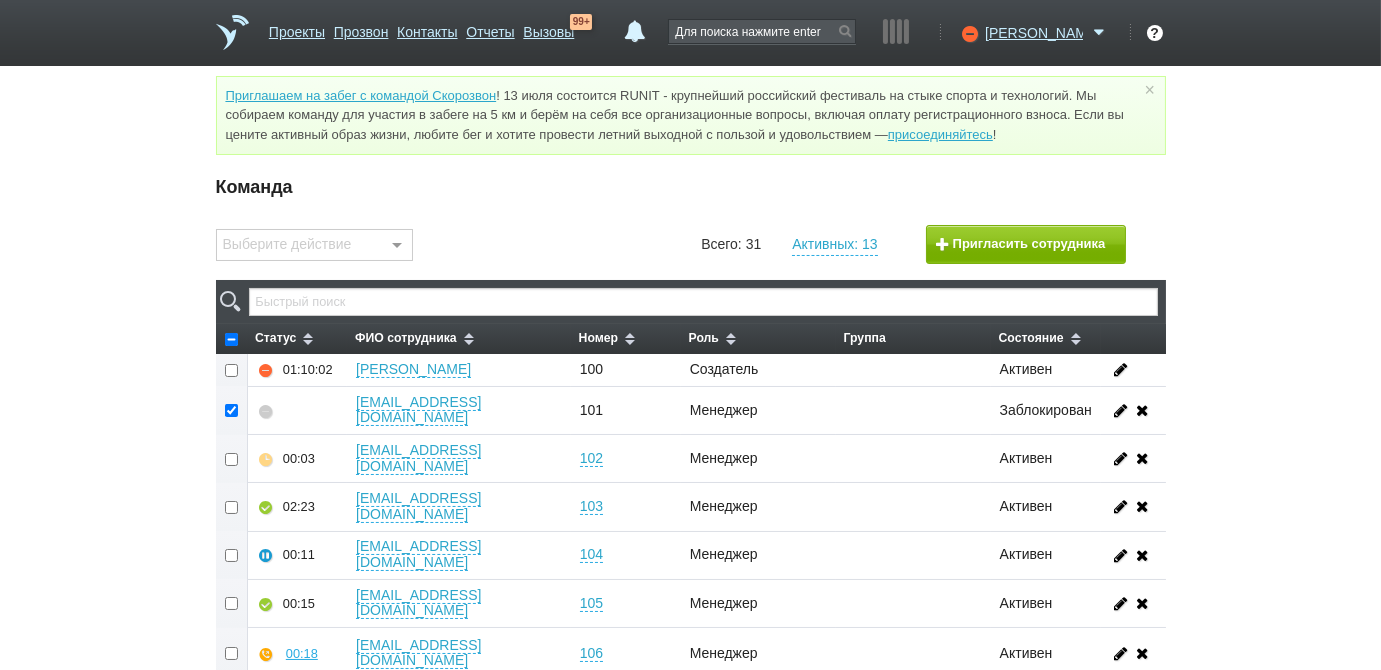checkbox on "true" 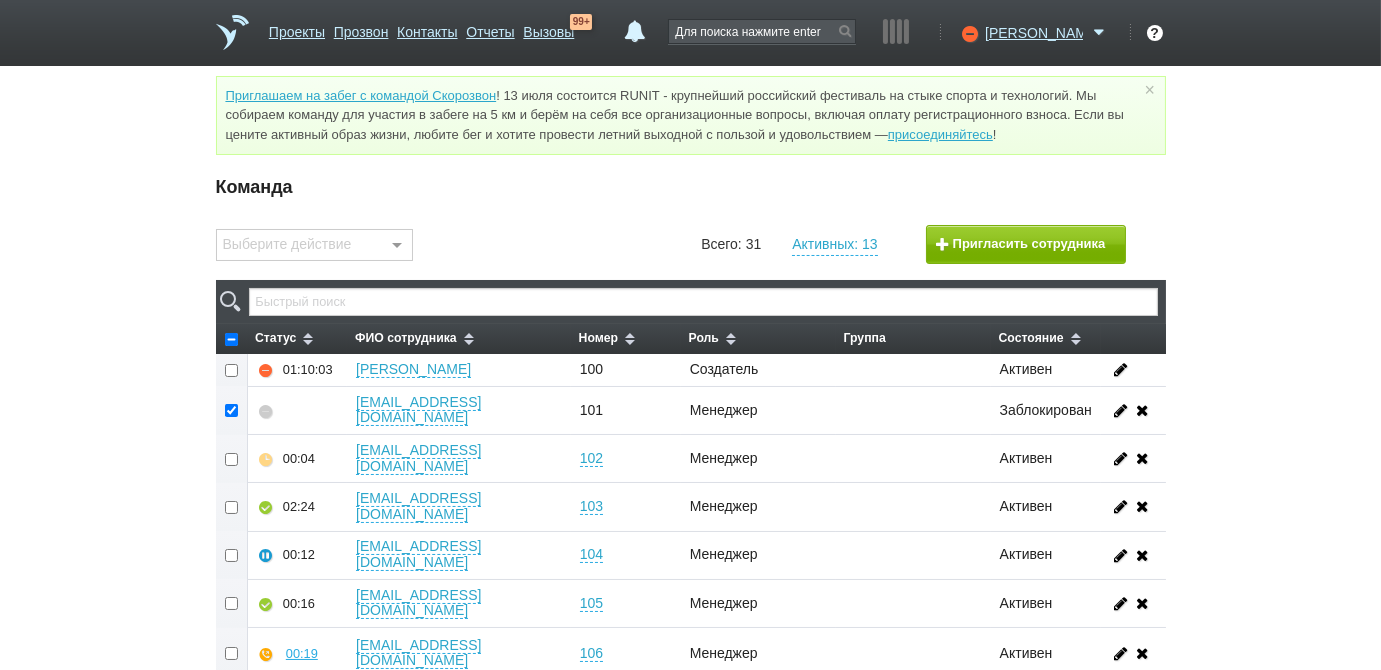 click at bounding box center (397, 246) 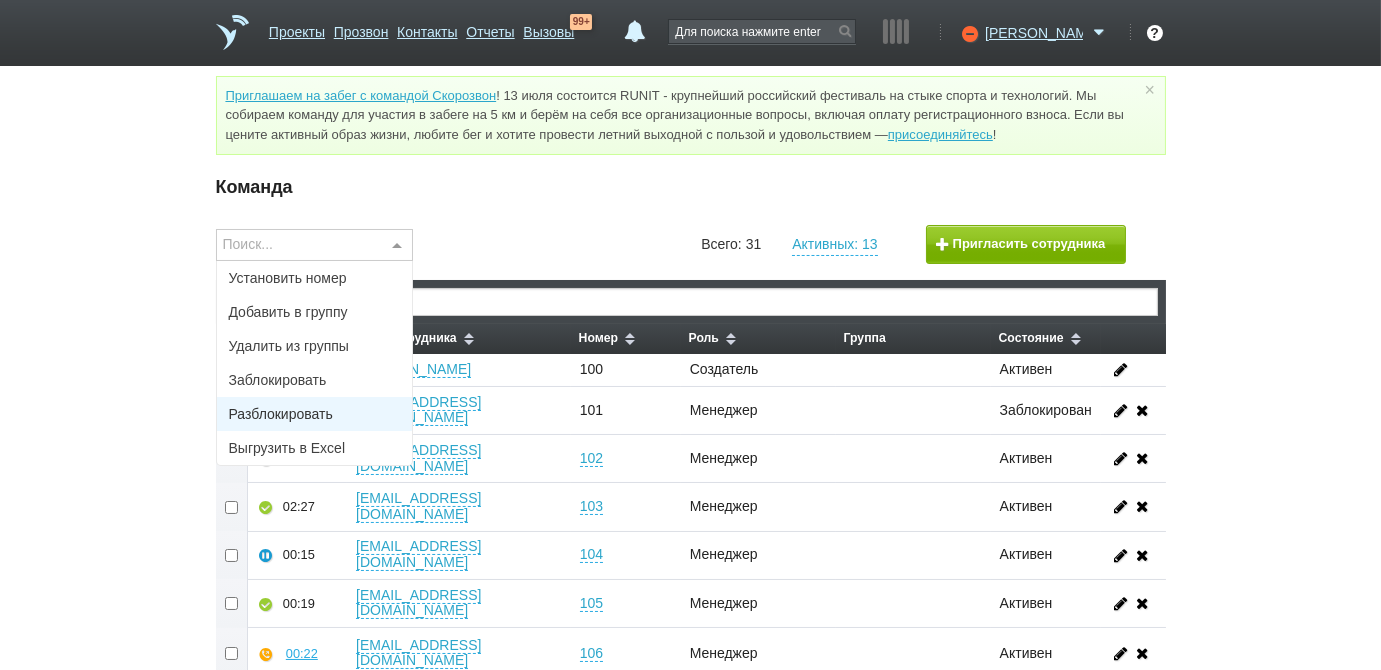click on "Разблокировать" at bounding box center (281, 414) 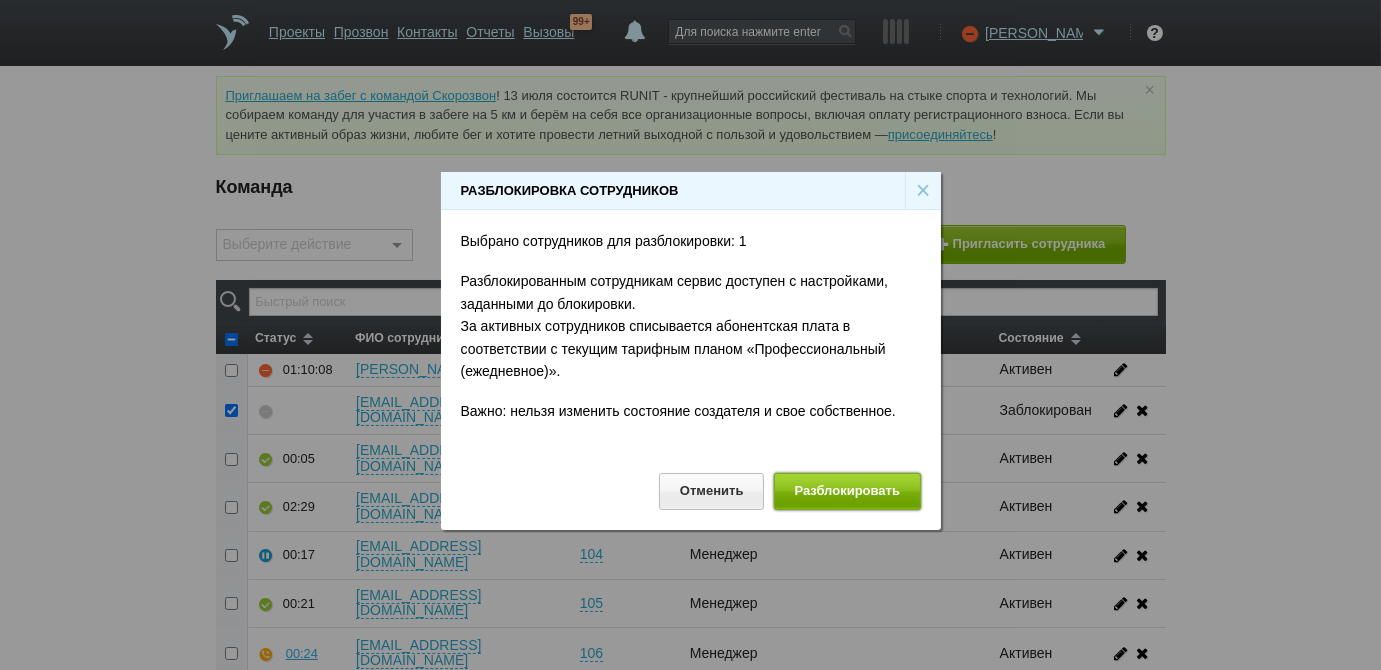 click on "Разблокировать" at bounding box center [847, 491] 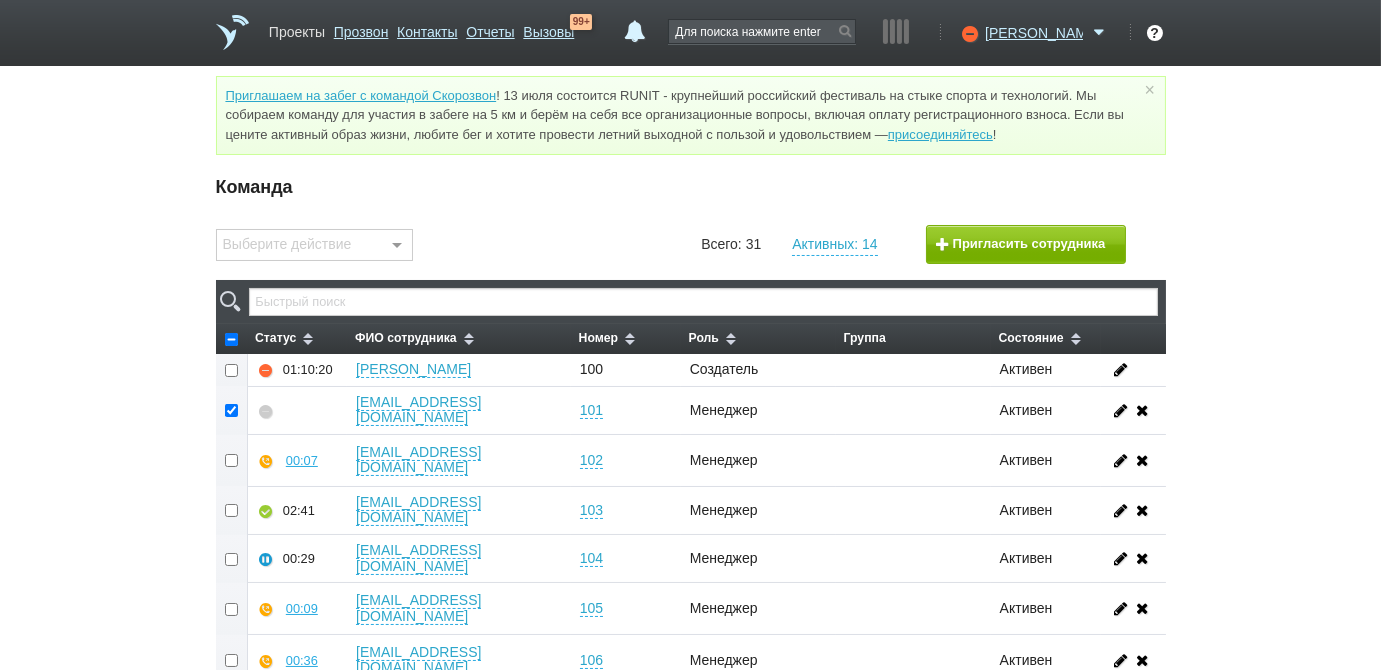 click on "Проекты" at bounding box center [297, 28] 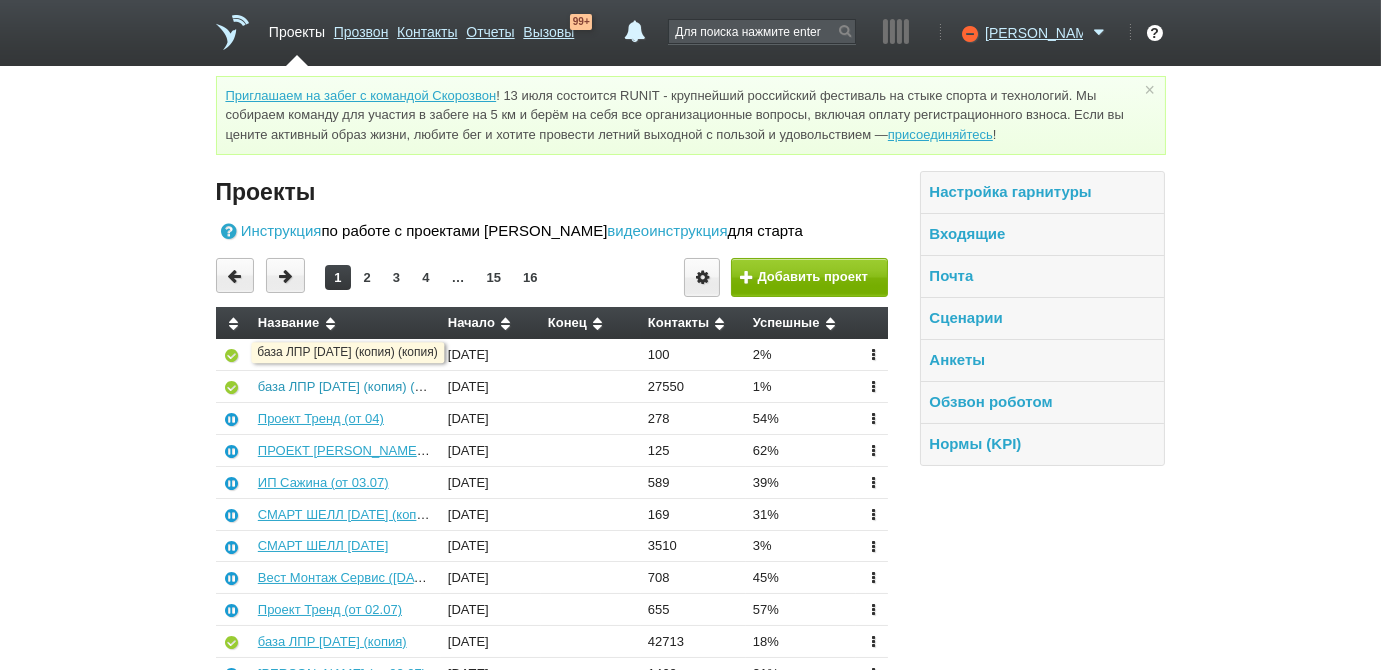 click on "база ЛПР  01.07.25 (копия) (копия)" at bounding box center (355, 386) 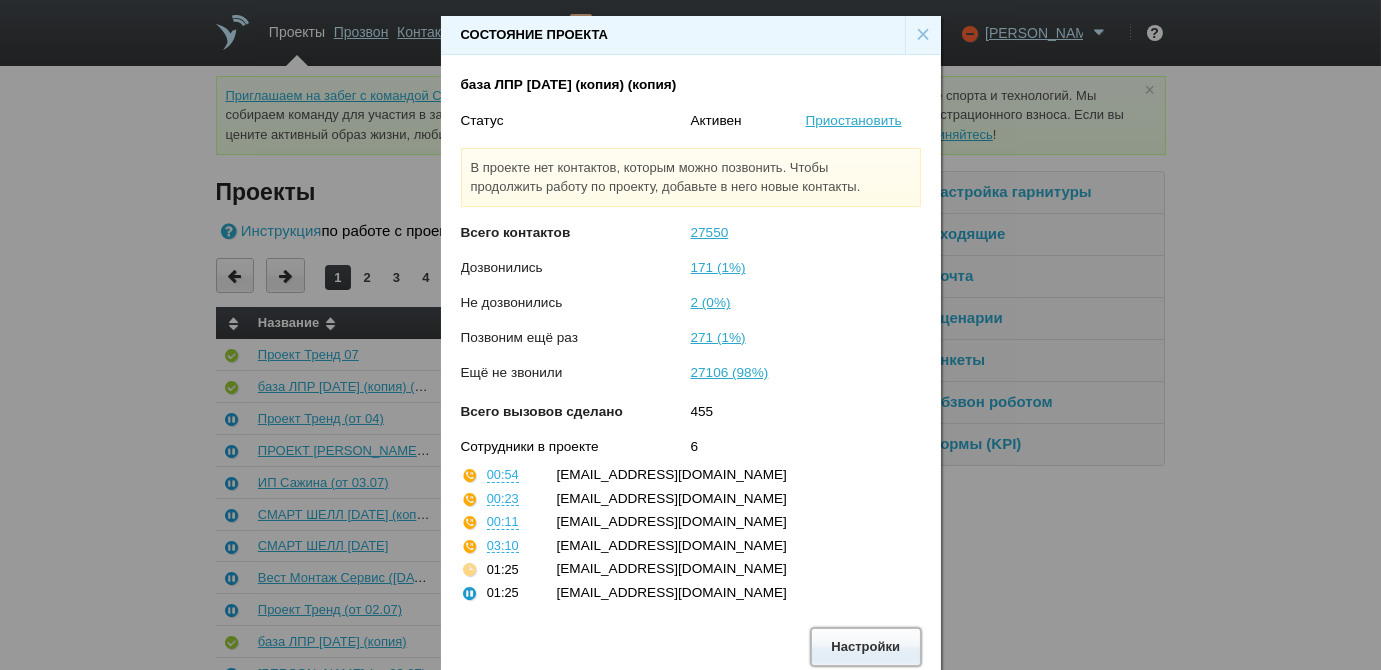 click on "Настройки" at bounding box center (866, 646) 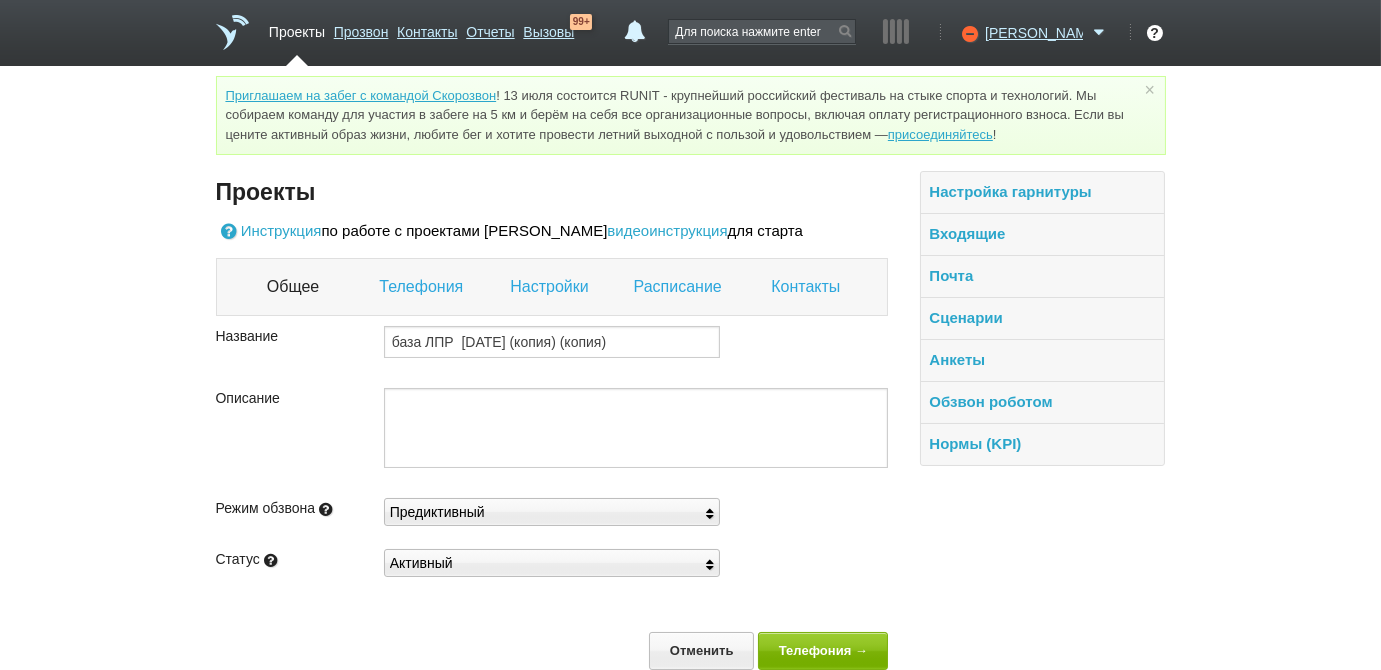 click on "Телефония" at bounding box center (423, 287) 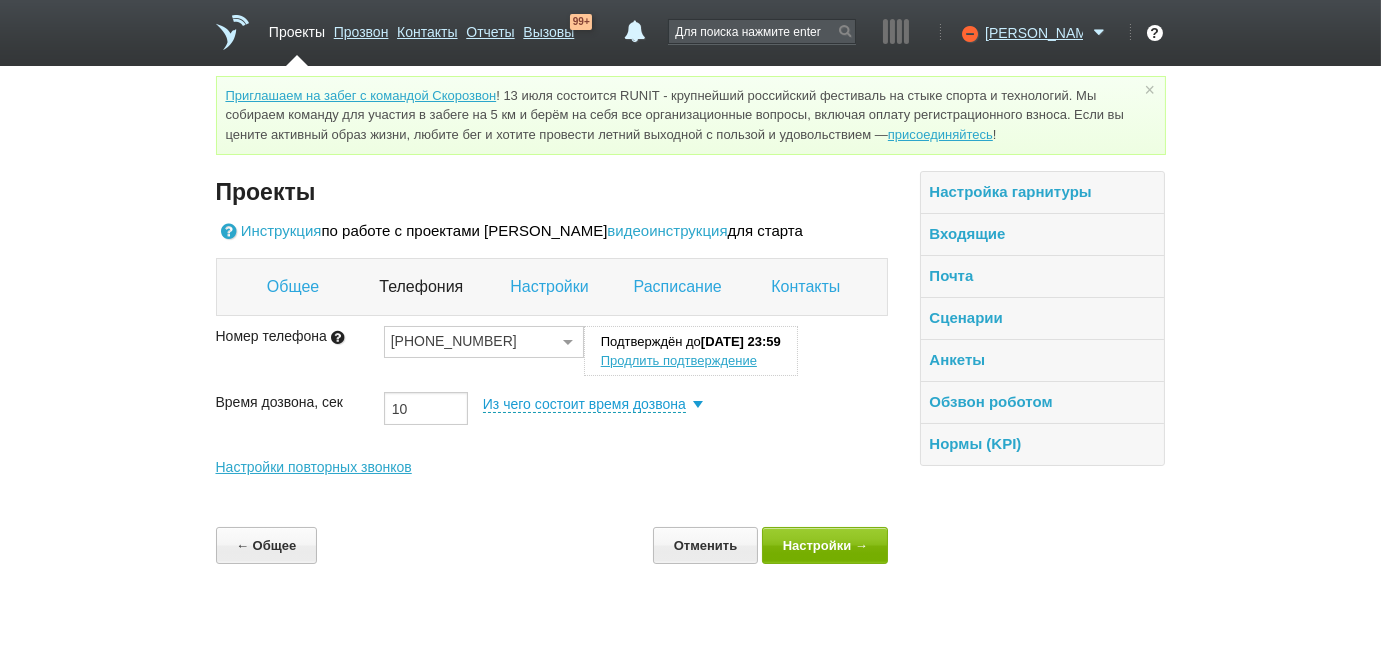 click on "Настройки" at bounding box center (551, 287) 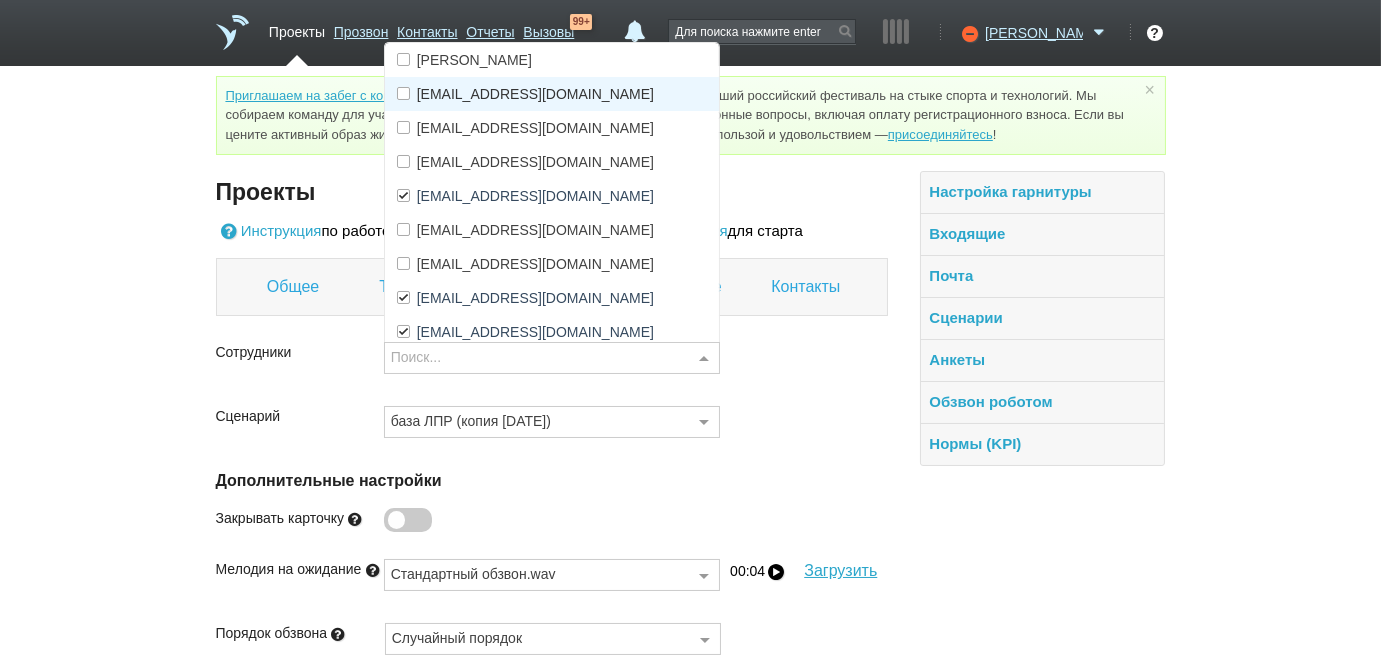 click on "[EMAIL_ADDRESS][DOMAIN_NAME]" at bounding box center (535, 94) 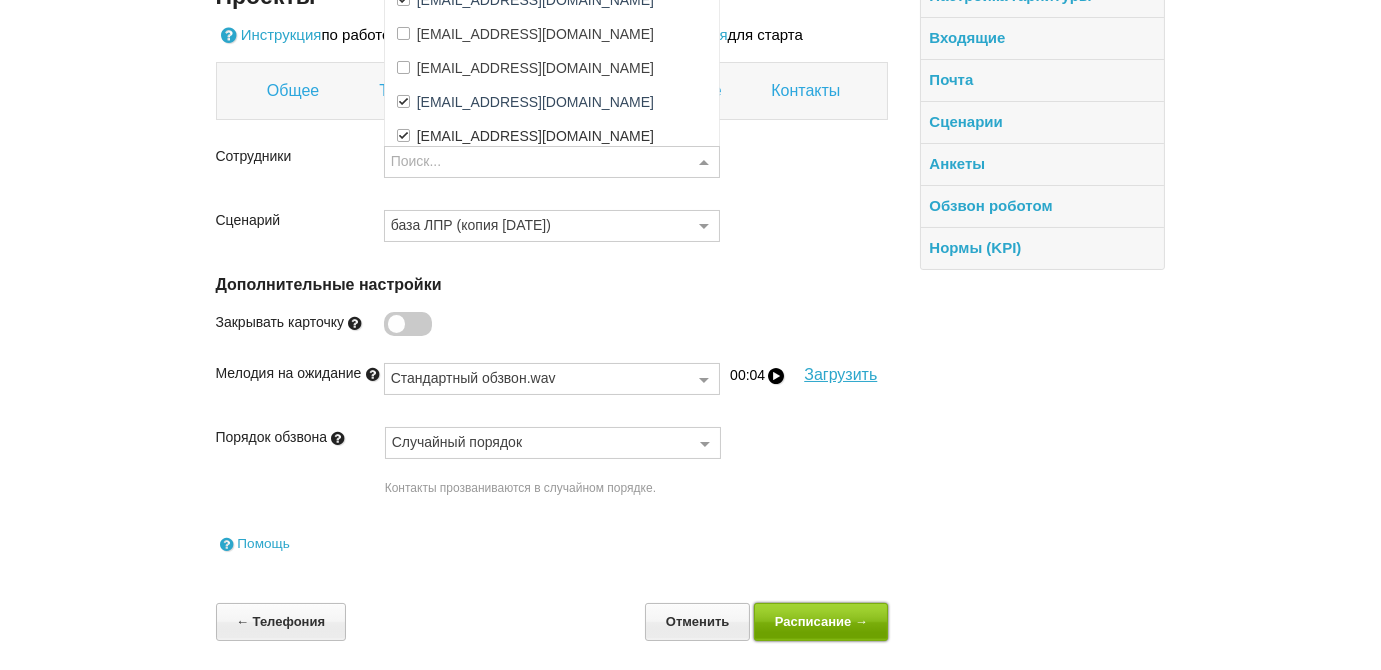 click on "Расписание →" at bounding box center [821, 621] 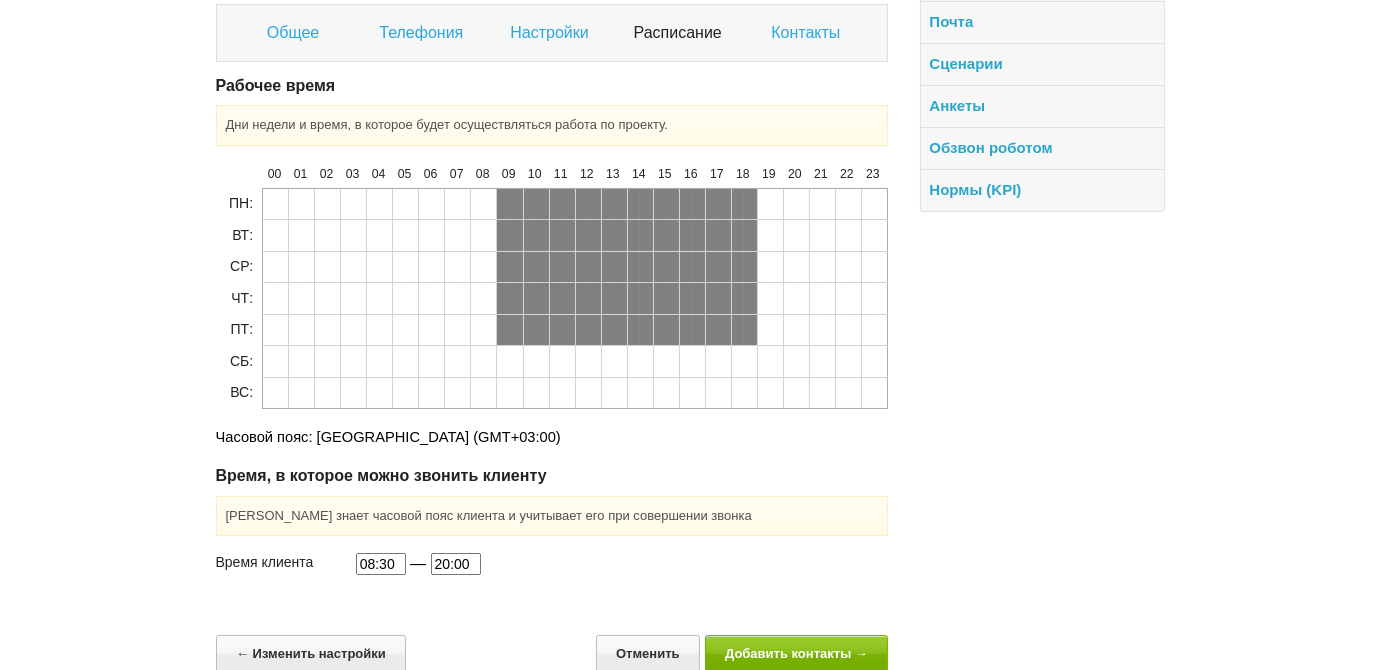scroll, scrollTop: 285, scrollLeft: 0, axis: vertical 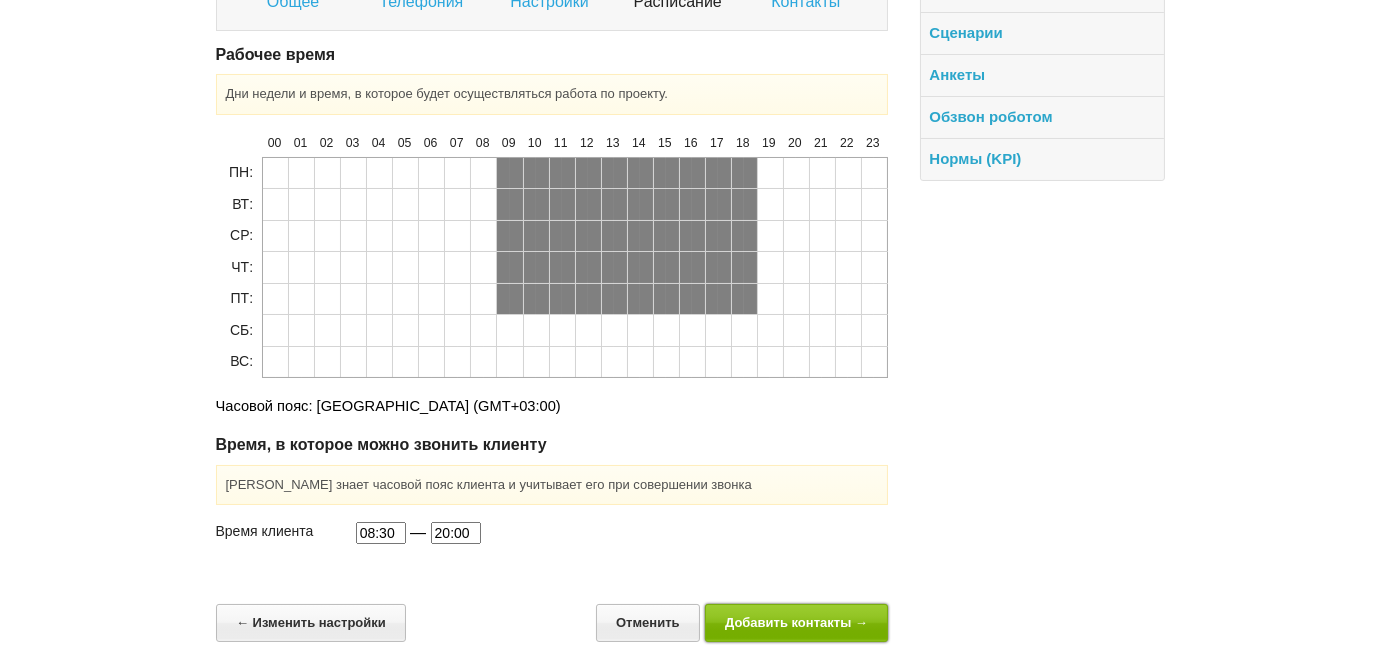 click on "Добавить контакты →" at bounding box center (797, 622) 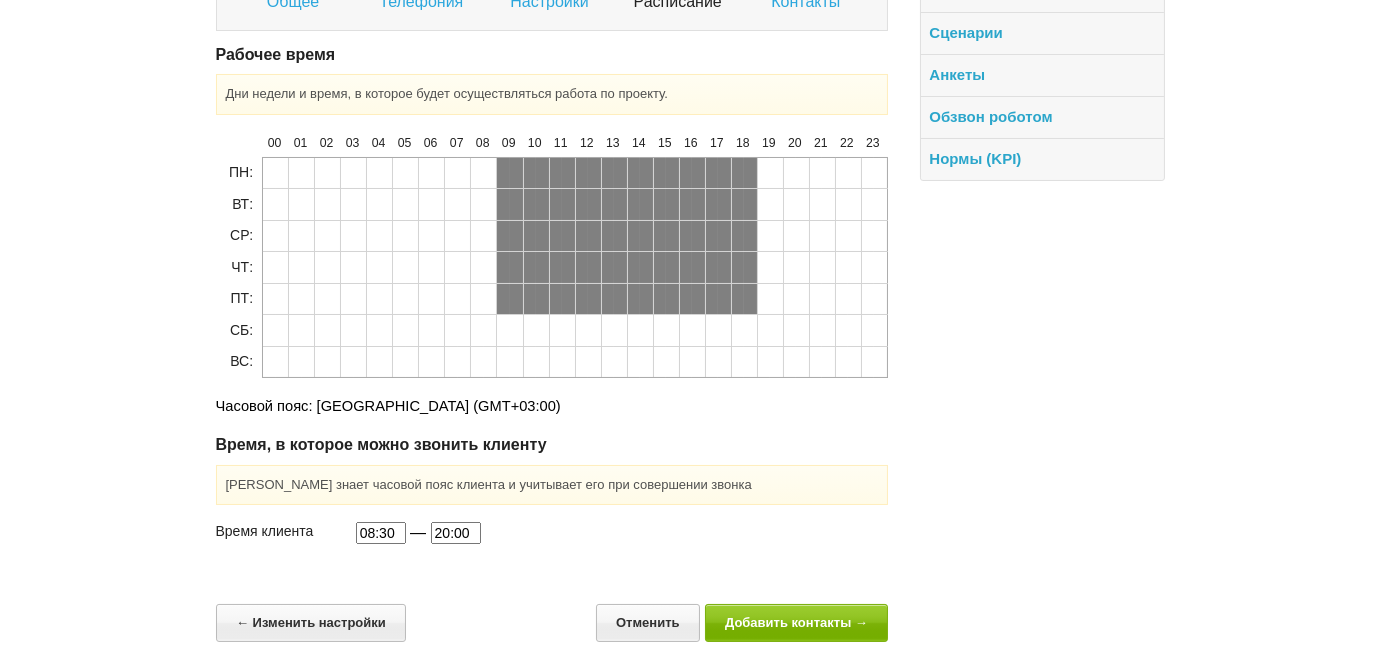 scroll, scrollTop: 0, scrollLeft: 0, axis: both 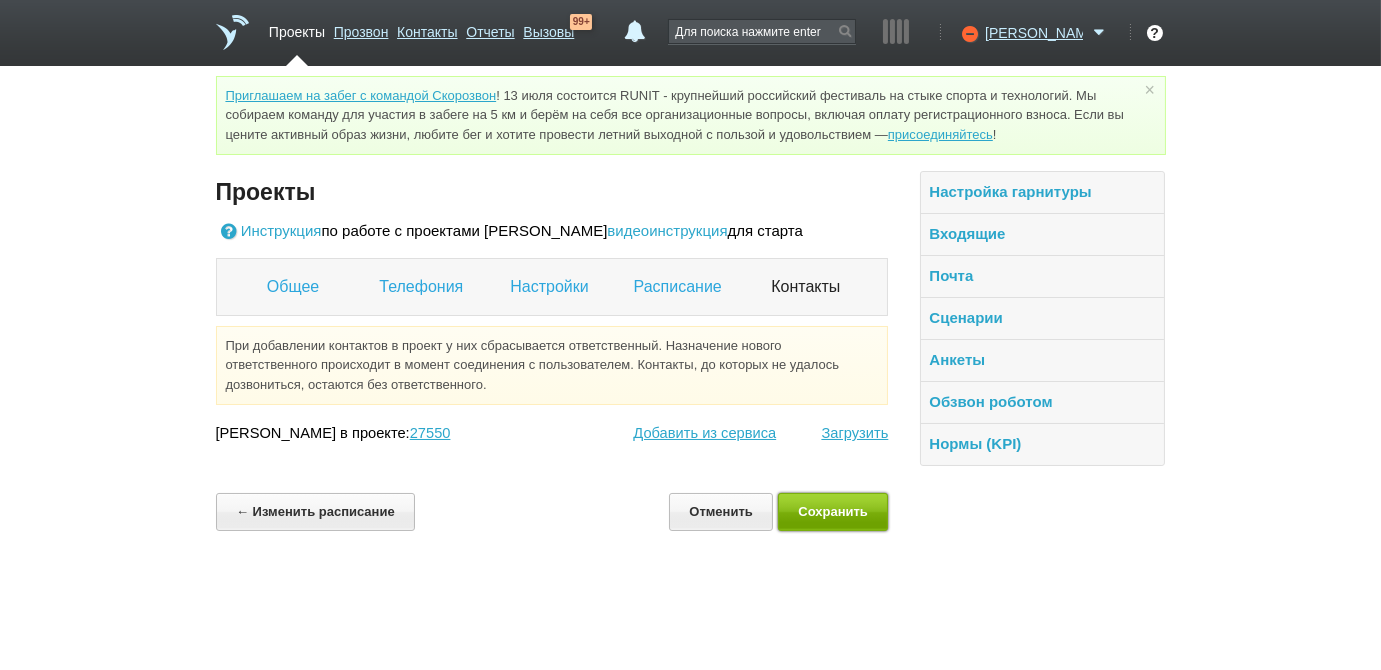 click on "Сохранить" at bounding box center [833, 511] 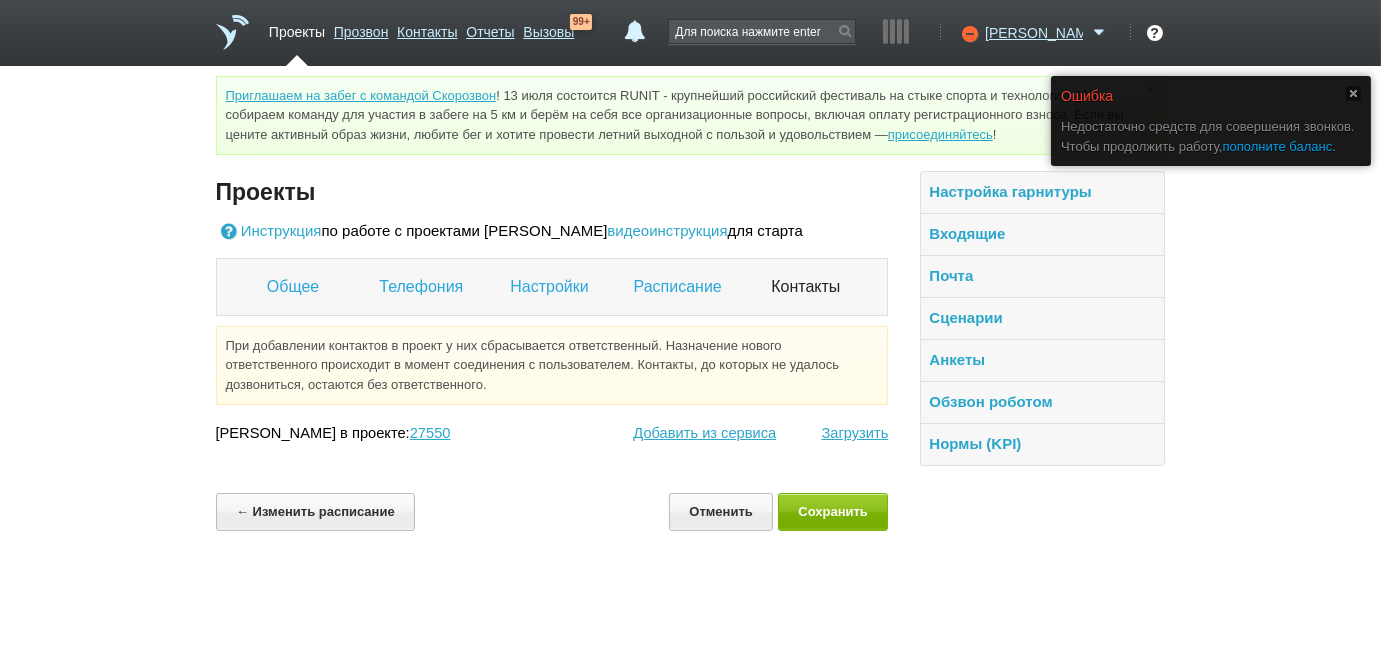 click on "пополните баланс" at bounding box center (1278, 146) 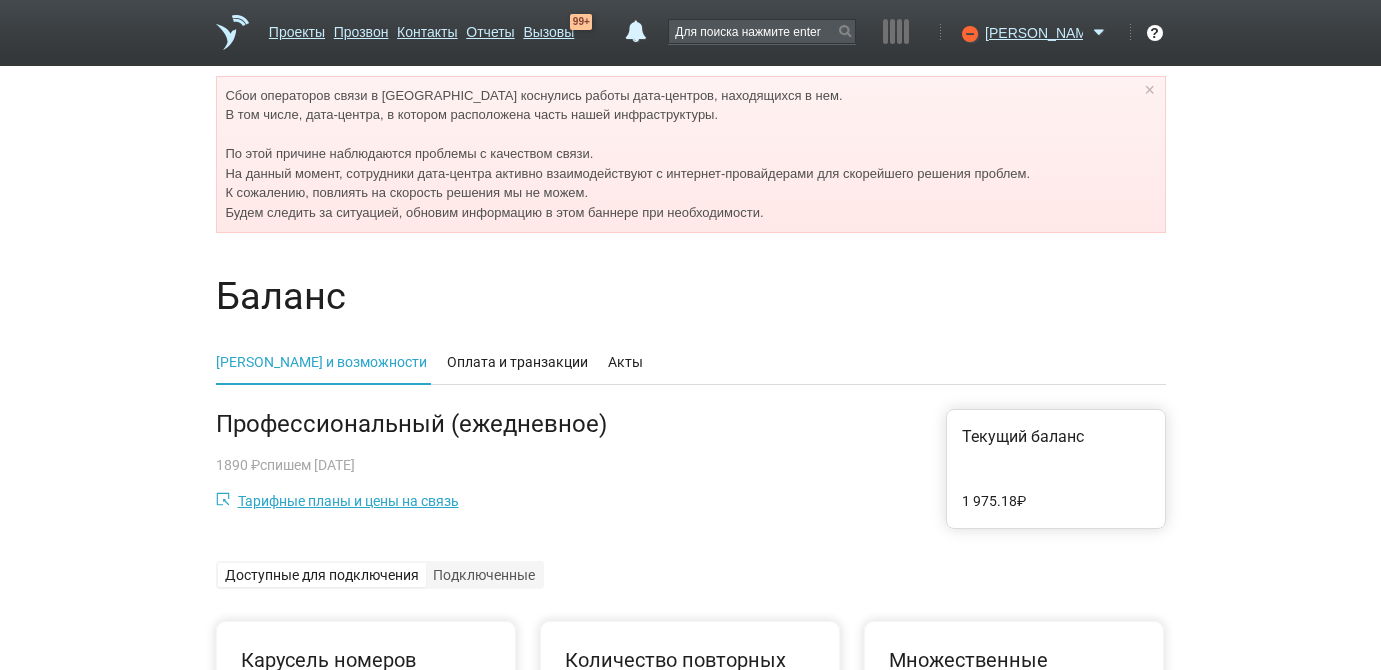 scroll, scrollTop: 0, scrollLeft: 0, axis: both 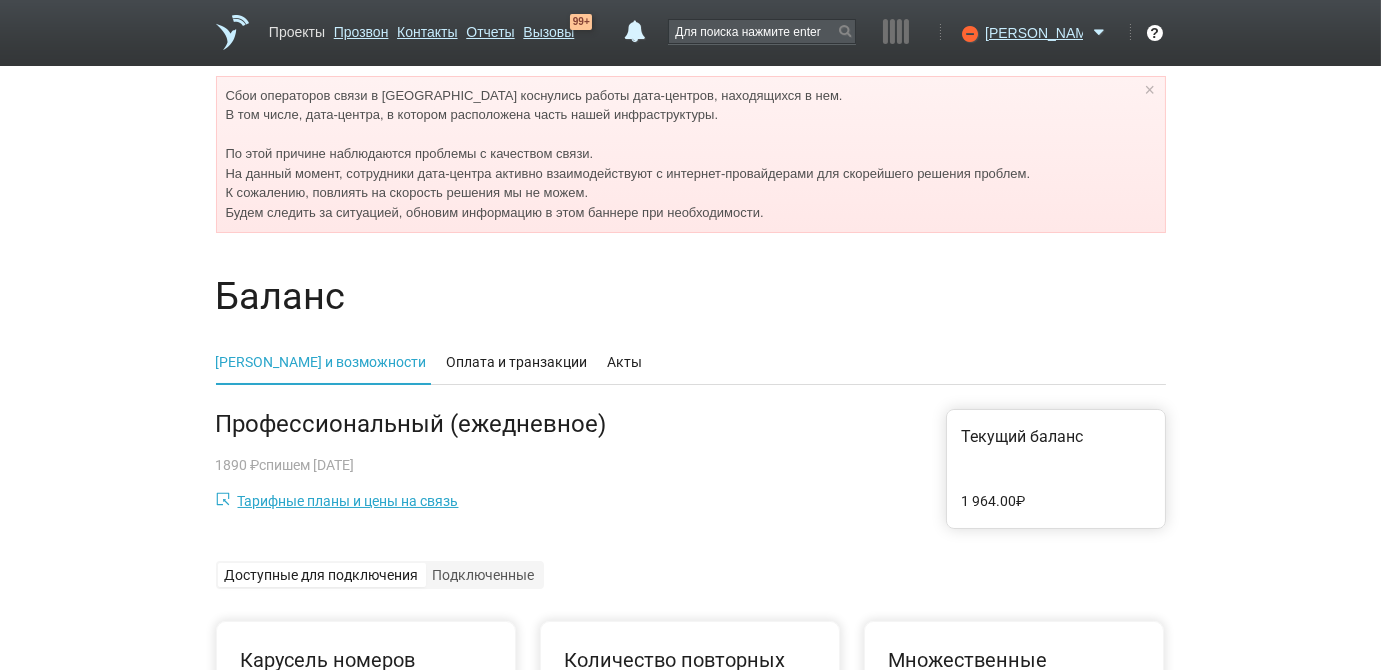 click on "Проекты" at bounding box center [297, 28] 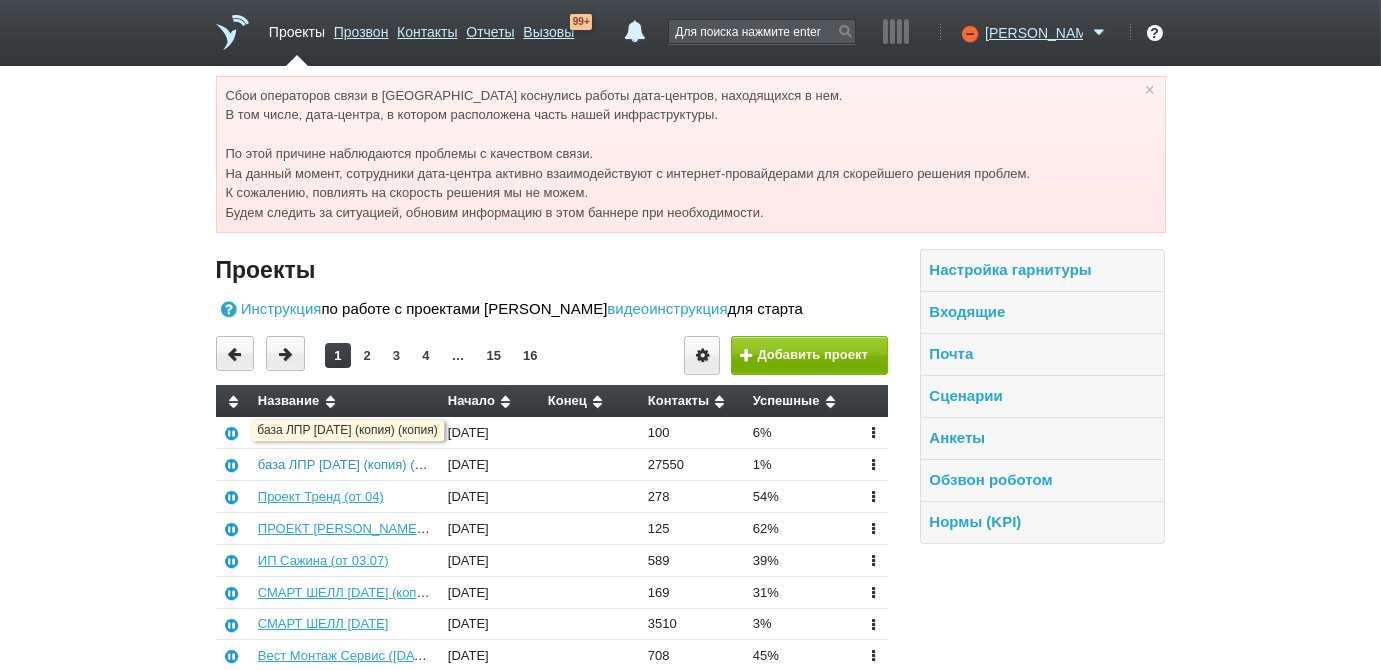 click on "база ЛПР  01.07.25 (копия) (копия)" at bounding box center (355, 464) 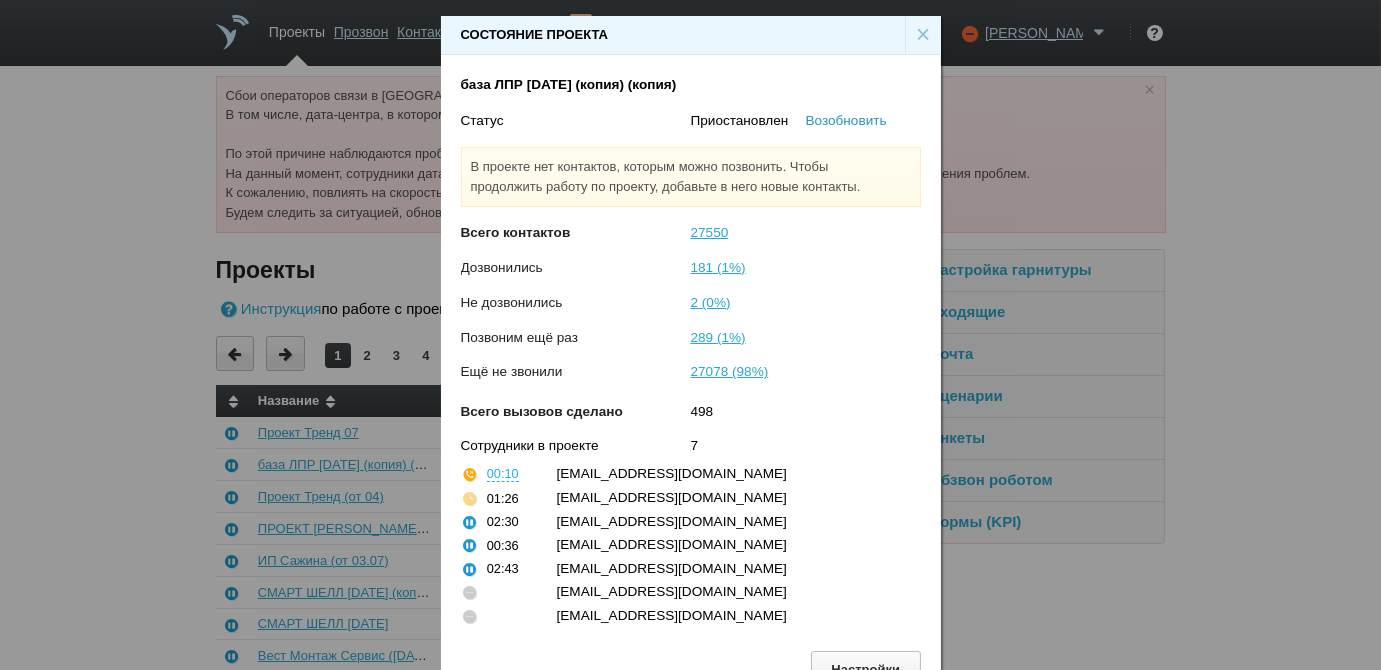 click on "Возобновить" at bounding box center [846, 120] 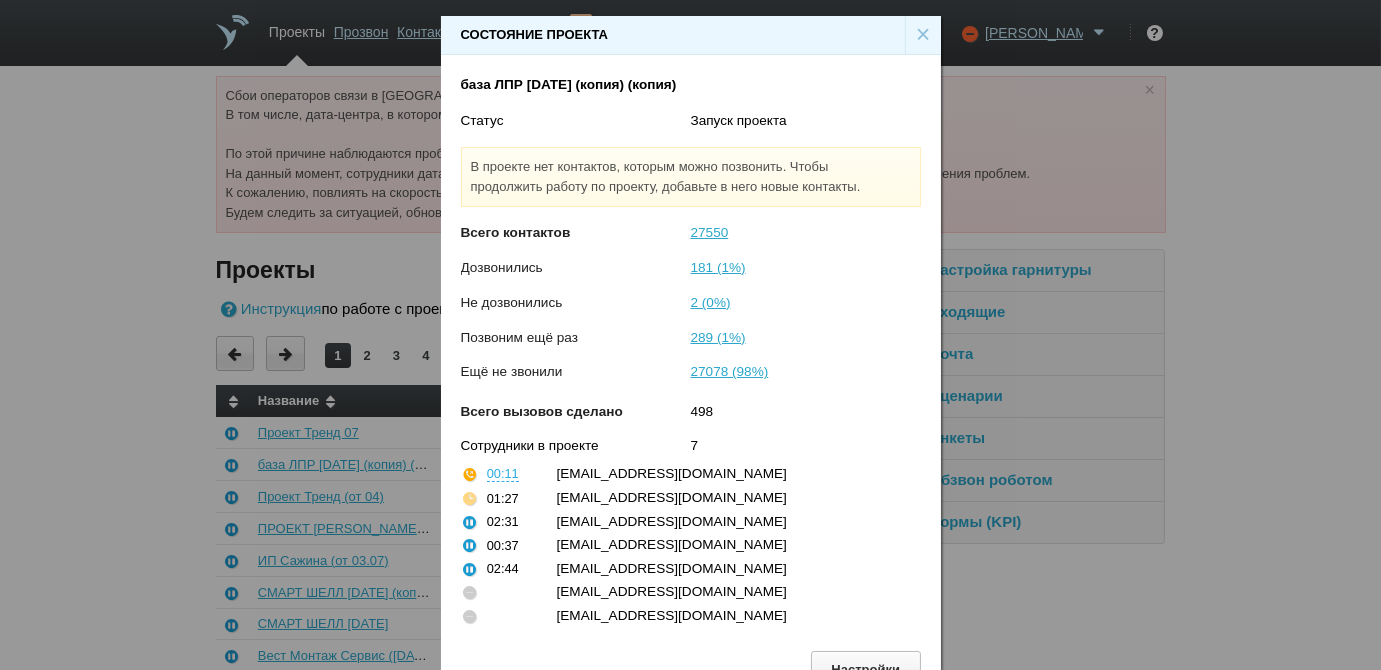 click on "×" at bounding box center [923, 35] 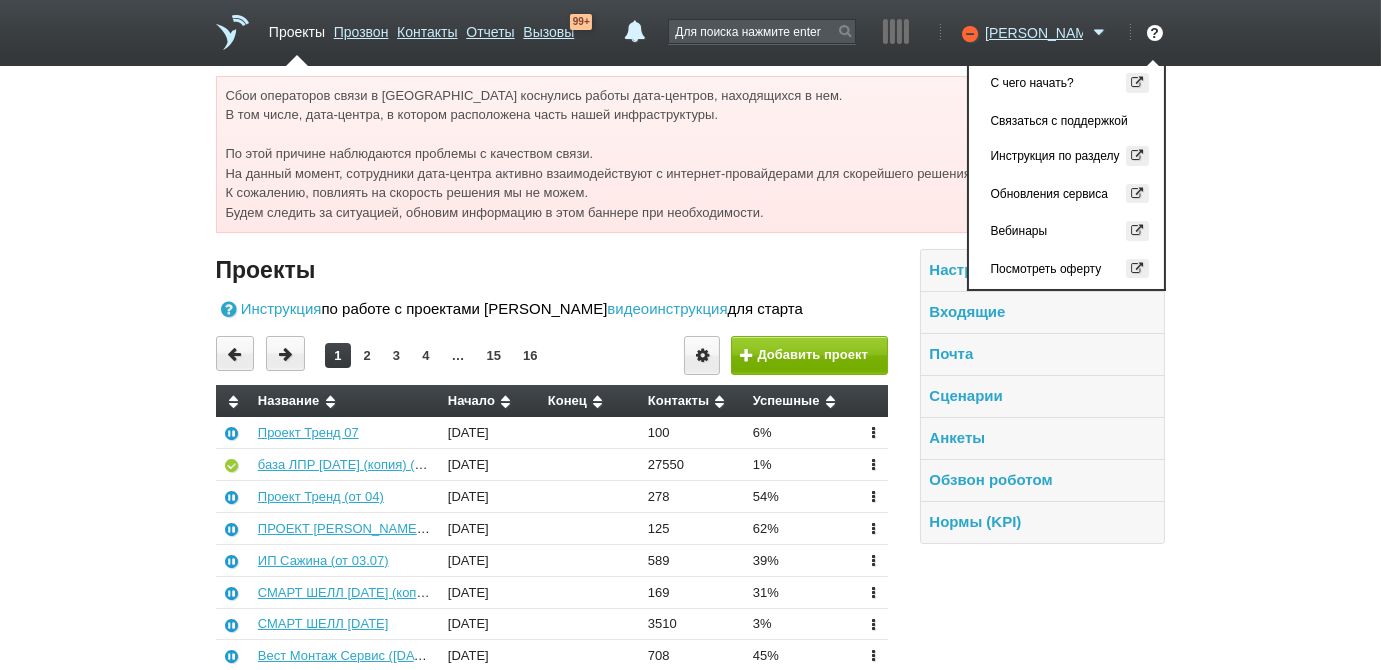 click on "Сбои операторов связи в Санкт-Петербурге коснулись работы дата-центров, находящихся в нем. В том числе, дата-центра, в котором расположена часть нашей инфраструктуры. По этой причине наблюдаются проблемы с качеством связи. На данный момент, сотрудники дата-центра активно взаимодействуют с интернет-провайдерами для скорейшего решения проблем. К сожалению, повлиять на скорость решения мы не можем. Будем следить за ситуацией, обновим информацию в этом баннере при необходимости.
×
Проекты" at bounding box center [690, 1887] 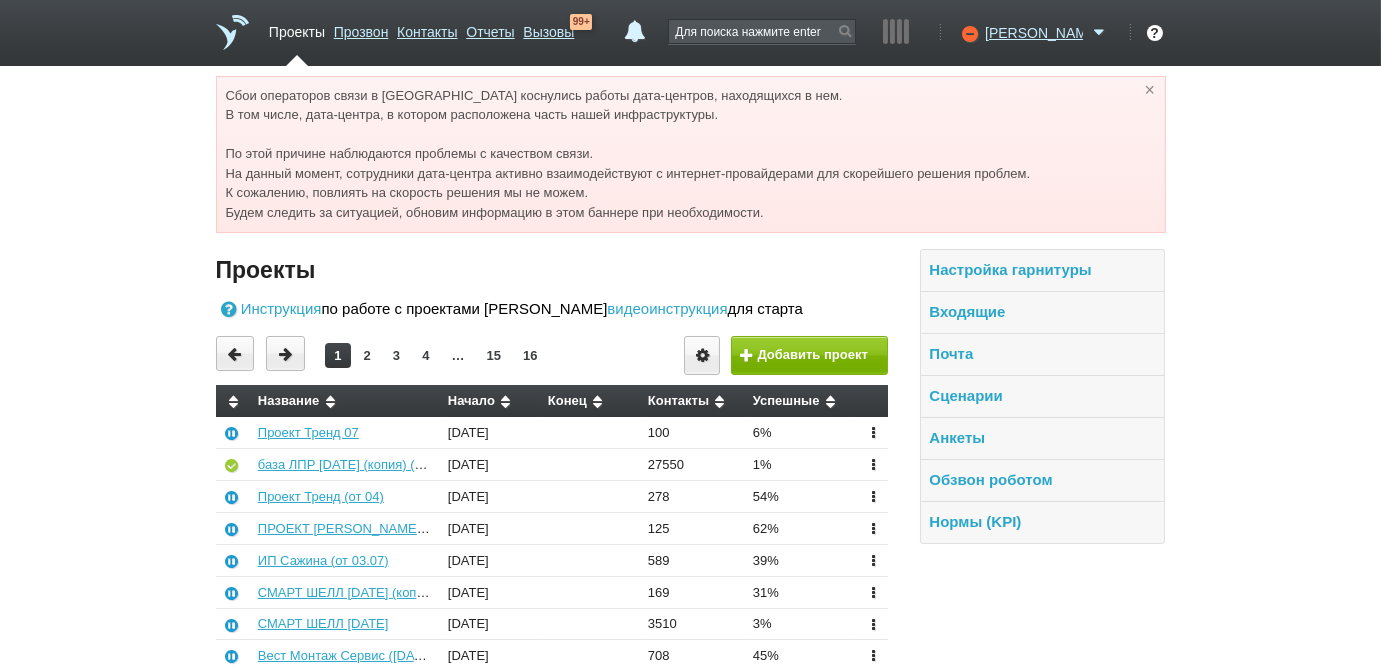 click on "×" at bounding box center [1149, 89] 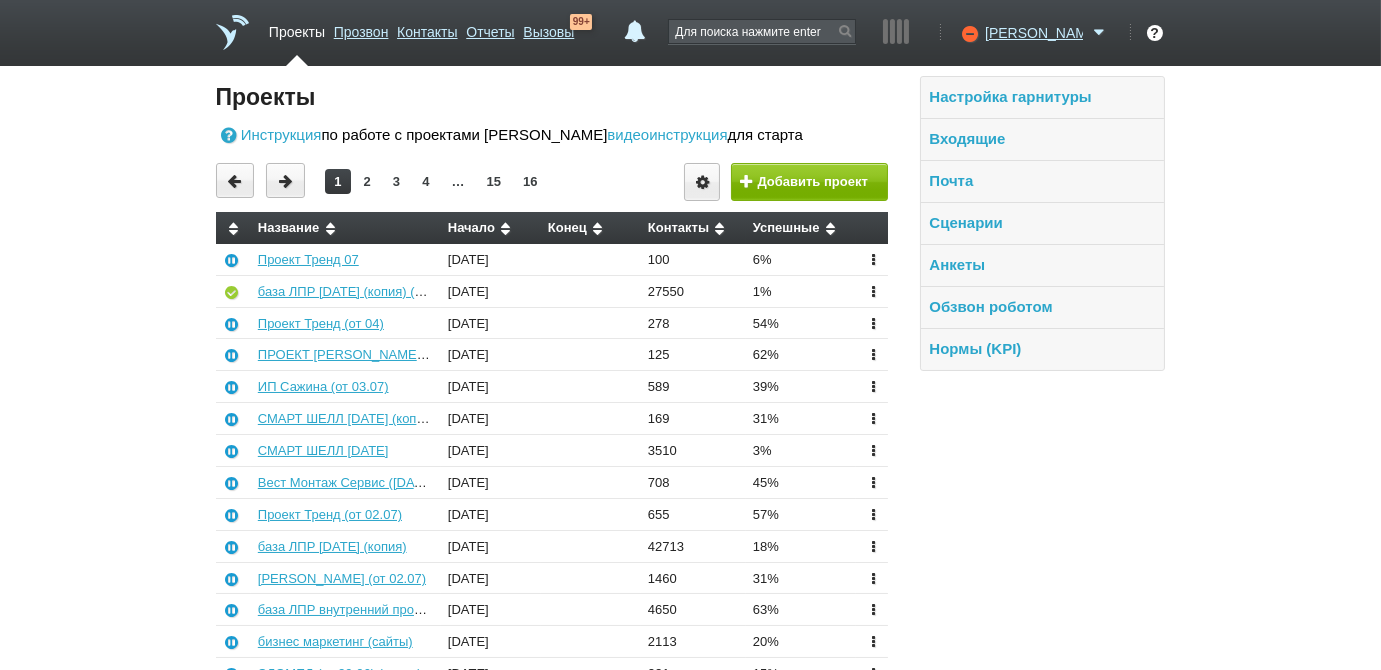click on "Проекты" at bounding box center [297, 28] 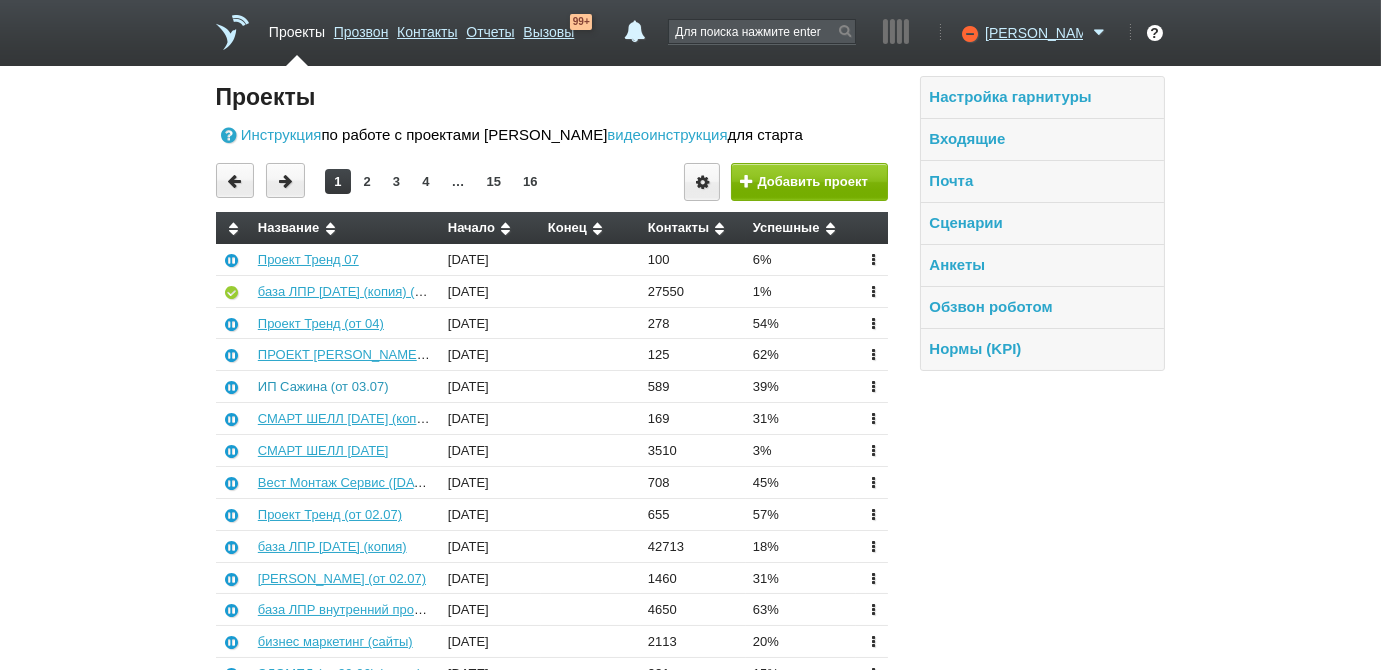 click on "ИП Сажина (от 03.07)" at bounding box center [323, 386] 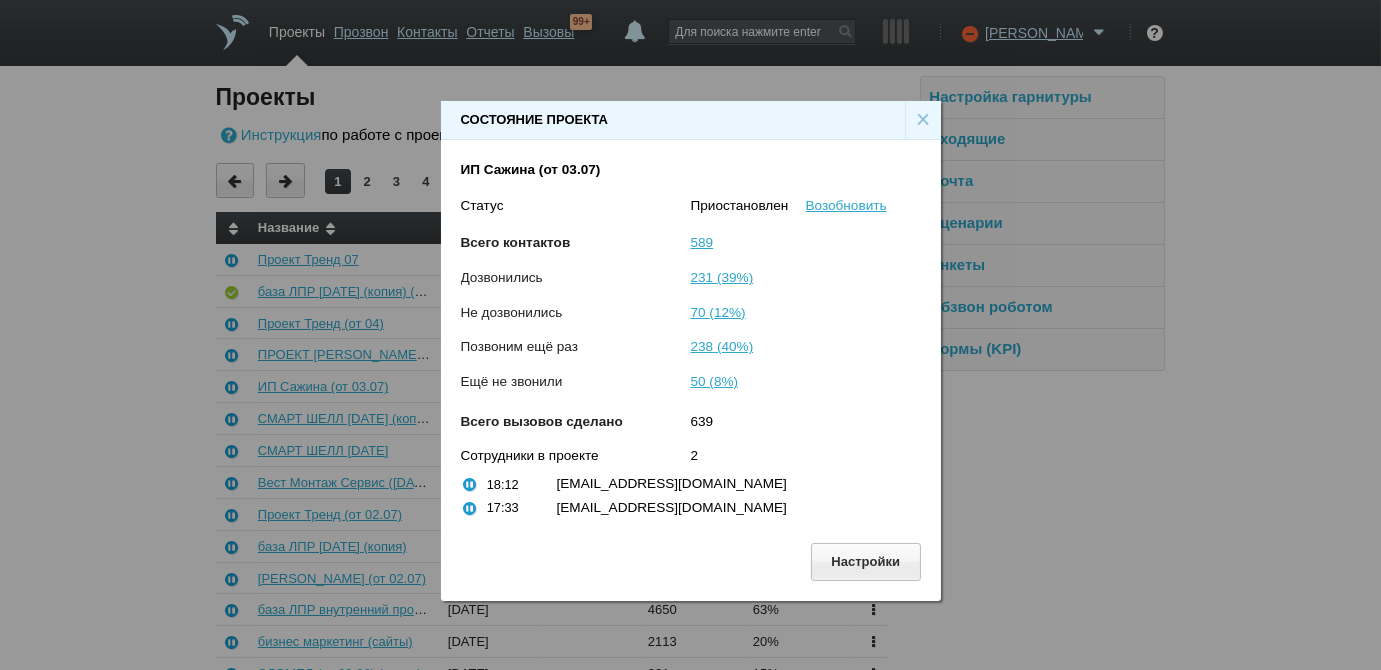 click on "×" at bounding box center [923, 120] 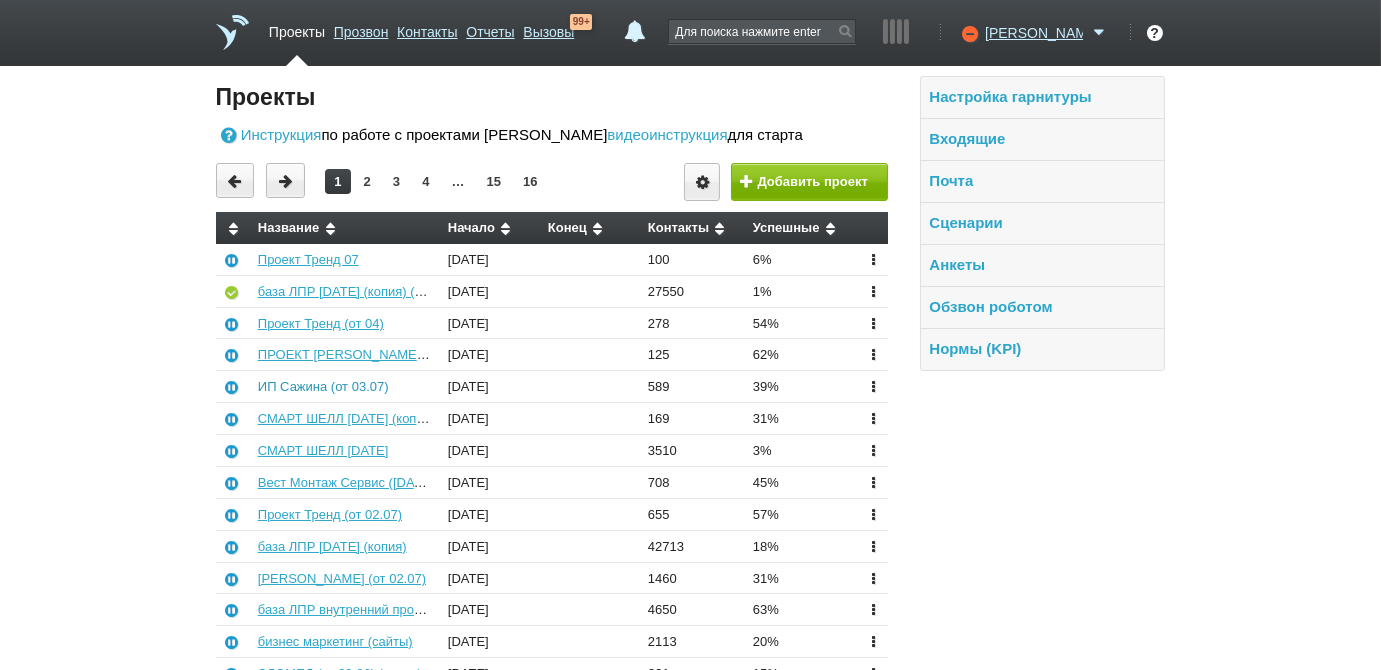 click on "ИП Сажина (от 03.07)" at bounding box center (323, 386) 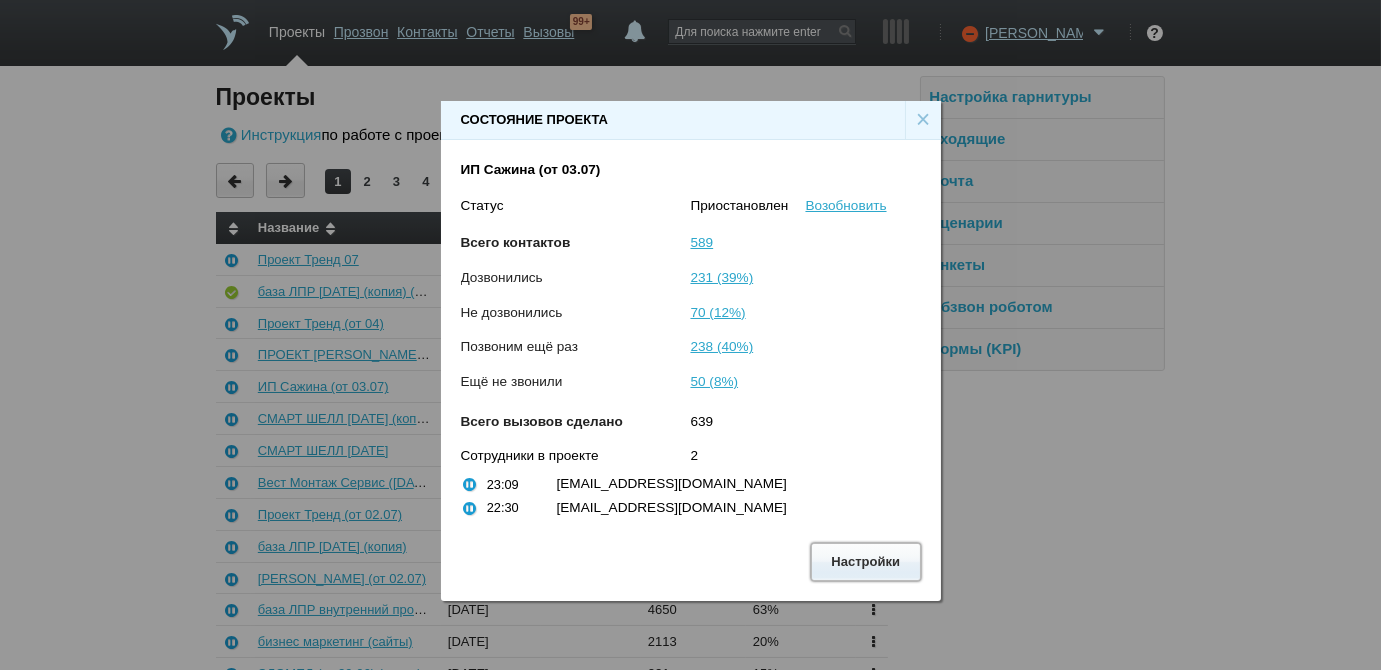click on "Настройки" at bounding box center [866, 561] 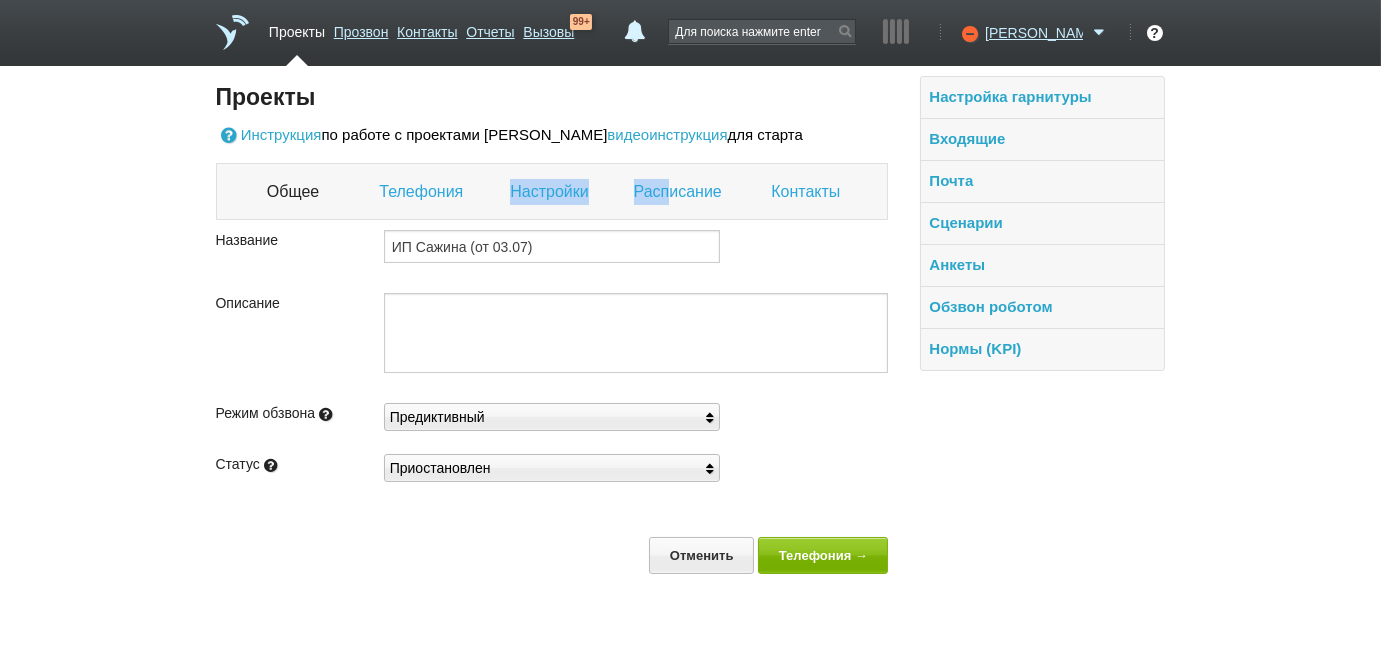 drag, startPoint x: 670, startPoint y: 188, endPoint x: 549, endPoint y: 174, distance: 121.80723 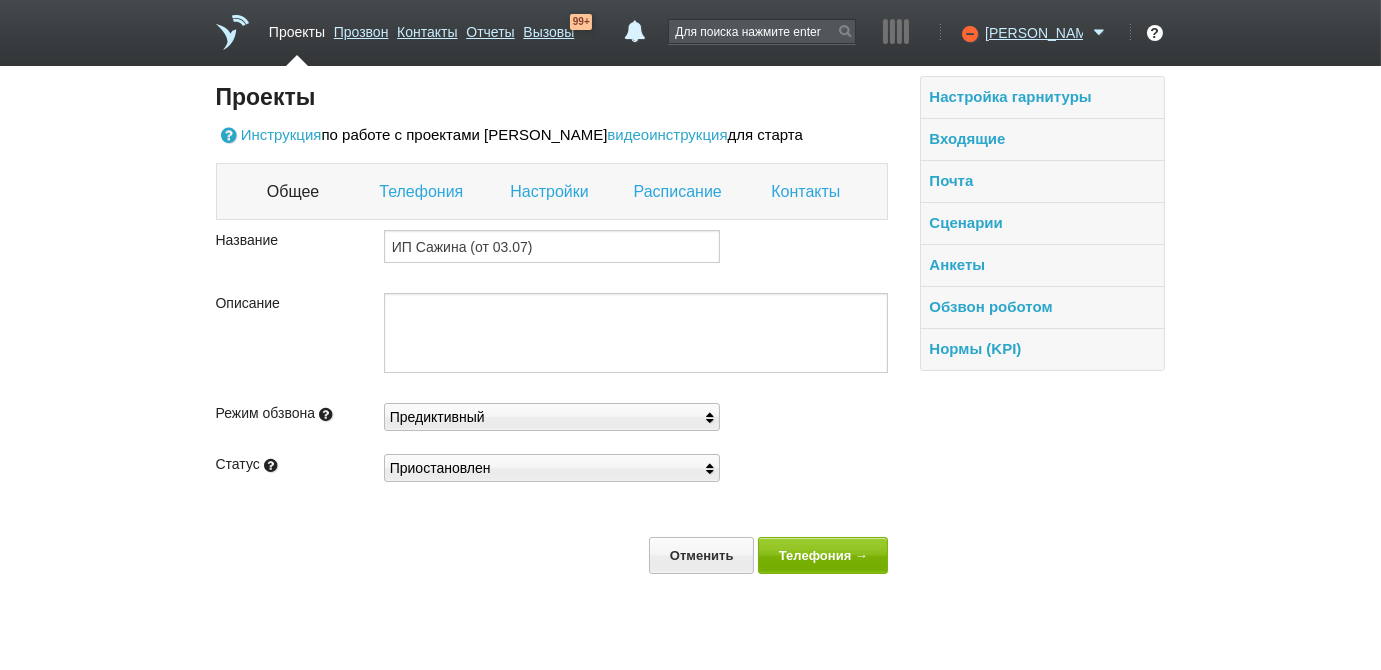 click on "Контакты" at bounding box center [808, 192] 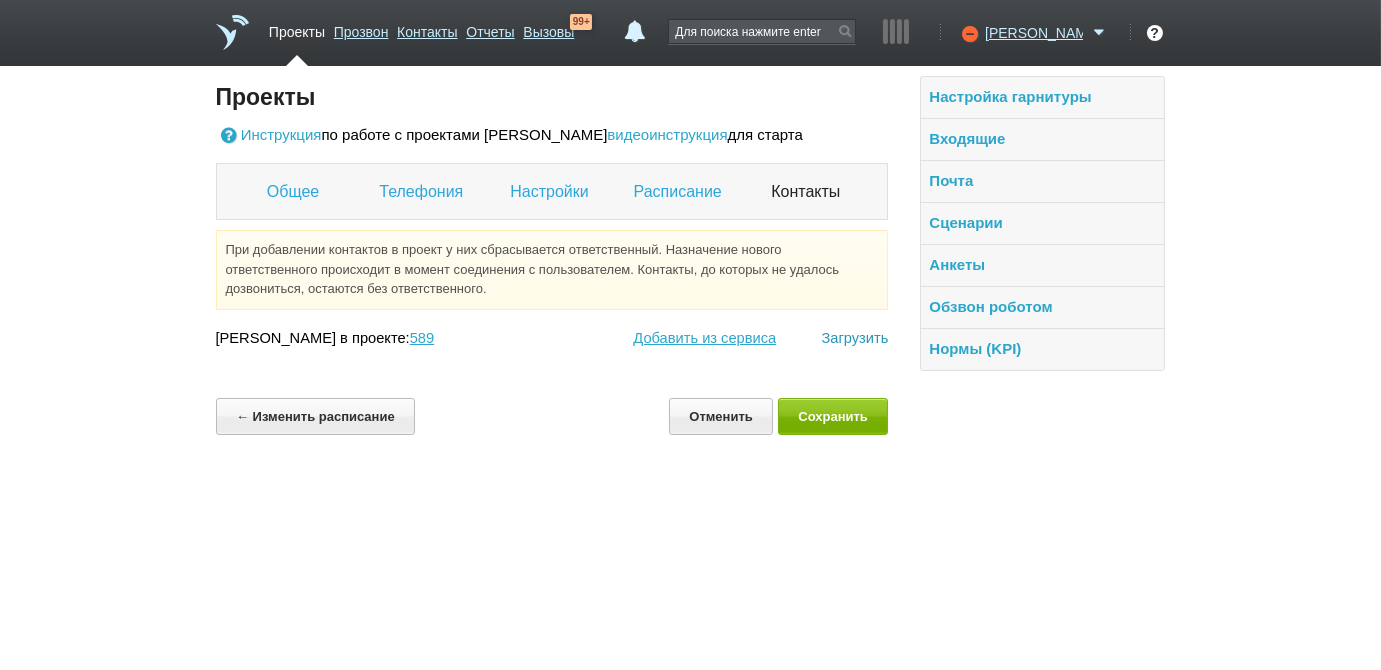 click on "Загрузить" at bounding box center [854, 338] 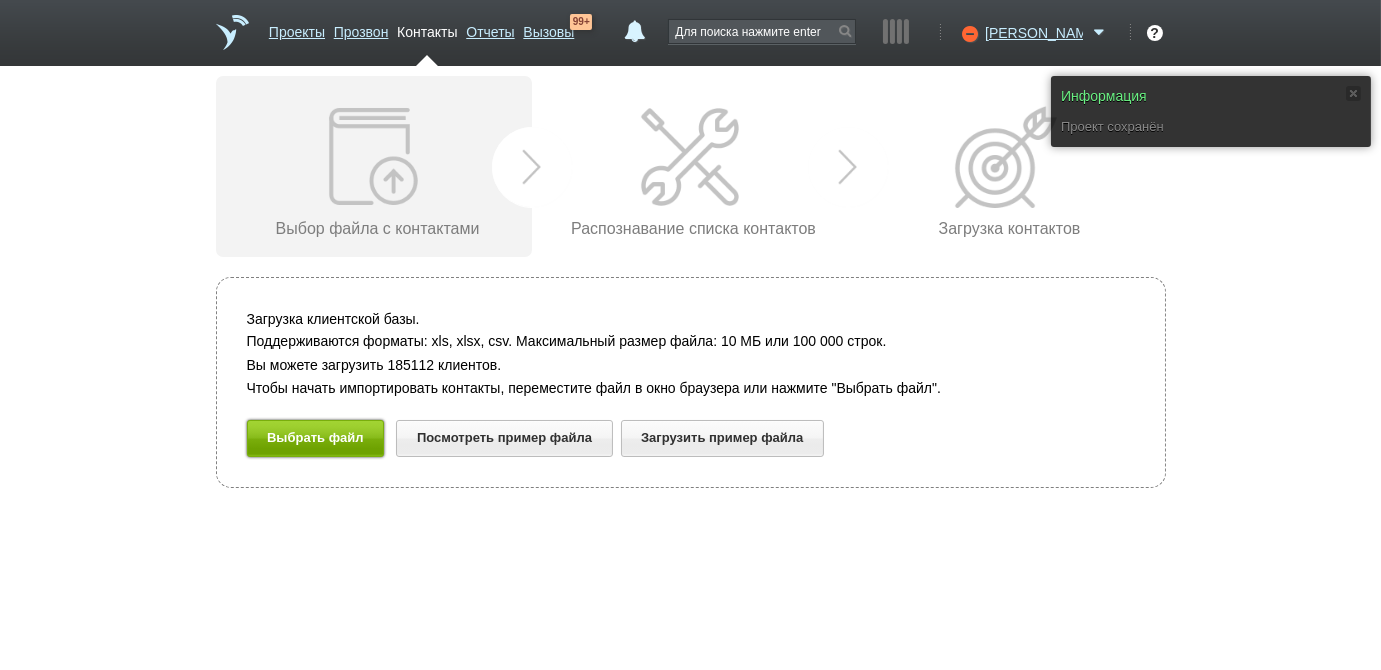 click on "Выбрать файл" at bounding box center [316, 438] 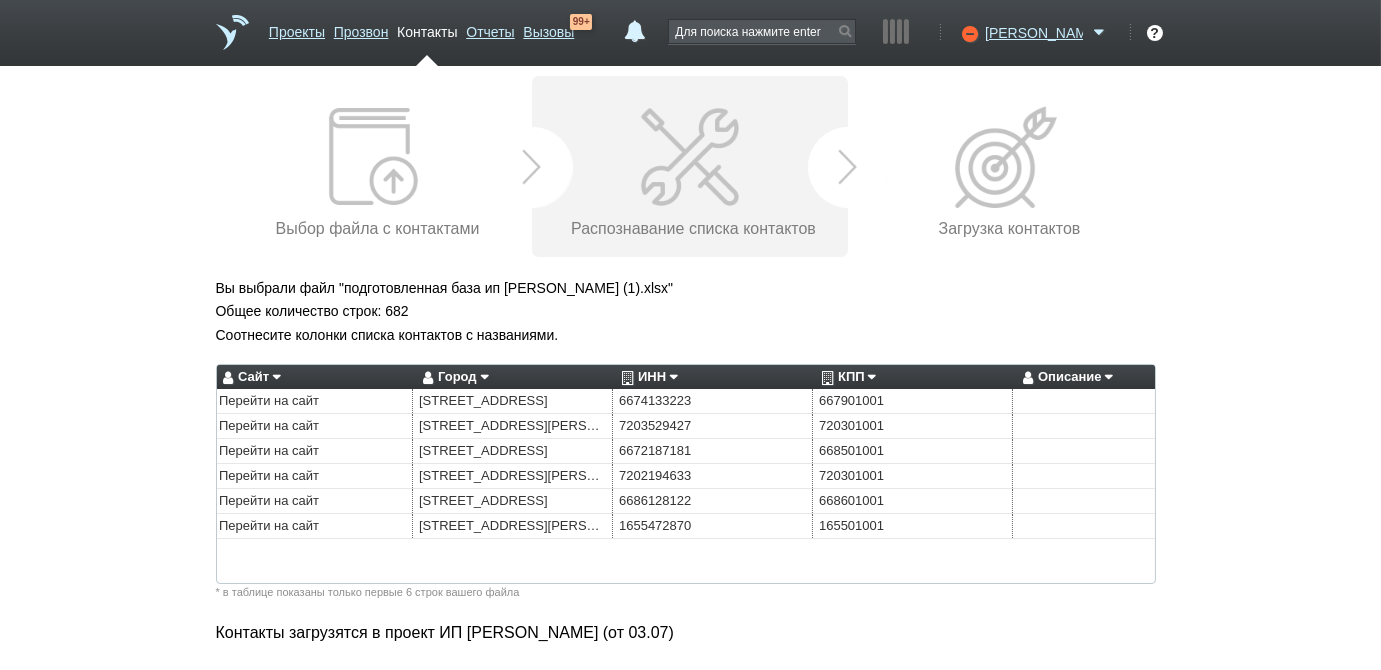 scroll, scrollTop: 0, scrollLeft: 861, axis: horizontal 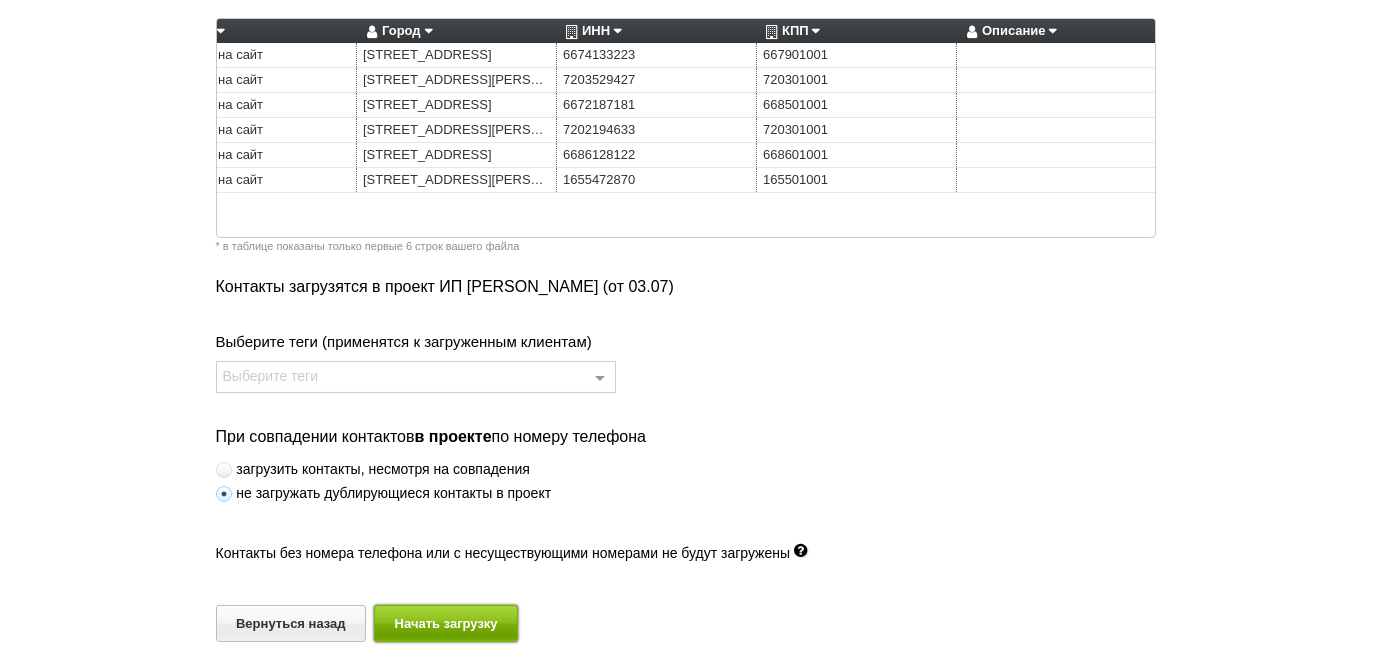 click on "Начать загрузку" at bounding box center (446, 623) 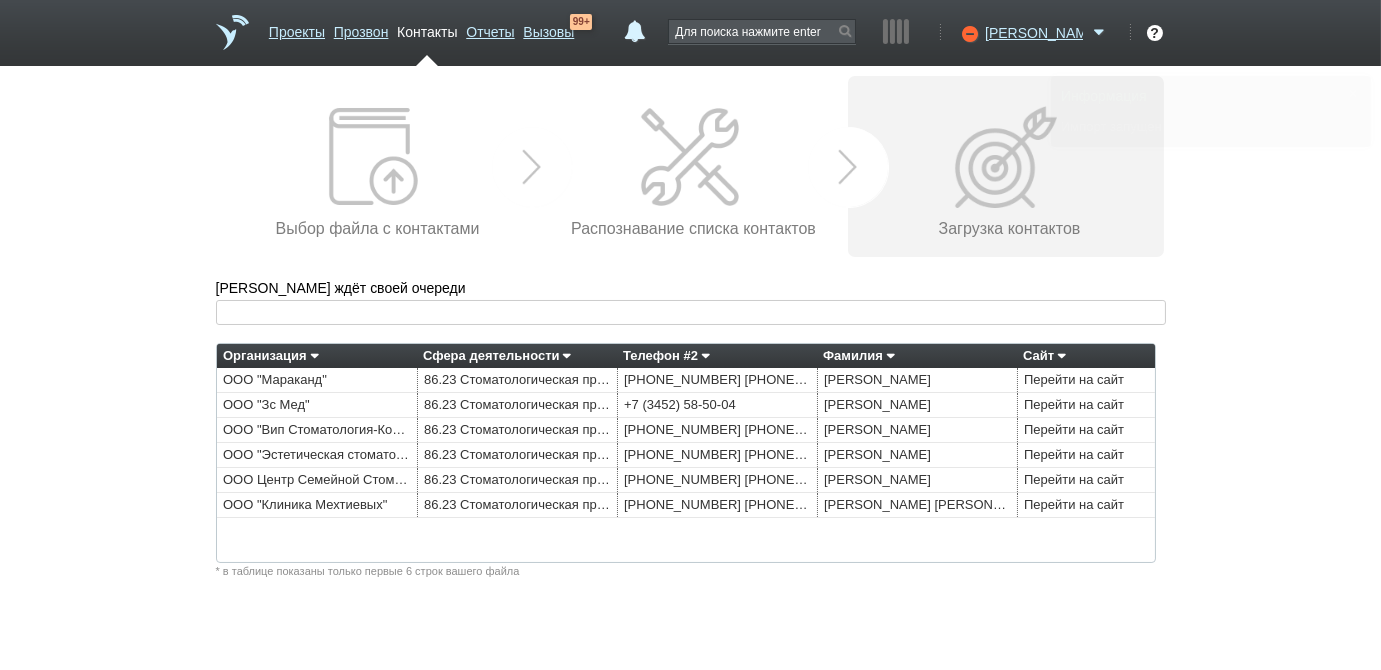 scroll, scrollTop: 0, scrollLeft: 0, axis: both 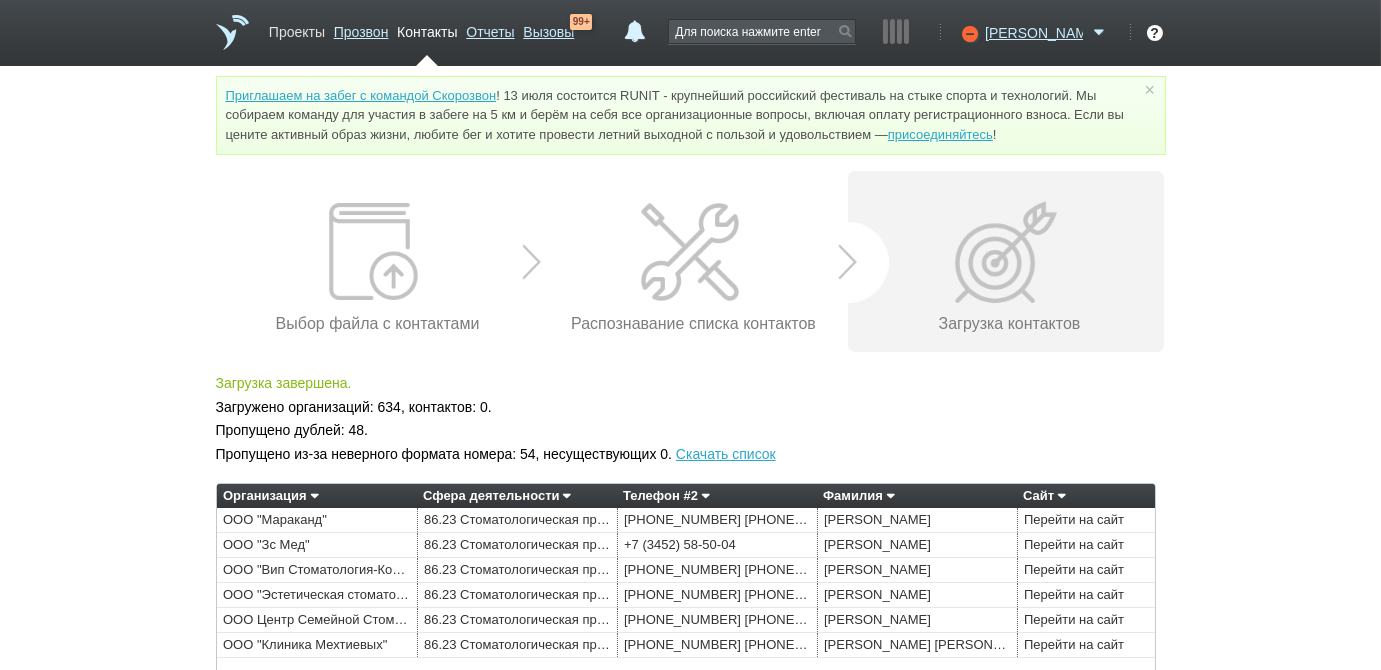 click on "Проекты" at bounding box center (297, 28) 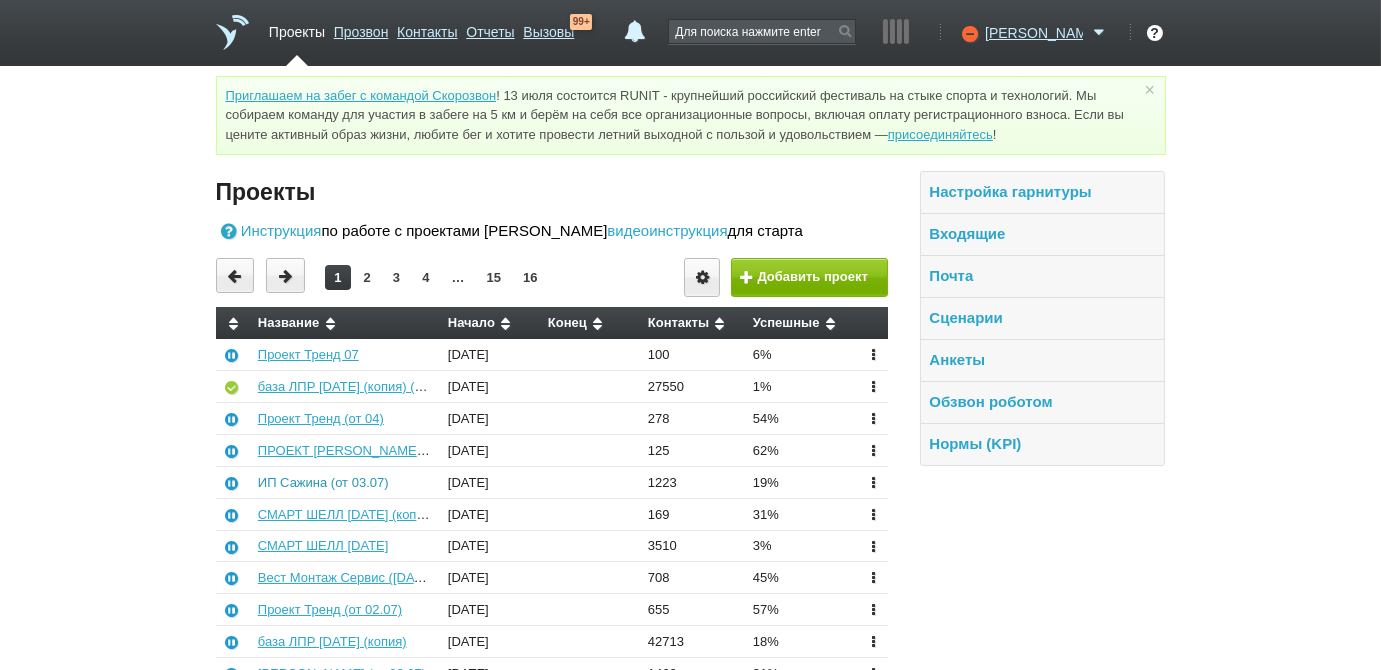 click on "ИП Сажина (от 03.07)" at bounding box center (323, 482) 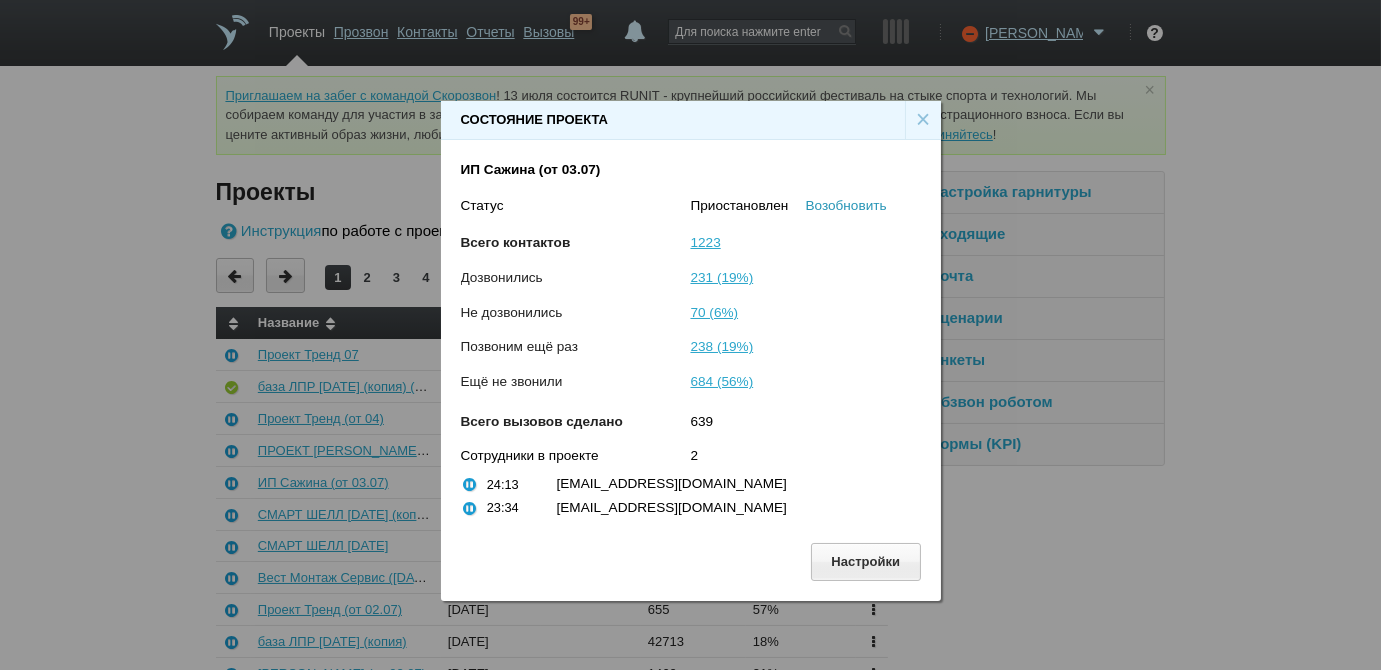 click on "Возобновить" at bounding box center [846, 205] 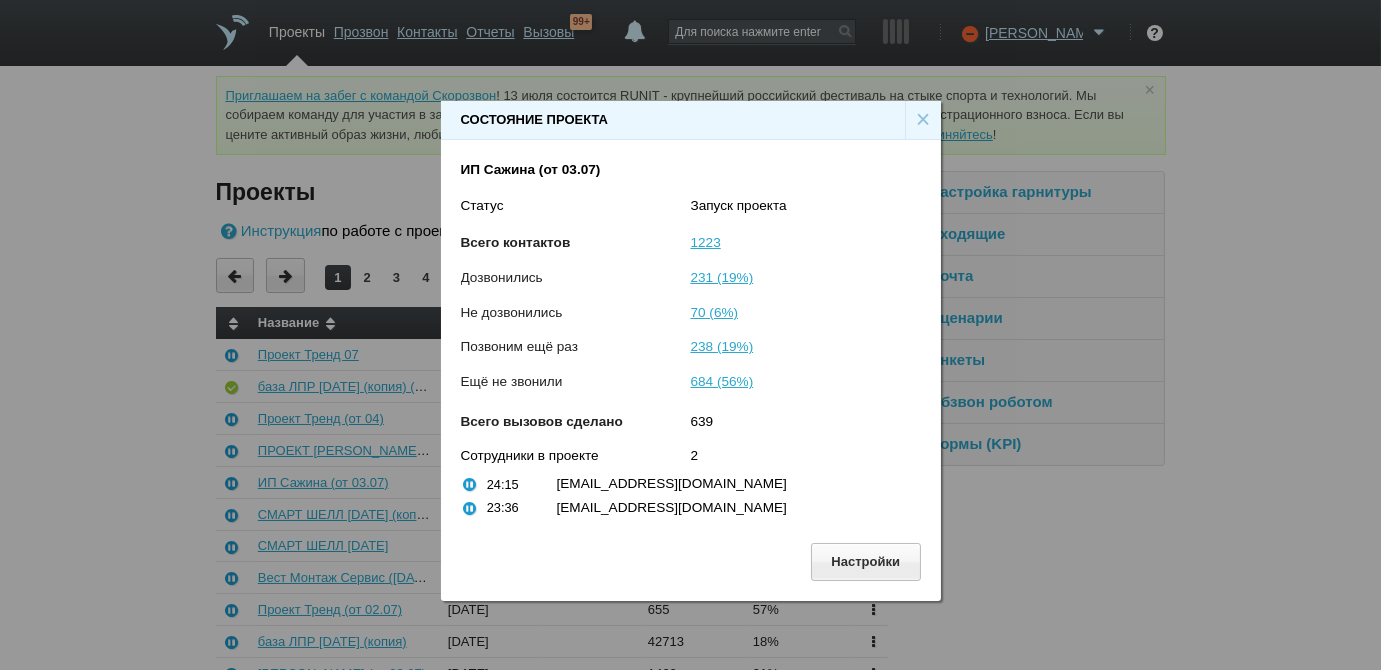 click on "×" at bounding box center (923, 120) 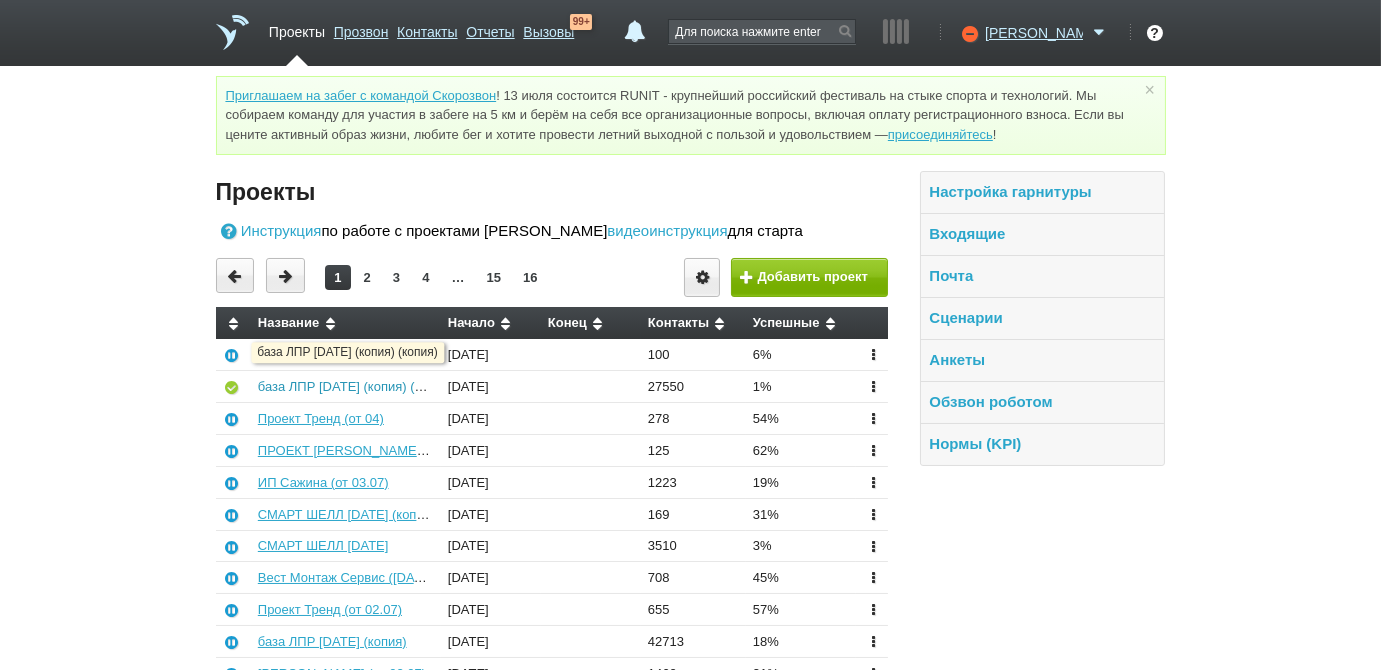 click on "база ЛПР  01.07.25 (копия) (копия)" at bounding box center (355, 386) 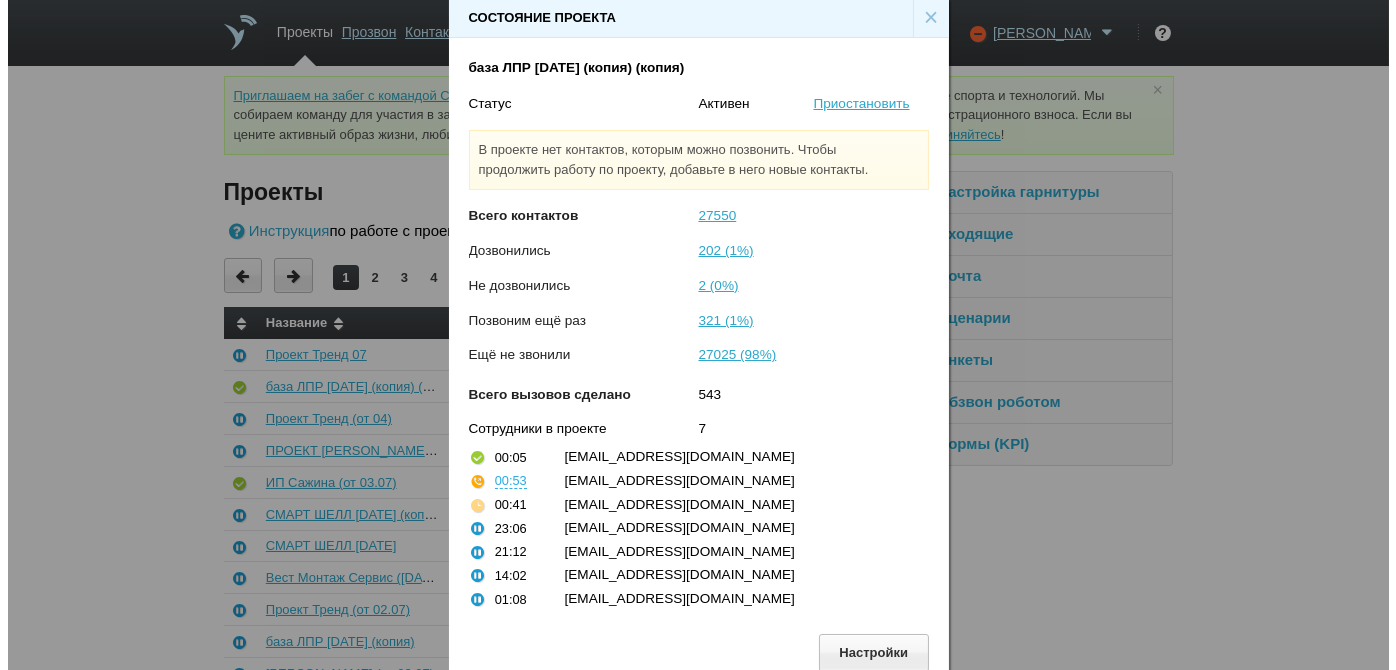 scroll, scrollTop: 22, scrollLeft: 0, axis: vertical 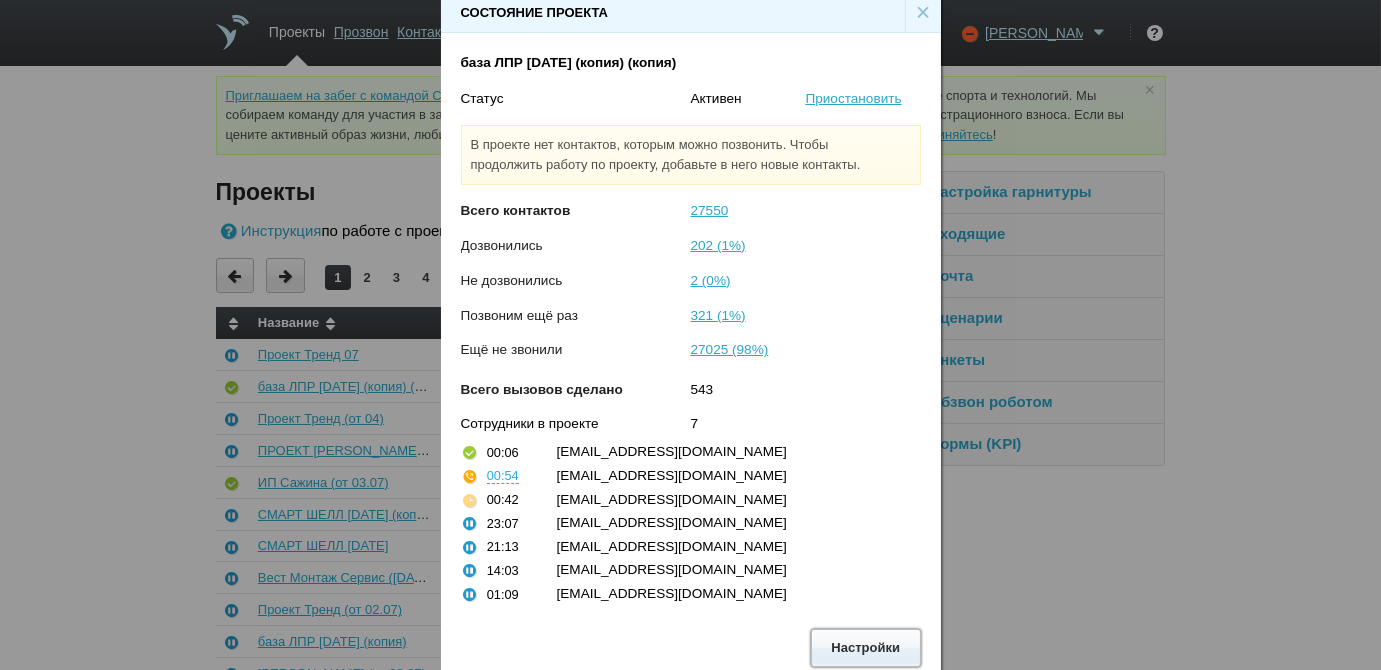 click on "Настройки" at bounding box center (866, 647) 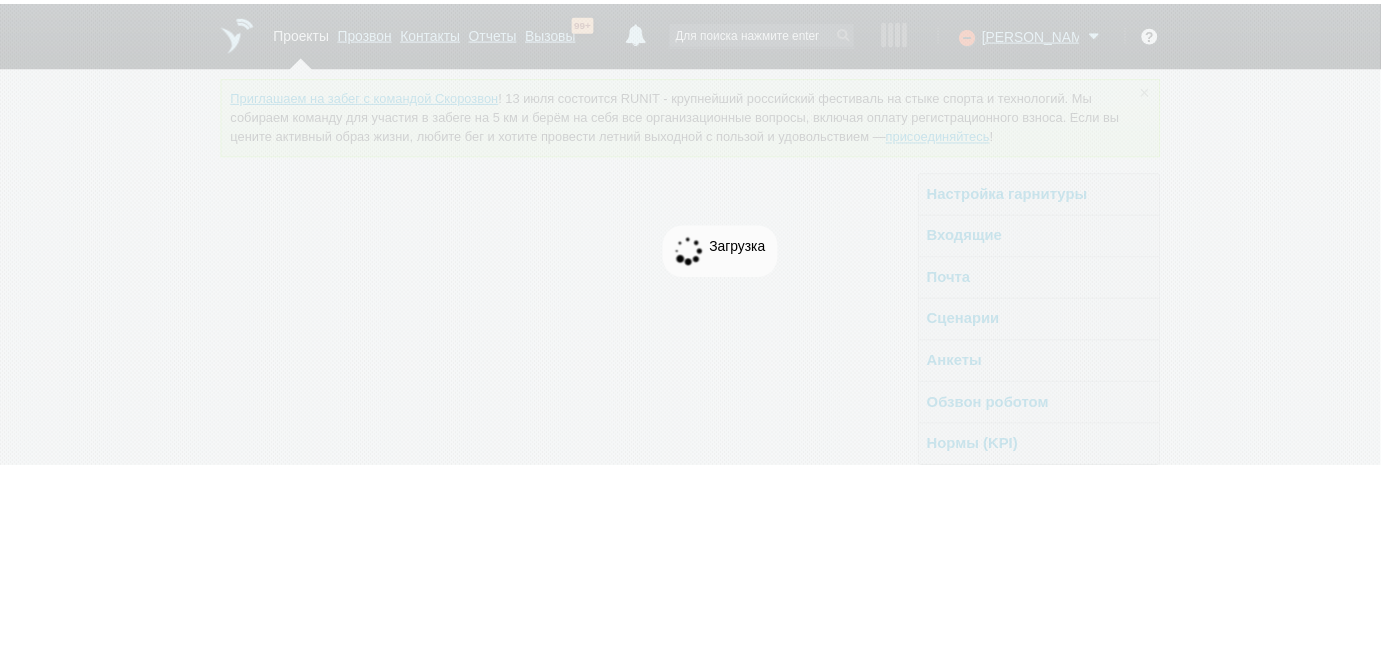 scroll, scrollTop: 0, scrollLeft: 0, axis: both 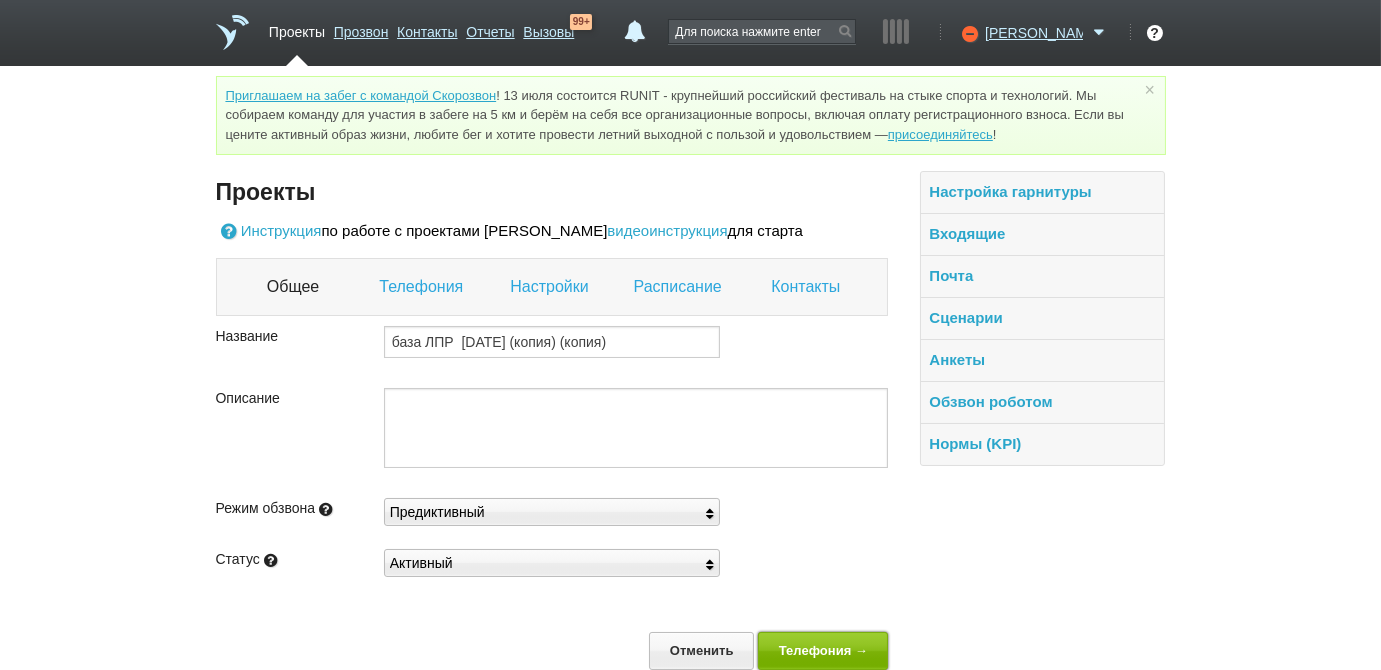 click on "Телефония →" at bounding box center [823, 650] 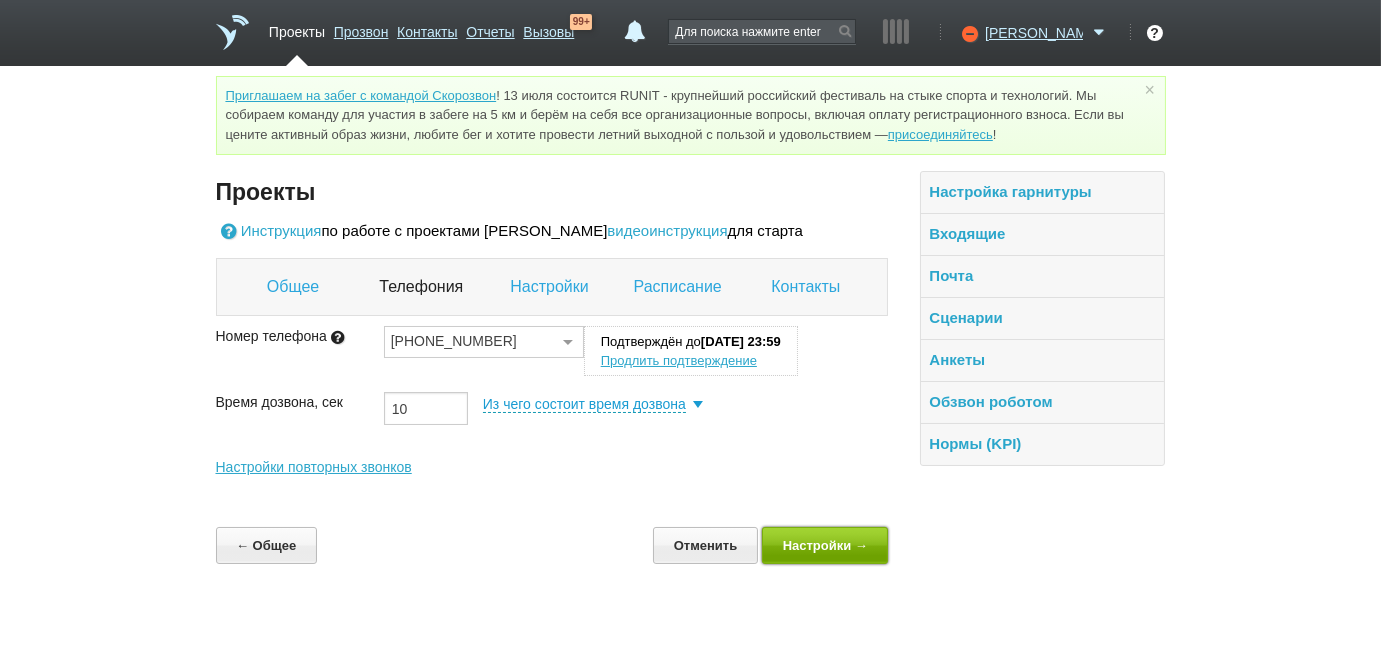 click on "Настройки →" at bounding box center [825, 545] 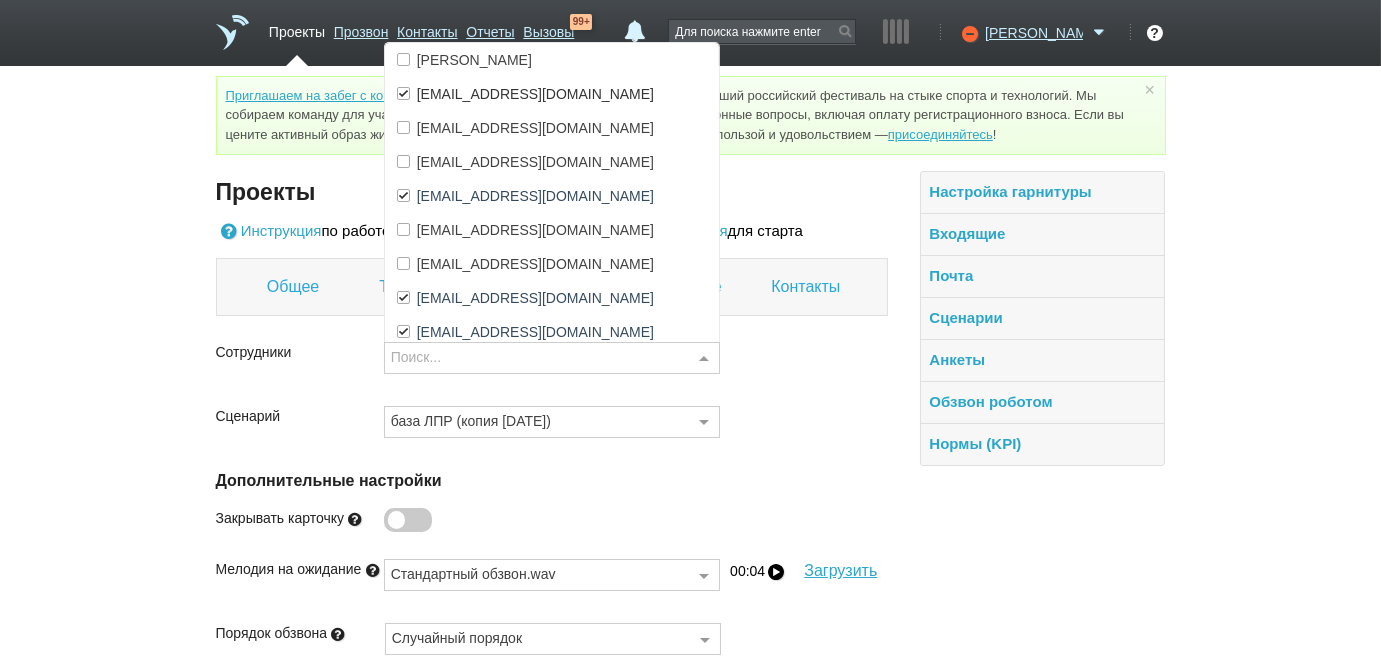 click at bounding box center (704, 359) 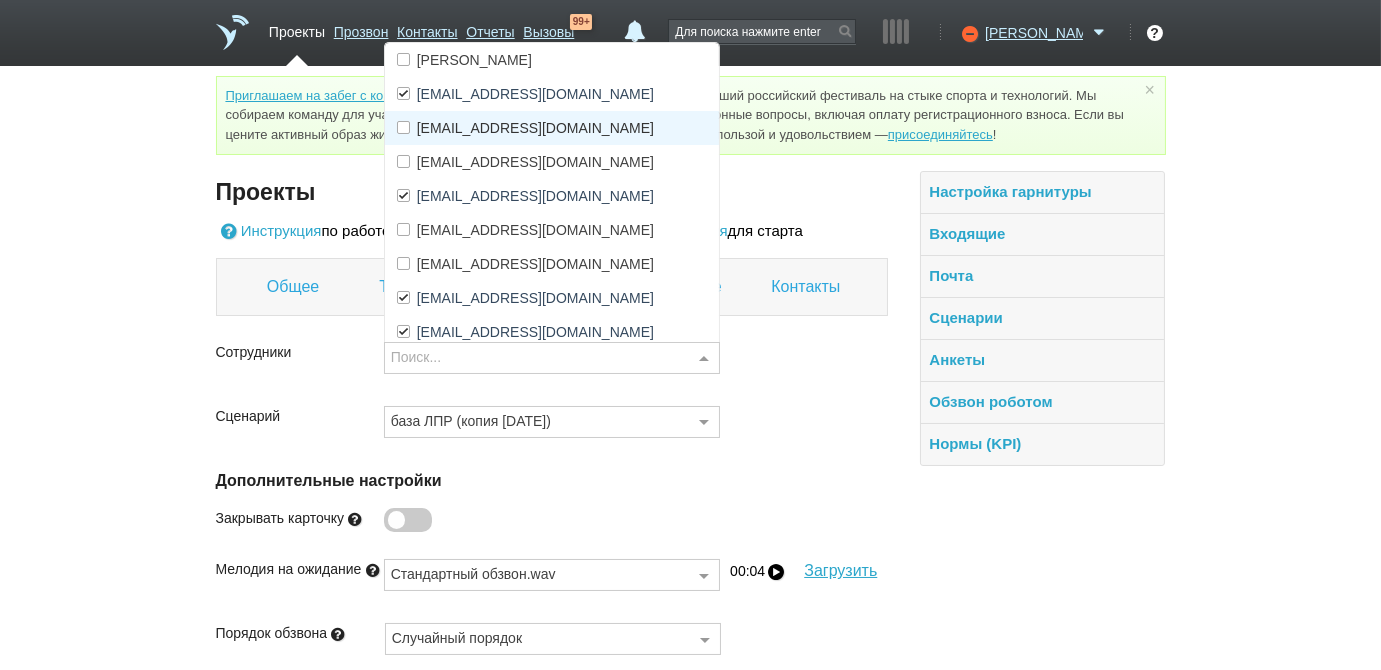click on "[EMAIL_ADDRESS][DOMAIN_NAME]" at bounding box center [552, 128] 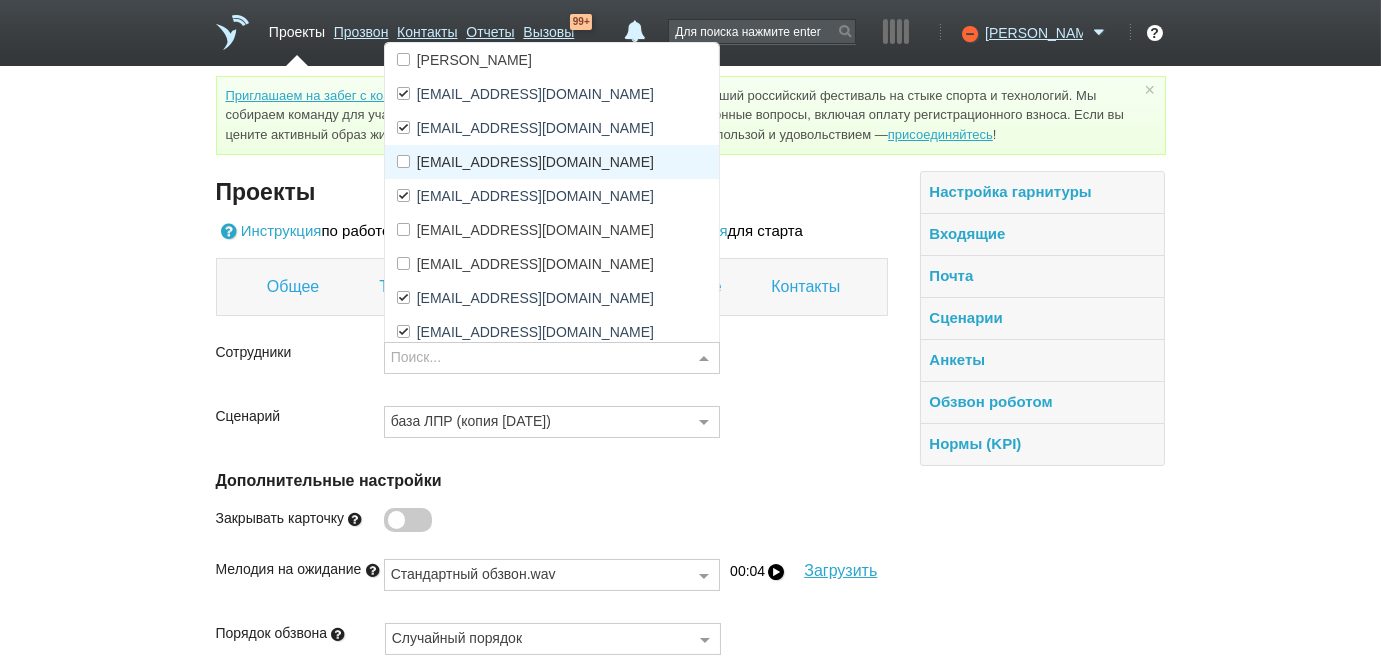 click on "[EMAIL_ADDRESS][DOMAIN_NAME]" at bounding box center [552, 162] 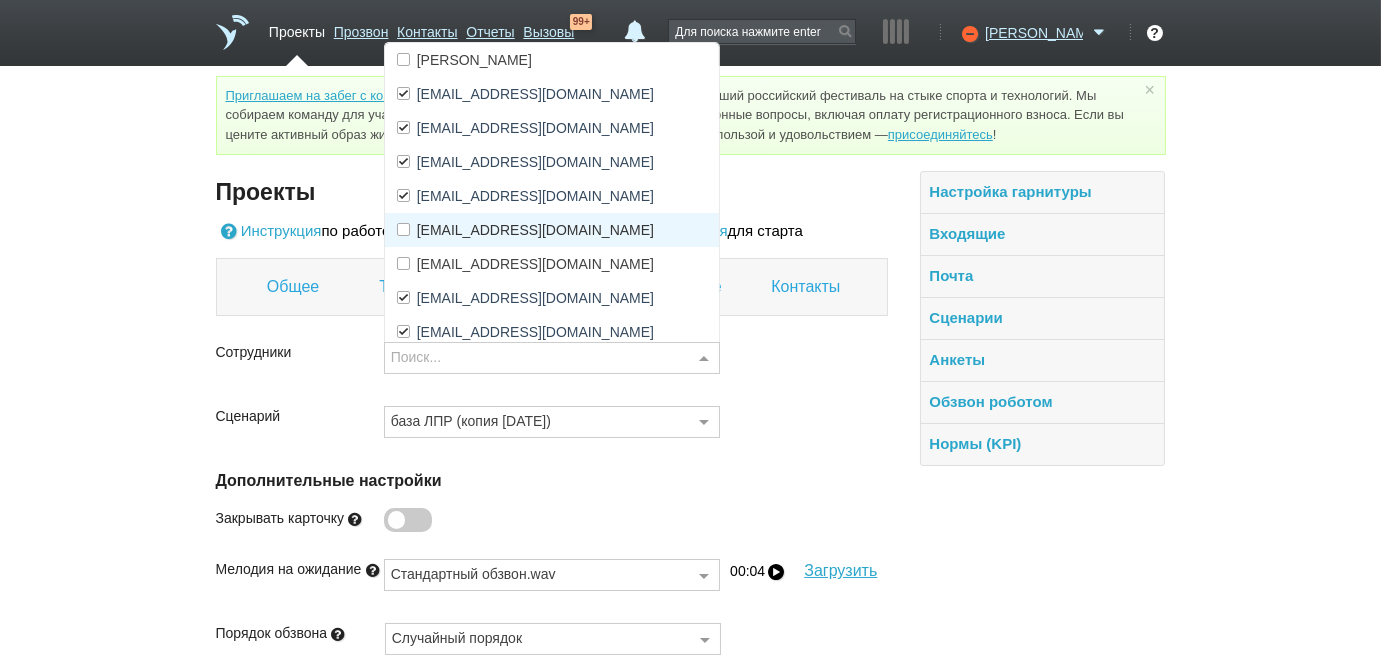 click on "[EMAIL_ADDRESS][DOMAIN_NAME]" at bounding box center [552, 230] 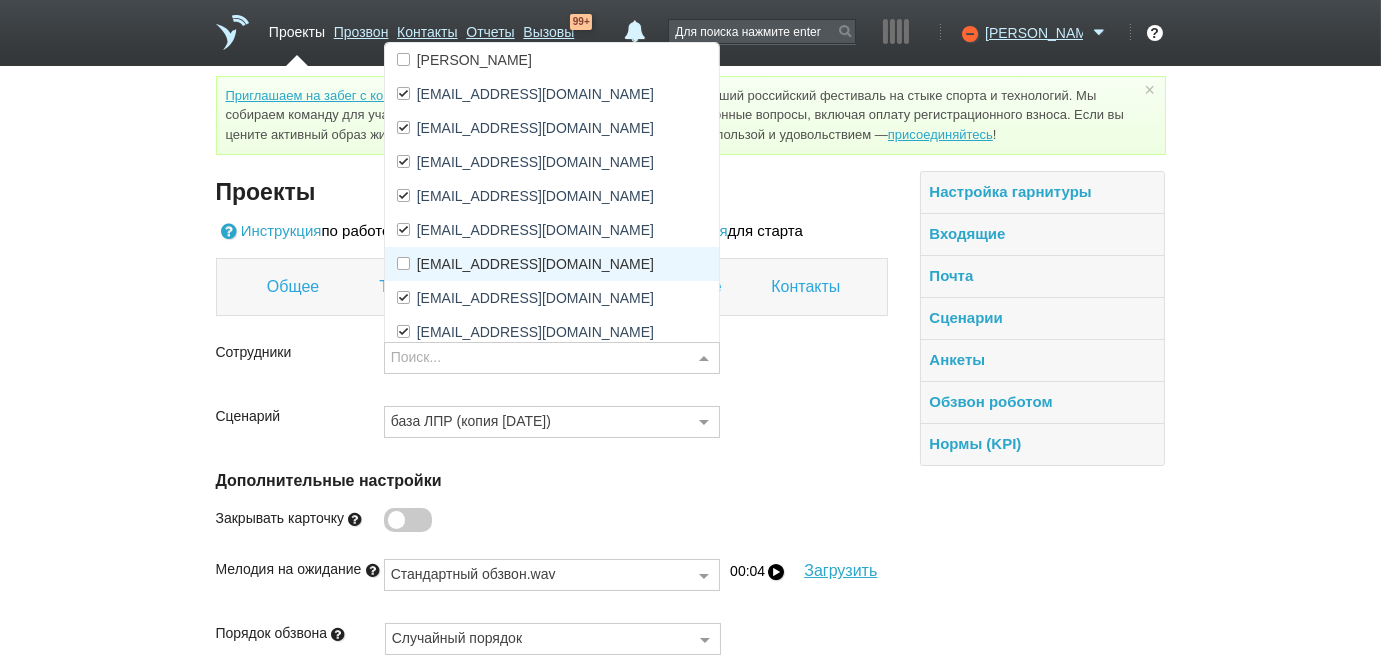 click on "[EMAIL_ADDRESS][DOMAIN_NAME]" at bounding box center [552, 264] 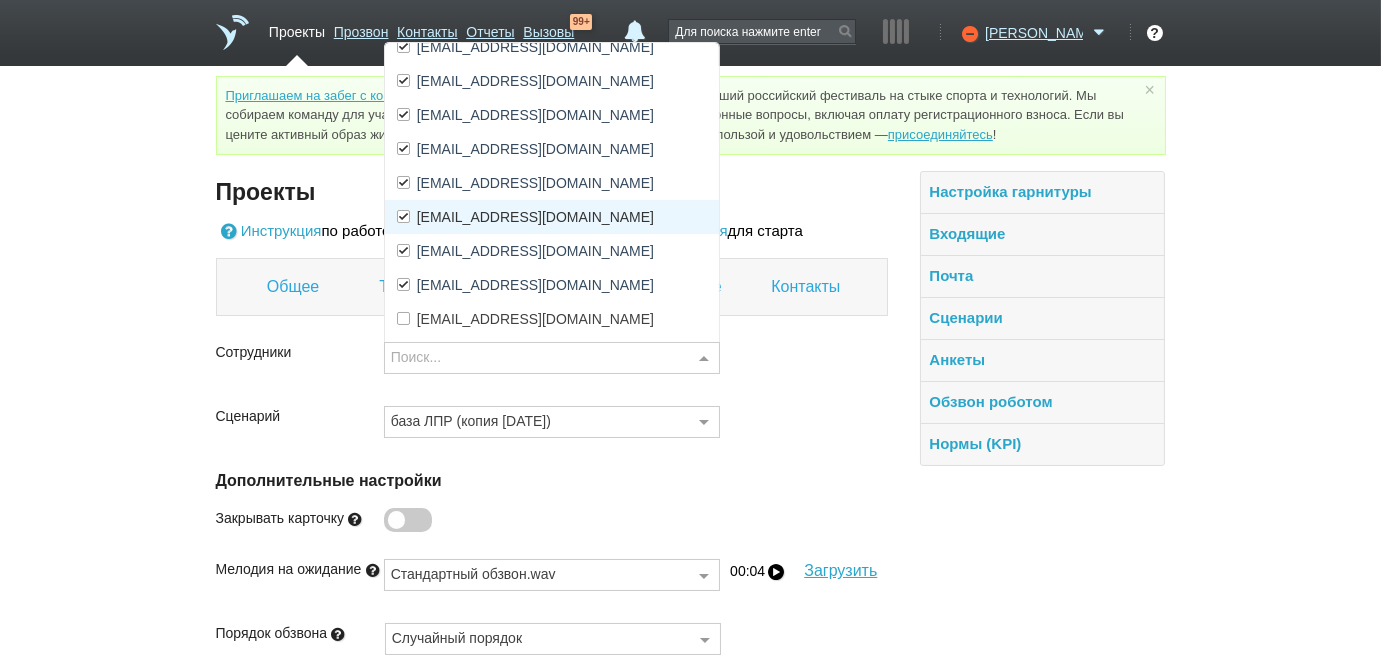 scroll, scrollTop: 90, scrollLeft: 0, axis: vertical 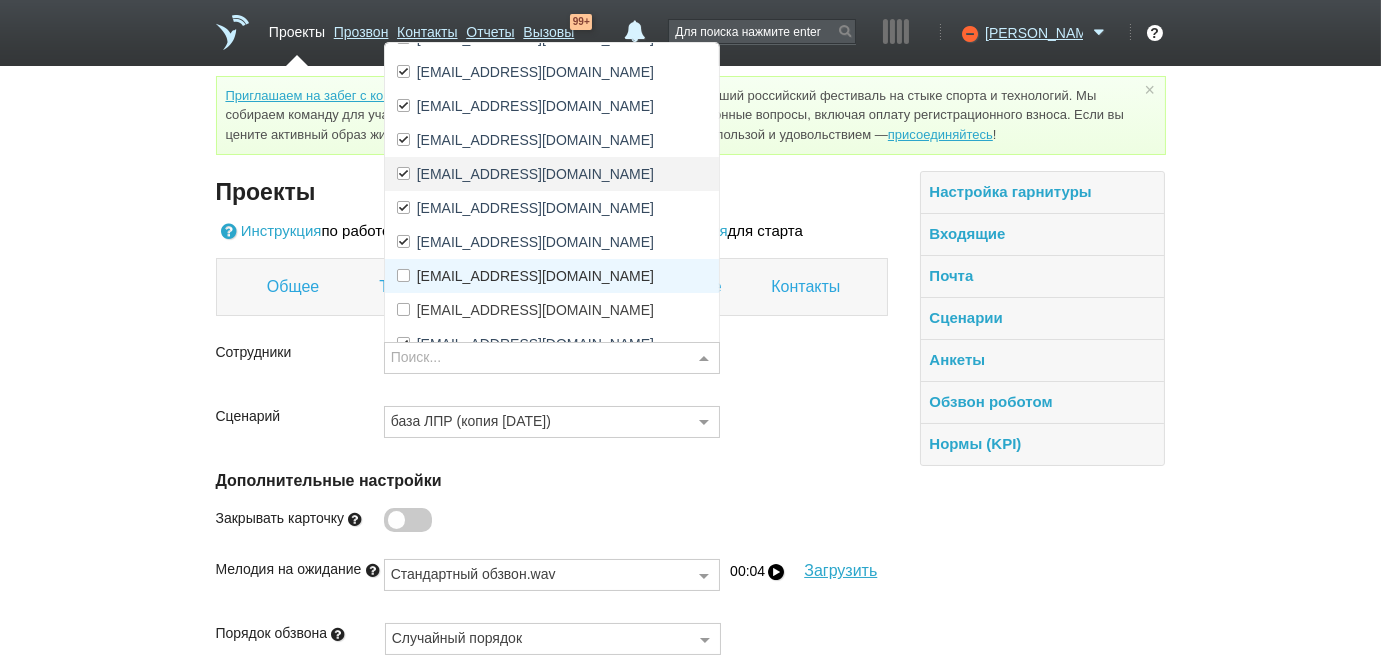 click on "[EMAIL_ADDRESS][DOMAIN_NAME]" at bounding box center [552, 276] 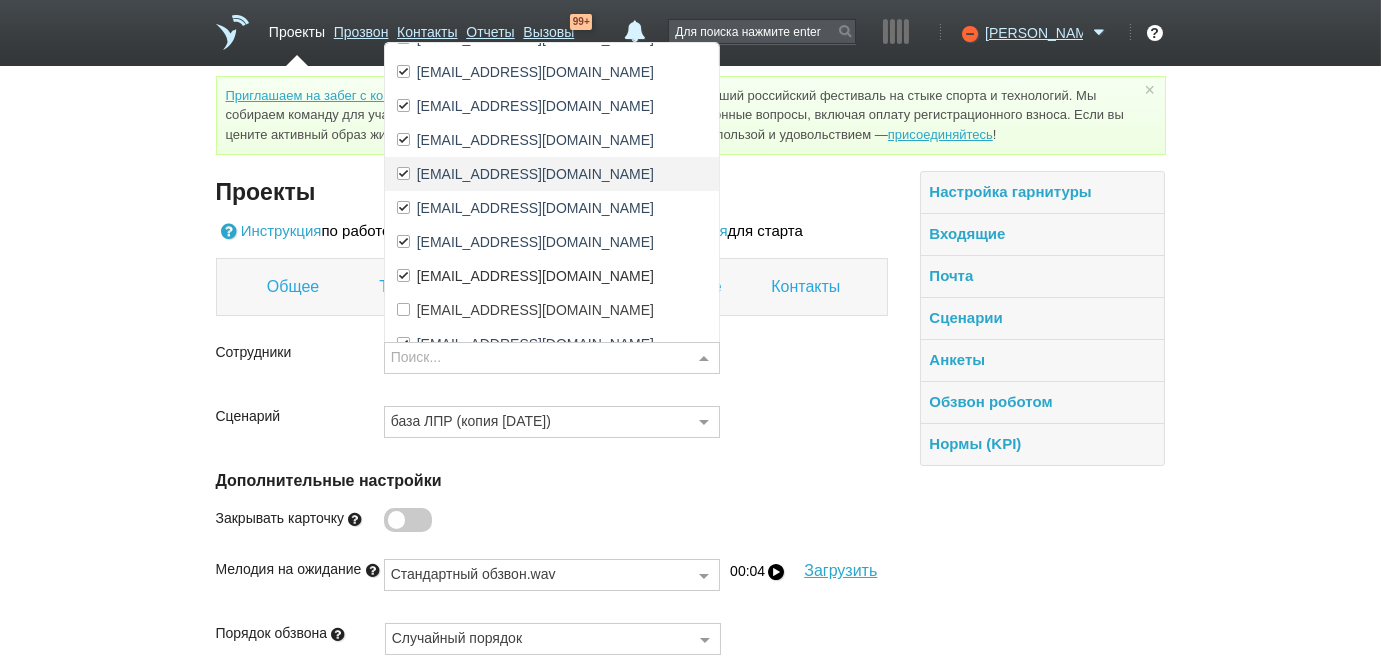 click on "[EMAIL_ADDRESS][DOMAIN_NAME]" at bounding box center (552, 276) 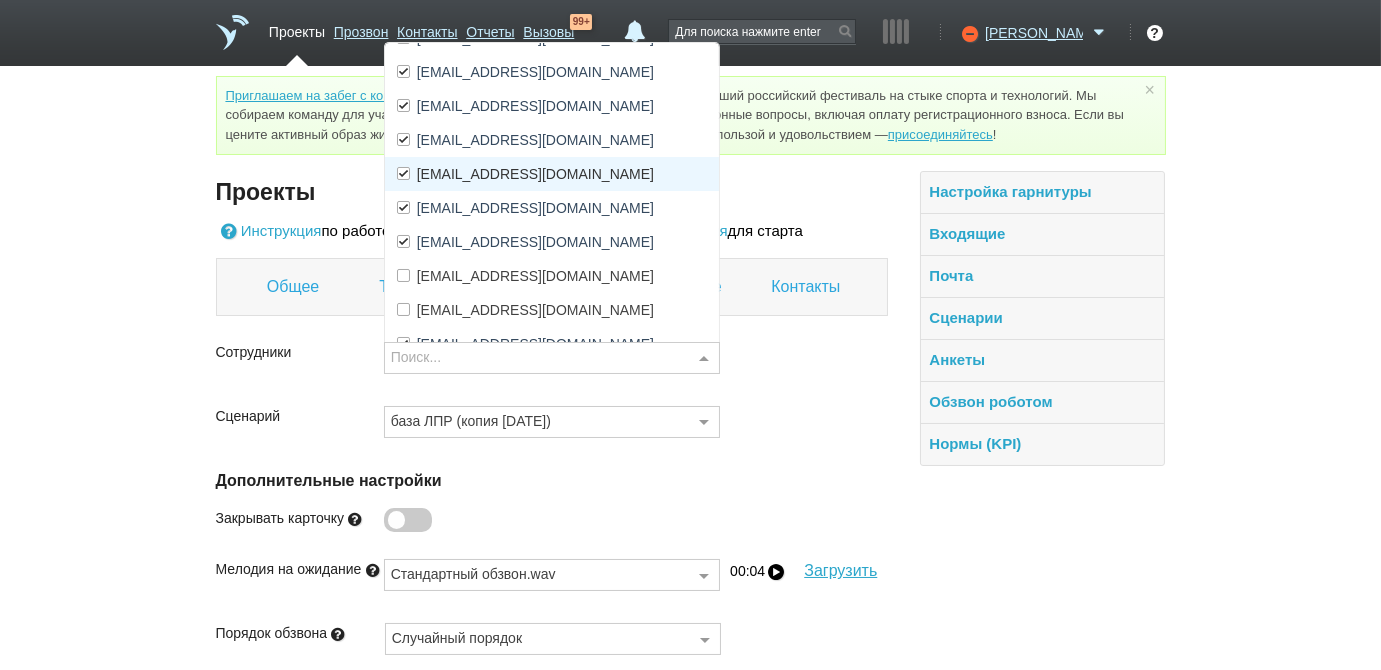 click on "[EMAIL_ADDRESS][DOMAIN_NAME]" at bounding box center (535, 174) 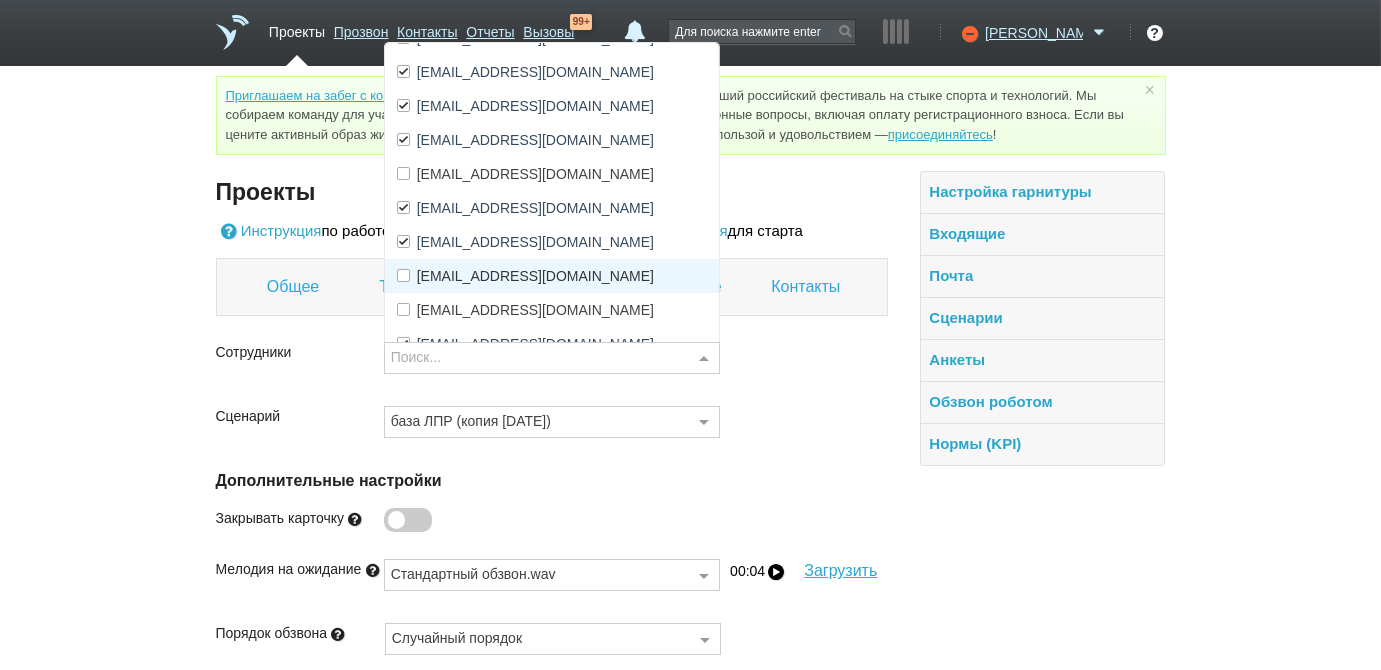 click on "[EMAIL_ADDRESS][DOMAIN_NAME]" at bounding box center [535, 276] 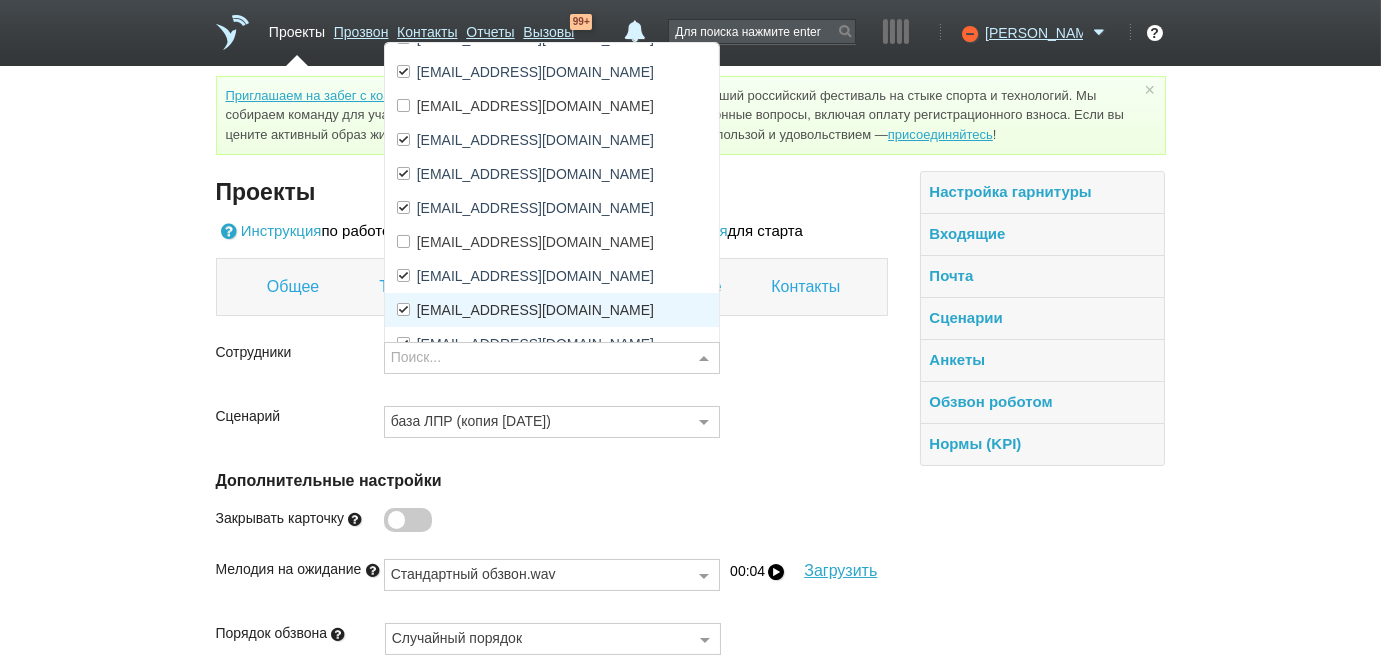 scroll, scrollTop: 176, scrollLeft: 0, axis: vertical 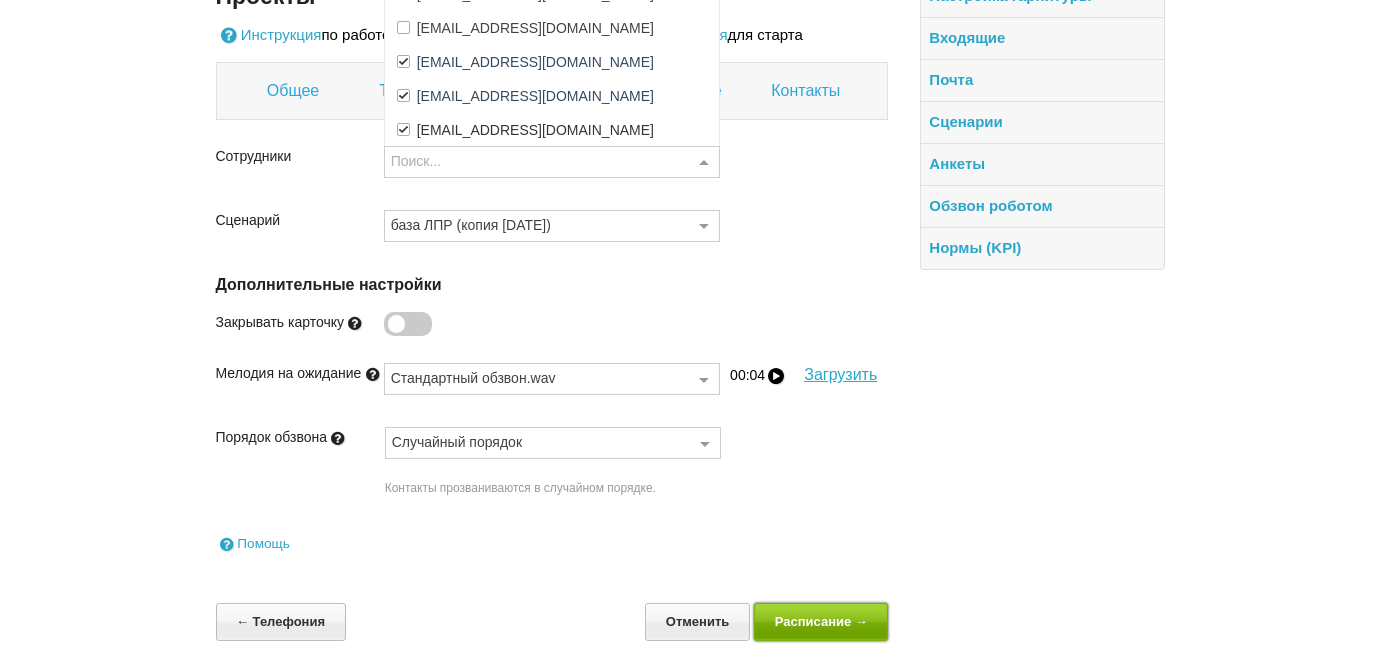 click on "Расписание →" at bounding box center (821, 621) 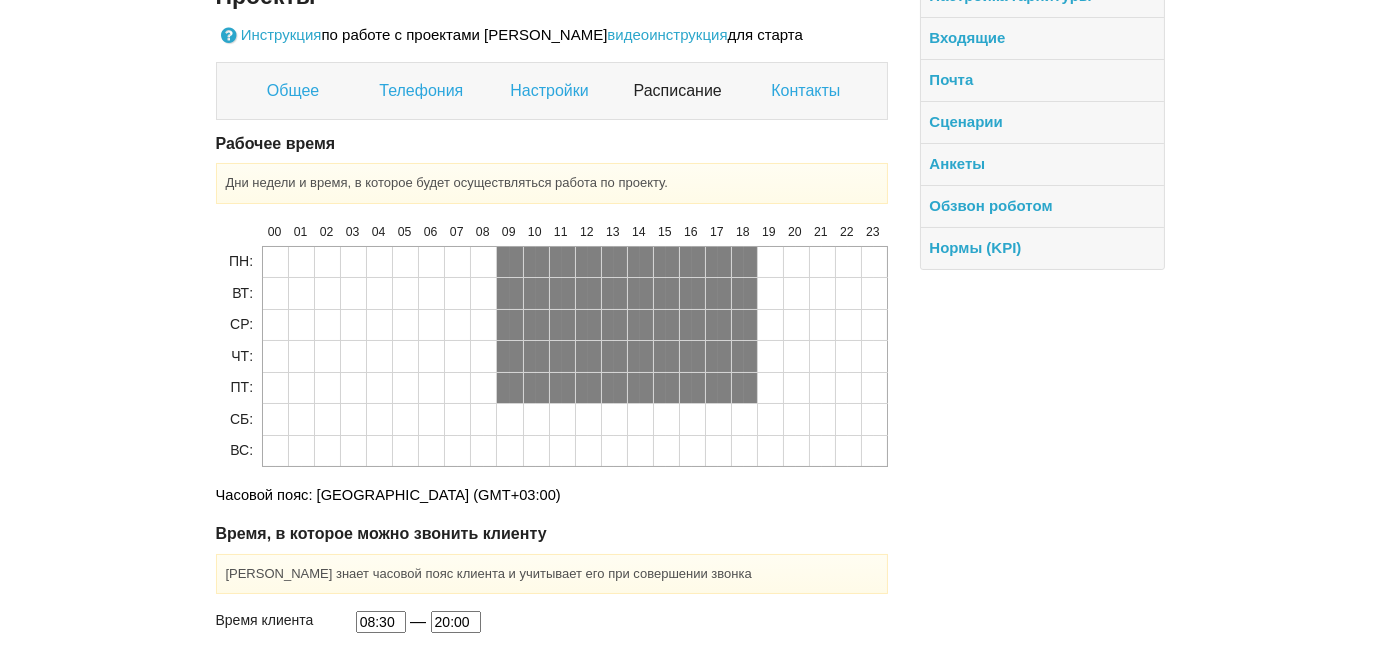 scroll, scrollTop: 285, scrollLeft: 0, axis: vertical 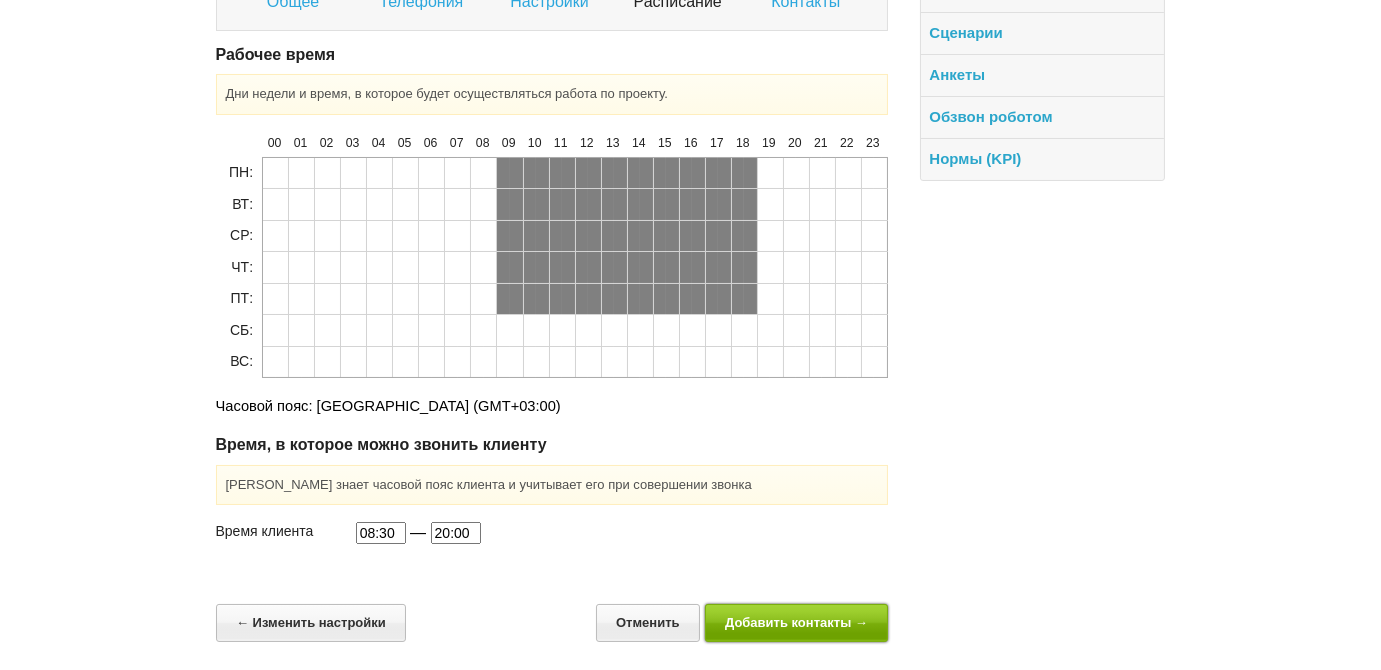 click on "Добавить контакты →" at bounding box center (797, 622) 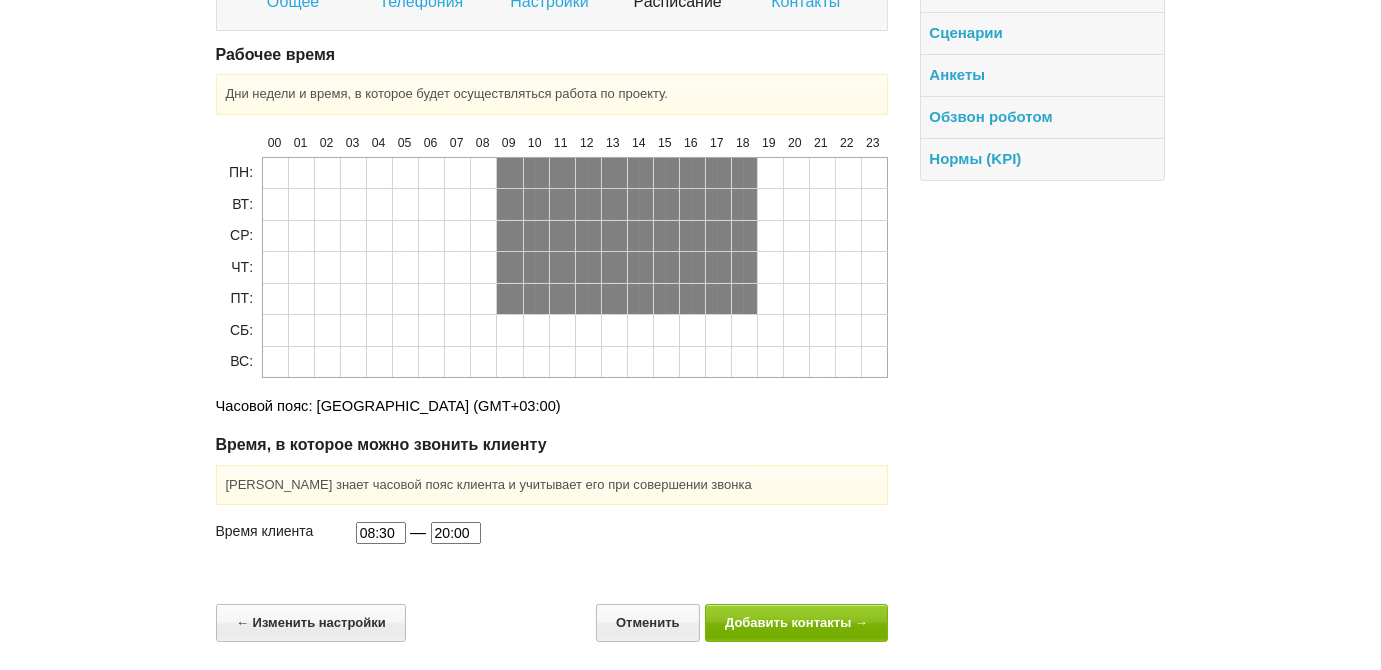 scroll, scrollTop: 0, scrollLeft: 0, axis: both 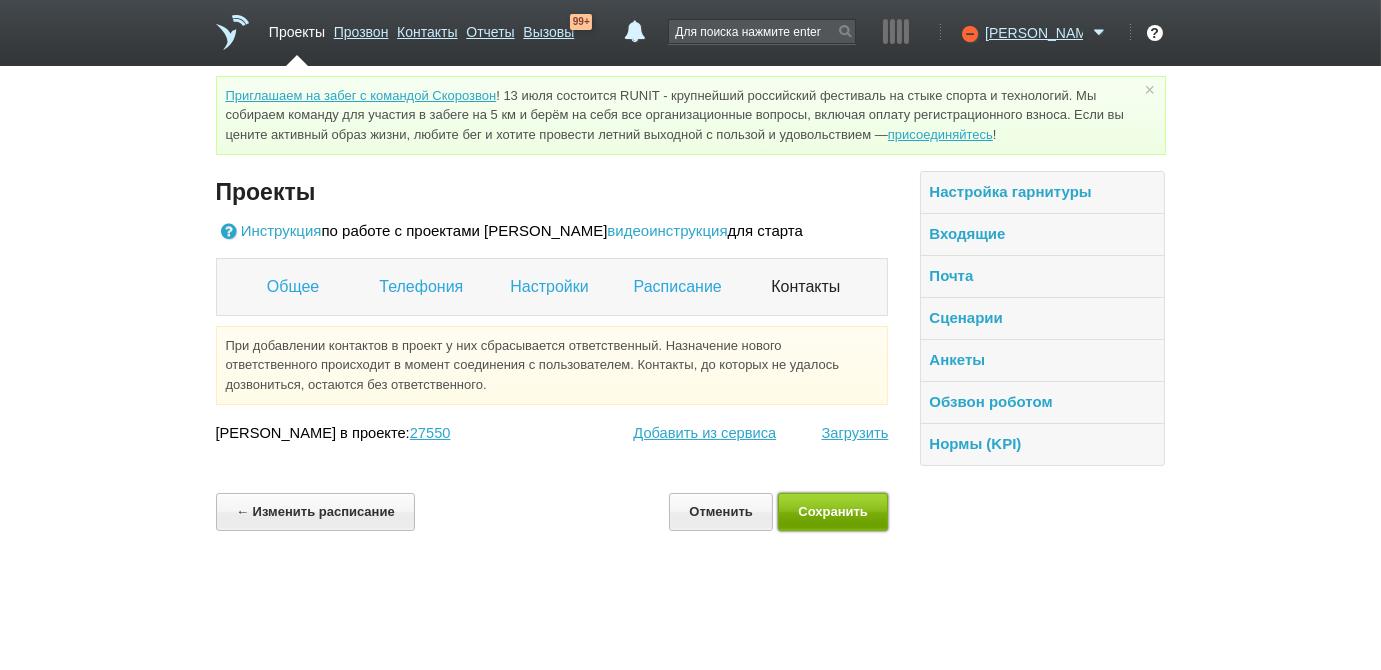 click on "Сохранить" at bounding box center (833, 511) 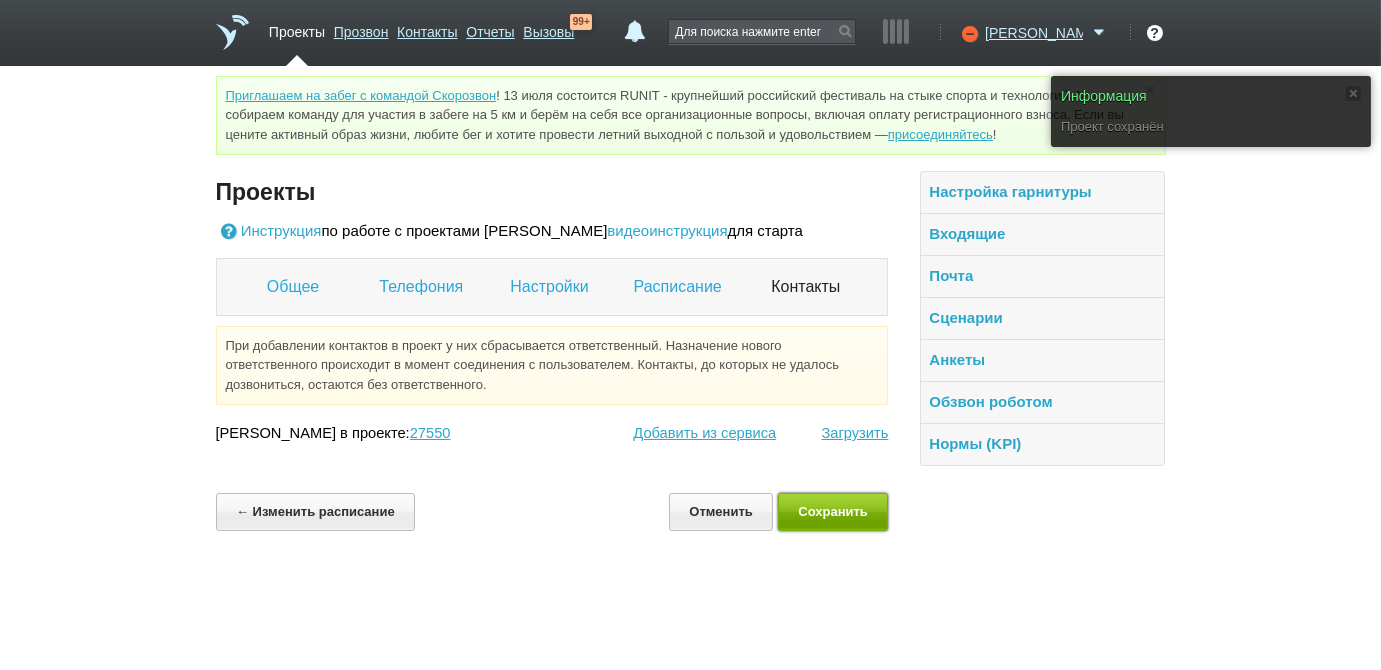 click on "Сохранить" at bounding box center (833, 511) 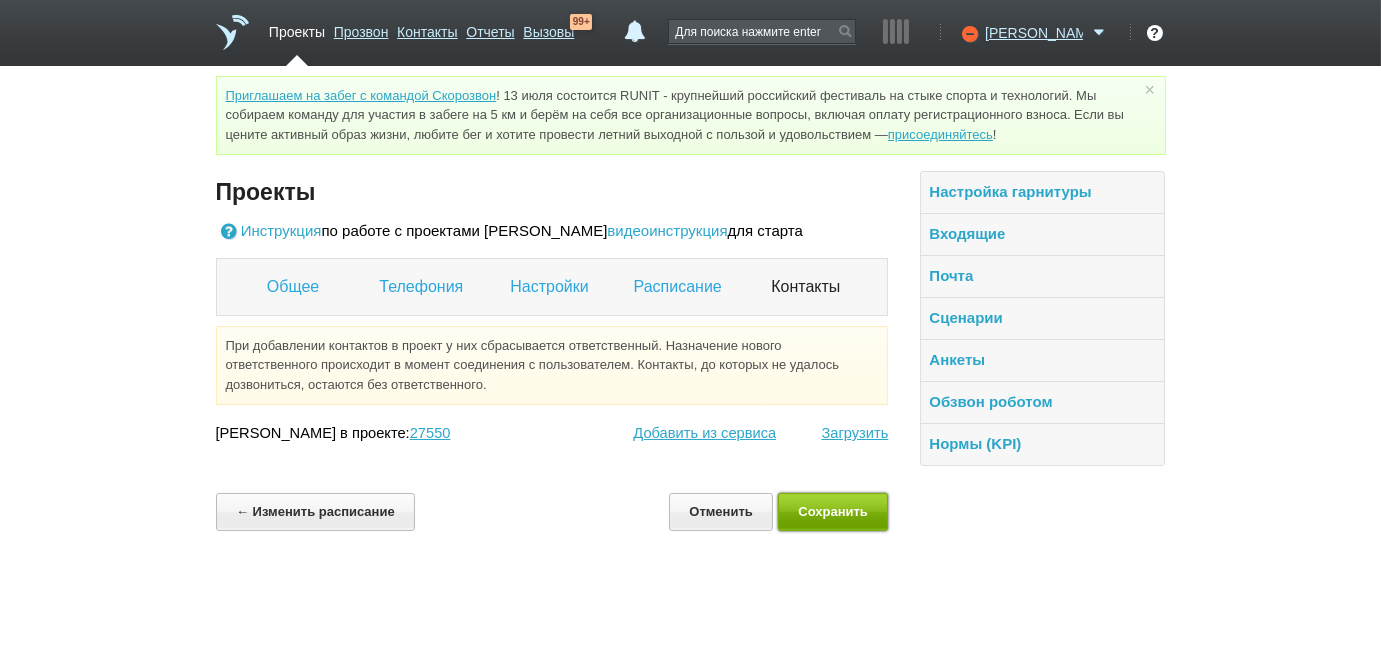 click on "Сохранить" at bounding box center [833, 511] 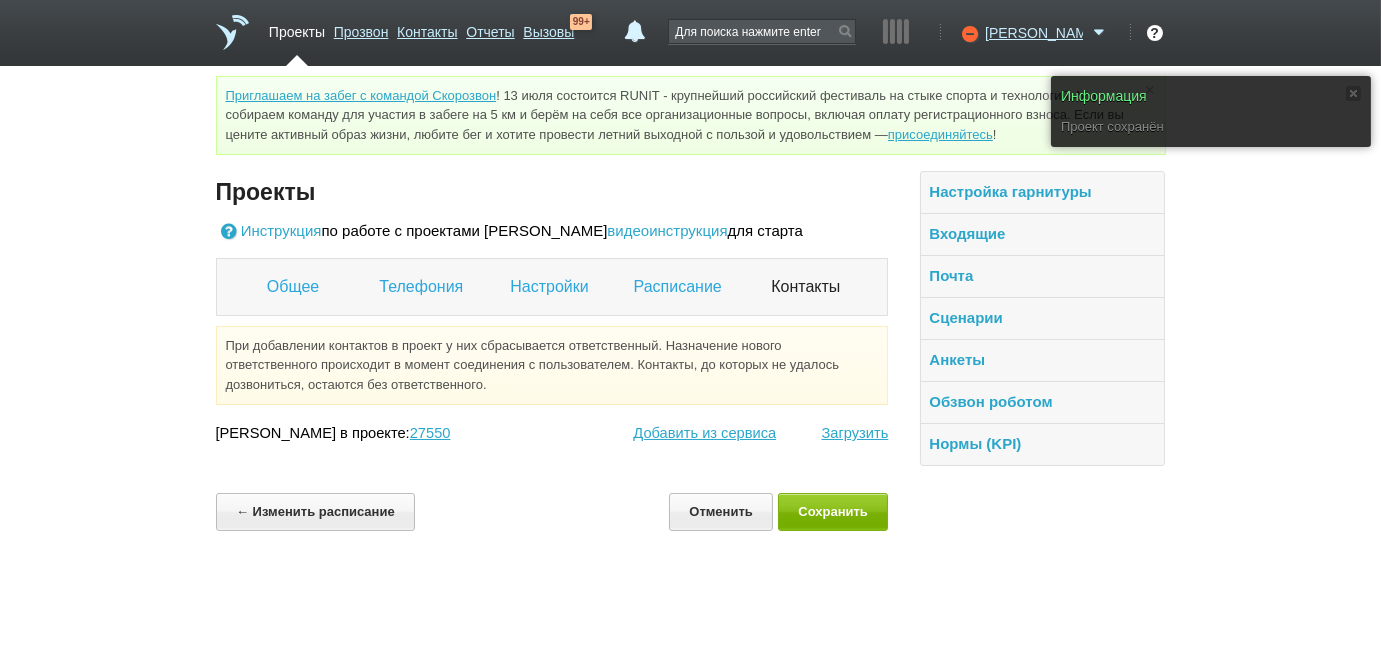 click on "Проекты" at bounding box center [297, 28] 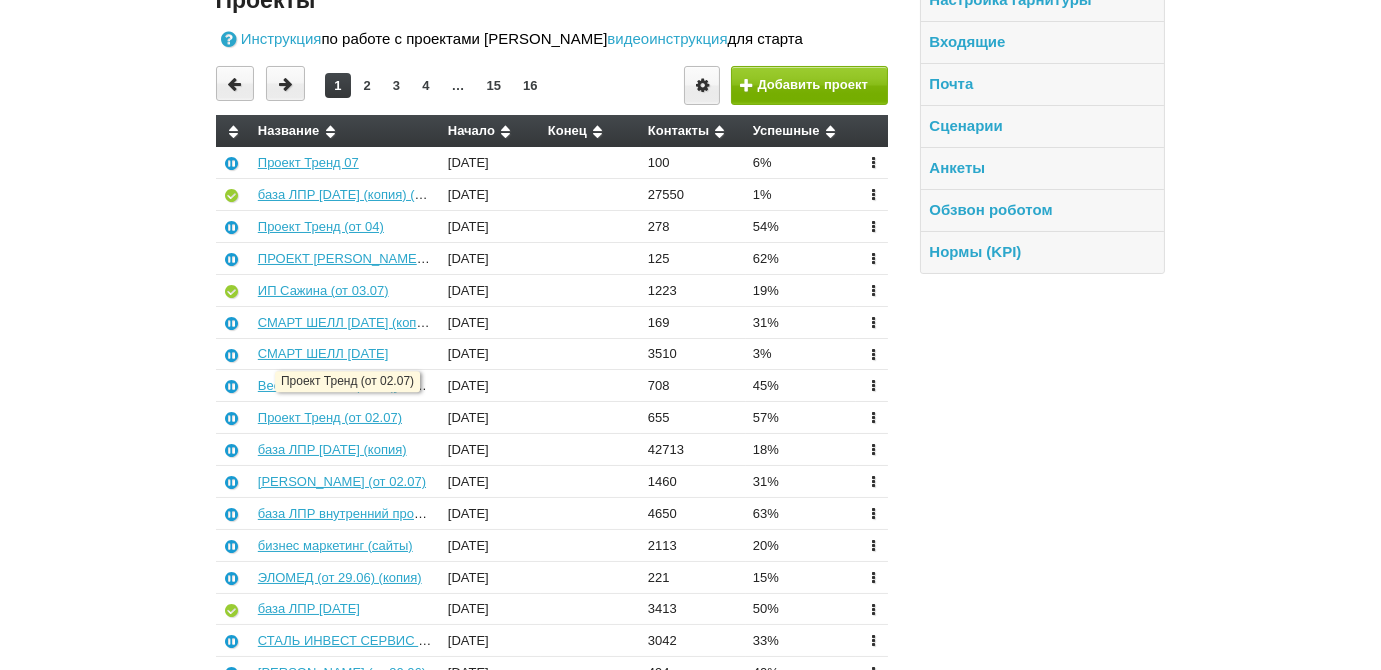 scroll, scrollTop: 363, scrollLeft: 0, axis: vertical 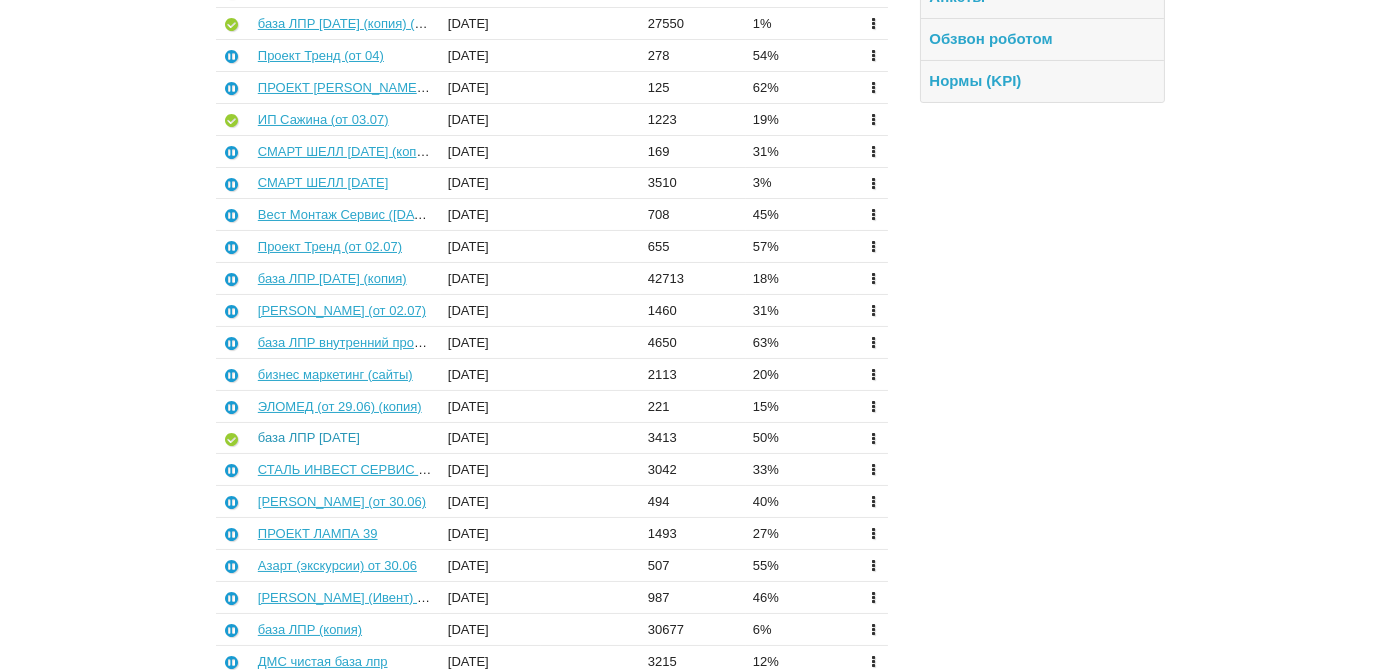 click on "база ЛПР  01.07.25" at bounding box center (309, 437) 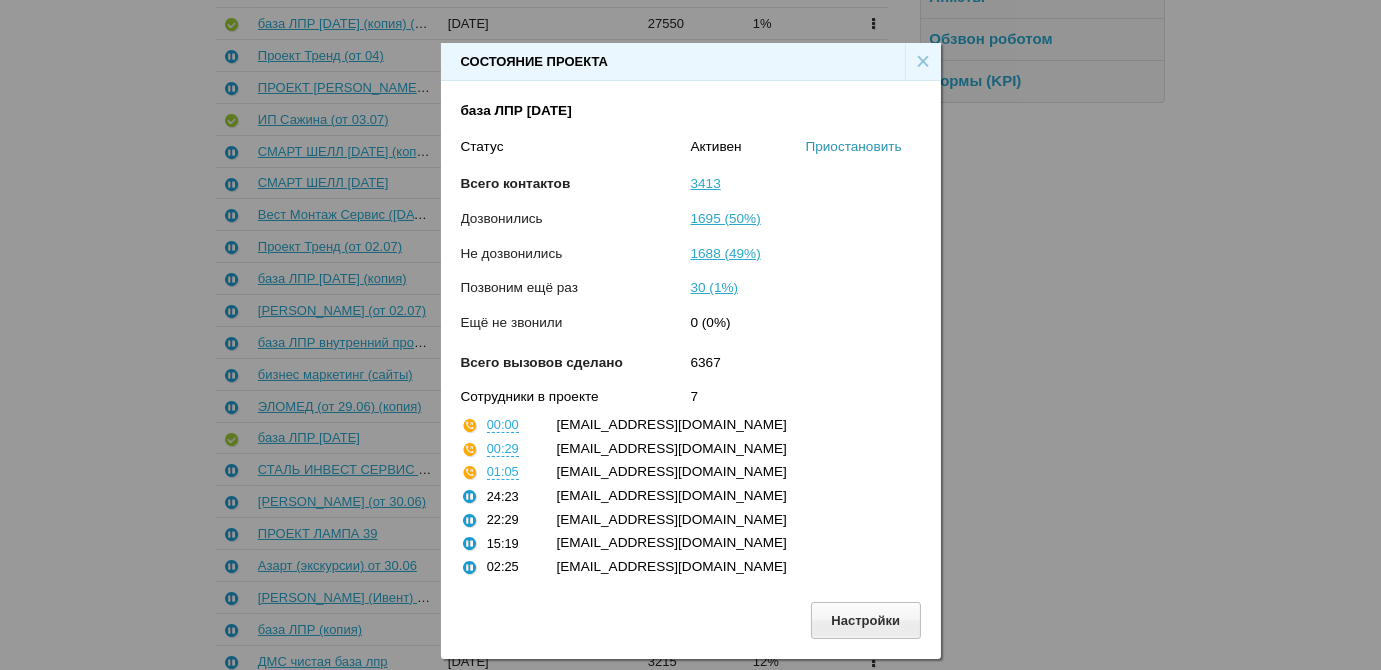 click on "Приостановить" at bounding box center (854, 146) 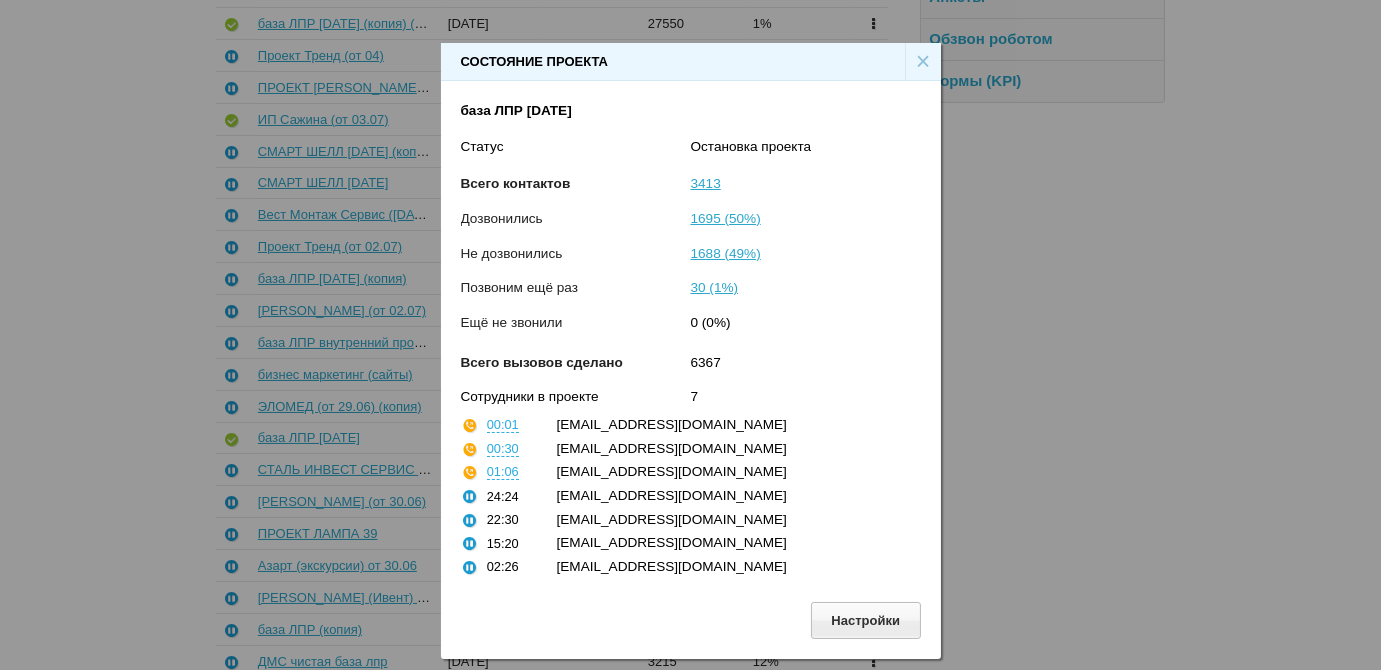 click on "×" at bounding box center (923, 62) 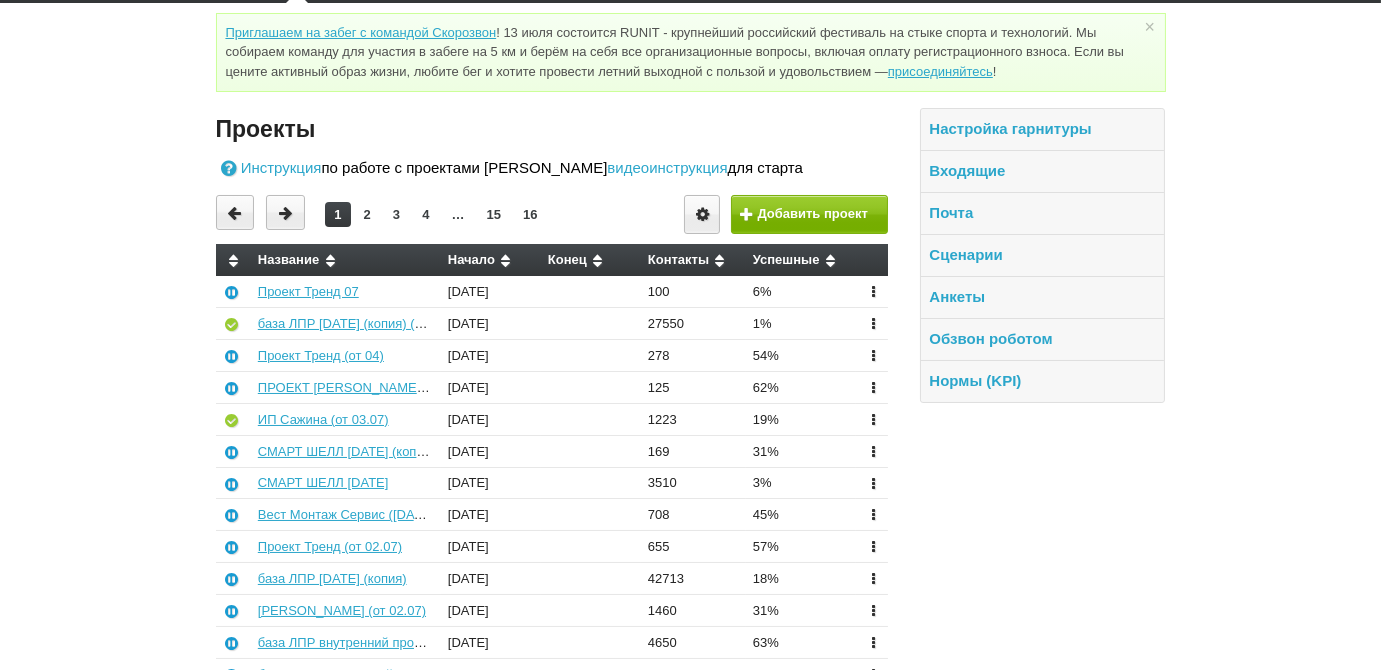 scroll, scrollTop: 0, scrollLeft: 0, axis: both 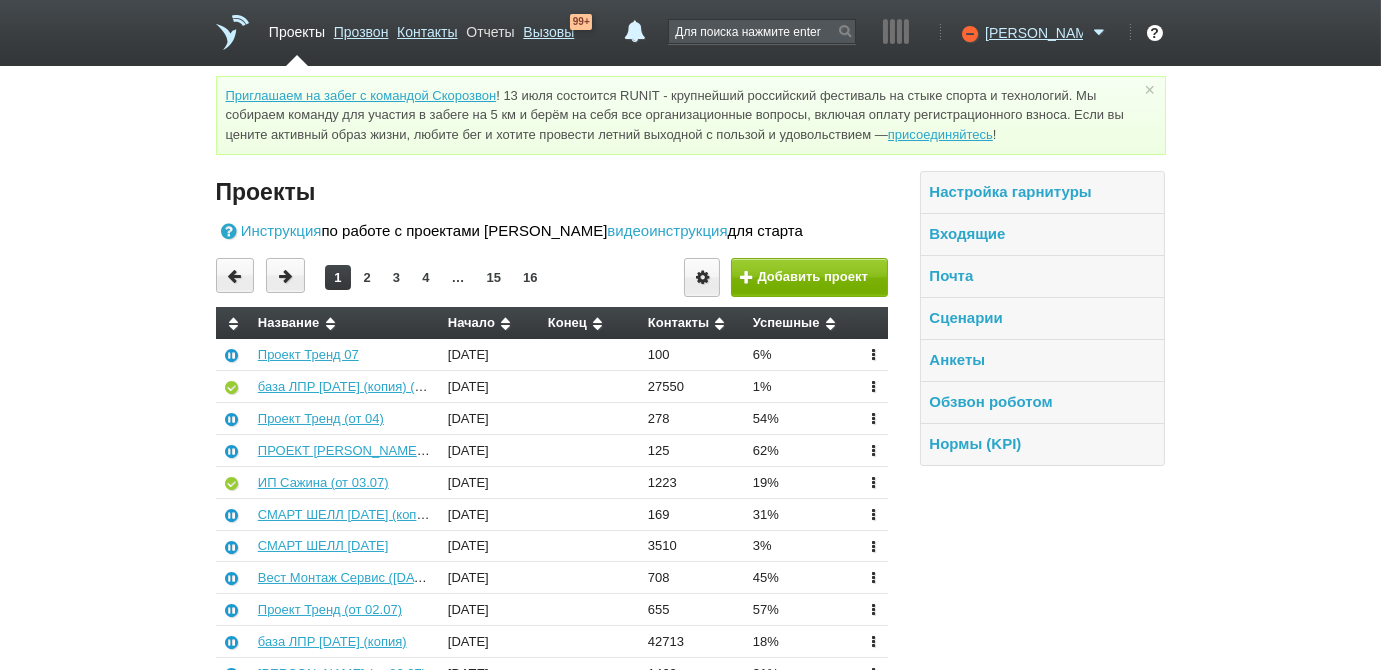 click on "Отчеты" at bounding box center (490, 28) 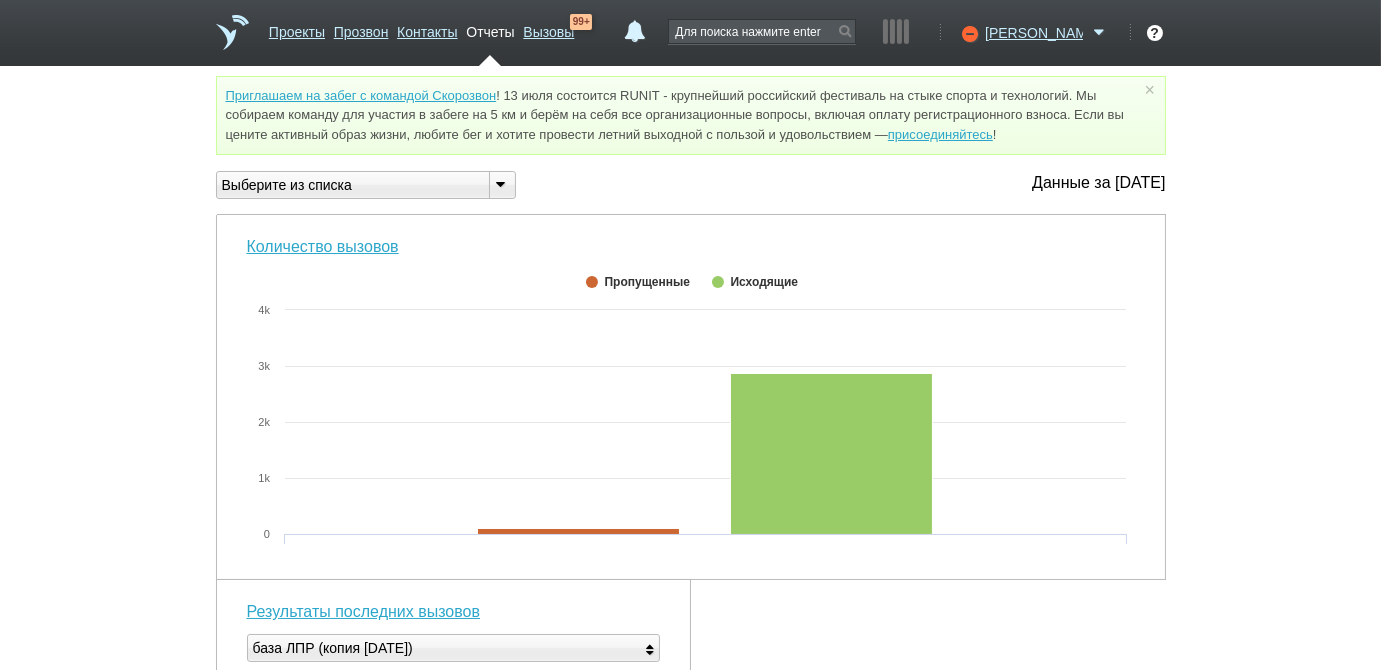 click at bounding box center (501, 183) 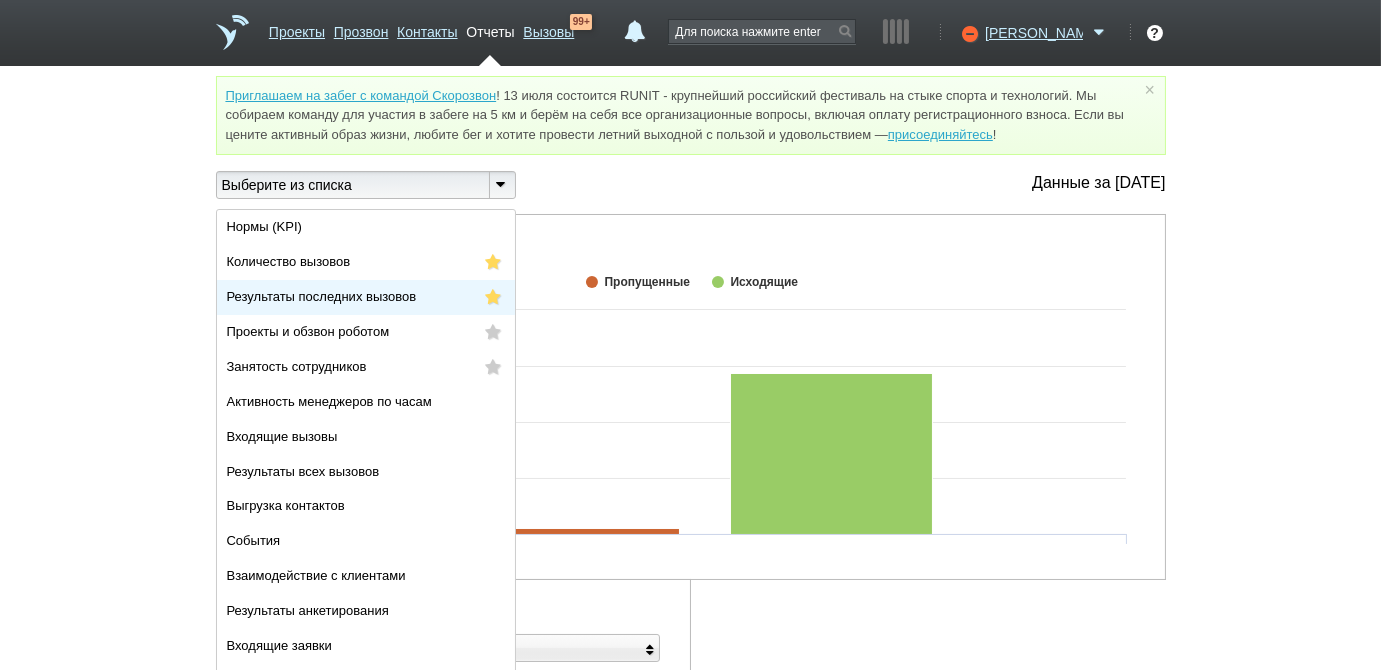 click on "Результаты последних вызовов" at bounding box center (366, 297) 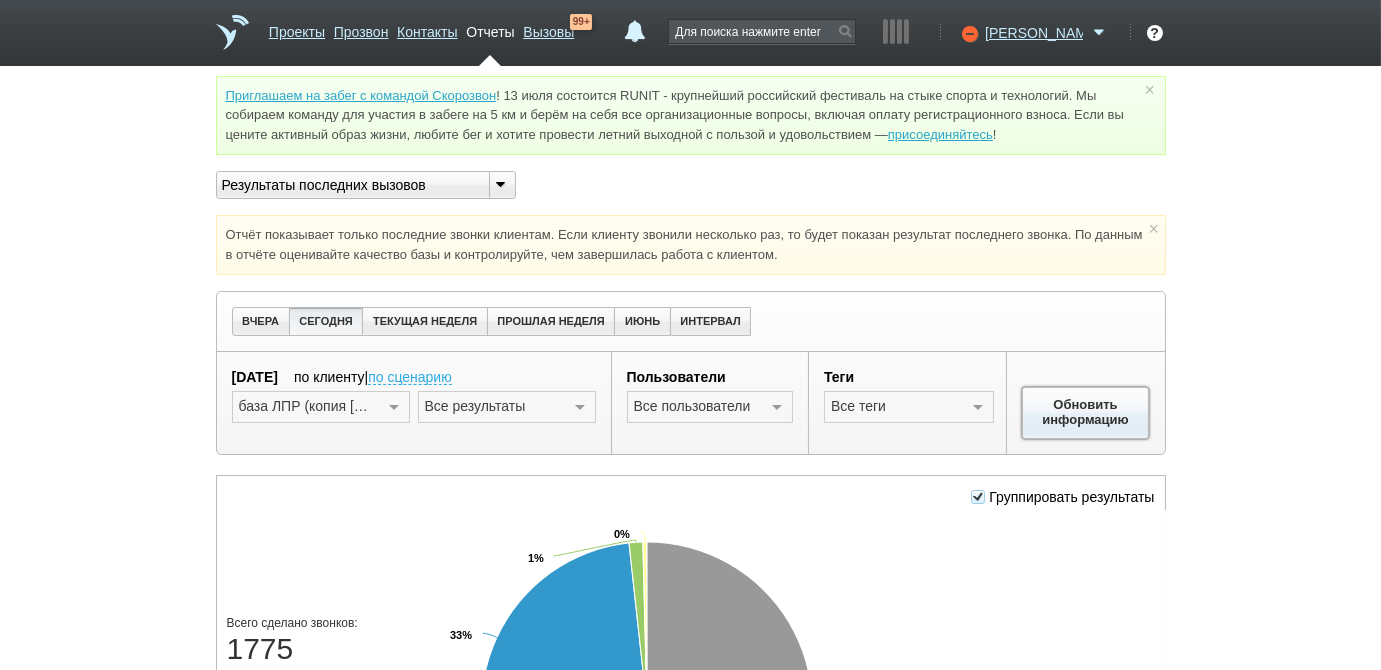 click on "Обновить информацию" at bounding box center (1086, 413) 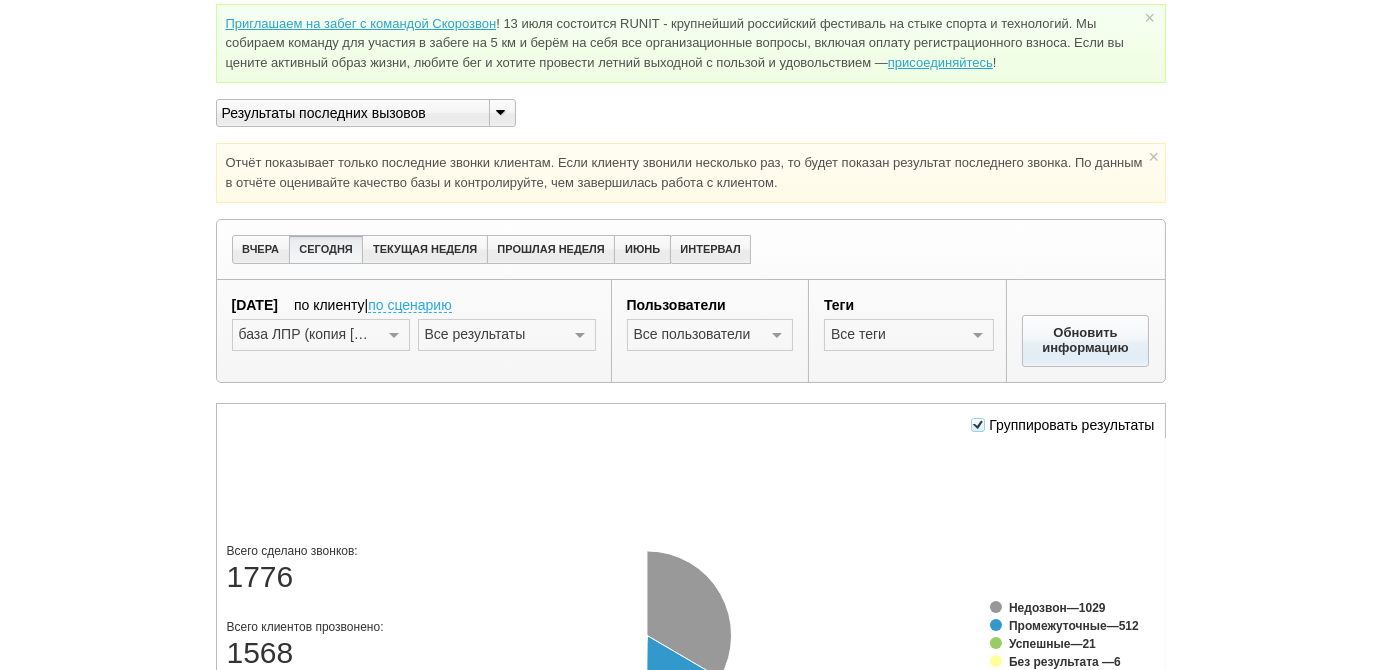 scroll, scrollTop: 272, scrollLeft: 0, axis: vertical 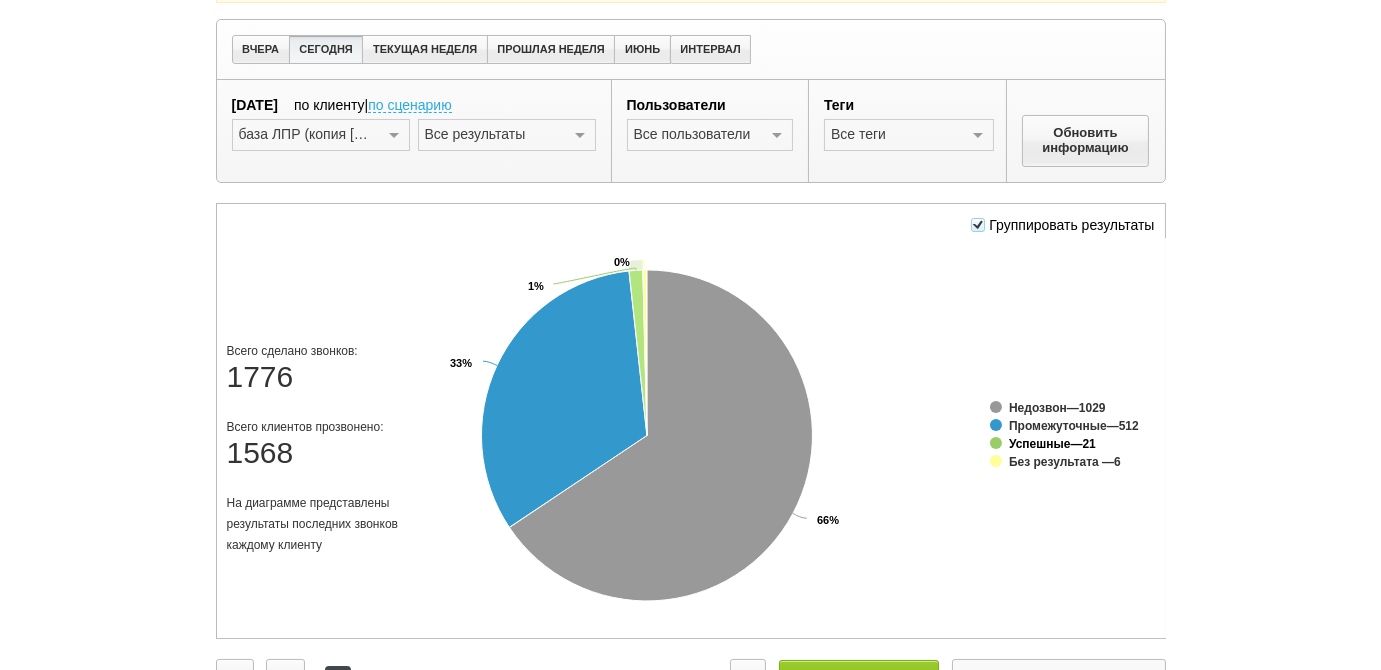 click on "Успешные" 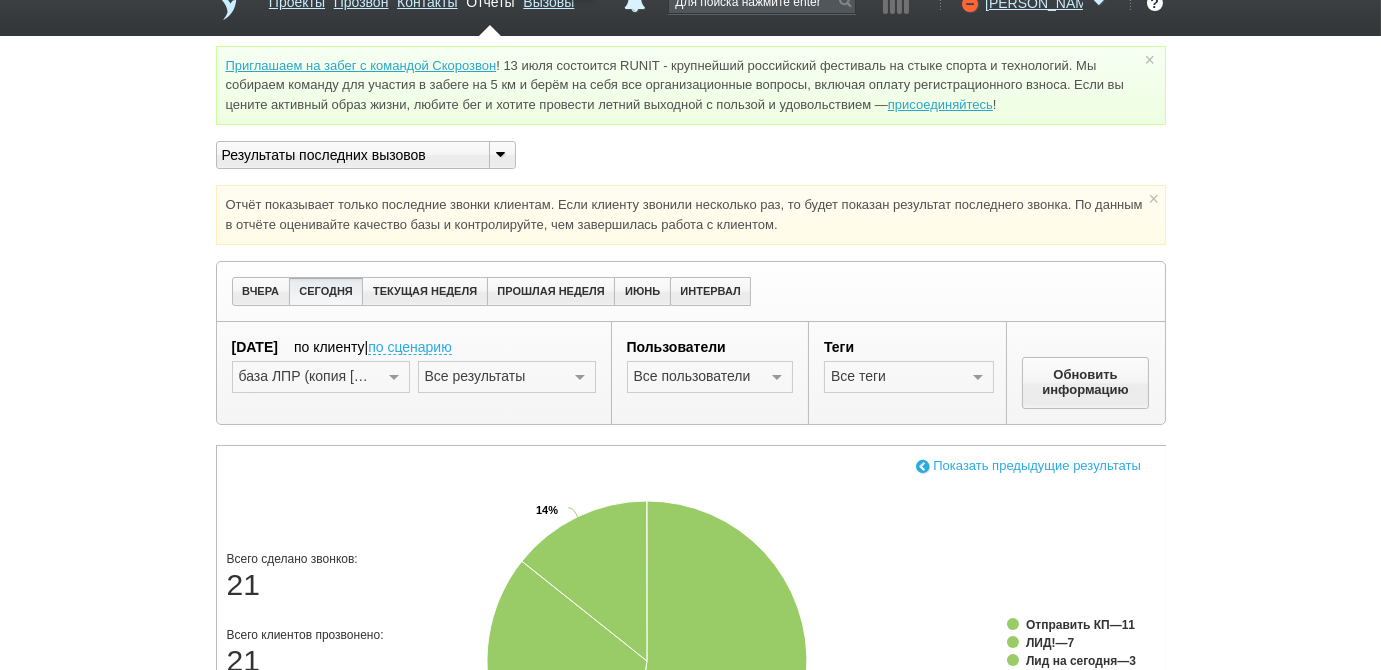 scroll, scrollTop: 0, scrollLeft: 0, axis: both 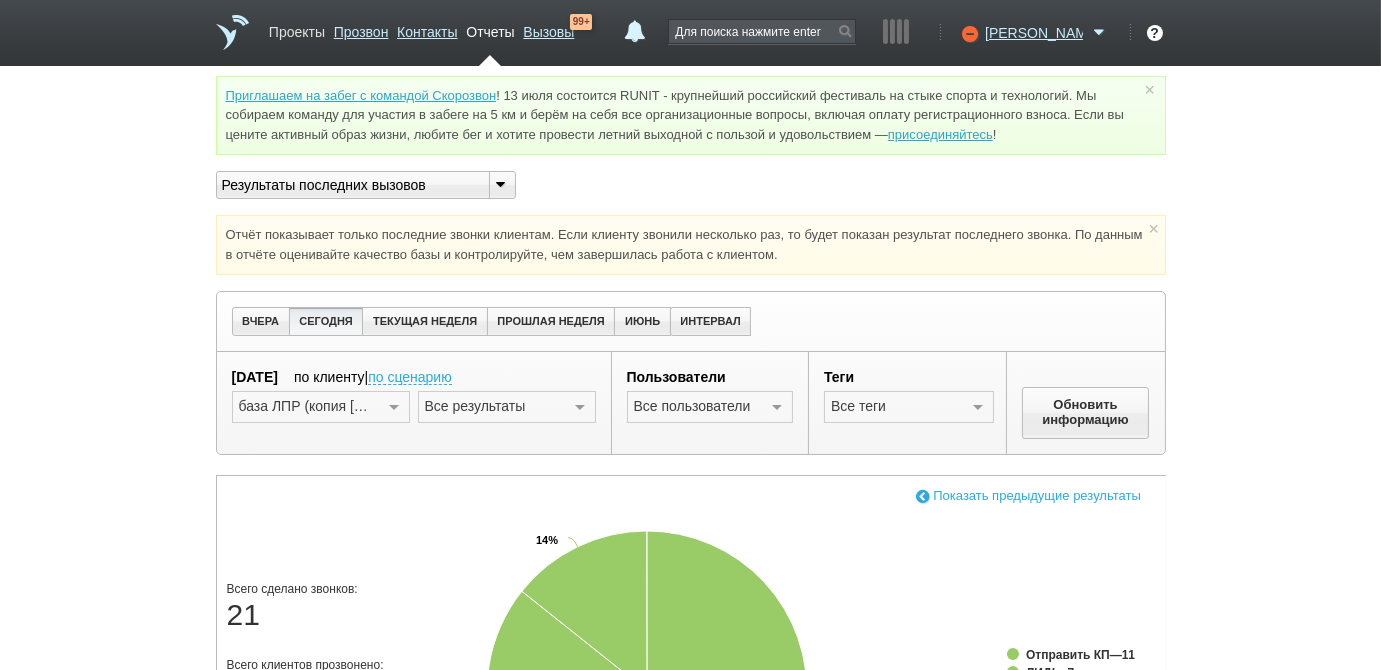 click on "Проекты" at bounding box center (297, 28) 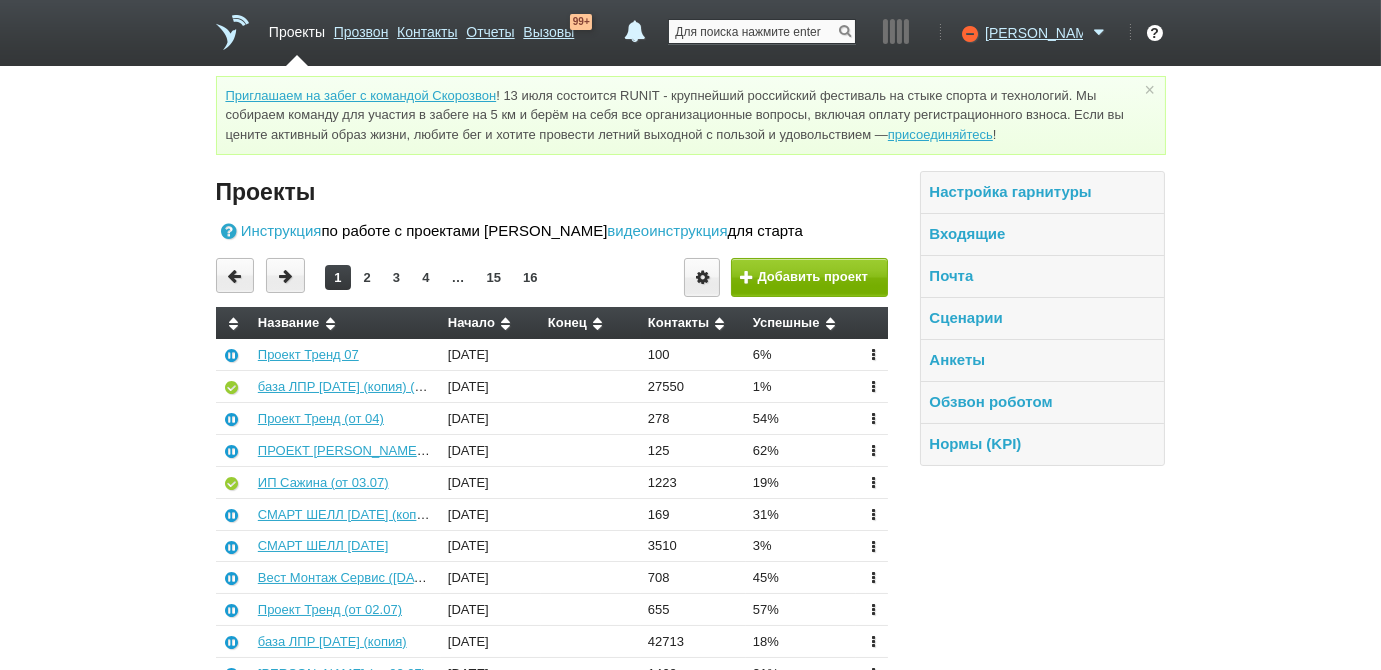 click at bounding box center (762, 31) 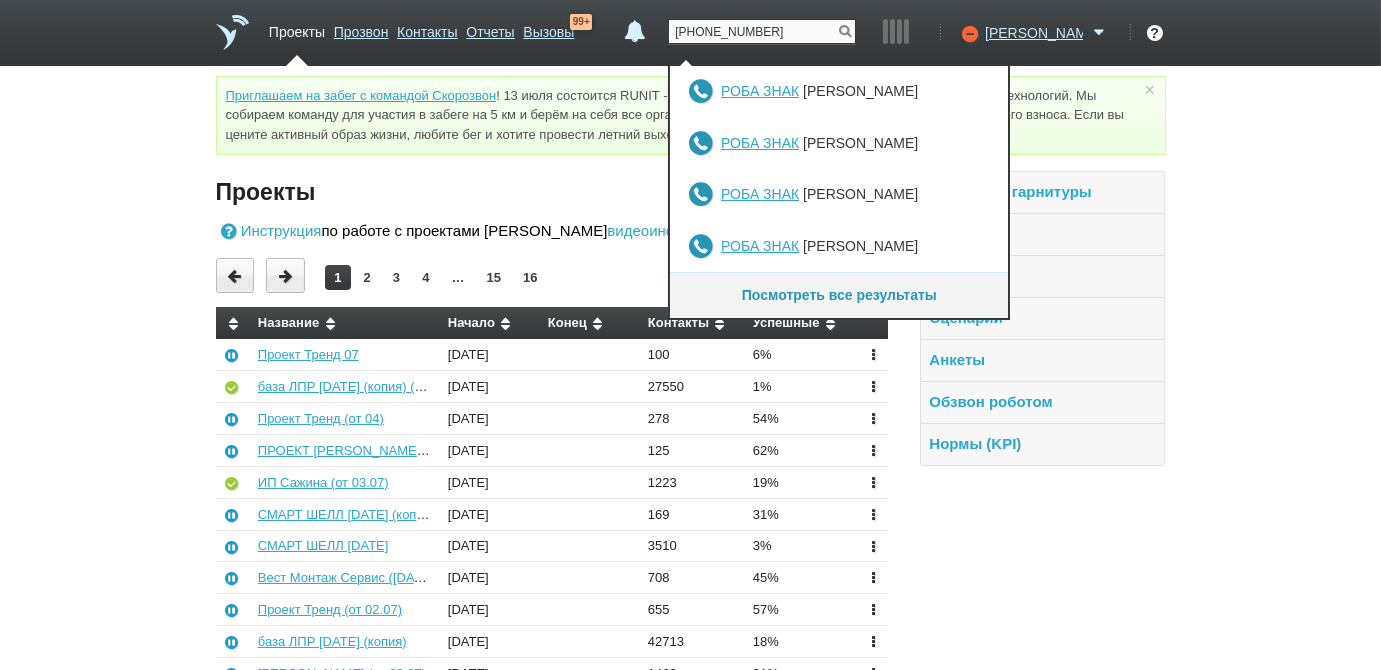 type on "+74992818509" 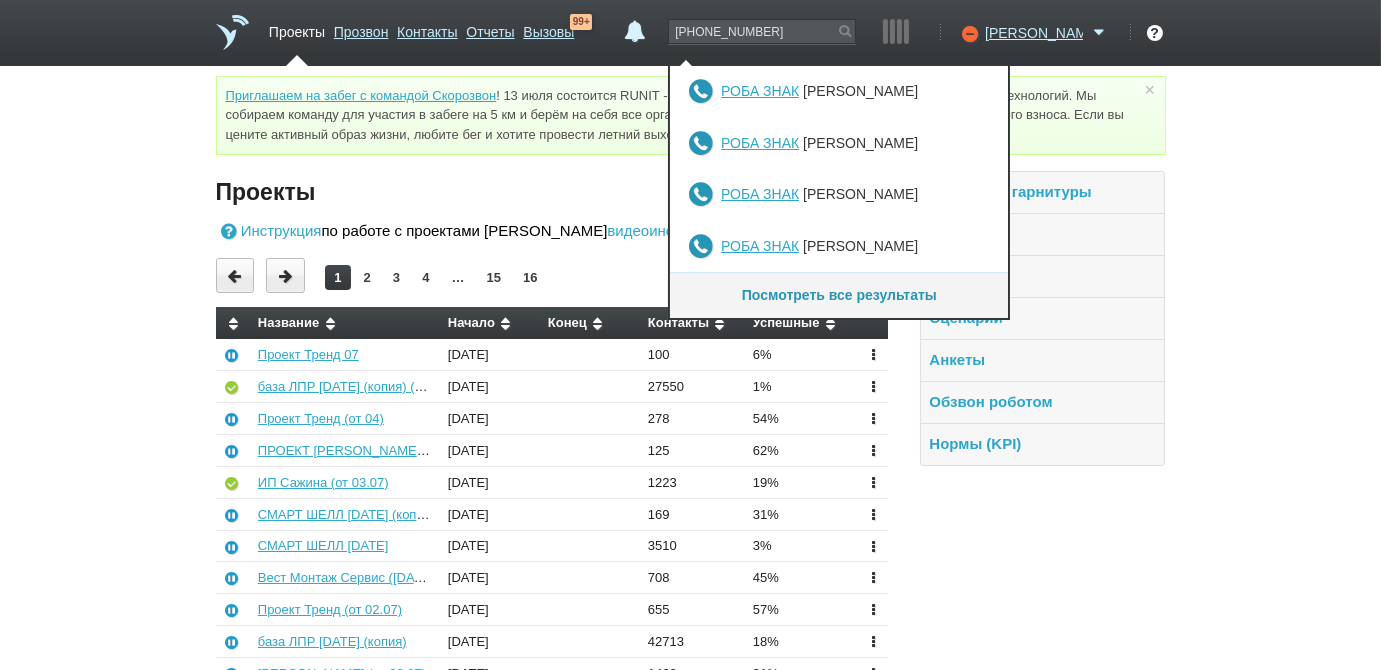 click on "Посмотреть все результаты" at bounding box center [839, 295] 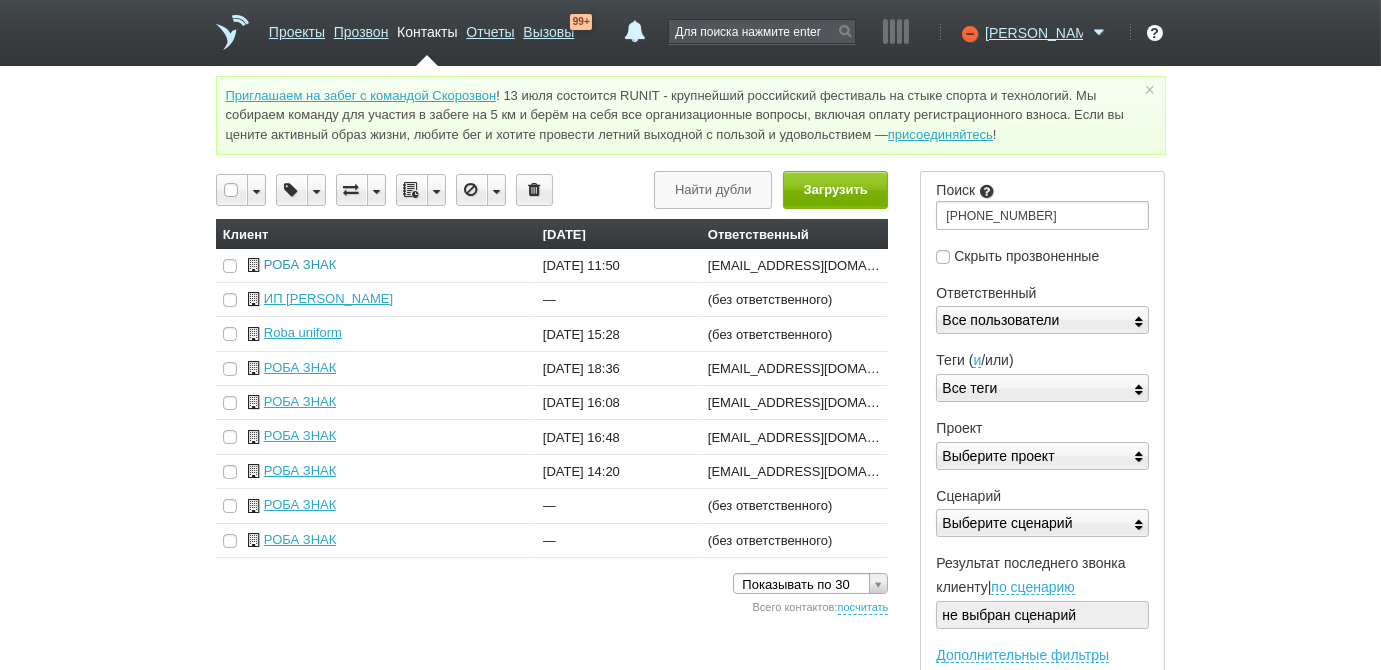 click on "РОБА ЗНАК" at bounding box center (300, 264) 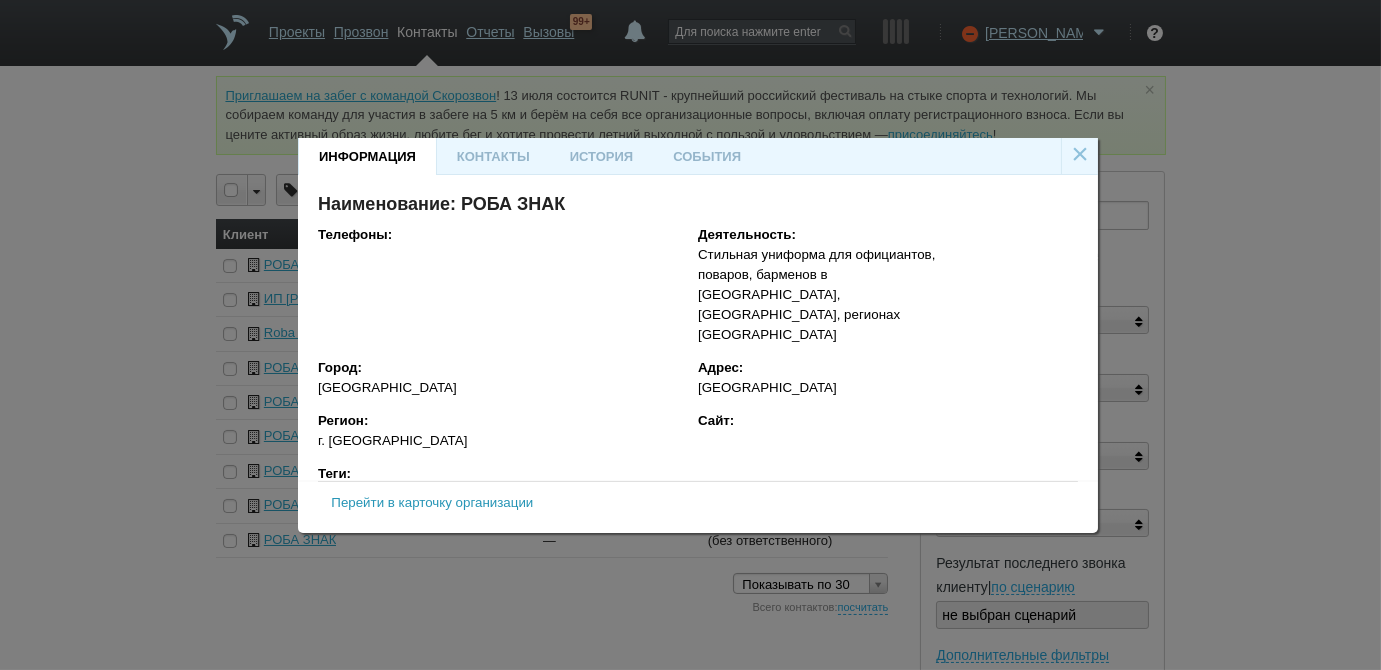 click on "Перейти в карточку организации" at bounding box center [432, 502] 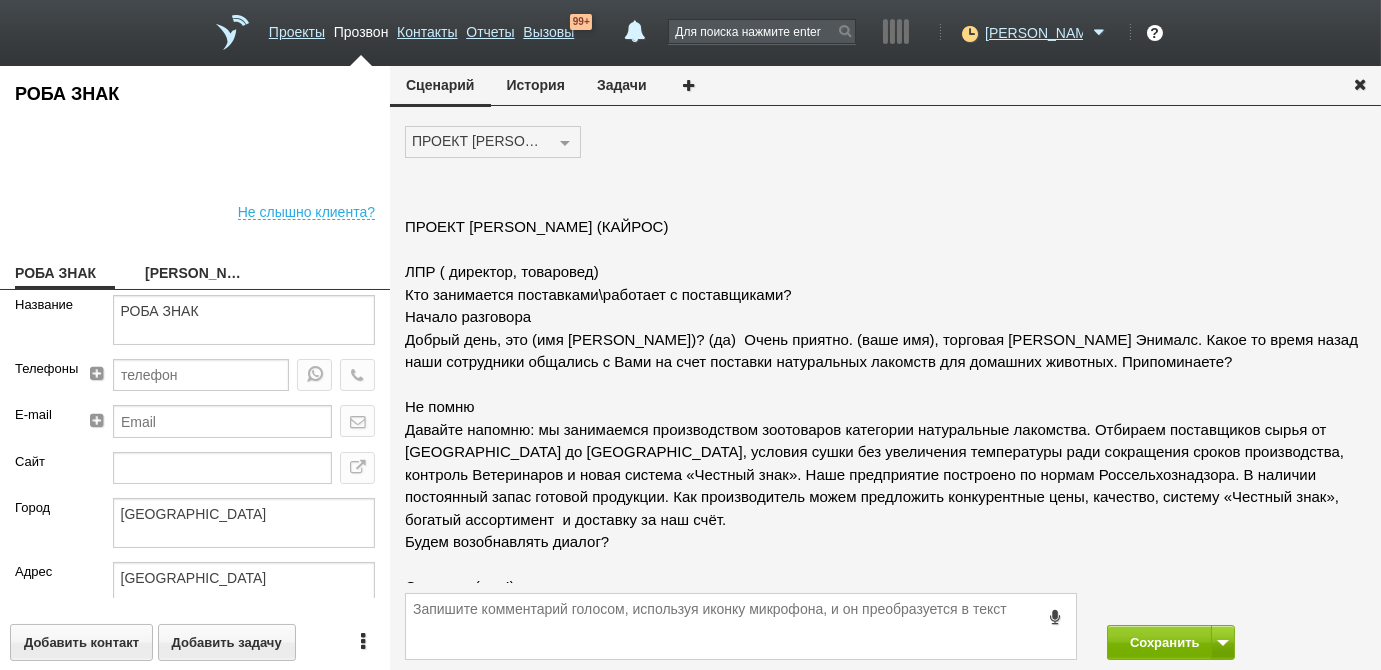 click on "История" at bounding box center (536, 85) 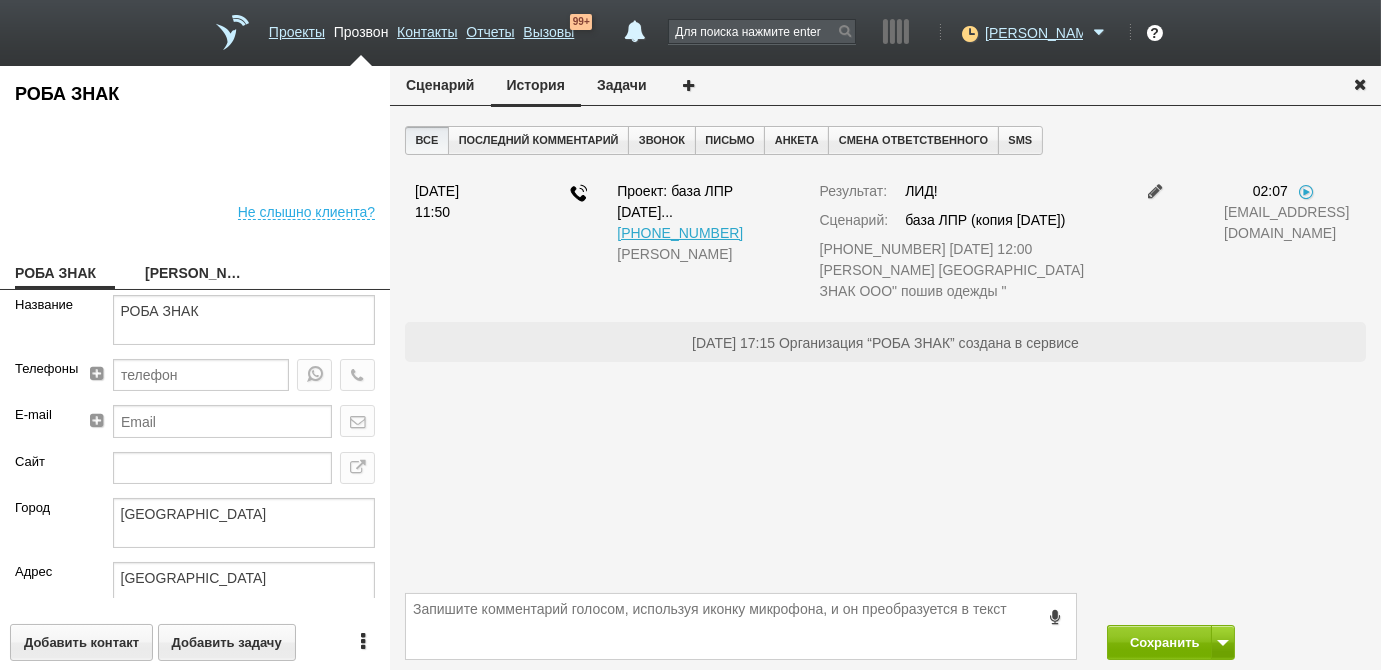 click on "Егоров А. С." at bounding box center (195, 275) 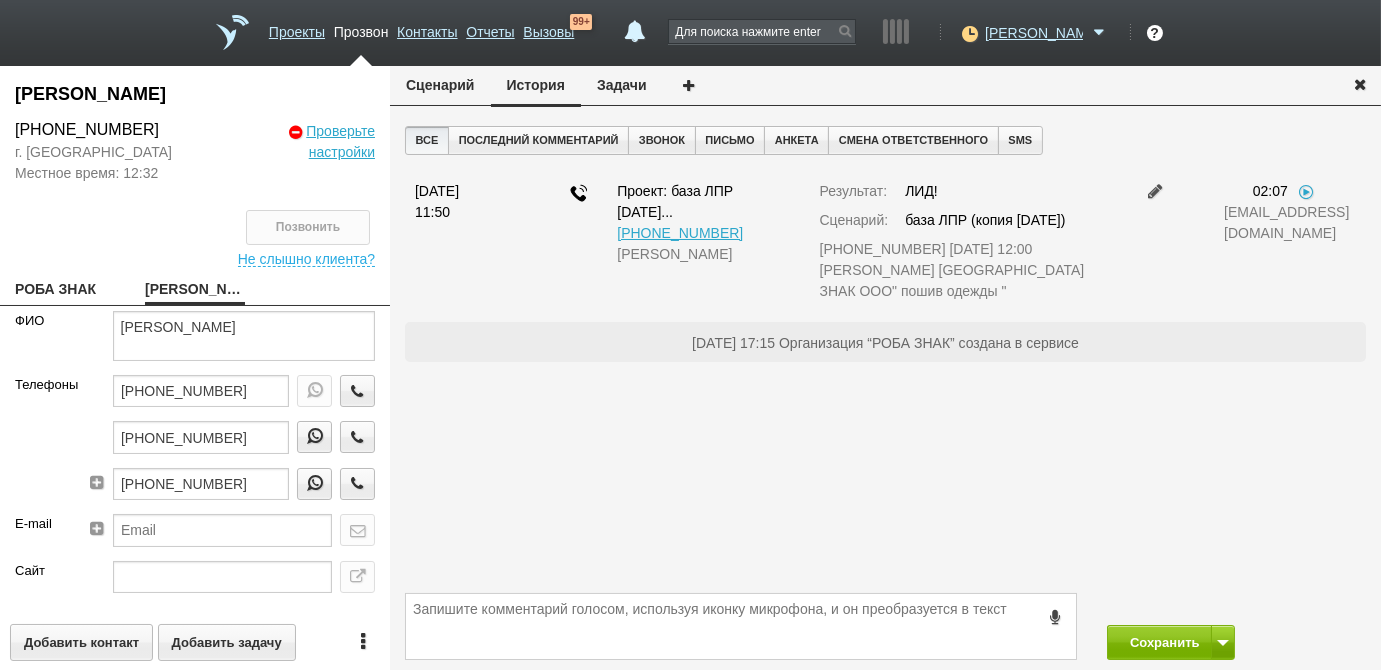 click on "РОБА ЗНАК" at bounding box center [65, 291] 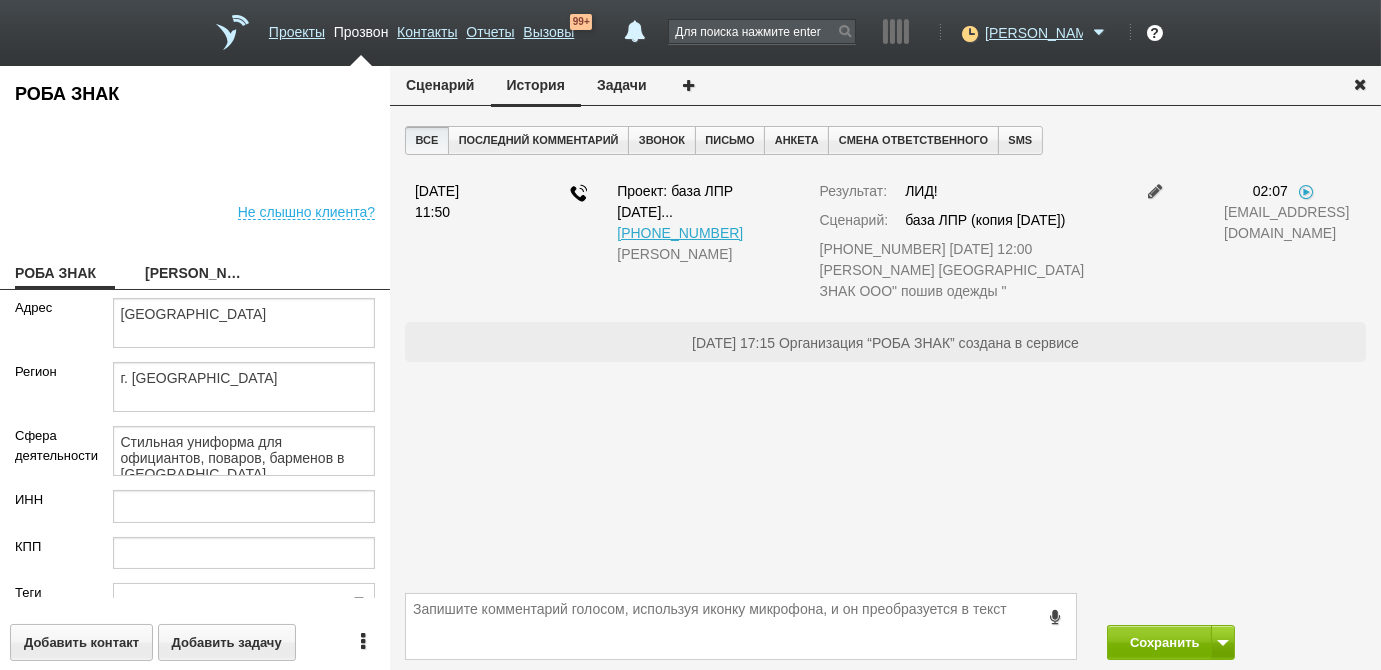 scroll, scrollTop: 272, scrollLeft: 0, axis: vertical 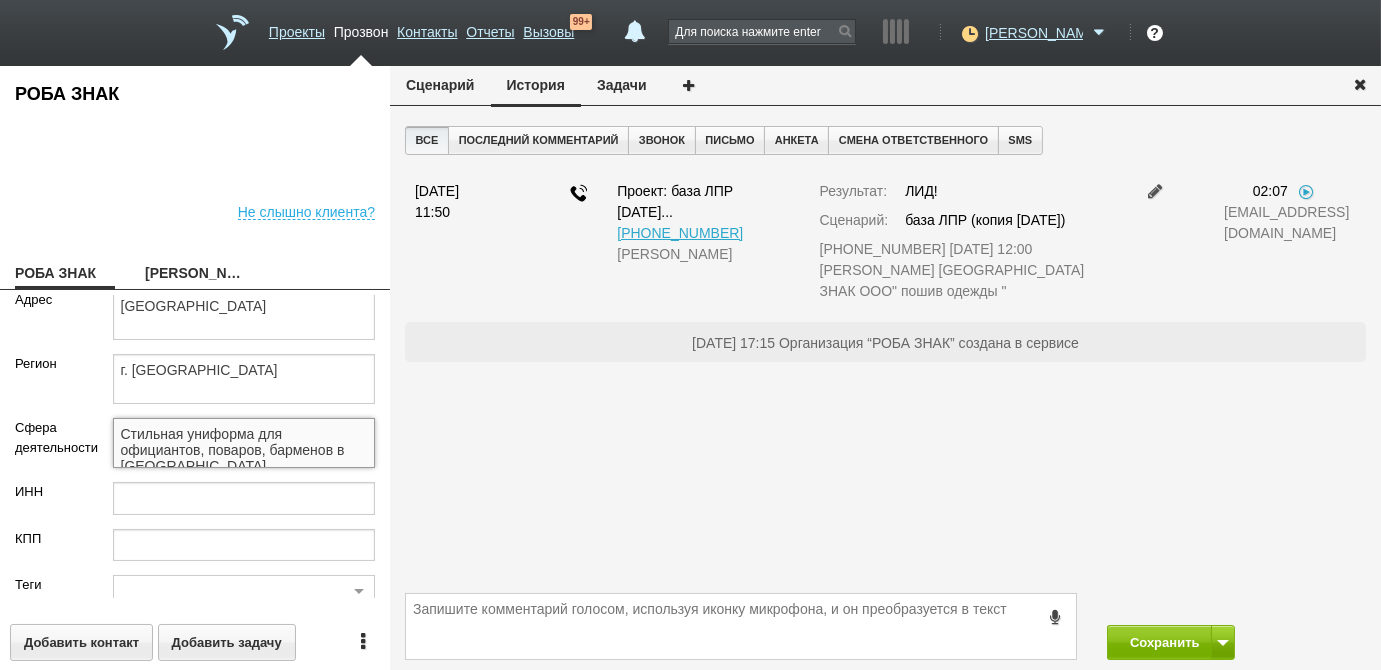 click on "Стильная униформа для официантов, поваров, барменов в Москве, СПб, регионах РФ" at bounding box center [244, 443] 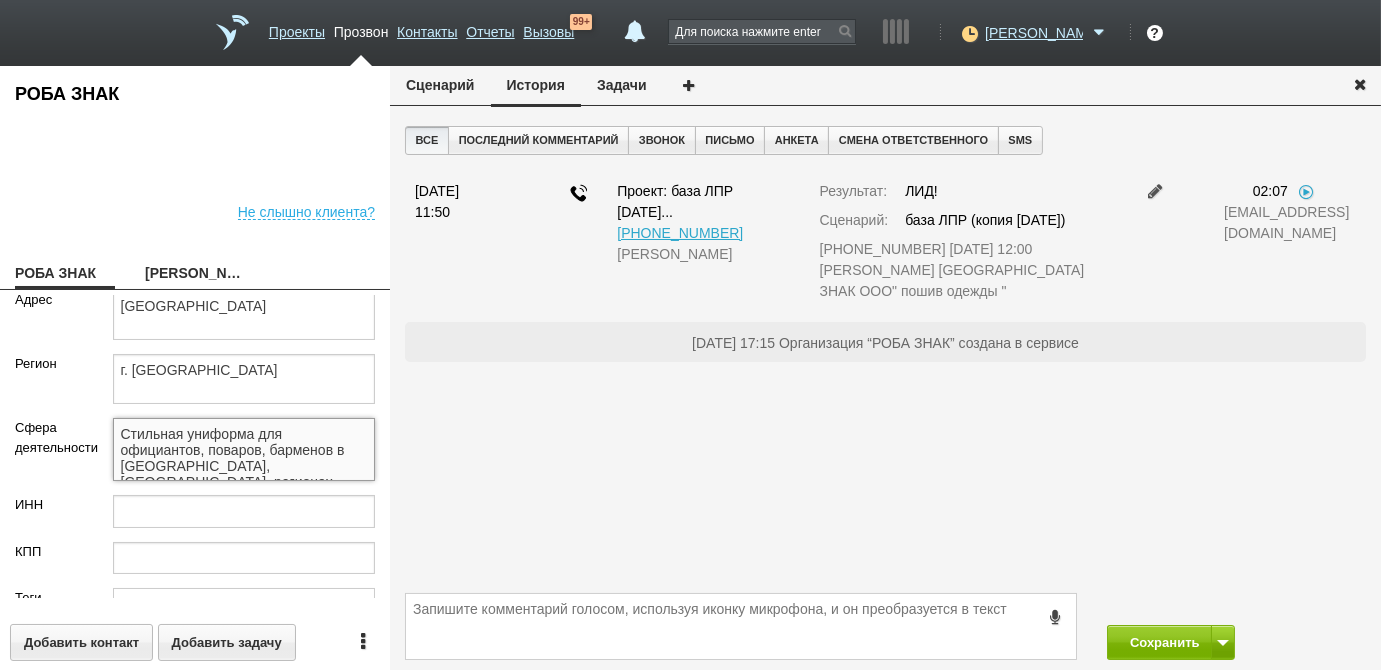 drag, startPoint x: 280, startPoint y: 465, endPoint x: 84, endPoint y: 433, distance: 198.59506 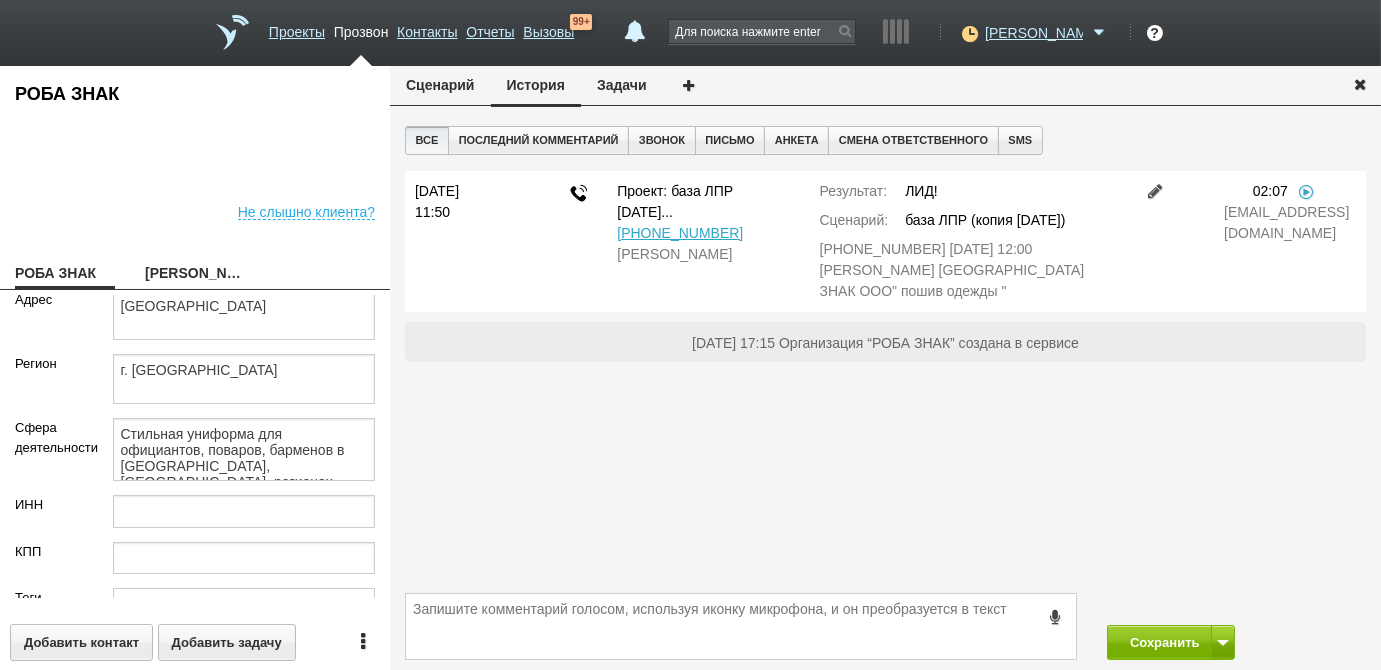 click at bounding box center (1155, 191) 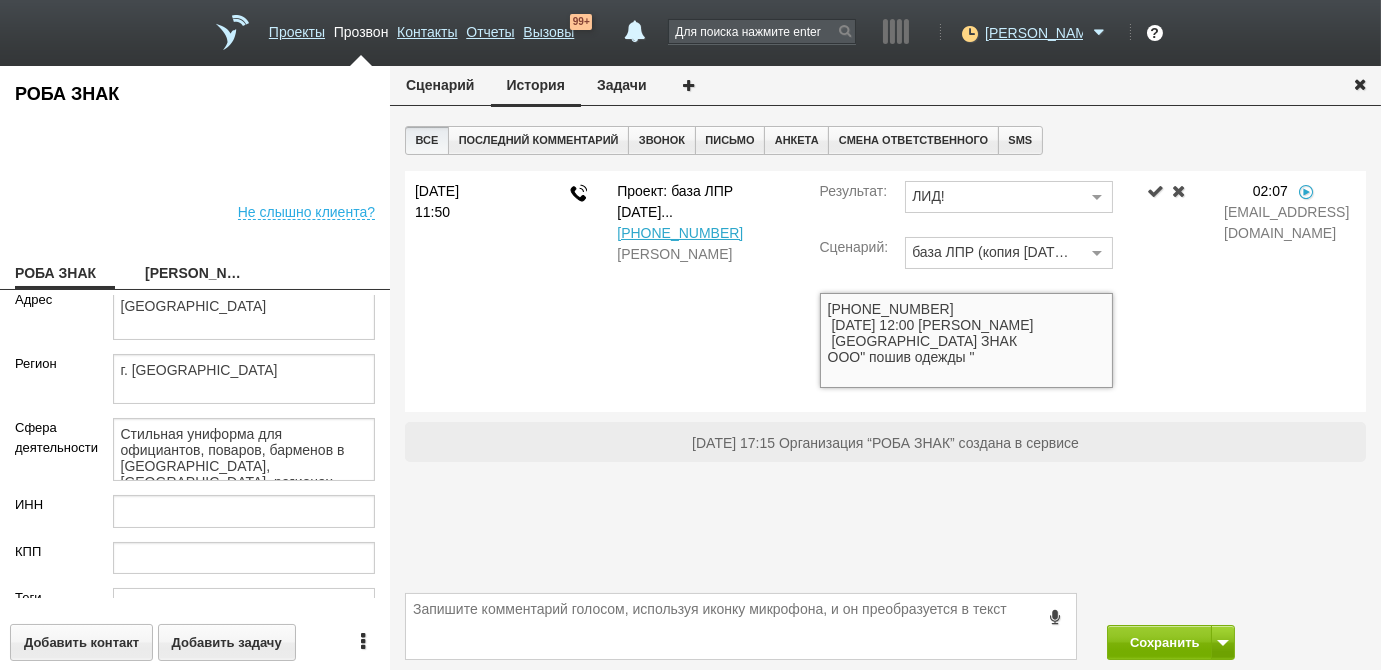click on "+7 (499) 281-85-09
завтра 12:00 Юля
Нижний Новгород
РОБА ЗНАК
ООО" пошив одежды "" at bounding box center [967, 340] 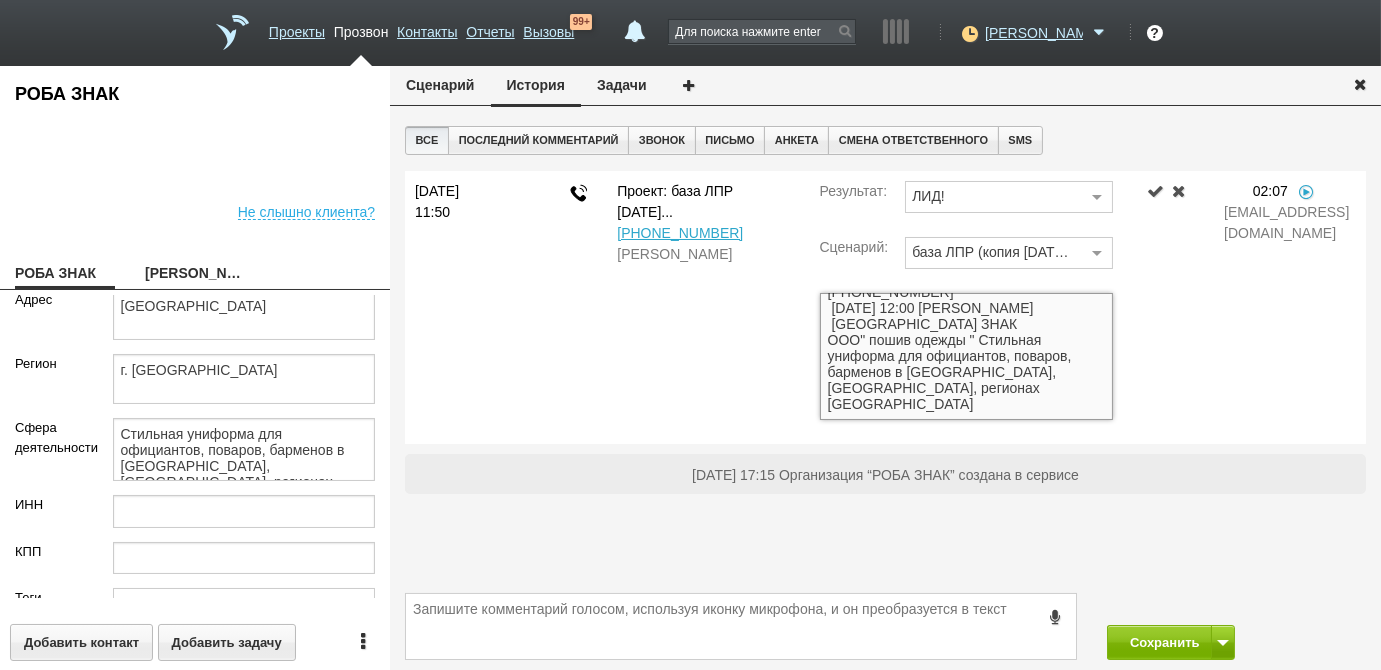 scroll, scrollTop: 0, scrollLeft: 0, axis: both 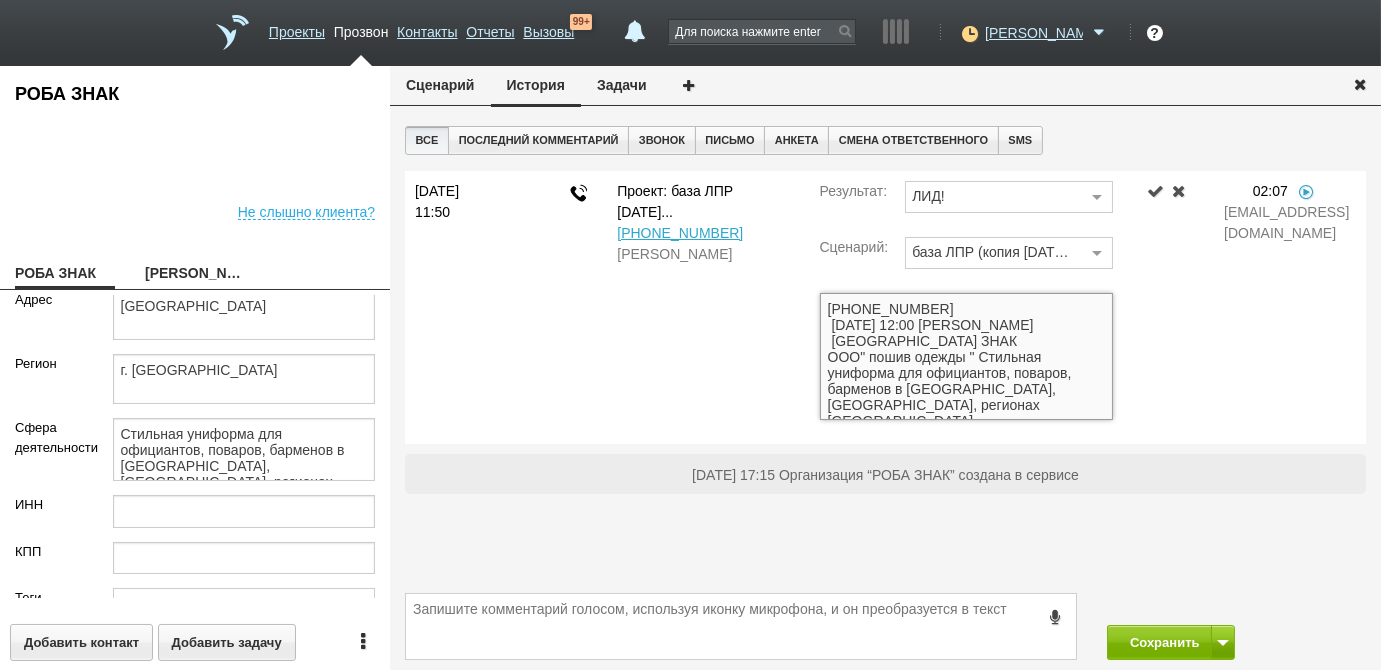 type on "+7 (499) 281-85-09
завтра 12:00 Юля
Нижний Новгород
РОБА ЗНАК
ООО" пошив одежды " Стильная униформа для официантов, поваров, барменов в Москве, СПб, регионах РФ" 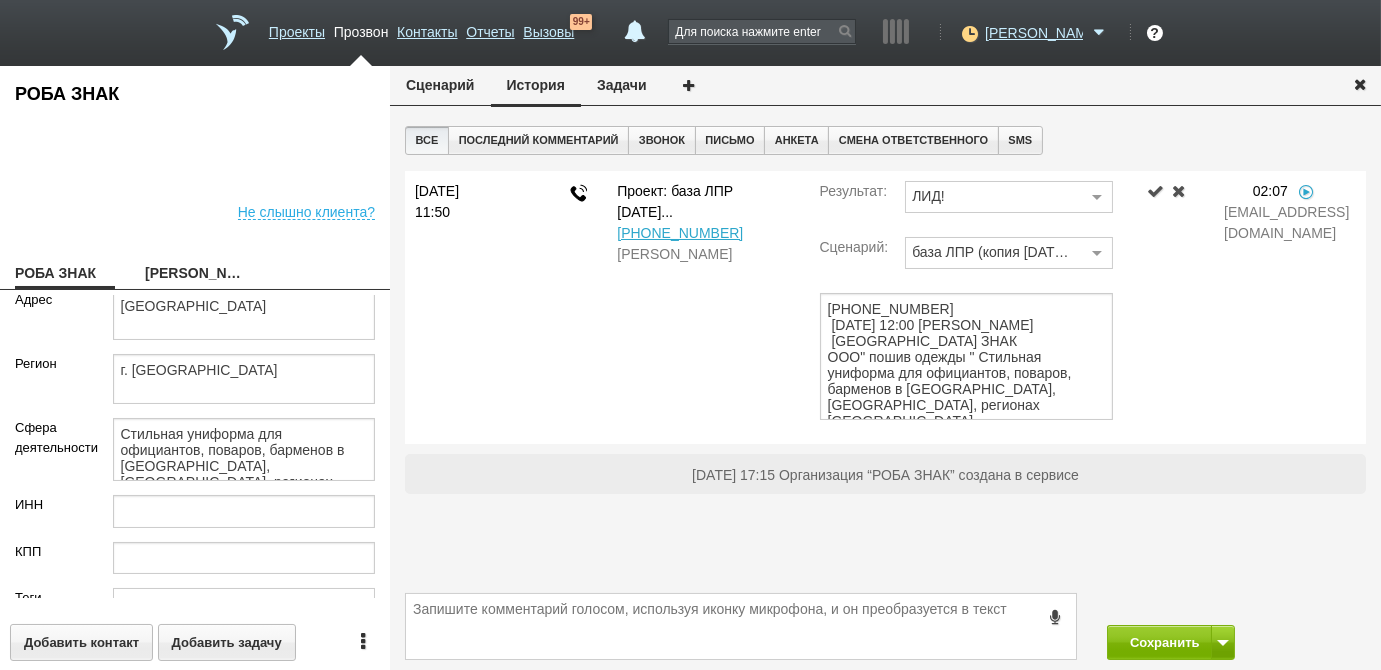 click at bounding box center (1155, 191) 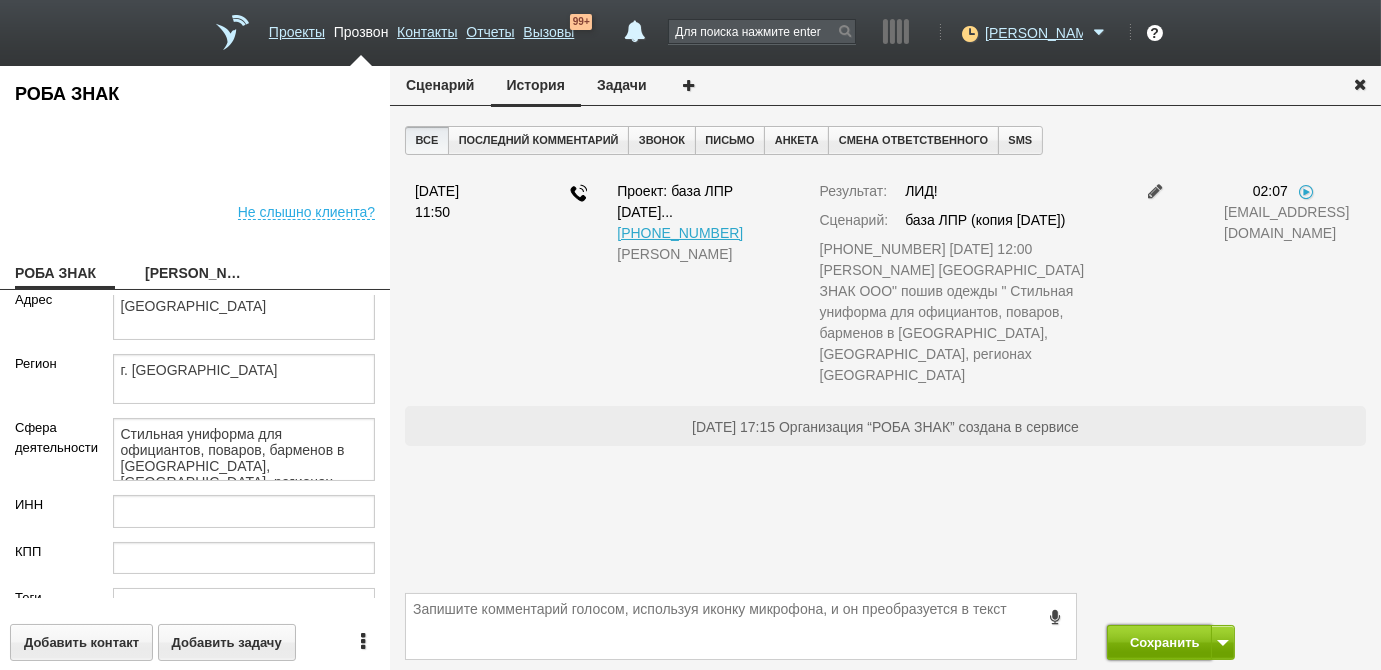 click on "Сохранить" at bounding box center (1159, 642) 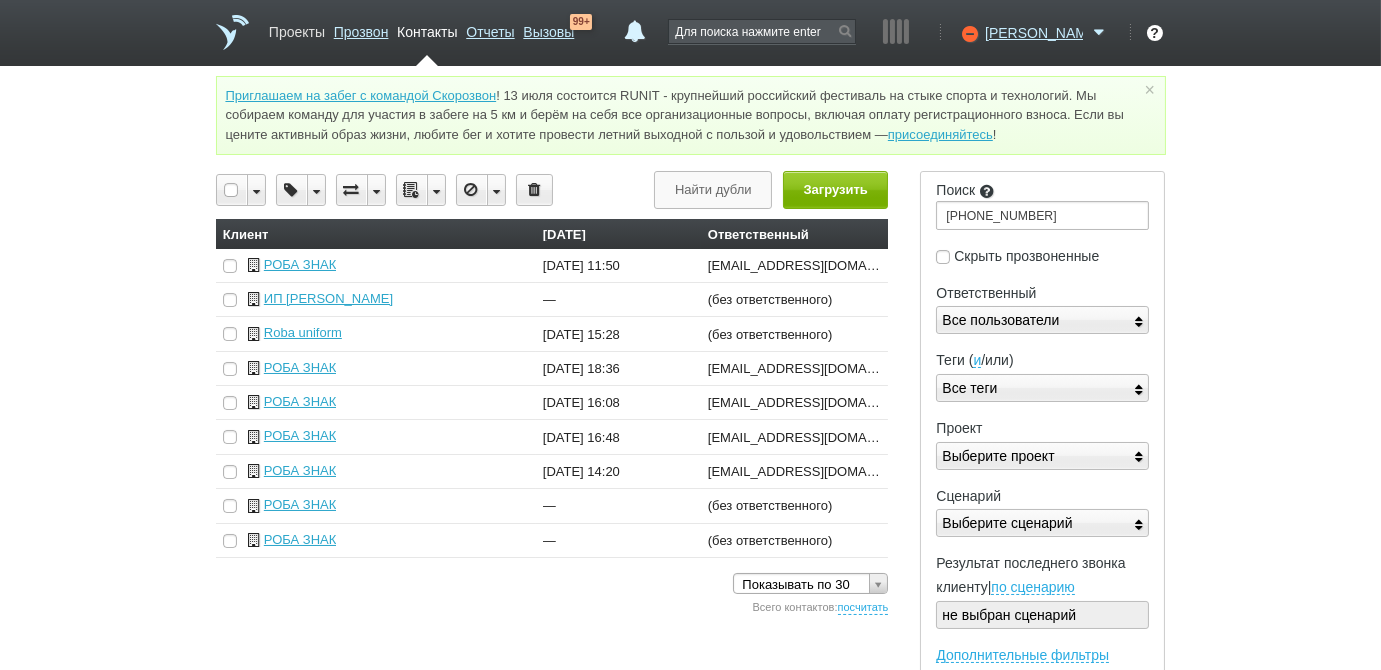 click on "Проекты" at bounding box center (297, 28) 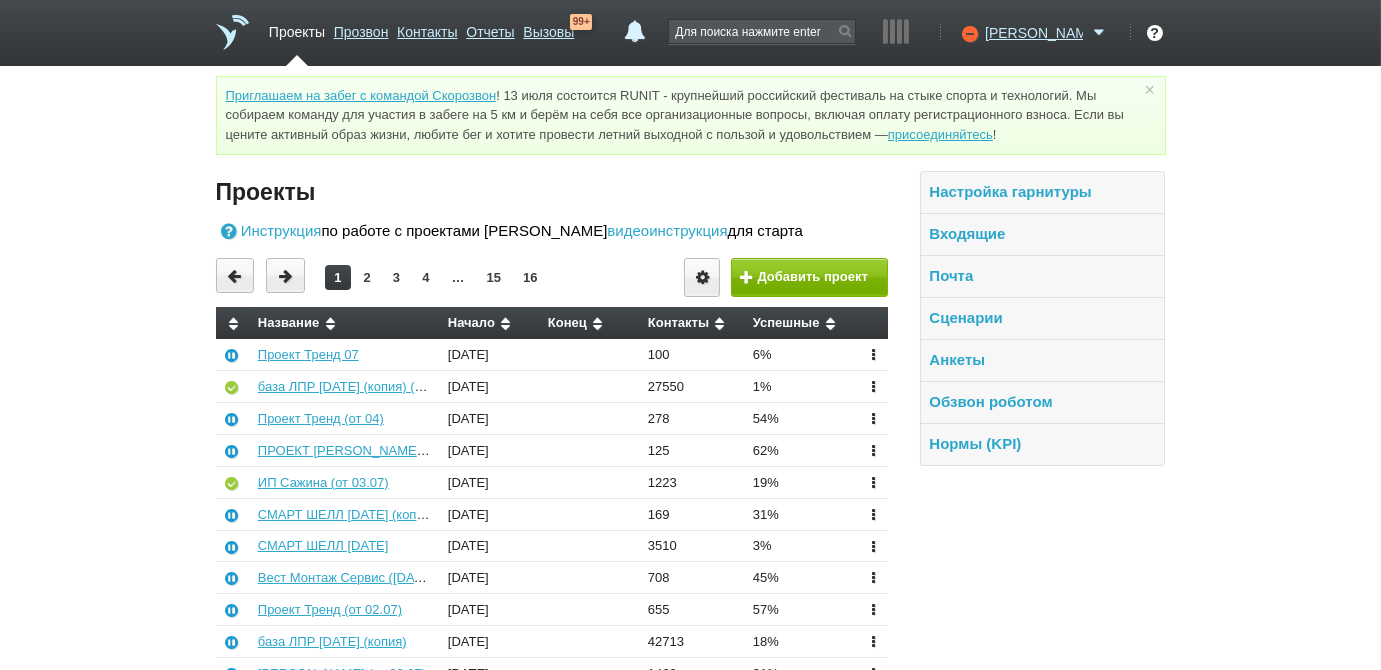 click on "Проекты" at bounding box center [297, 28] 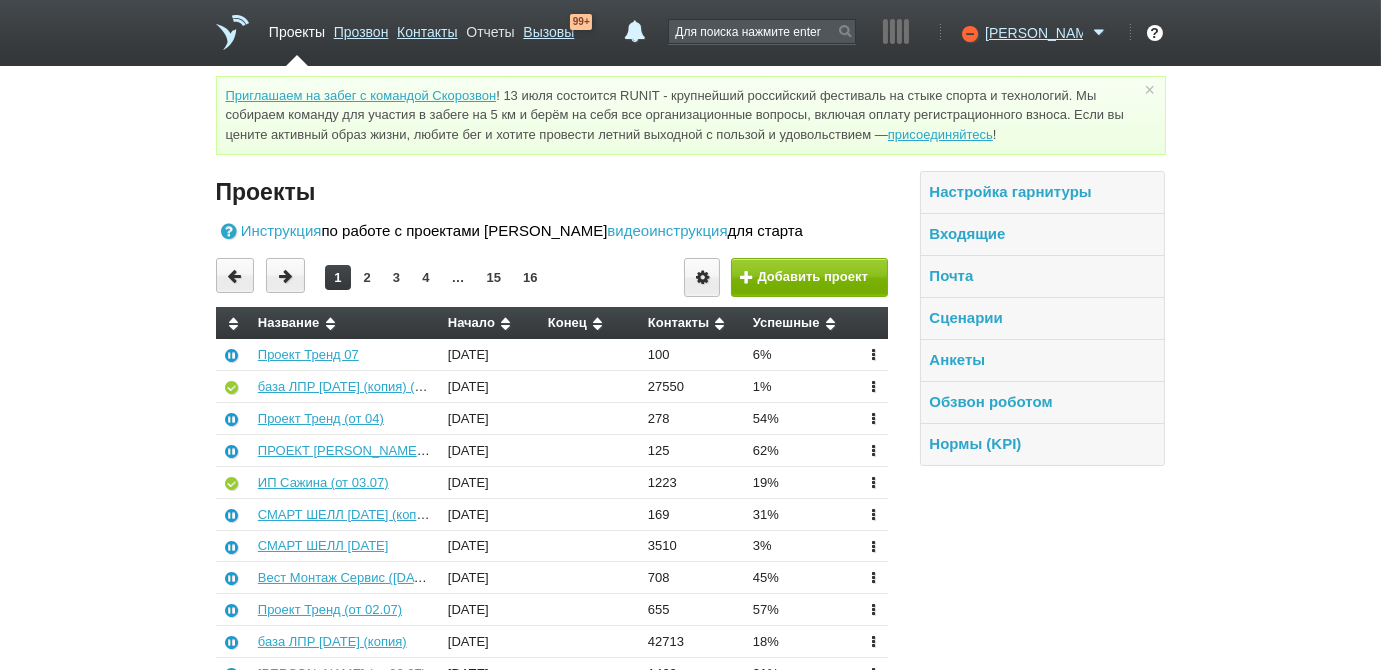 click on "Отчеты" at bounding box center (490, 28) 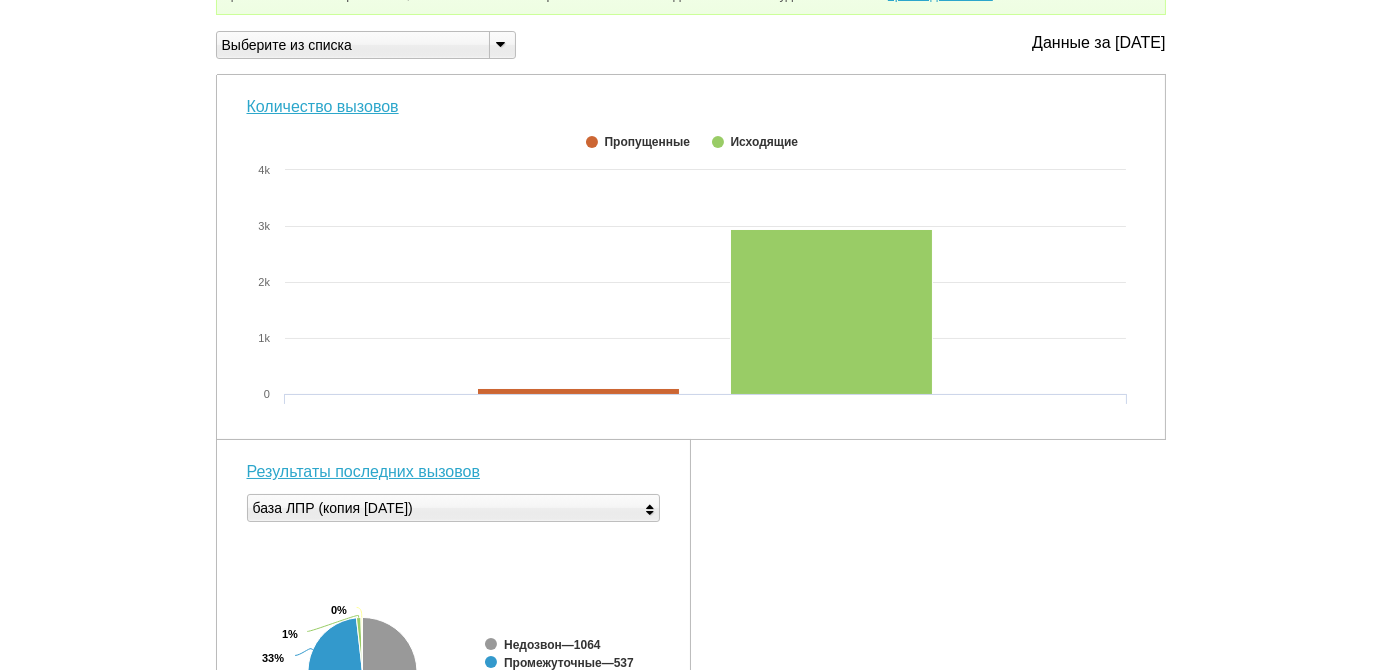 scroll, scrollTop: 346, scrollLeft: 0, axis: vertical 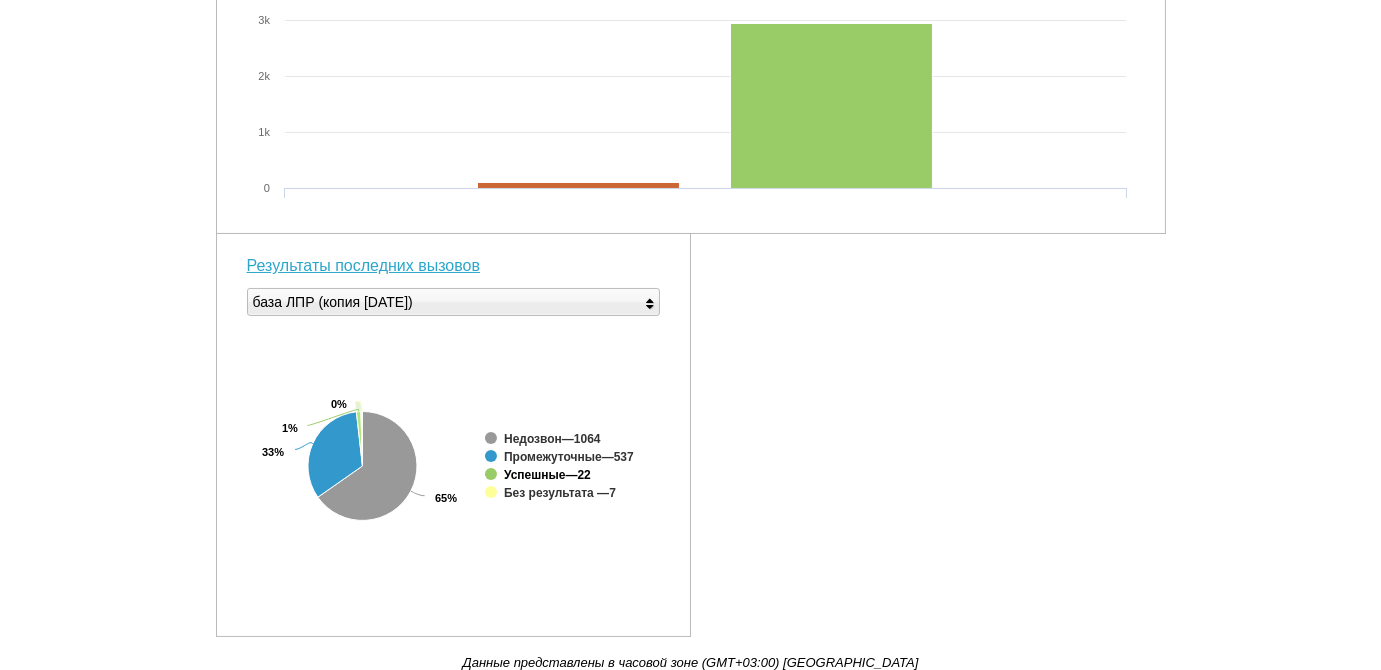 click on "Успешные" 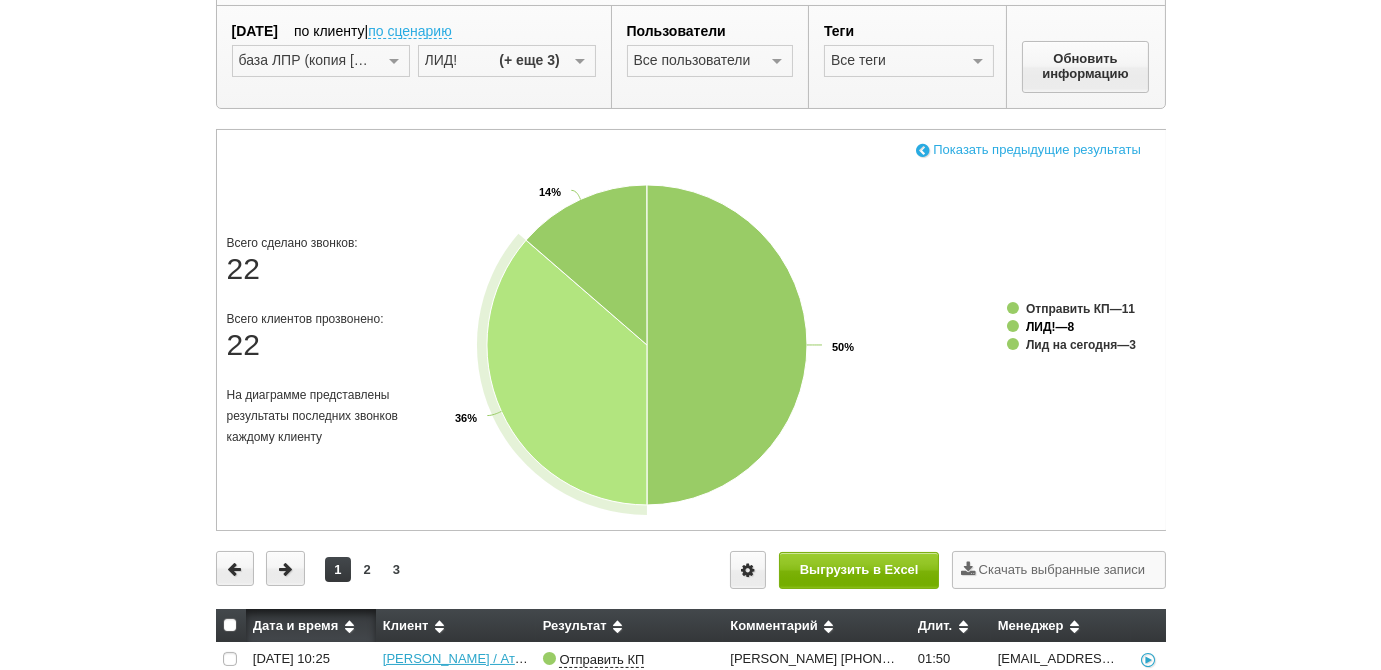 click on "ЛИД!" 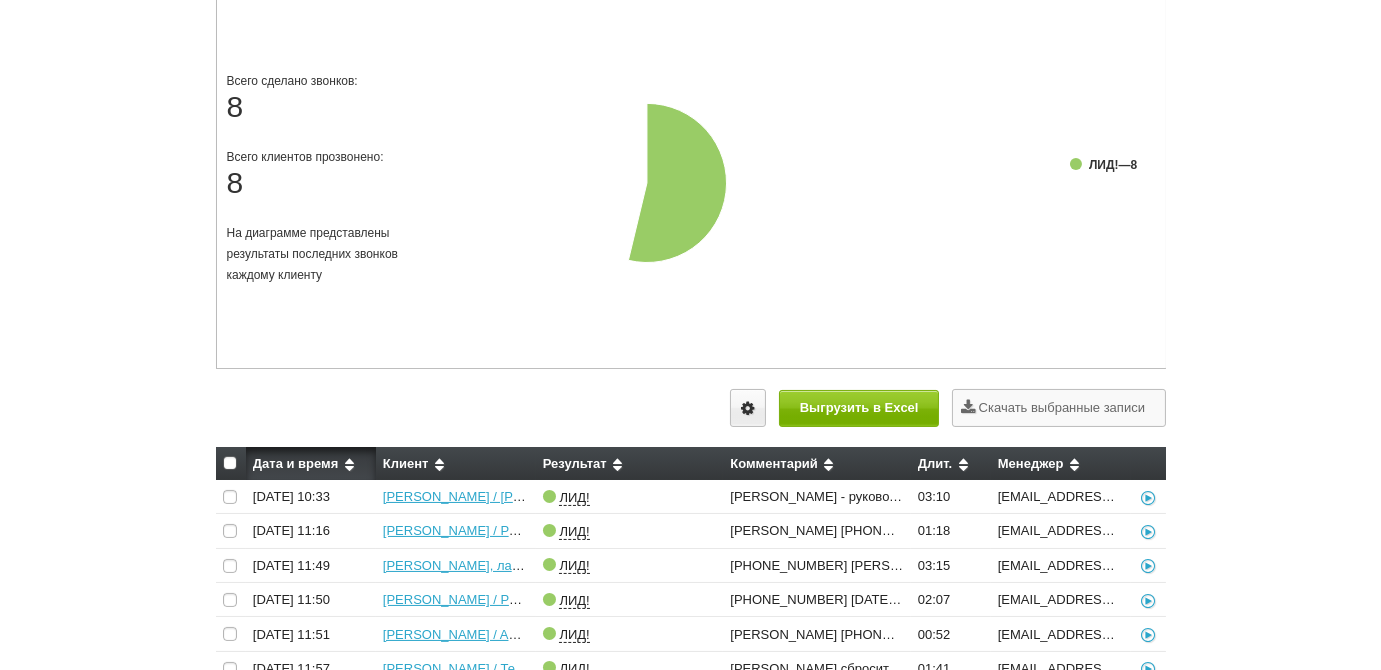 scroll, scrollTop: 667, scrollLeft: 0, axis: vertical 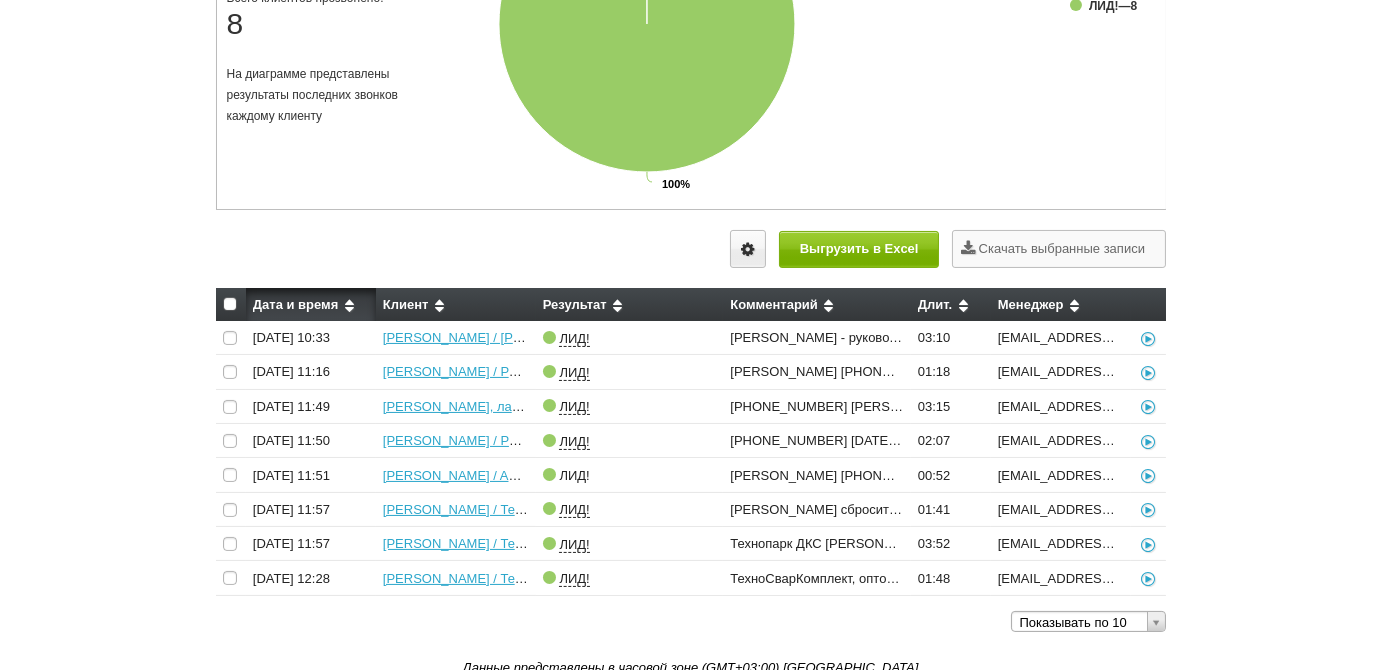 click on "ЛИД!" at bounding box center (574, 476) 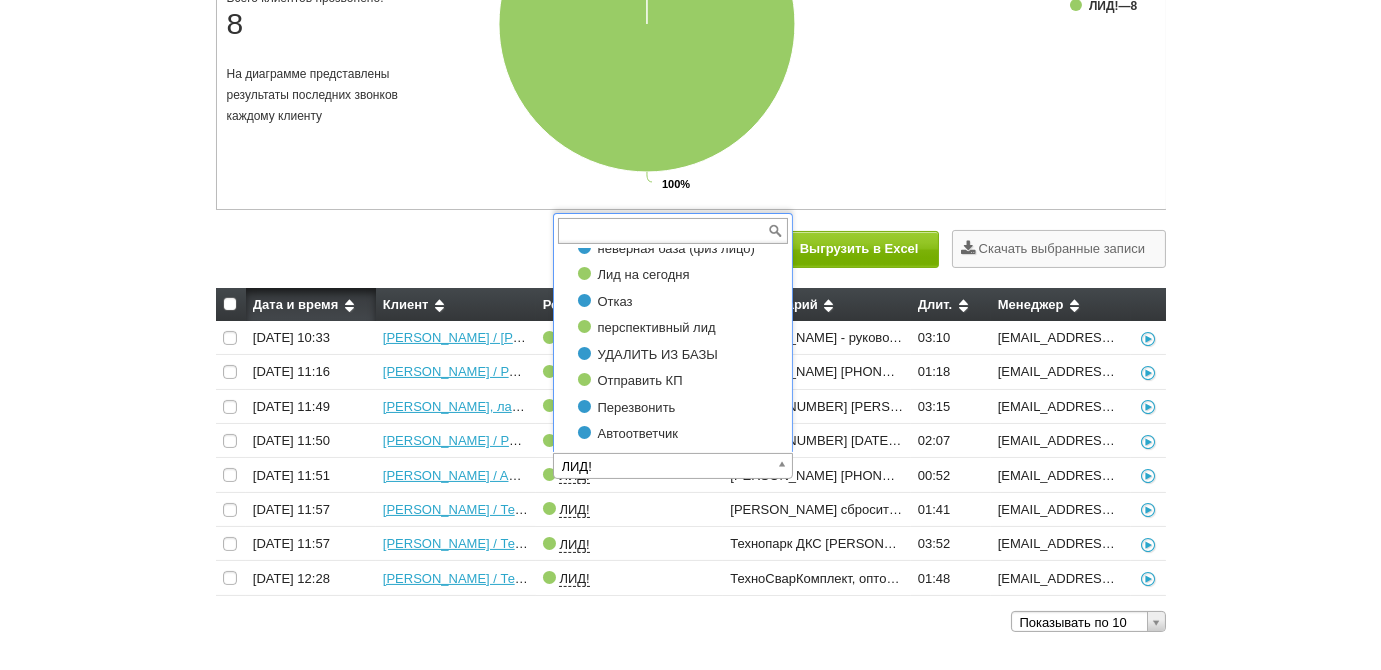 scroll, scrollTop: 127112, scrollLeft: 0, axis: vertical 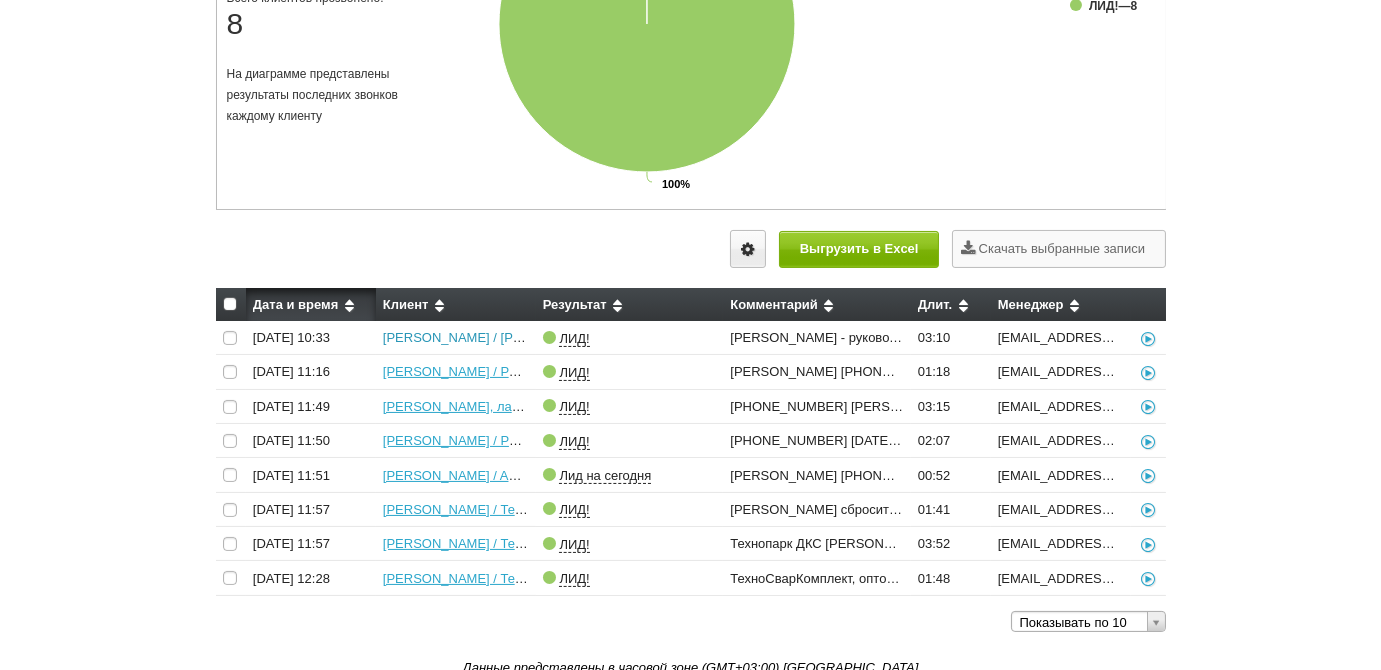 click on "Сорокин Владимир Константинович / Дайдо Металл Русь" at bounding box center [495, 337] 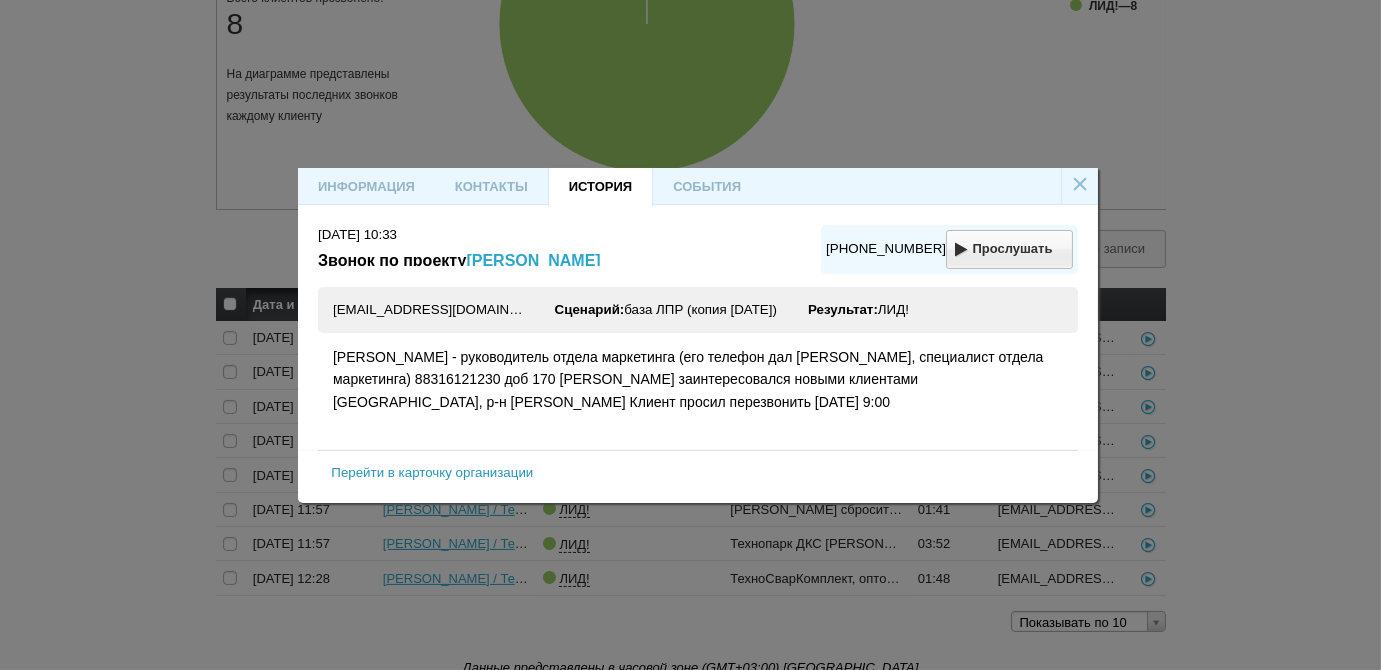 click on "Перейти в карточку организации" at bounding box center [432, 472] 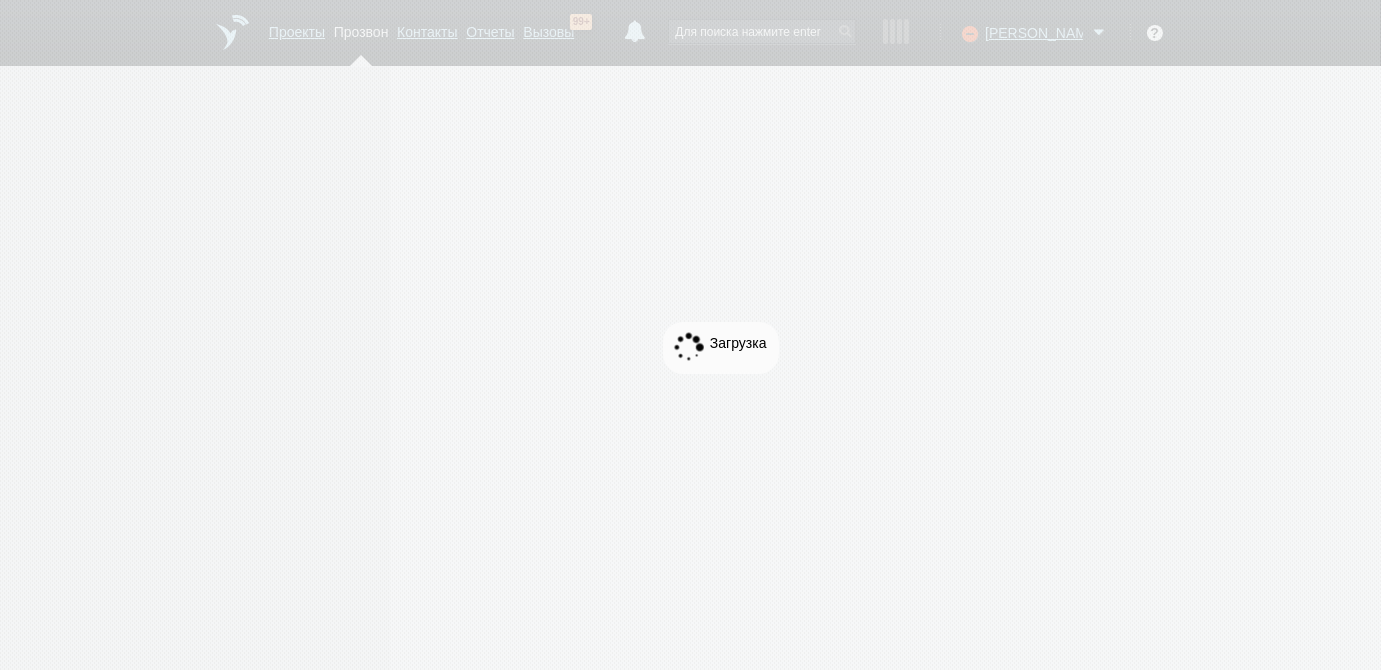 scroll, scrollTop: 0, scrollLeft: 0, axis: both 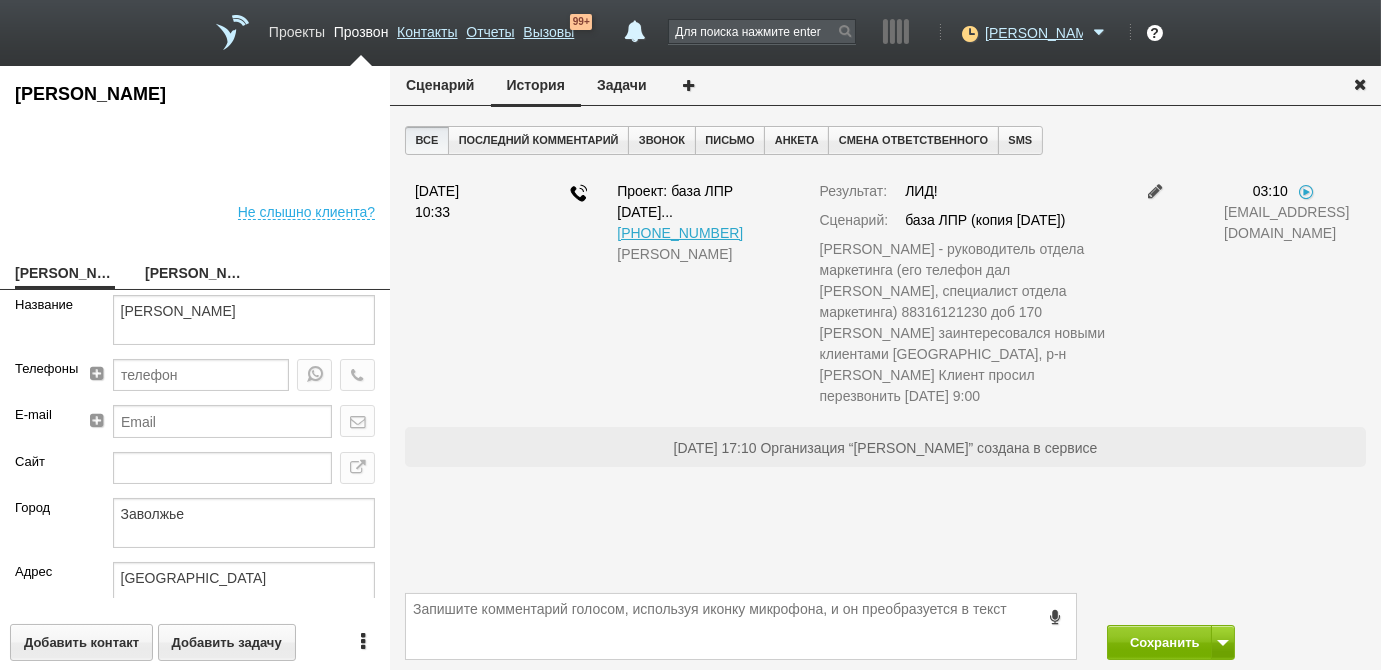 click on "Проекты" at bounding box center [297, 28] 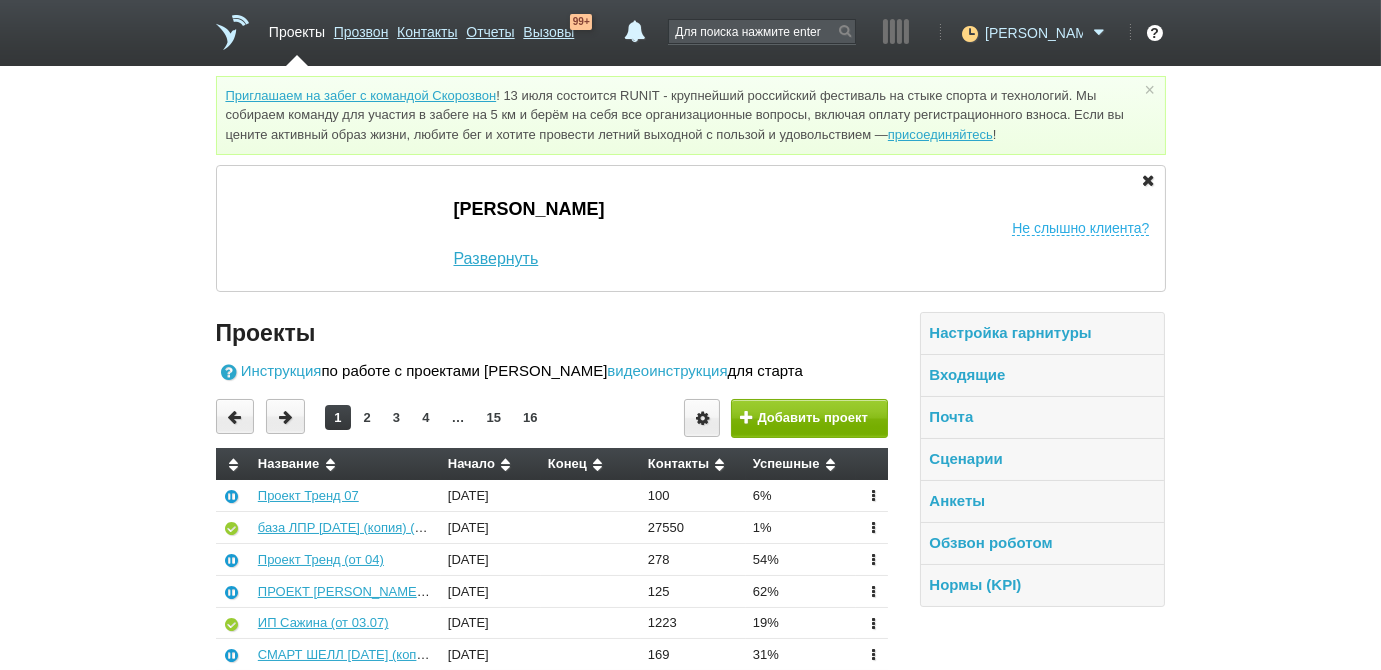 click on "[PERSON_NAME]" at bounding box center [1032, 30] 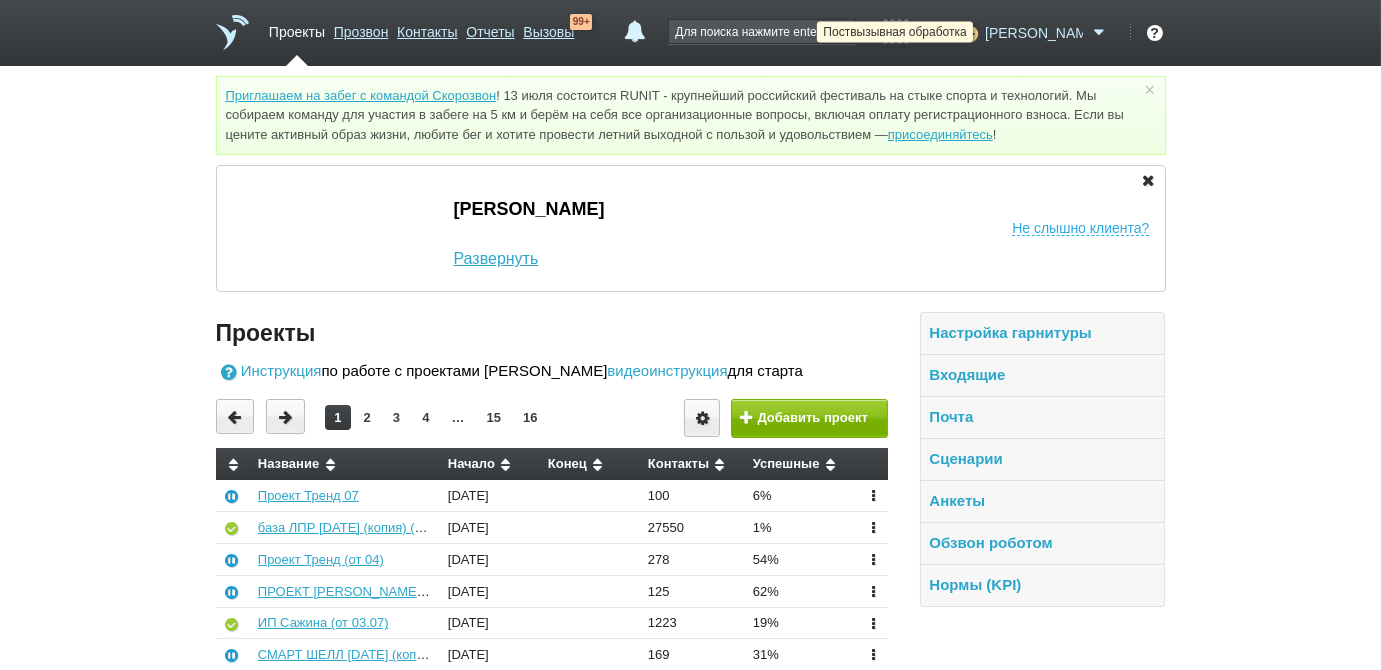 click at bounding box center [967, 33] 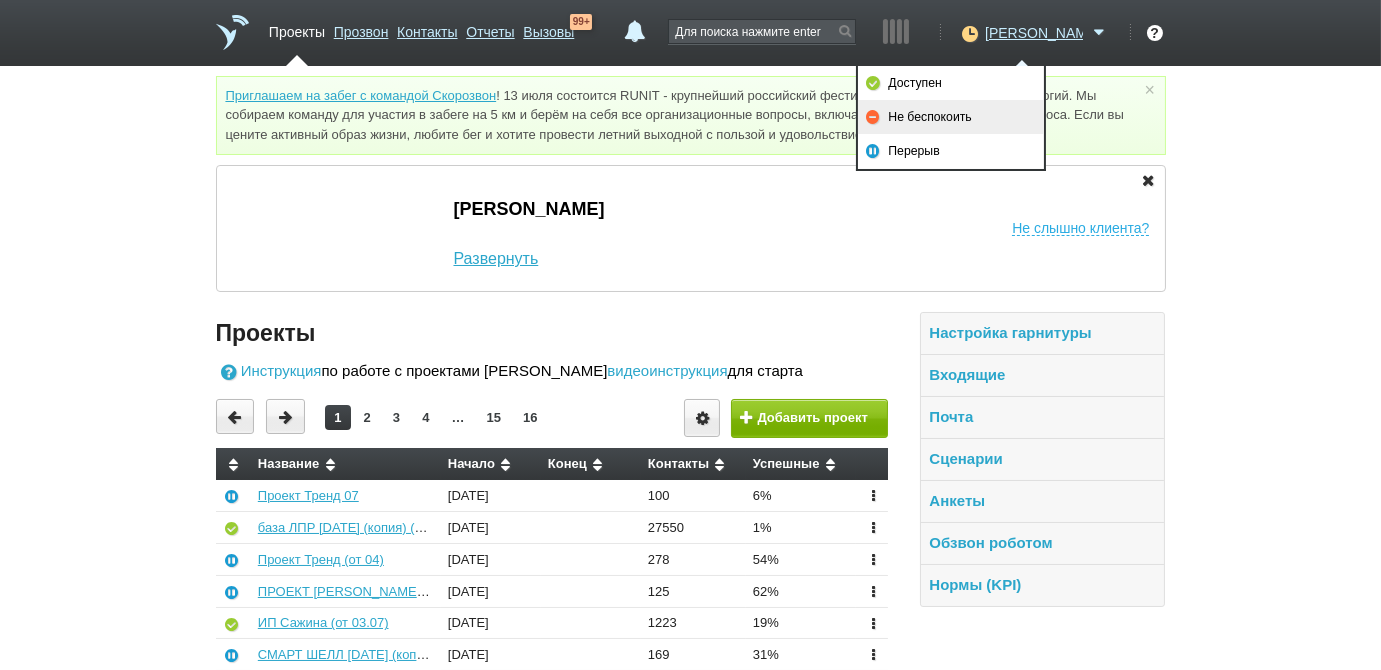 click on "Не беспокоить" at bounding box center [951, 117] 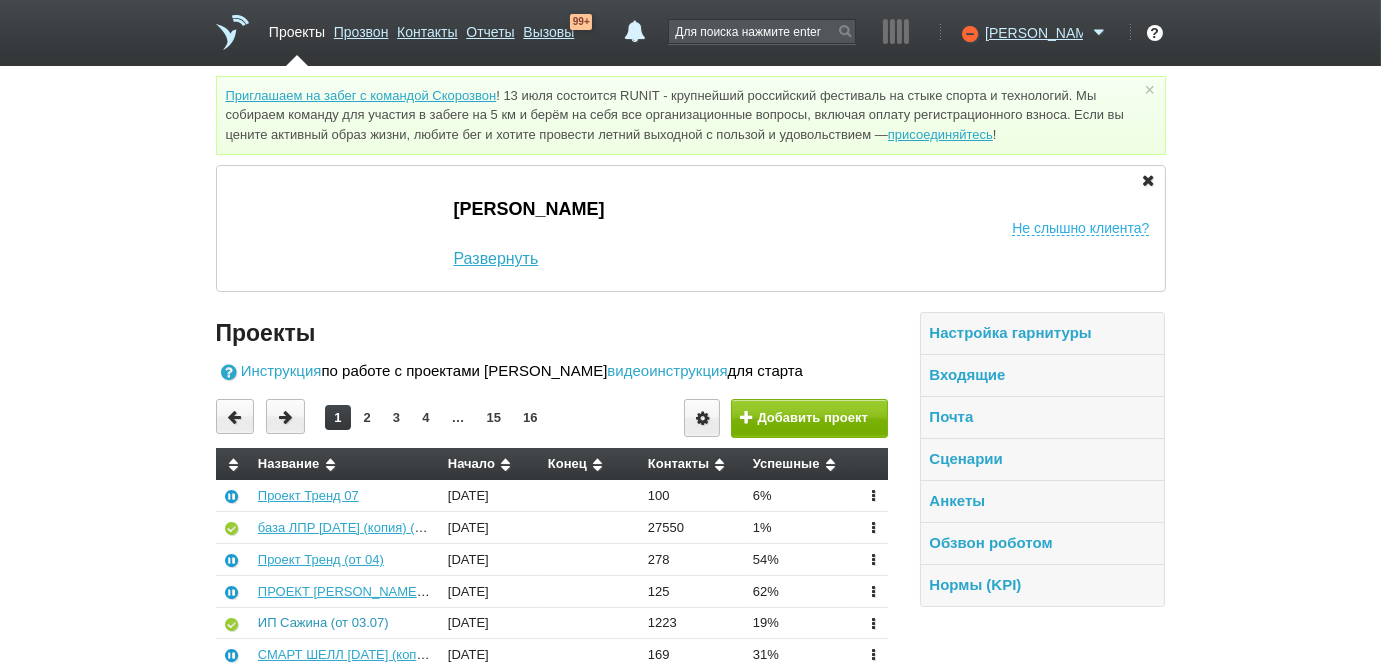 click on "ИП Сажина (от 03.07)" at bounding box center [323, 622] 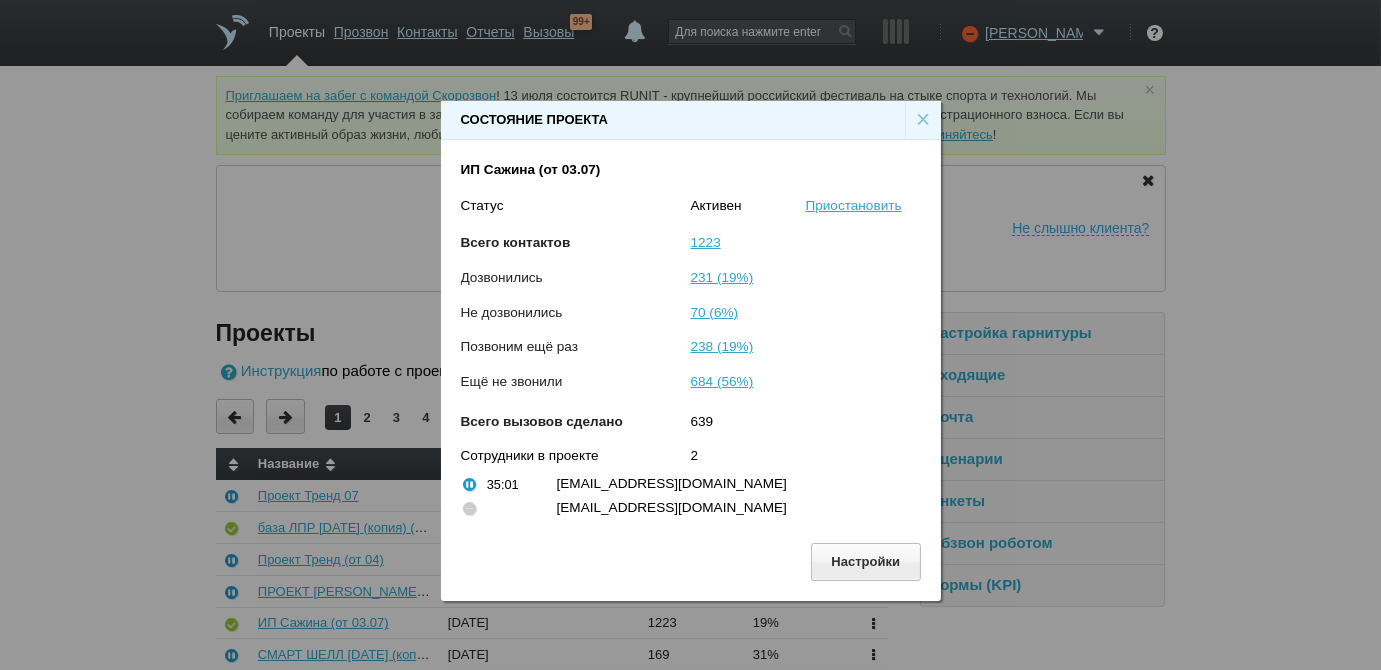 click on "×" at bounding box center [923, 120] 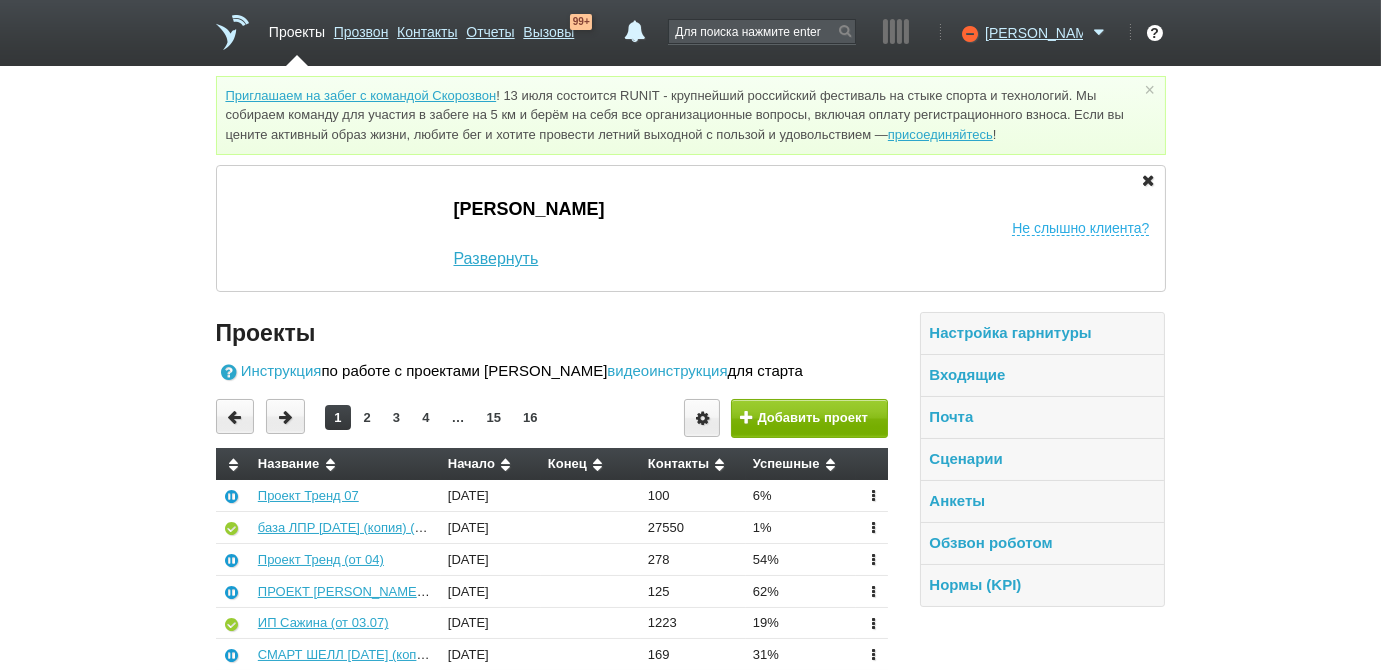 click on "Проекты" at bounding box center [297, 28] 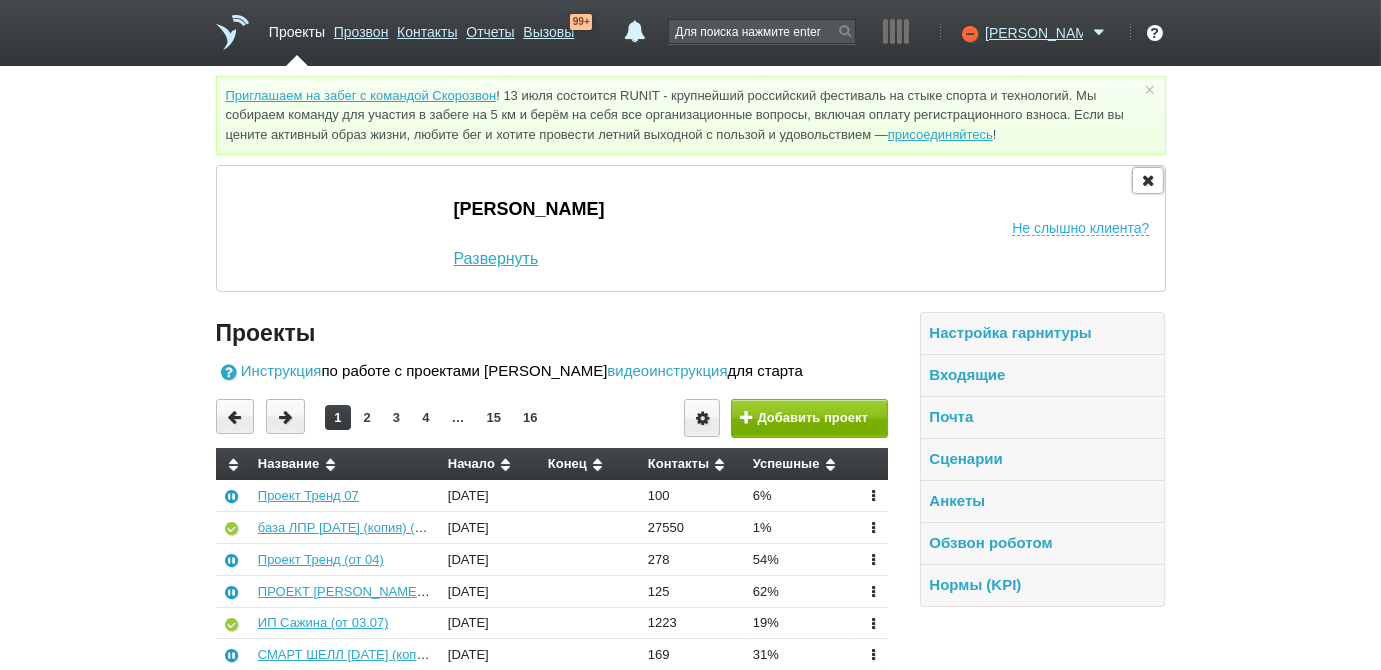click at bounding box center [1148, 179] 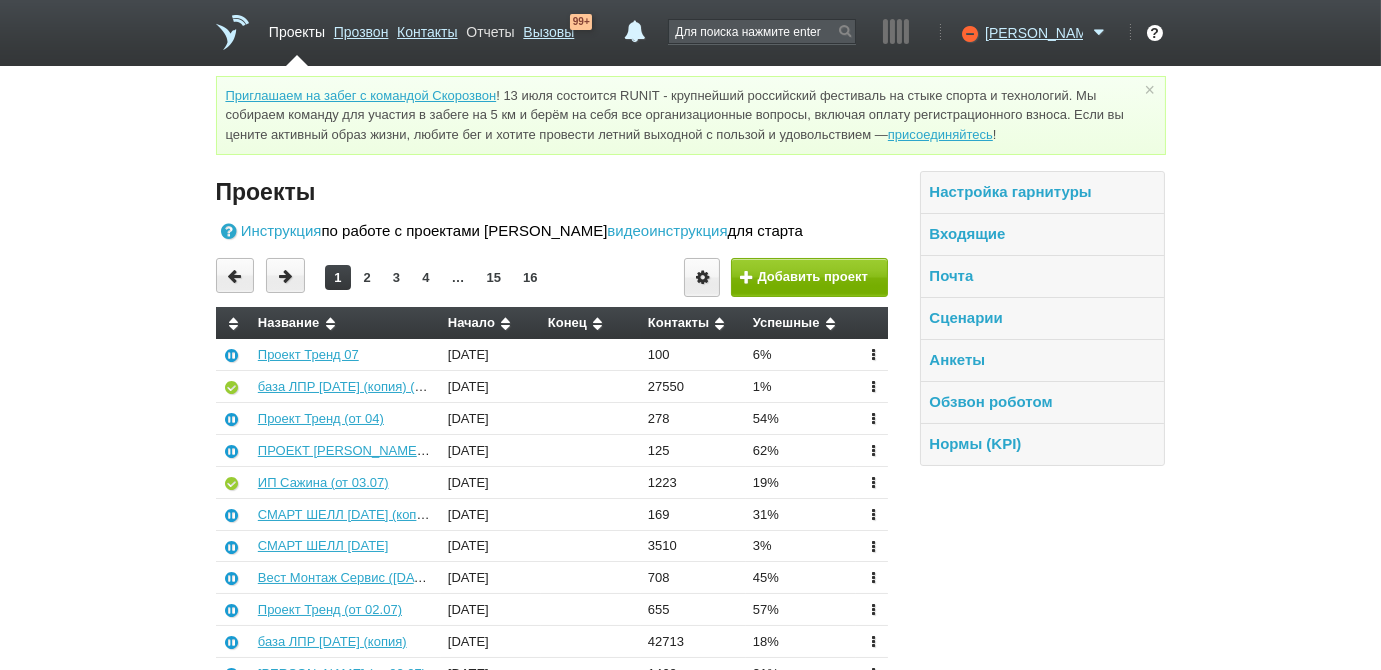 click on "Отчеты" at bounding box center [490, 28] 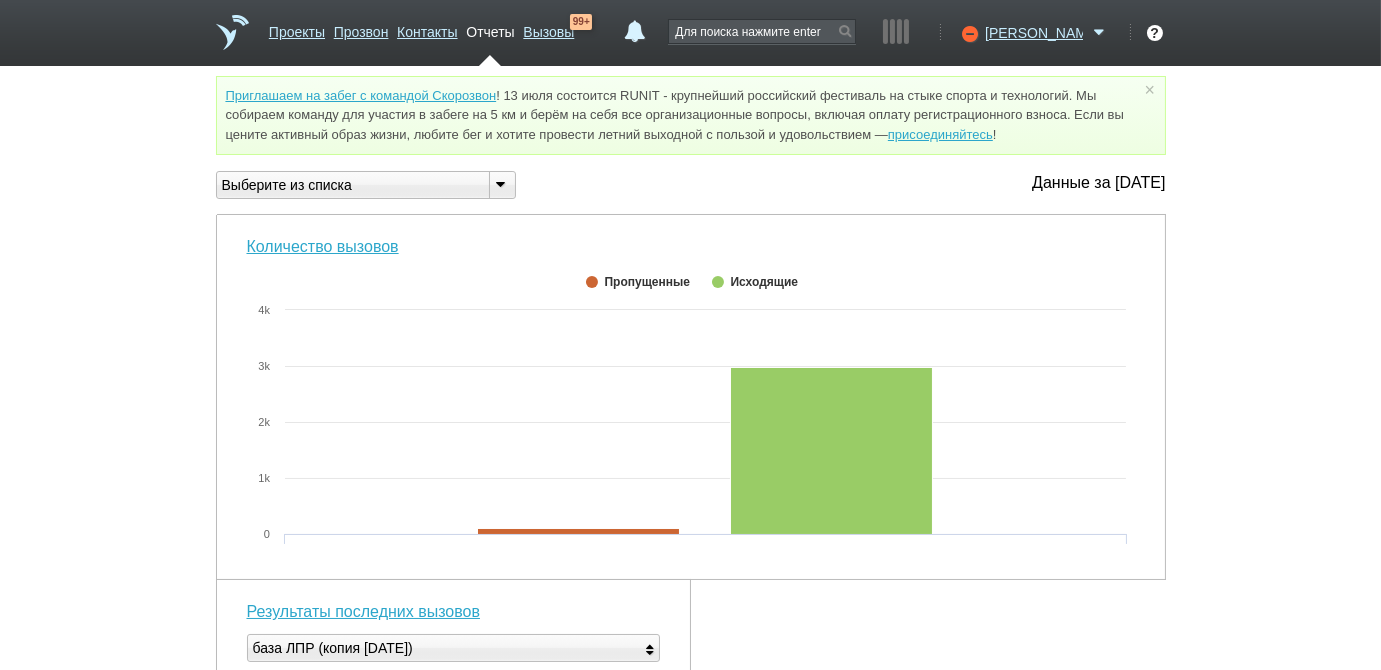 click 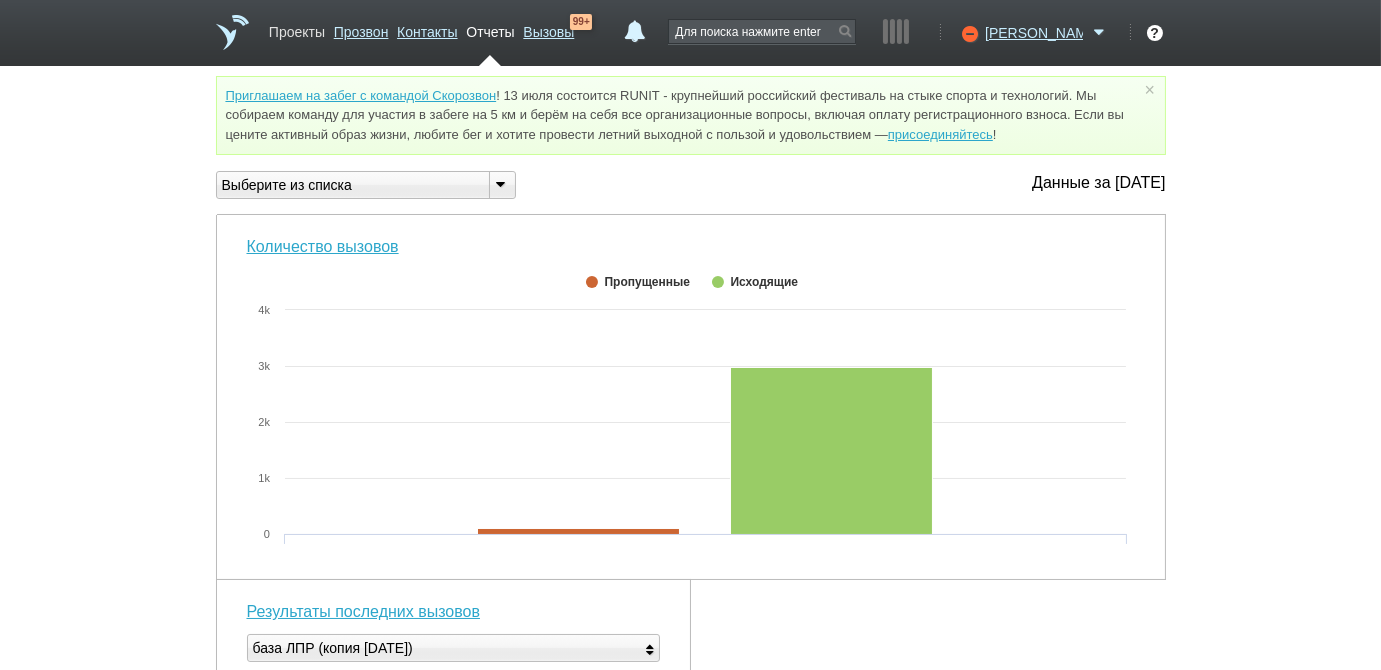 click on "Проекты" at bounding box center [297, 28] 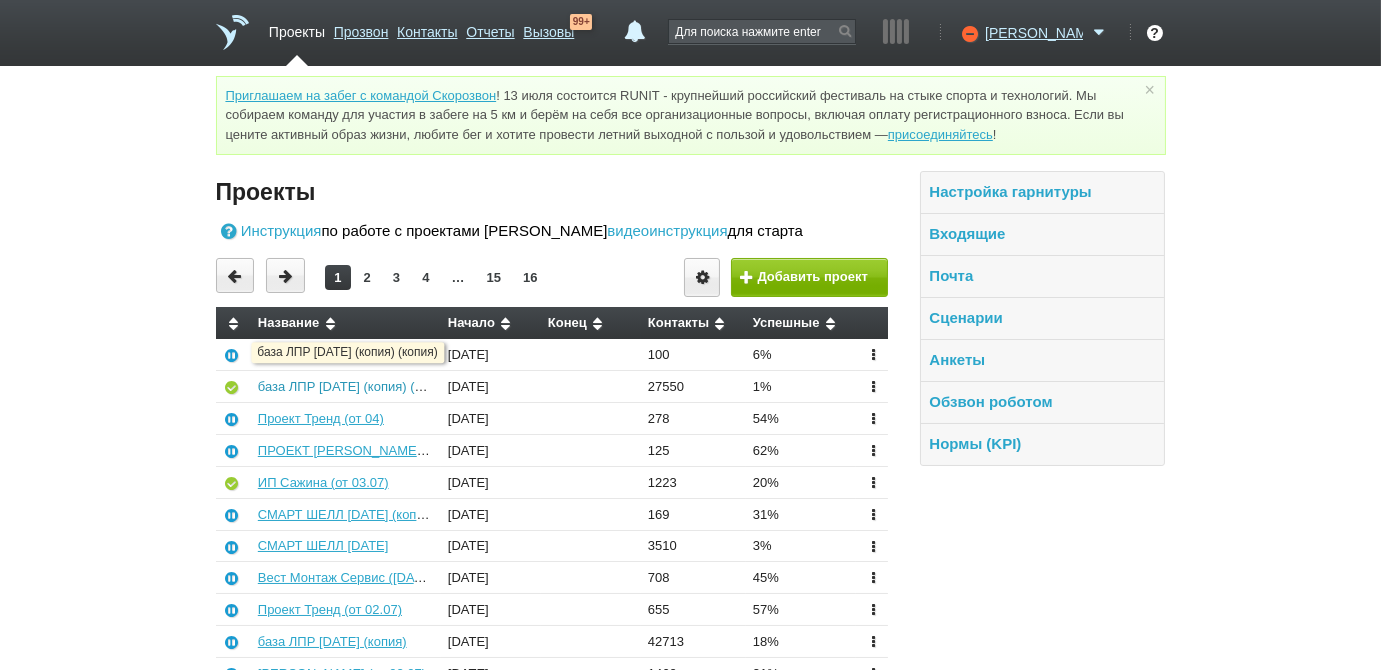 click on "база ЛПР  01.07.25 (копия) (копия)" at bounding box center [355, 386] 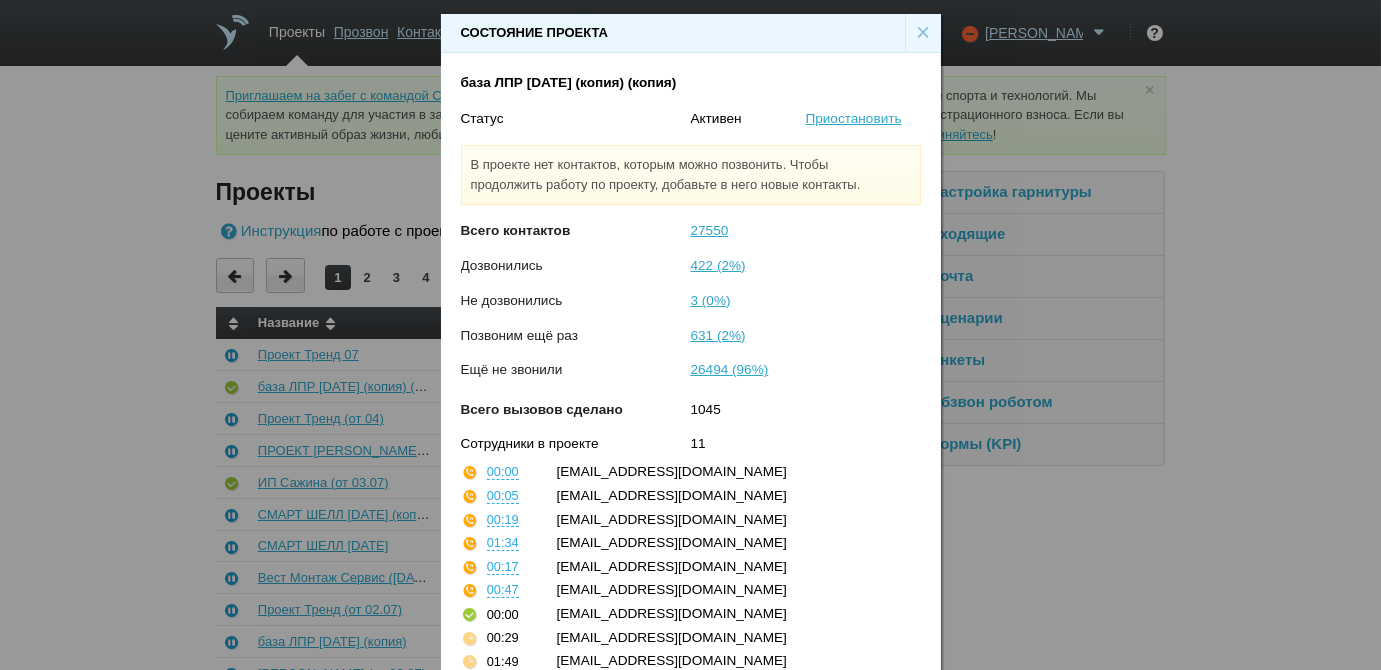 scroll, scrollTop: 0, scrollLeft: 0, axis: both 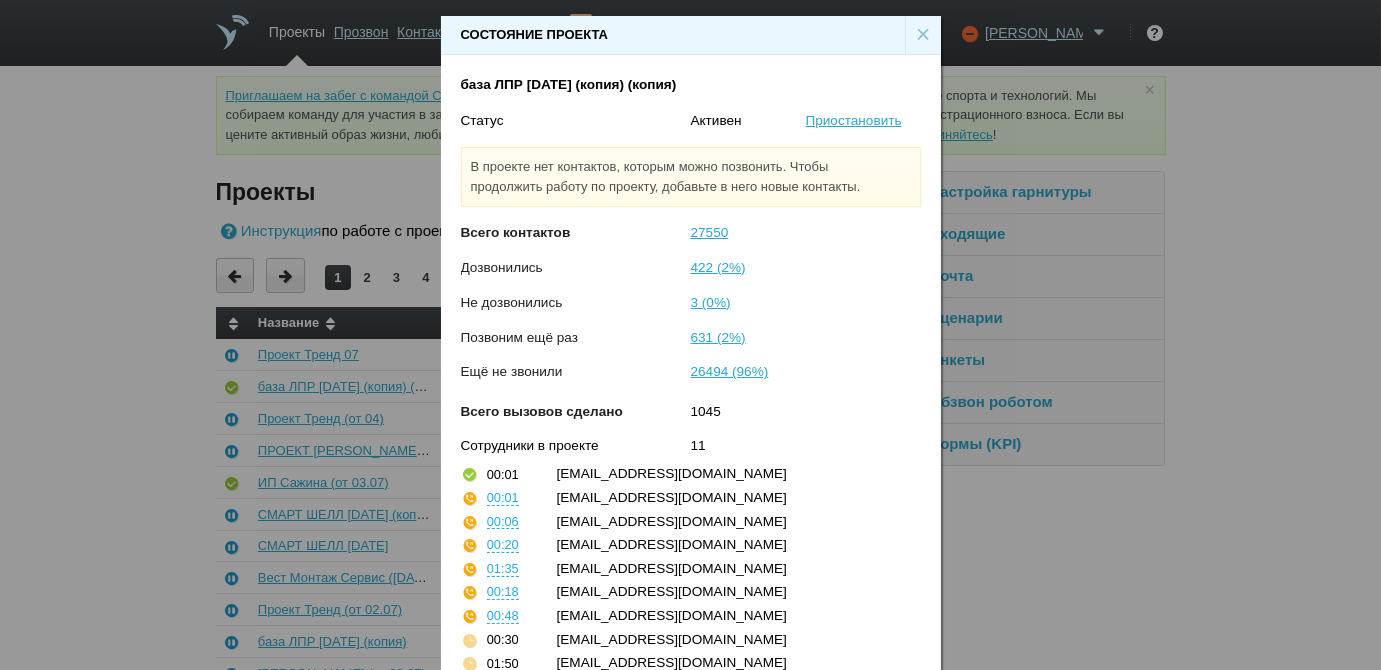 click on "×" at bounding box center [923, 35] 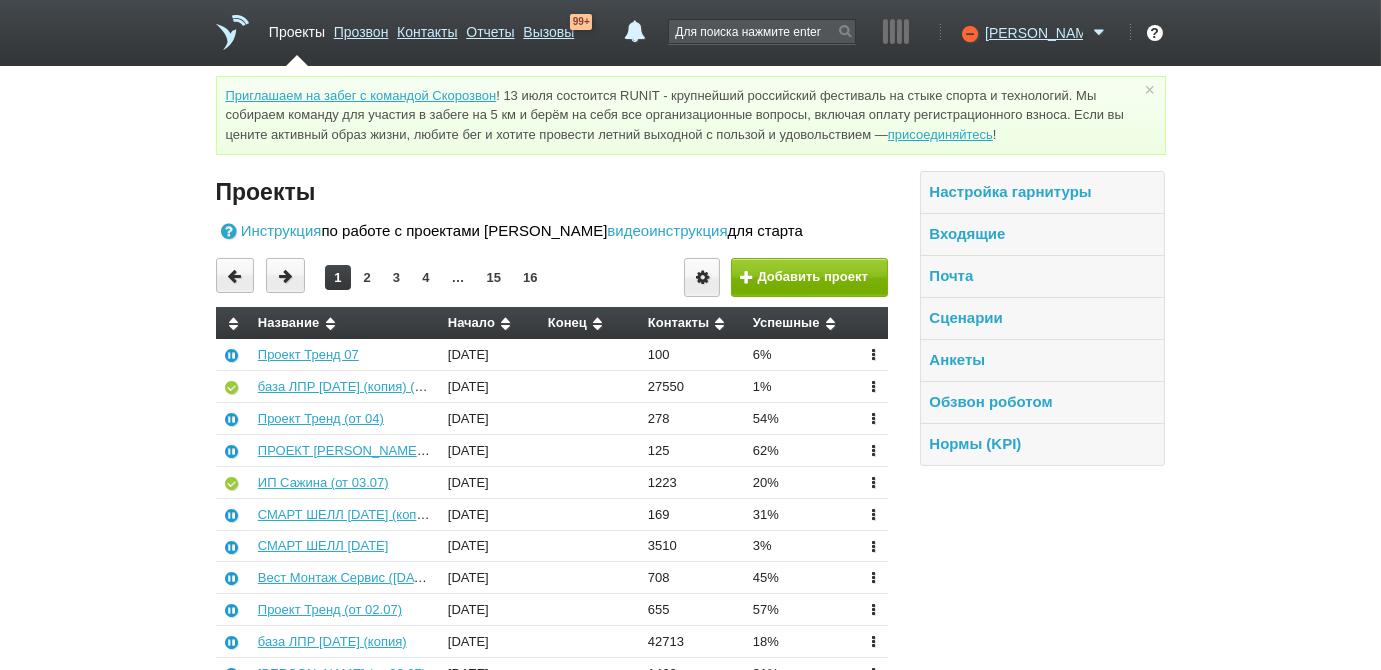 click on "Проекты" at bounding box center (297, 28) 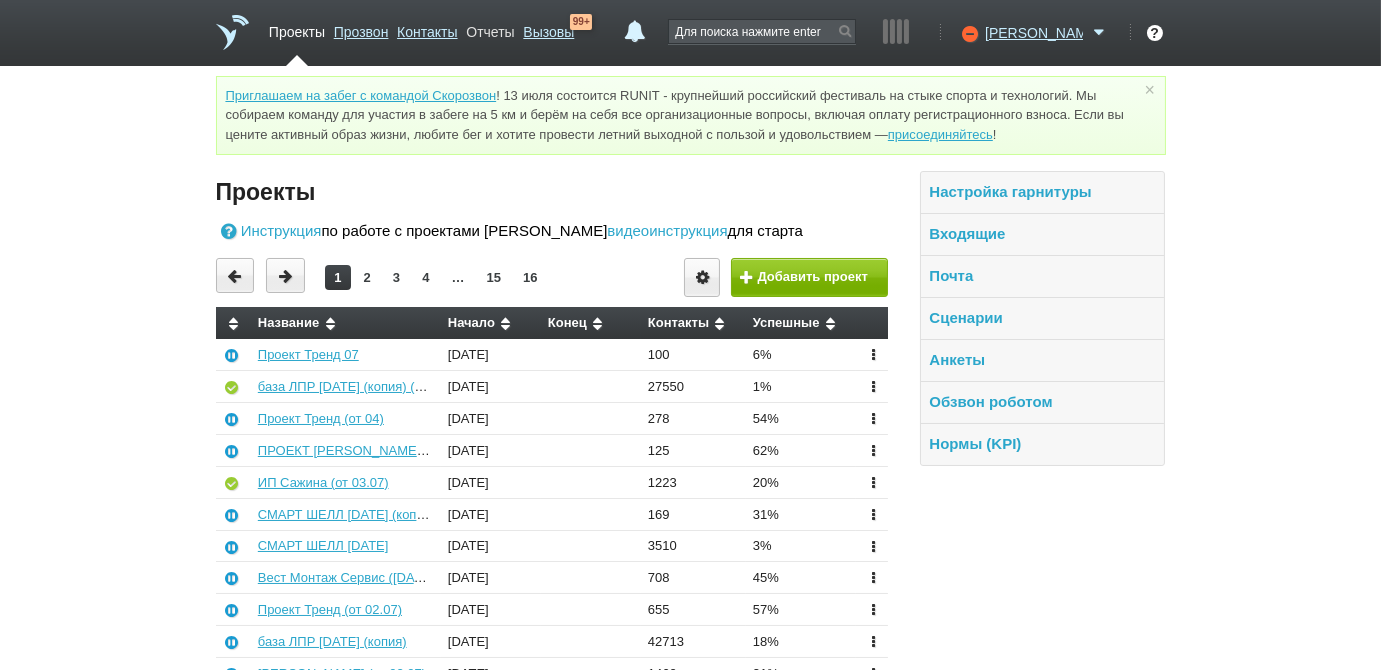 click on "Отчеты" at bounding box center (490, 28) 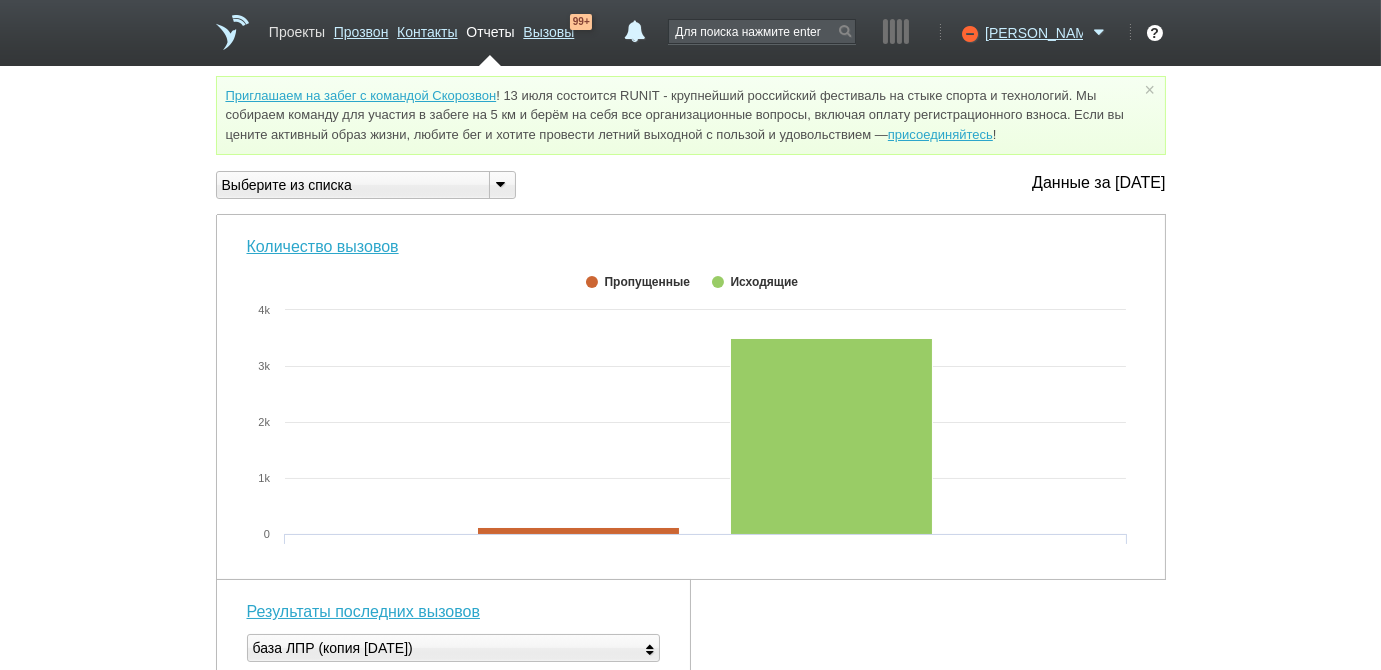 click on "Проекты" at bounding box center [297, 28] 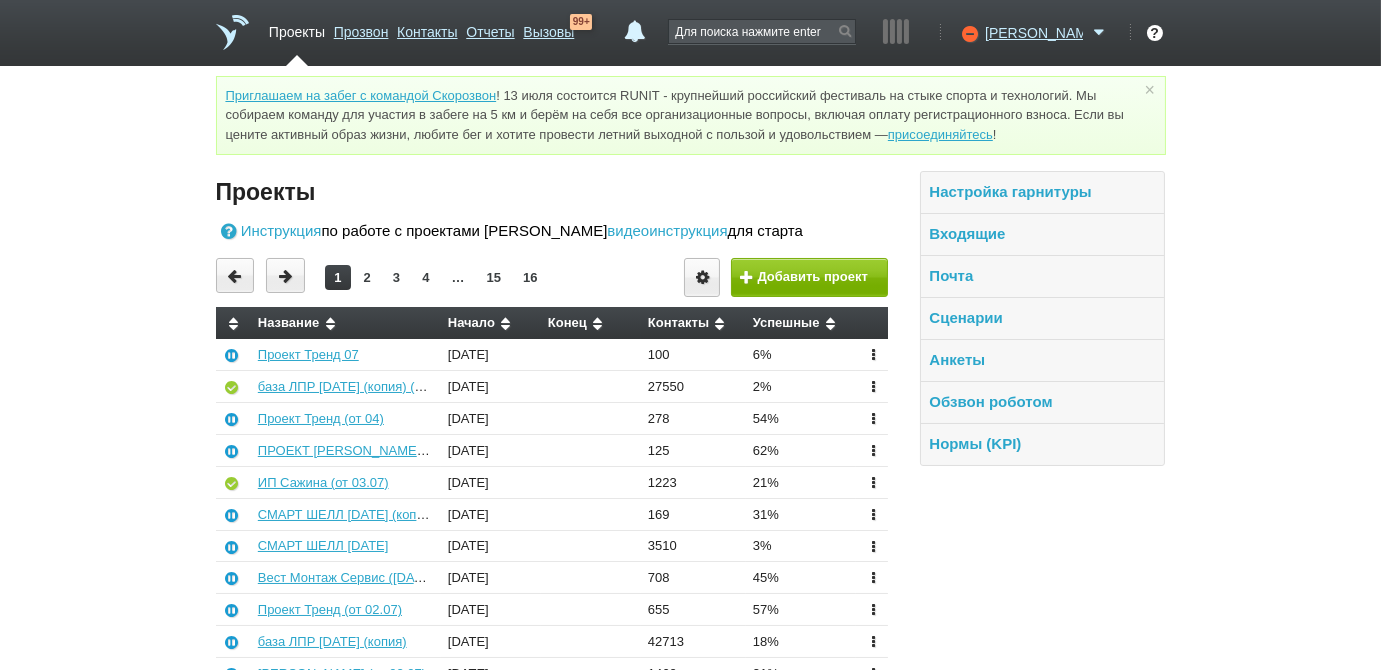 scroll, scrollTop: 363, scrollLeft: 0, axis: vertical 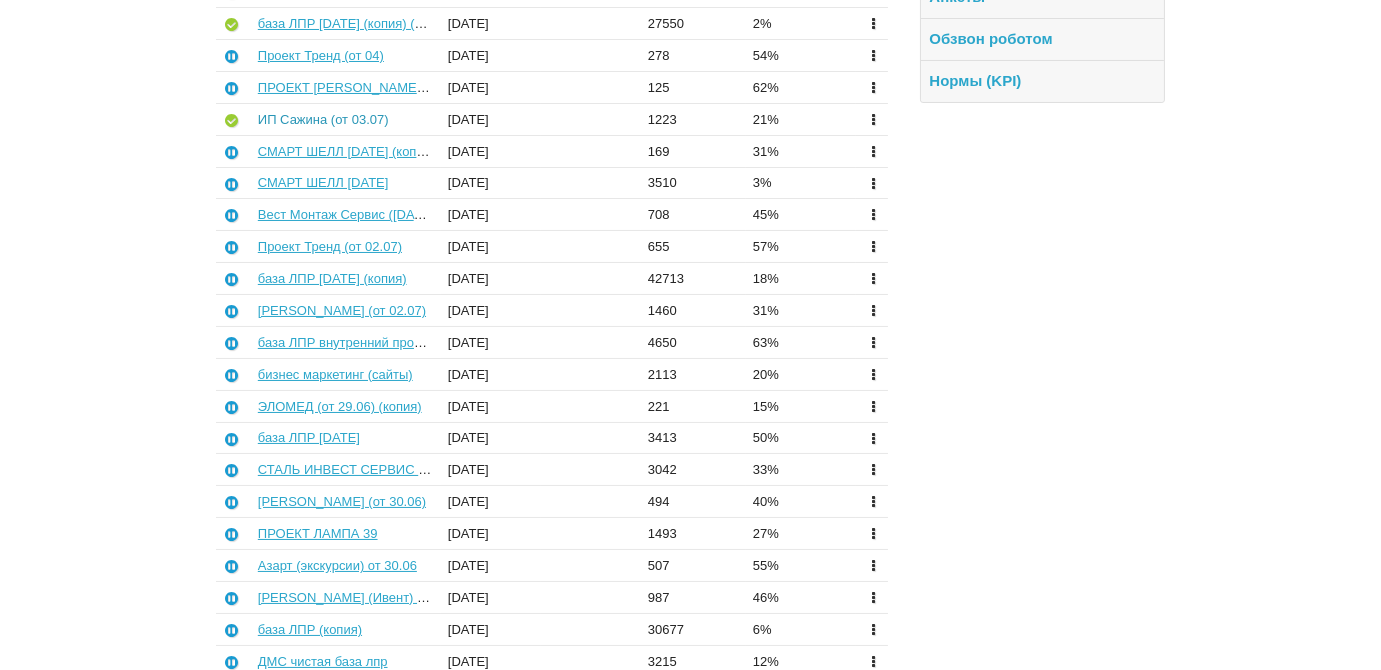 click on "ИП Сажина (от 03.07)" at bounding box center [323, 119] 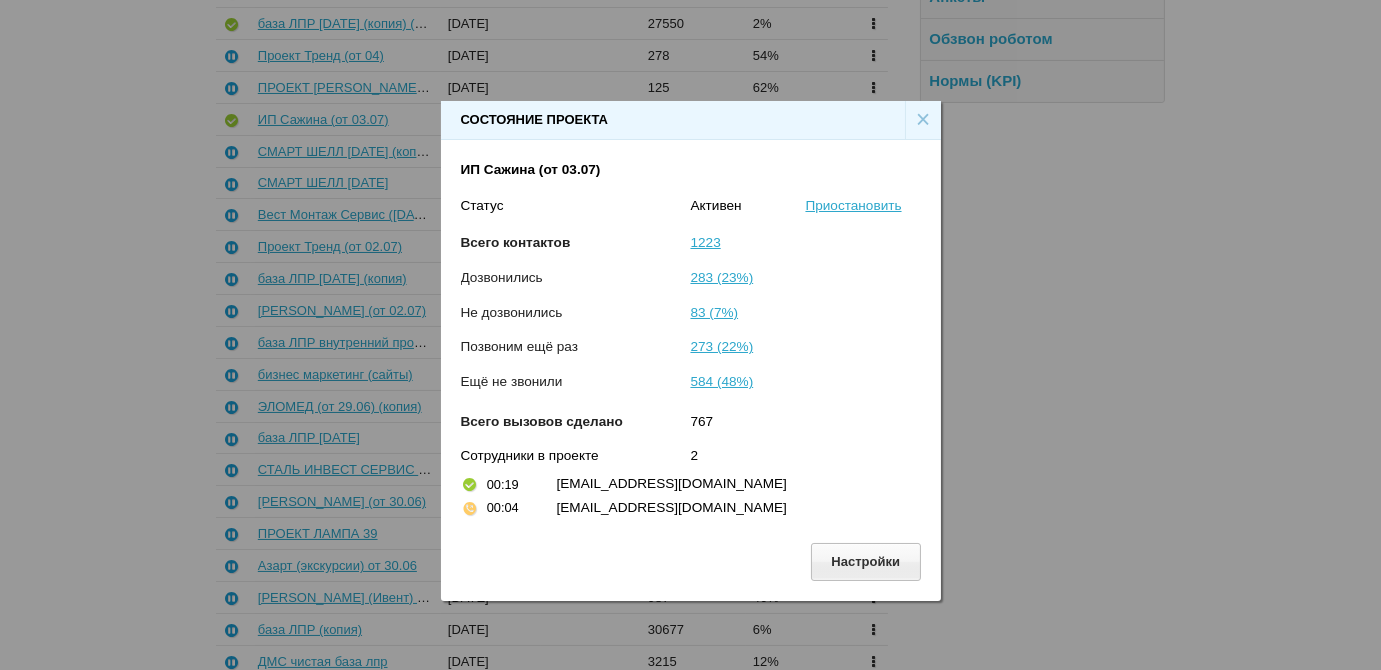 click on "×" at bounding box center (923, 120) 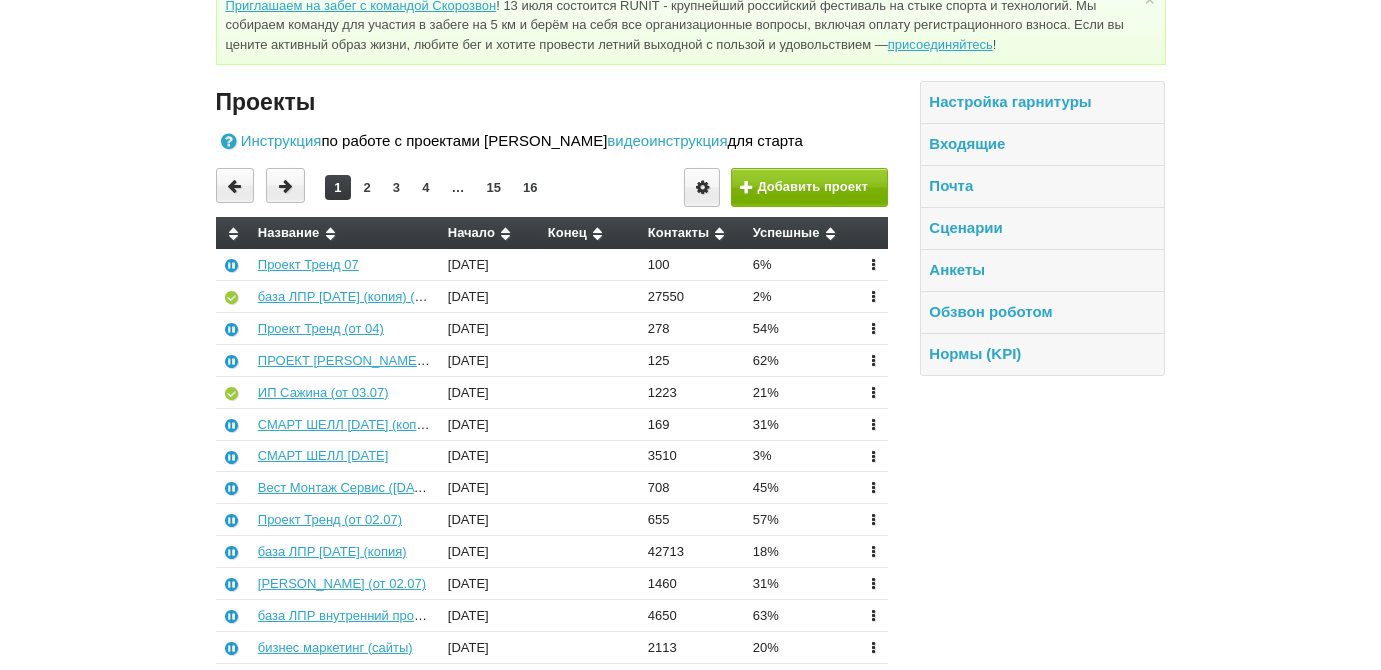 scroll, scrollTop: 0, scrollLeft: 0, axis: both 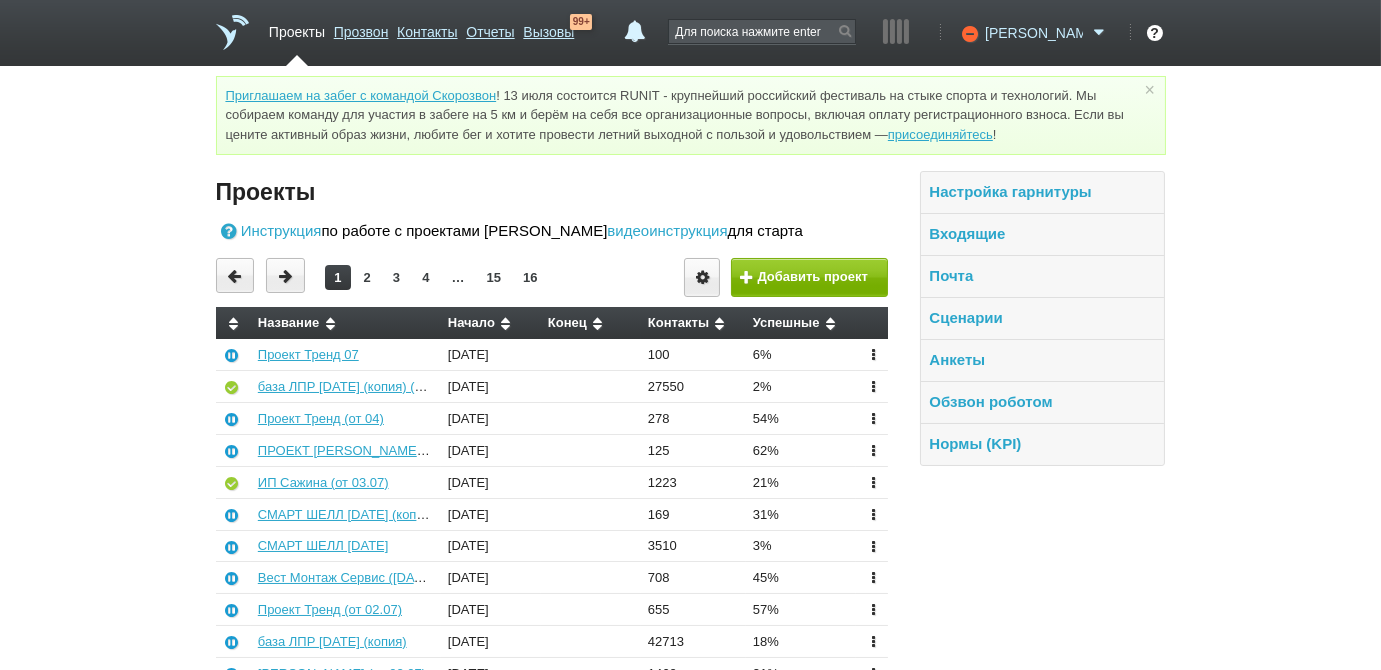 click on "[PERSON_NAME]" at bounding box center (1034, 33) 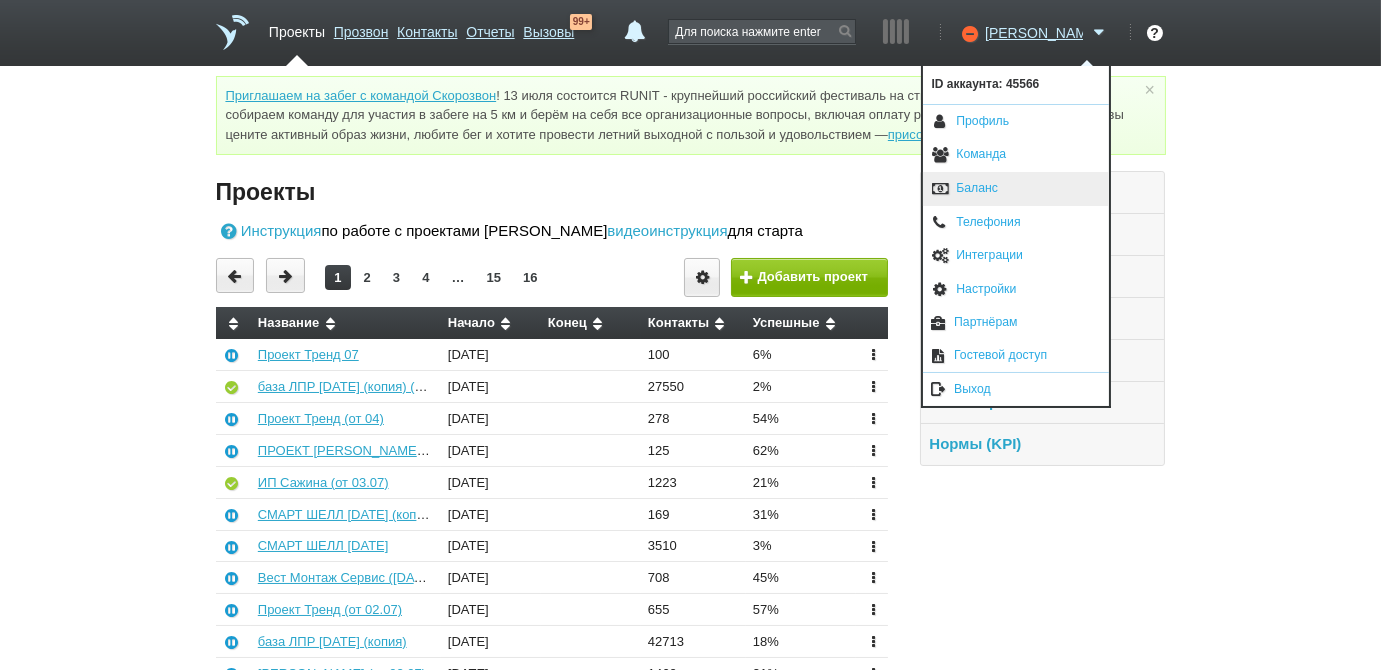 click on "Баланс" at bounding box center (1016, 189) 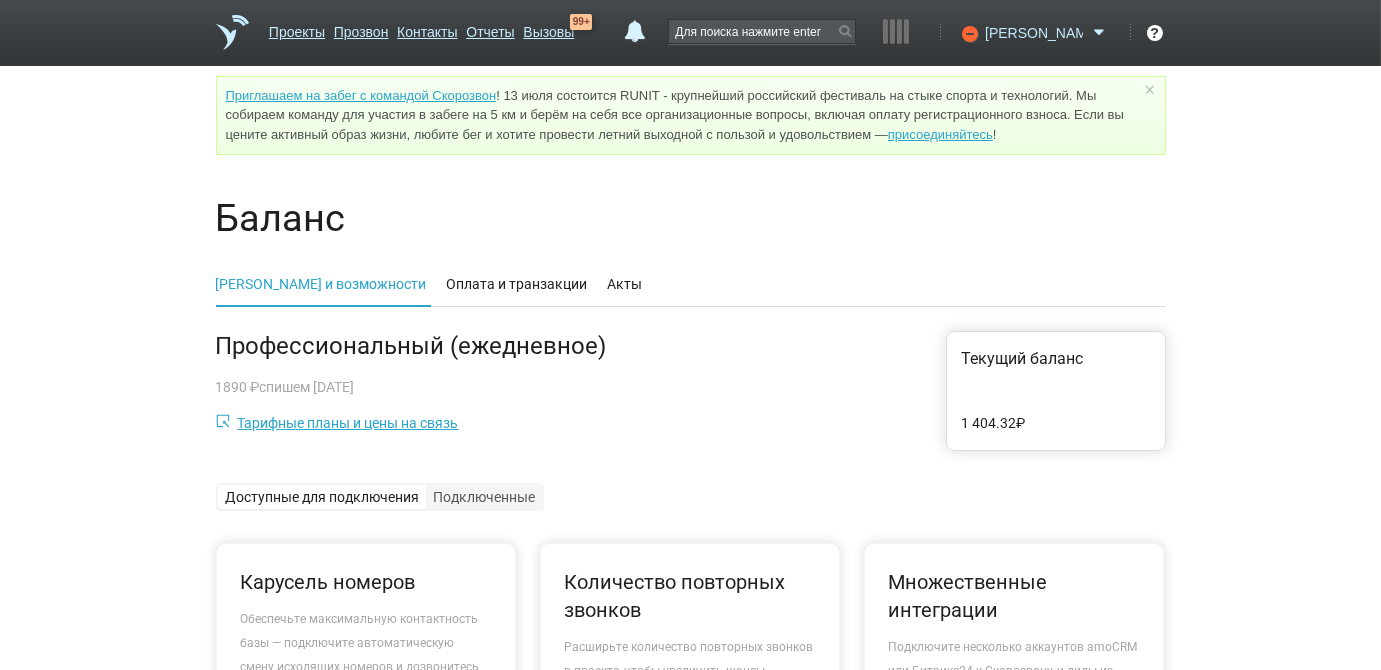 click on "[PERSON_NAME]" at bounding box center [1034, 33] 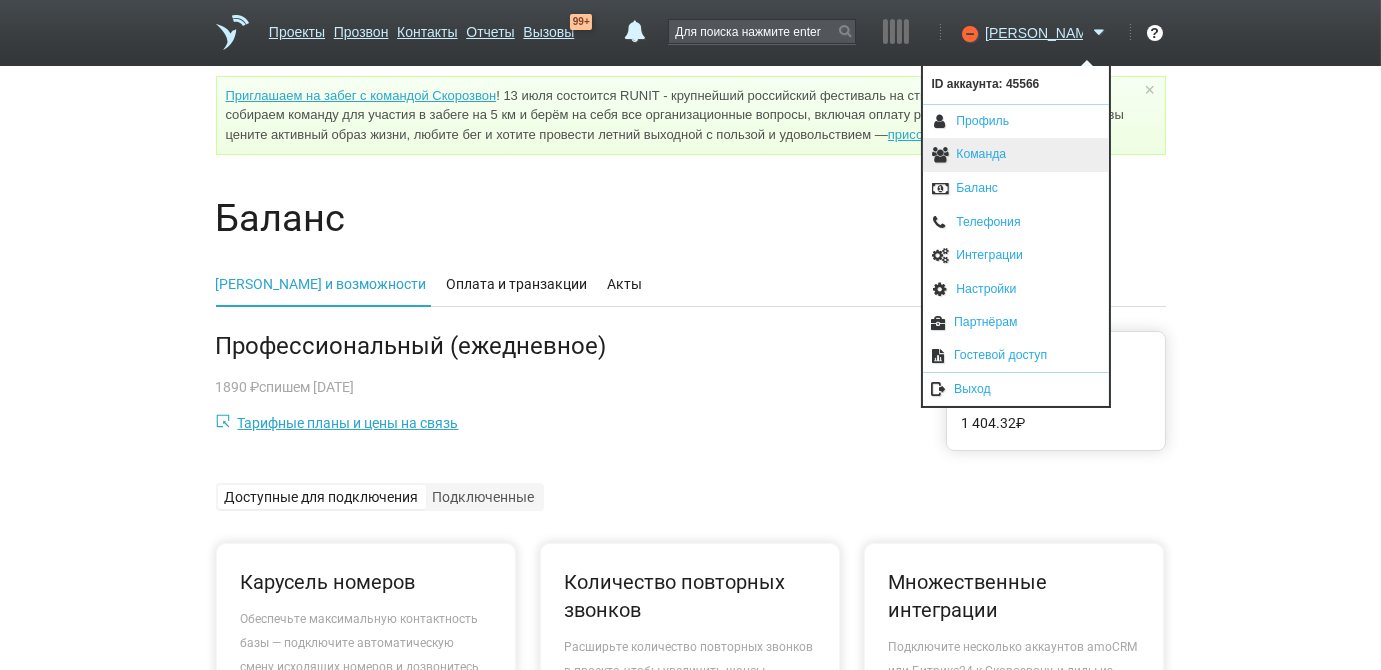 click on "Команда" at bounding box center (1016, 155) 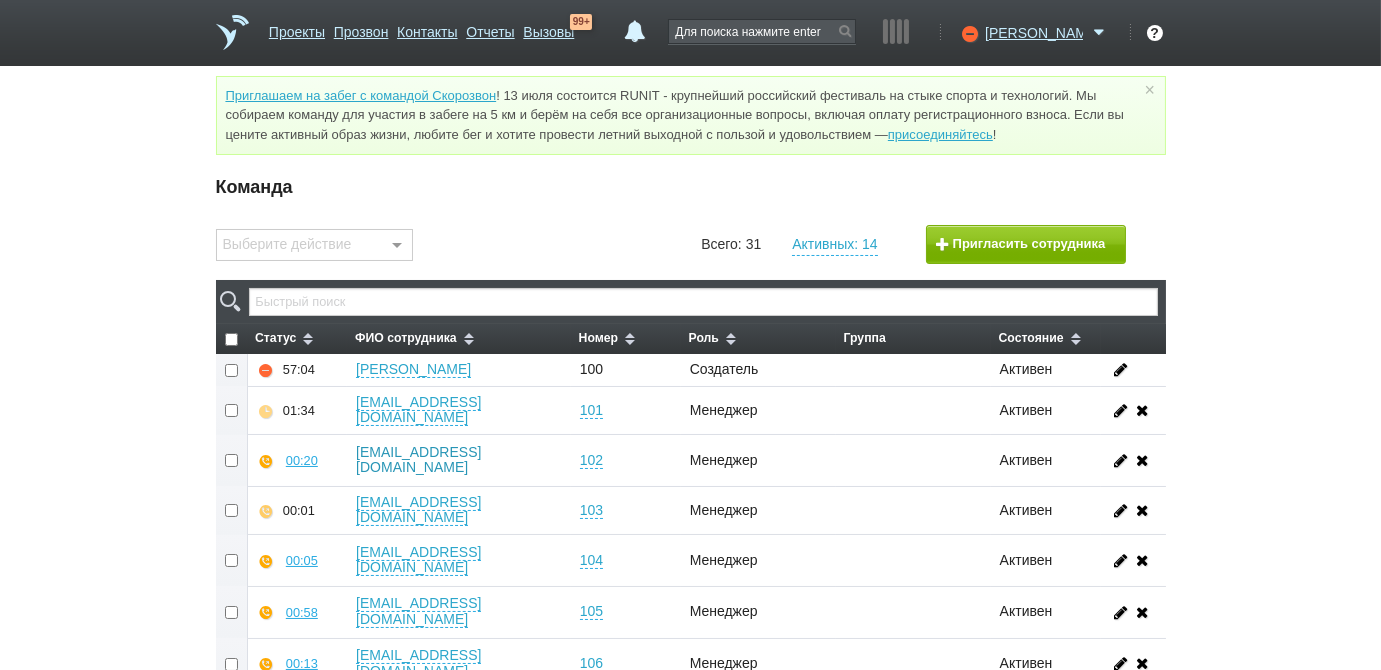 scroll, scrollTop: 363, scrollLeft: 0, axis: vertical 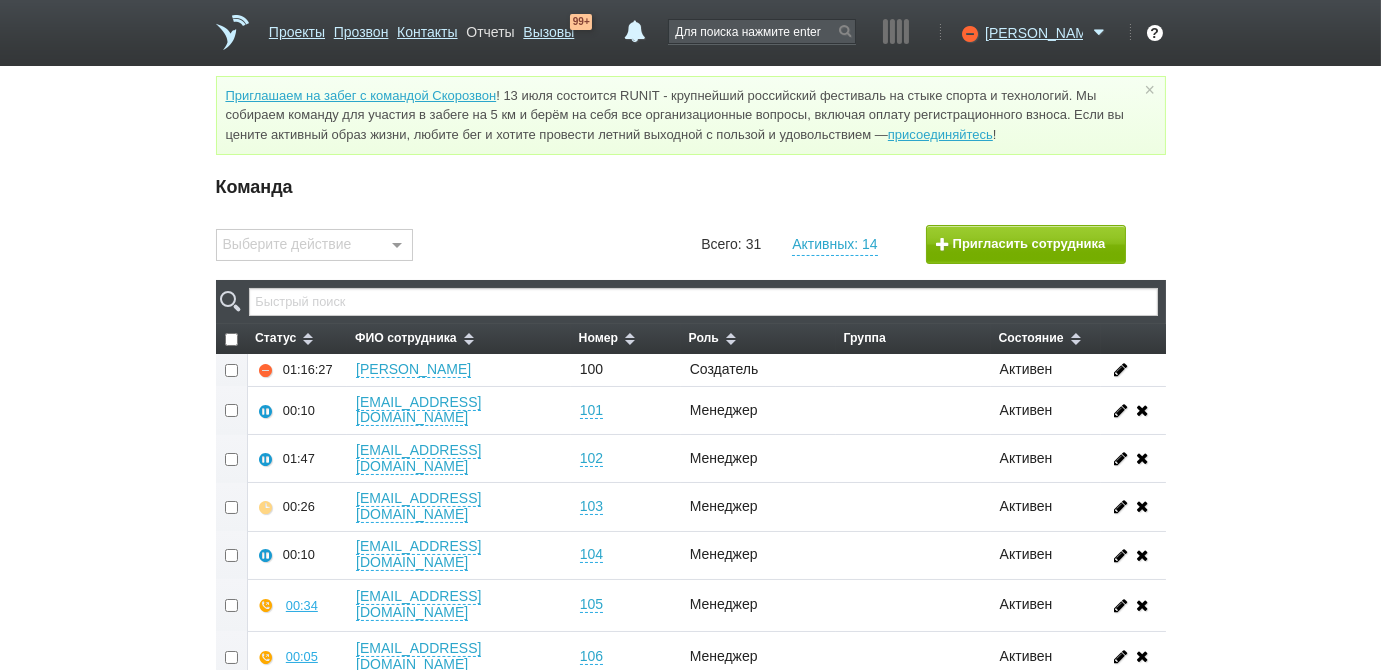 click on "Отчеты" at bounding box center (490, 28) 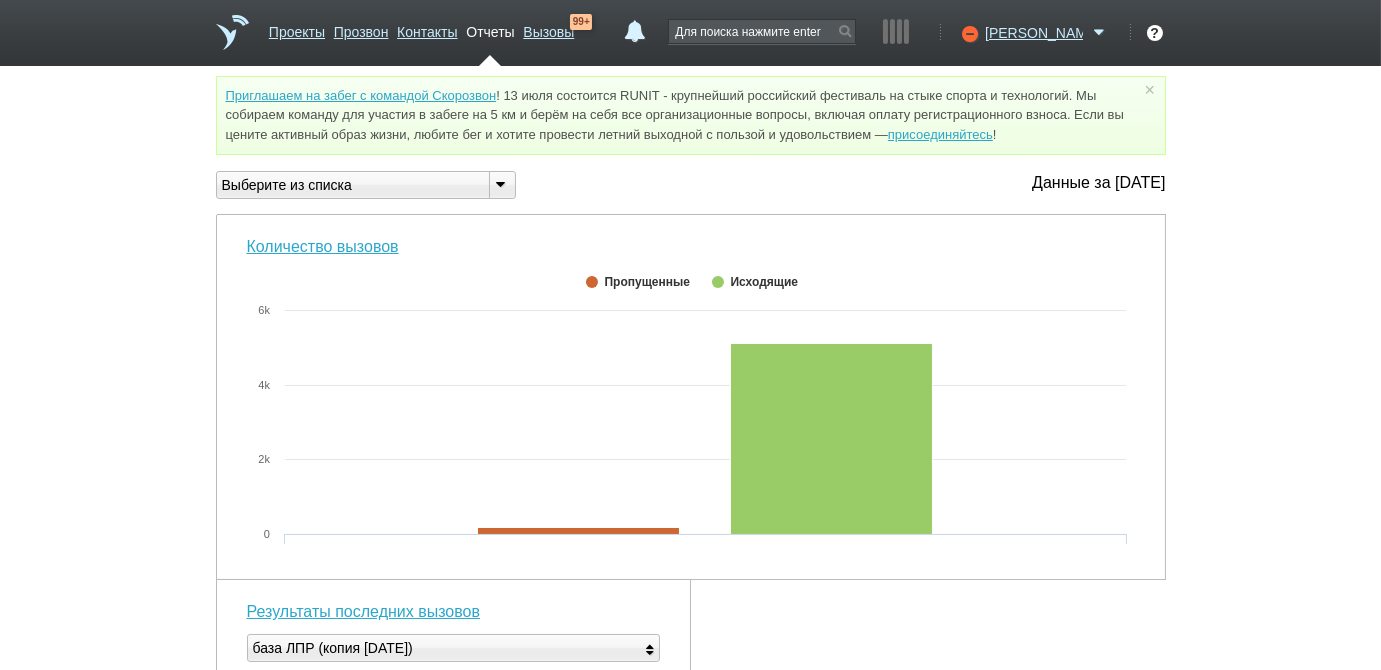 click at bounding box center [501, 183] 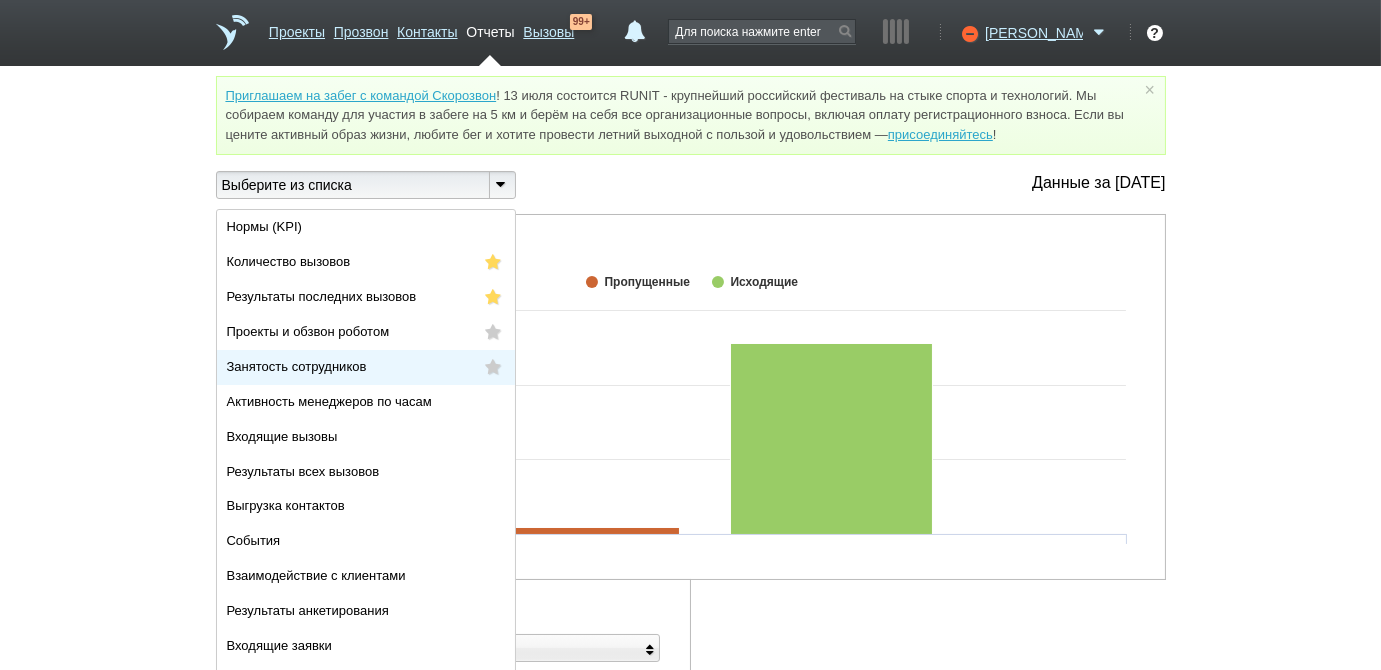 click on "Занятость сотрудников" at bounding box center (366, 367) 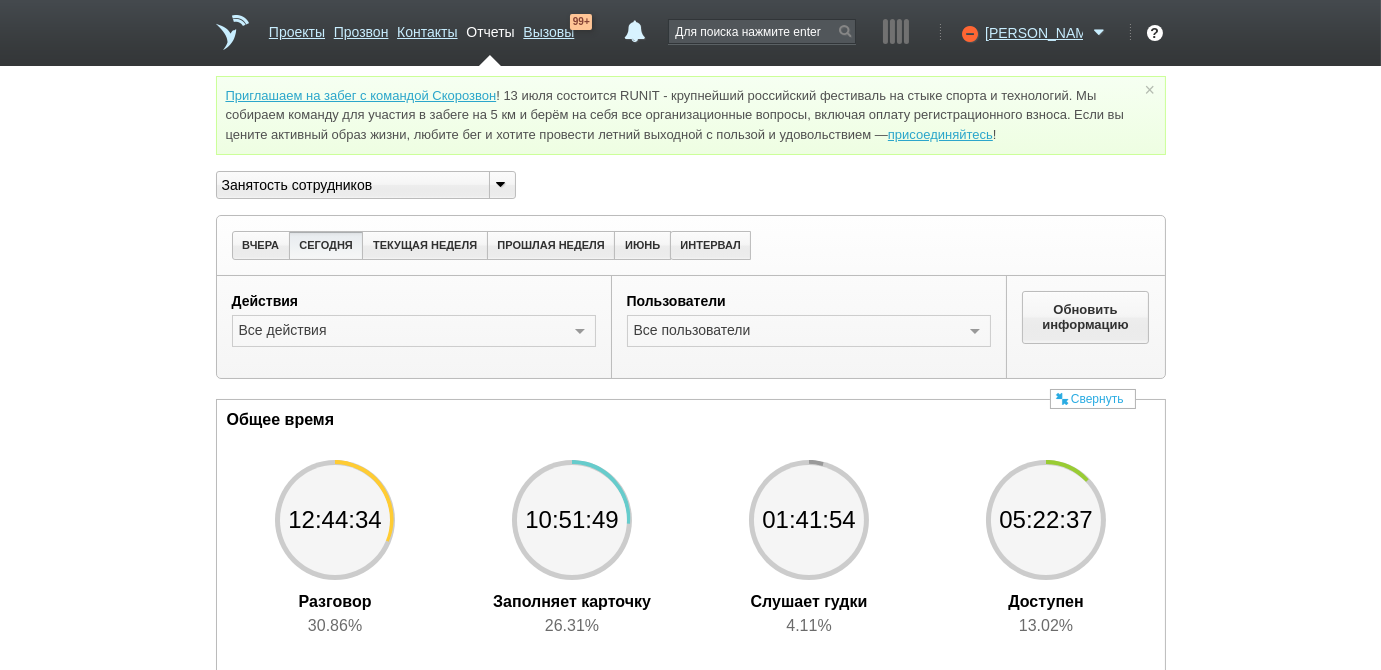 click at bounding box center (501, 183) 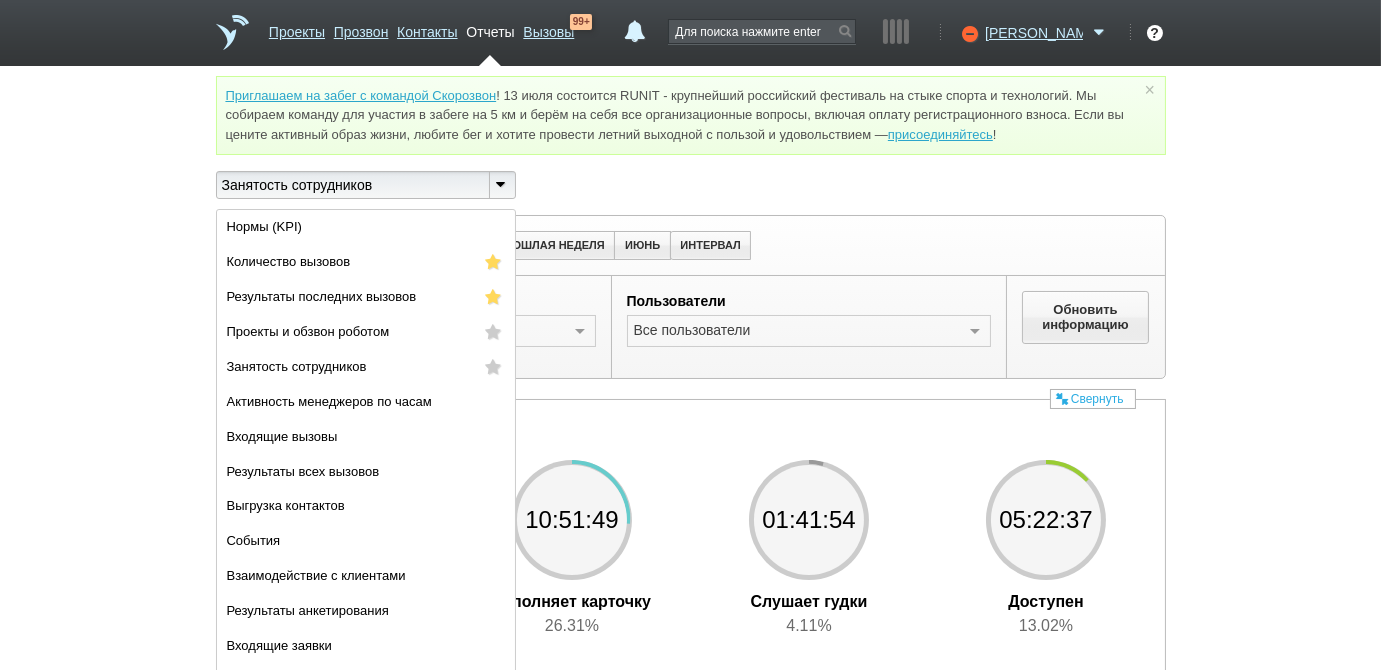 click at bounding box center [848, 185] 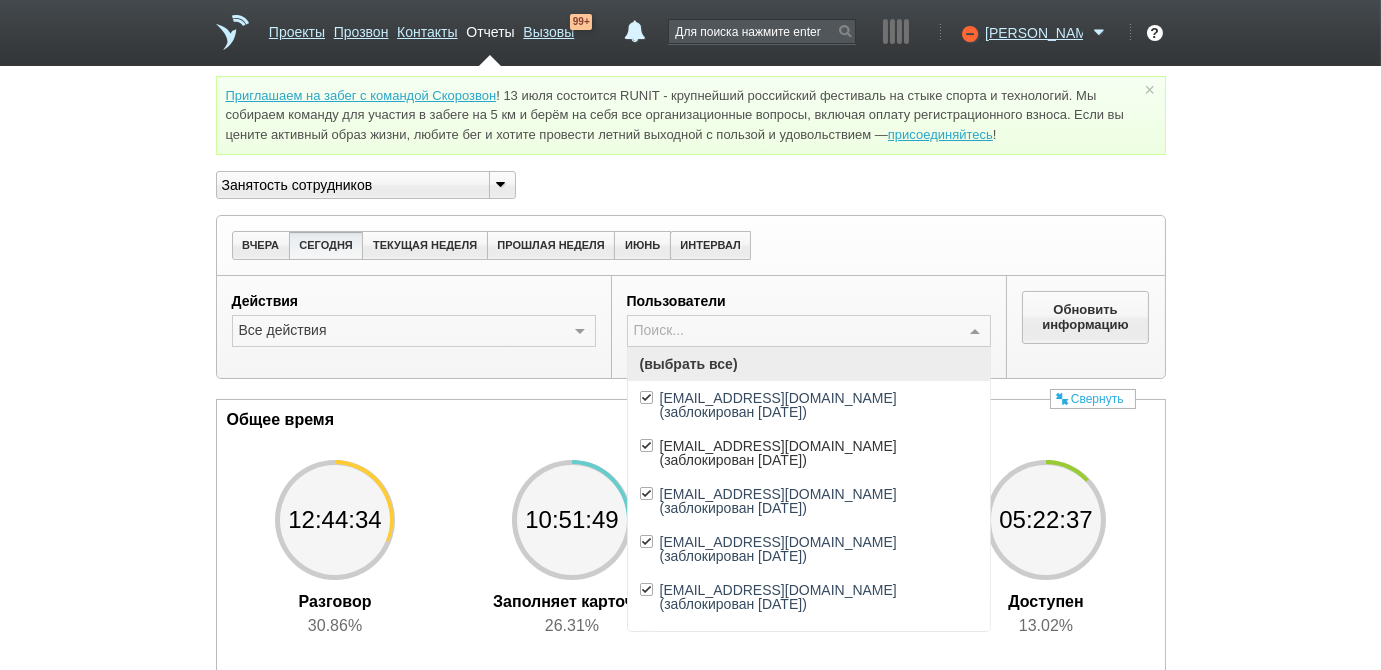 click on "(выбрать все)" at bounding box center [809, 364] 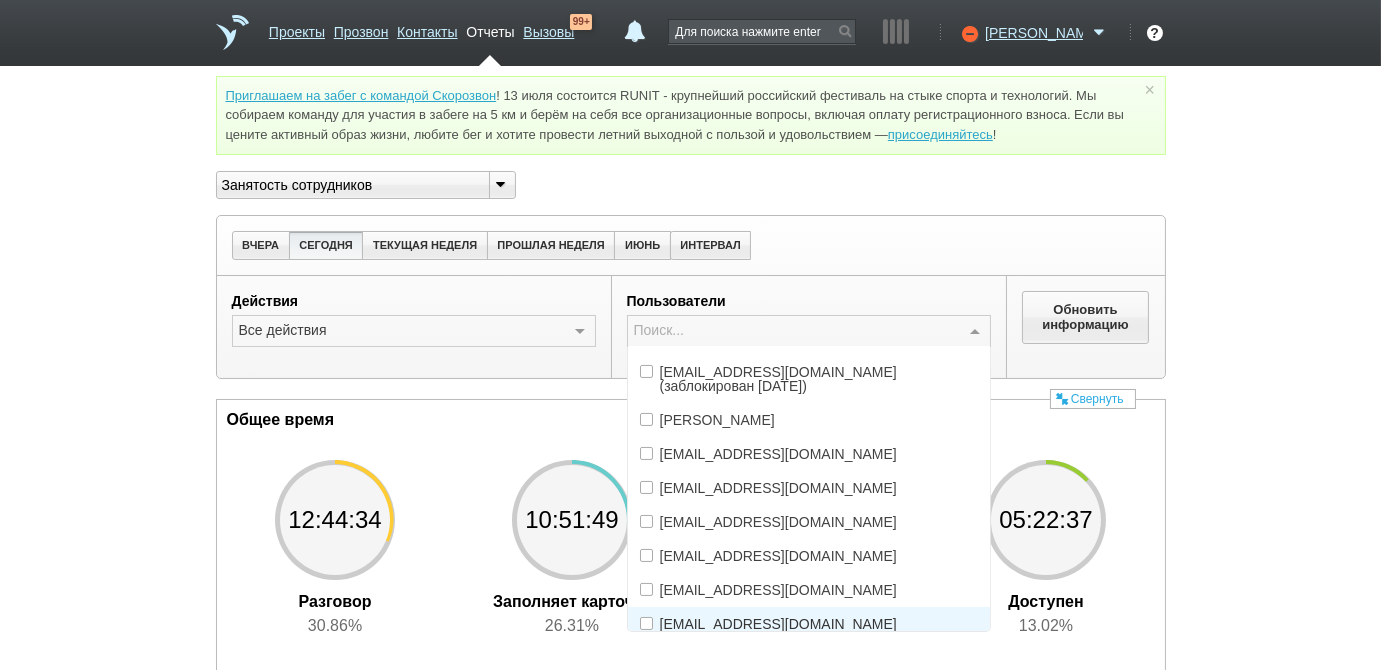 scroll, scrollTop: 817, scrollLeft: 0, axis: vertical 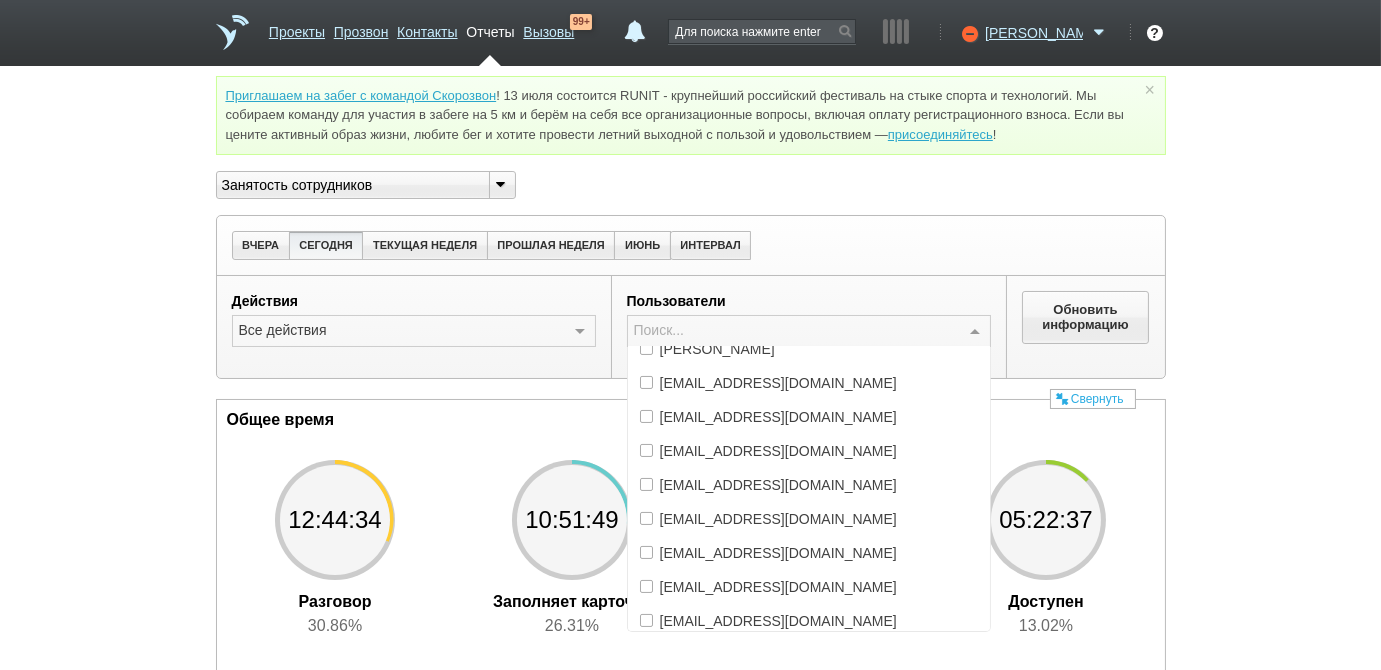 click on "[EMAIL_ADDRESS][DOMAIN_NAME]" at bounding box center (778, 791) 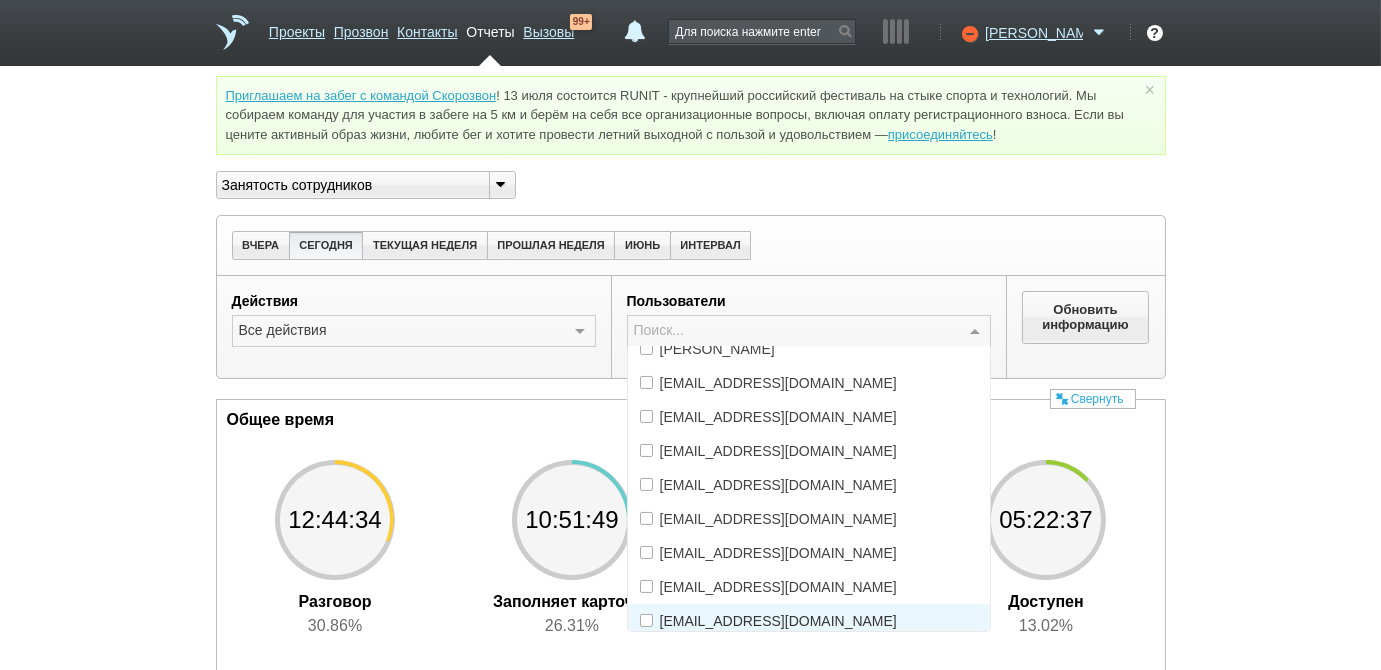click on "[EMAIL_ADDRESS][DOMAIN_NAME]" at bounding box center [778, 621] 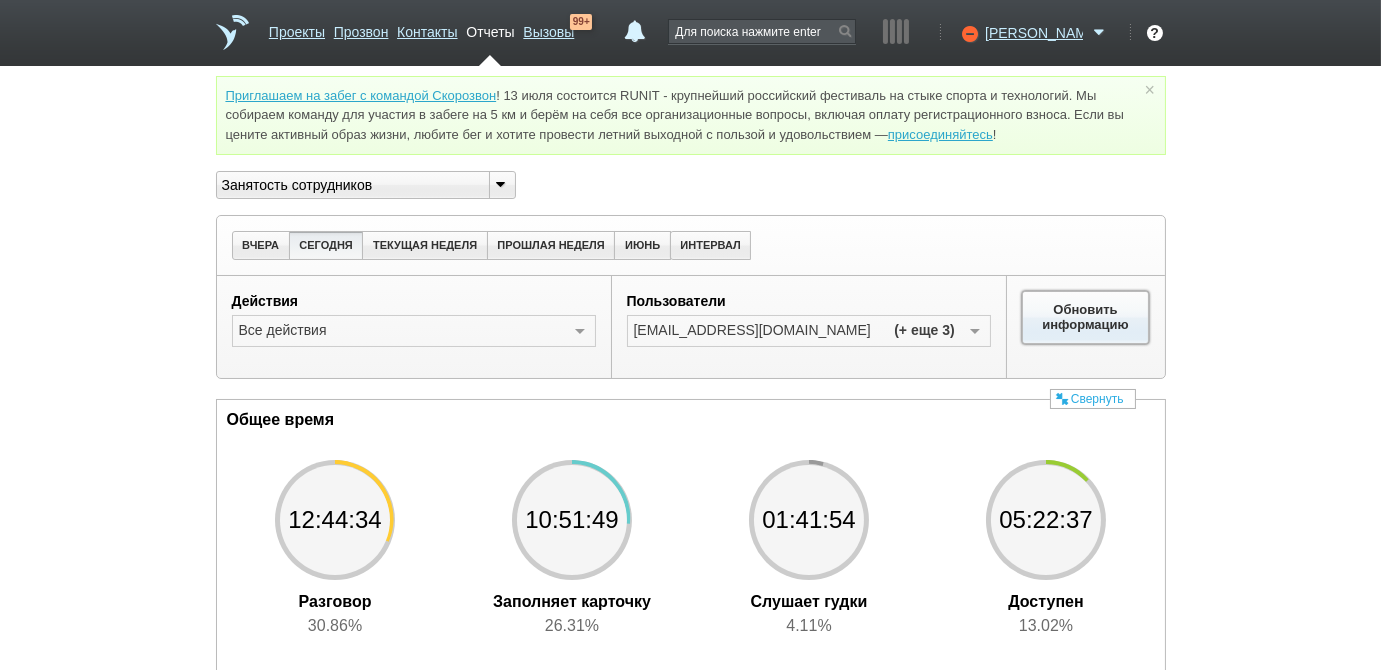 click on "Обновить информацию" at bounding box center [1086, 317] 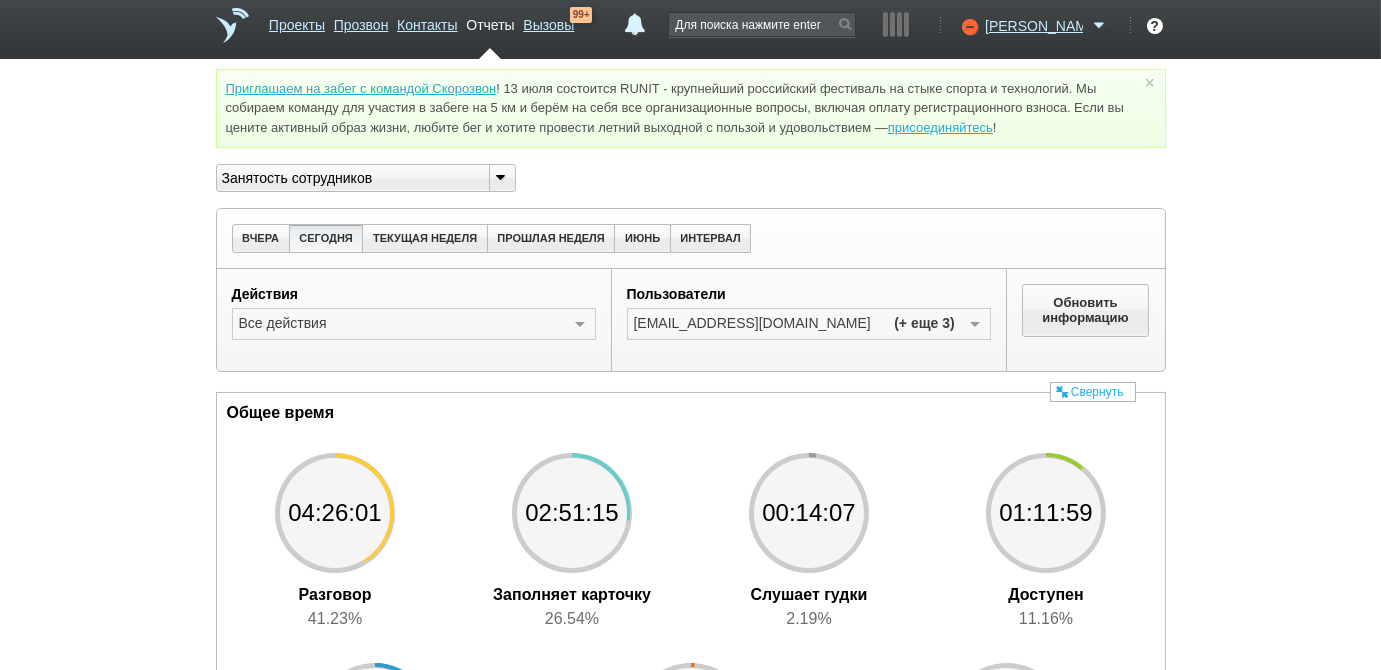 scroll, scrollTop: 0, scrollLeft: 0, axis: both 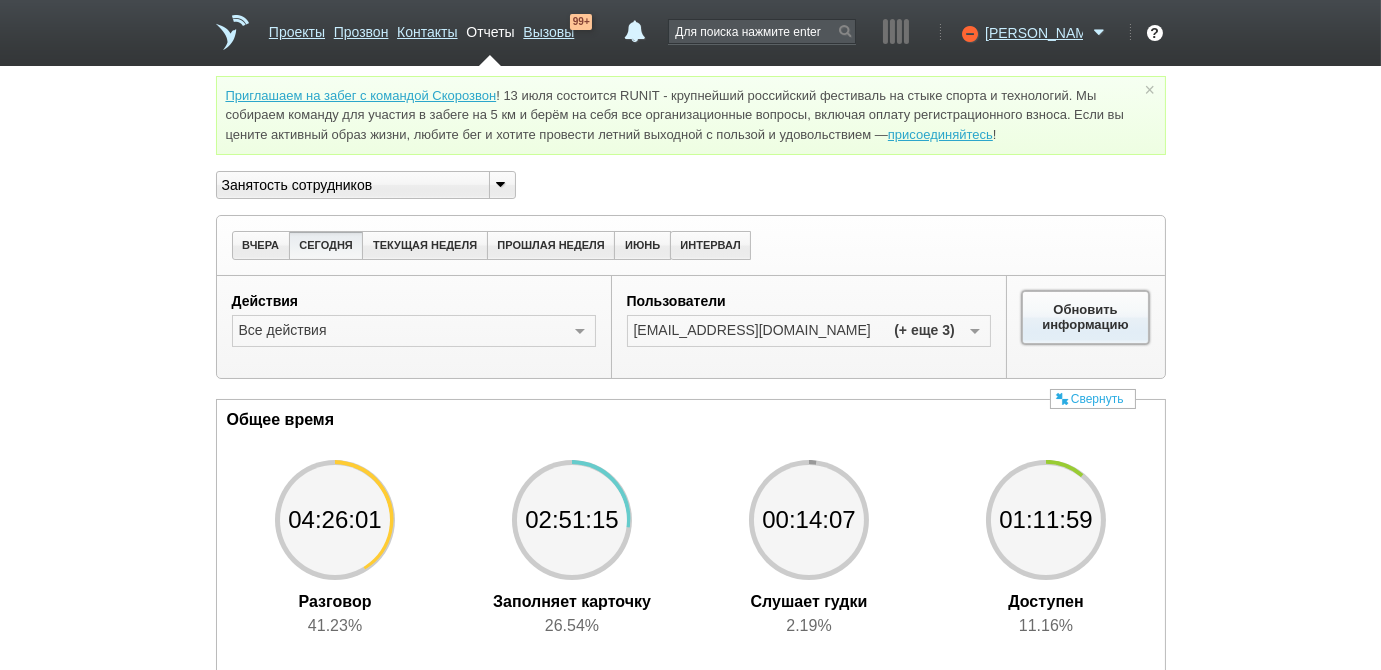 click on "Обновить информацию" at bounding box center [1086, 317] 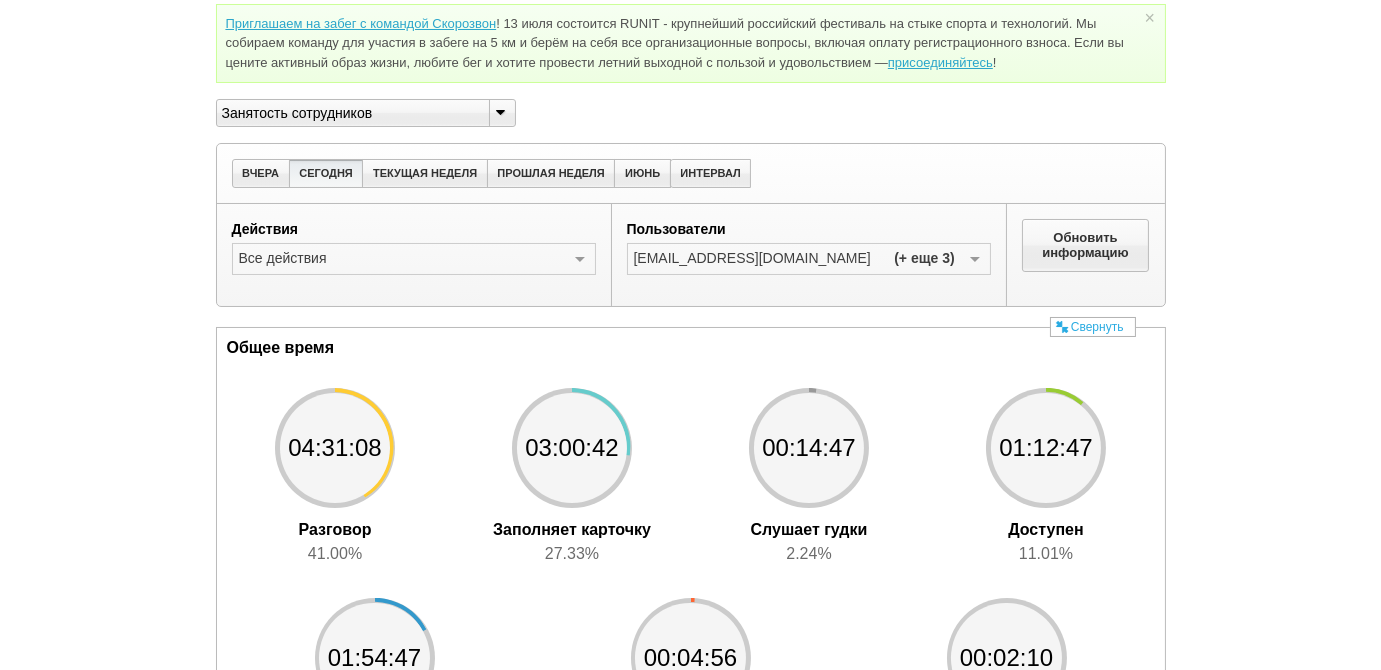 scroll, scrollTop: 181, scrollLeft: 0, axis: vertical 